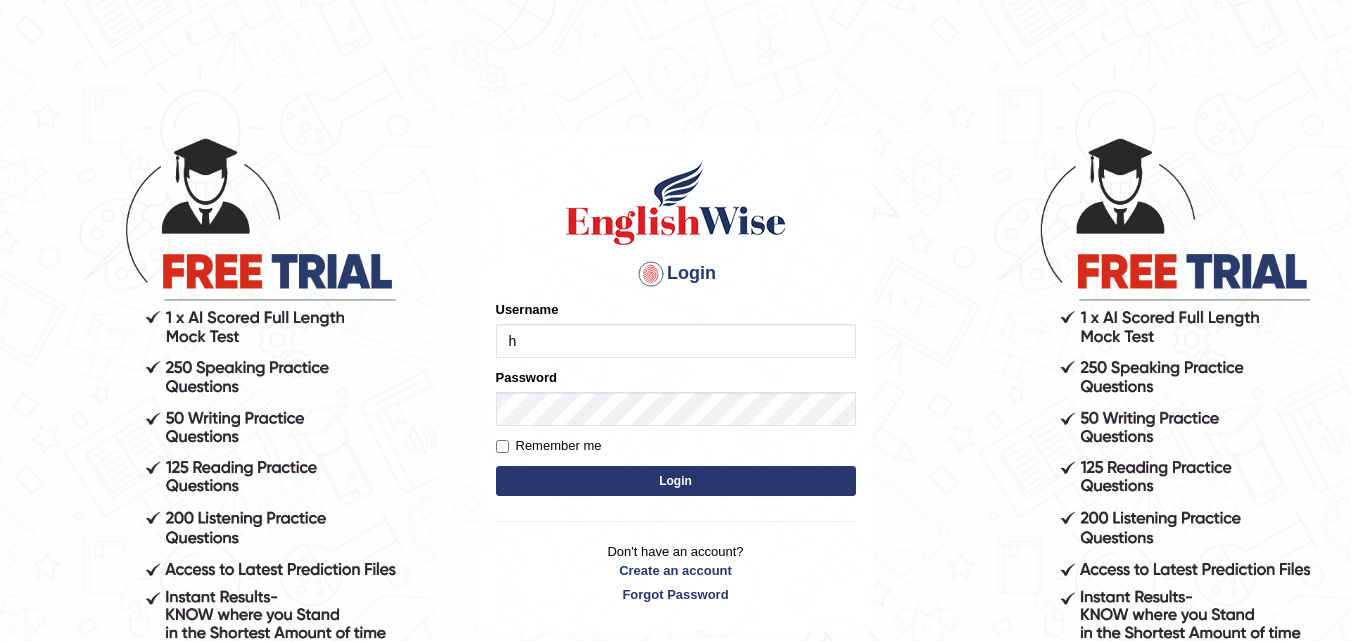 type on "Hardeepmann" 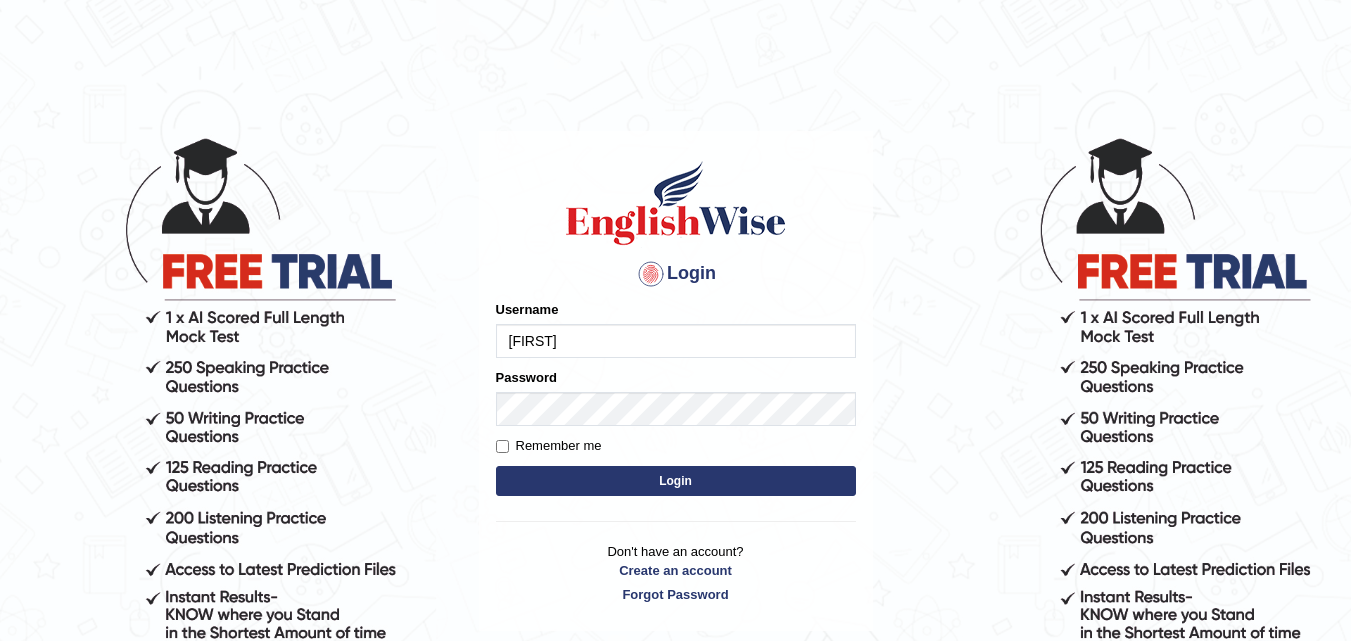 scroll, scrollTop: 0, scrollLeft: 0, axis: both 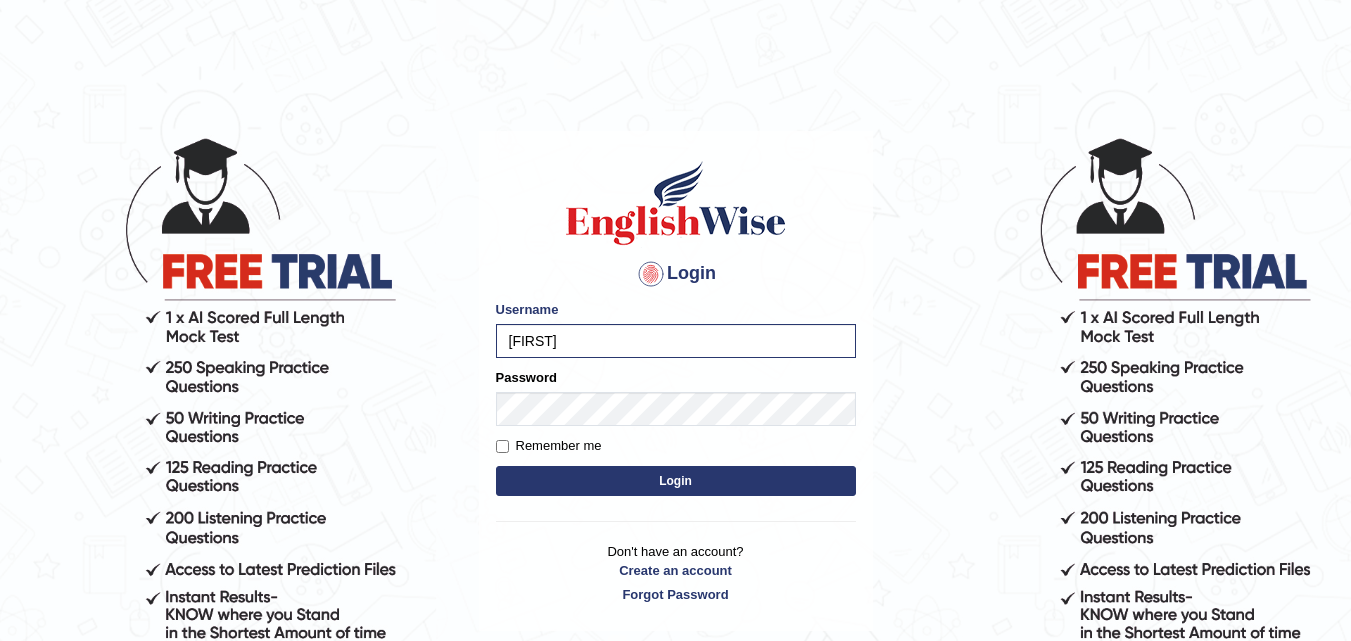click on "Login" at bounding box center [676, 481] 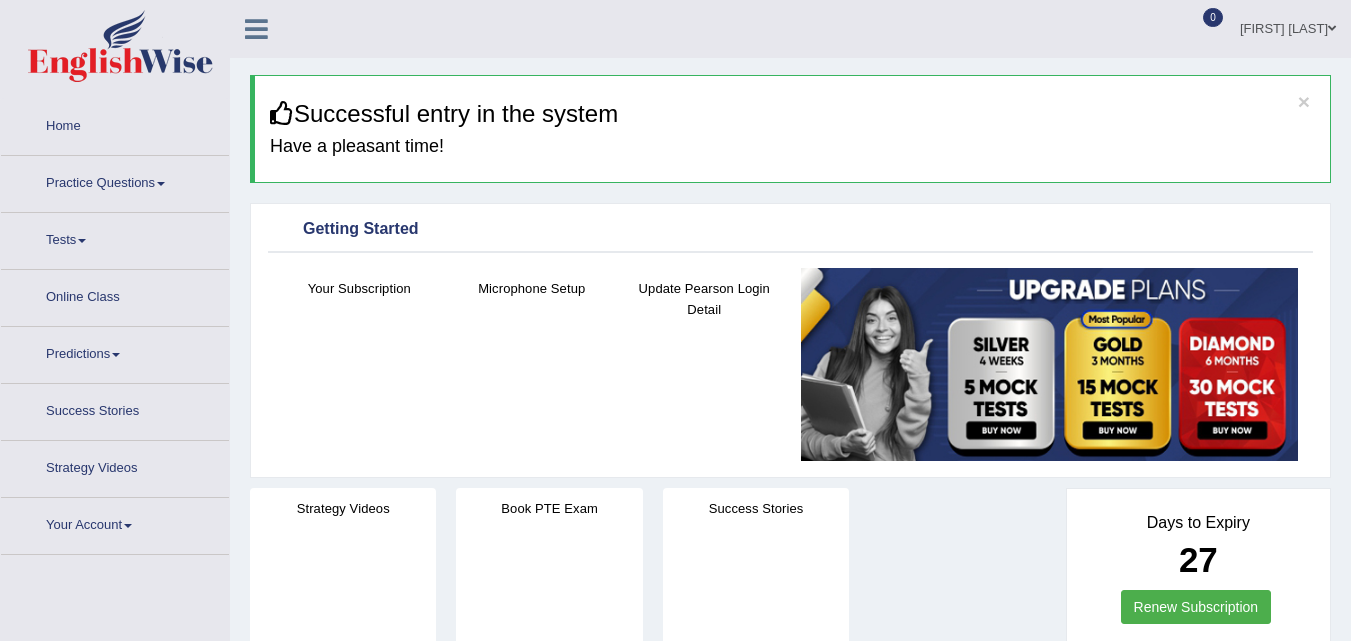 scroll, scrollTop: 0, scrollLeft: 0, axis: both 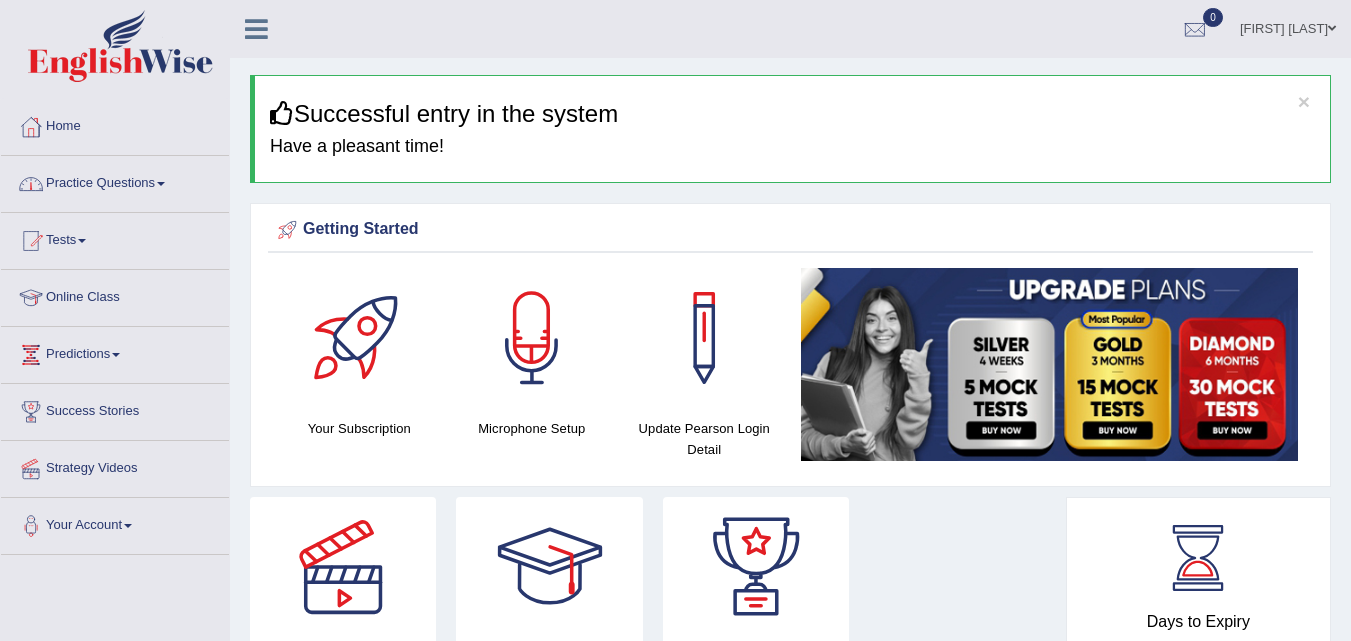 click on "Practice Questions" at bounding box center [115, 181] 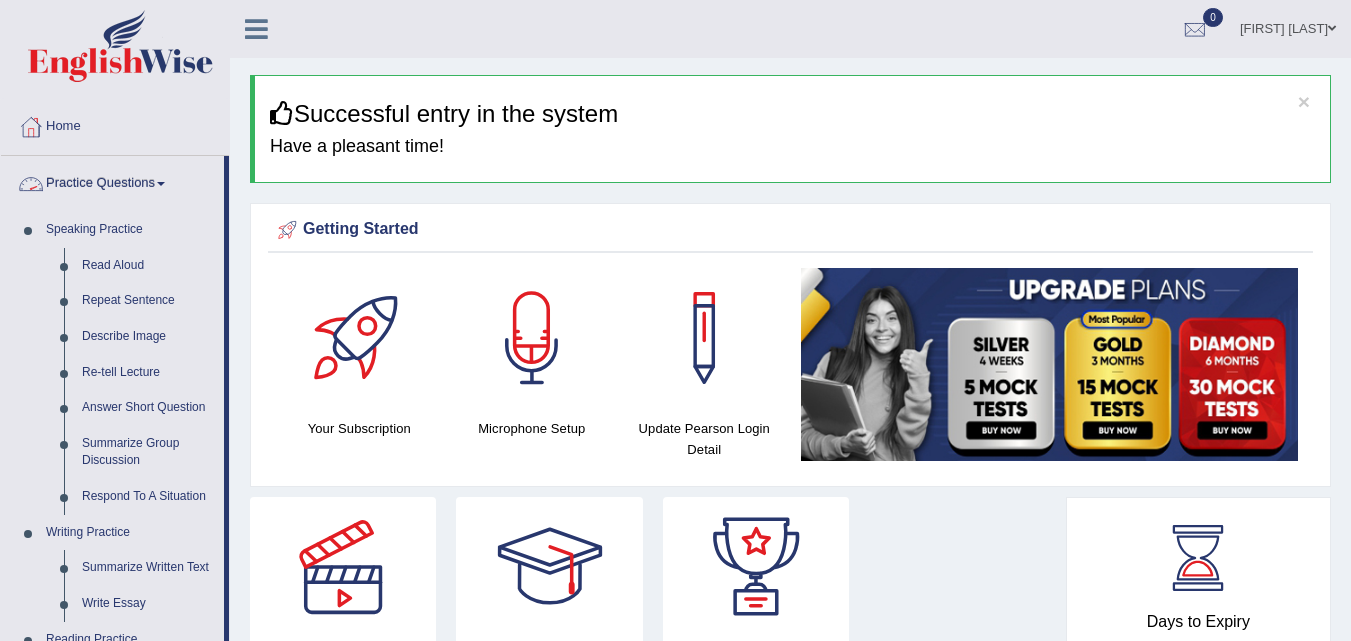 click on "Hardeep kaur
Toggle navigation
Username: Hardeepmann
Access Type: Online
Subscription: Silver Package
Log out
0
See All Alerts" at bounding box center (790, 29) 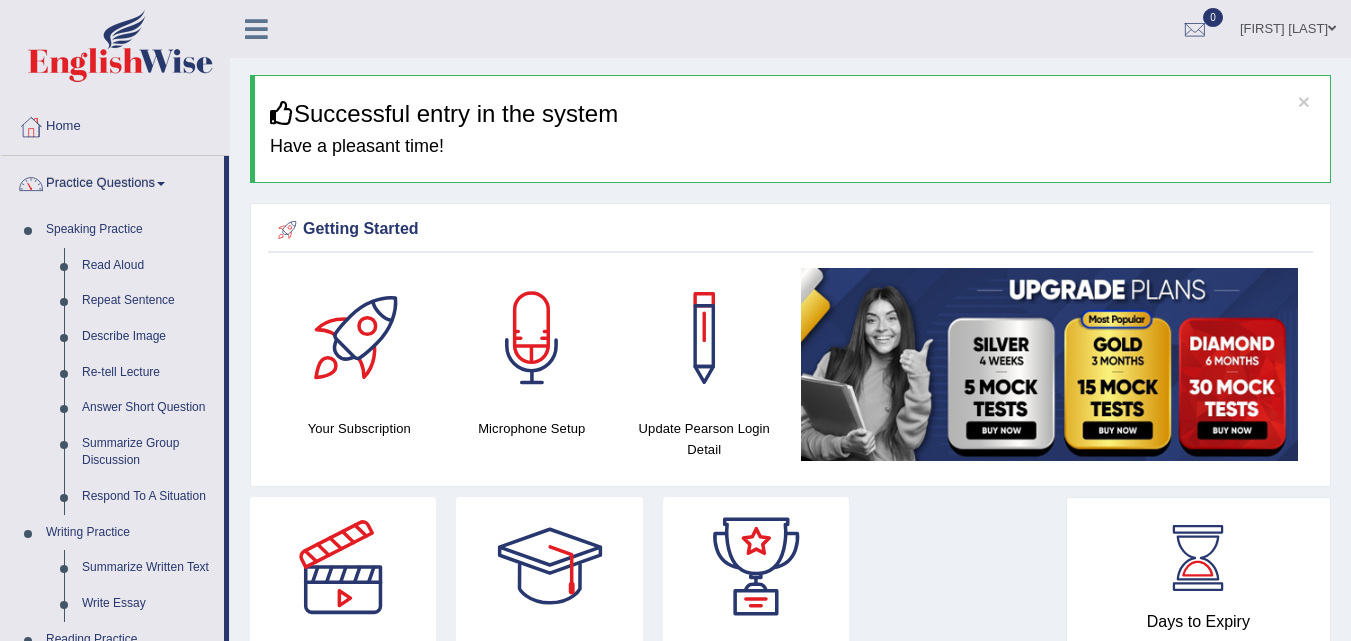 click at bounding box center [115, 49] 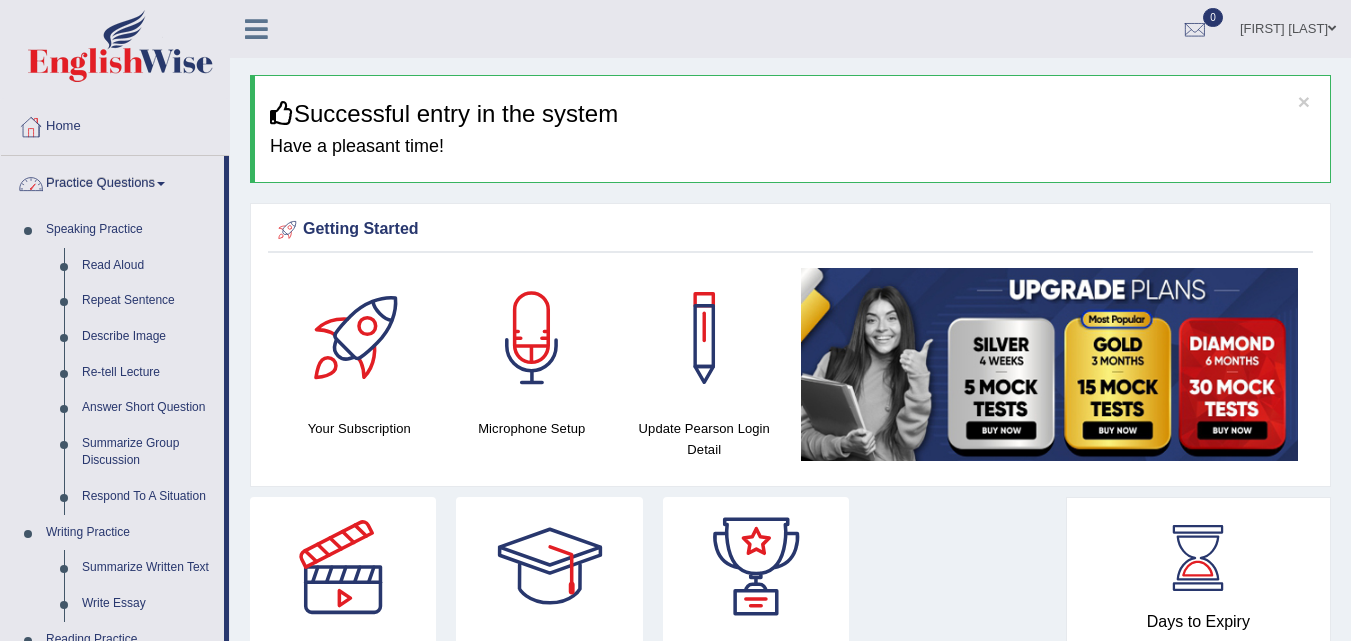 click on "Practice Questions" at bounding box center [112, 181] 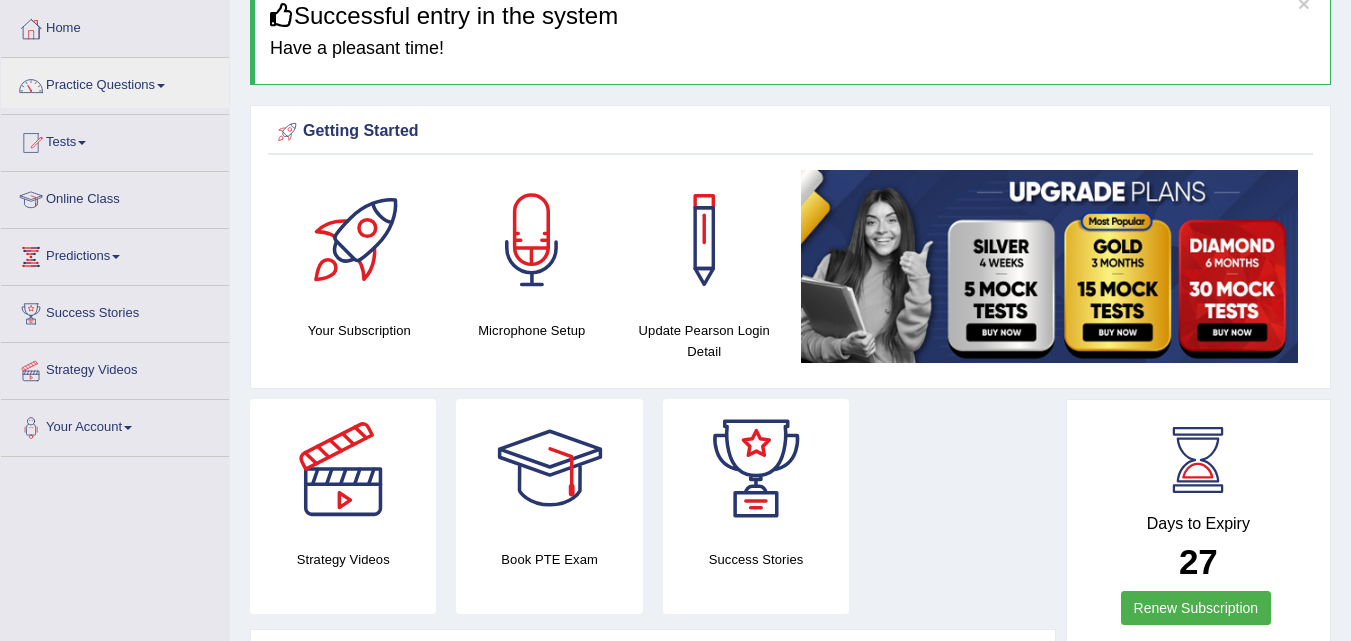 scroll, scrollTop: 103, scrollLeft: 0, axis: vertical 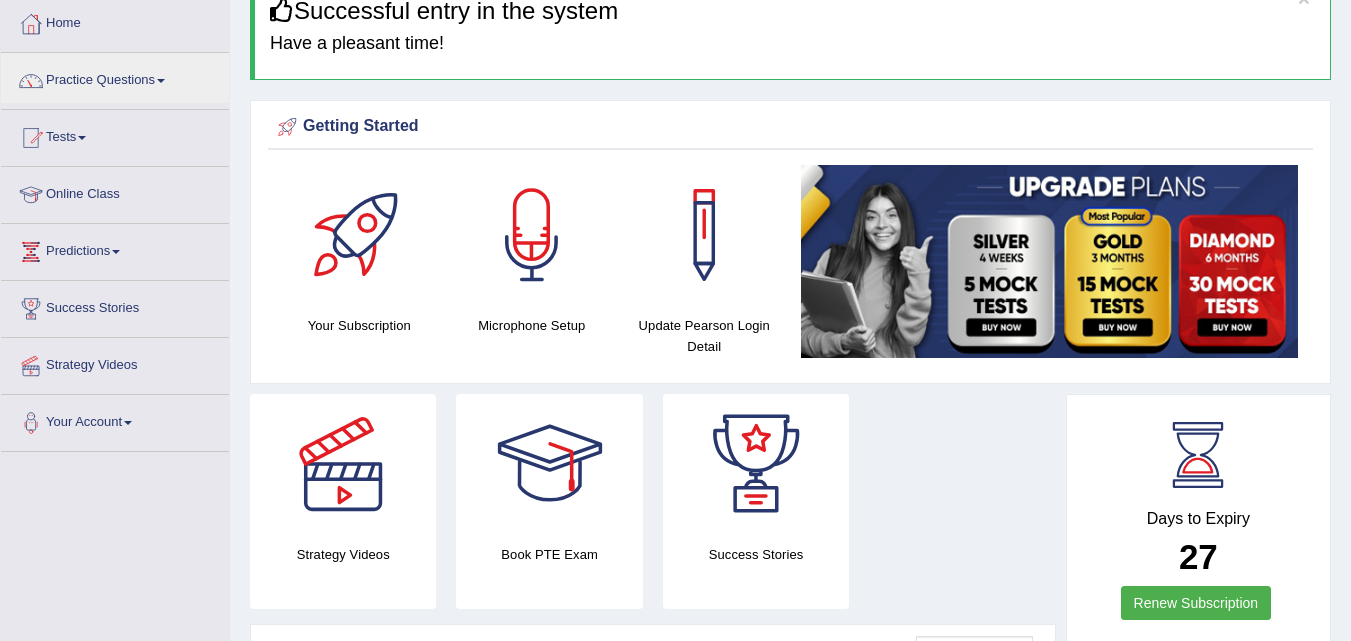 click at bounding box center [116, 252] 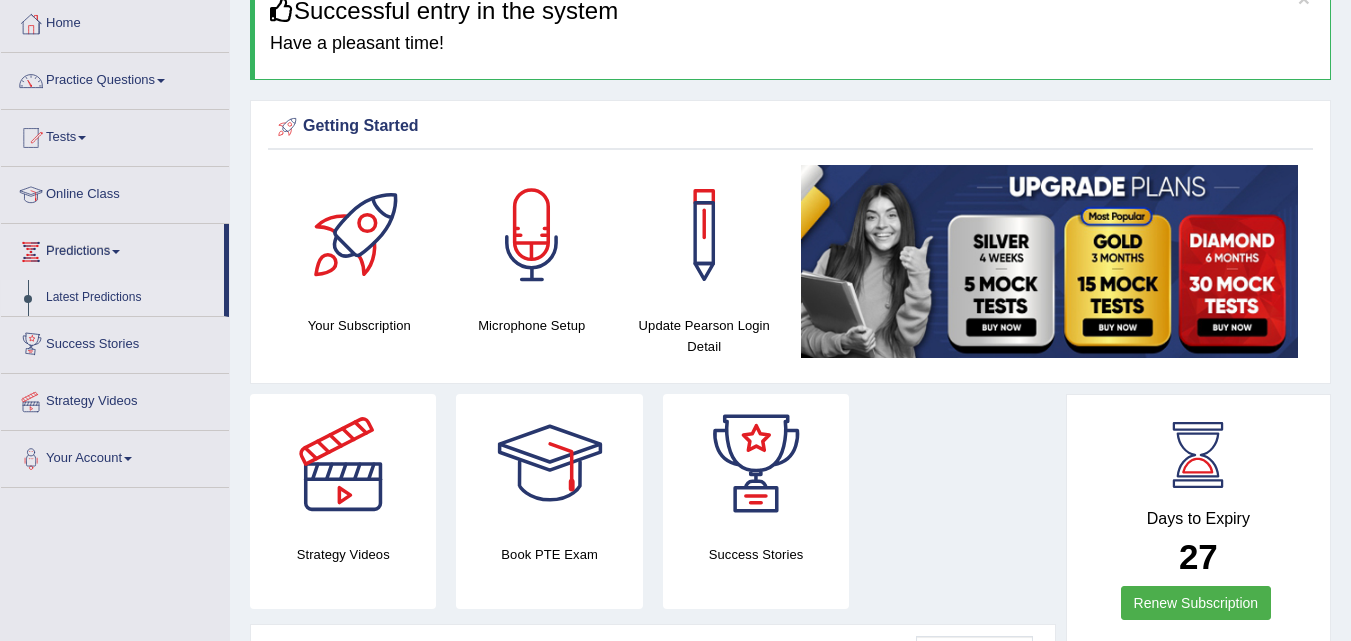 click on "Latest Predictions" at bounding box center [130, 298] 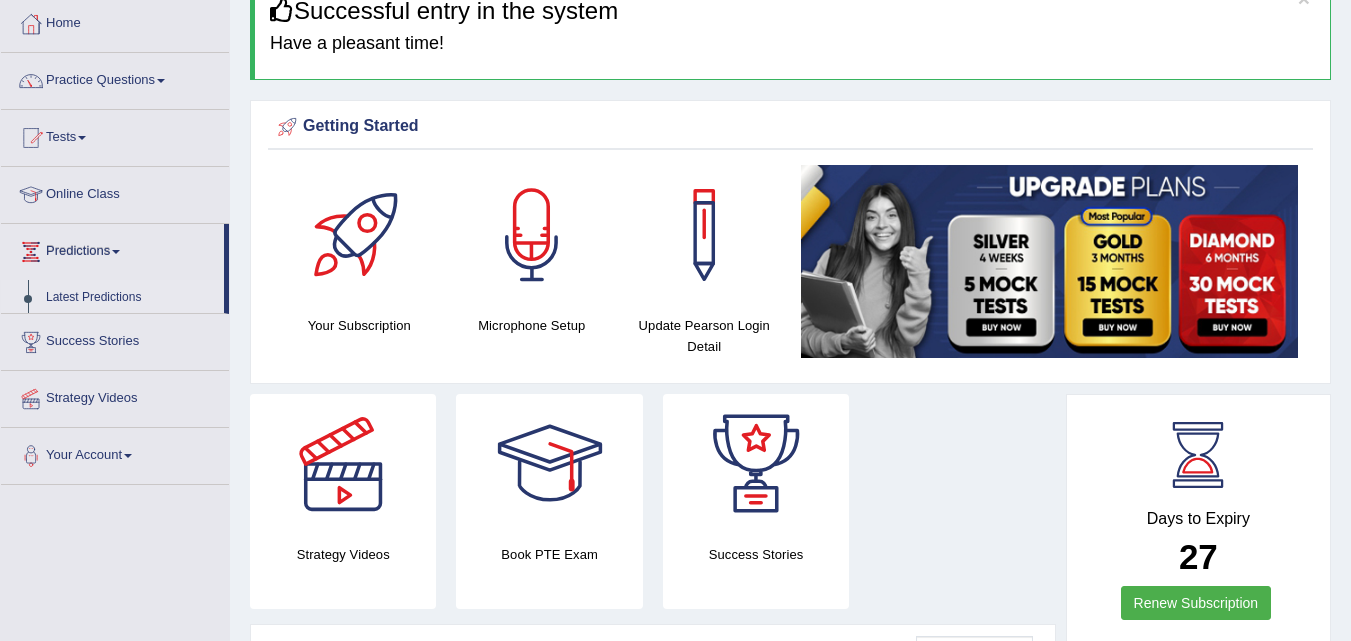 click on "Latest Predictions" at bounding box center (130, 298) 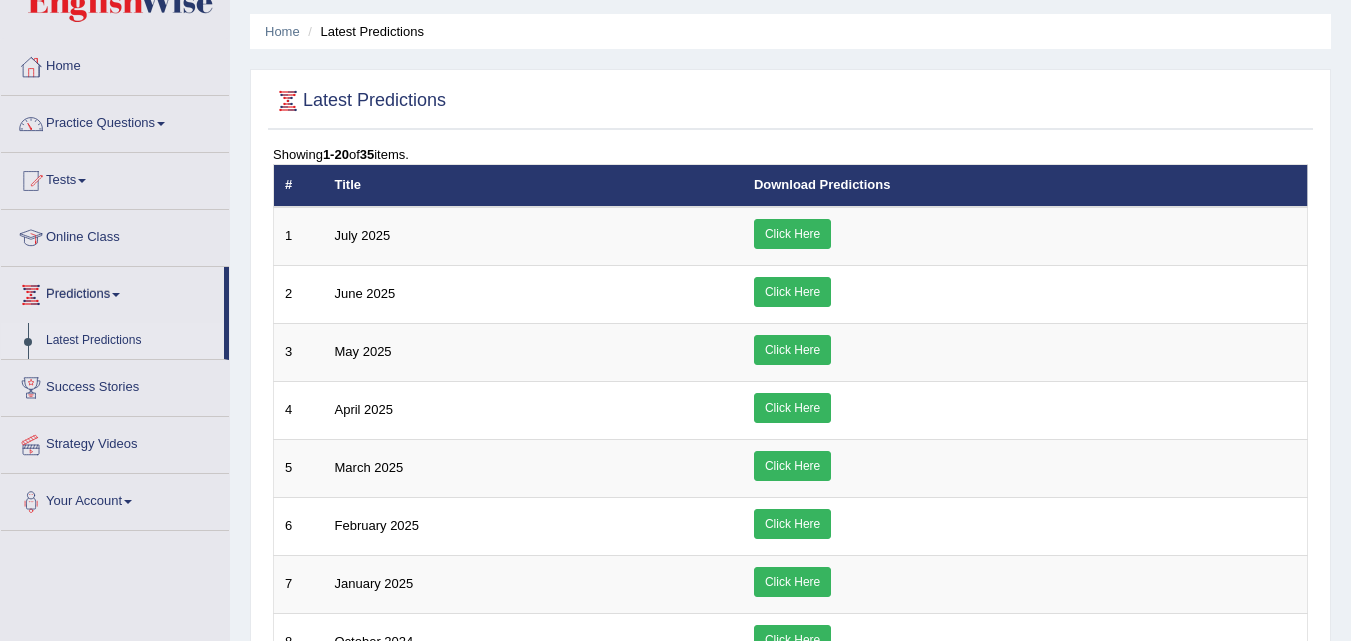 scroll, scrollTop: 0, scrollLeft: 0, axis: both 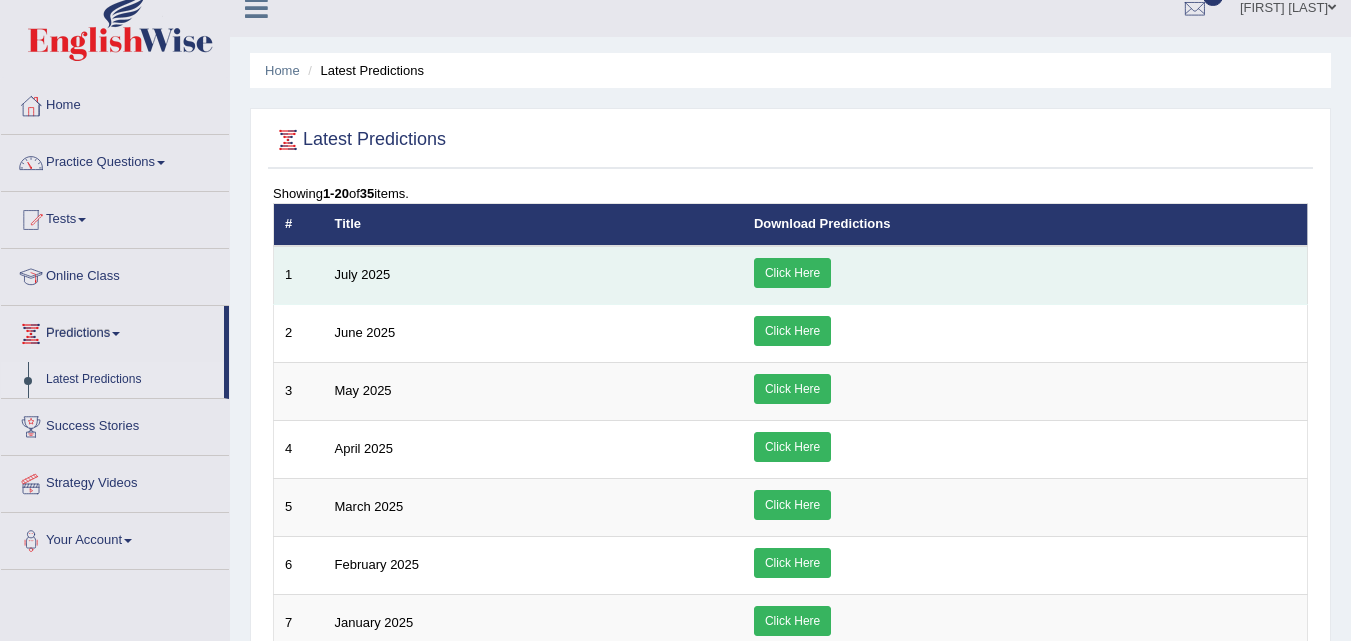 click on "Click Here" at bounding box center [792, 273] 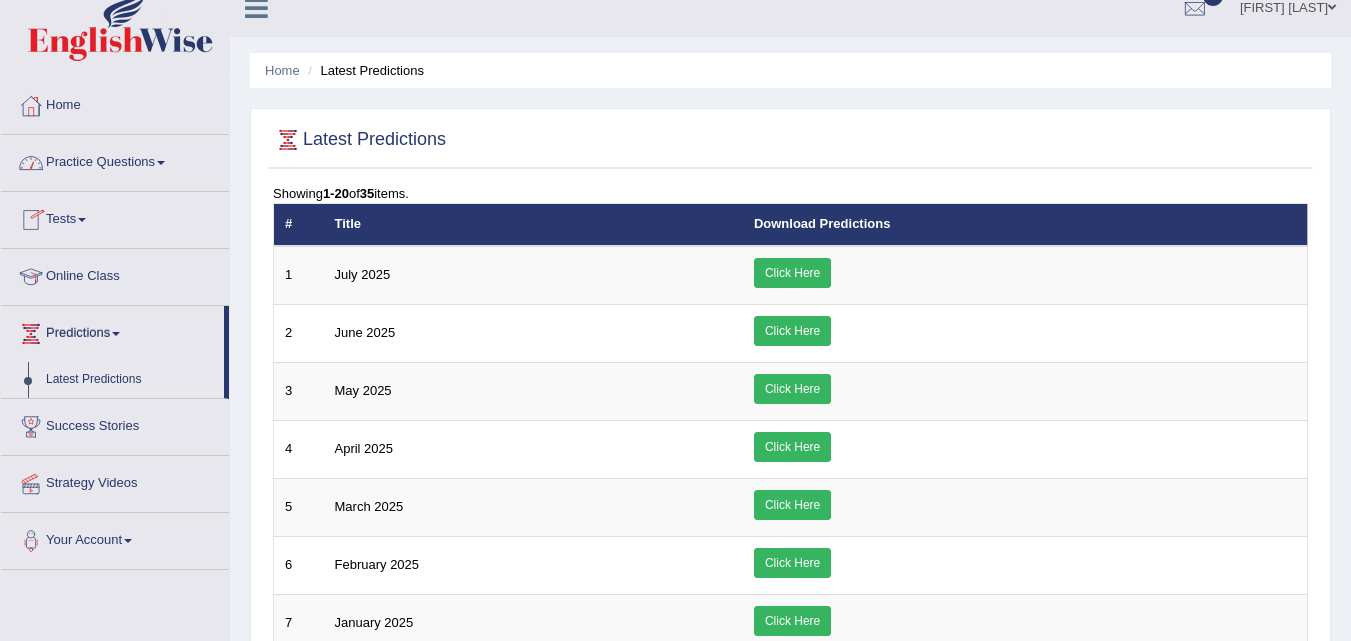 click at bounding box center [161, 163] 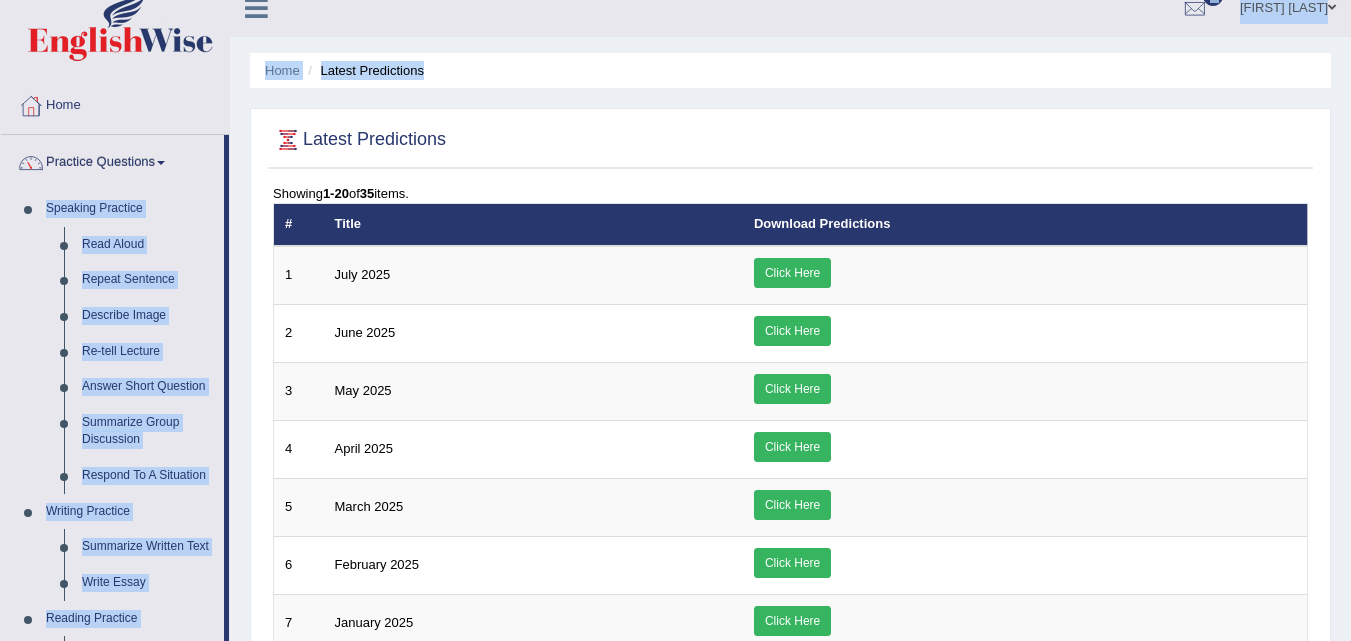 drag, startPoint x: 227, startPoint y: 165, endPoint x: 241, endPoint y: 248, distance: 84.17244 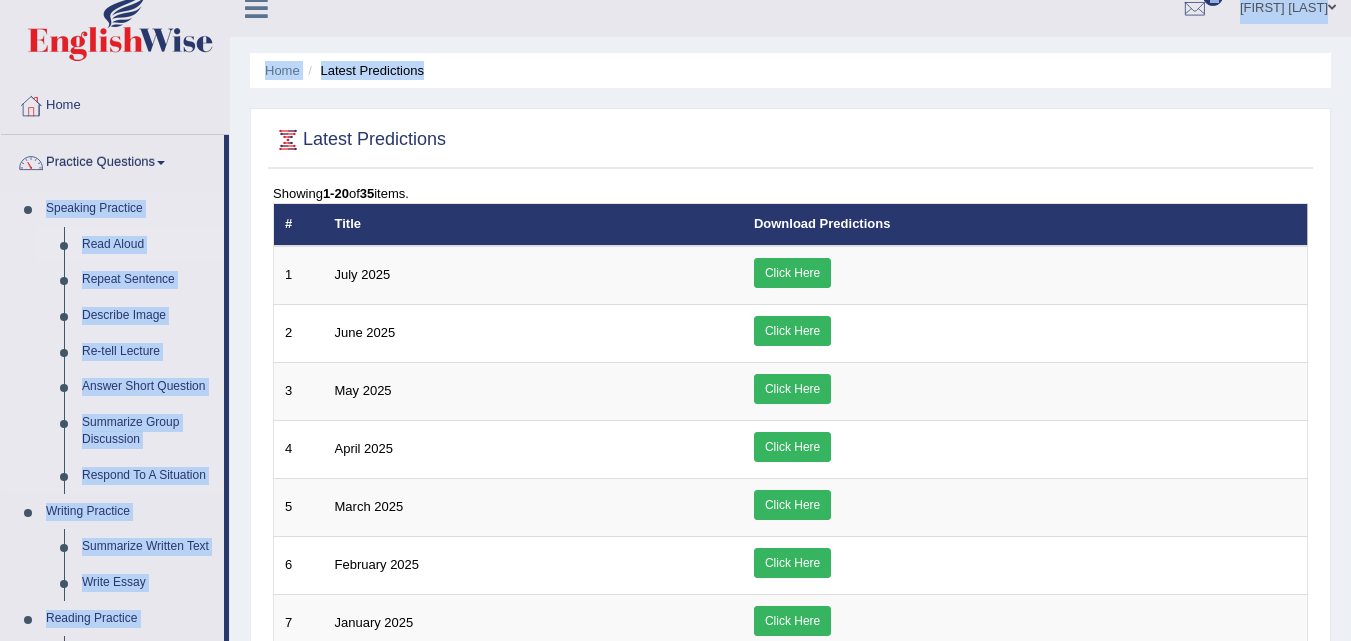 click on "Read Aloud" at bounding box center [148, 245] 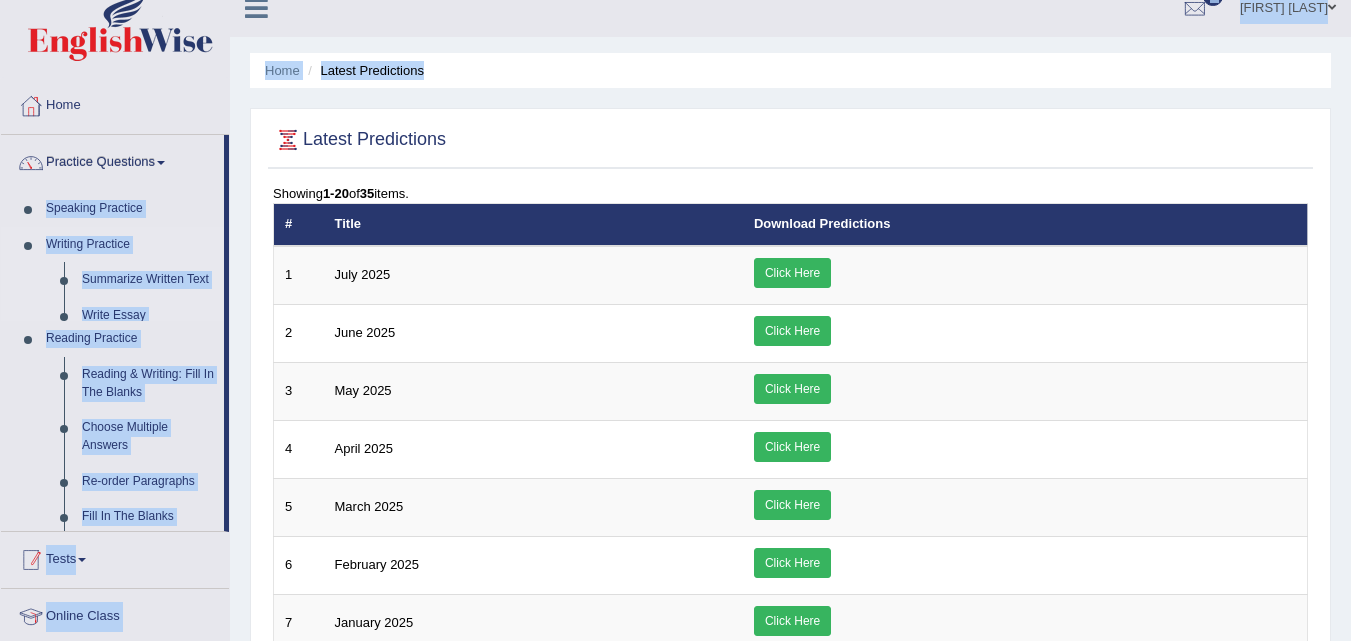 click on "Writing Practice" at bounding box center (130, 245) 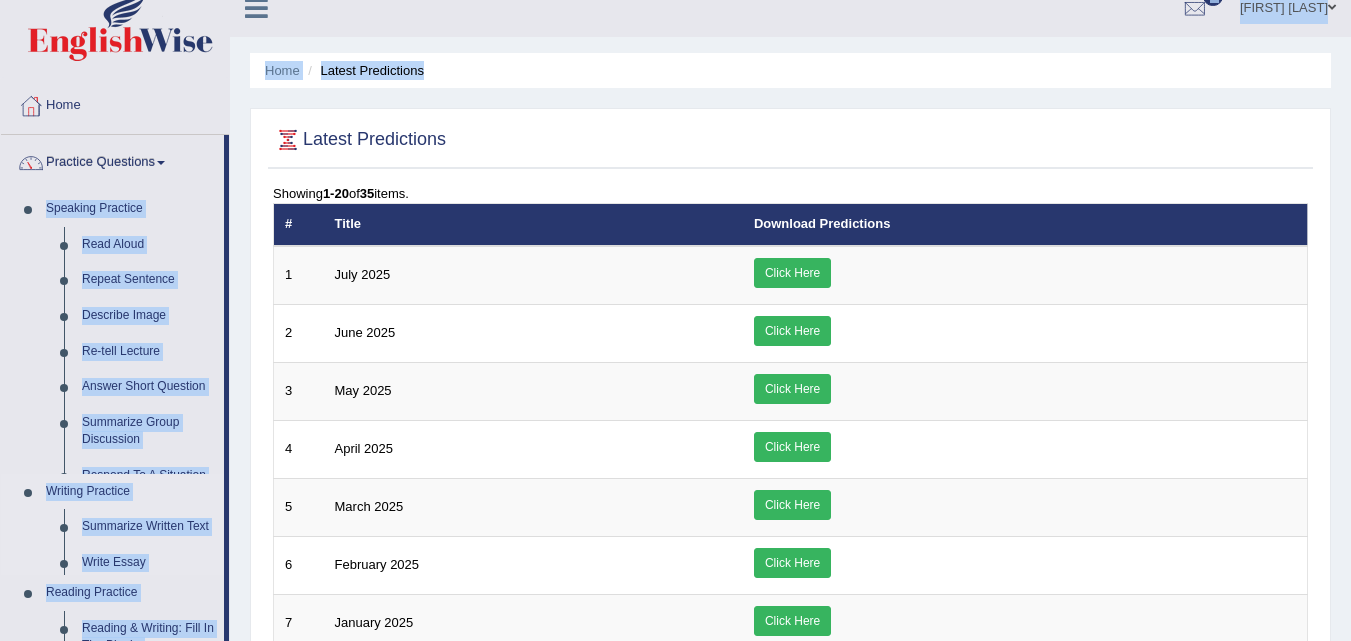 scroll, scrollTop: 0, scrollLeft: 0, axis: both 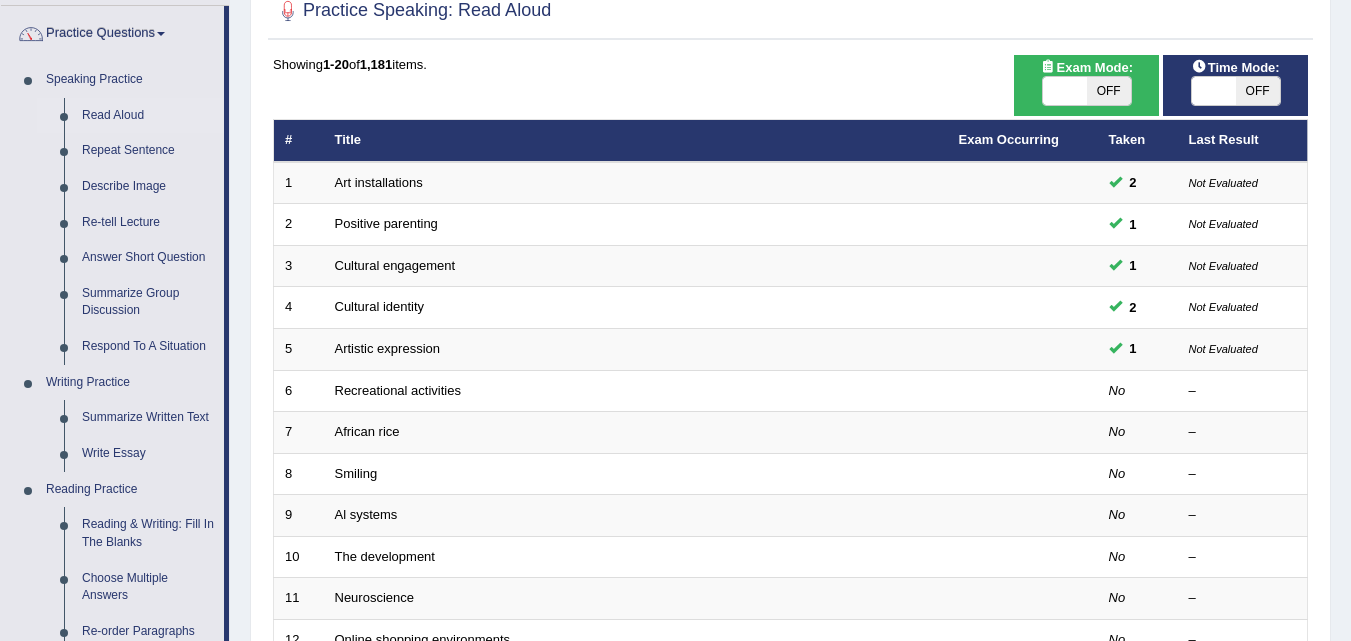 drag, startPoint x: 1356, startPoint y: 108, endPoint x: 1333, endPoint y: 164, distance: 60.53924 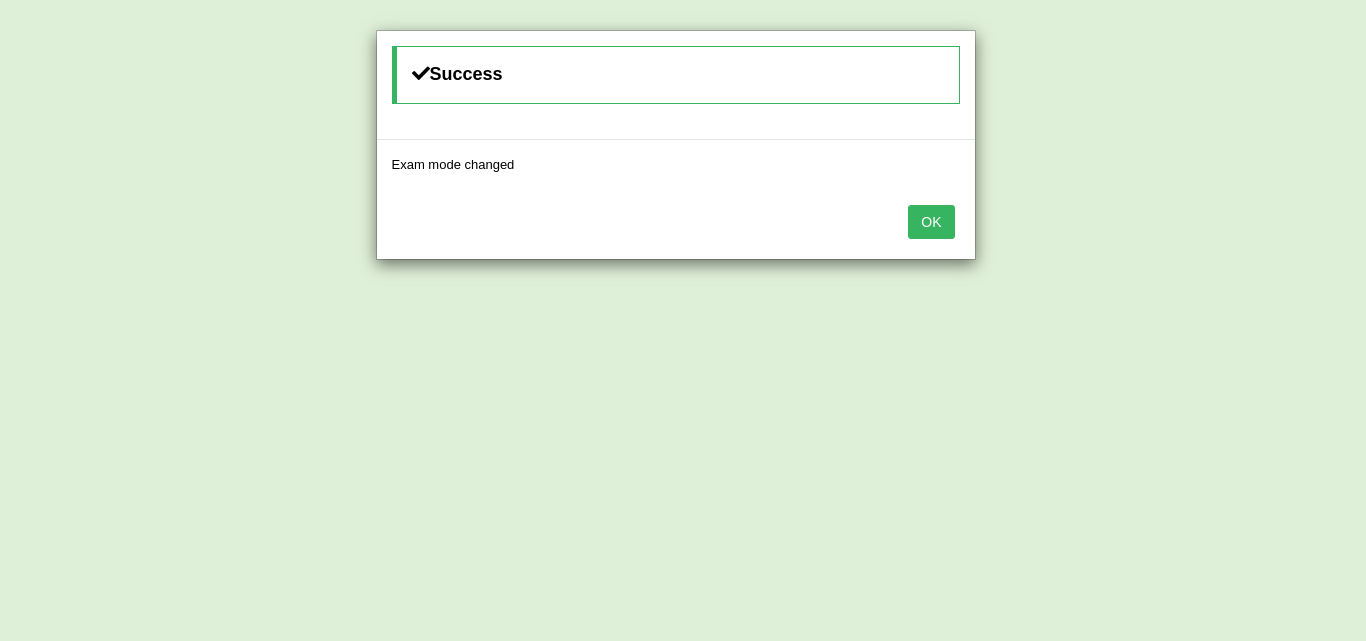 click on "OK" at bounding box center (931, 222) 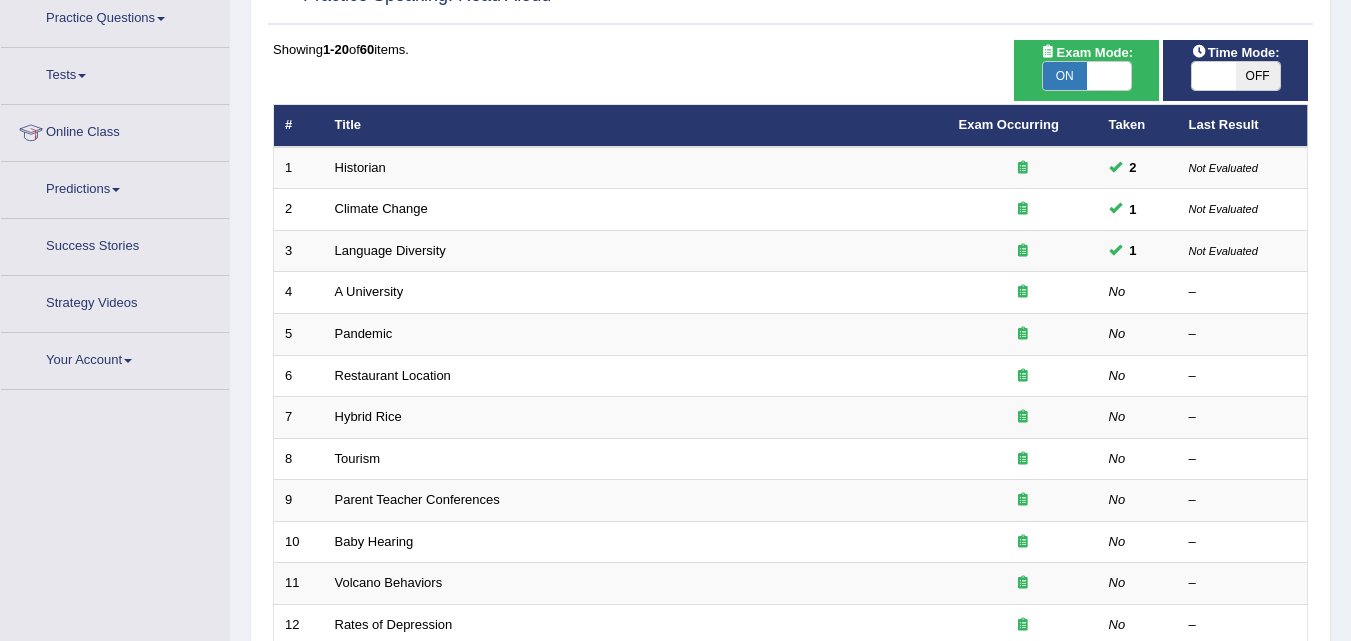 scroll, scrollTop: 165, scrollLeft: 0, axis: vertical 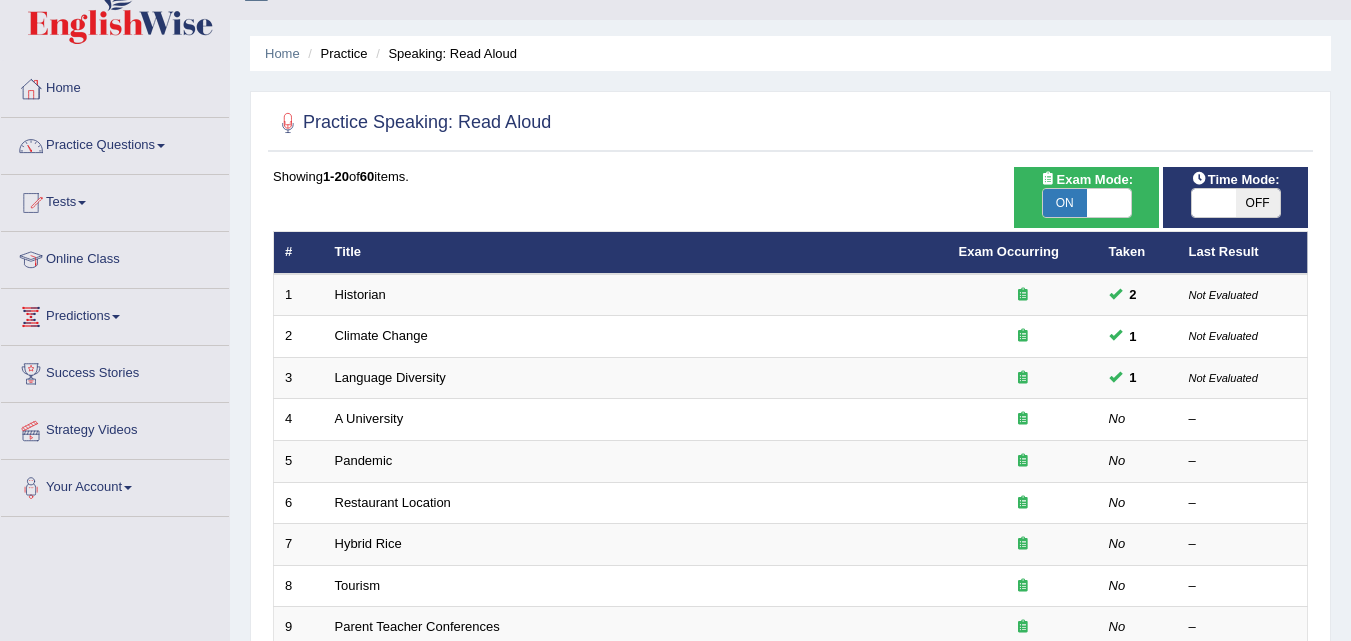 click on "OFF" at bounding box center [1258, 203] 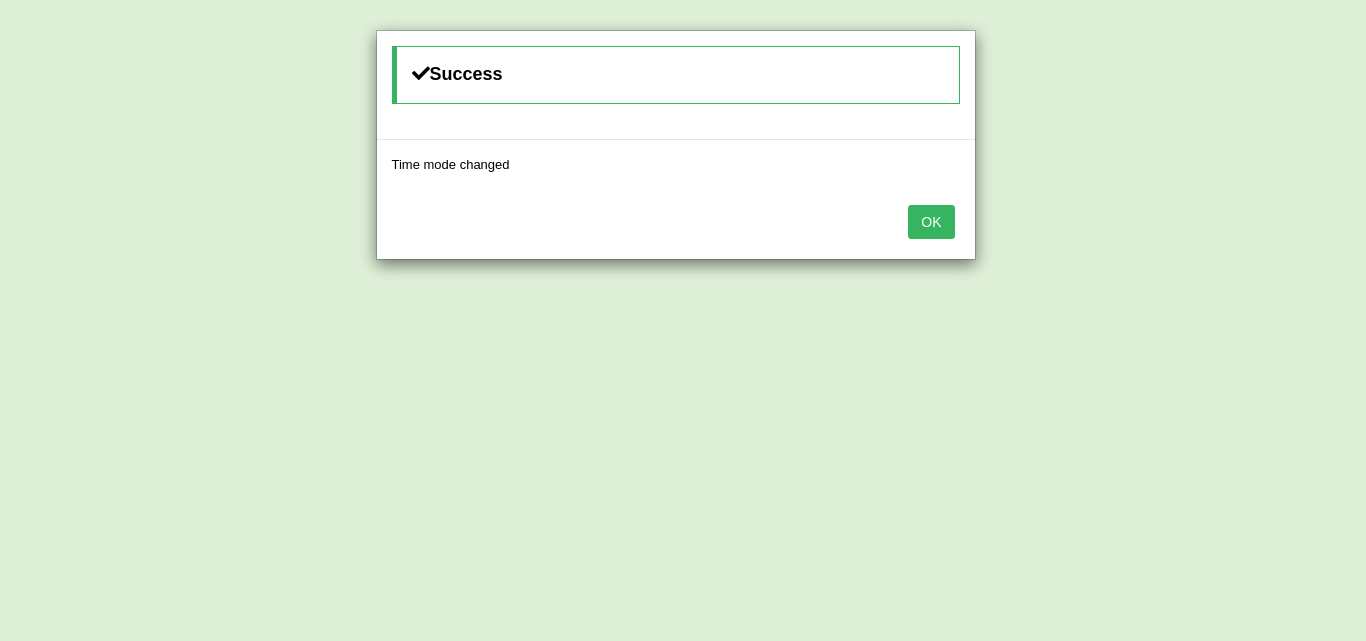 click on "OK" at bounding box center [931, 222] 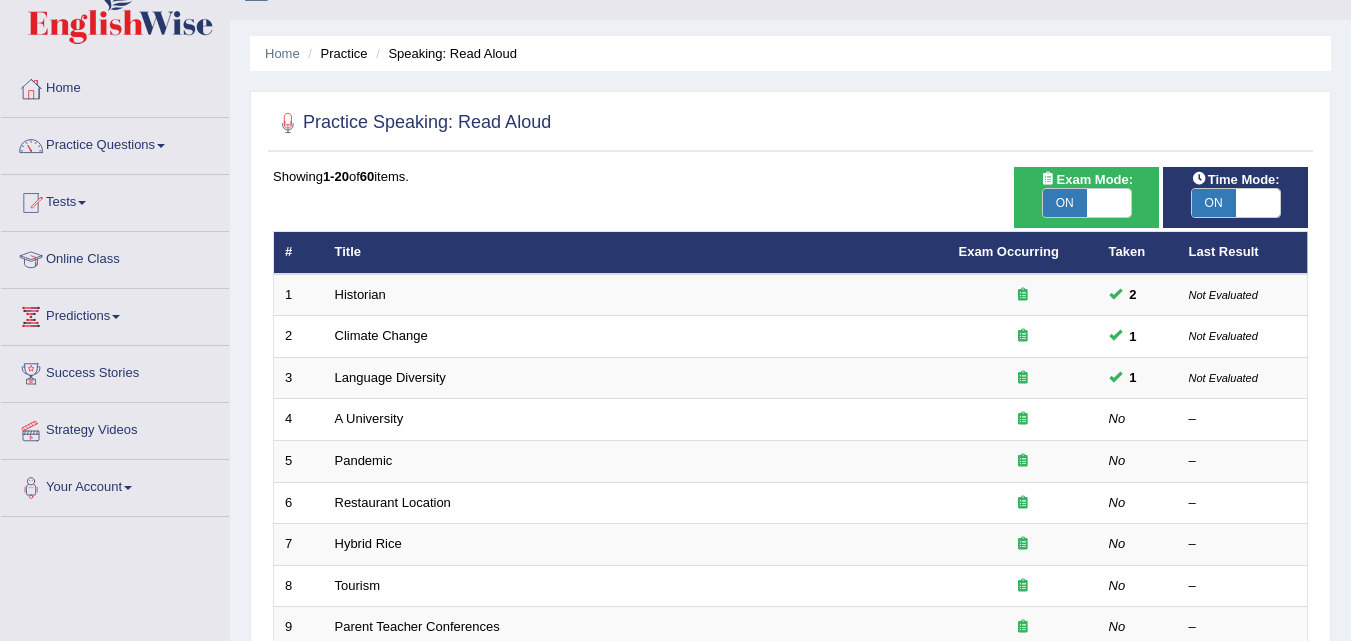 click on "ON" at bounding box center (1065, 203) 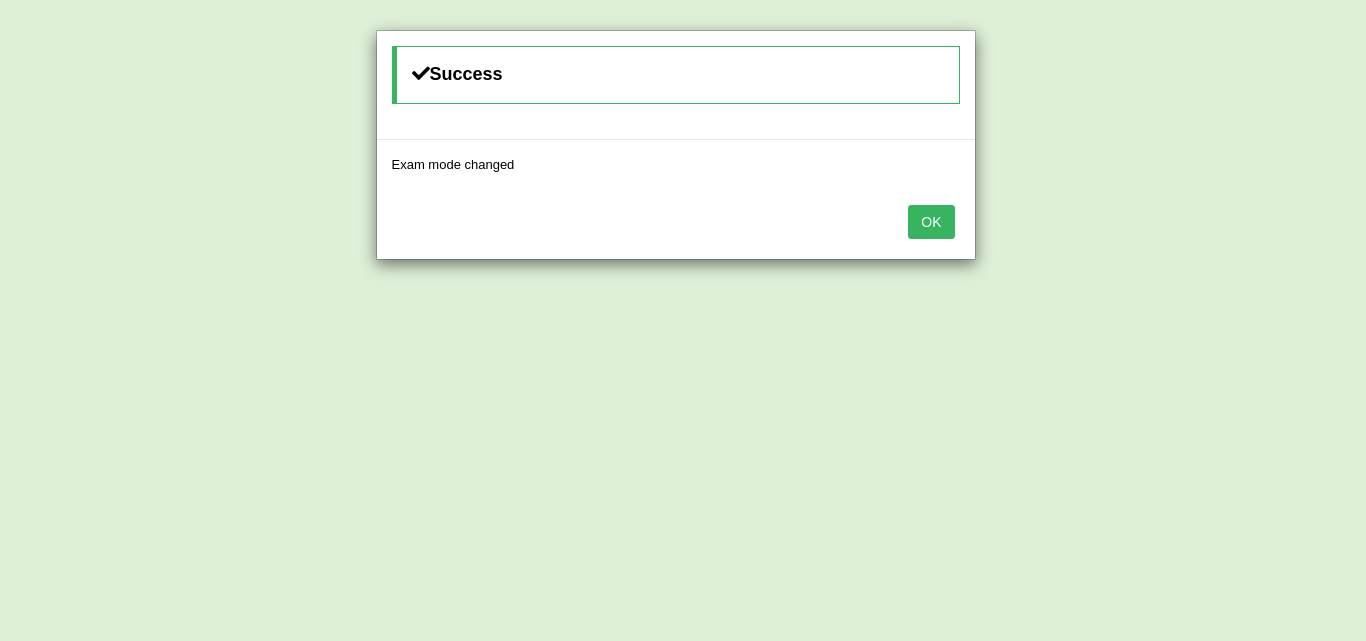 click on "OK" at bounding box center (931, 222) 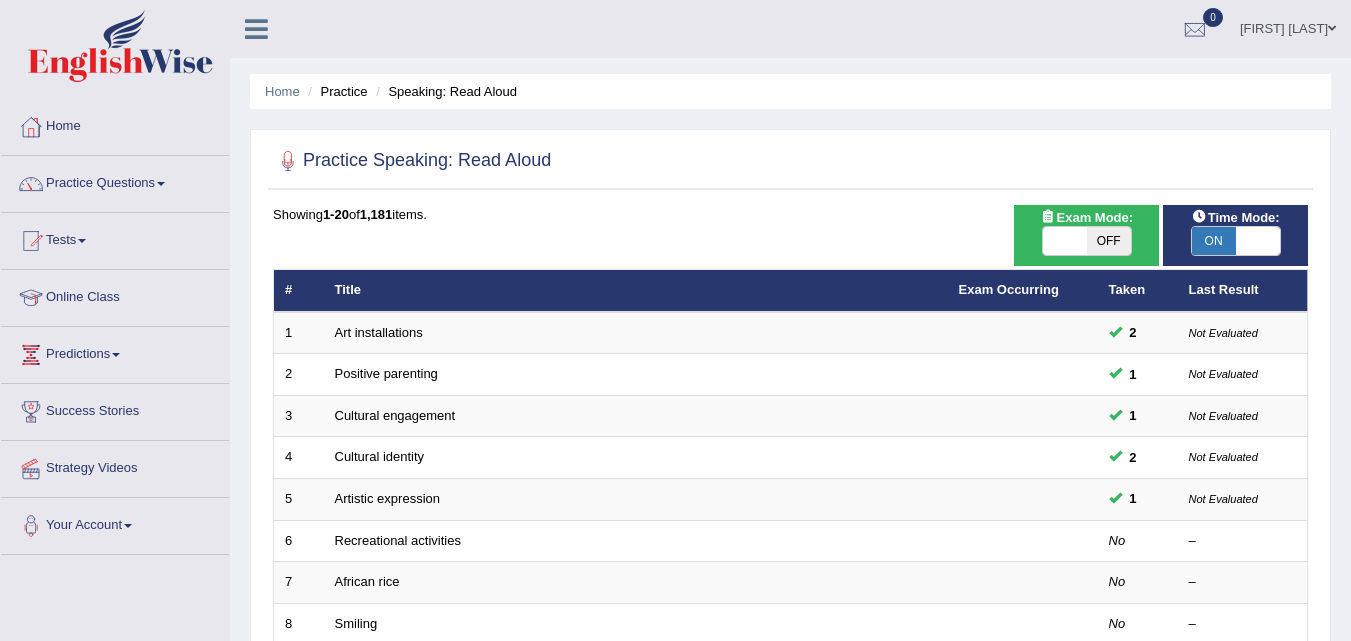 scroll, scrollTop: 38, scrollLeft: 0, axis: vertical 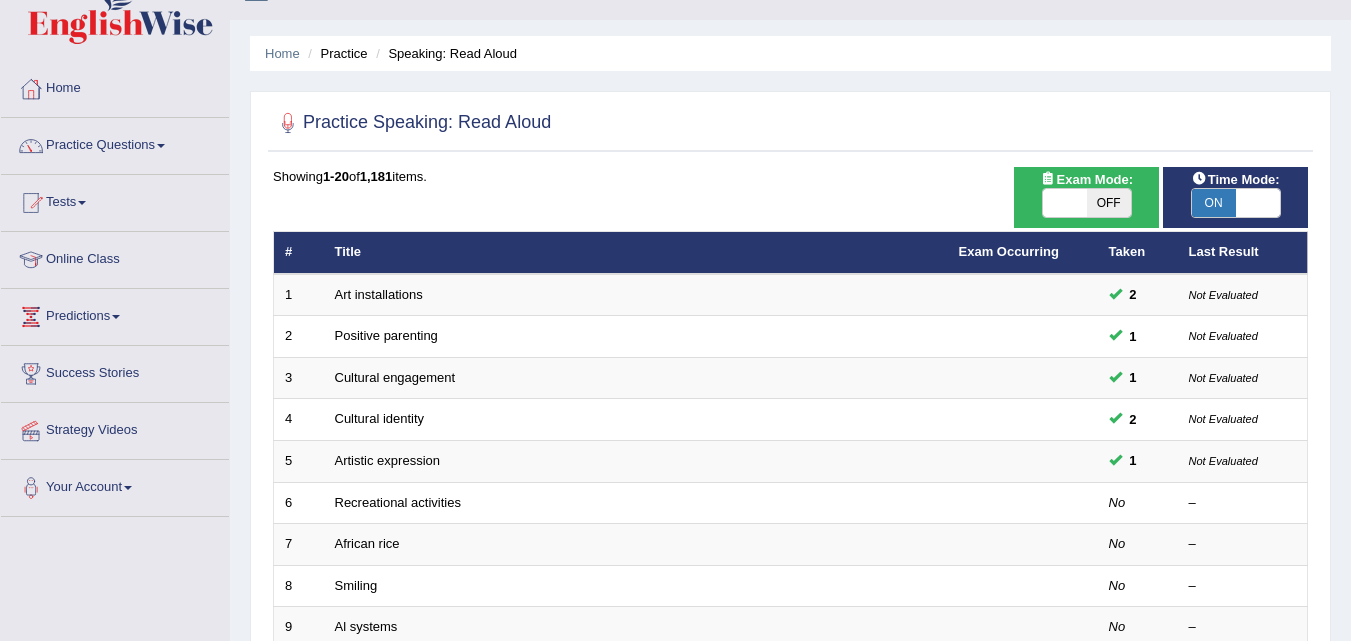 click on "OFF" at bounding box center [1109, 203] 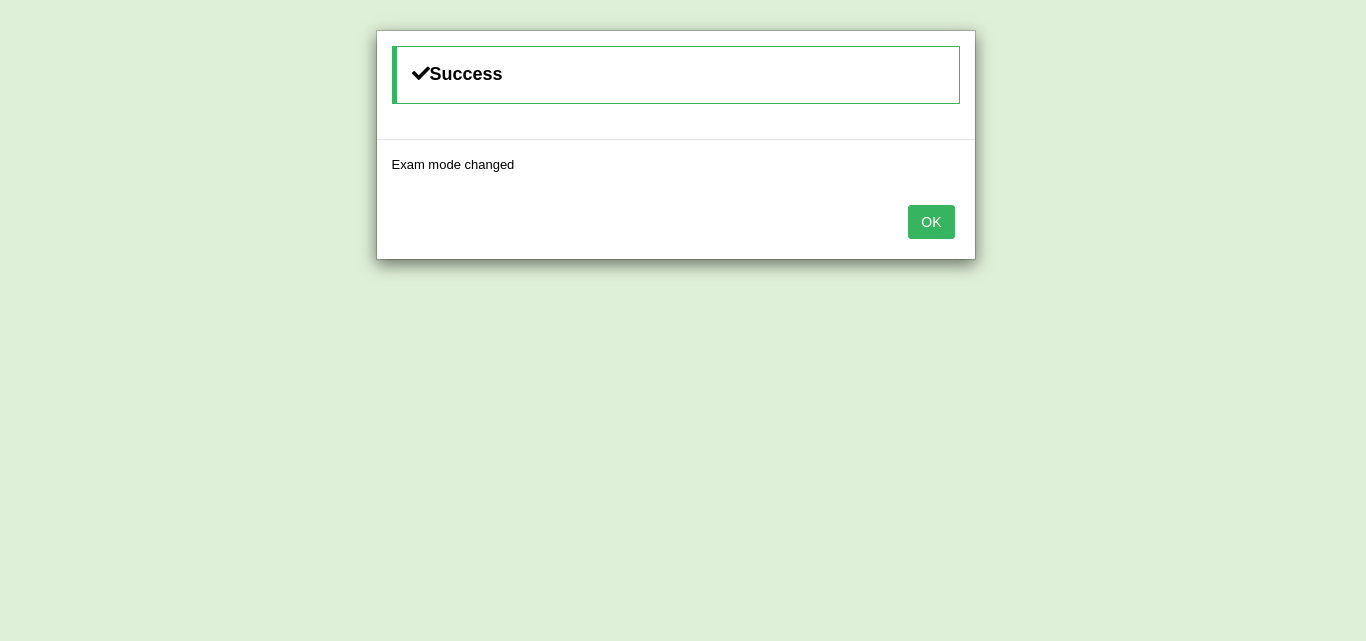 click on "OK" at bounding box center [931, 222] 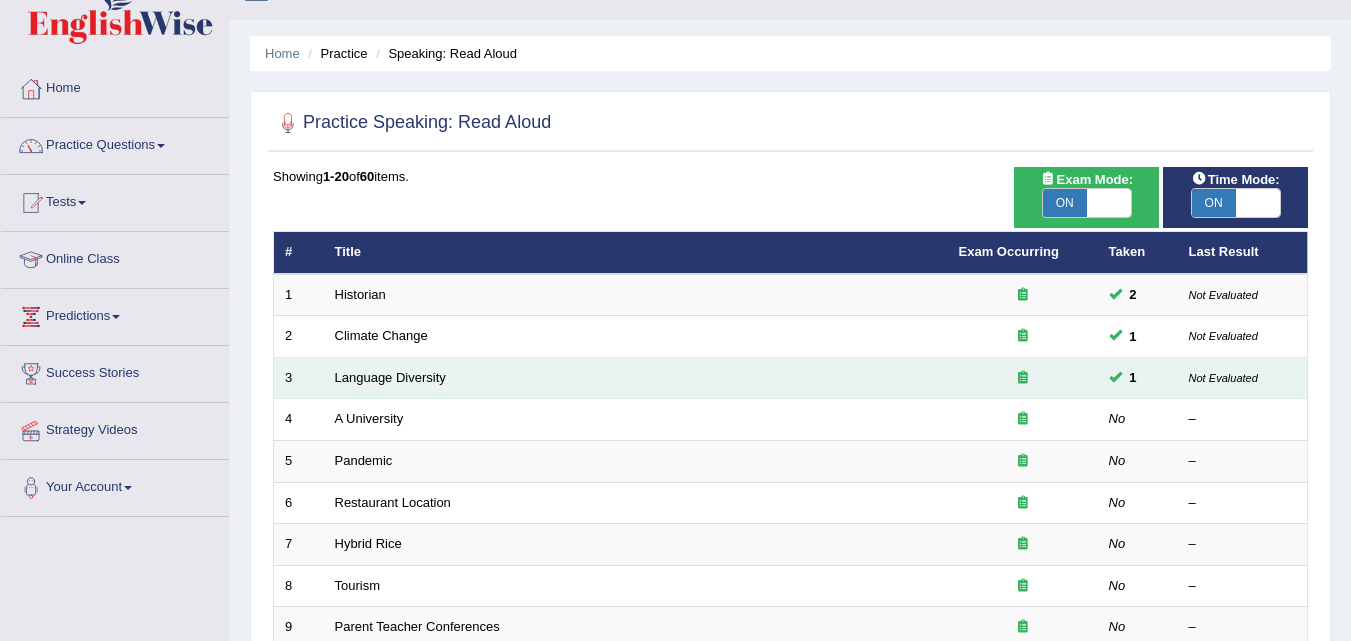 scroll, scrollTop: 38, scrollLeft: 0, axis: vertical 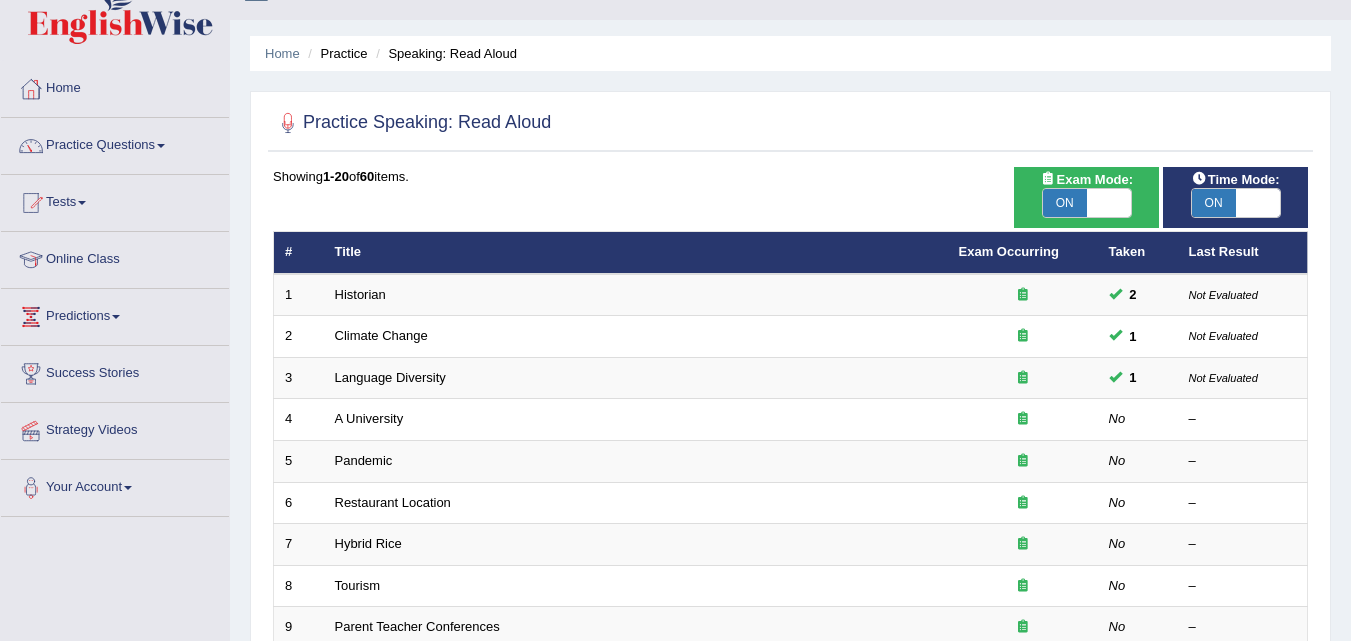 click on "ON" at bounding box center (1214, 203) 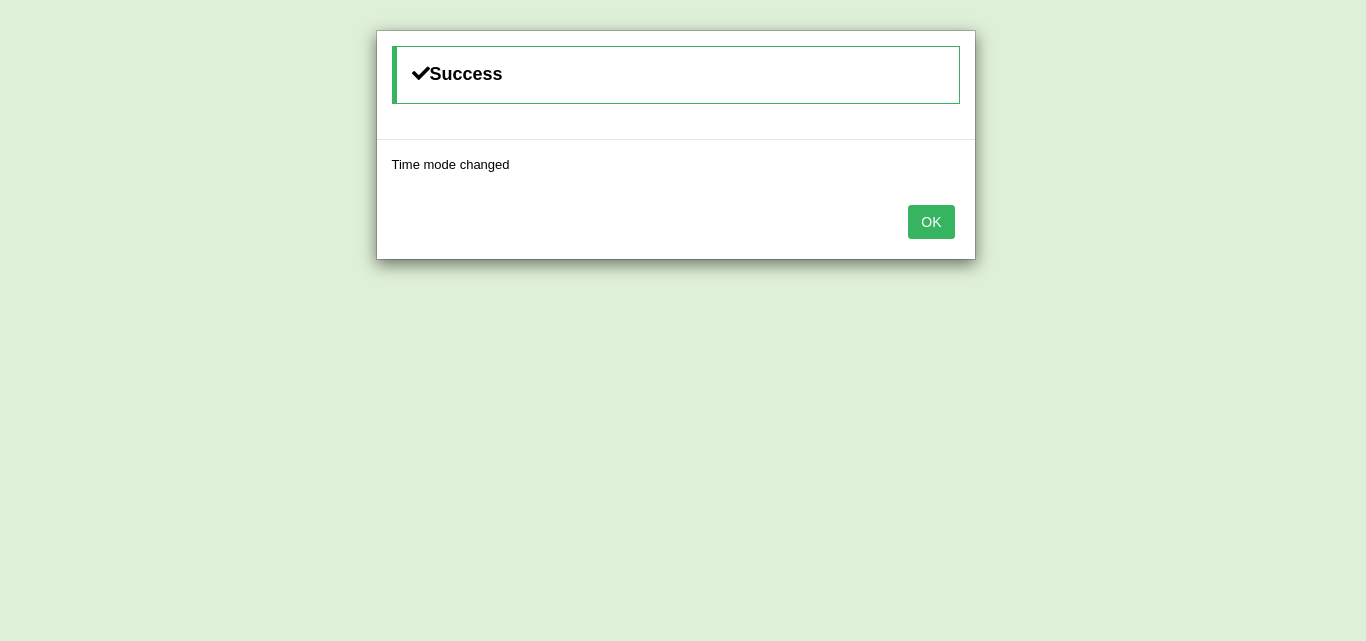 click on "OK" at bounding box center (931, 222) 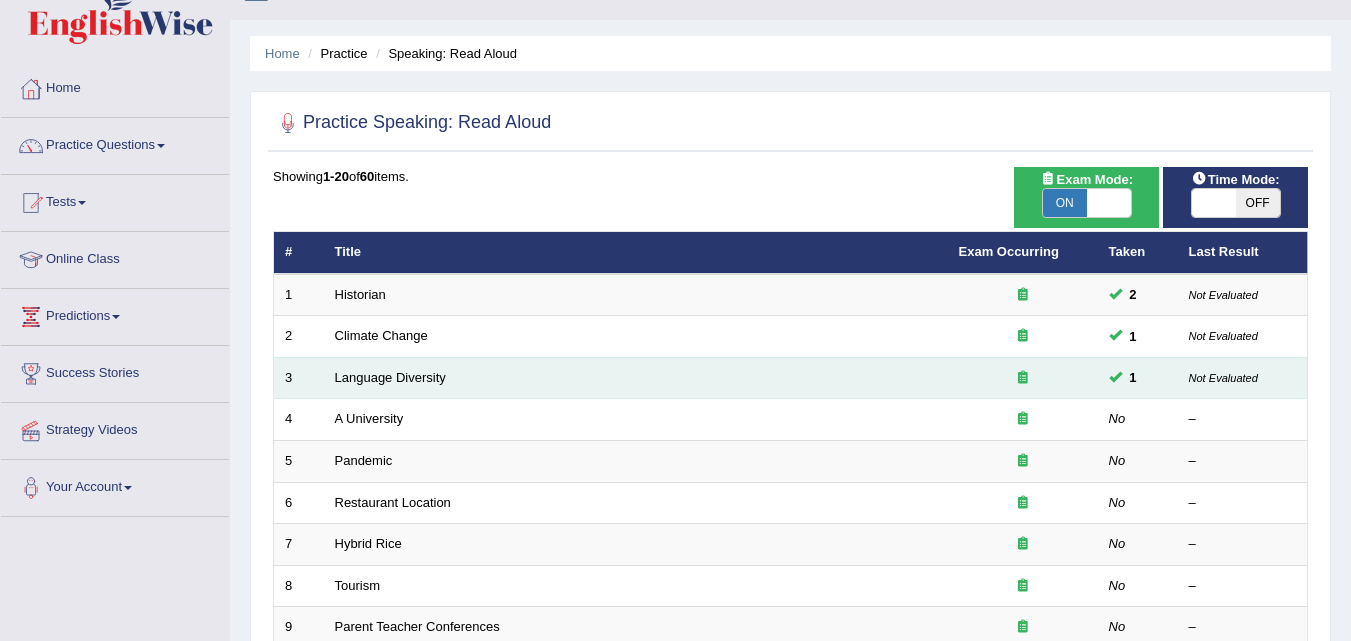 click at bounding box center (1023, 378) 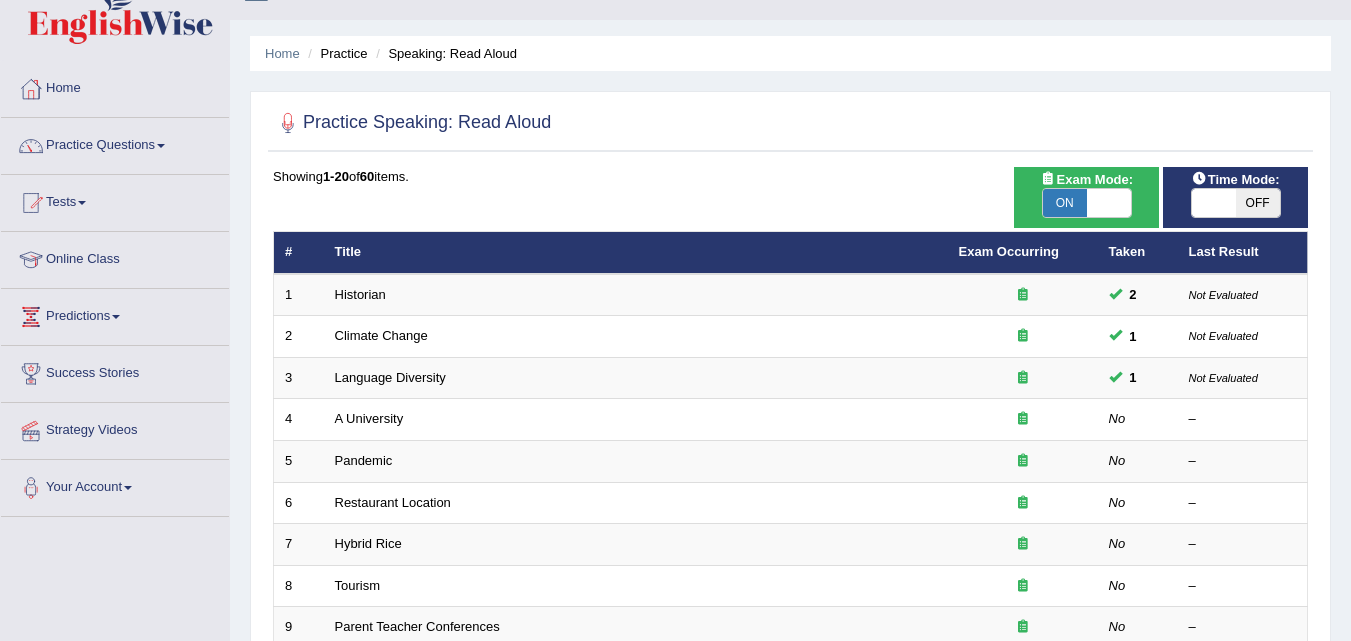 click on "OFF" at bounding box center [1258, 203] 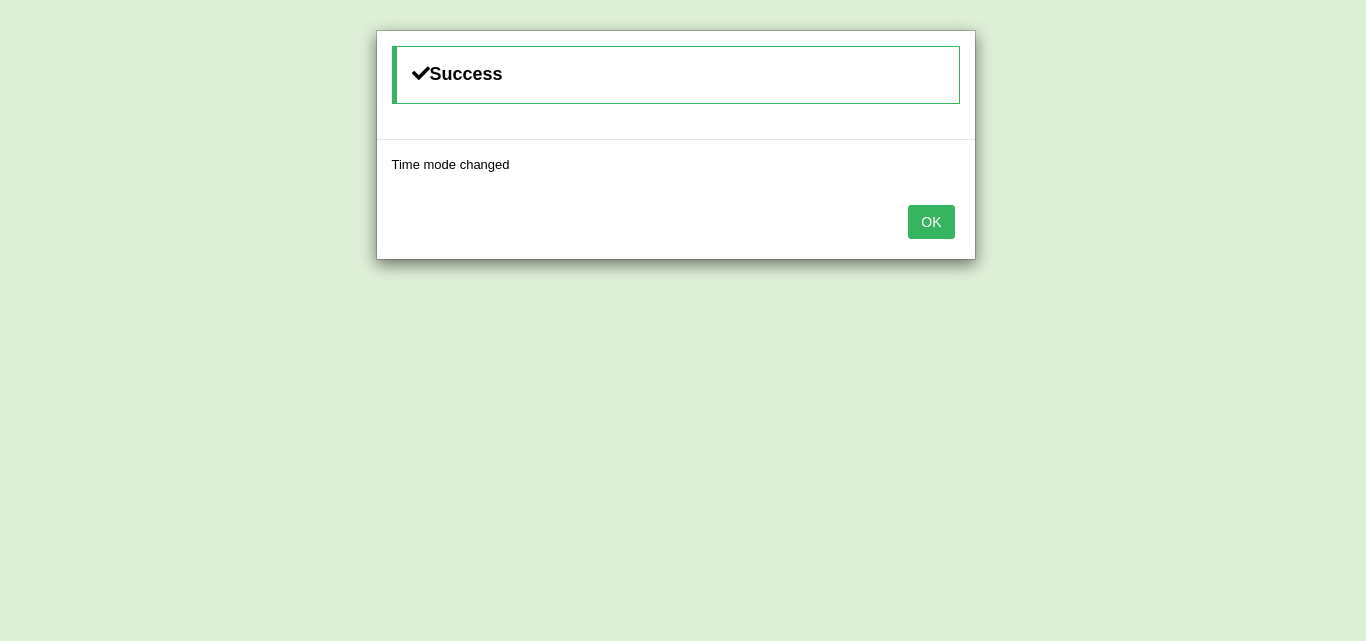click on "OK" at bounding box center (931, 222) 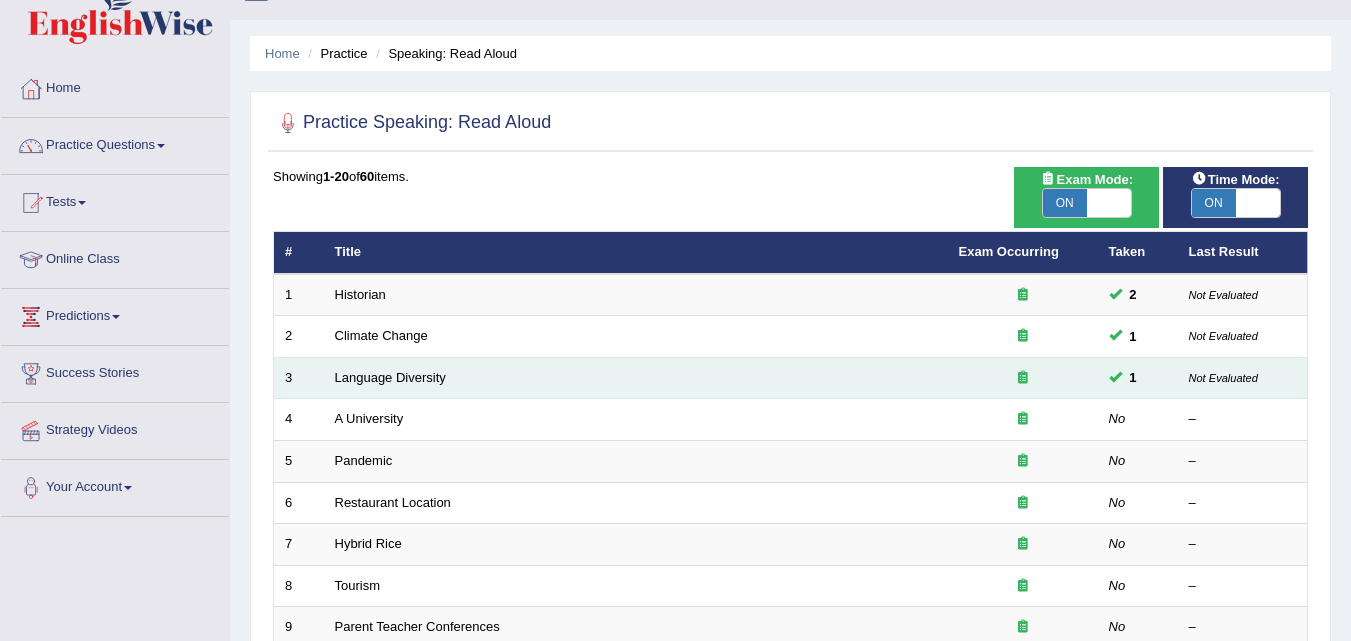 click at bounding box center [1023, 377] 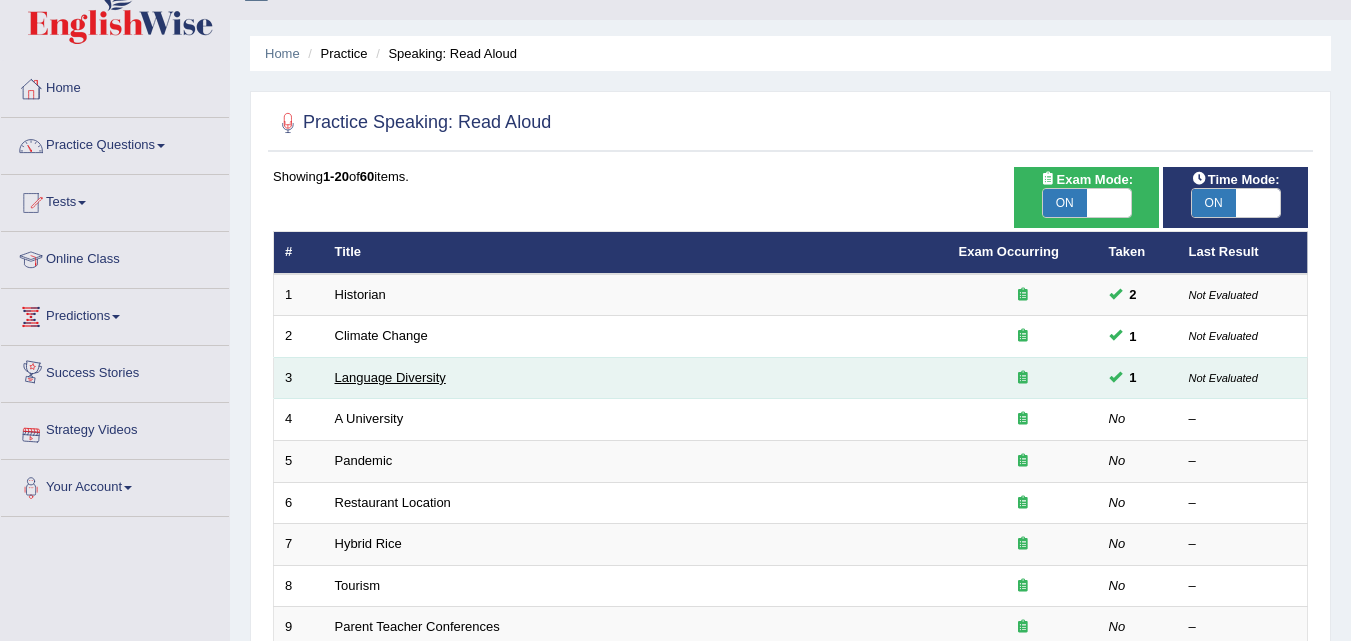 click on "Language Diversity" at bounding box center [390, 377] 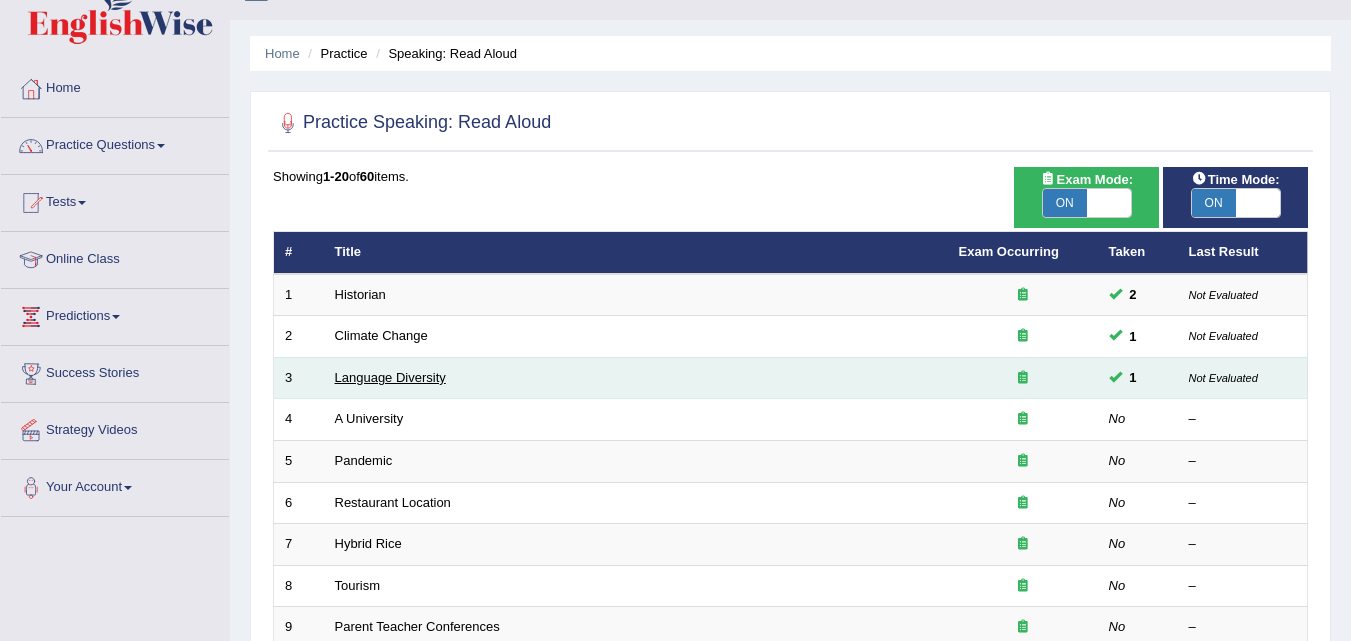click on "Language Diversity" at bounding box center (390, 377) 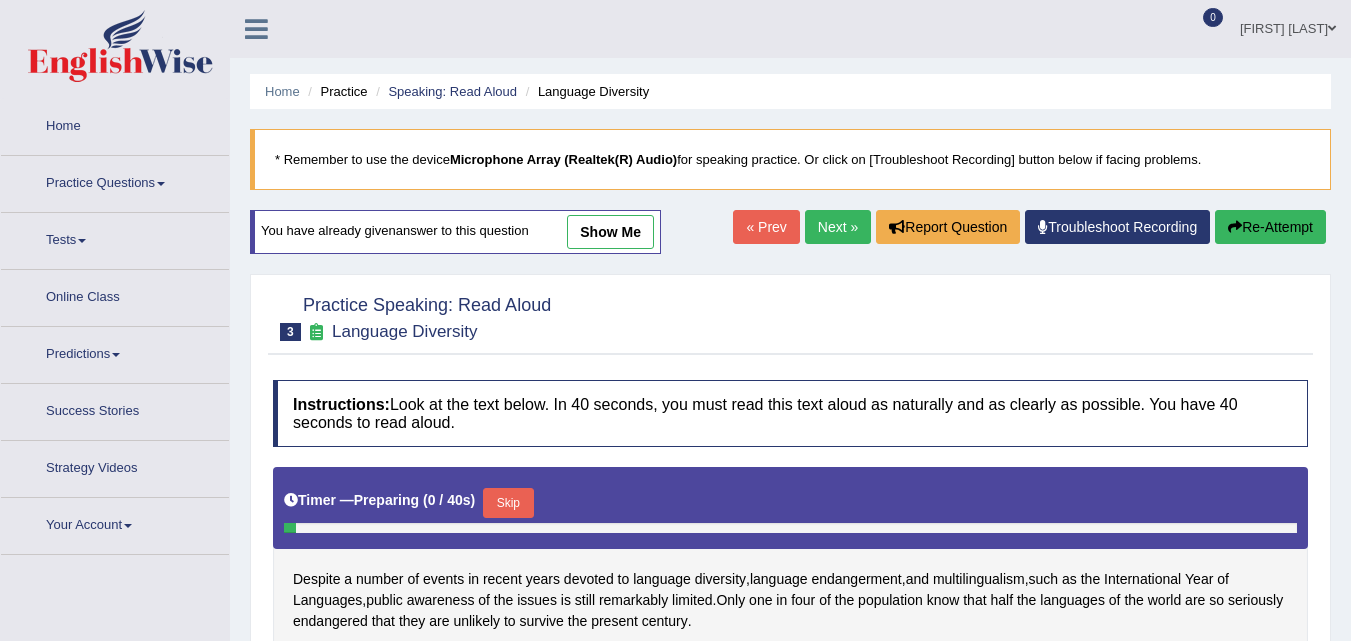 scroll, scrollTop: 0, scrollLeft: 0, axis: both 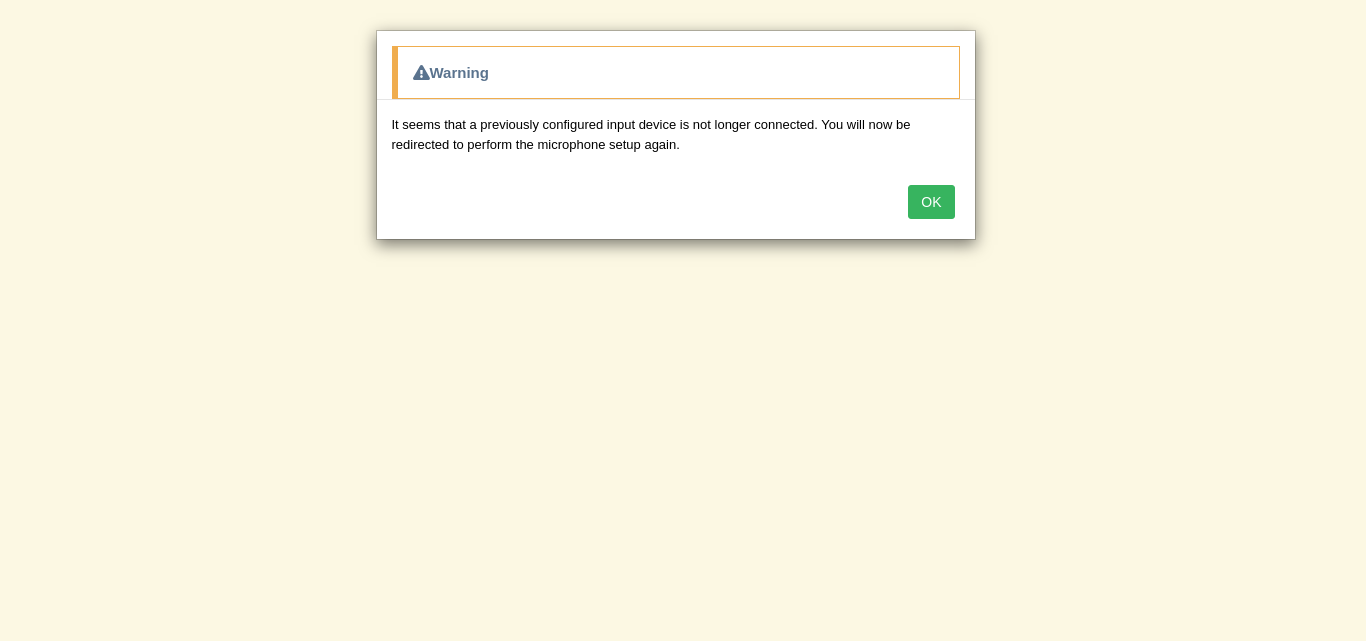 click on "Warning It seems that a previously configured input device is not longer connected. You will now be redirected to perform the microphone setup again. OK" at bounding box center (683, 320) 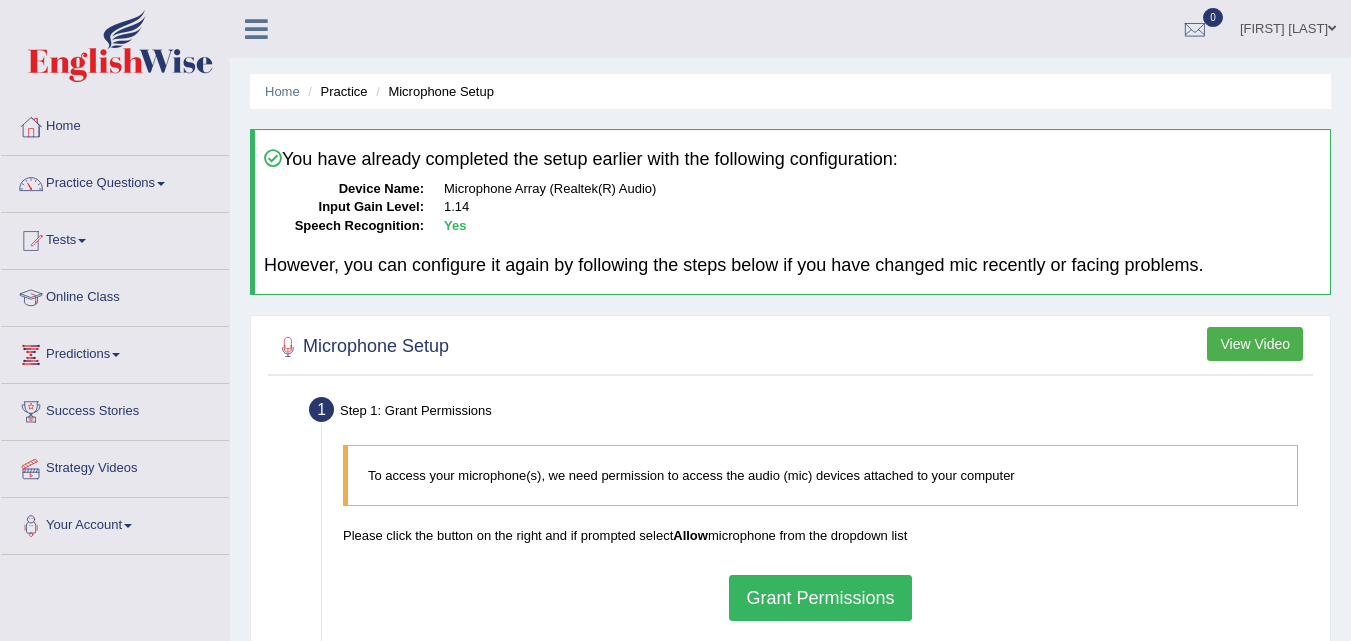 scroll, scrollTop: 0, scrollLeft: 0, axis: both 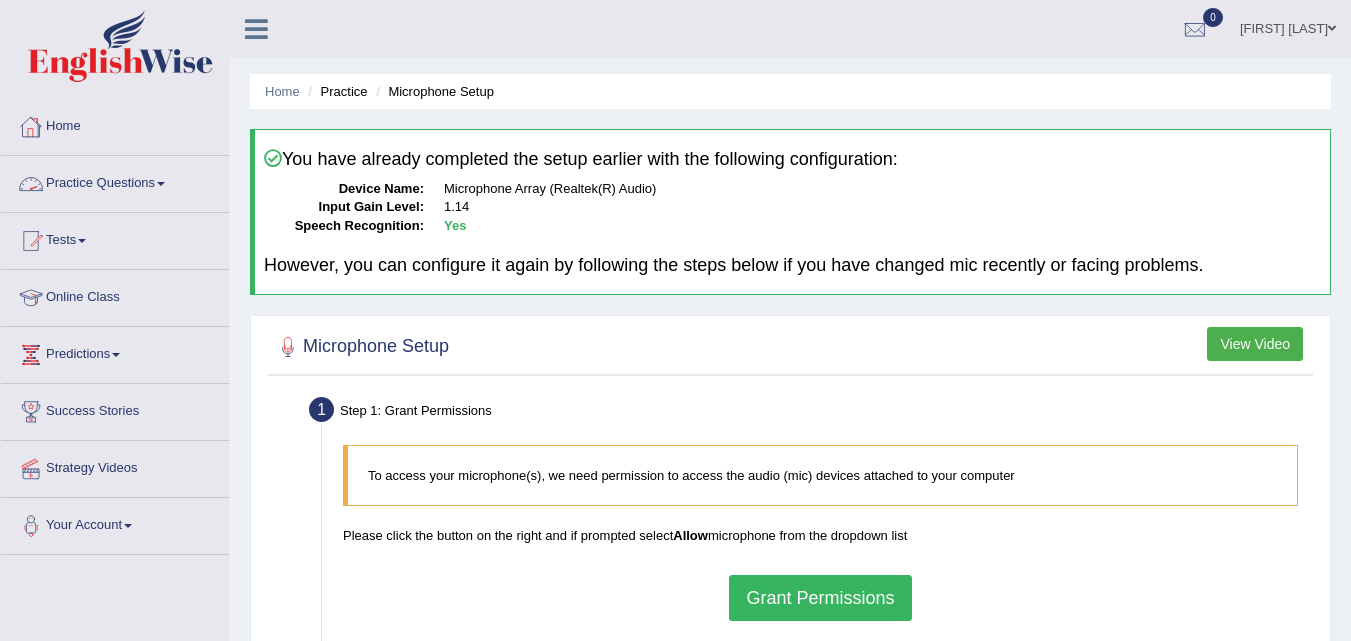 click on "Practice Questions" at bounding box center [115, 181] 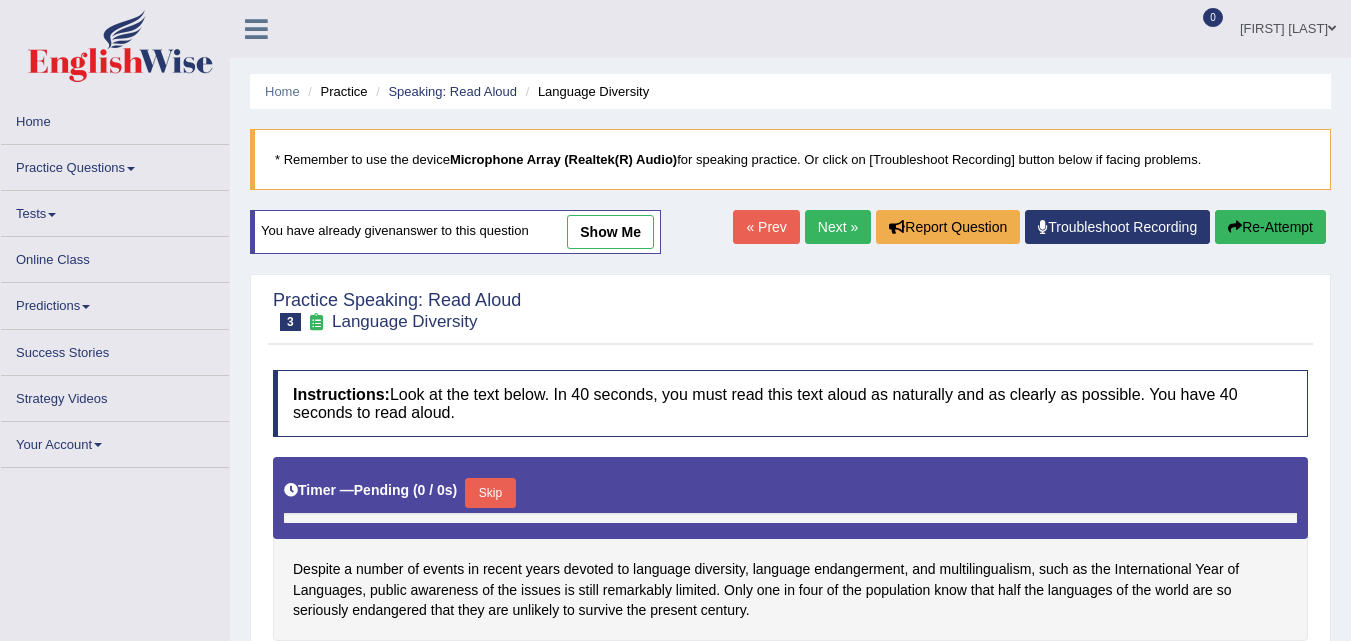 scroll, scrollTop: 0, scrollLeft: 0, axis: both 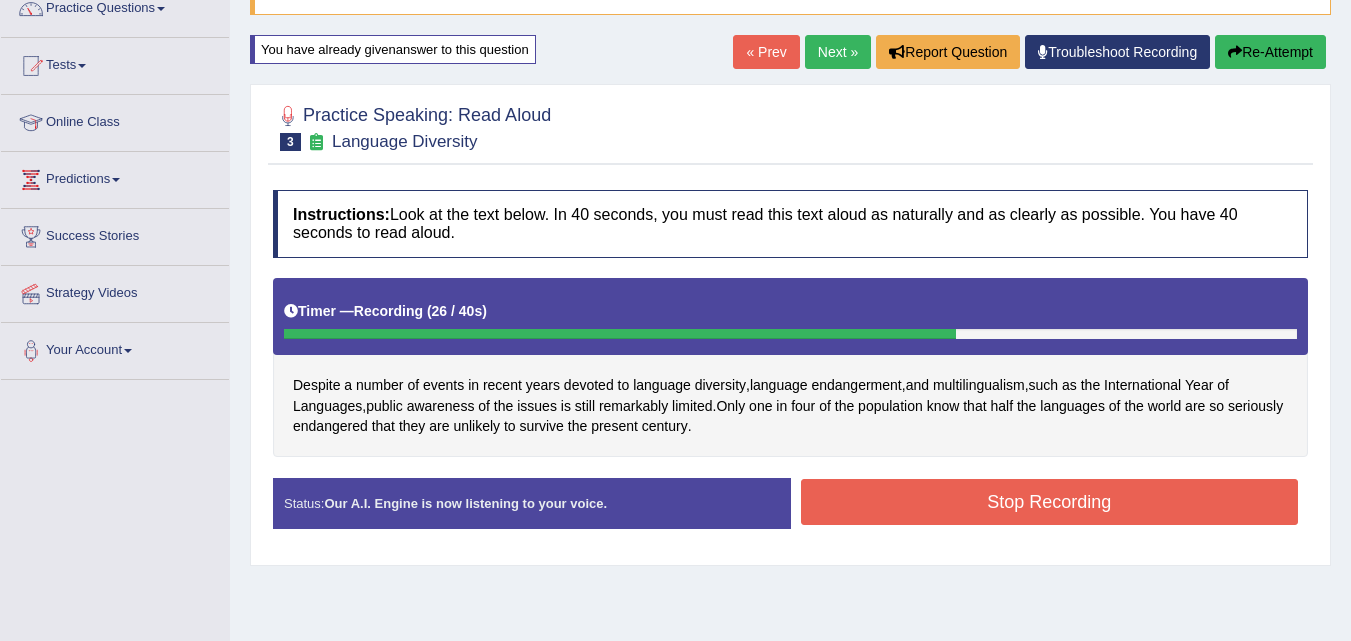 click on "Stop Recording" at bounding box center (1050, 502) 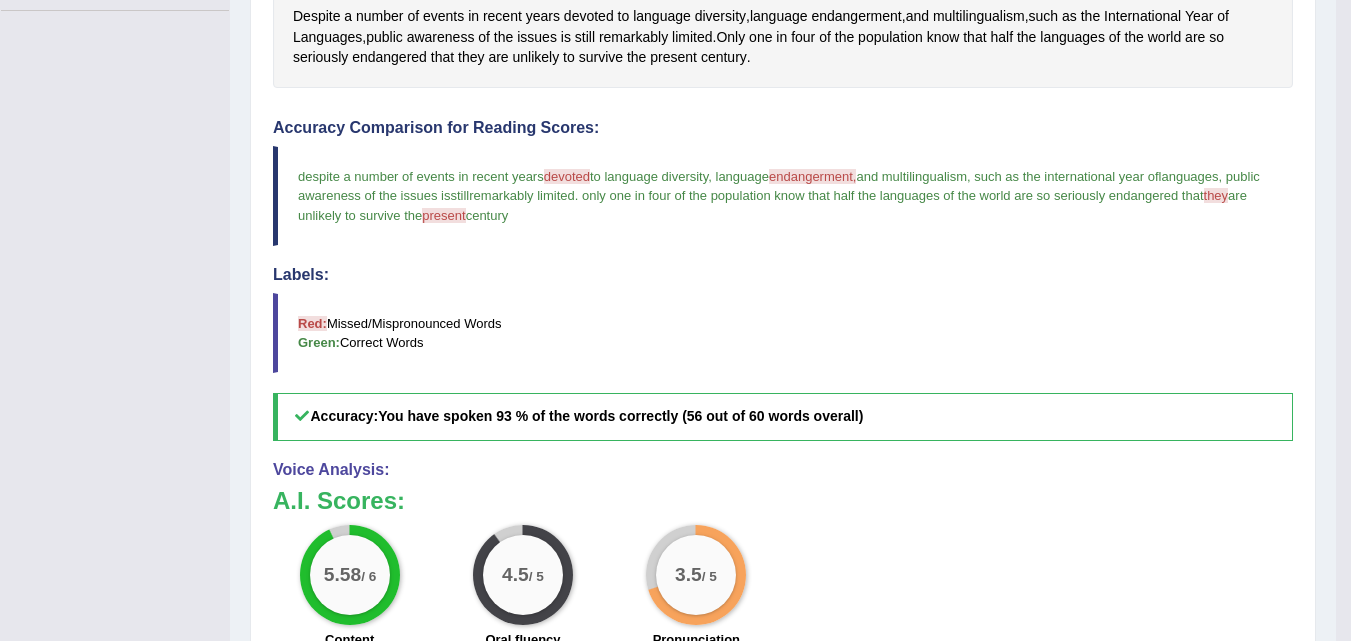scroll, scrollTop: 554, scrollLeft: 0, axis: vertical 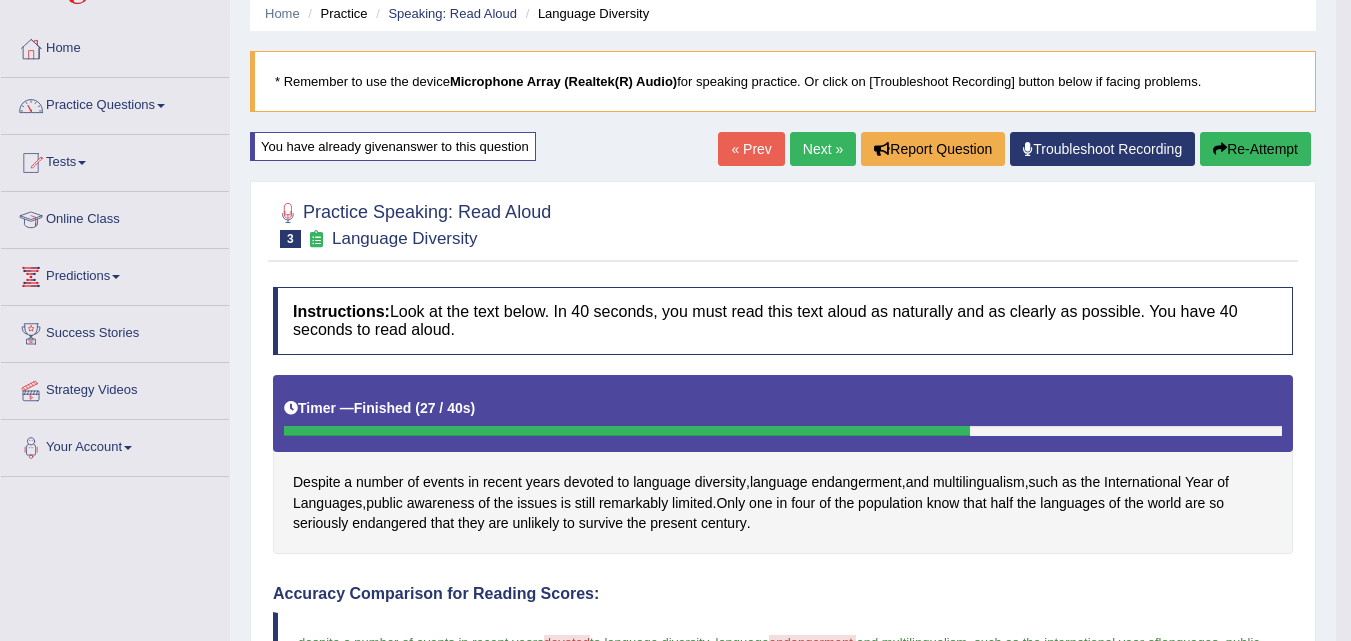 click on "Next »" at bounding box center [823, 149] 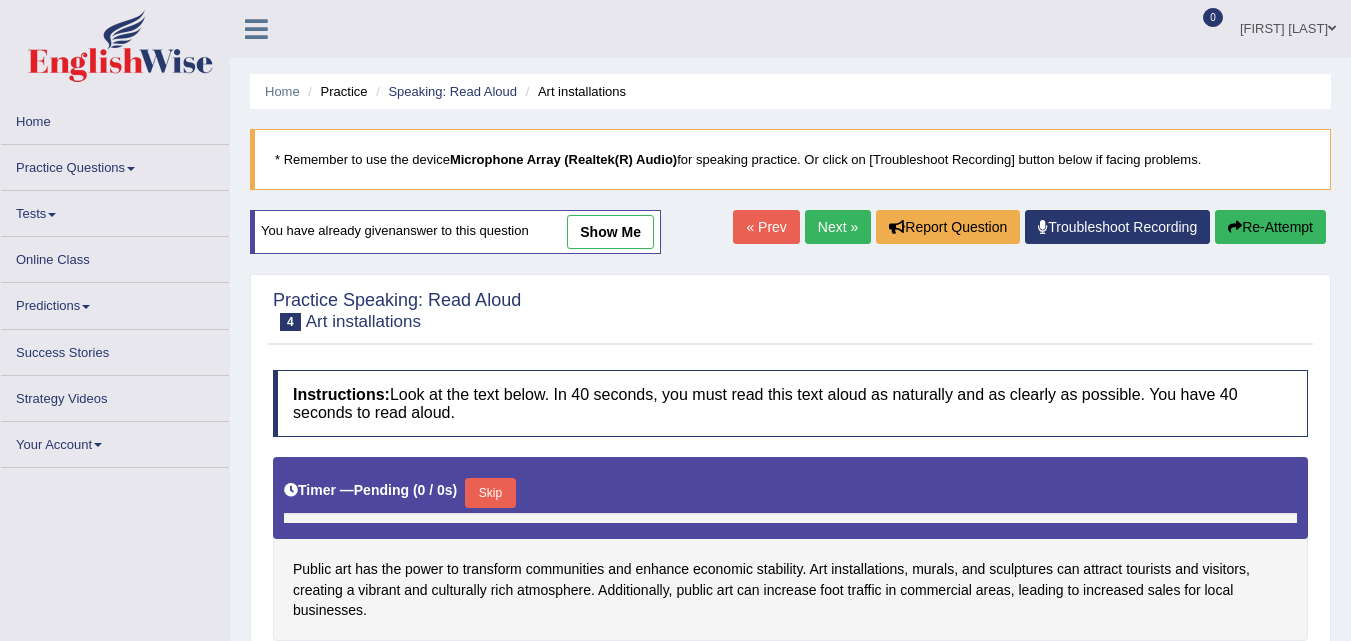 scroll, scrollTop: 0, scrollLeft: 0, axis: both 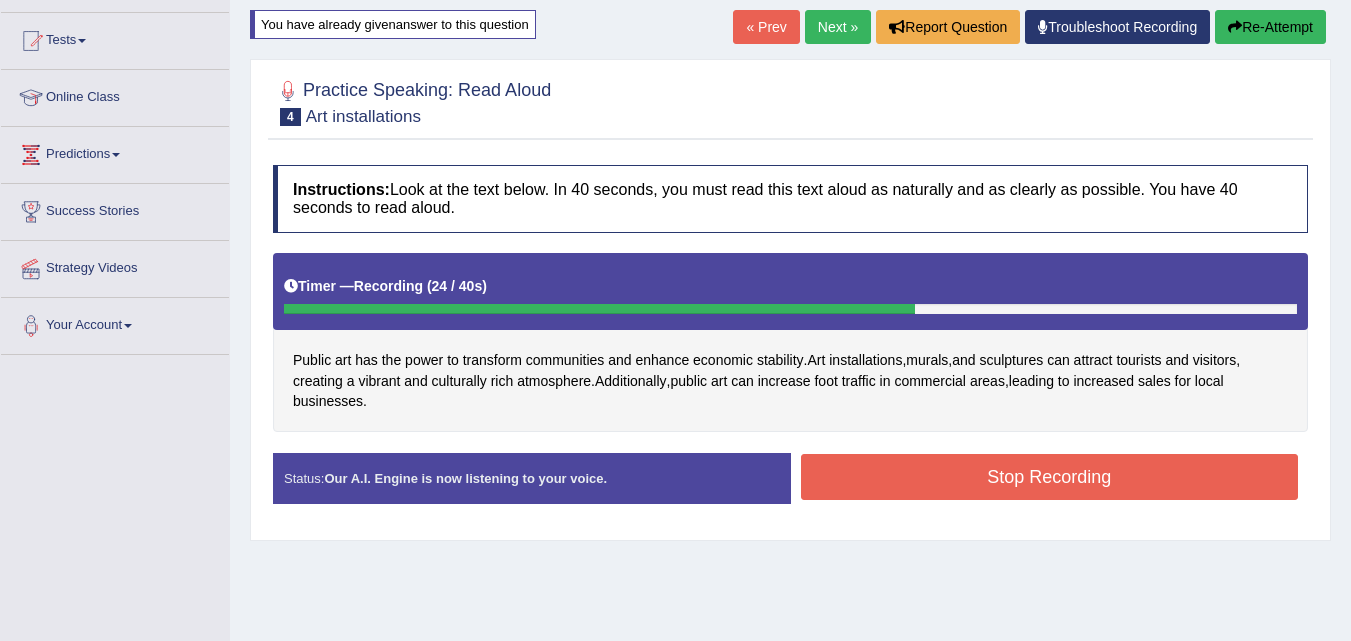 click on "Stop Recording" at bounding box center [1050, 477] 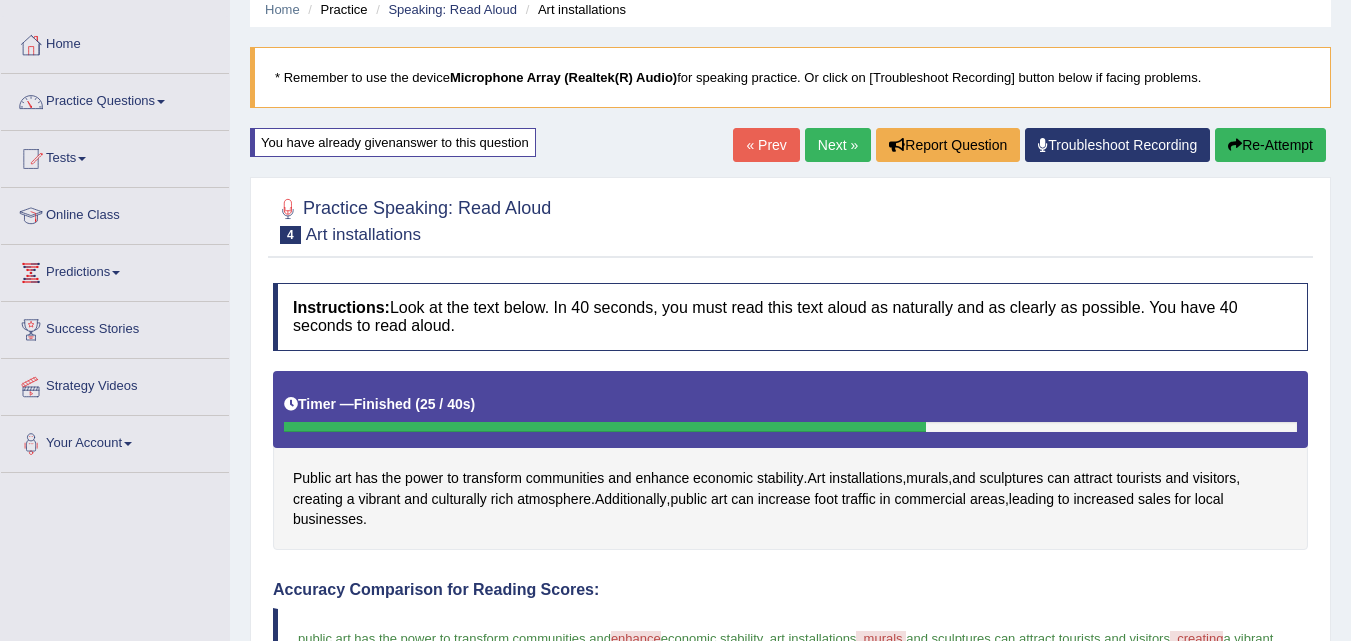 scroll, scrollTop: 80, scrollLeft: 0, axis: vertical 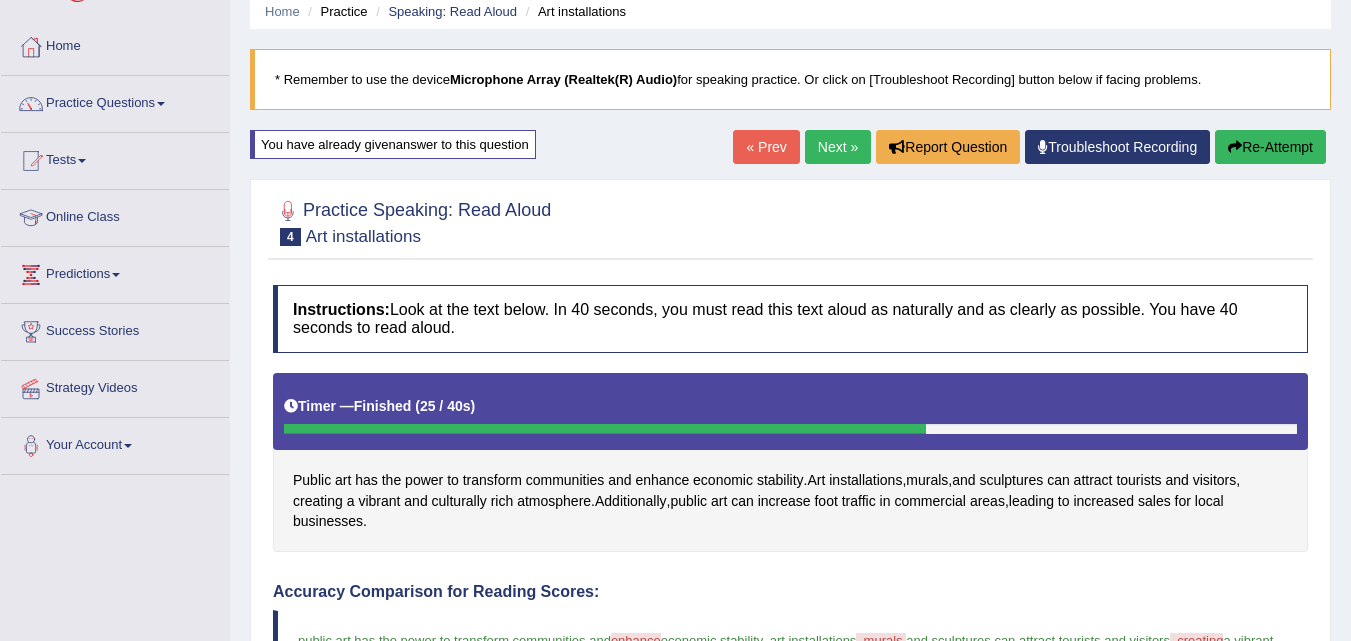 click on "You have already given   answer to this question" at bounding box center (393, 144) 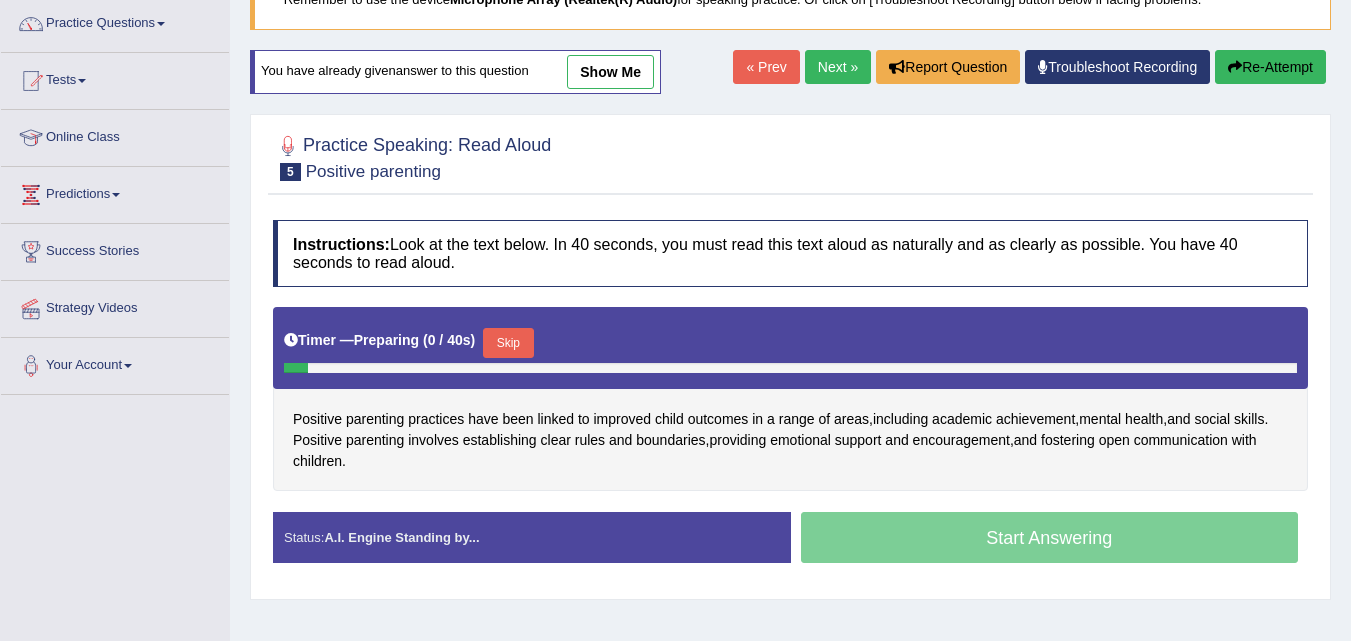 scroll, scrollTop: 160, scrollLeft: 0, axis: vertical 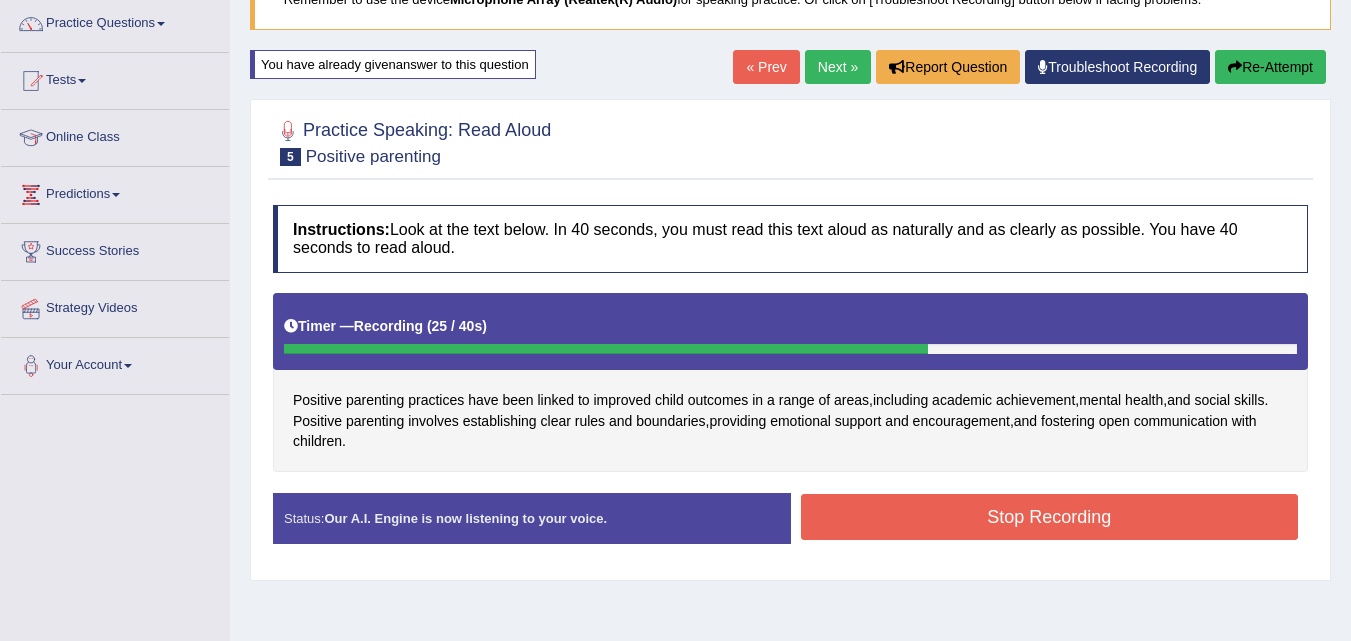 click on "Stop Recording" at bounding box center [1050, 517] 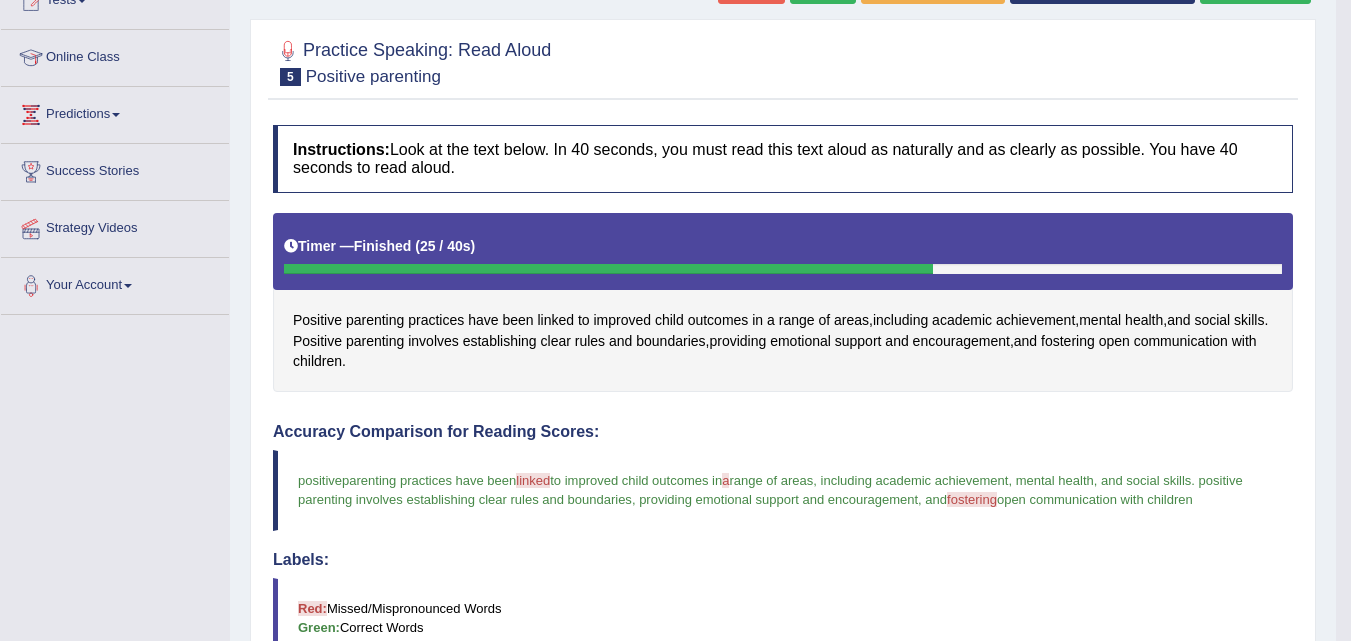 scroll, scrollTop: 242, scrollLeft: 0, axis: vertical 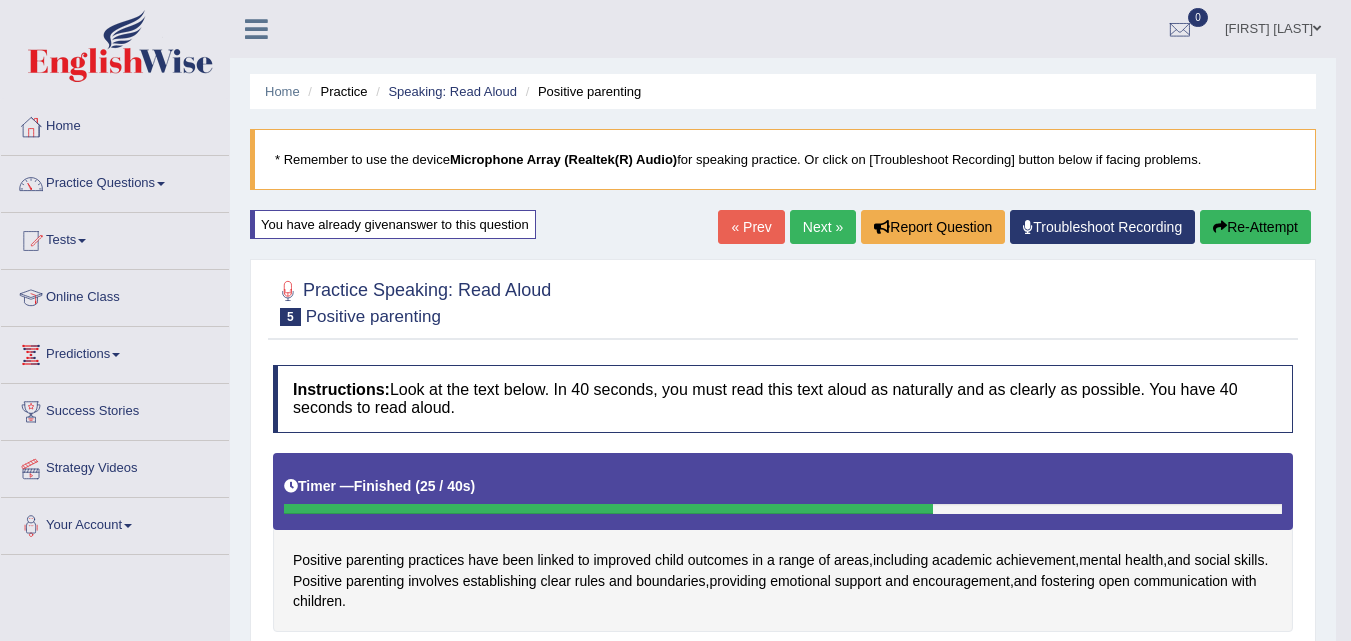click on "Next »" at bounding box center (823, 227) 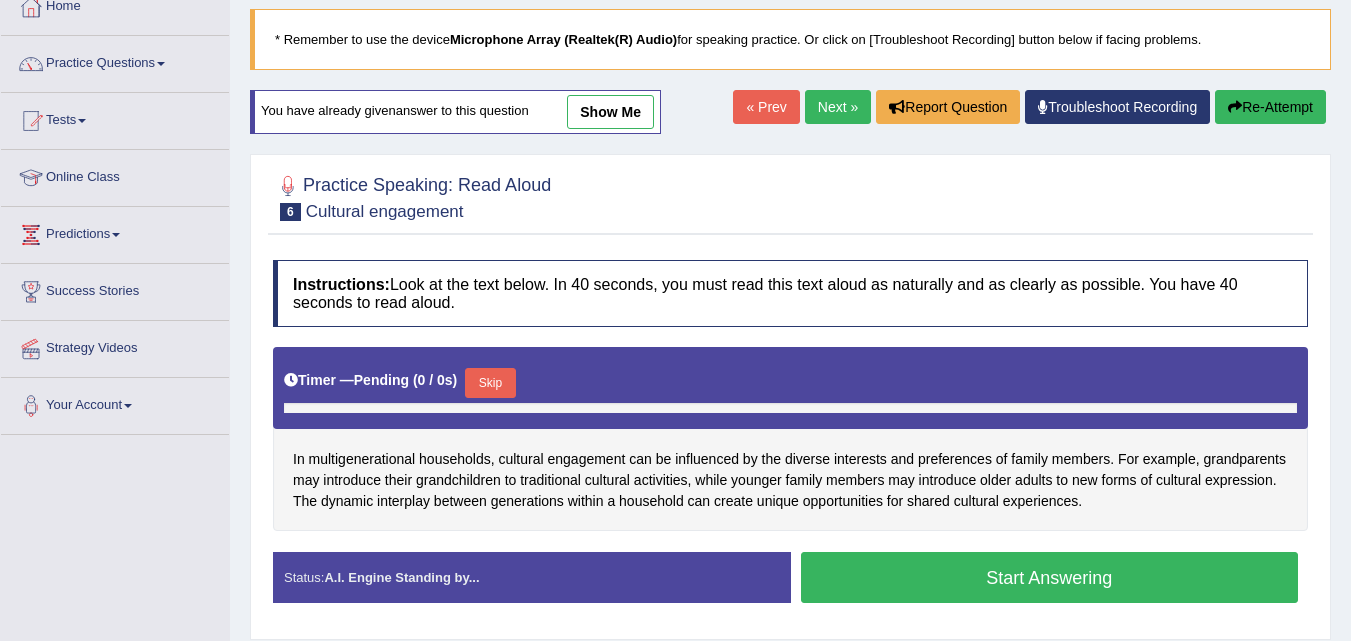 scroll, scrollTop: 175, scrollLeft: 0, axis: vertical 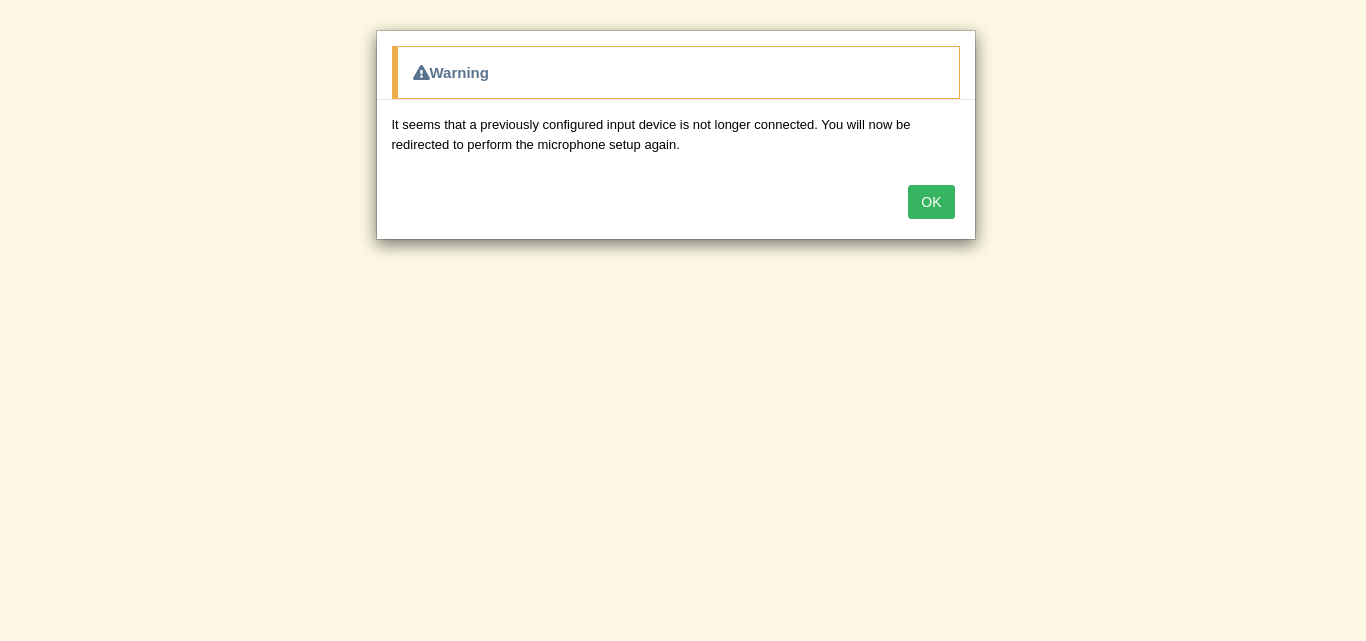 click on "OK" at bounding box center [676, 204] 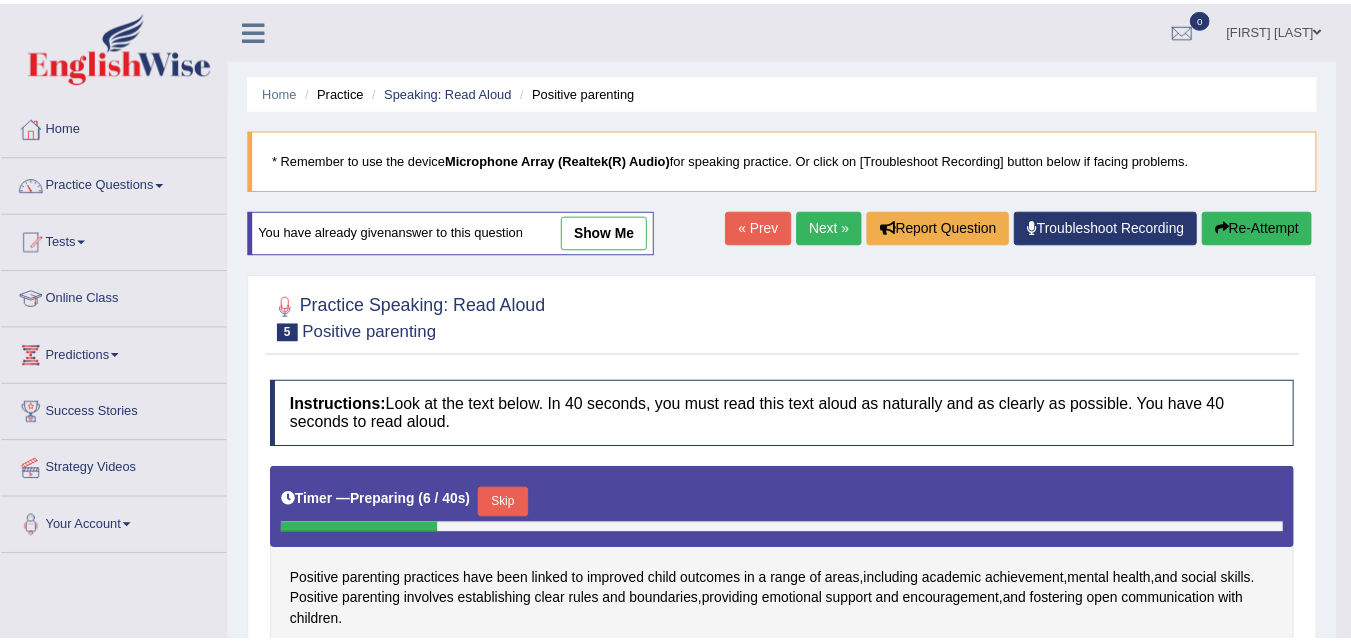 scroll, scrollTop: 0, scrollLeft: 0, axis: both 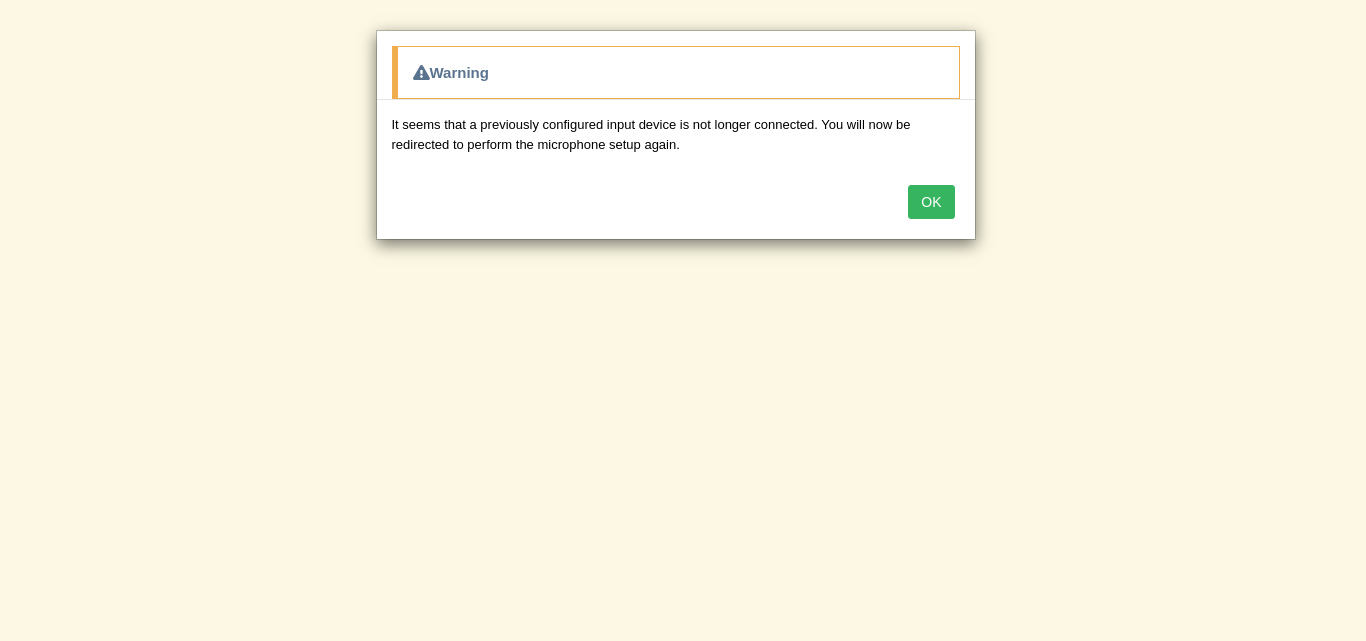 click on "OK" at bounding box center [931, 202] 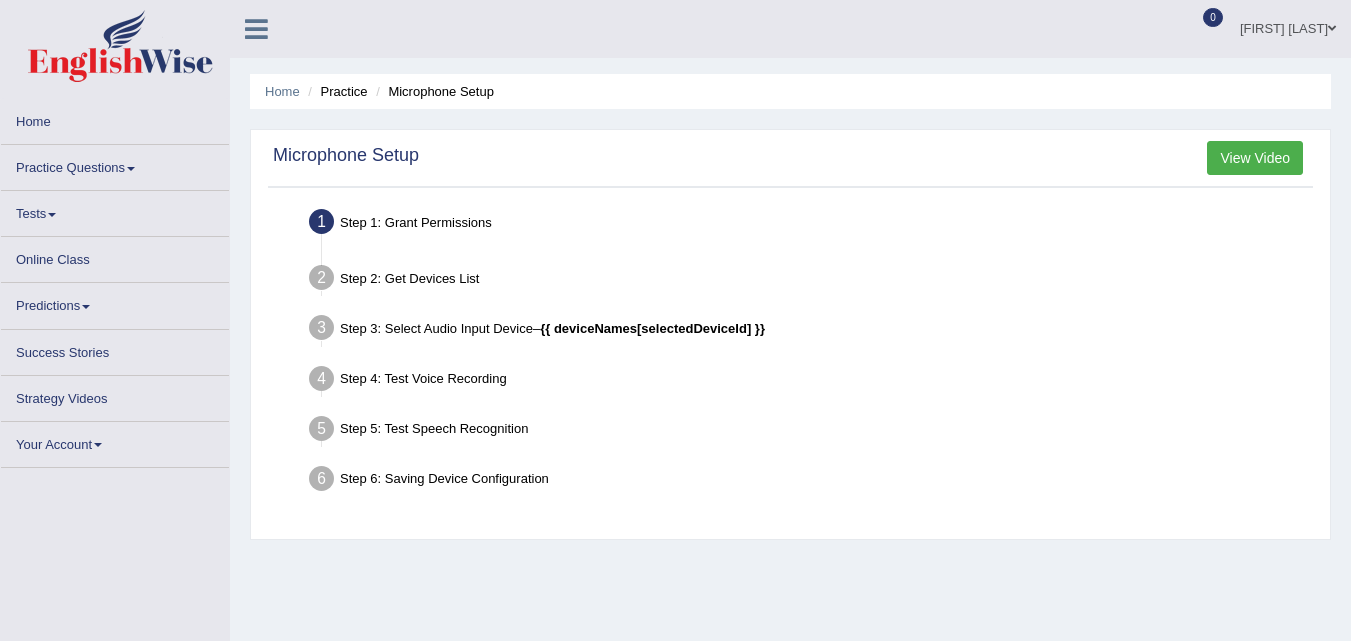 scroll, scrollTop: 0, scrollLeft: 0, axis: both 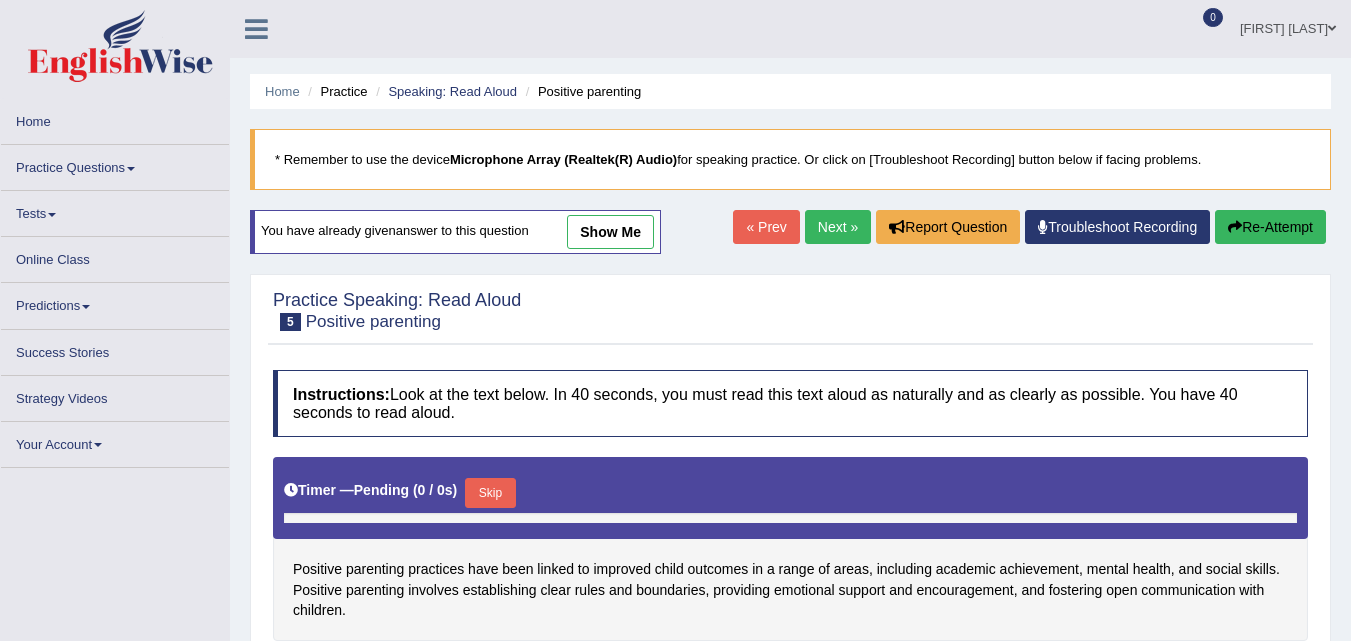 click on "Next »" at bounding box center (838, 227) 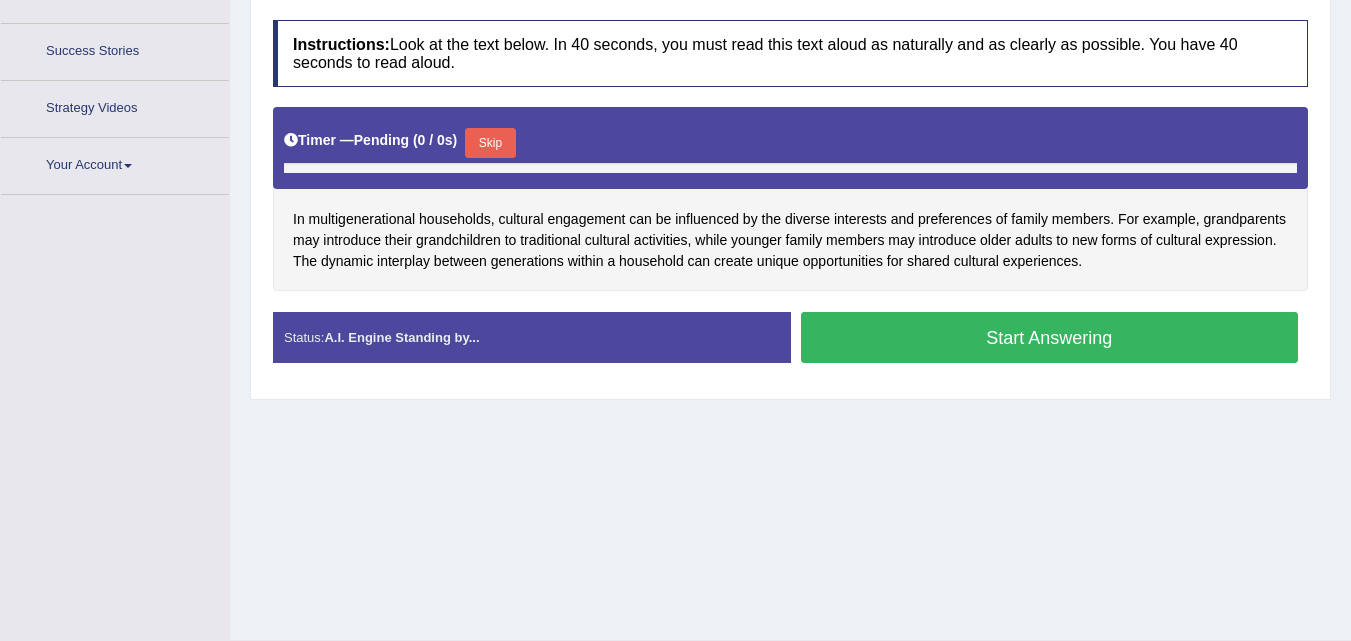 scroll, scrollTop: 409, scrollLeft: 0, axis: vertical 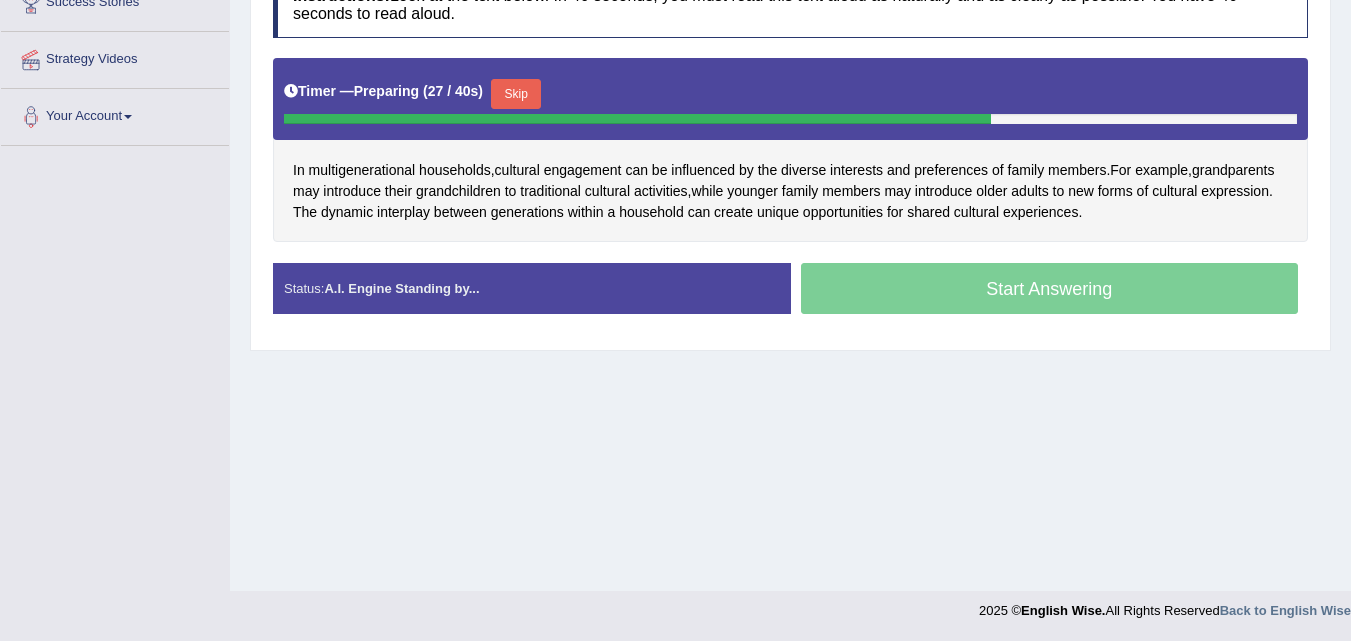 click on "Skip" at bounding box center (516, 94) 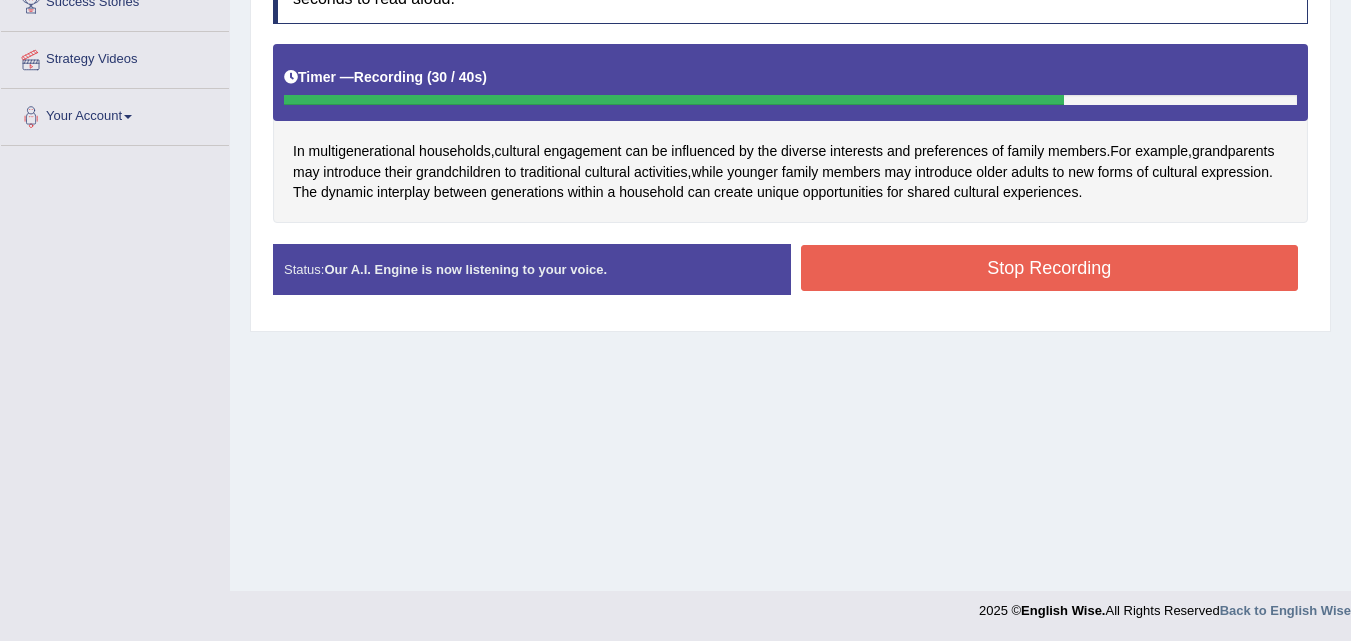 click on "Stop Recording" at bounding box center [1050, 268] 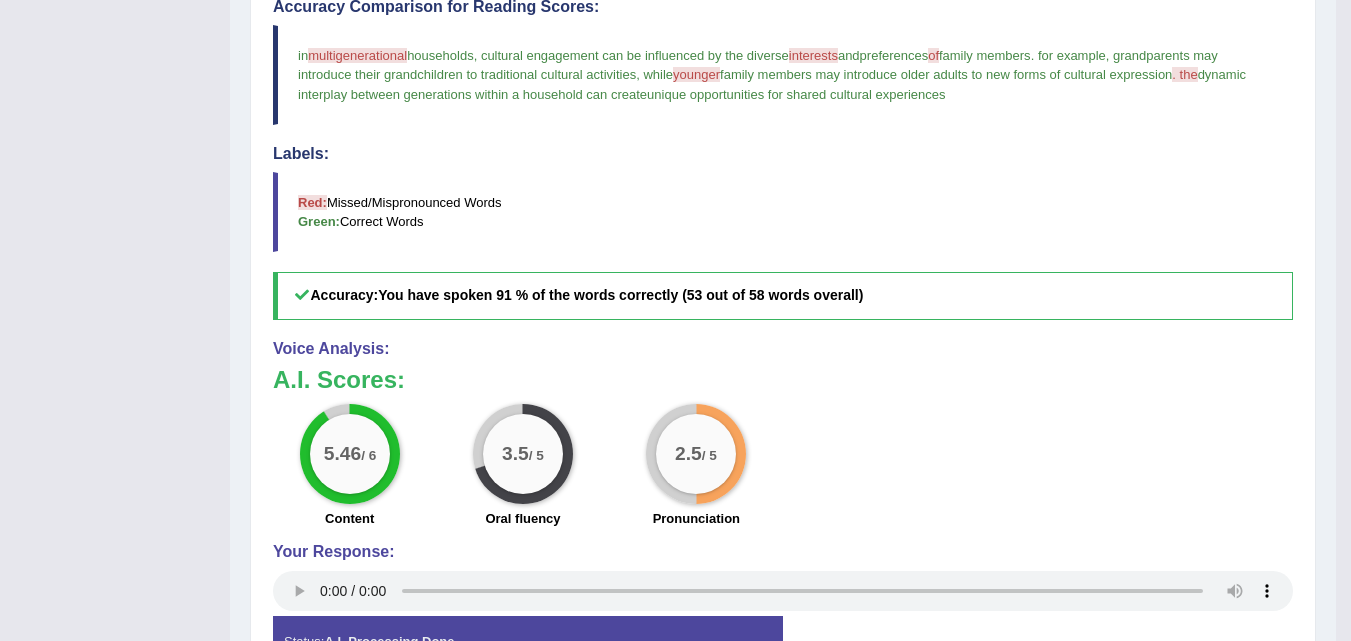 scroll, scrollTop: 667, scrollLeft: 0, axis: vertical 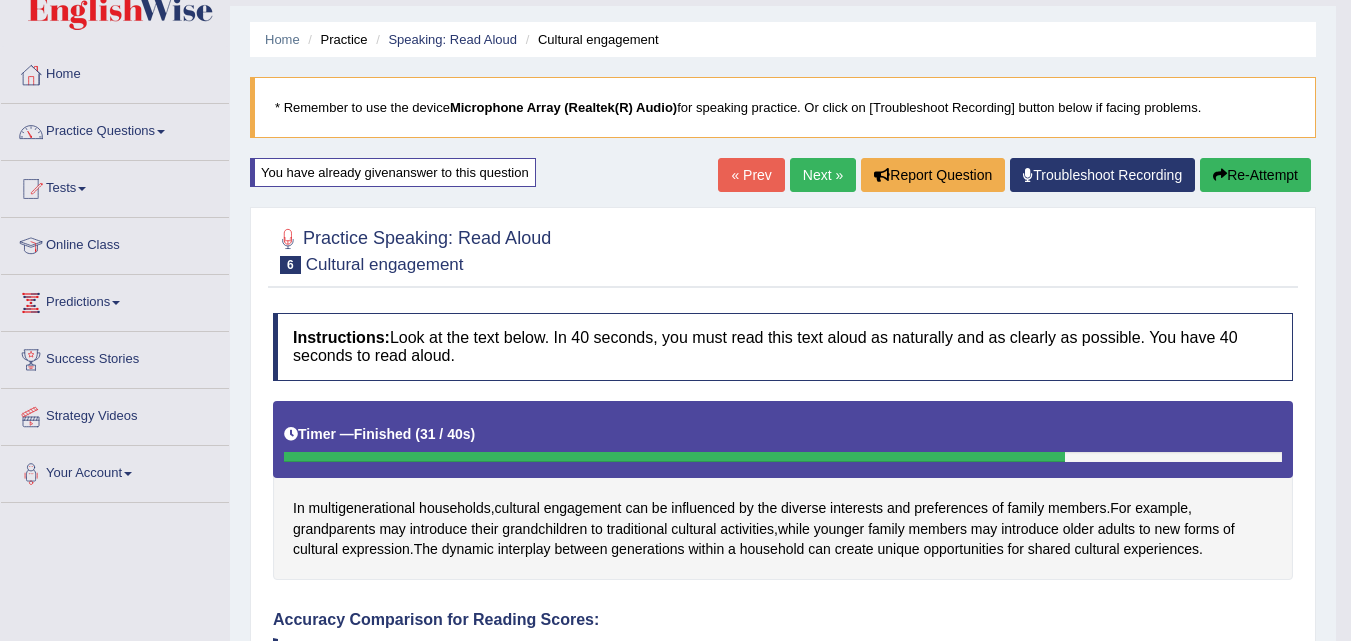 click on "Next »" at bounding box center [823, 175] 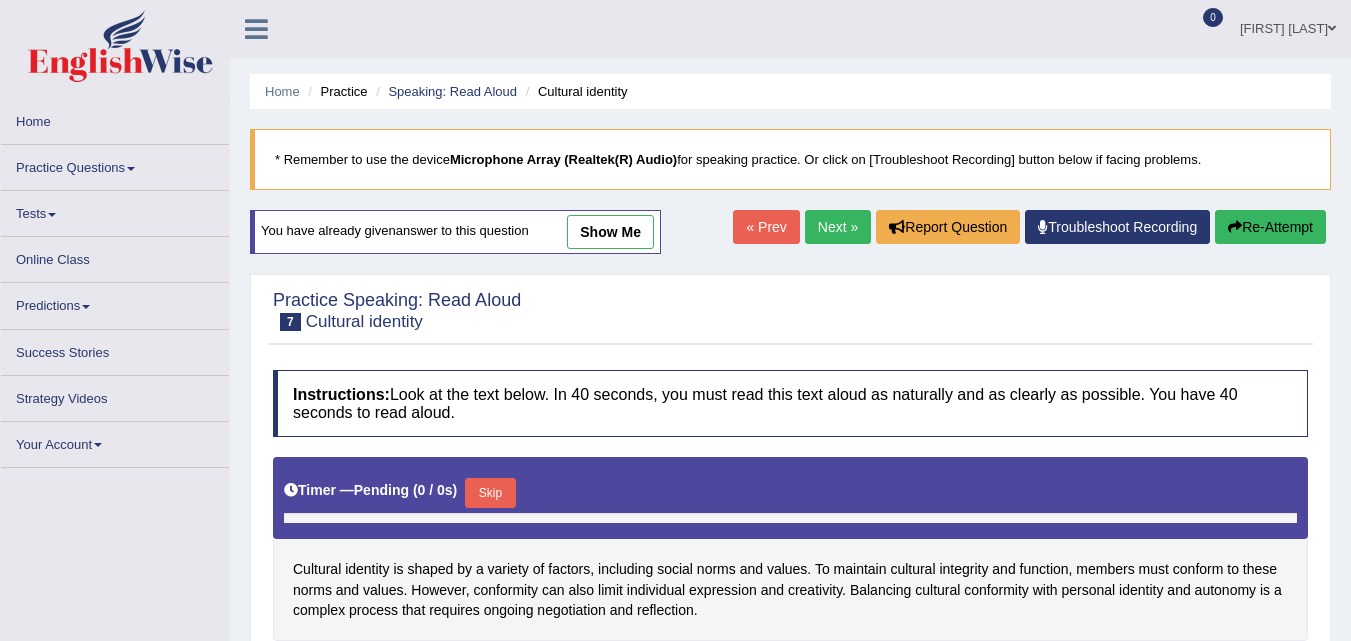 scroll, scrollTop: 40, scrollLeft: 0, axis: vertical 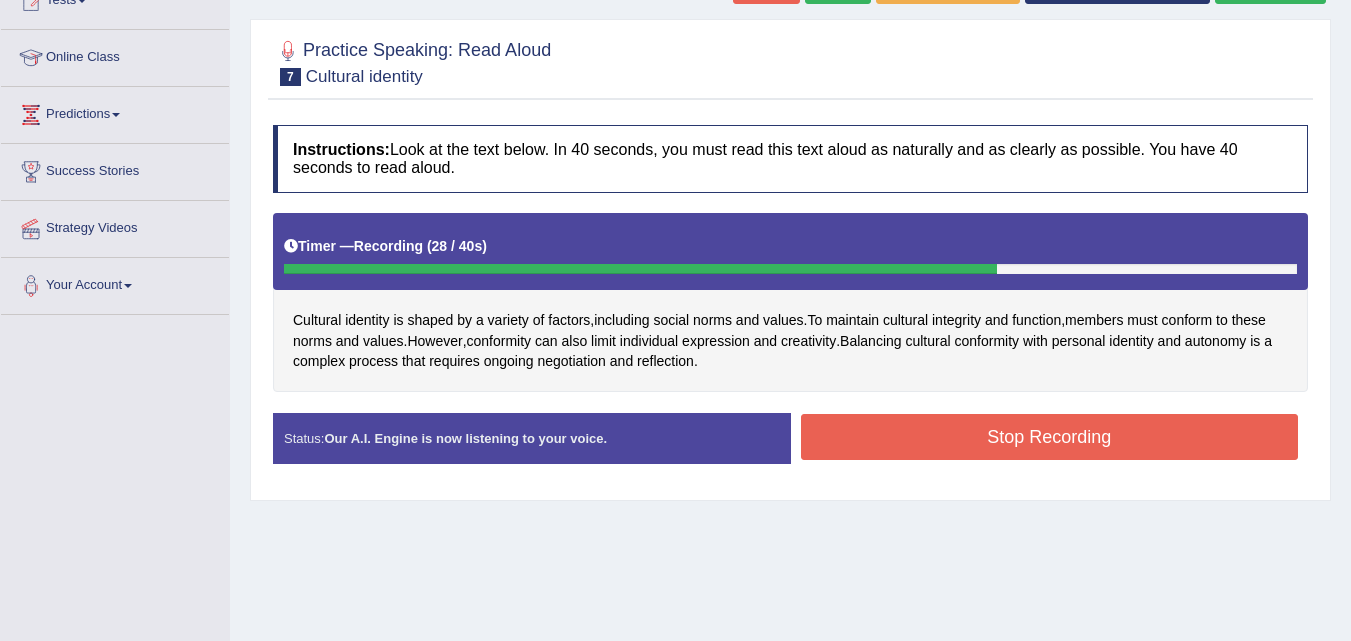 click on "Stop Recording" at bounding box center (1050, 437) 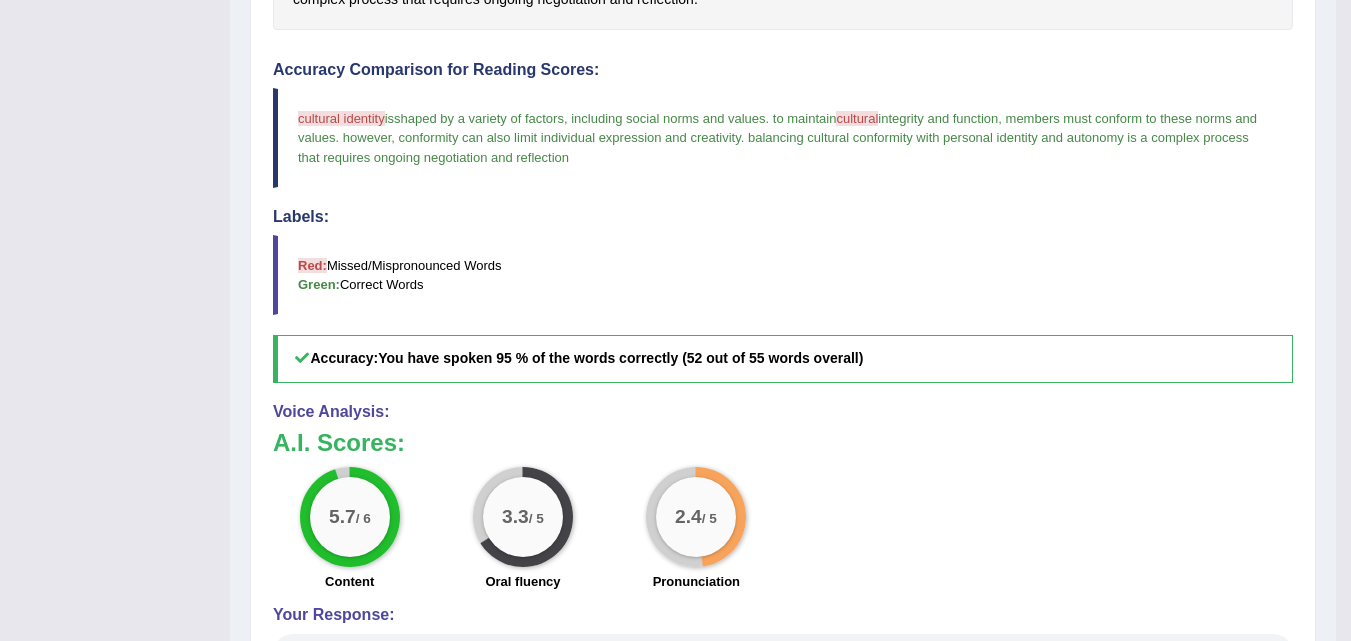 scroll, scrollTop: 609, scrollLeft: 0, axis: vertical 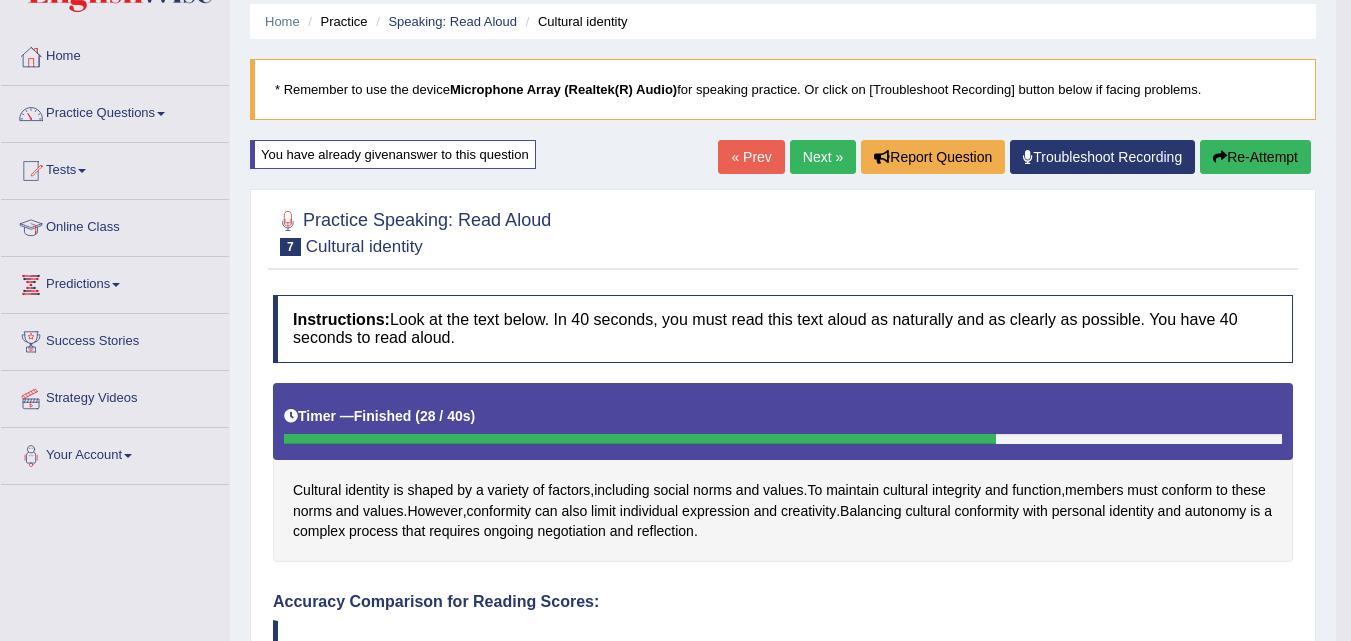 click on "Next »" at bounding box center [823, 157] 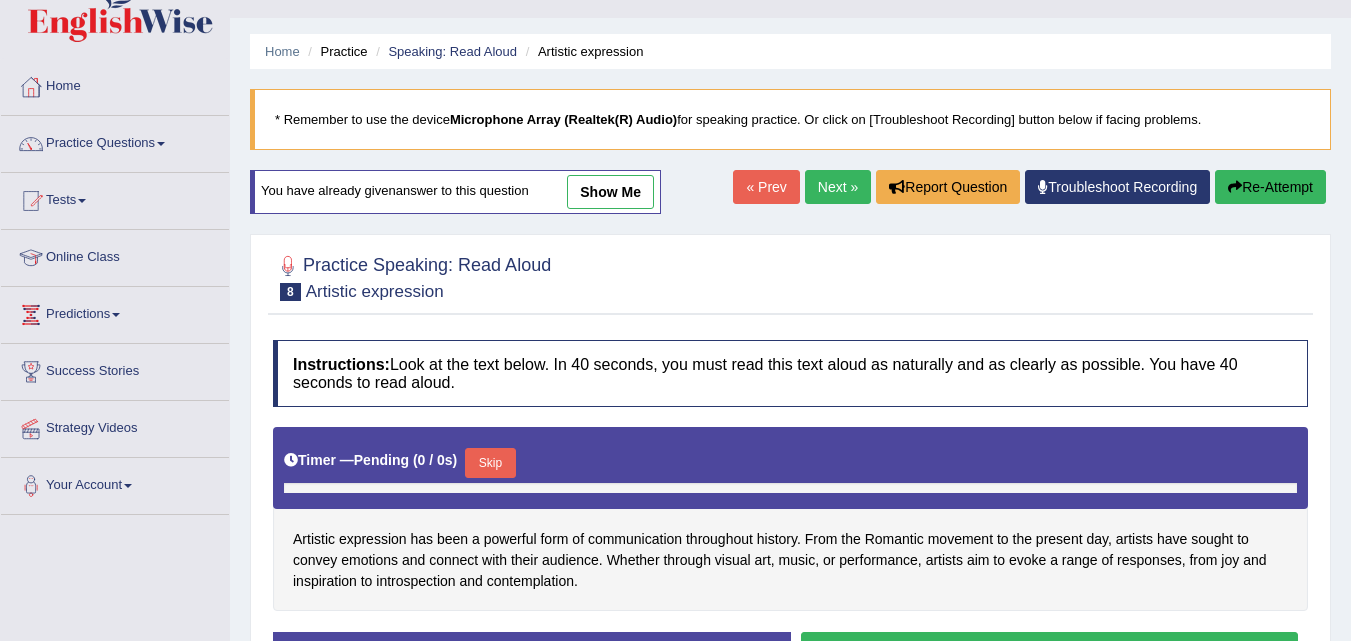 scroll, scrollTop: 196, scrollLeft: 0, axis: vertical 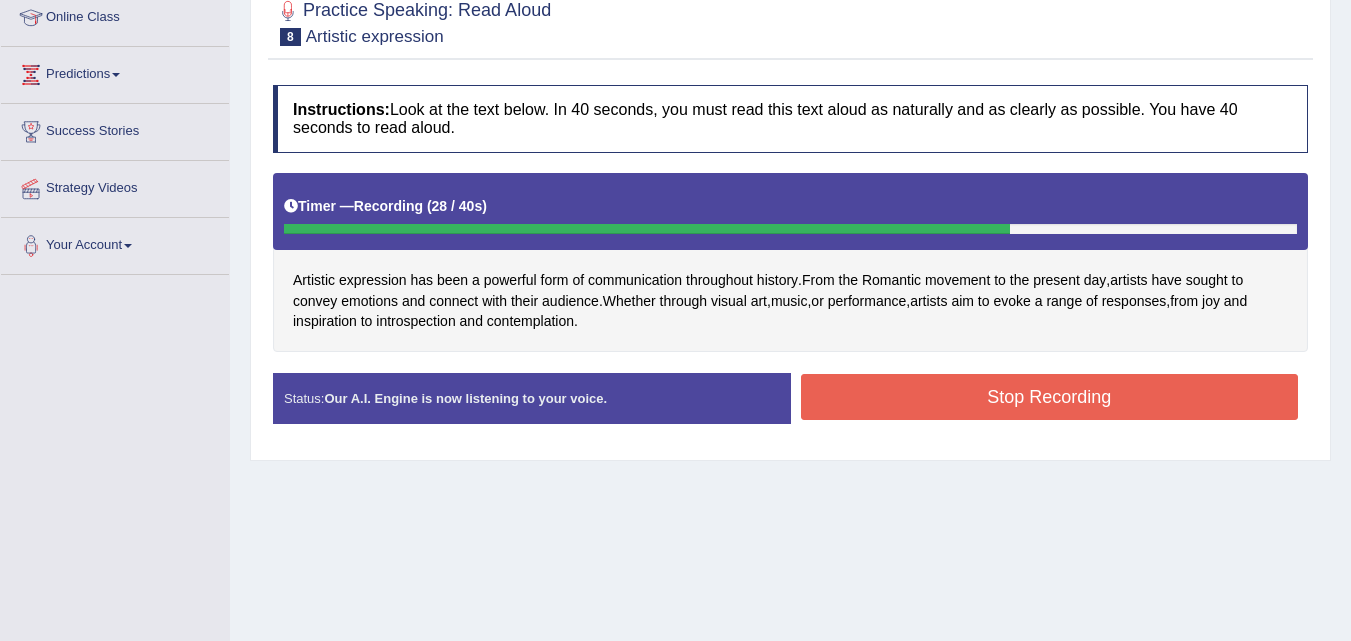 click on "Stop Recording" at bounding box center [1050, 397] 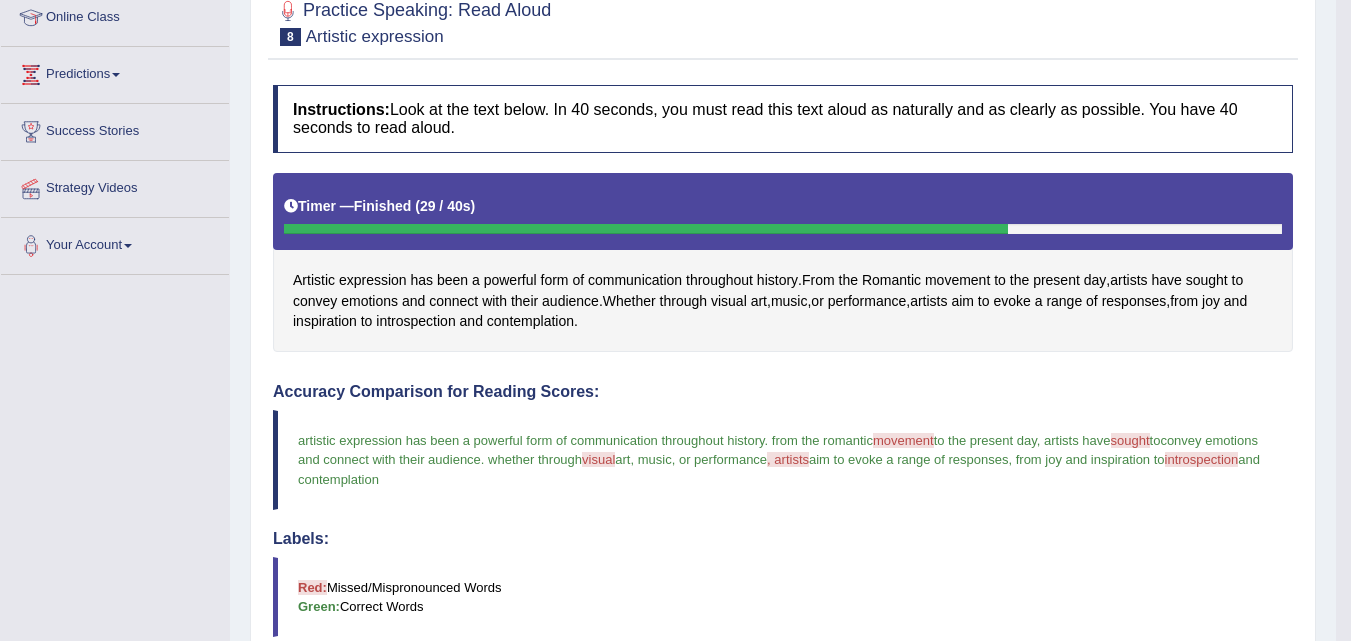 drag, startPoint x: 1350, startPoint y: 243, endPoint x: 1359, endPoint y: 392, distance: 149.27156 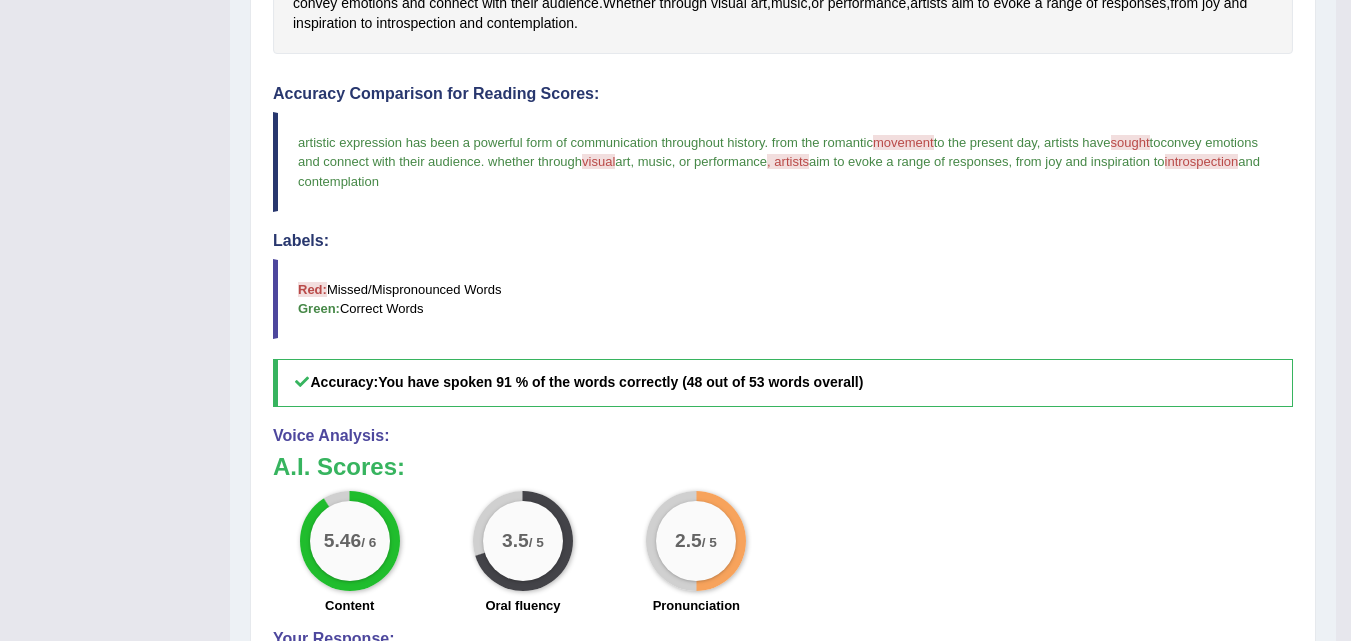 scroll, scrollTop: 583, scrollLeft: 0, axis: vertical 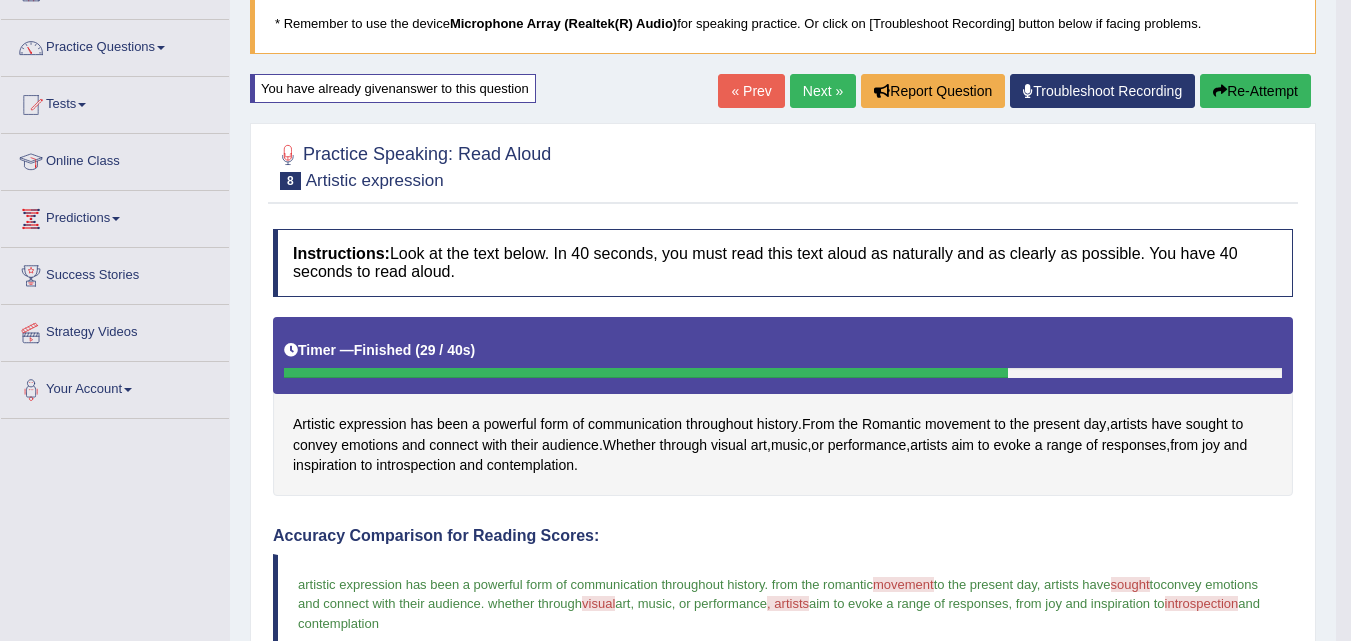 click on "Re-Attempt" at bounding box center (1255, 91) 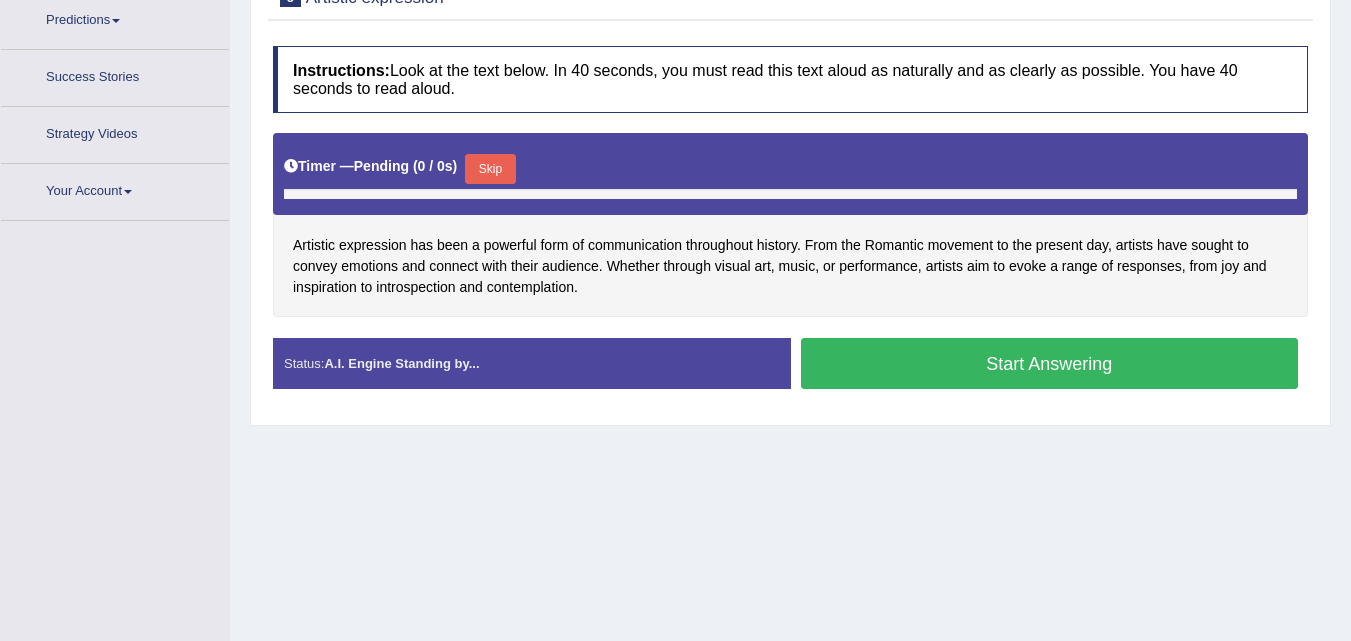 scroll, scrollTop: 392, scrollLeft: 0, axis: vertical 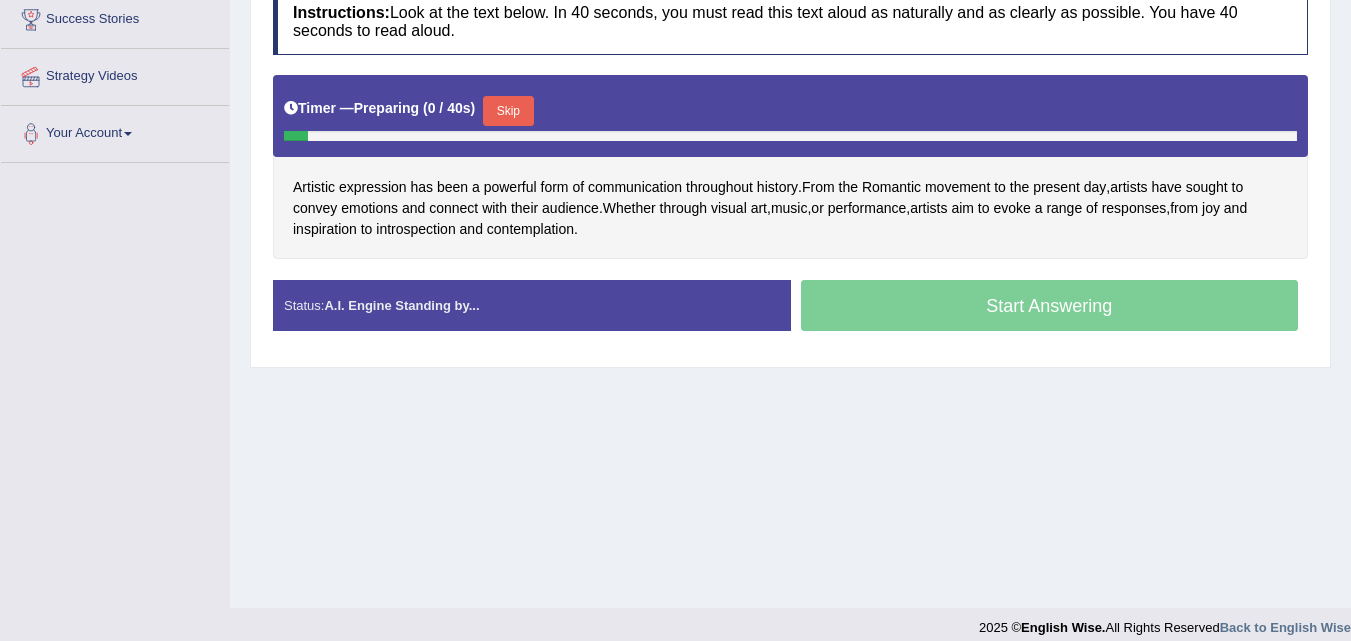 click on "Skip" at bounding box center (508, 111) 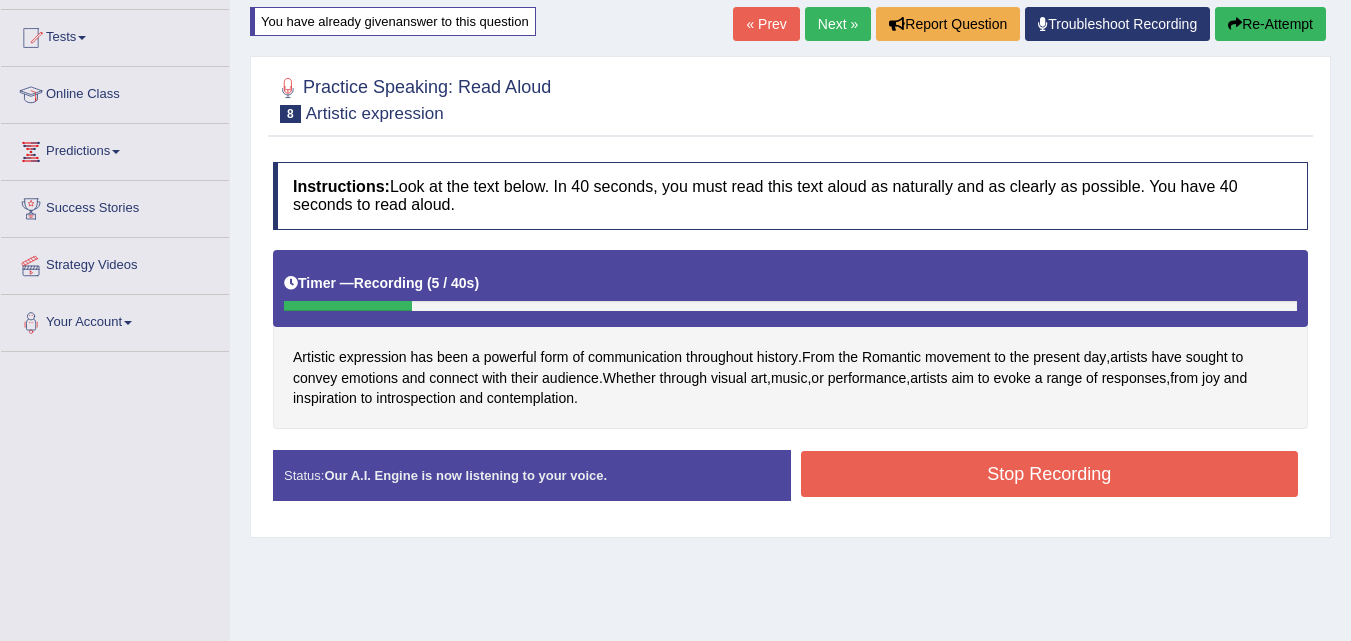 scroll, scrollTop: 201, scrollLeft: 0, axis: vertical 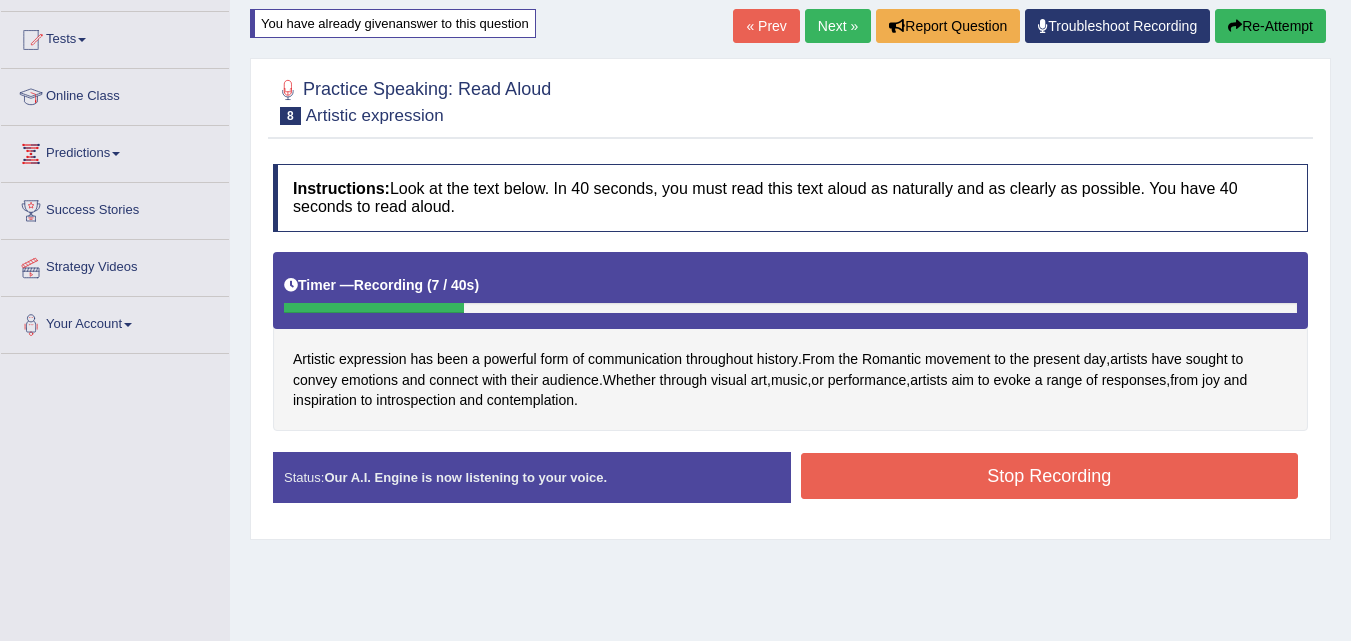 click on "Re-Attempt" at bounding box center [1270, 26] 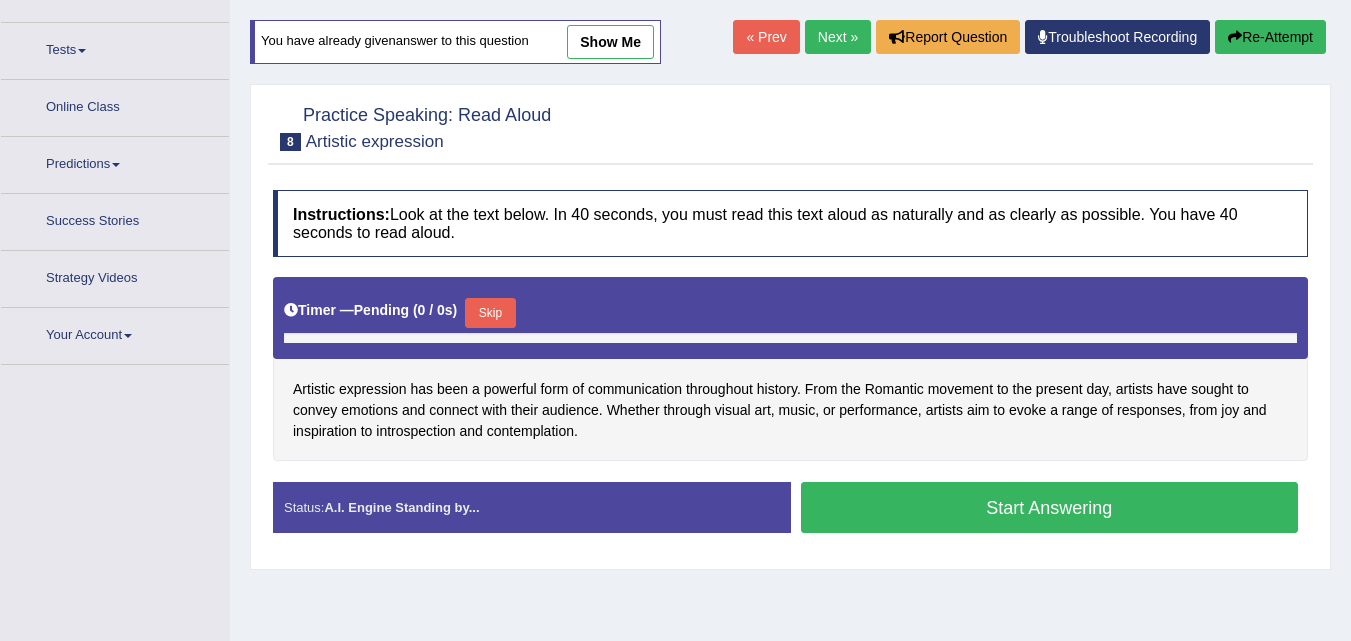 scroll, scrollTop: 201, scrollLeft: 0, axis: vertical 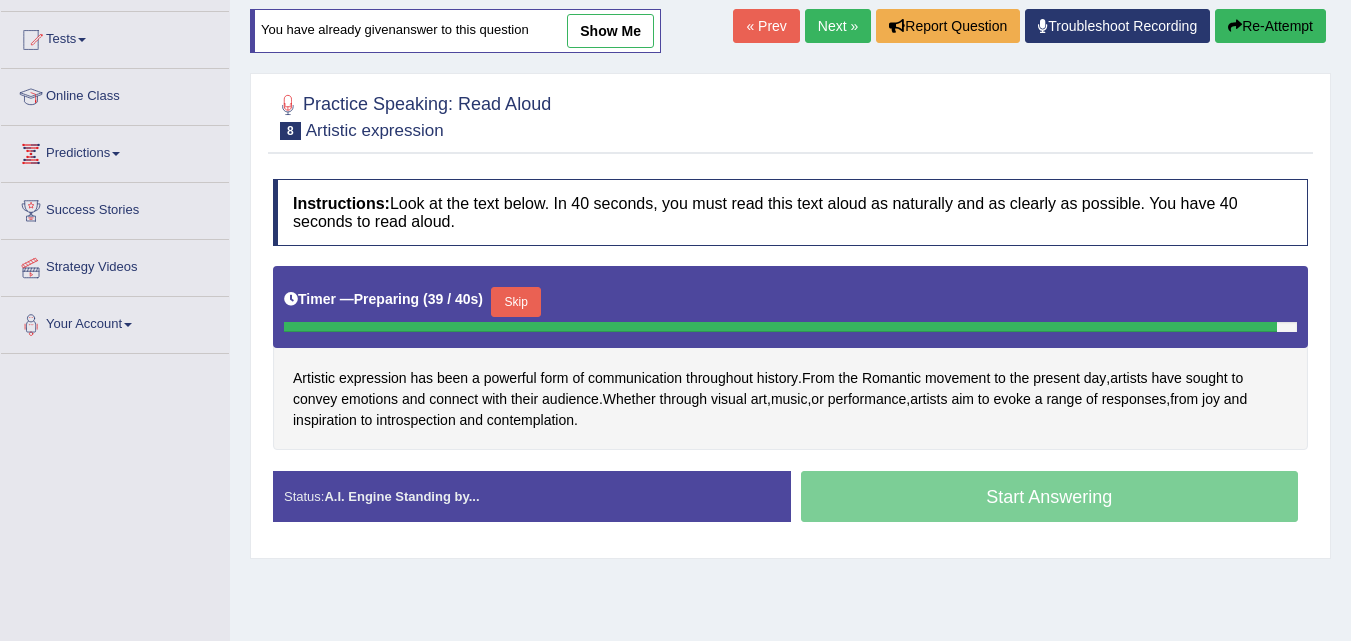 click on "Skip" at bounding box center [516, 302] 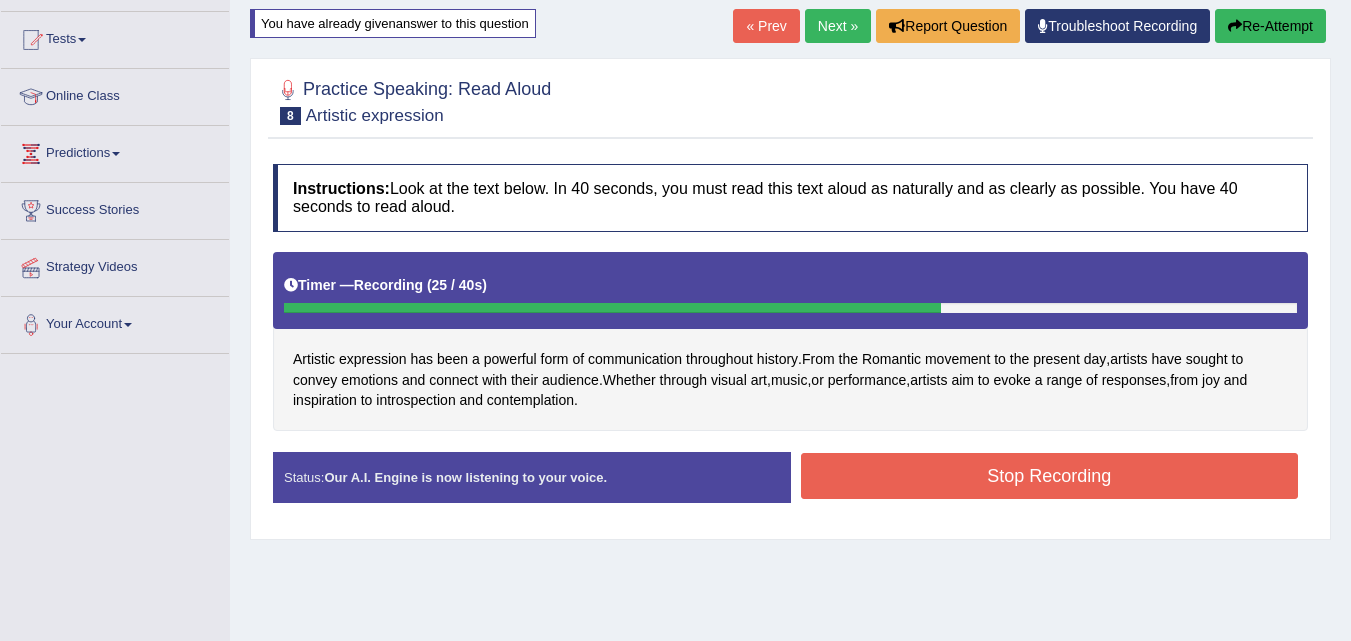 click on "Stop Recording" at bounding box center (1050, 476) 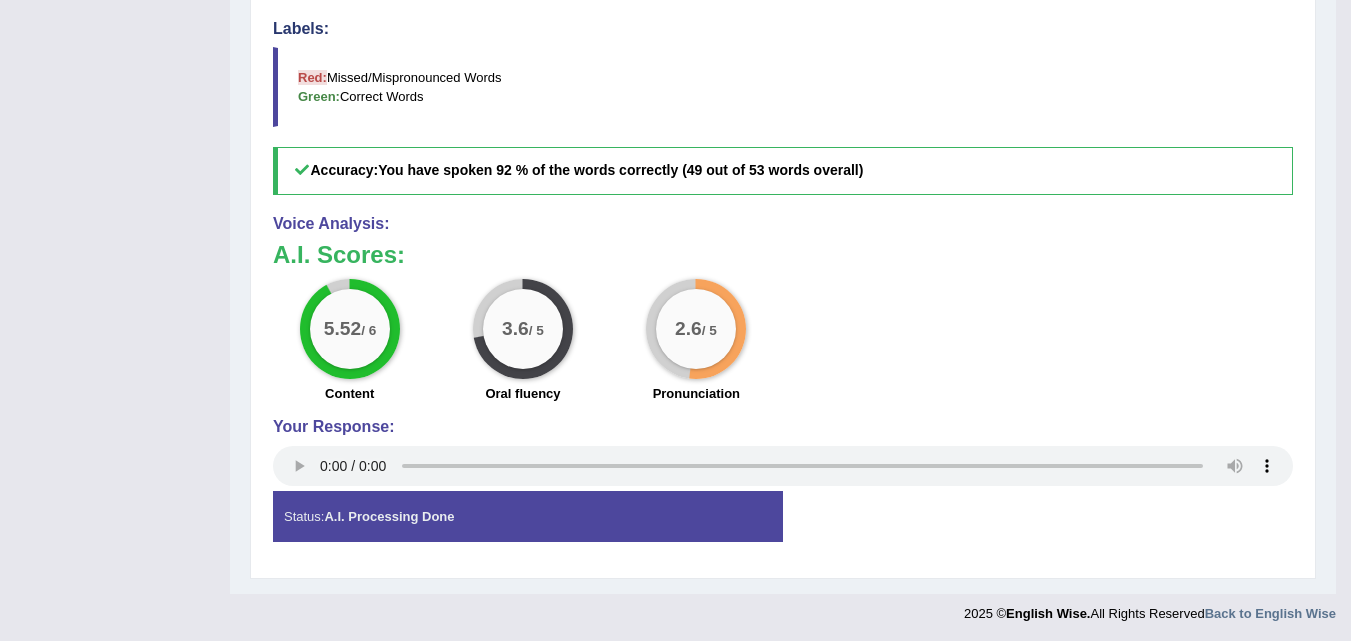 scroll, scrollTop: 793, scrollLeft: 0, axis: vertical 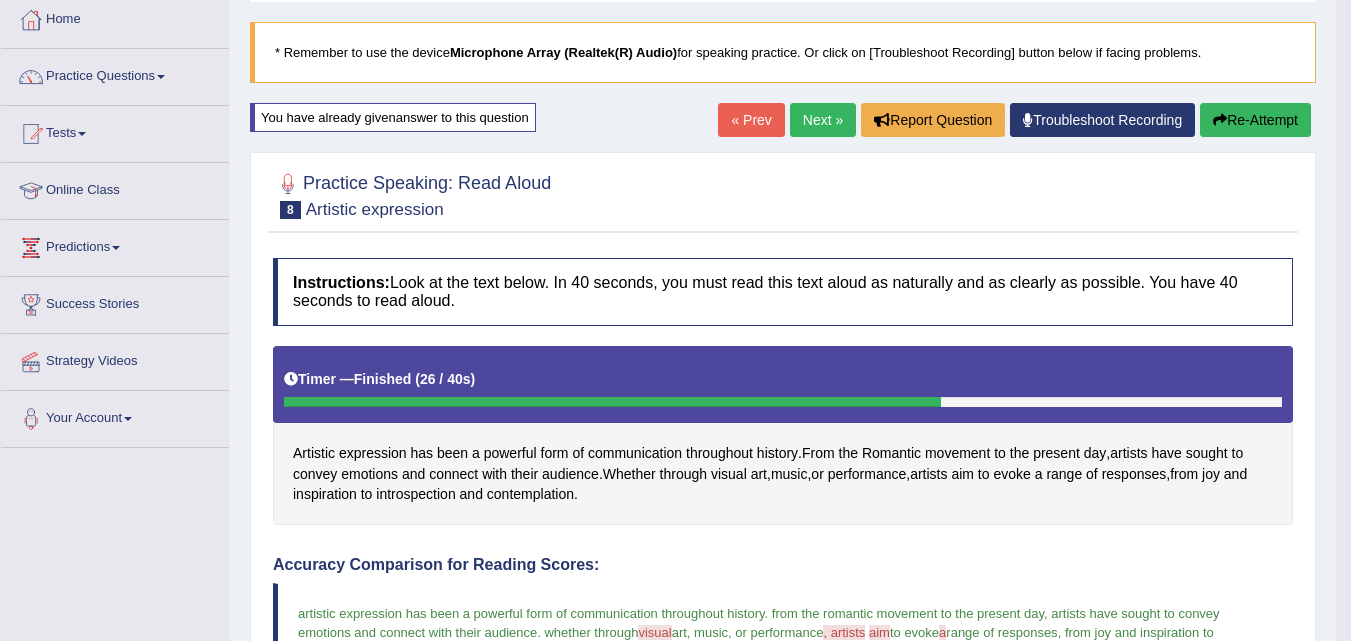 click on "Next »" at bounding box center [823, 120] 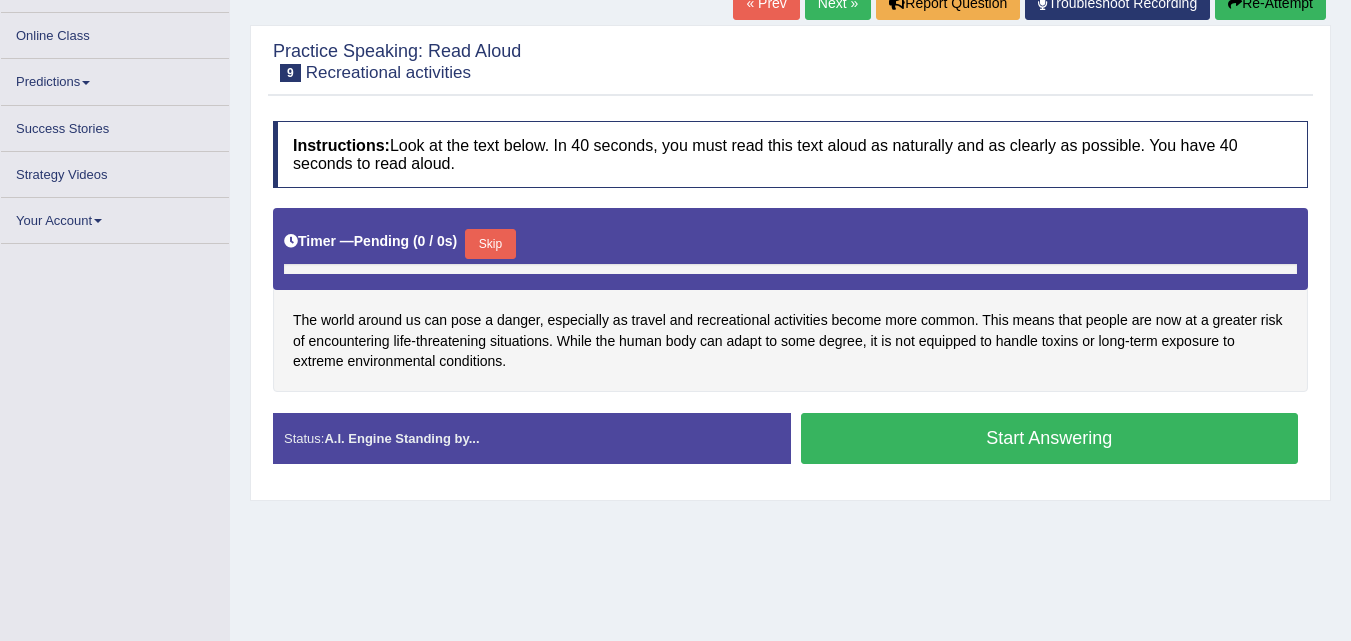 scroll, scrollTop: 224, scrollLeft: 0, axis: vertical 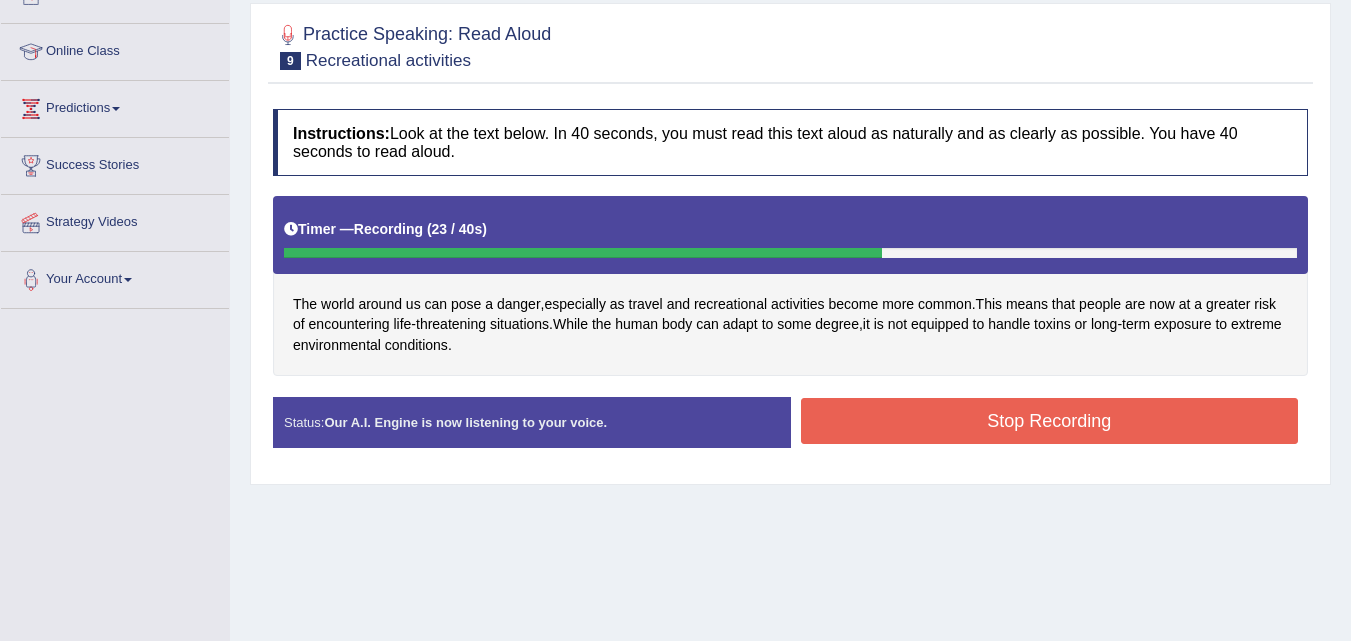 click on "Stop Recording" at bounding box center [1050, 421] 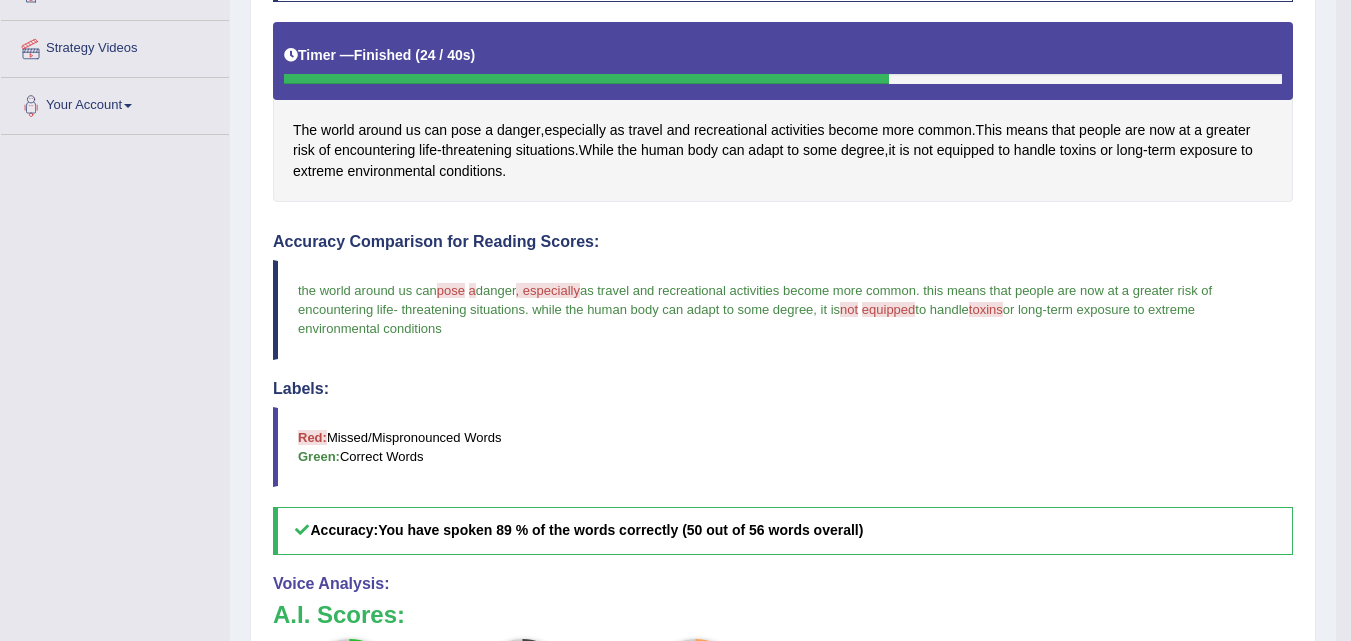 scroll, scrollTop: 434, scrollLeft: 0, axis: vertical 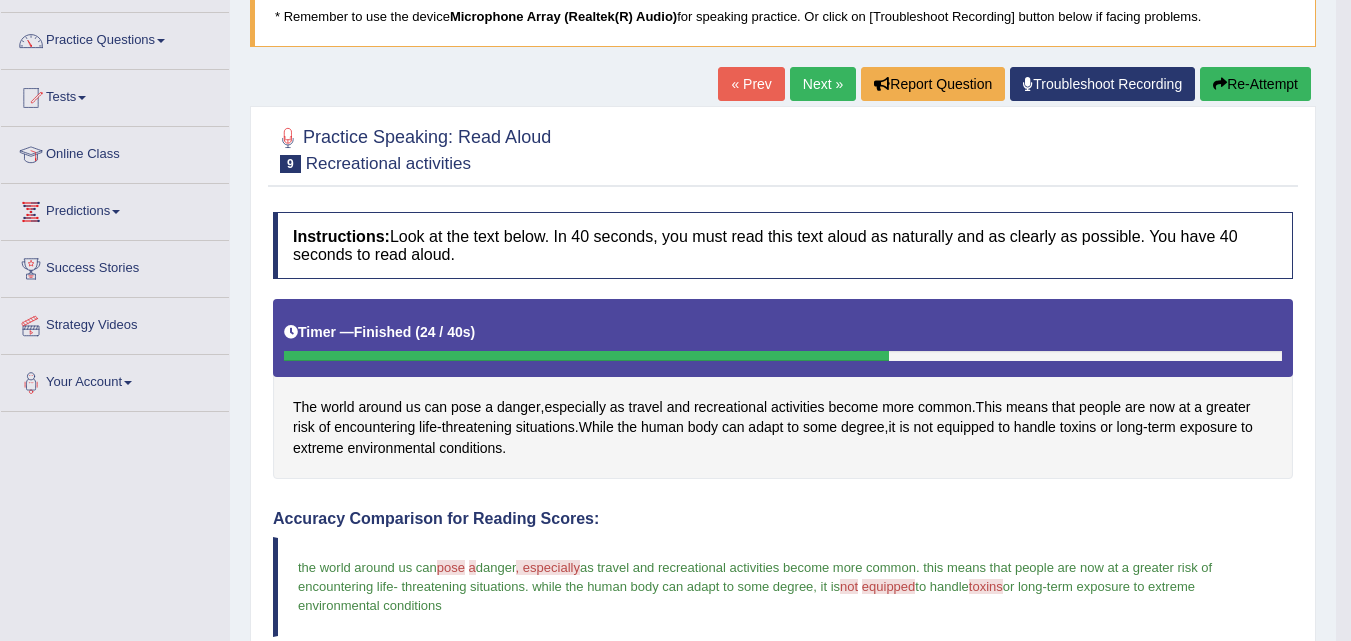 click on "Re-Attempt" at bounding box center (1255, 84) 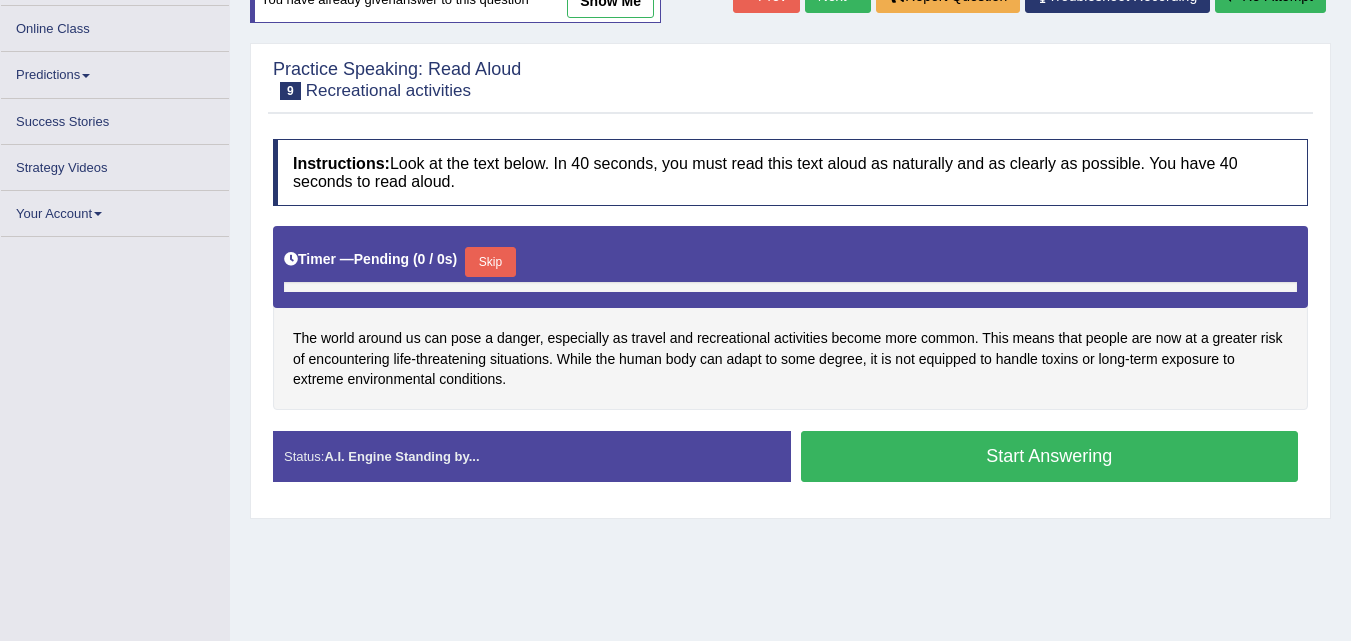 scroll, scrollTop: 235, scrollLeft: 0, axis: vertical 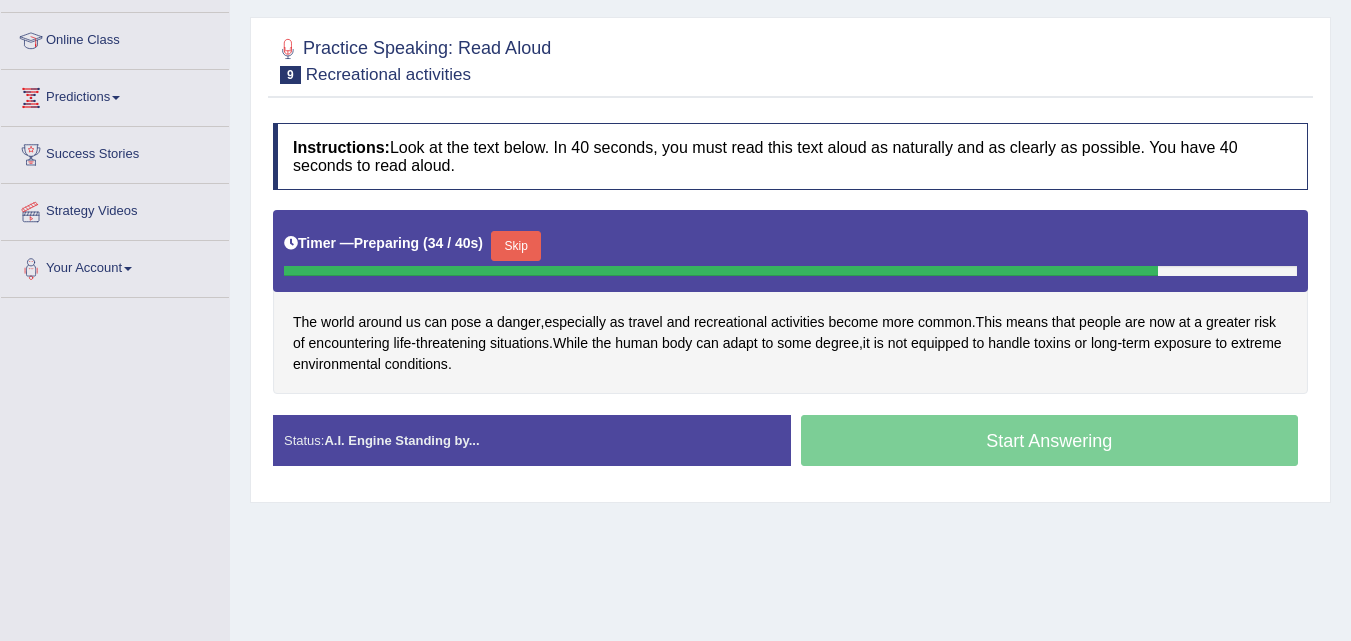 click on "Skip" at bounding box center [516, 246] 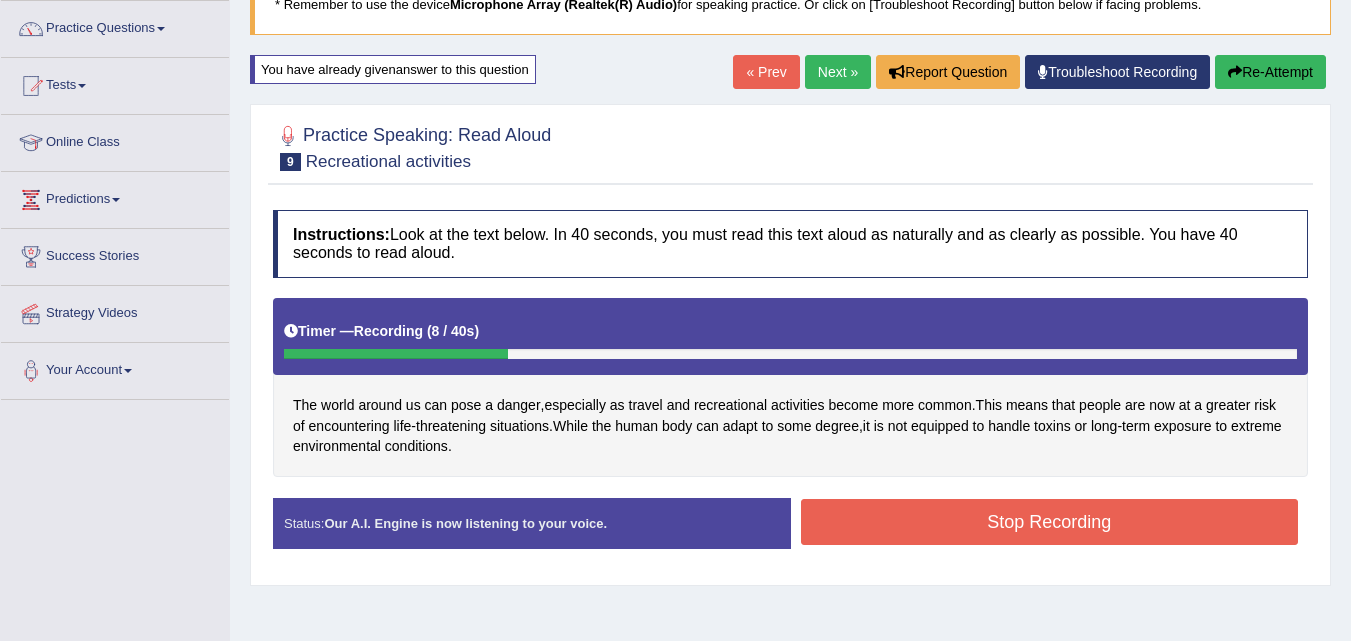 scroll, scrollTop: 130, scrollLeft: 0, axis: vertical 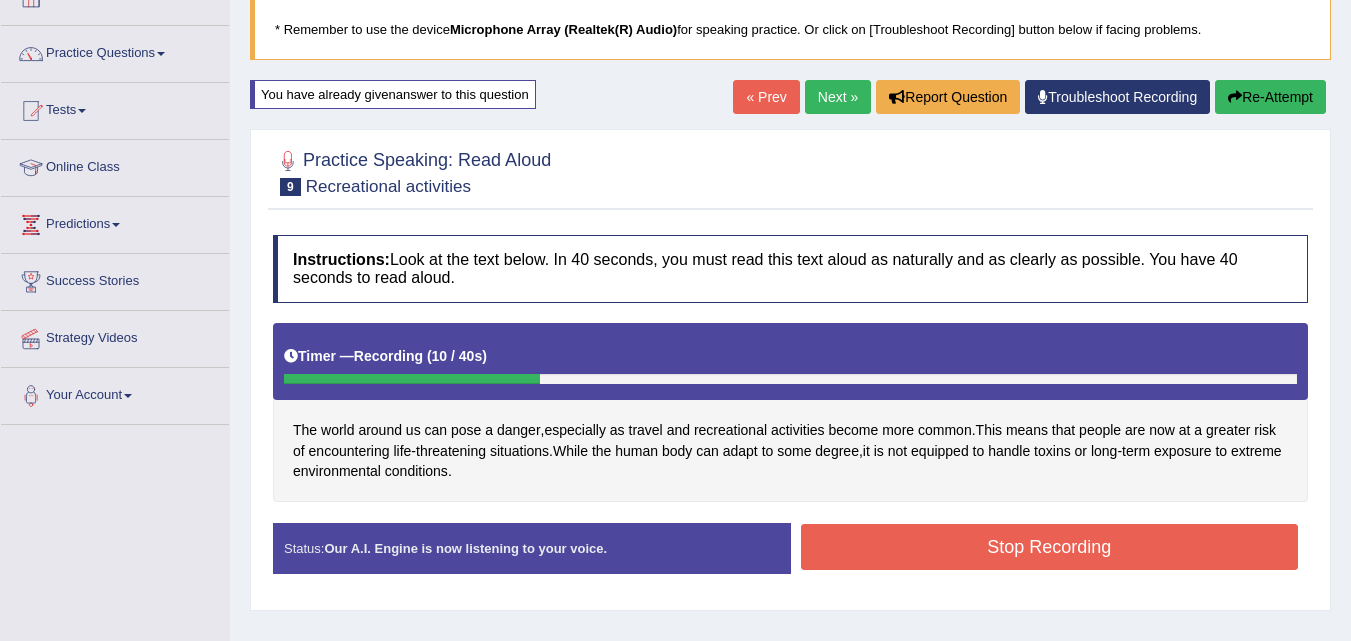 click on "Re-Attempt" at bounding box center [1270, 97] 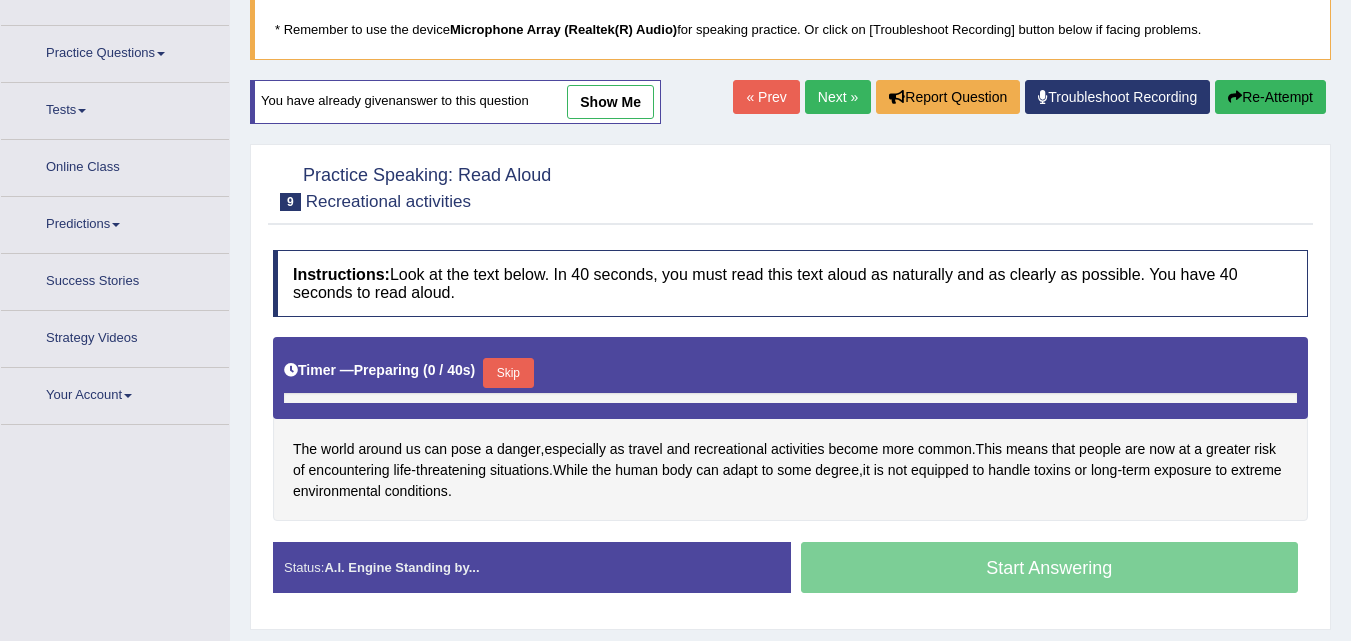 scroll, scrollTop: 130, scrollLeft: 0, axis: vertical 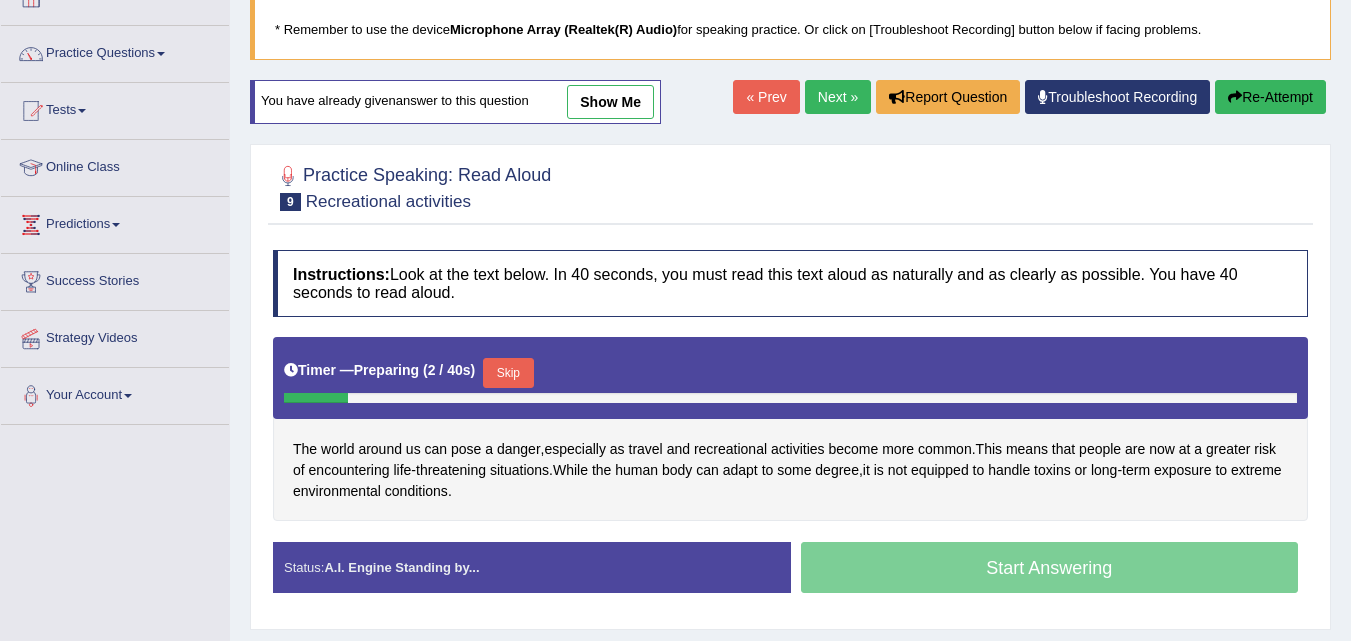 click on "Skip" at bounding box center (508, 373) 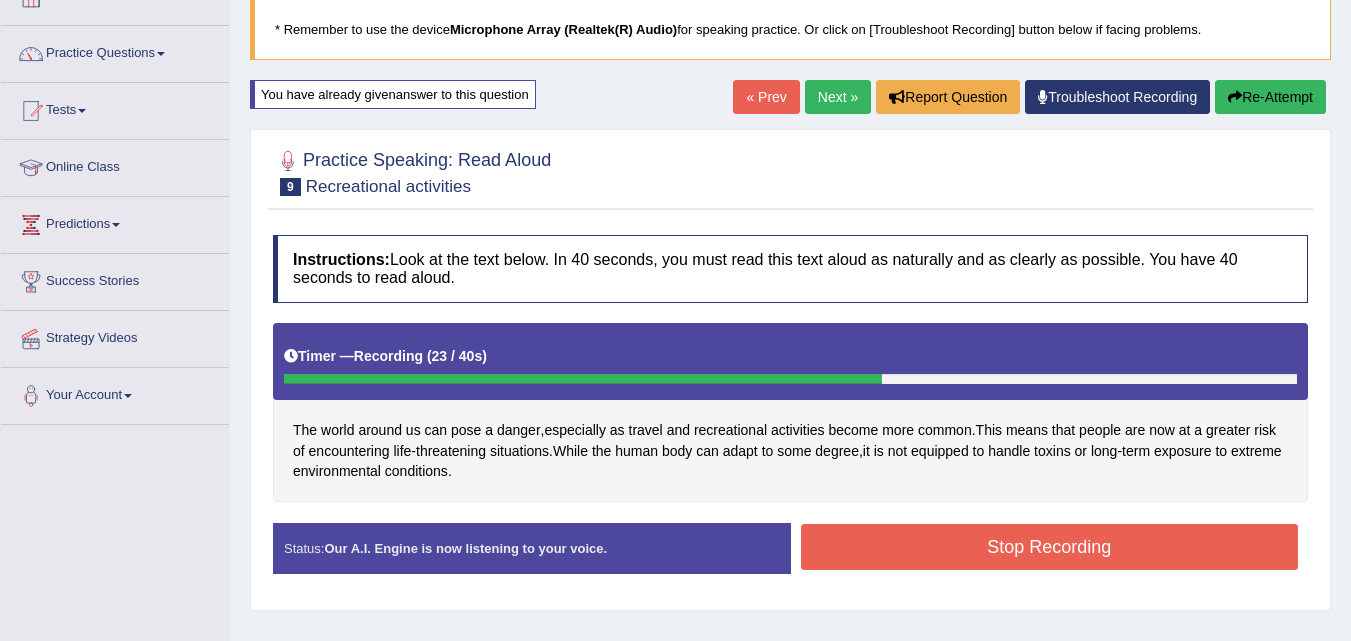 click on "Stop Recording" at bounding box center (1050, 547) 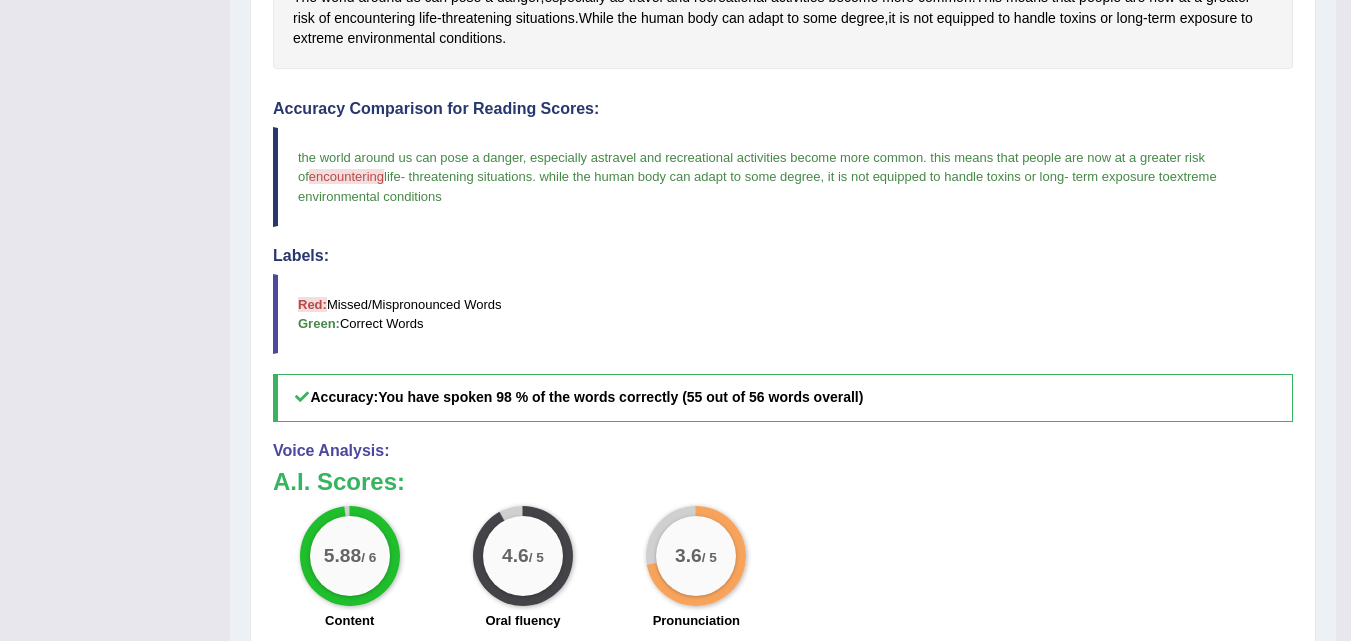 scroll, scrollTop: 566, scrollLeft: 0, axis: vertical 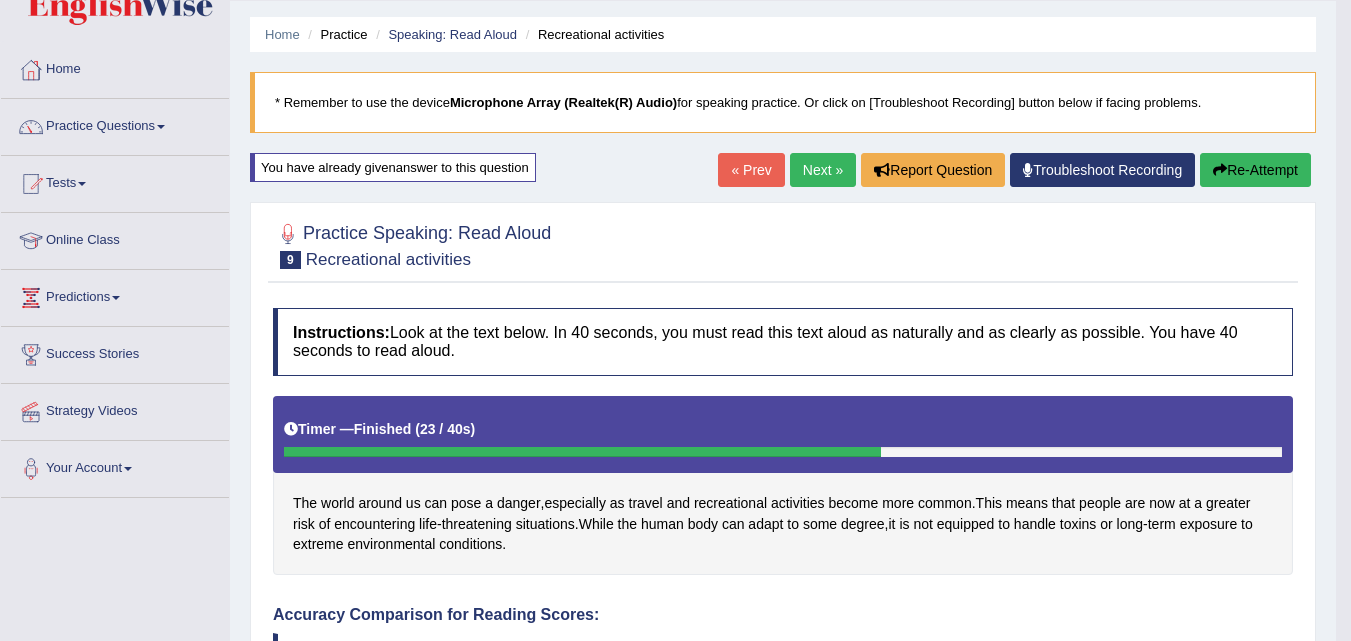 click on "Next »" at bounding box center (823, 170) 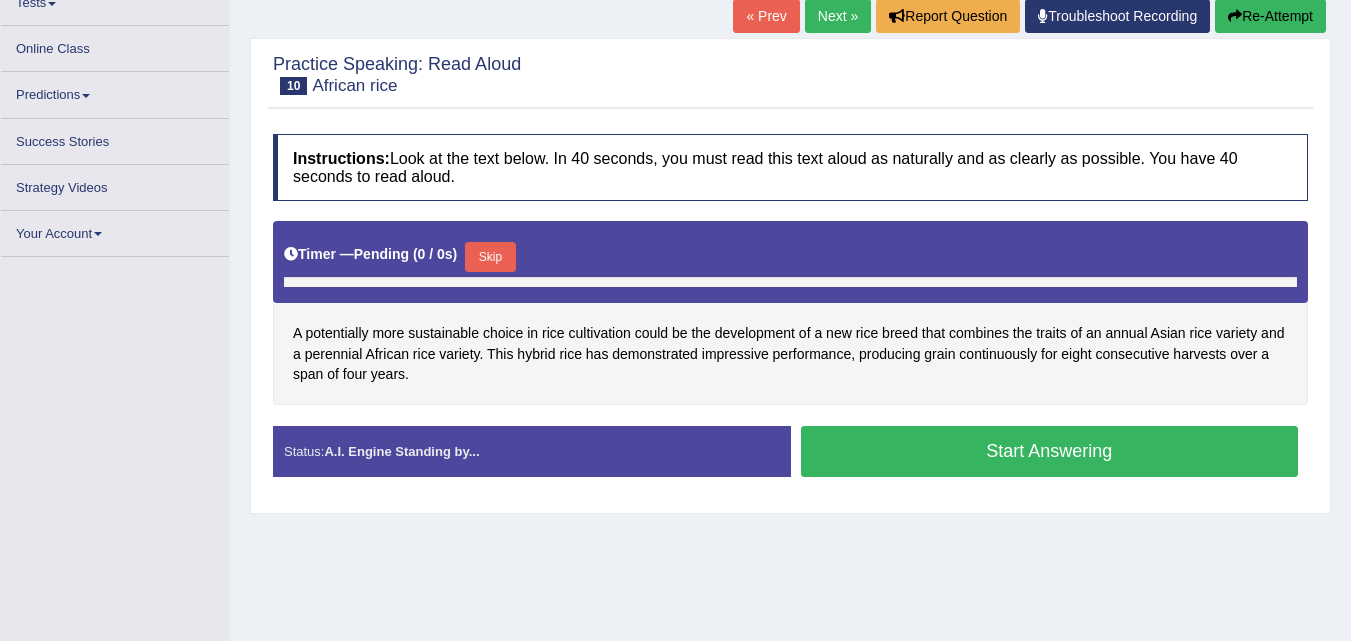 scroll, scrollTop: 211, scrollLeft: 0, axis: vertical 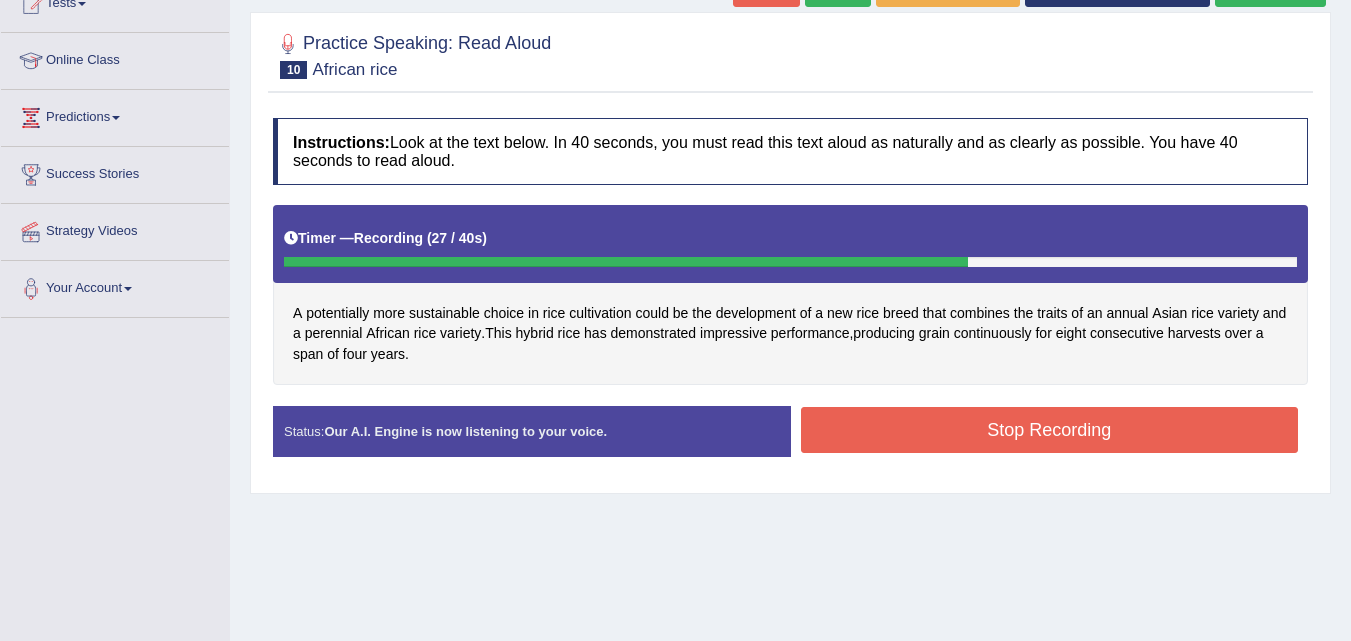 click on "Stop Recording" at bounding box center [1050, 430] 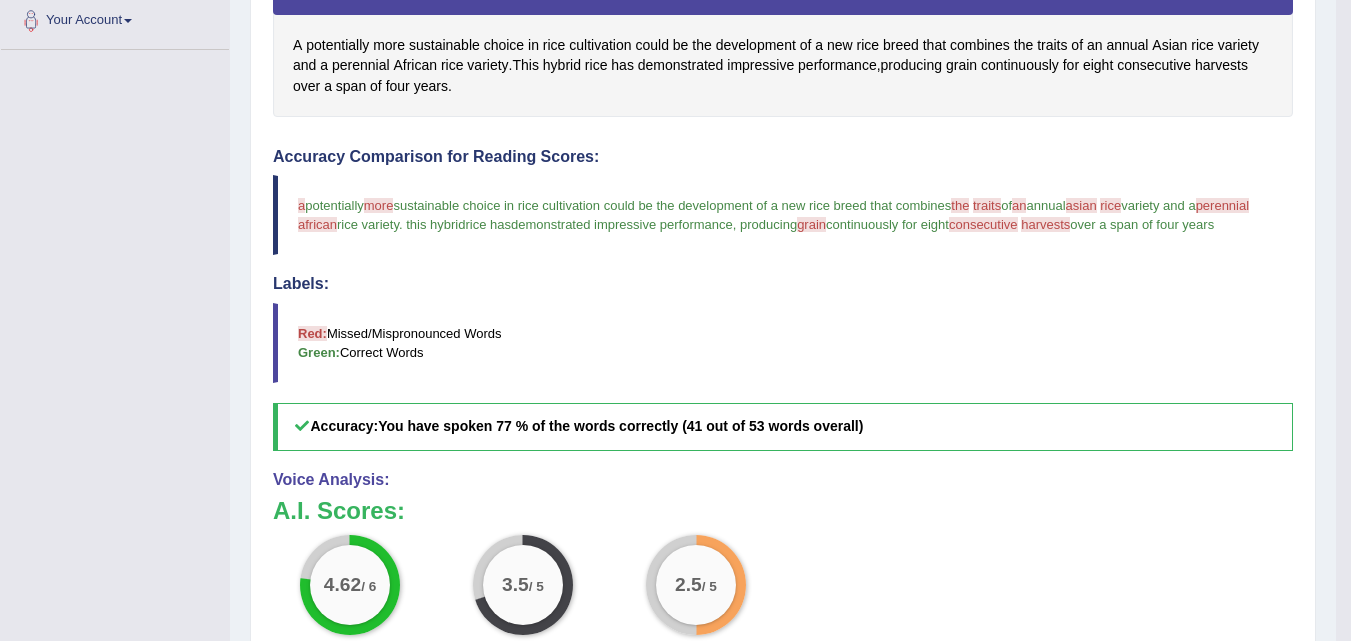 scroll, scrollTop: 329, scrollLeft: 0, axis: vertical 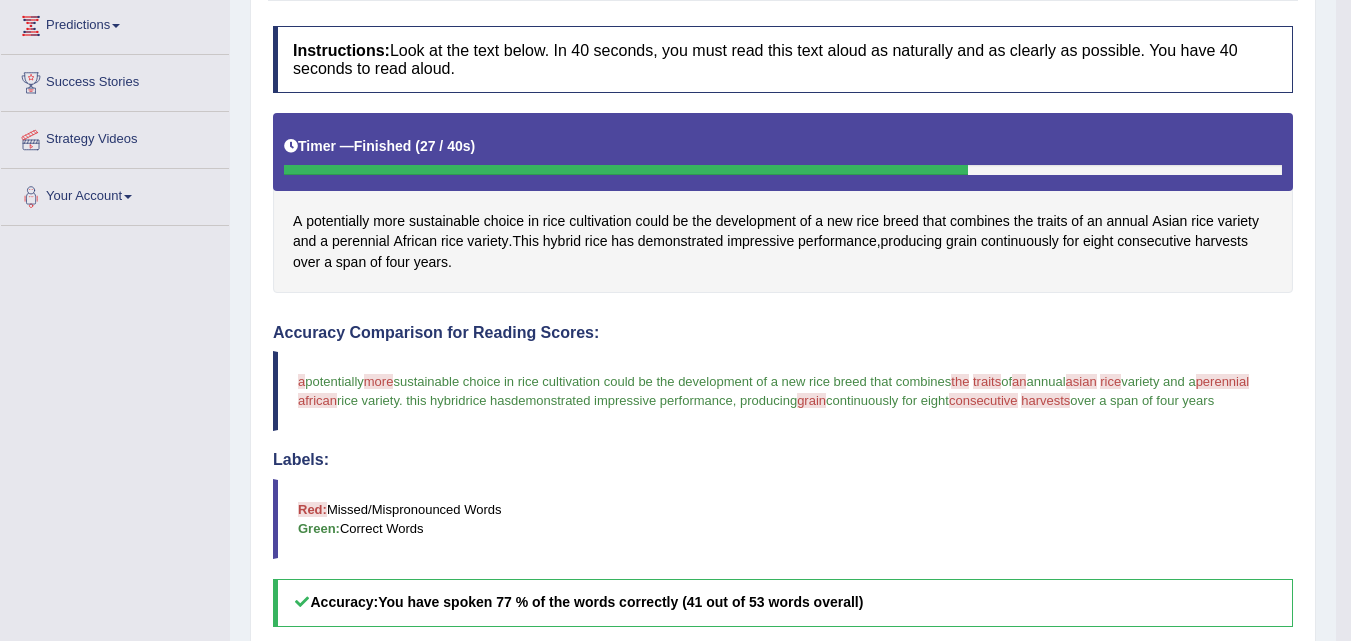 click on "perennial" at bounding box center (1223, 381) 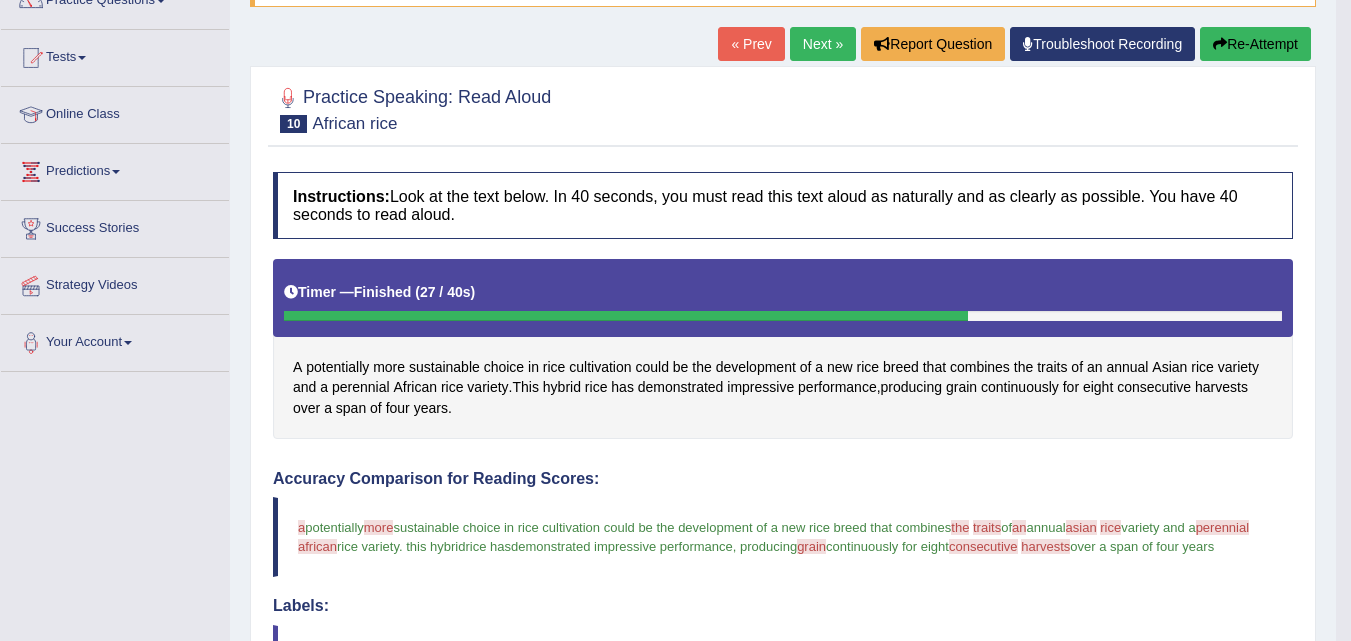 scroll, scrollTop: 165, scrollLeft: 0, axis: vertical 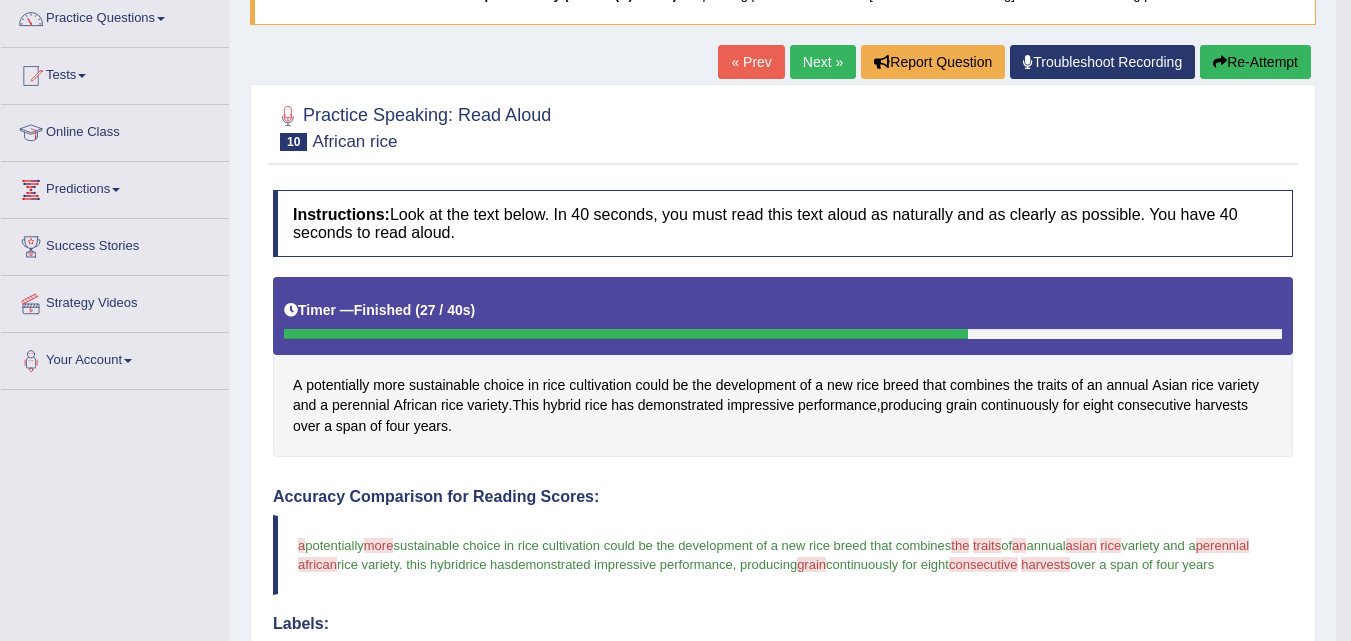 click on "Re-Attempt" at bounding box center (1255, 62) 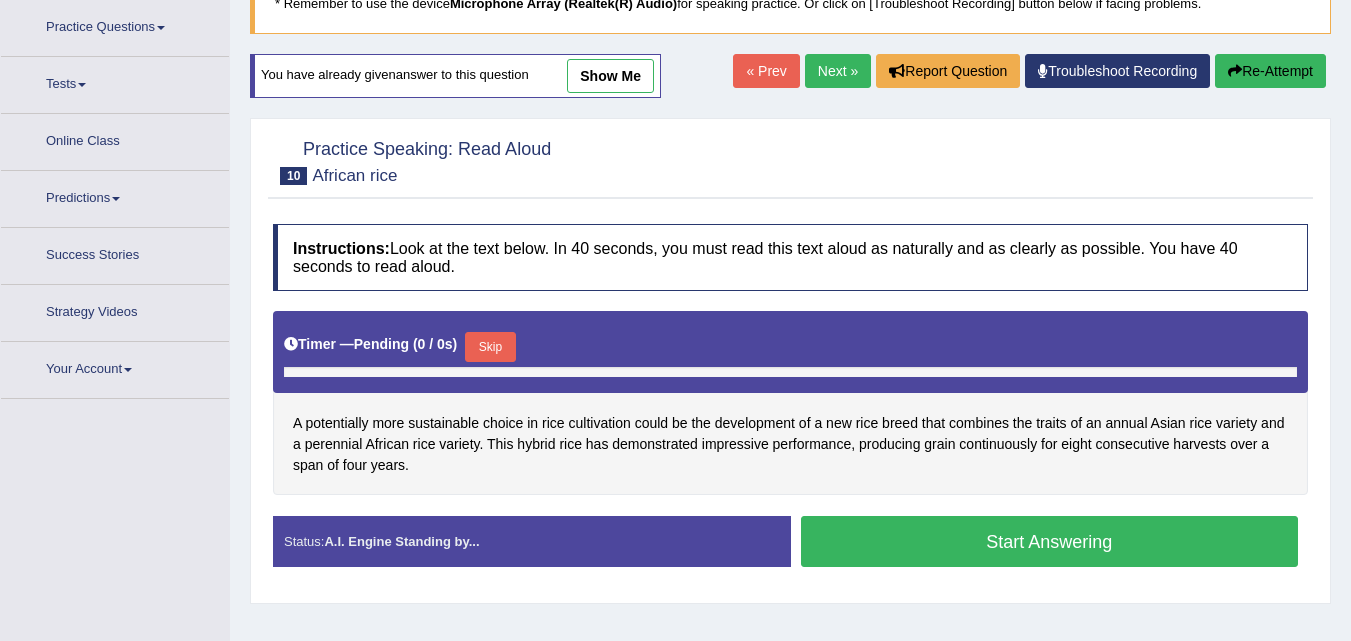 scroll, scrollTop: 215, scrollLeft: 0, axis: vertical 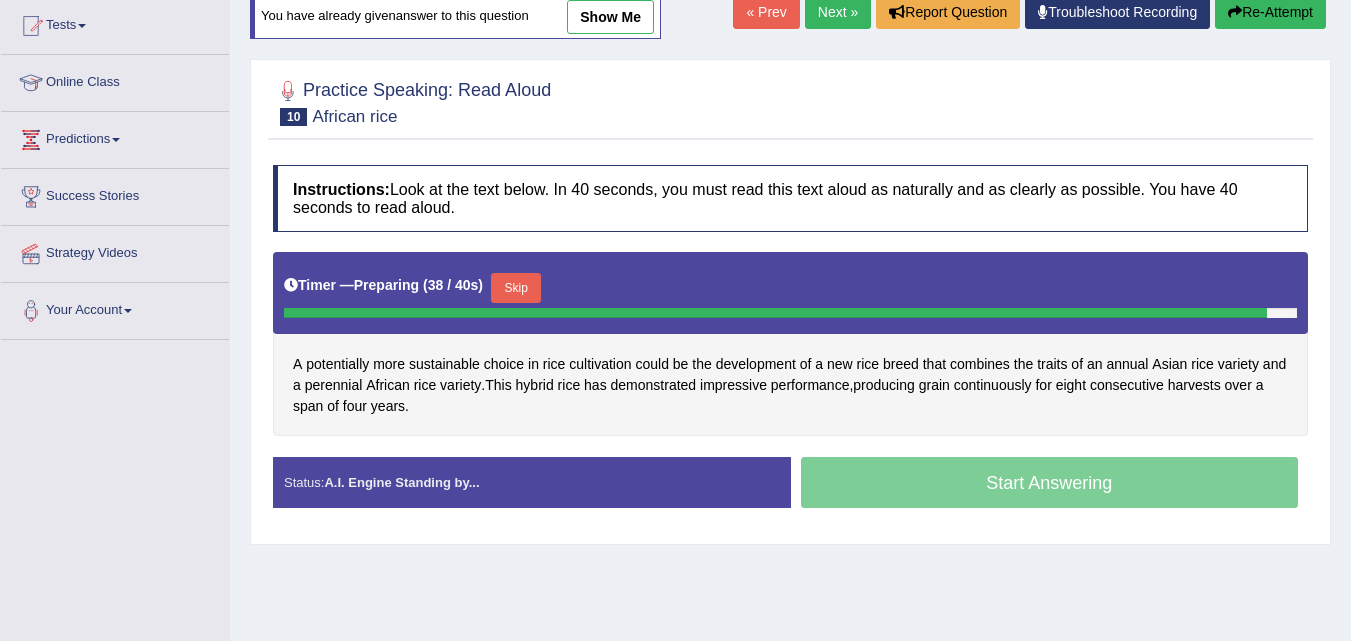 click on "Skip" at bounding box center [516, 288] 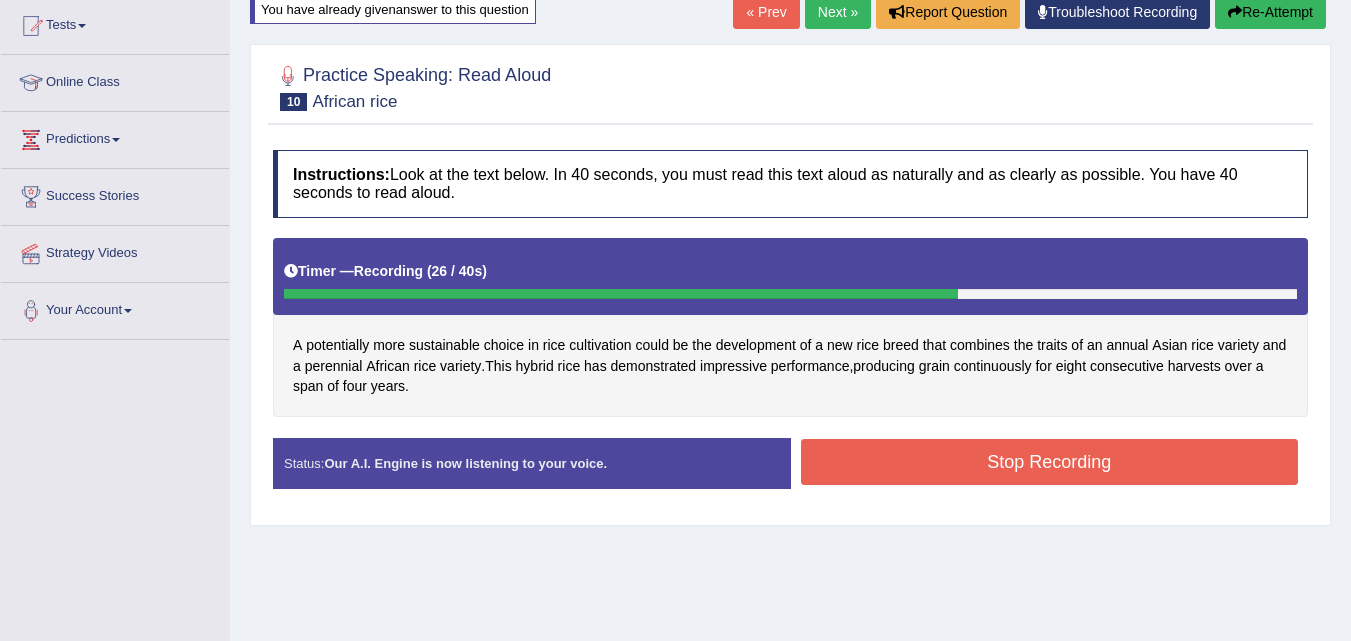 click on "Stop Recording" at bounding box center (1050, 462) 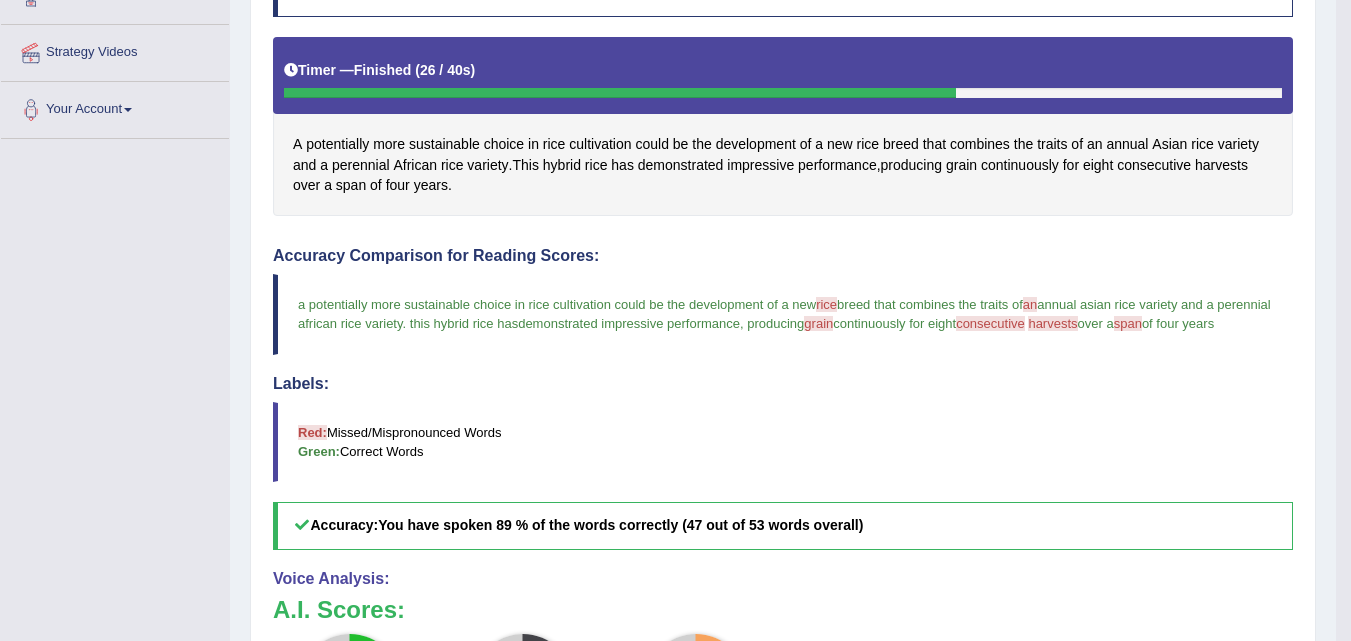scroll, scrollTop: 421, scrollLeft: 0, axis: vertical 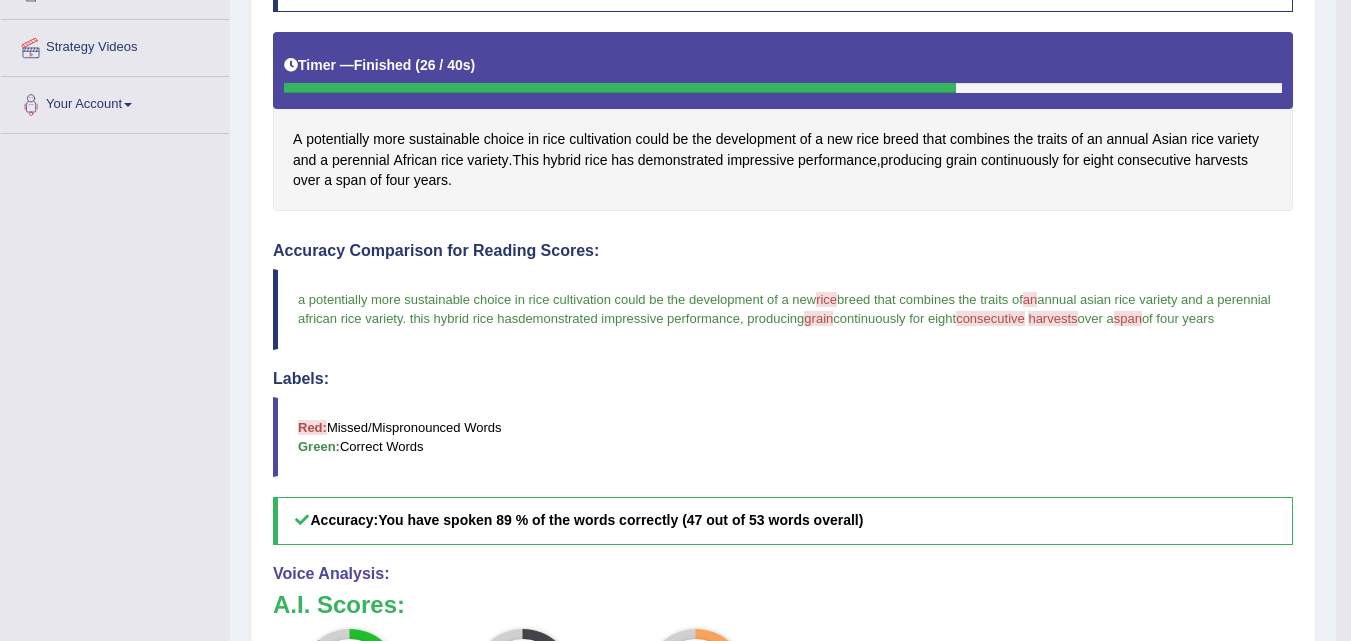 click on "consecutive" at bounding box center [990, 318] 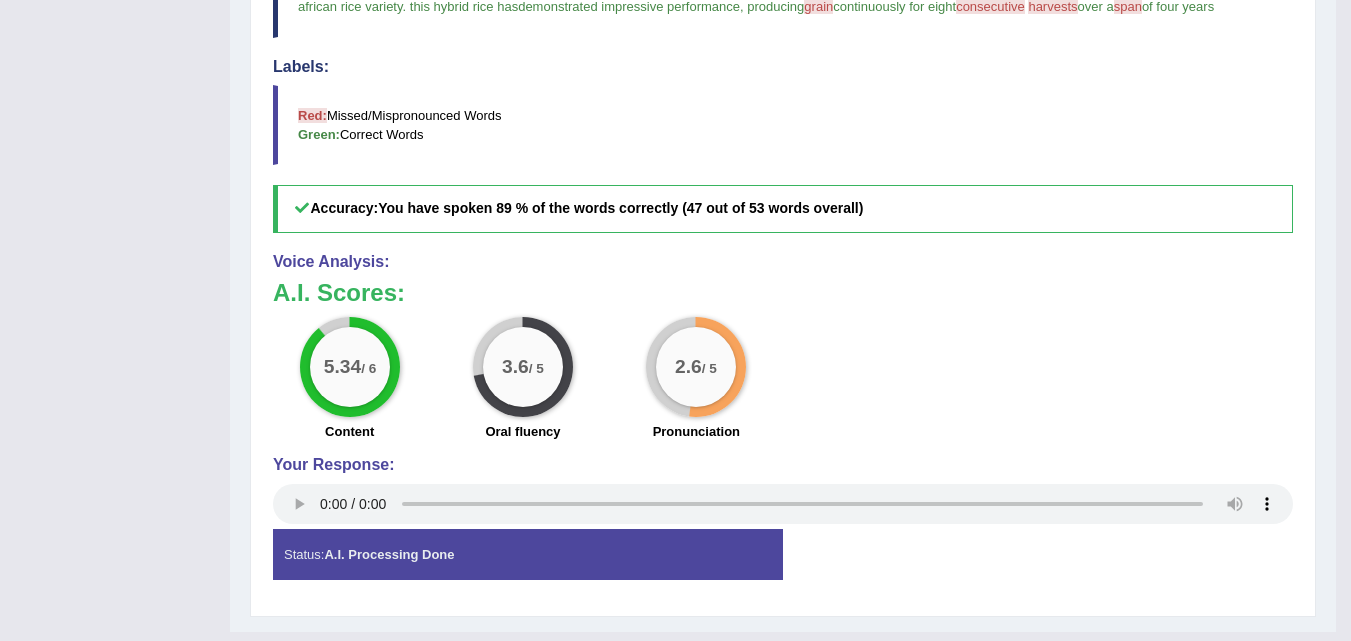 scroll, scrollTop: 793, scrollLeft: 0, axis: vertical 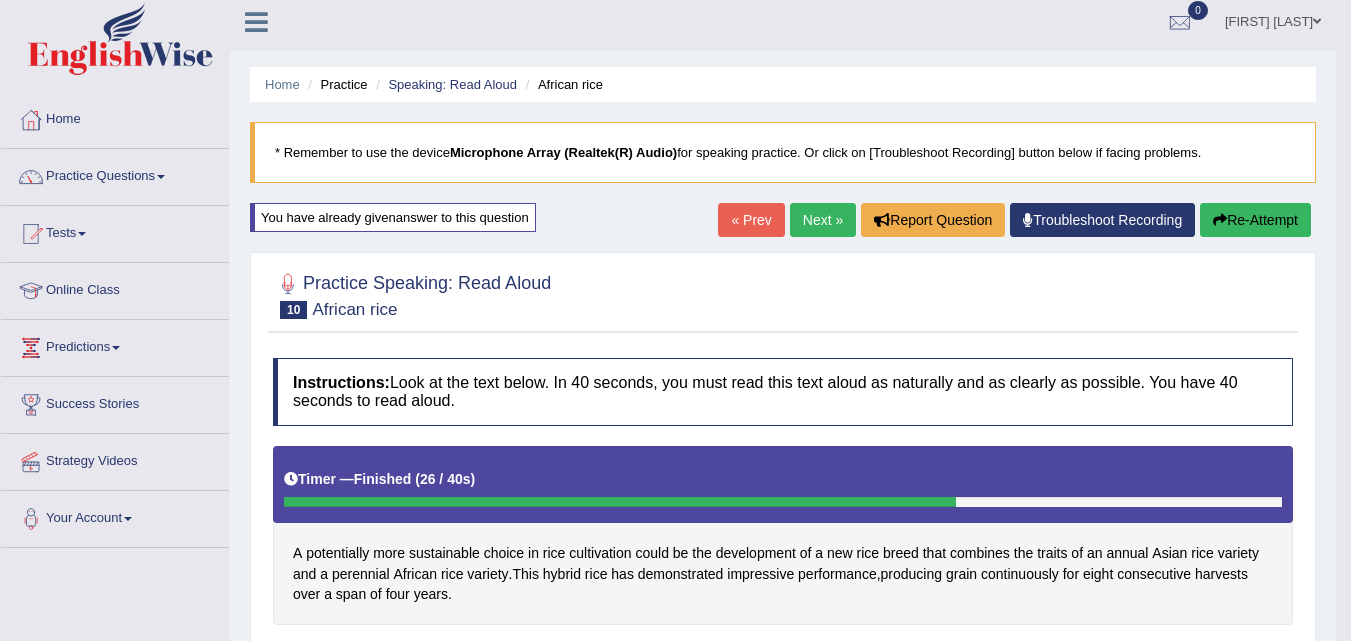 click on "Next »" at bounding box center [823, 220] 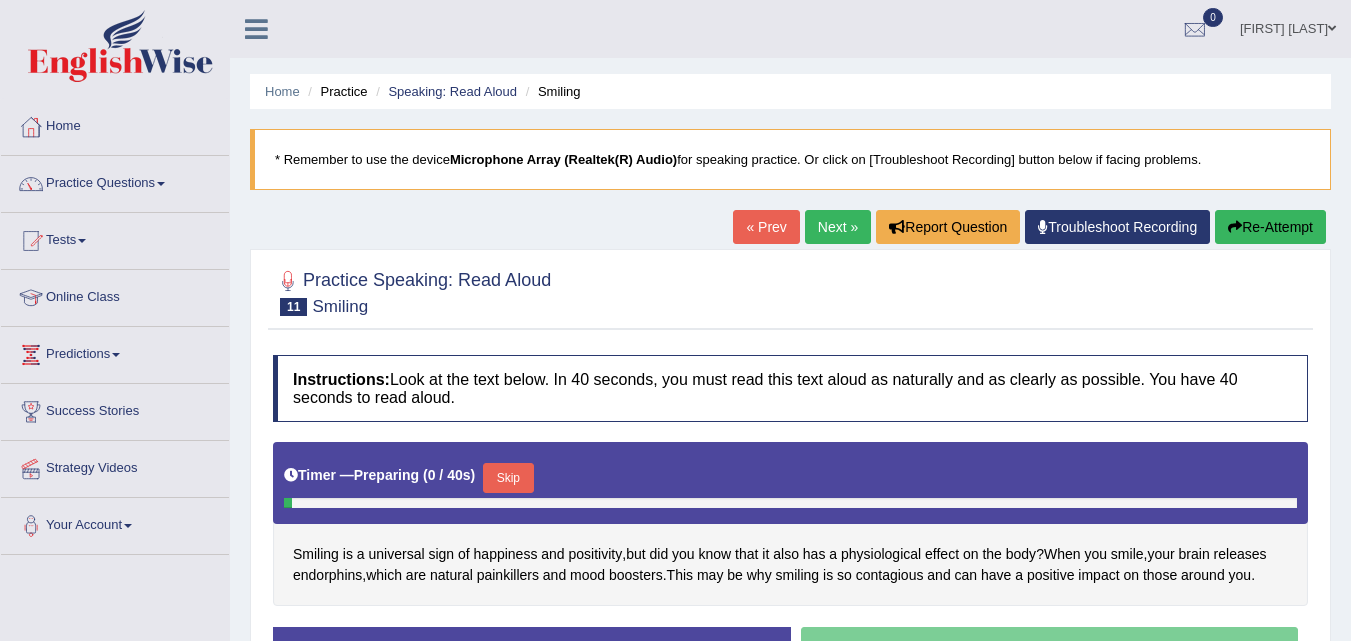 scroll, scrollTop: 160, scrollLeft: 0, axis: vertical 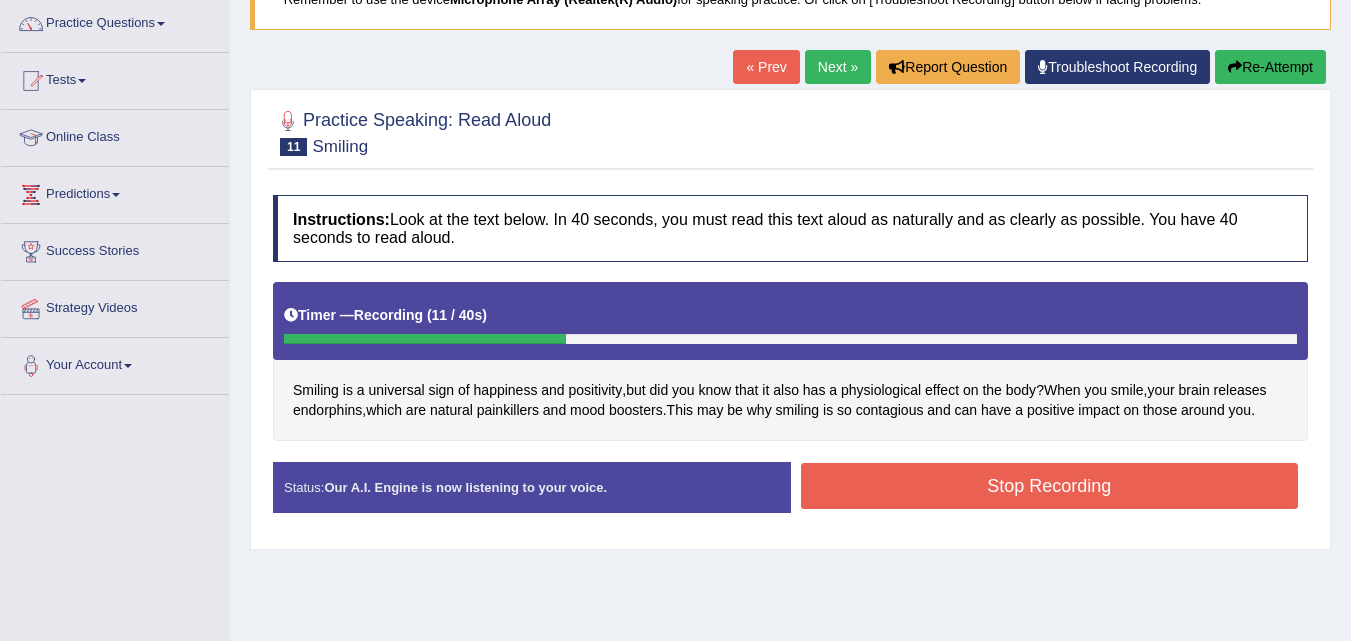 click on "Re-Attempt" at bounding box center (1270, 67) 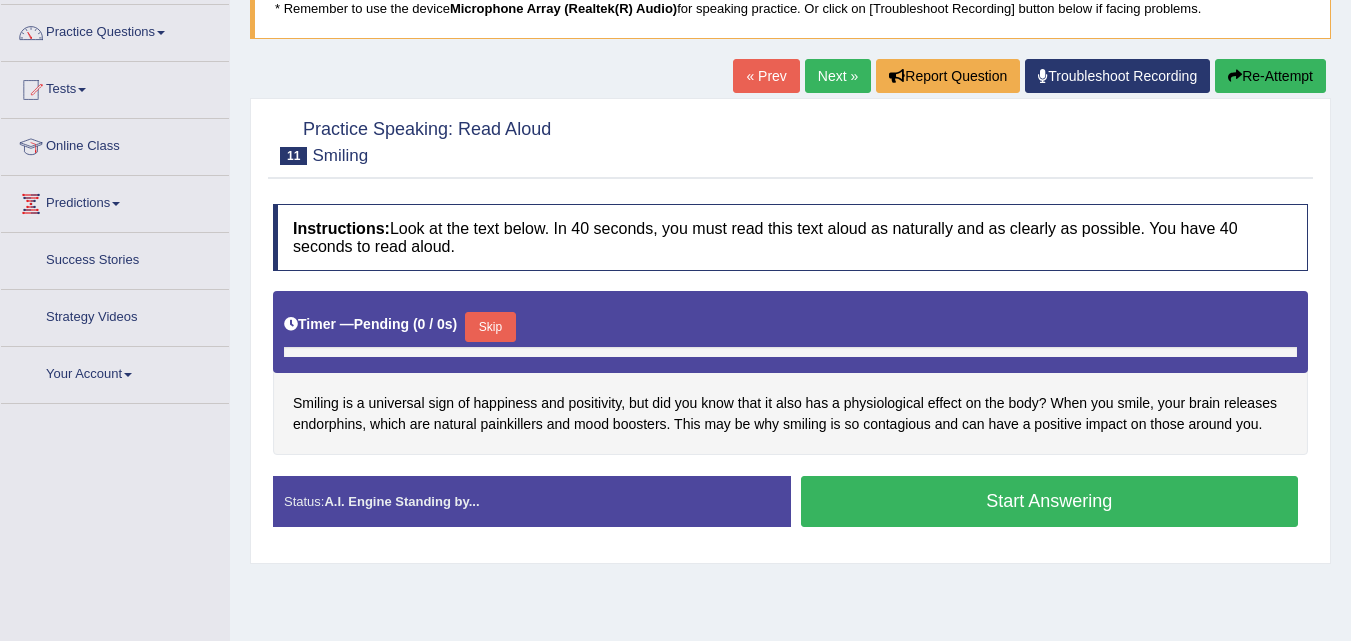 scroll, scrollTop: 166, scrollLeft: 0, axis: vertical 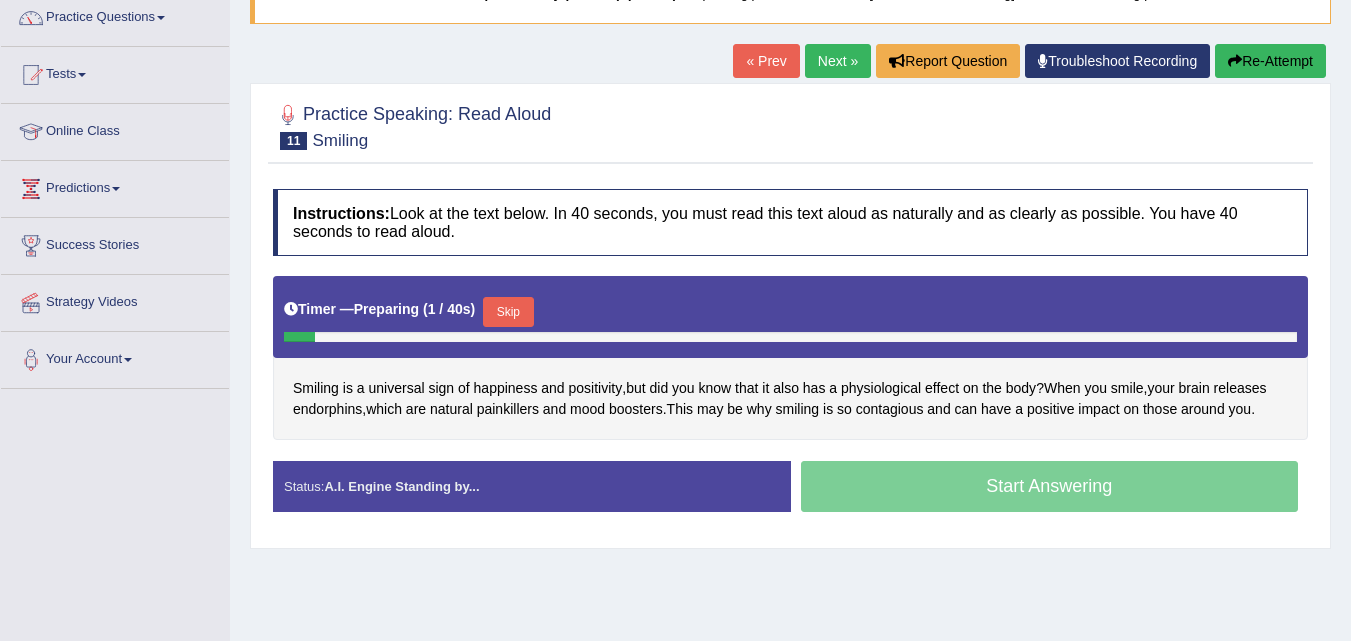 click on "Skip" at bounding box center [508, 312] 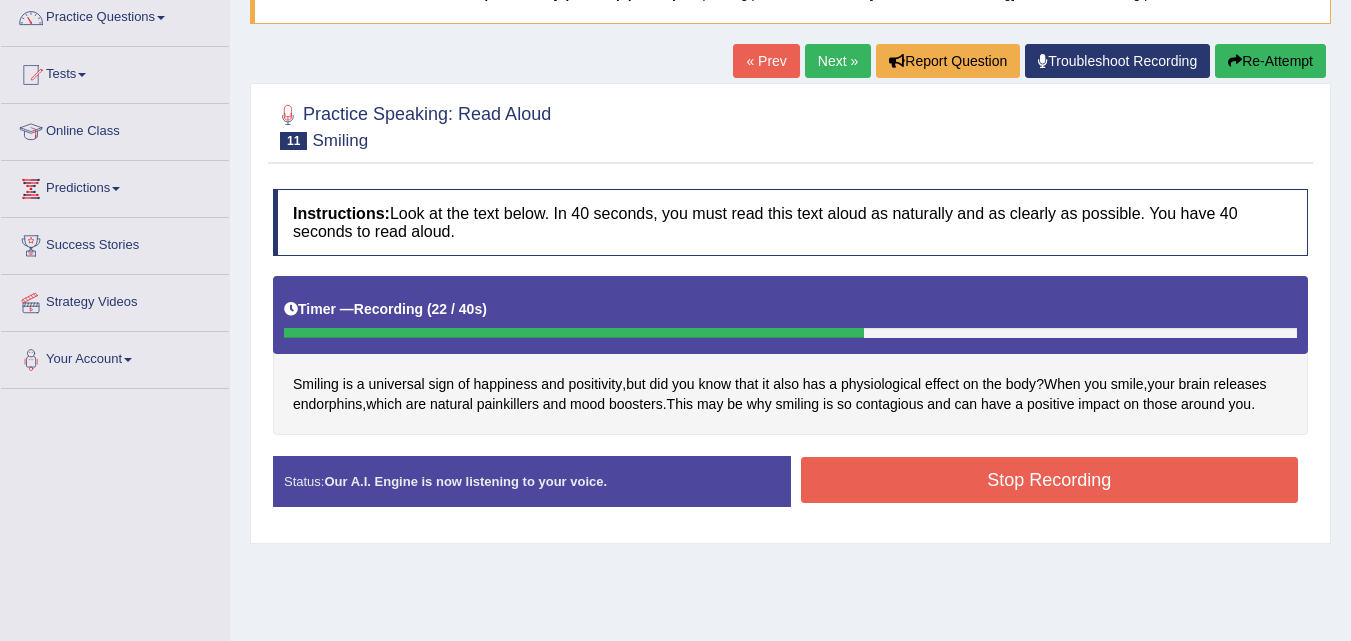 click on "Stop Recording" at bounding box center [1050, 480] 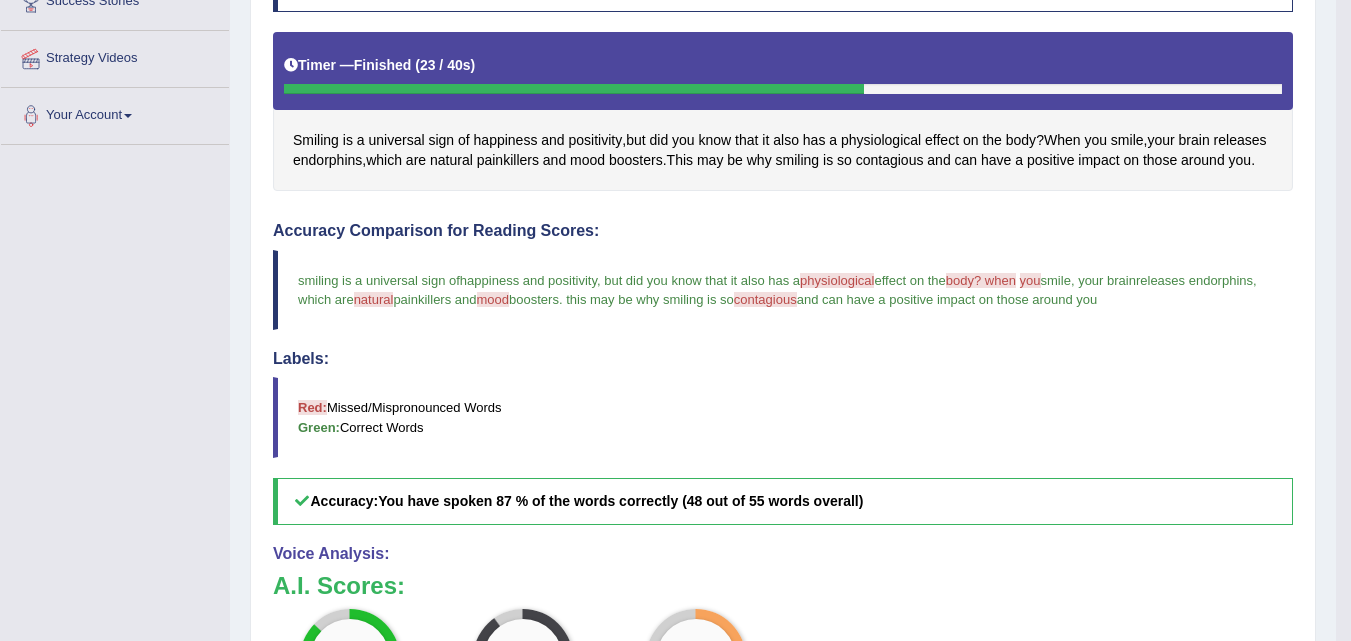 scroll, scrollTop: 414, scrollLeft: 0, axis: vertical 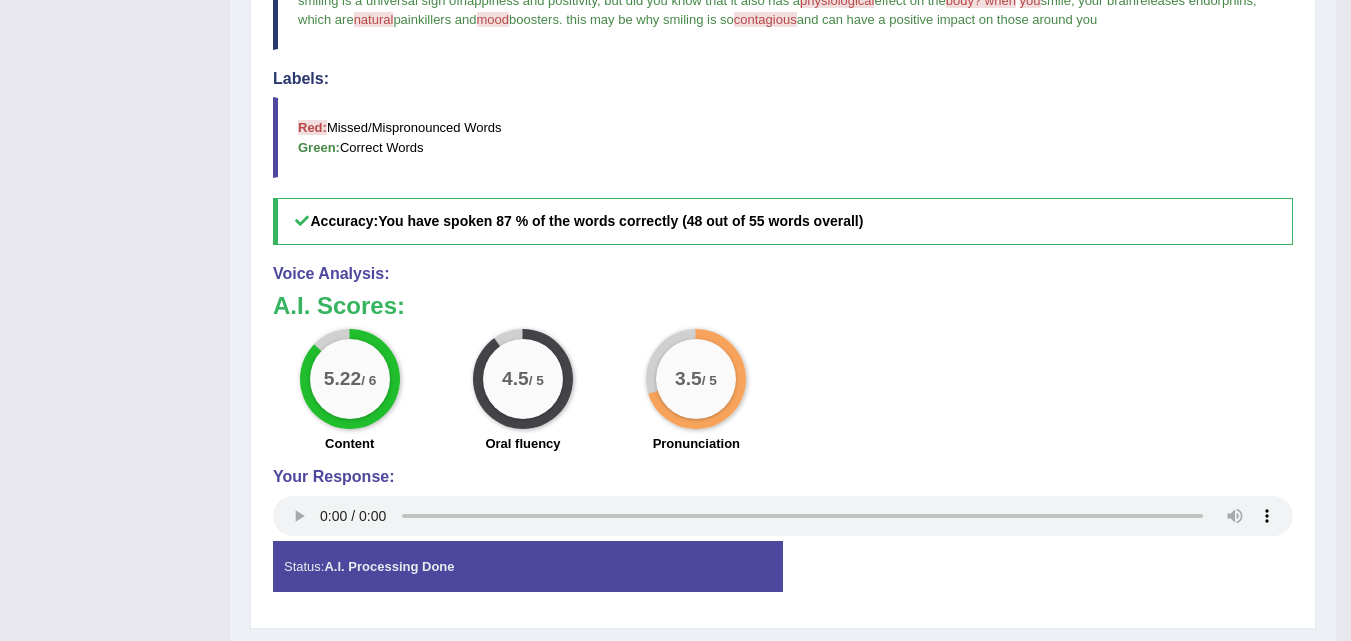 type 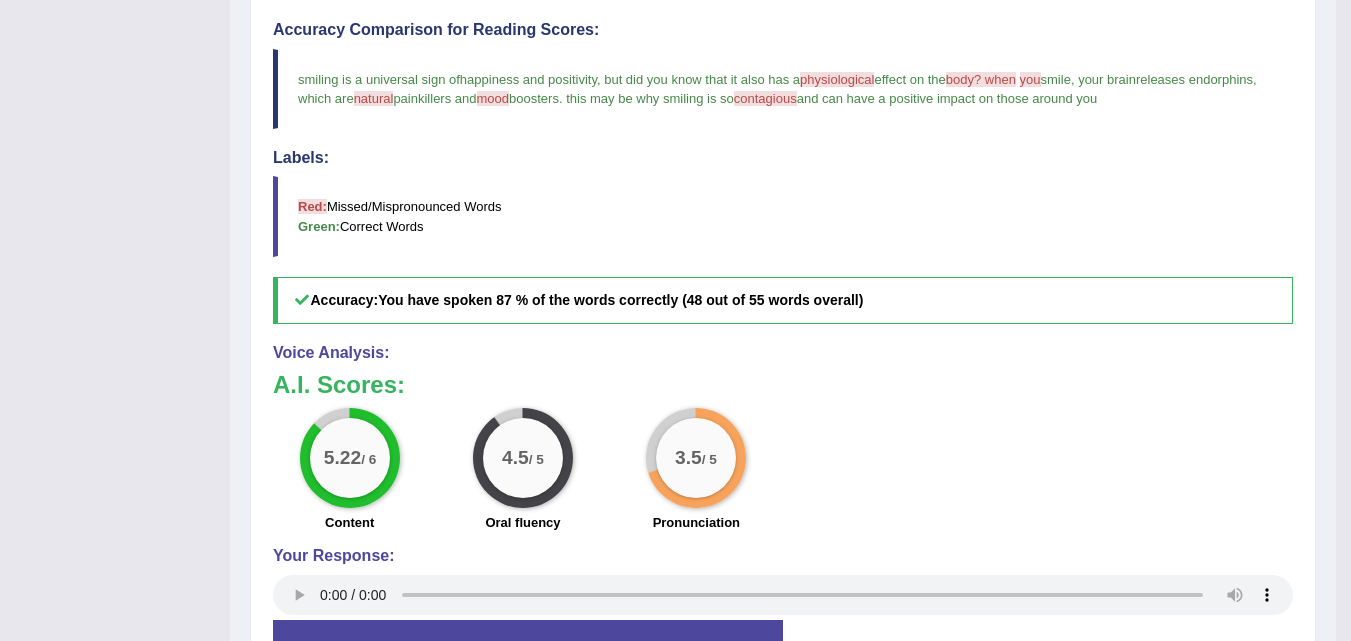 scroll, scrollTop: 610, scrollLeft: 0, axis: vertical 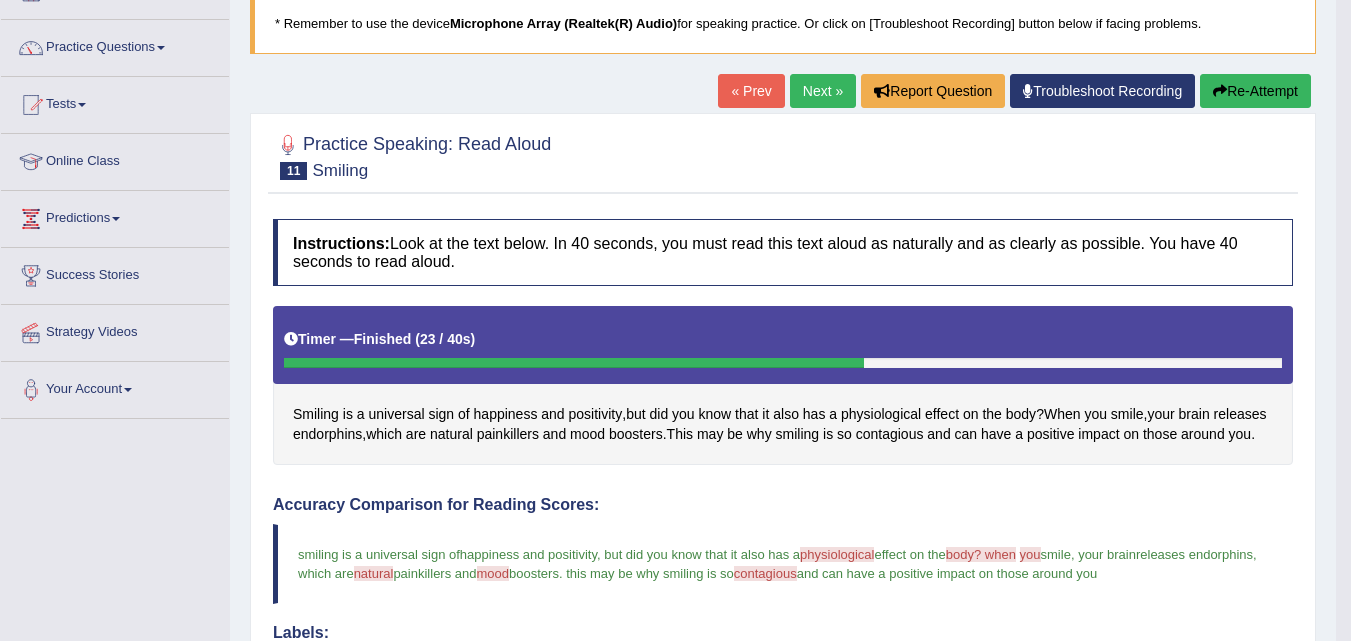 click on "Re-Attempt" at bounding box center [1255, 91] 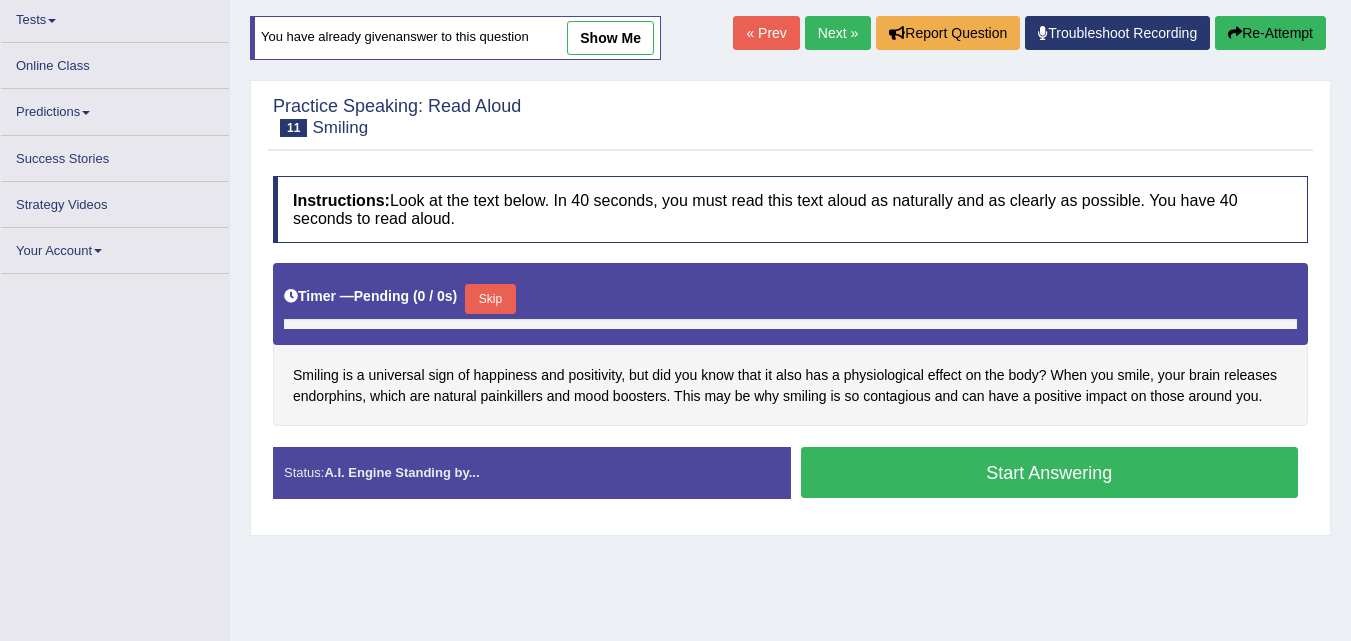 scroll, scrollTop: 220, scrollLeft: 0, axis: vertical 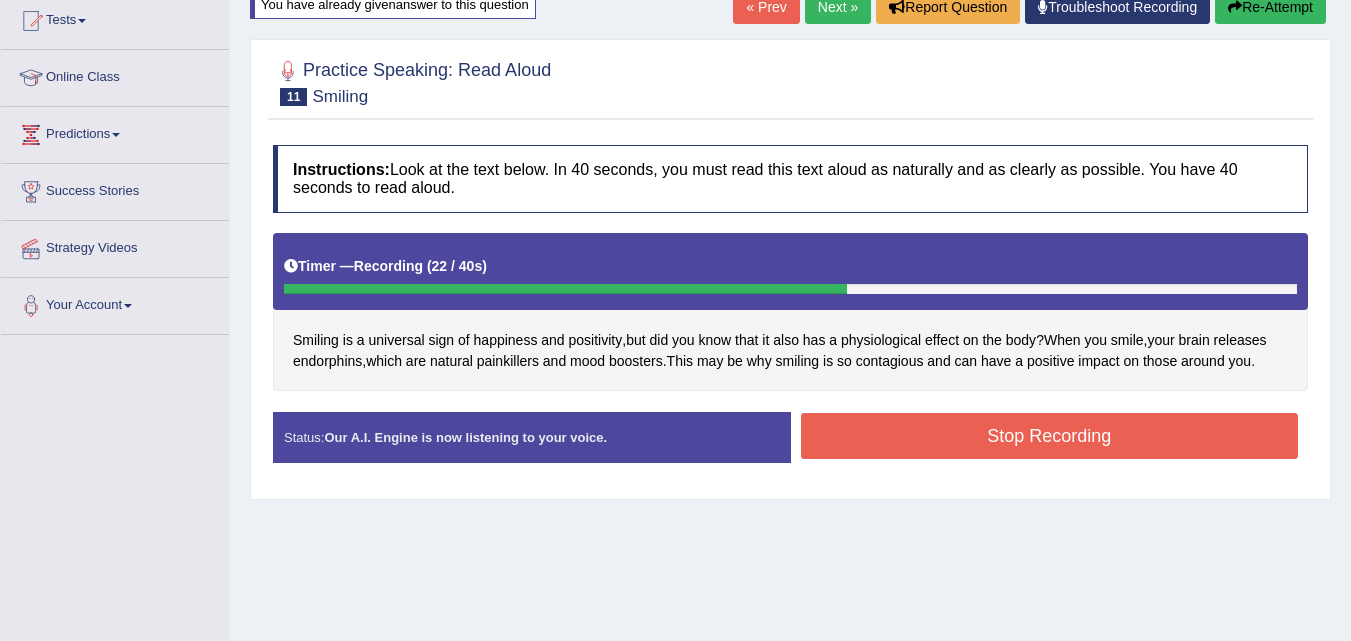 click on "Stop Recording" at bounding box center [1050, 436] 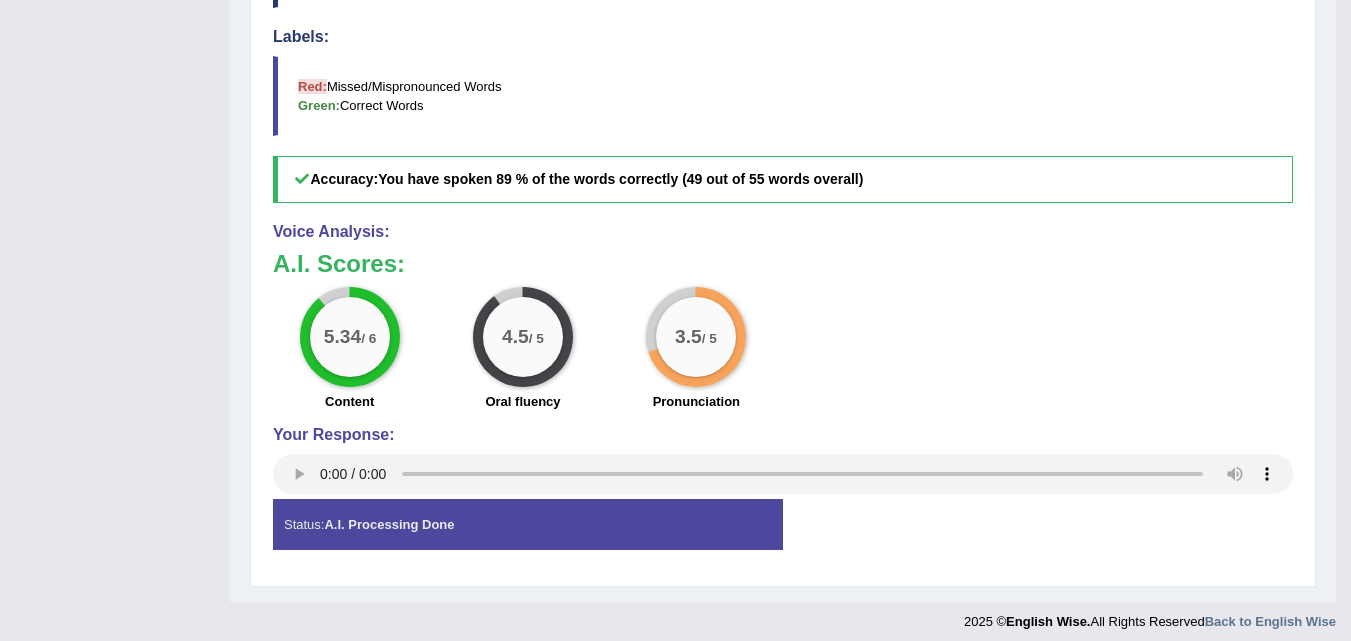 scroll, scrollTop: 774, scrollLeft: 0, axis: vertical 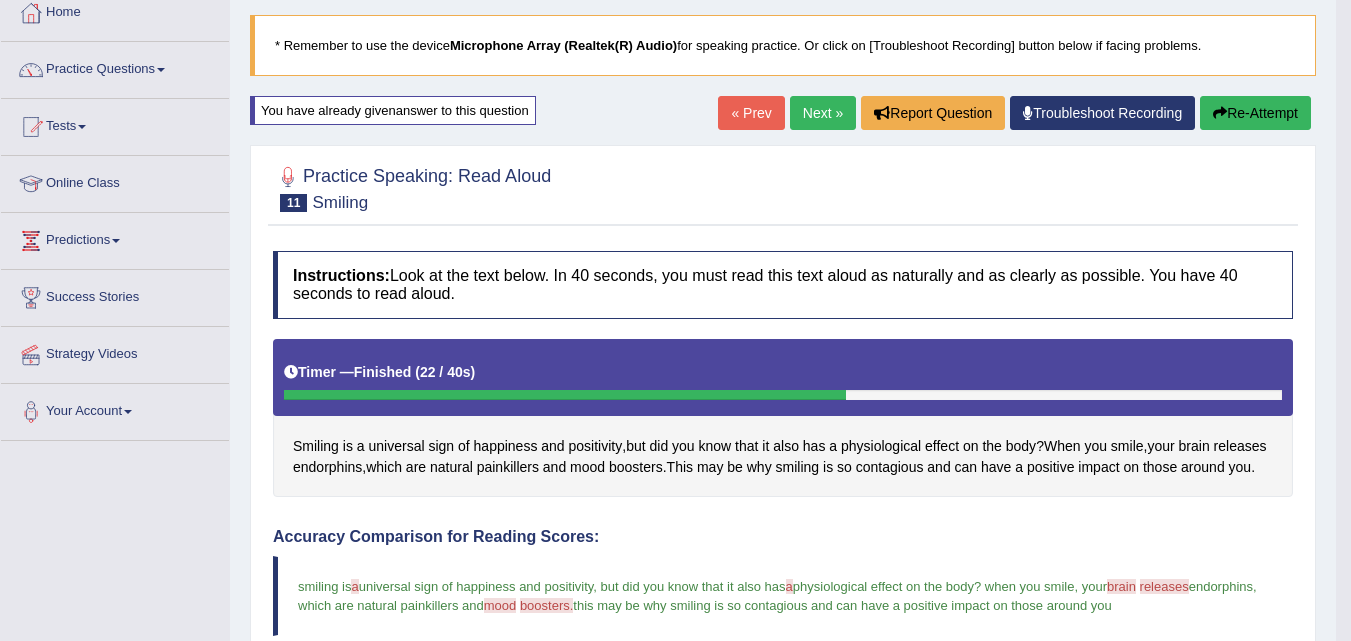 click on "Next »" at bounding box center (823, 113) 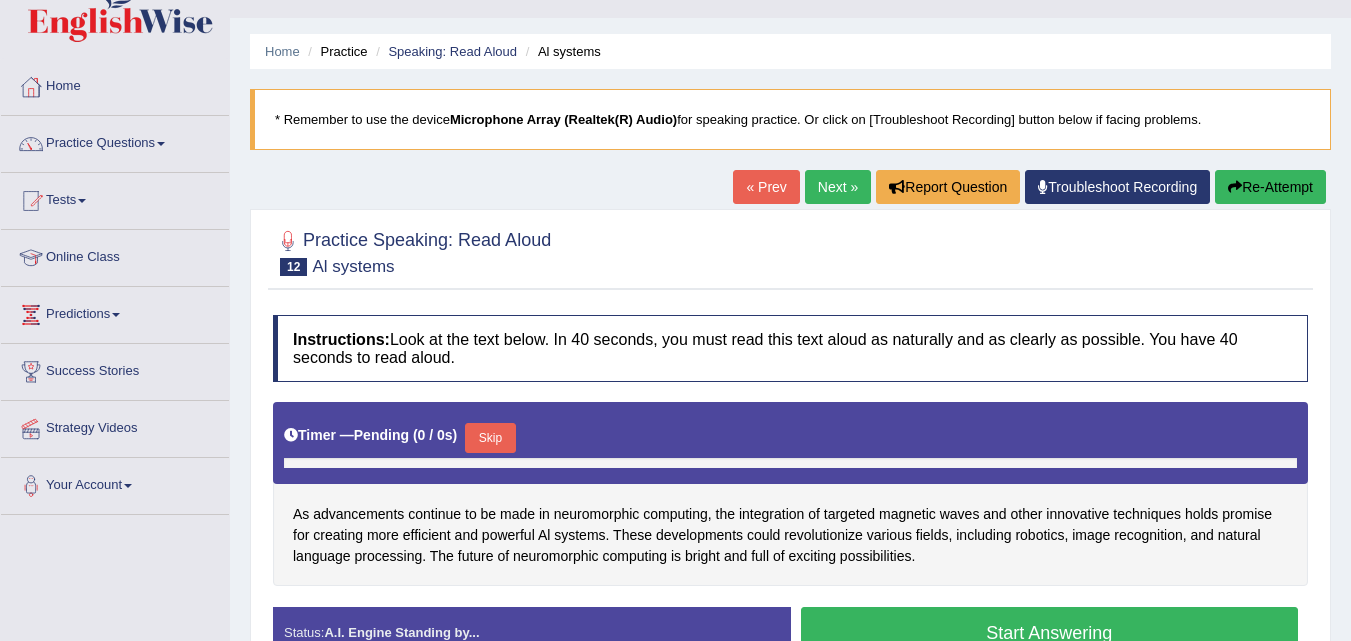 scroll, scrollTop: 200, scrollLeft: 0, axis: vertical 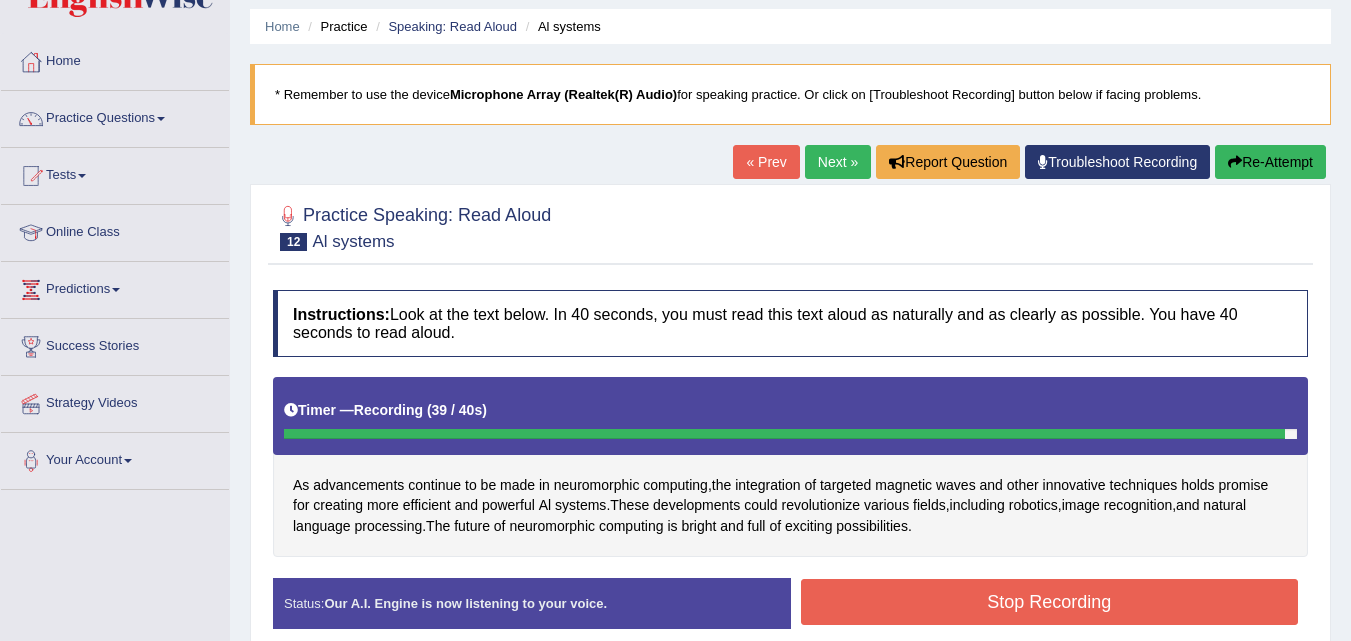 click on "Re-Attempt" at bounding box center (1270, 162) 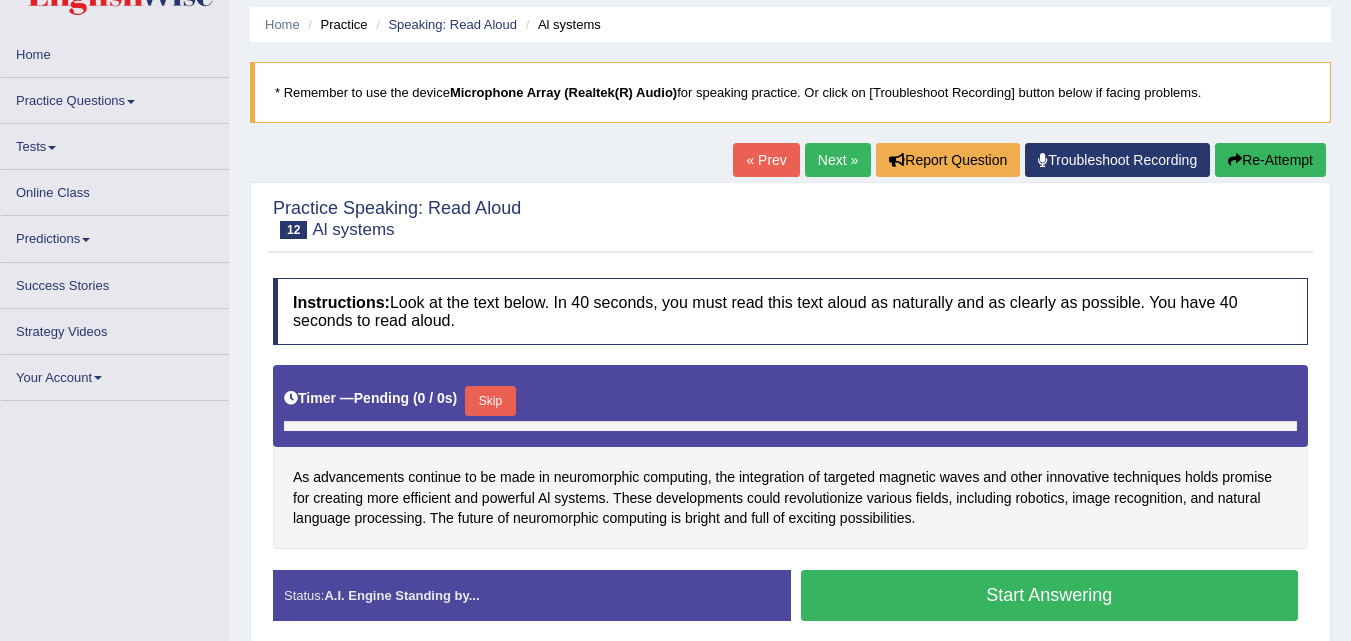 scroll, scrollTop: 134, scrollLeft: 0, axis: vertical 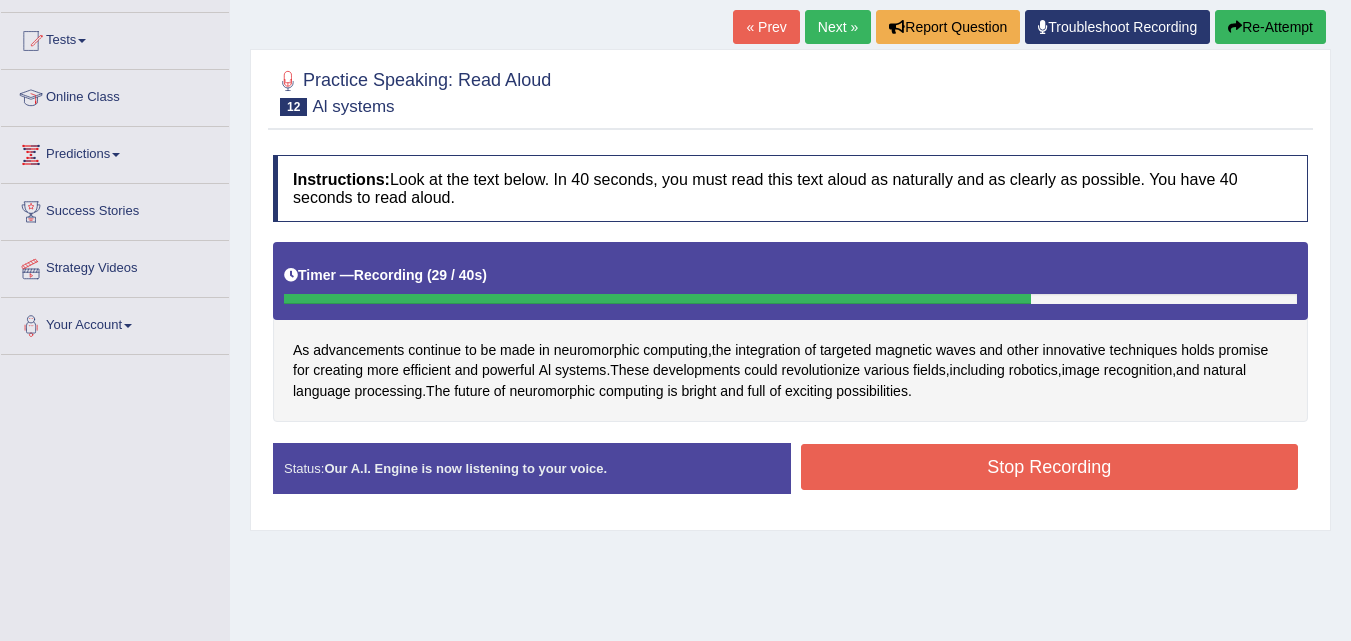 click on "Stop Recording" at bounding box center [1050, 467] 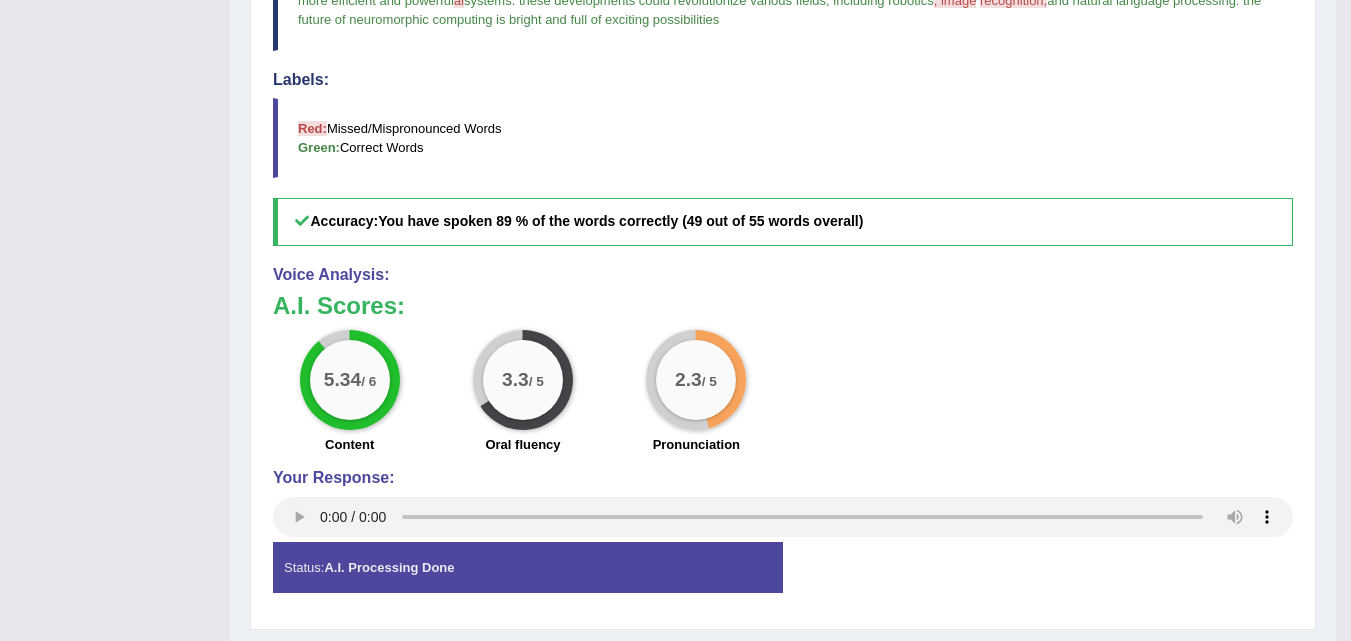 scroll, scrollTop: 783, scrollLeft: 0, axis: vertical 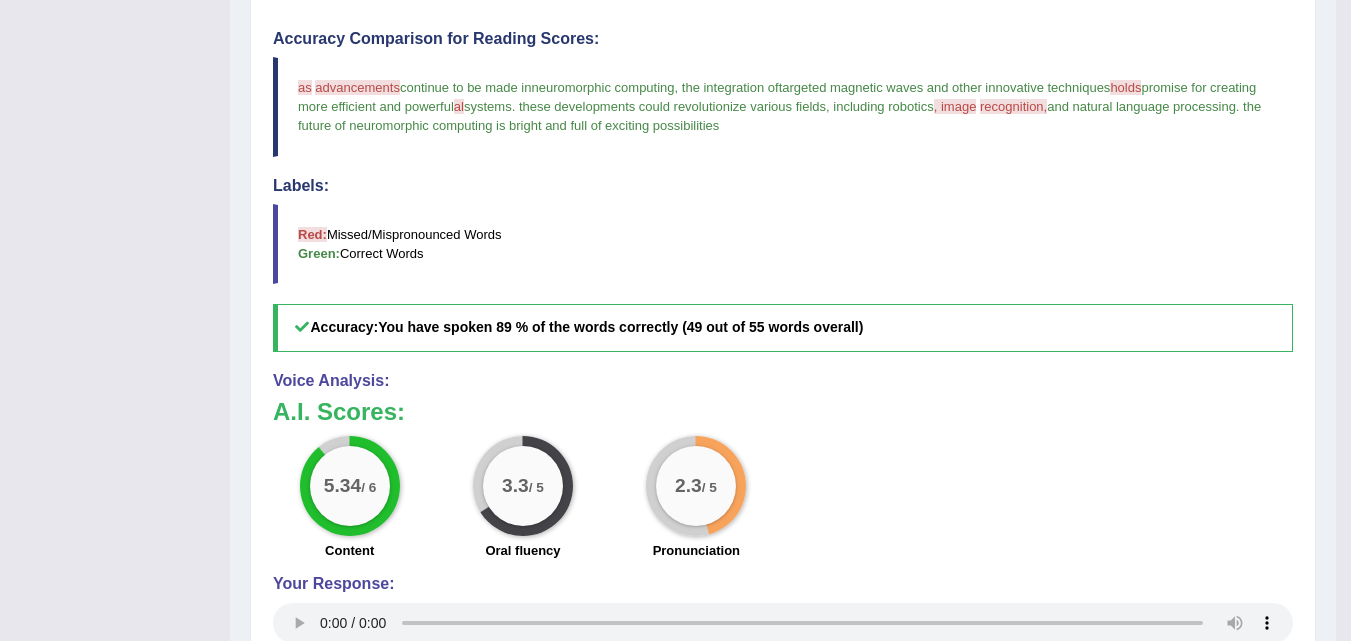 type 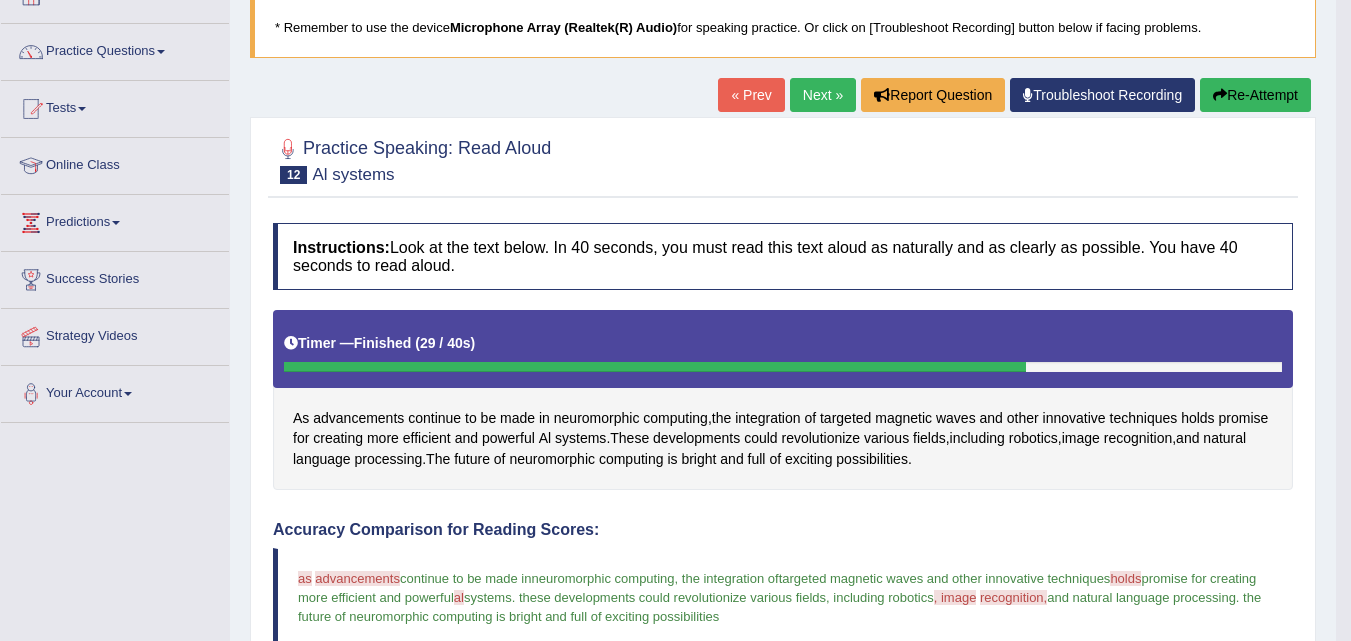 scroll, scrollTop: 129, scrollLeft: 0, axis: vertical 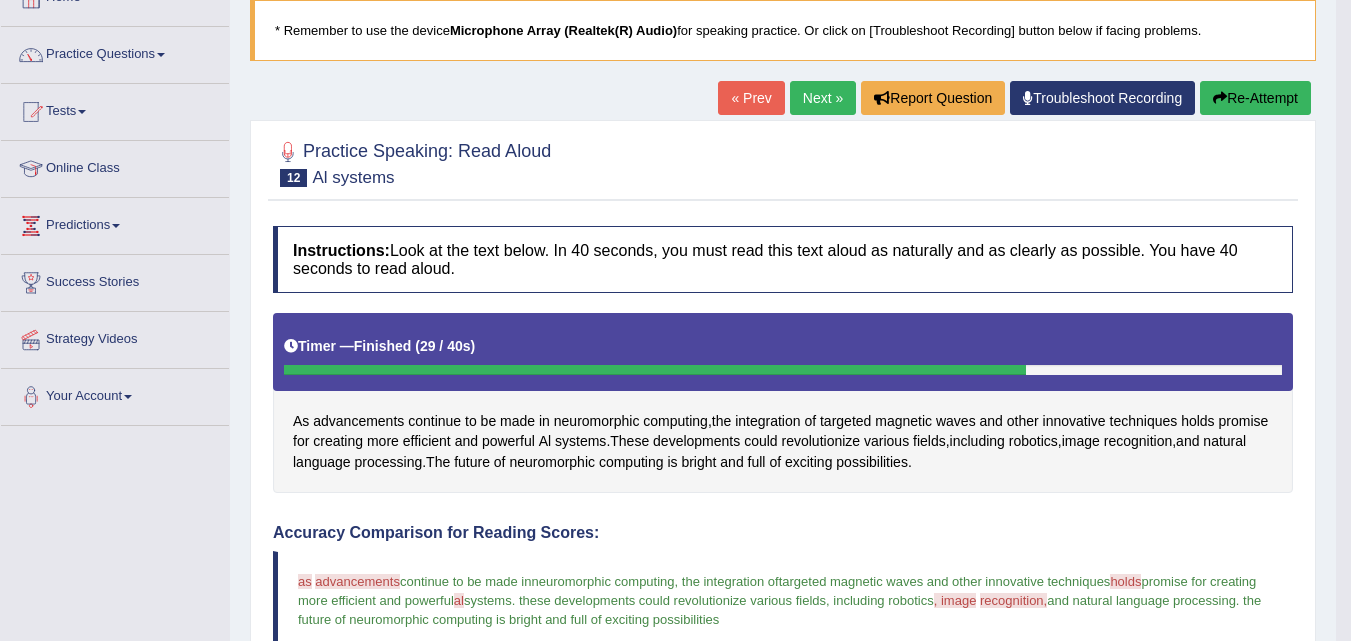 click on "Next »" at bounding box center (823, 98) 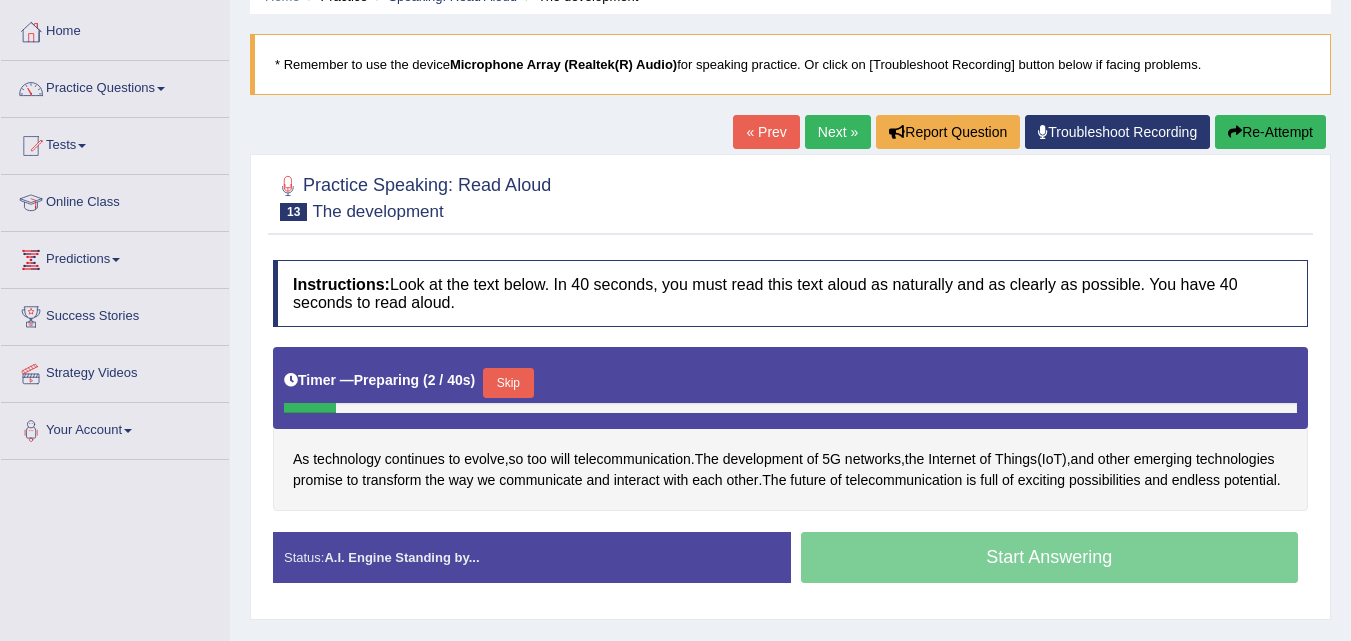 scroll, scrollTop: 265, scrollLeft: 0, axis: vertical 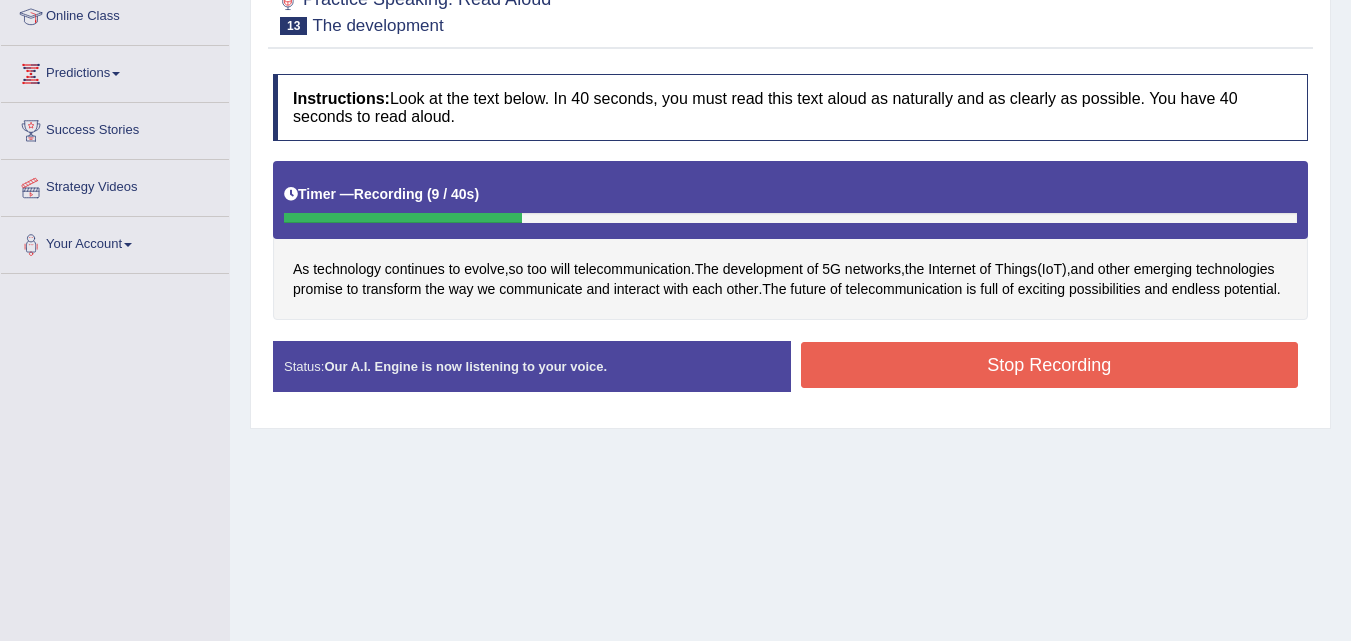 drag, startPoint x: 1349, startPoint y: 303, endPoint x: 1348, endPoint y: 228, distance: 75.00667 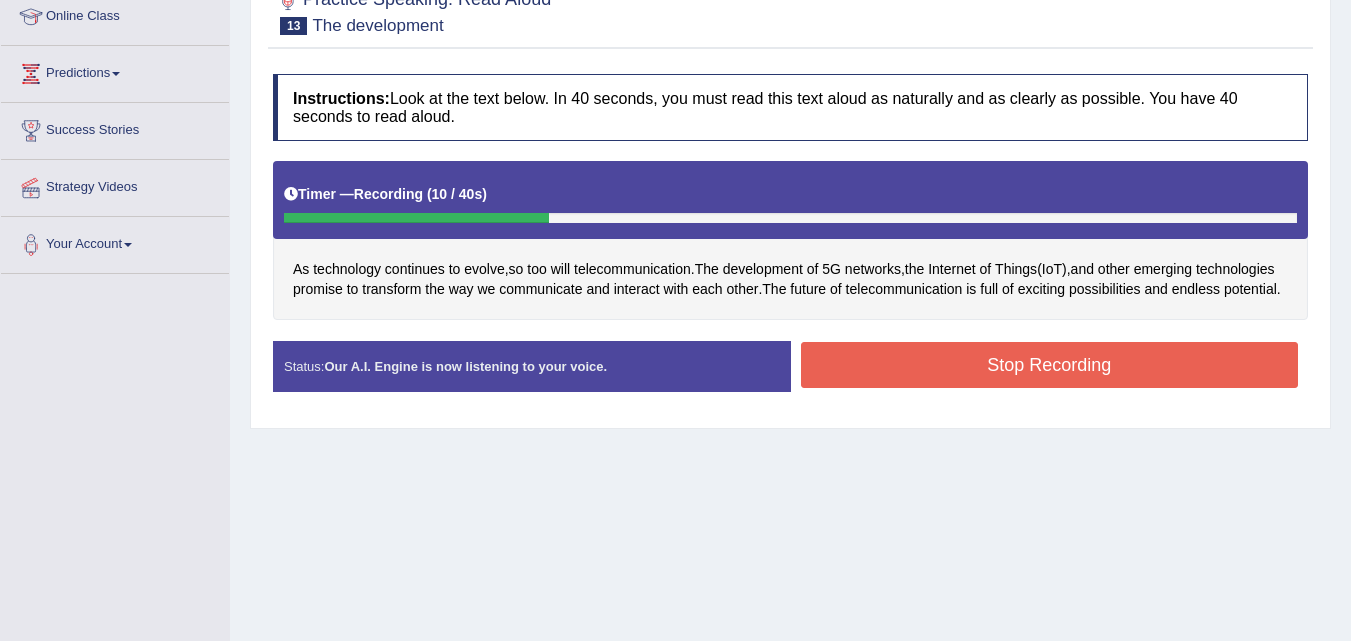 drag, startPoint x: 1348, startPoint y: 233, endPoint x: 1348, endPoint y: 222, distance: 11 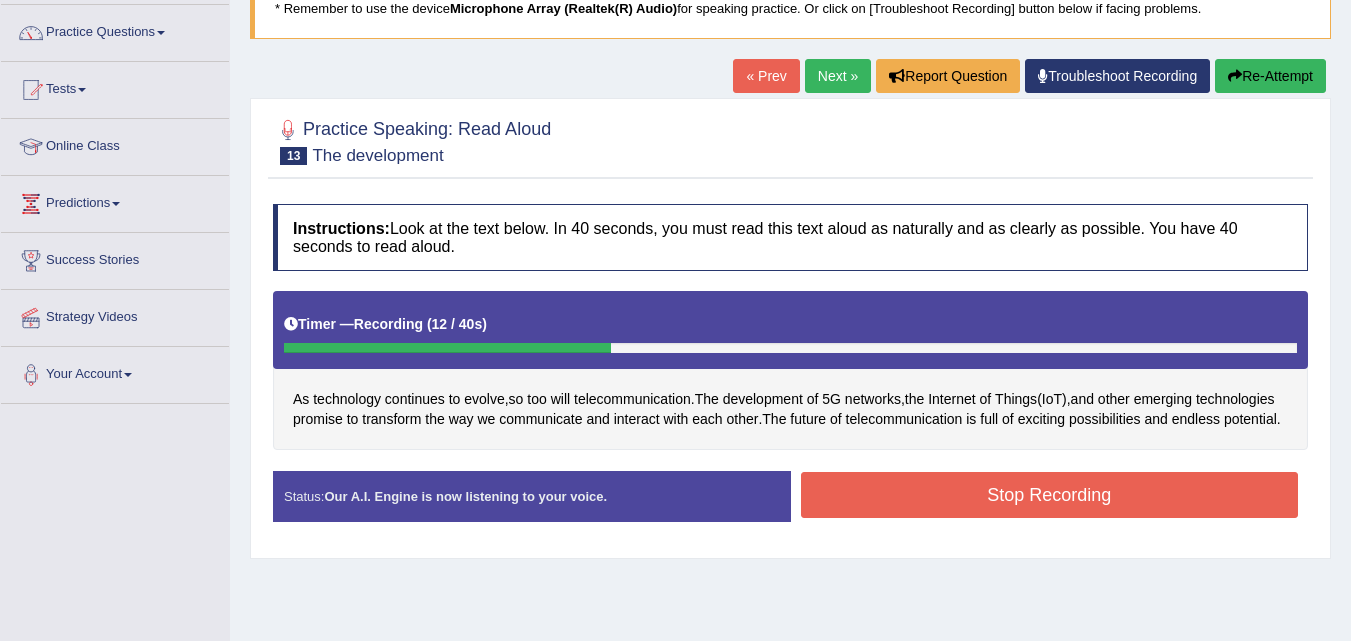 scroll, scrollTop: 149, scrollLeft: 0, axis: vertical 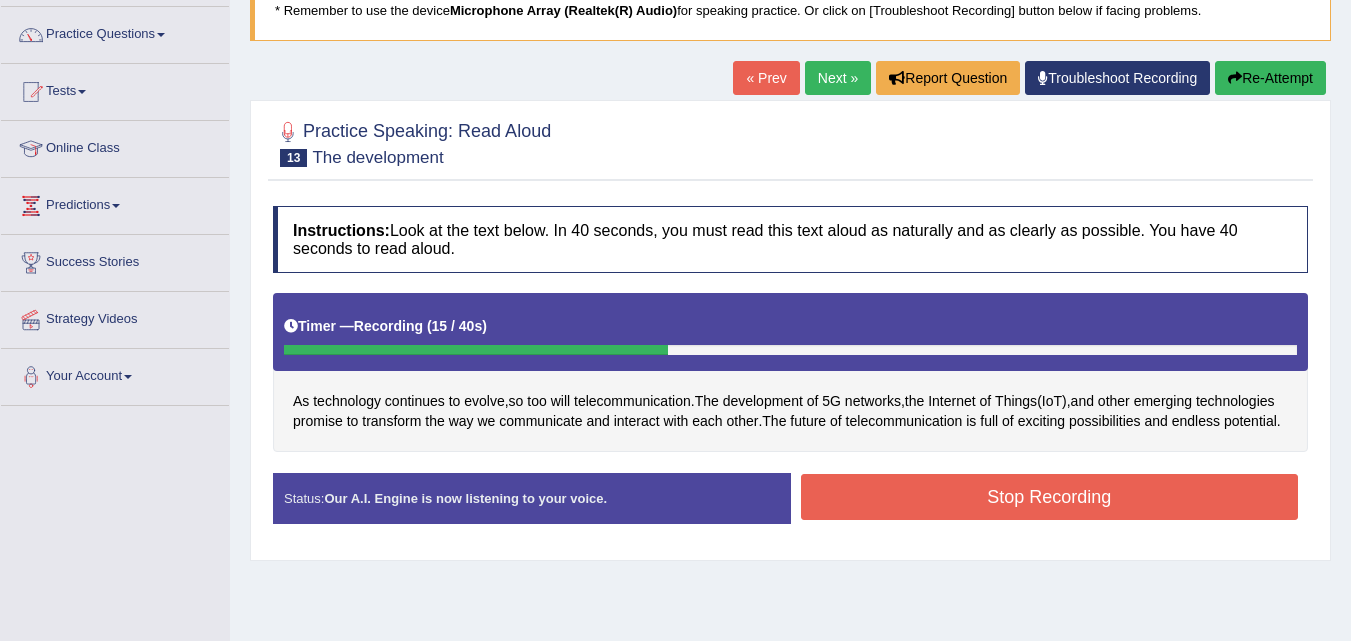 click on "Re-Attempt" at bounding box center [1270, 78] 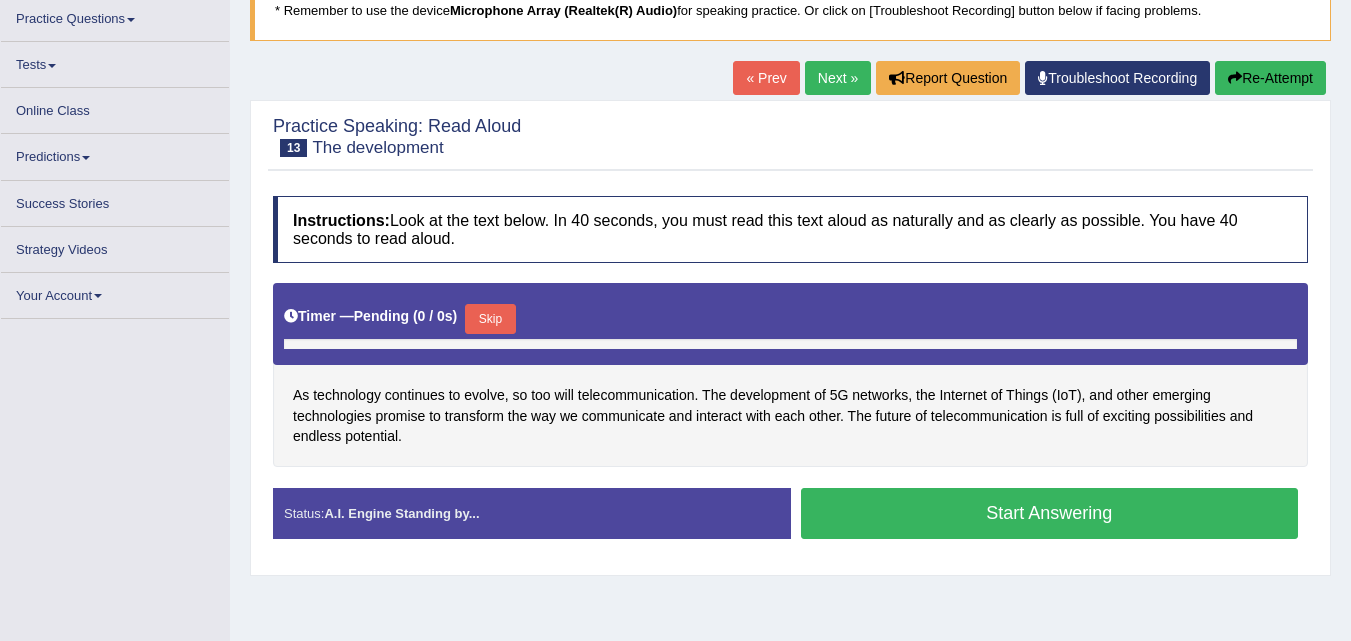 scroll, scrollTop: 149, scrollLeft: 0, axis: vertical 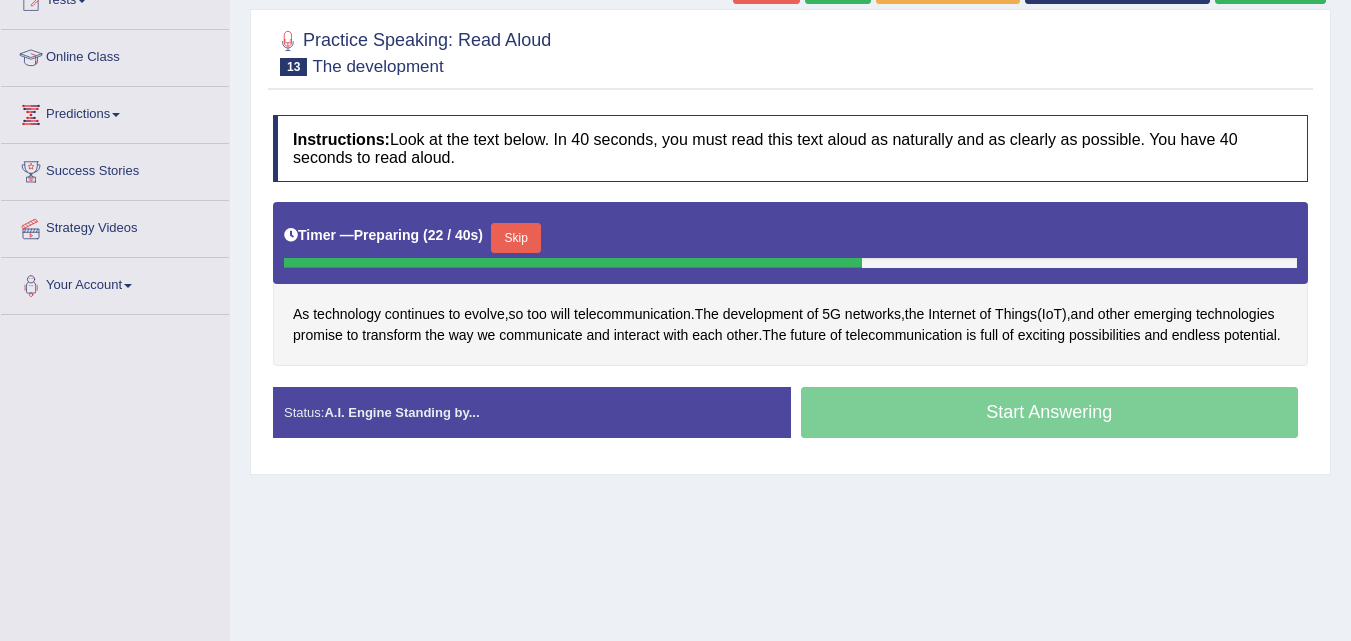 click on "Skip" at bounding box center (516, 238) 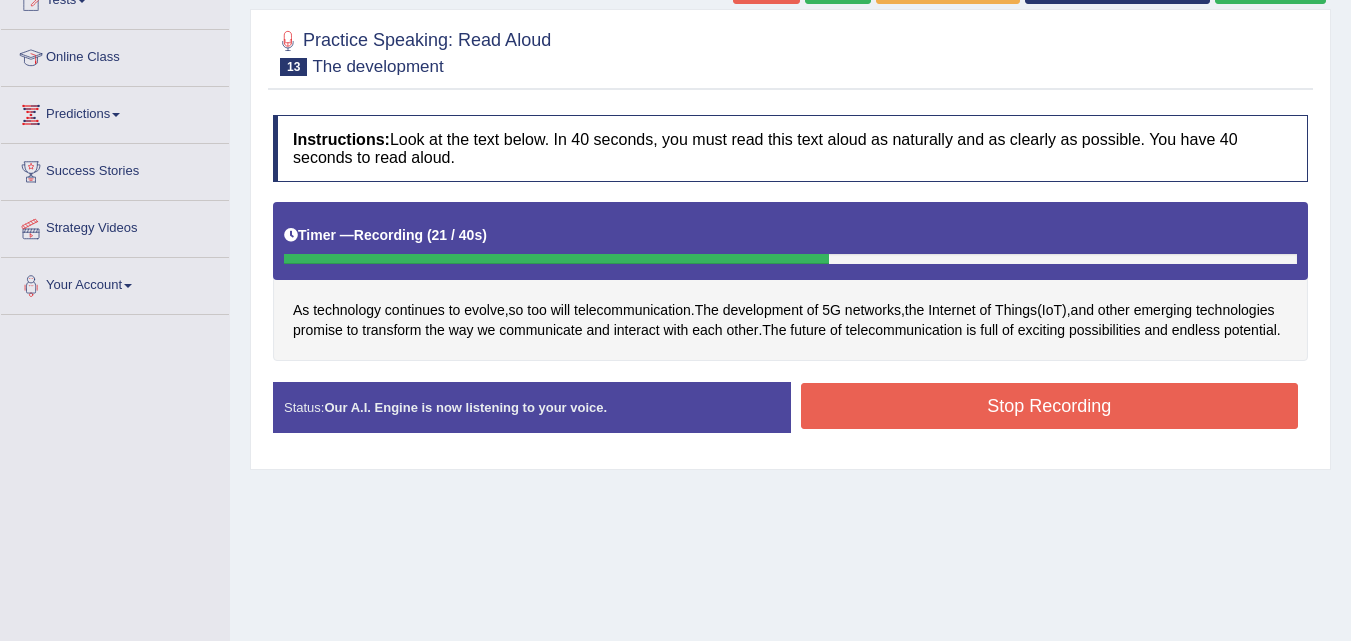 click on "Stop Recording" at bounding box center [1050, 406] 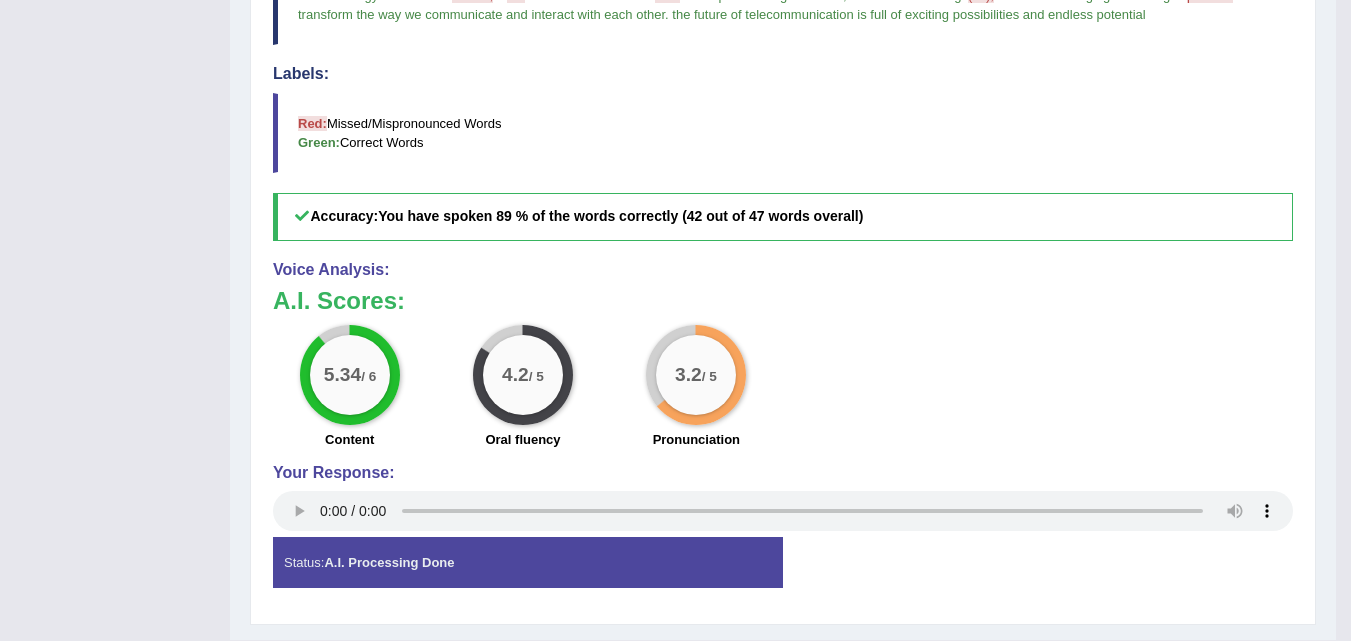 scroll, scrollTop: 720, scrollLeft: 0, axis: vertical 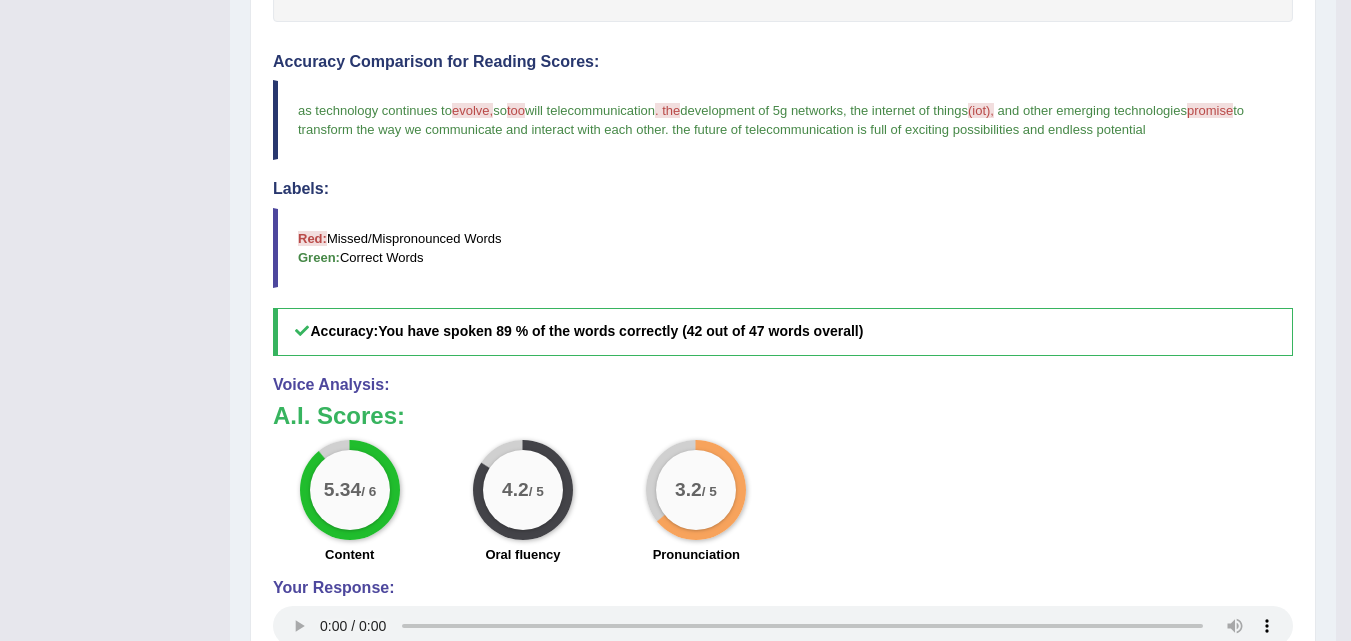 click on "A.I. Scores:" at bounding box center [783, 416] 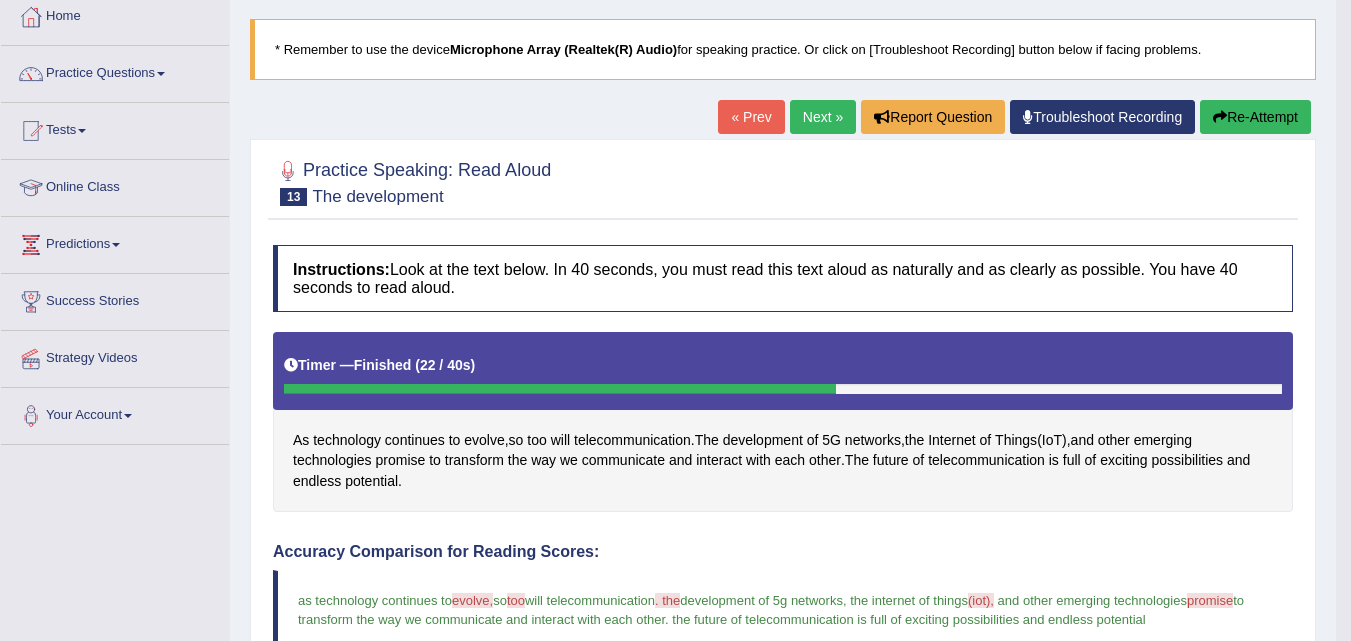 scroll, scrollTop: 103, scrollLeft: 0, axis: vertical 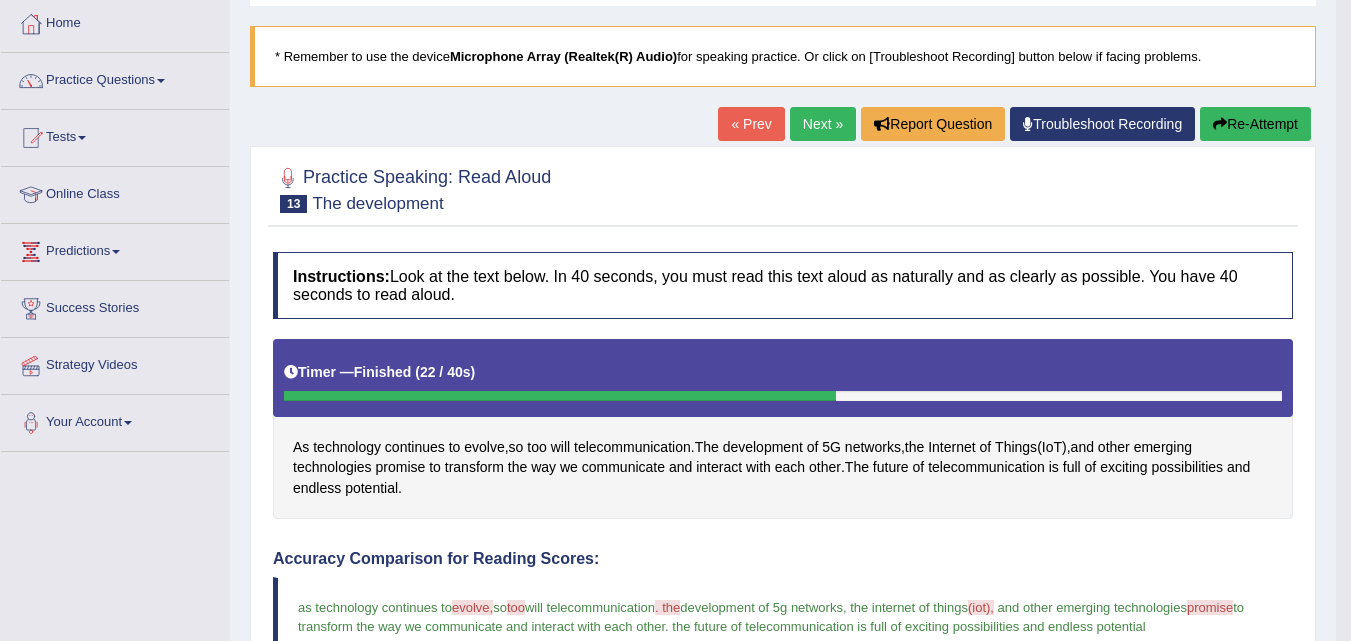click on "Next »" at bounding box center (823, 124) 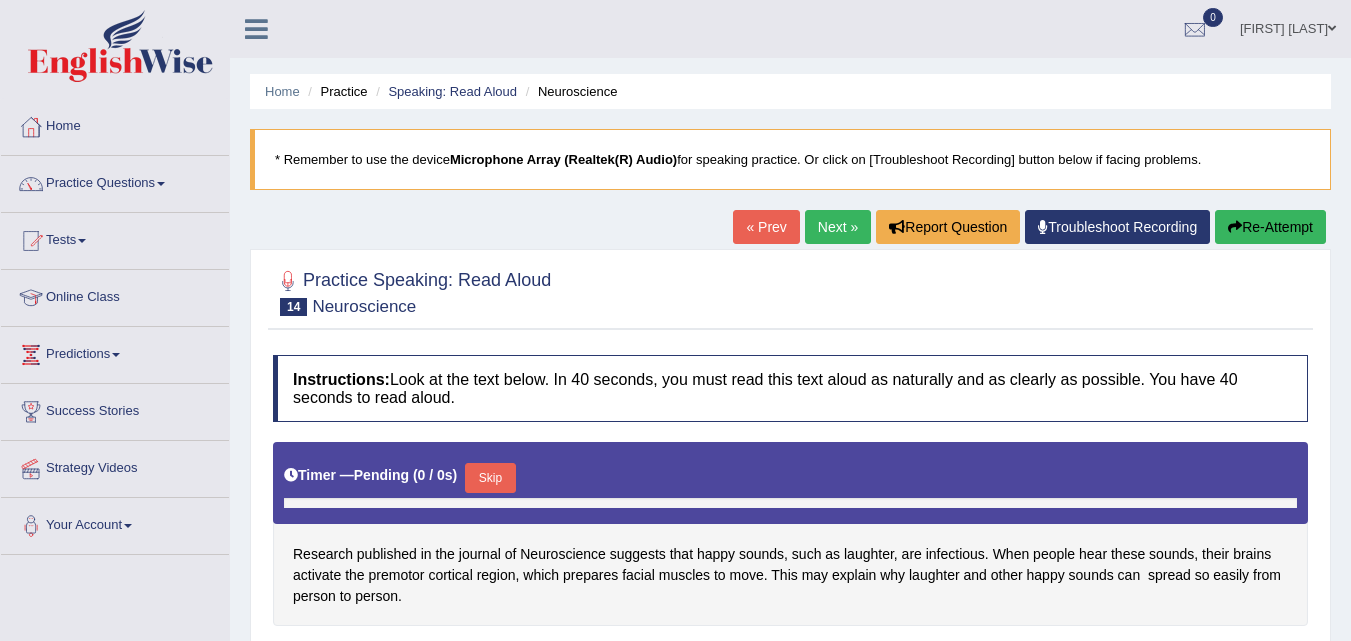 scroll, scrollTop: 160, scrollLeft: 0, axis: vertical 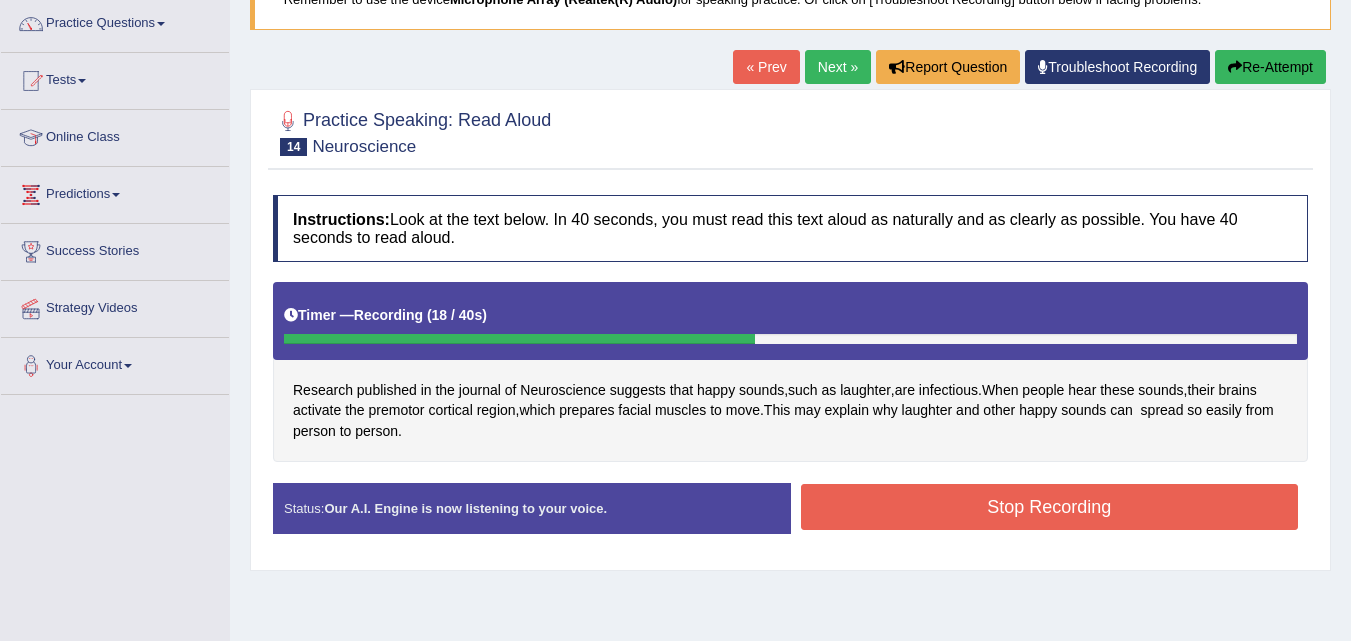 click on "Re-Attempt" at bounding box center [1270, 67] 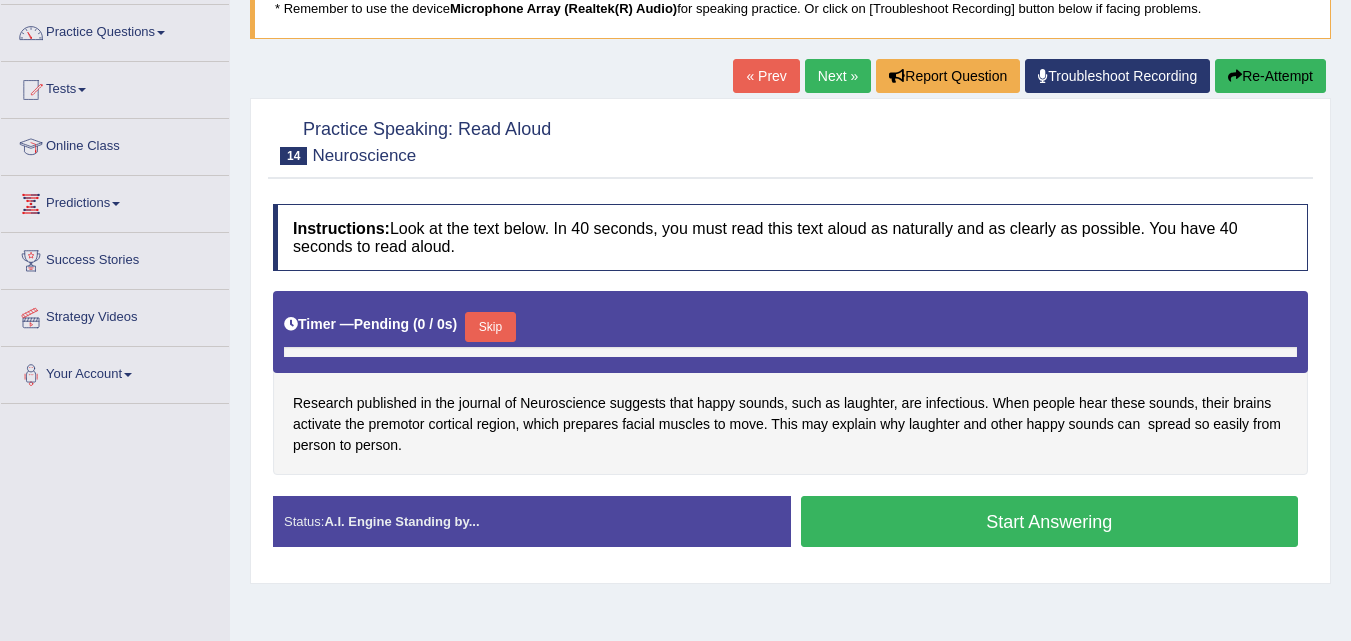 scroll, scrollTop: 166, scrollLeft: 0, axis: vertical 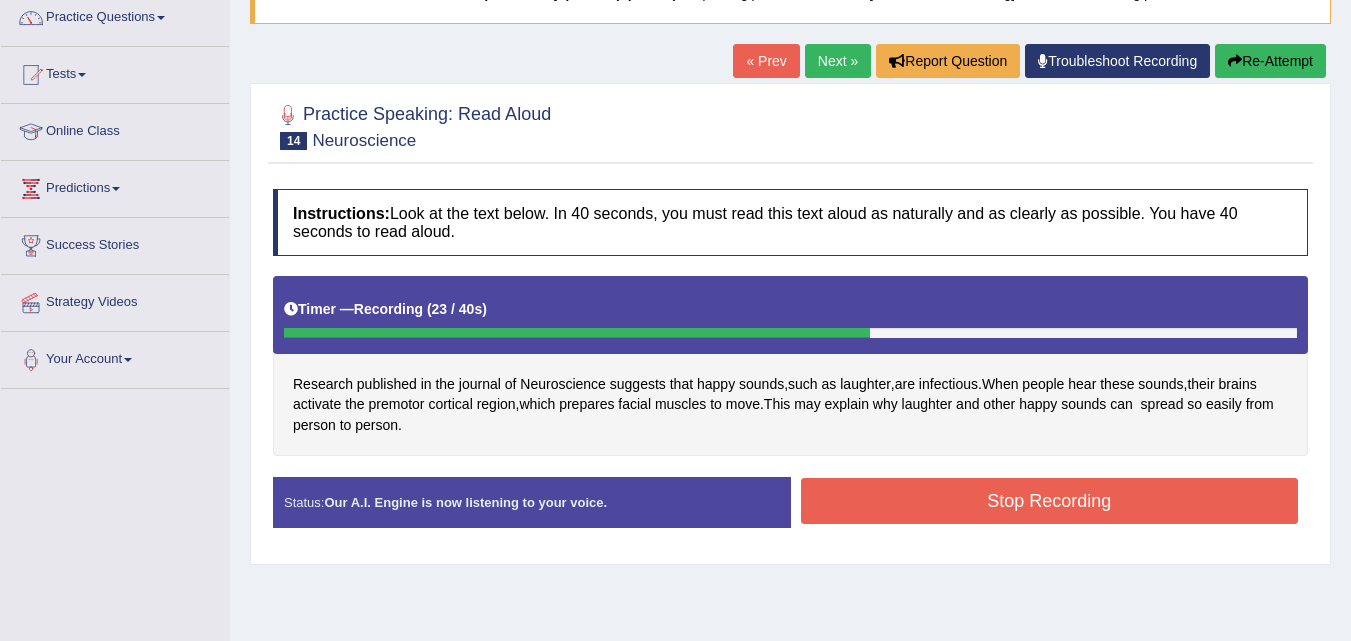 click on "Stop Recording" at bounding box center (1050, 501) 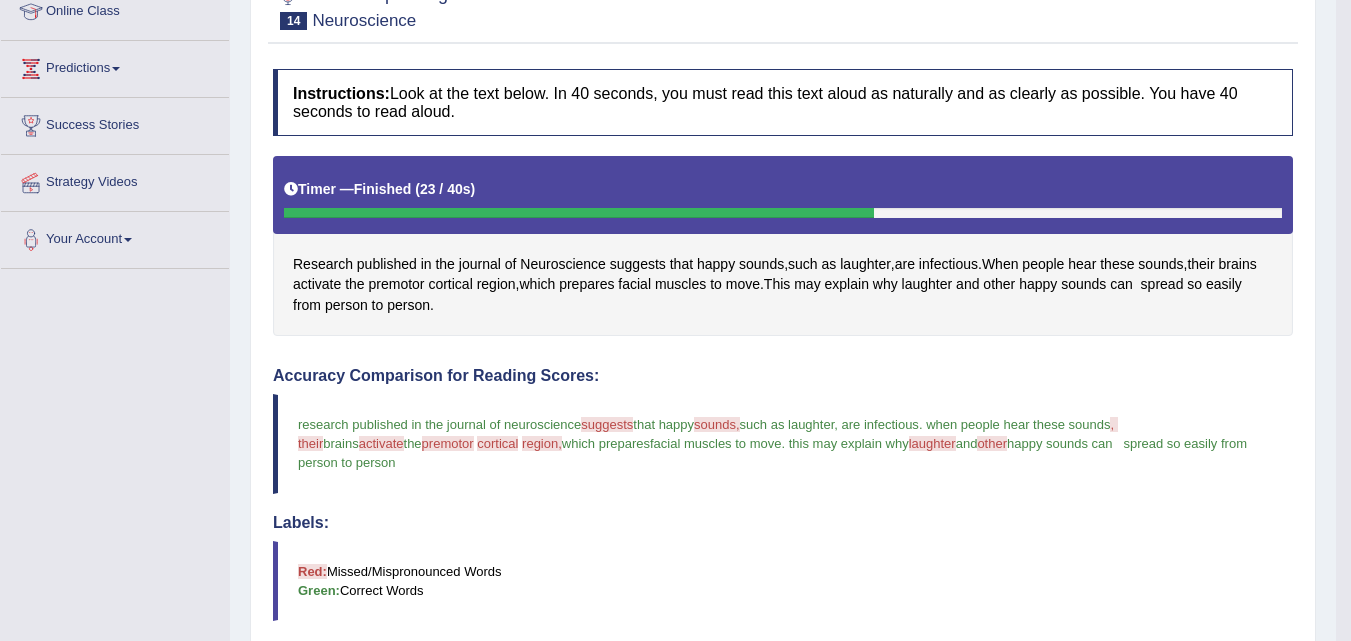 scroll, scrollTop: 326, scrollLeft: 0, axis: vertical 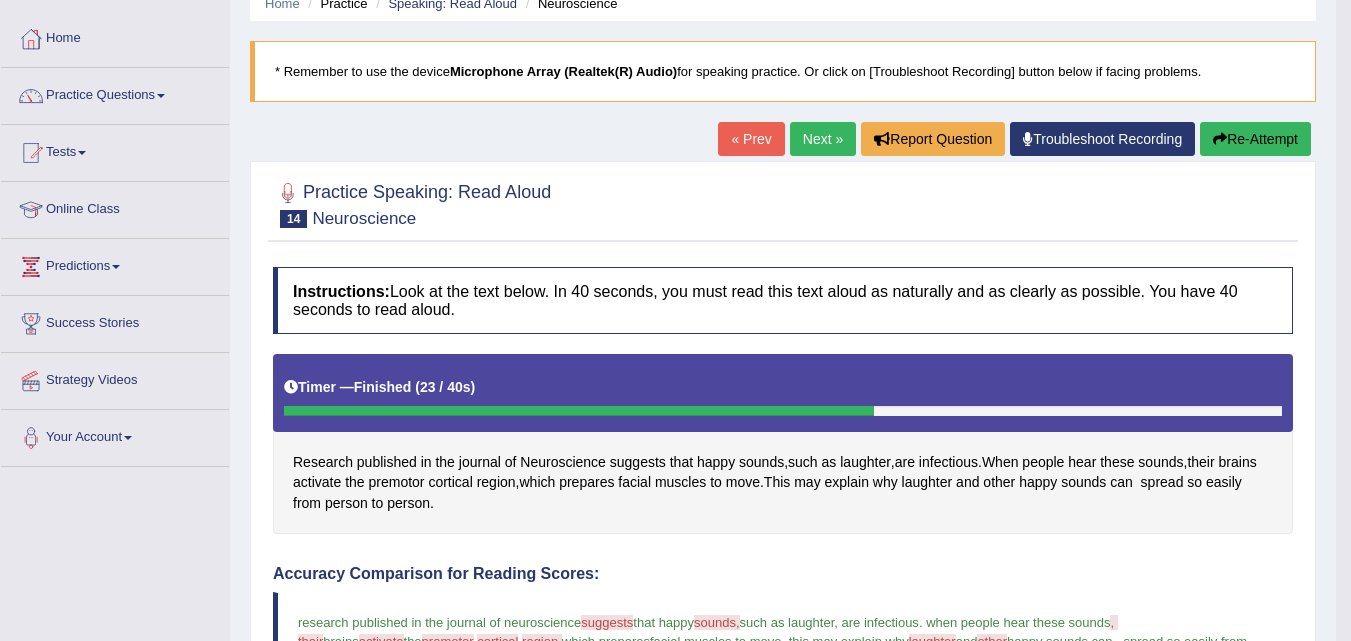 click on "Re-Attempt" at bounding box center [1255, 139] 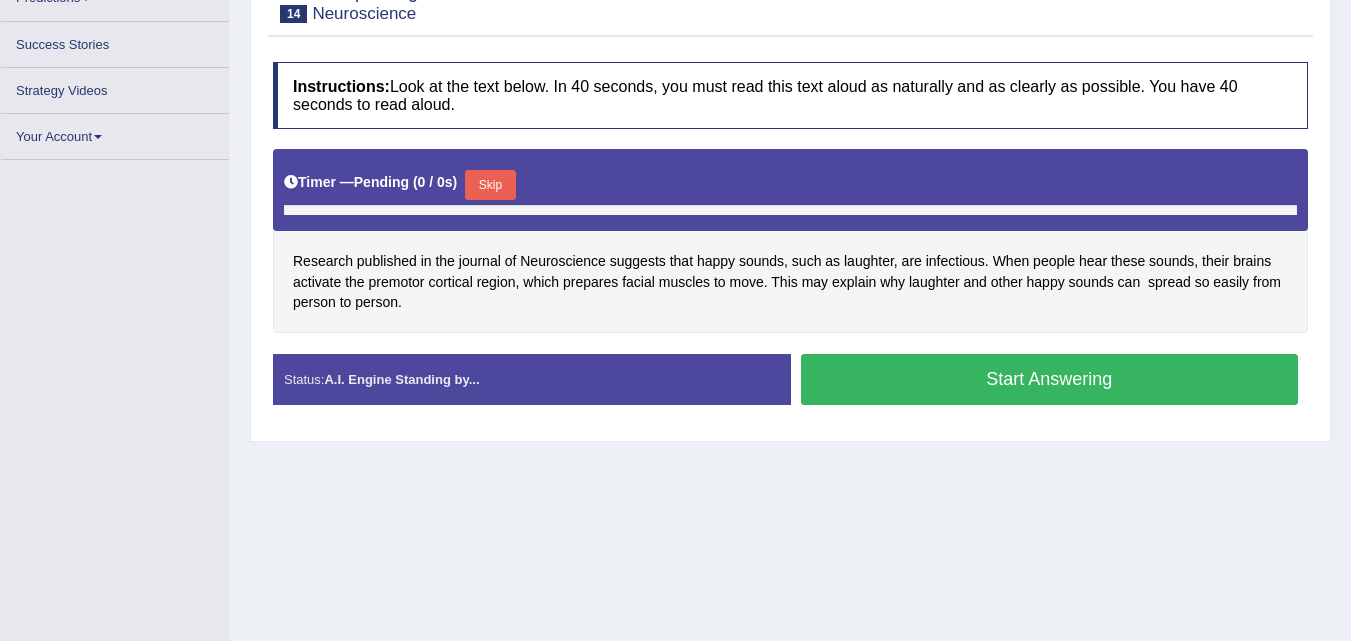 scroll, scrollTop: 356, scrollLeft: 0, axis: vertical 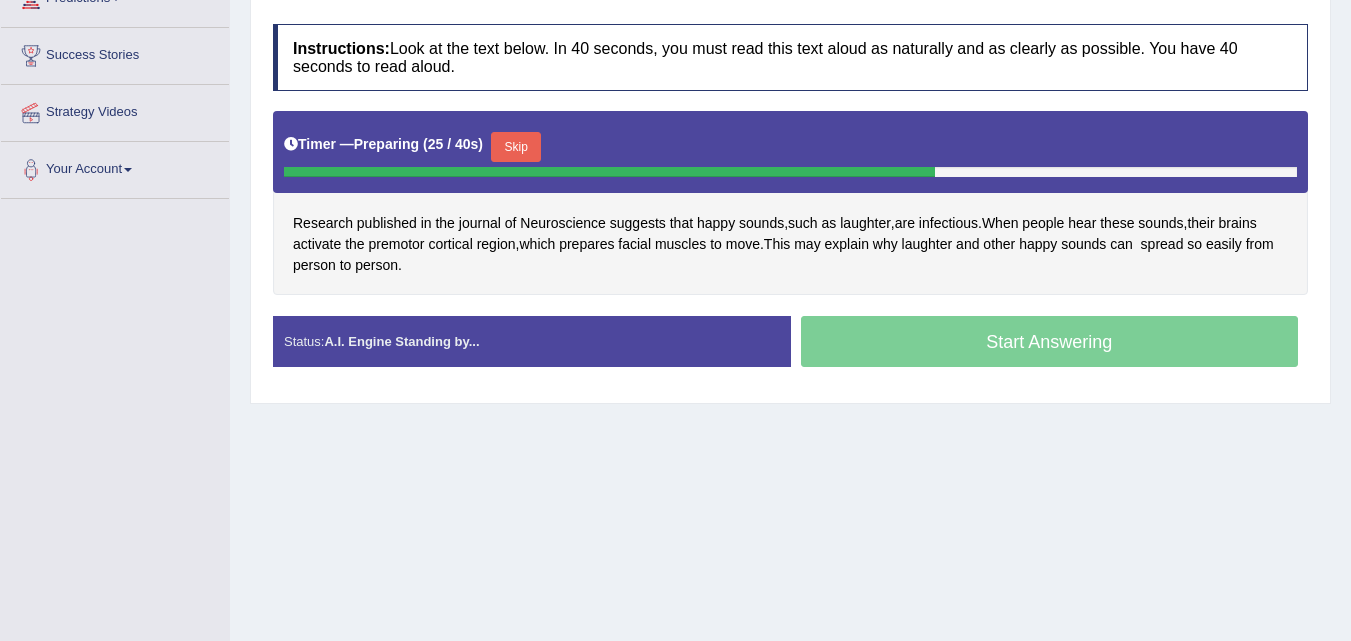 click on "Skip" at bounding box center (516, 147) 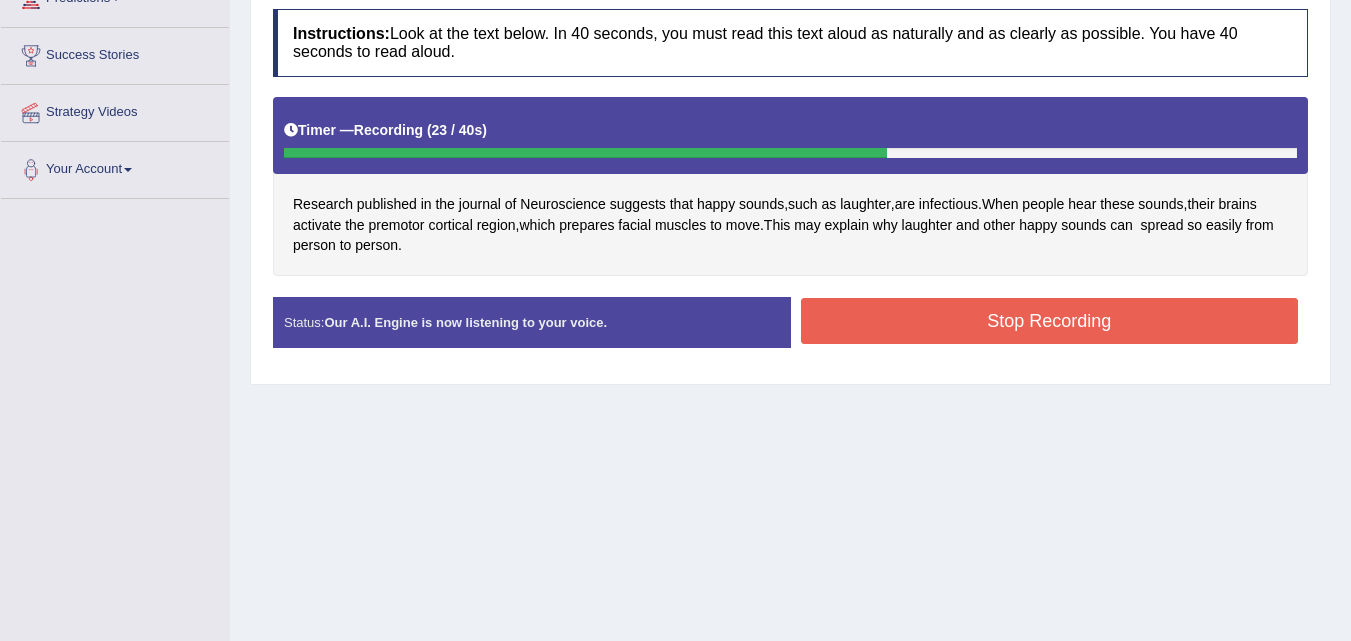 click on "Stop Recording" at bounding box center [1050, 321] 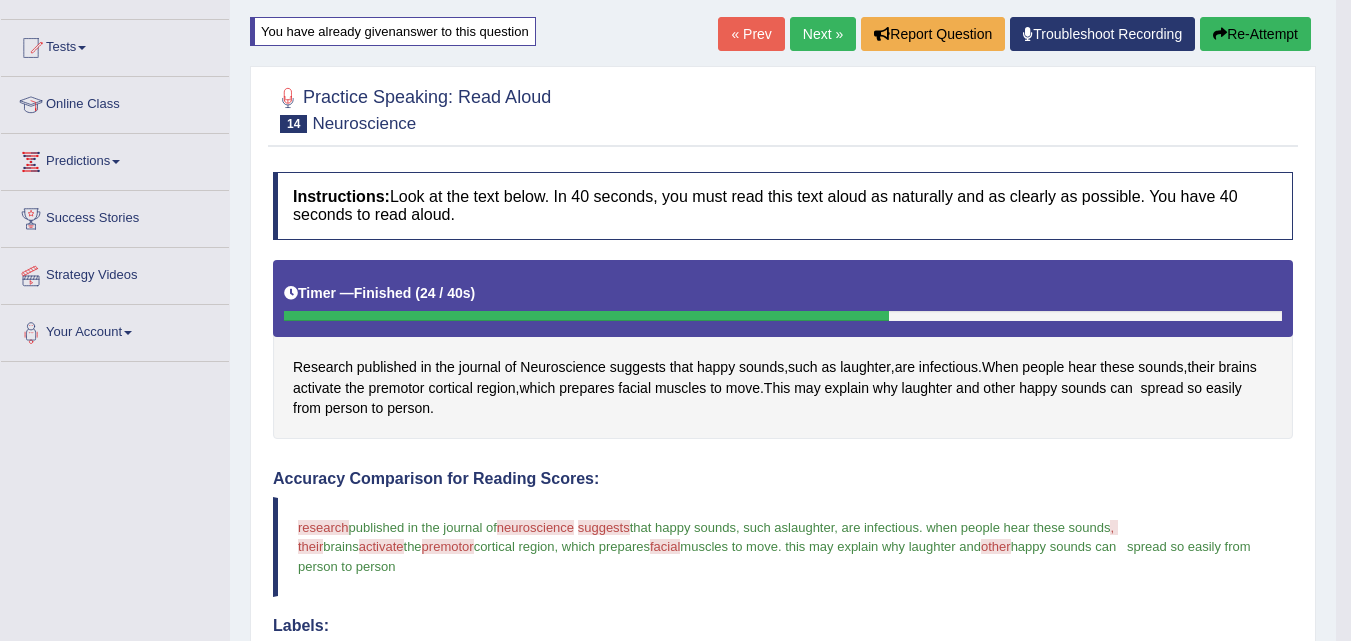 scroll, scrollTop: 153, scrollLeft: 0, axis: vertical 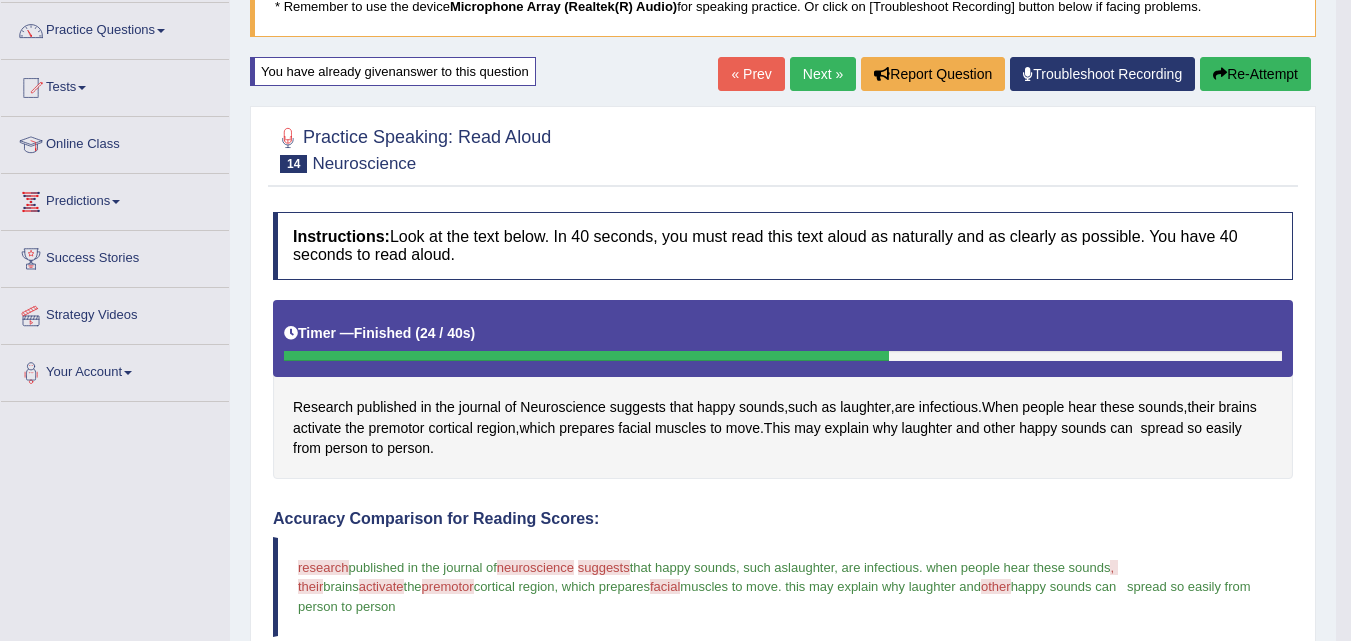 click on "Next »" at bounding box center [823, 74] 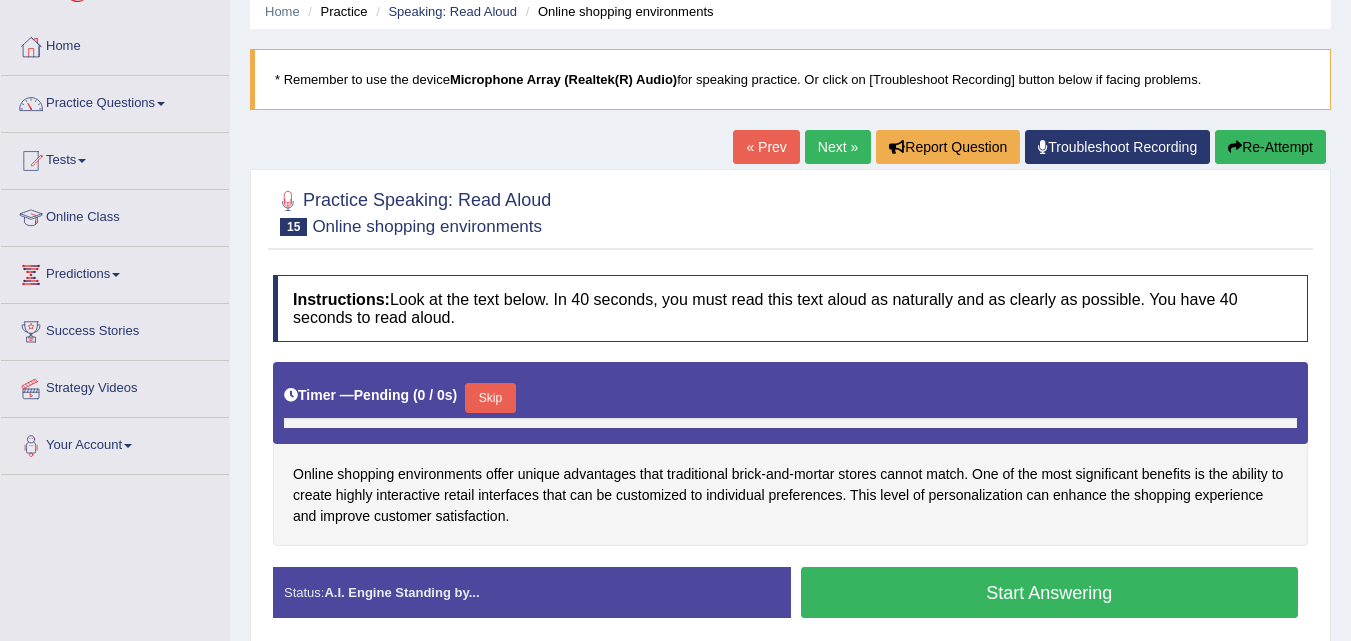 scroll, scrollTop: 160, scrollLeft: 0, axis: vertical 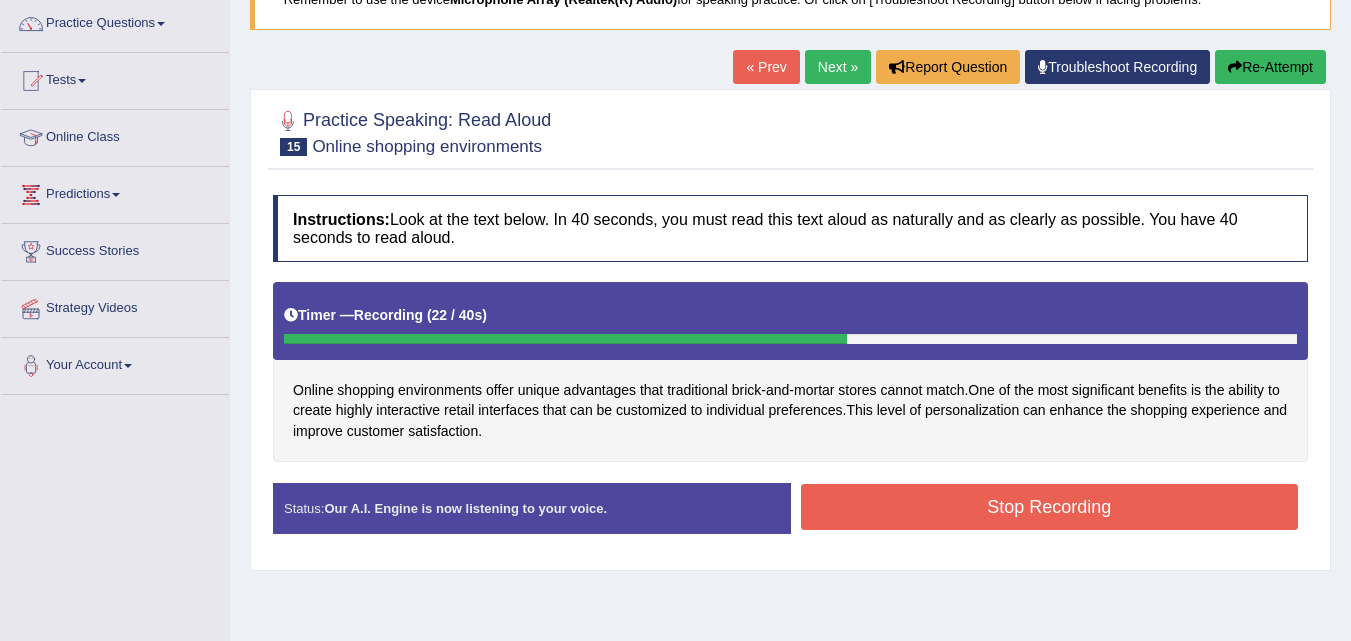 click on "Re-Attempt" at bounding box center (1270, 67) 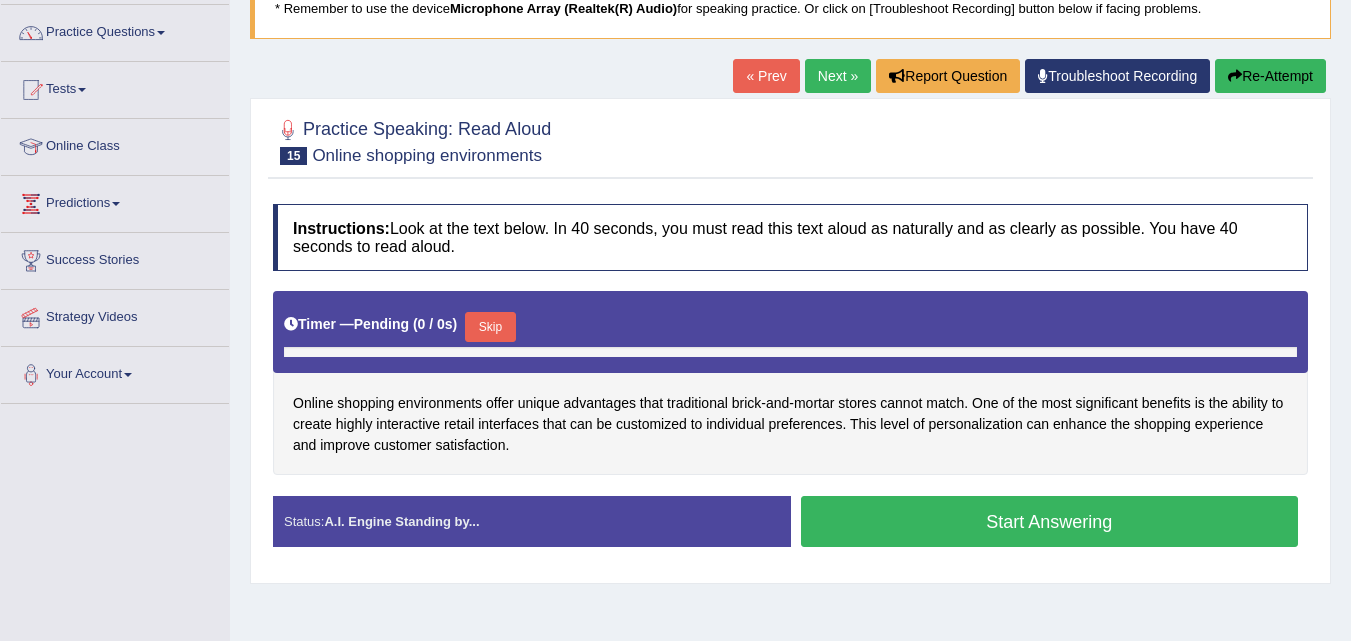 scroll, scrollTop: 166, scrollLeft: 0, axis: vertical 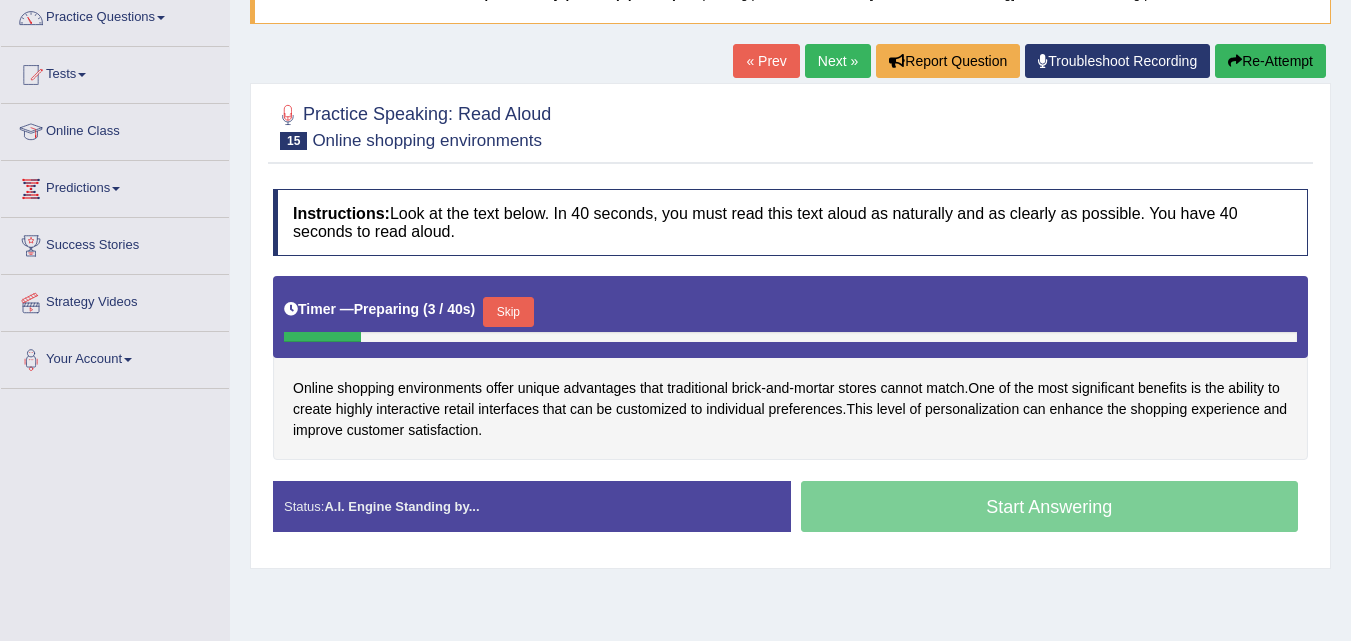 click on "Skip" at bounding box center (508, 312) 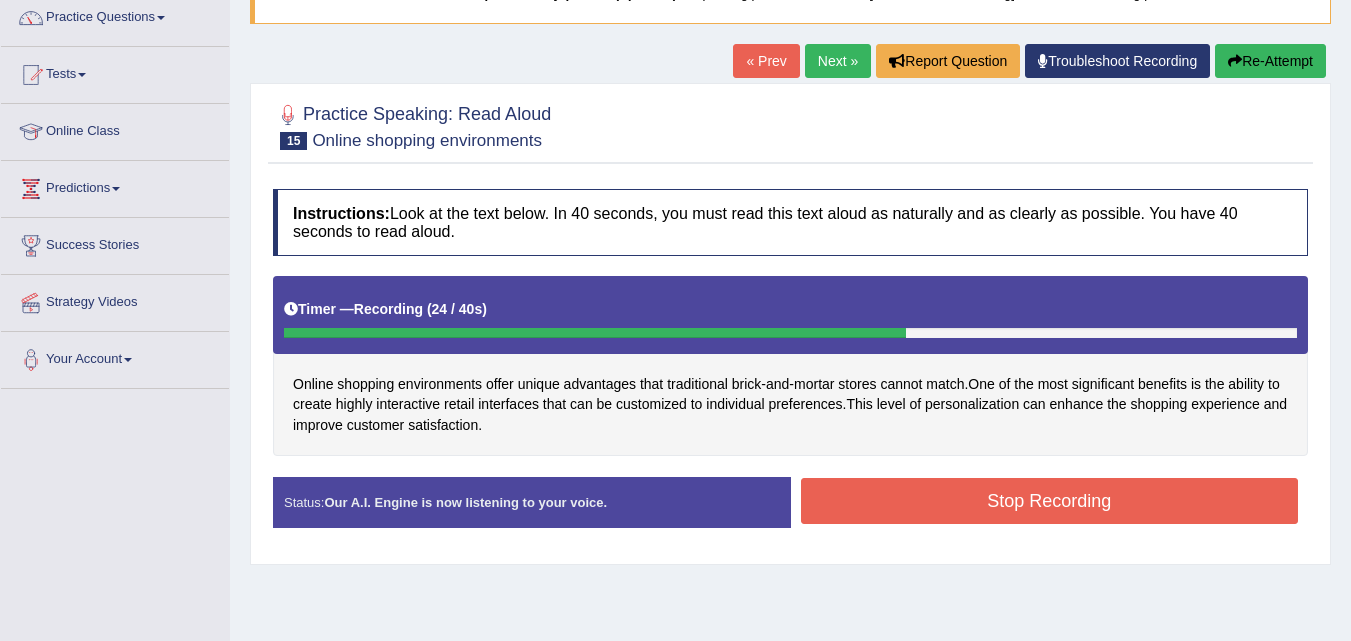 click on "Stop Recording" at bounding box center (1050, 501) 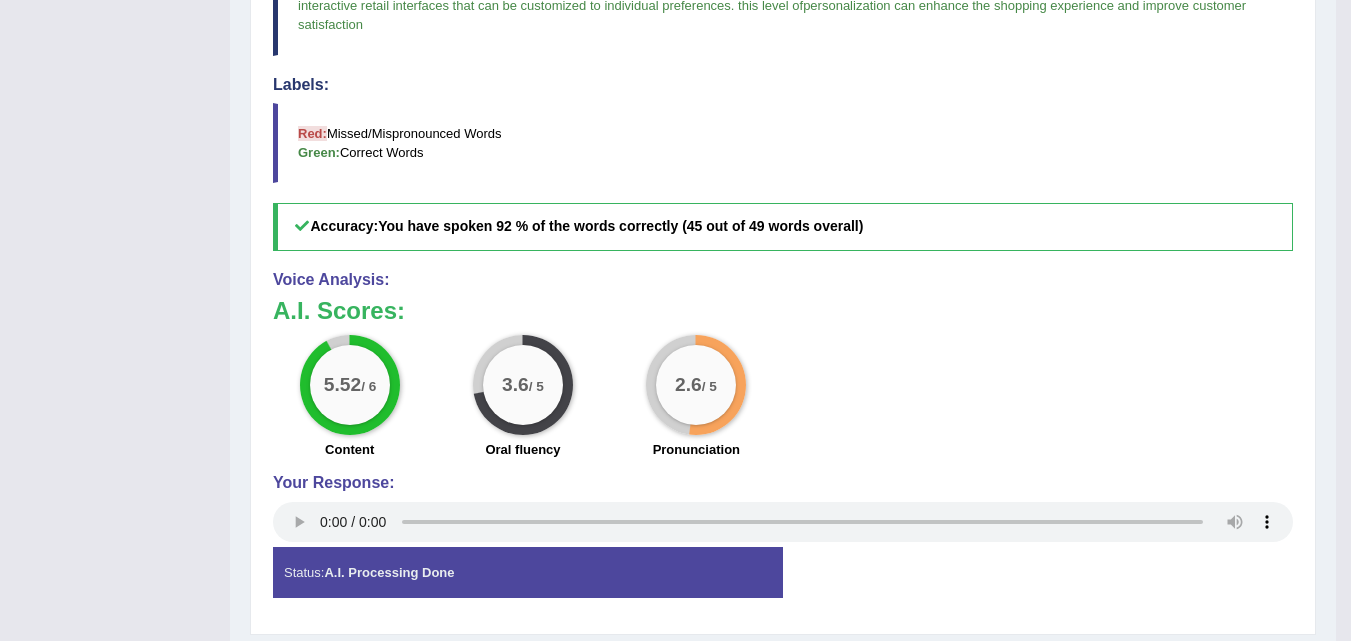 scroll, scrollTop: 726, scrollLeft: 0, axis: vertical 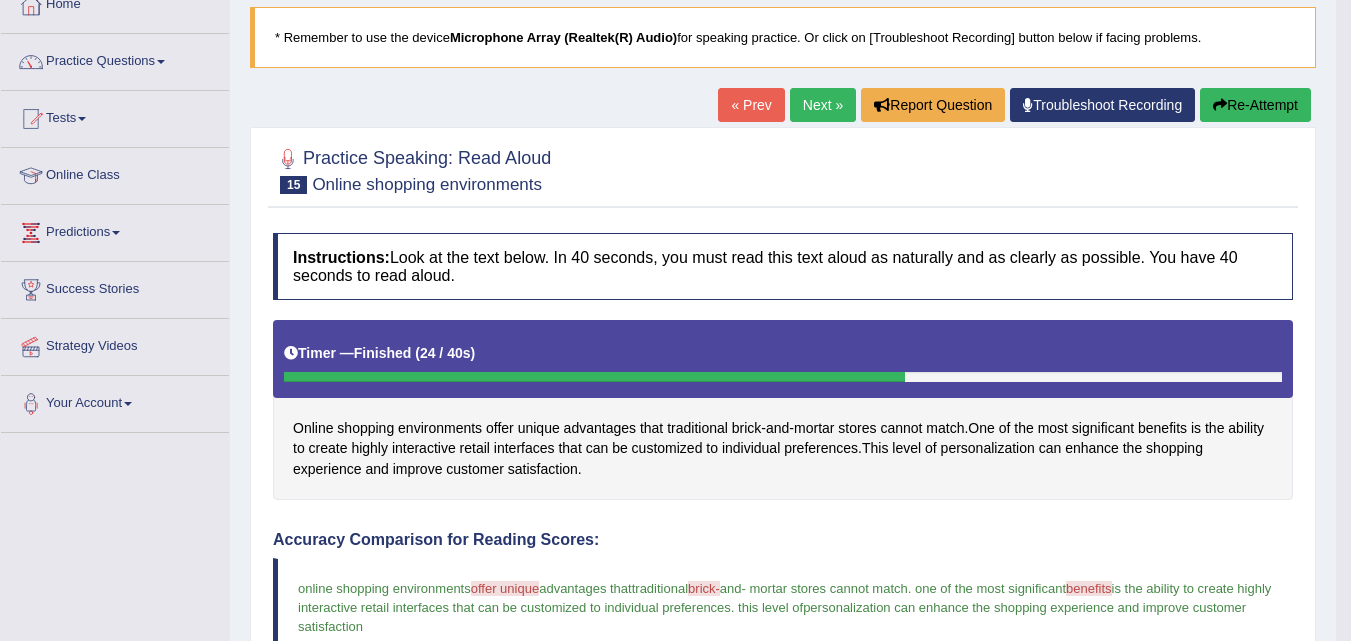 click on "Re-Attempt" at bounding box center [1255, 105] 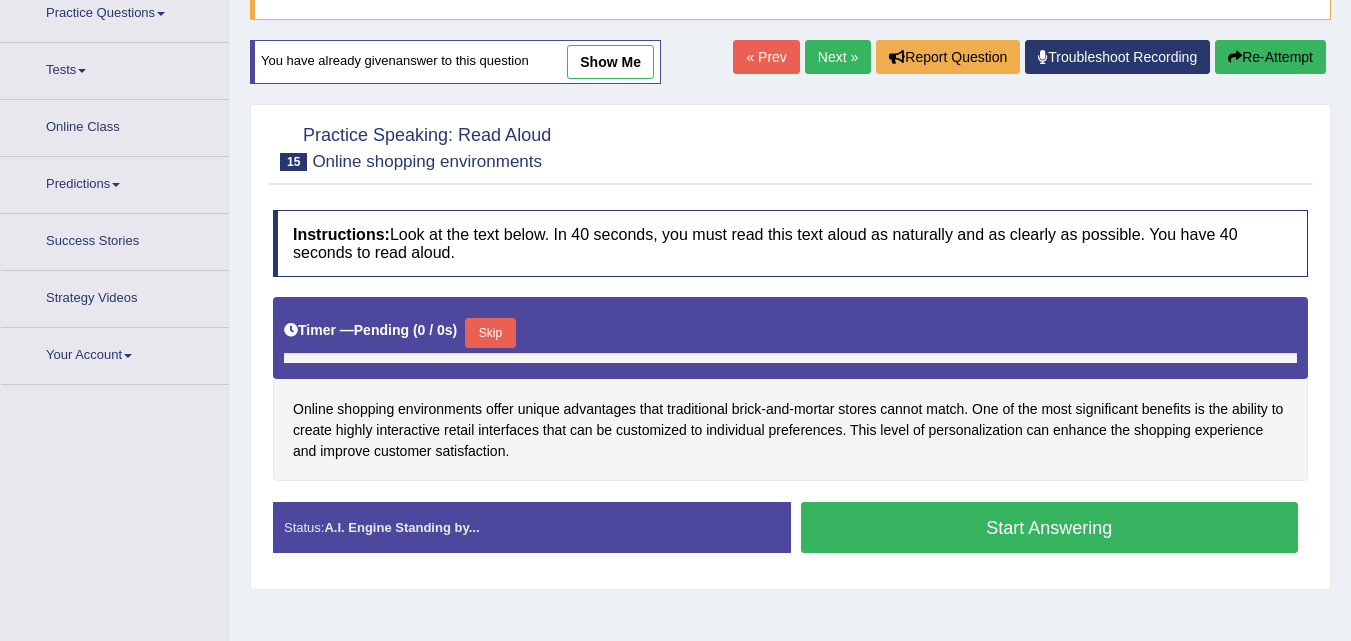 scroll, scrollTop: 185, scrollLeft: 0, axis: vertical 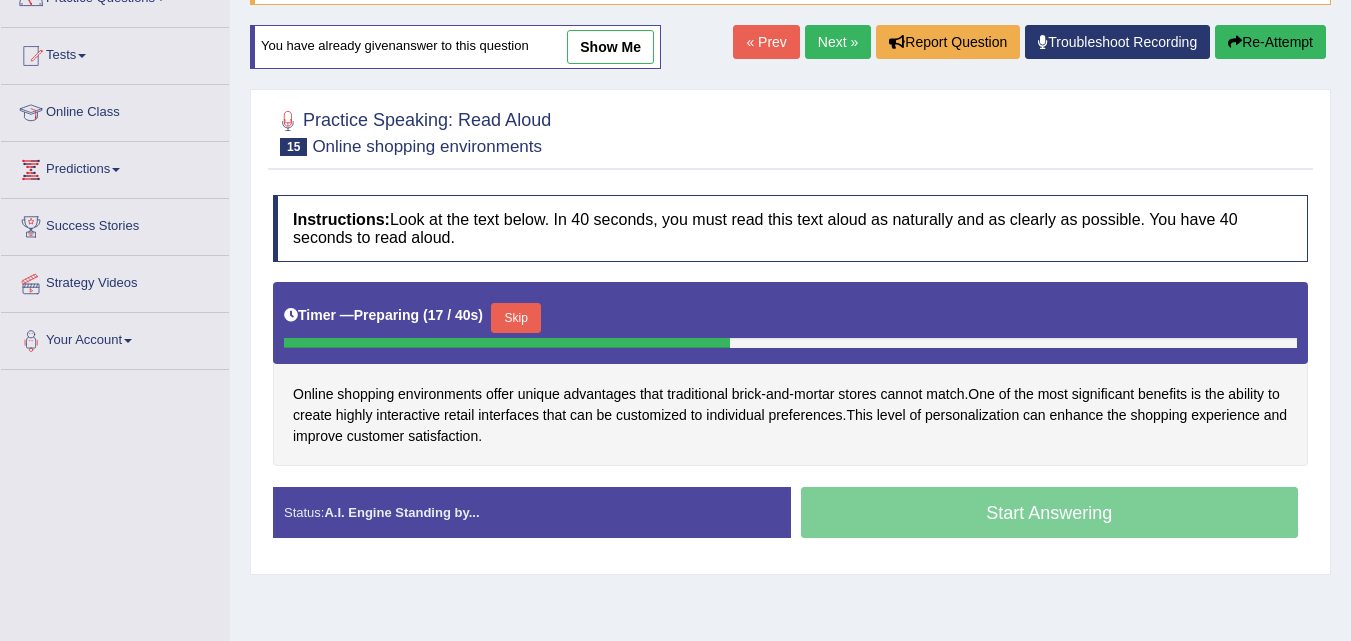 click on "Skip" at bounding box center [516, 318] 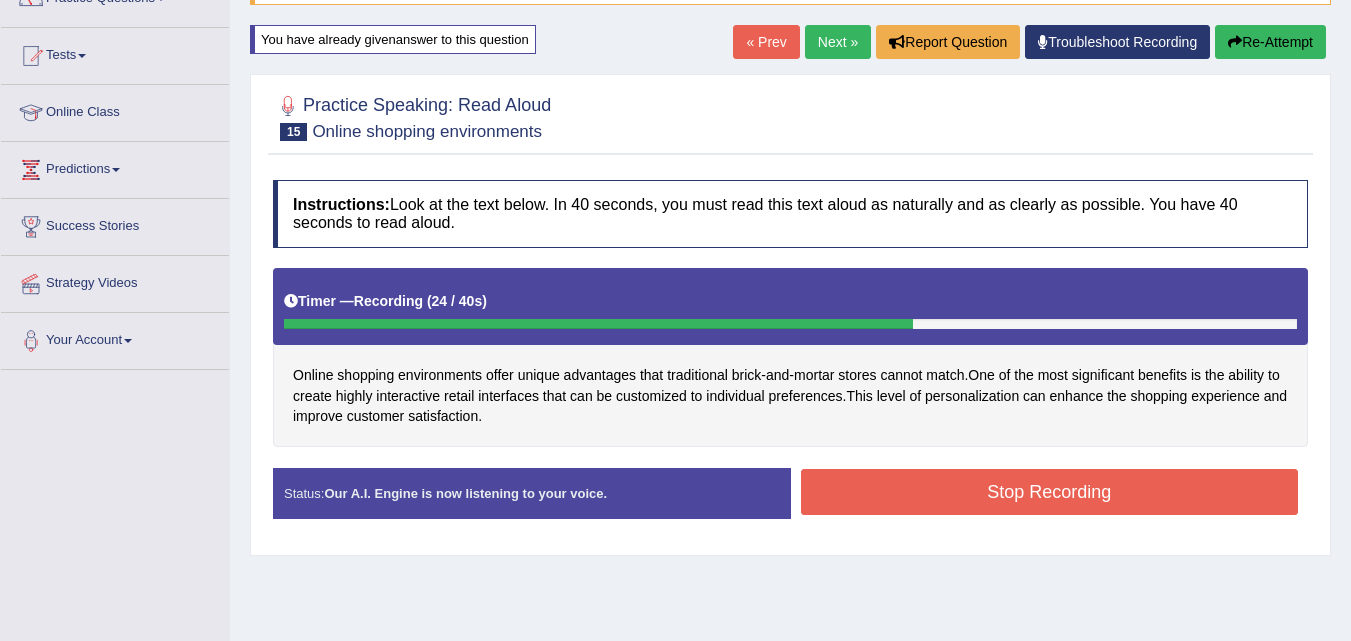 click on "Stop Recording" at bounding box center (1050, 492) 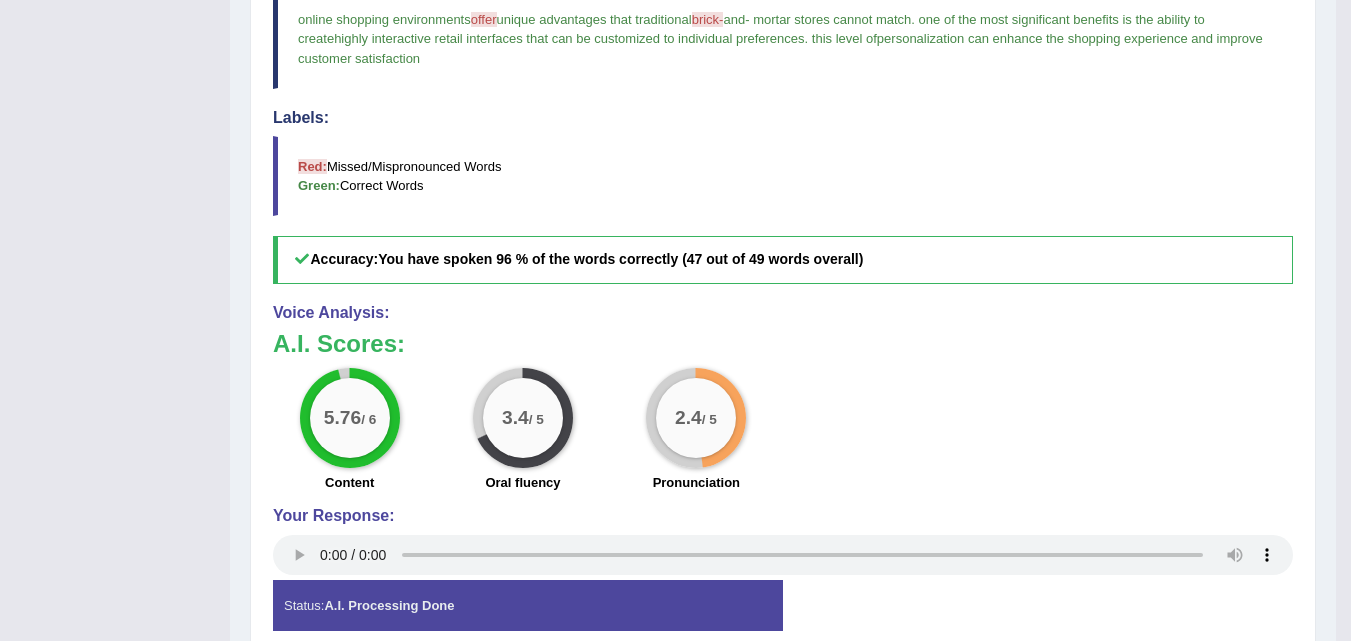 scroll, scrollTop: 665, scrollLeft: 0, axis: vertical 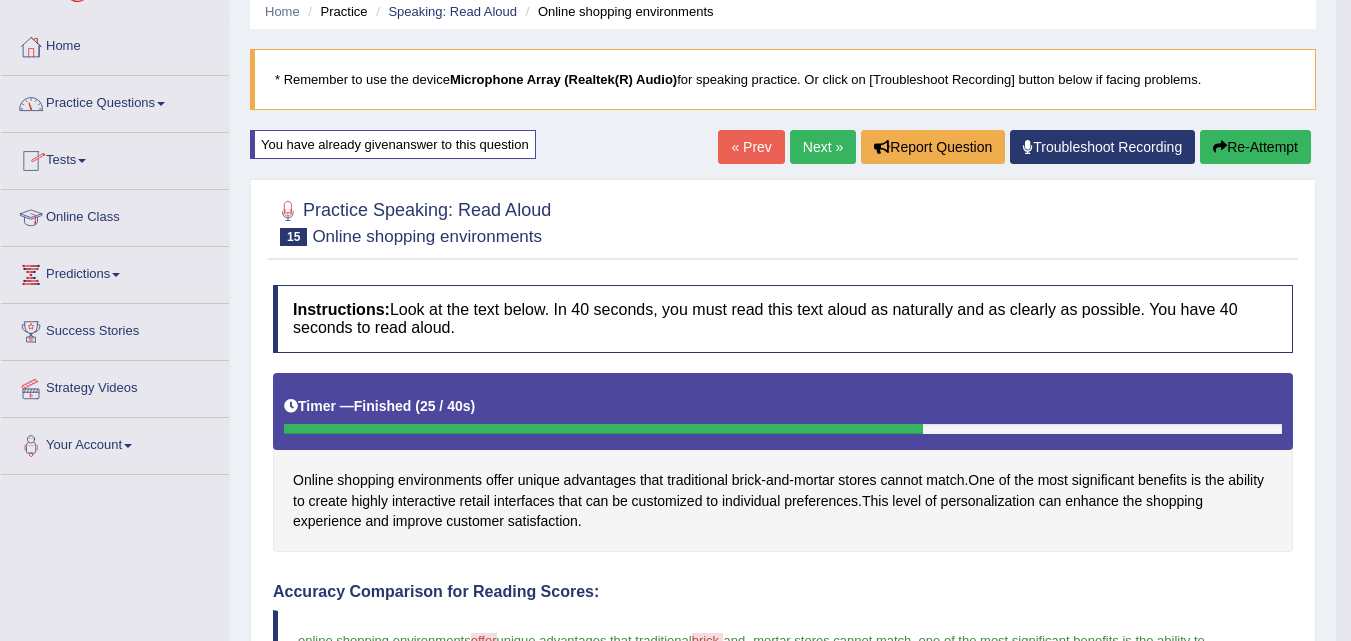 click on "Practice Questions" at bounding box center [115, 101] 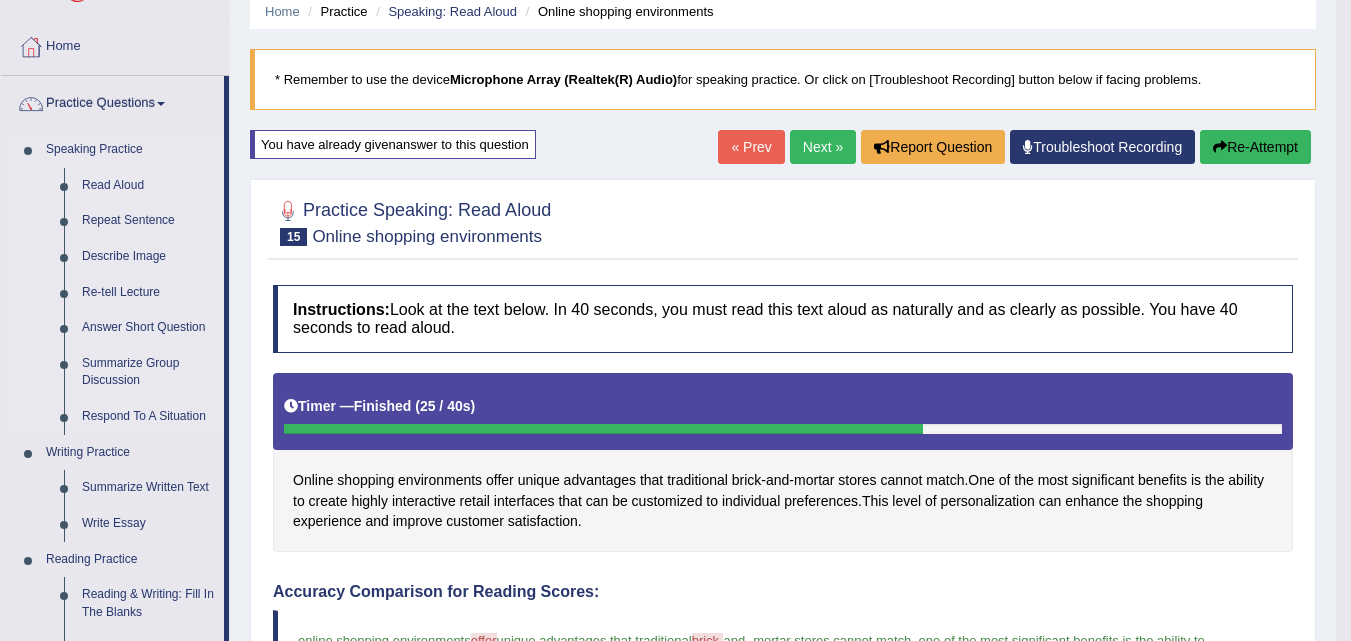 click on "Read Aloud" at bounding box center (148, 186) 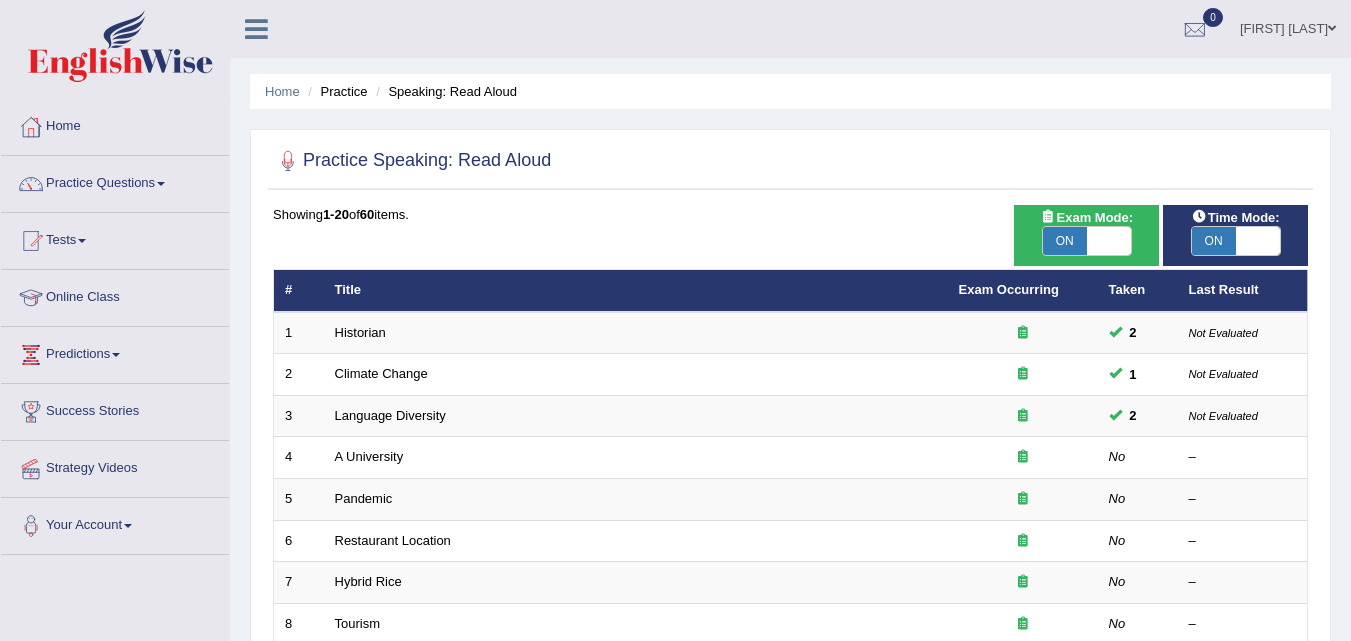 scroll, scrollTop: 0, scrollLeft: 0, axis: both 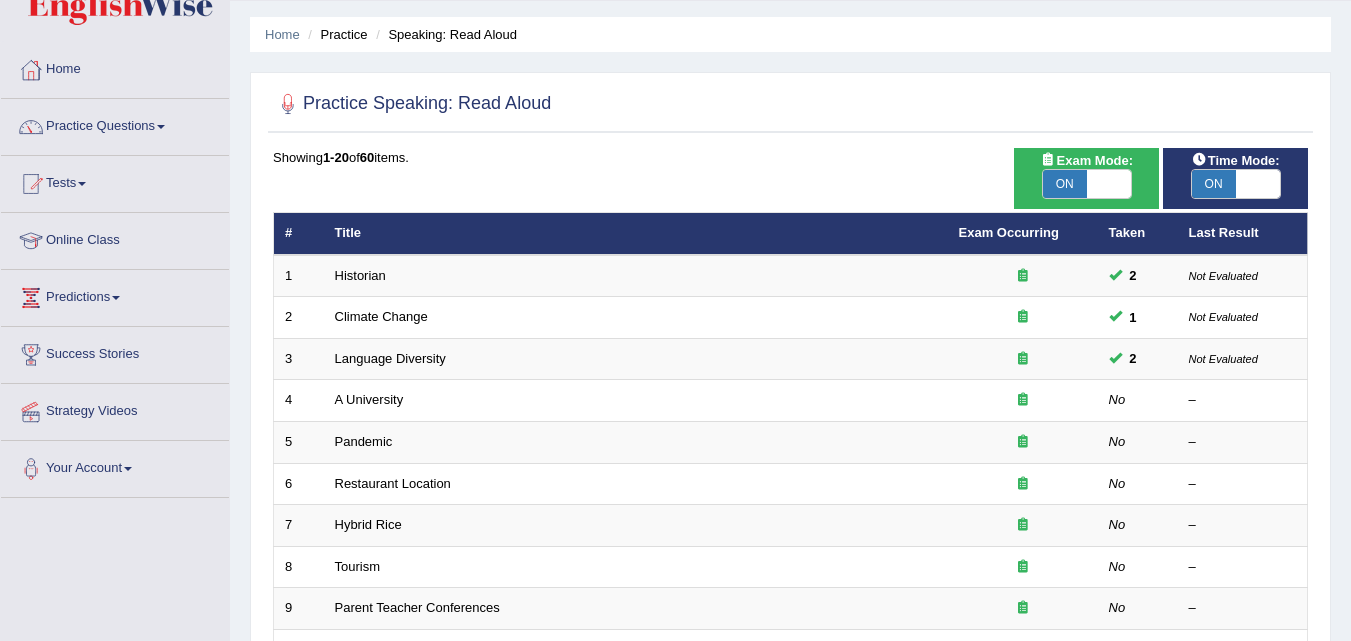 click on "ON" at bounding box center (1065, 184) 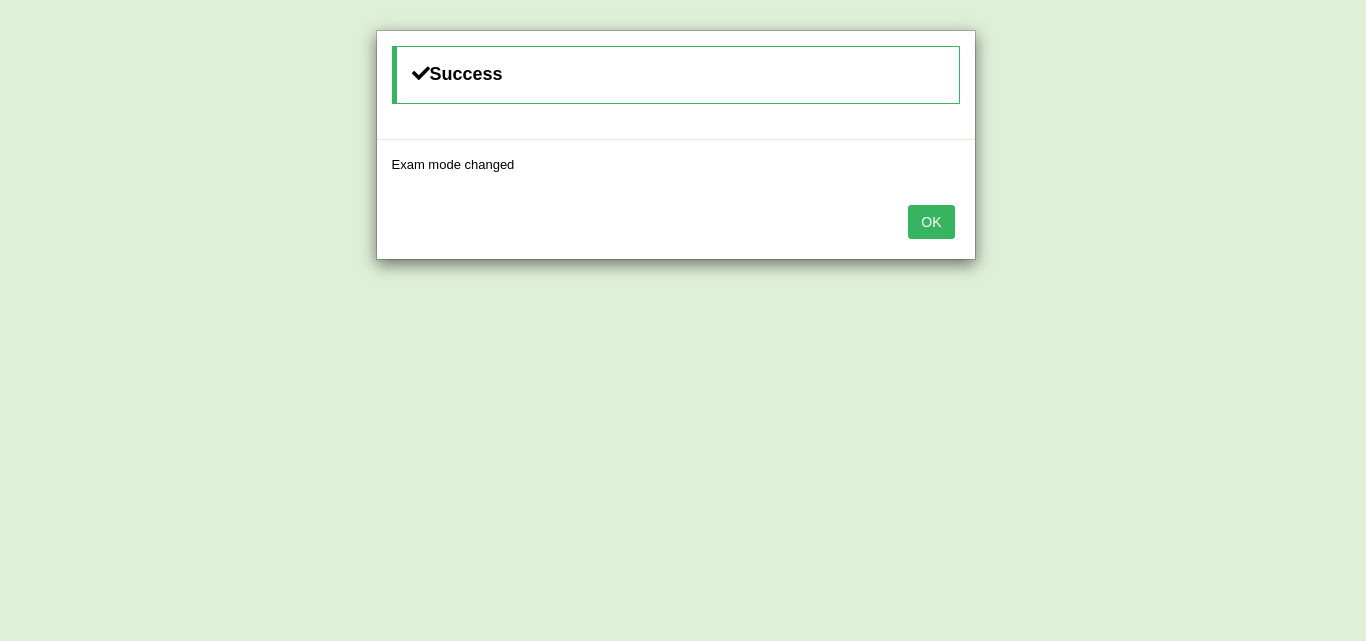 click on "OK" at bounding box center (931, 222) 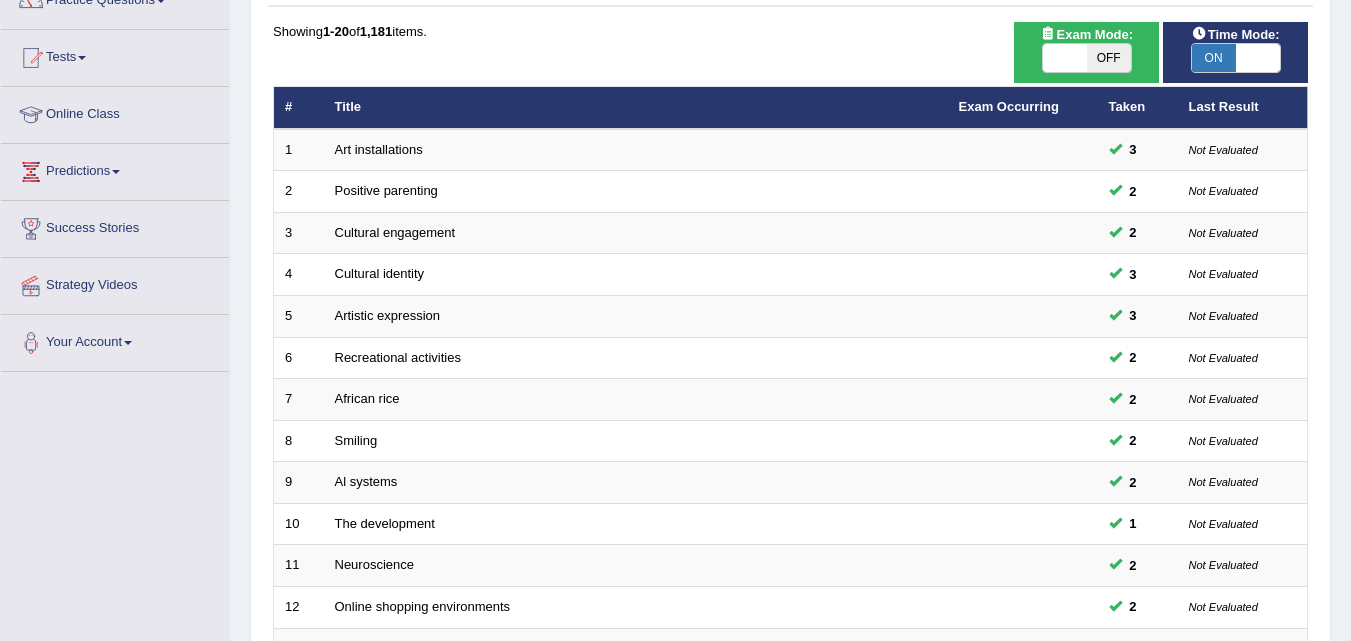 scroll, scrollTop: 309, scrollLeft: 0, axis: vertical 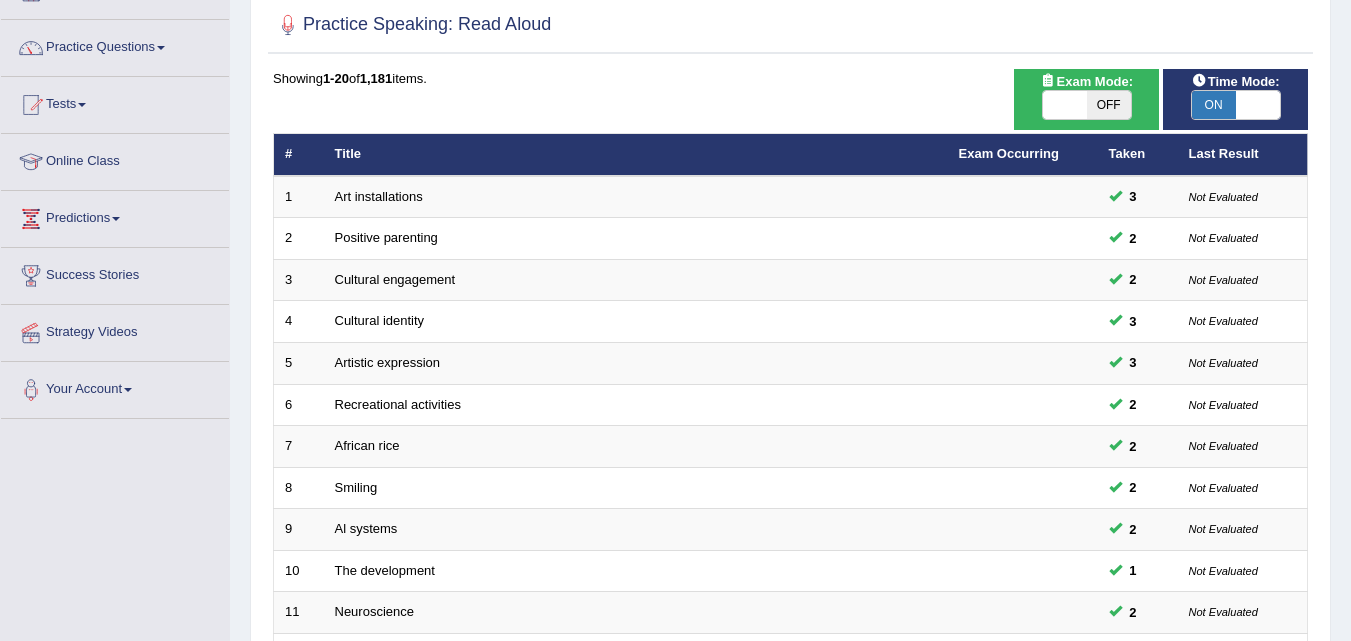 click on "OFF" at bounding box center (1109, 105) 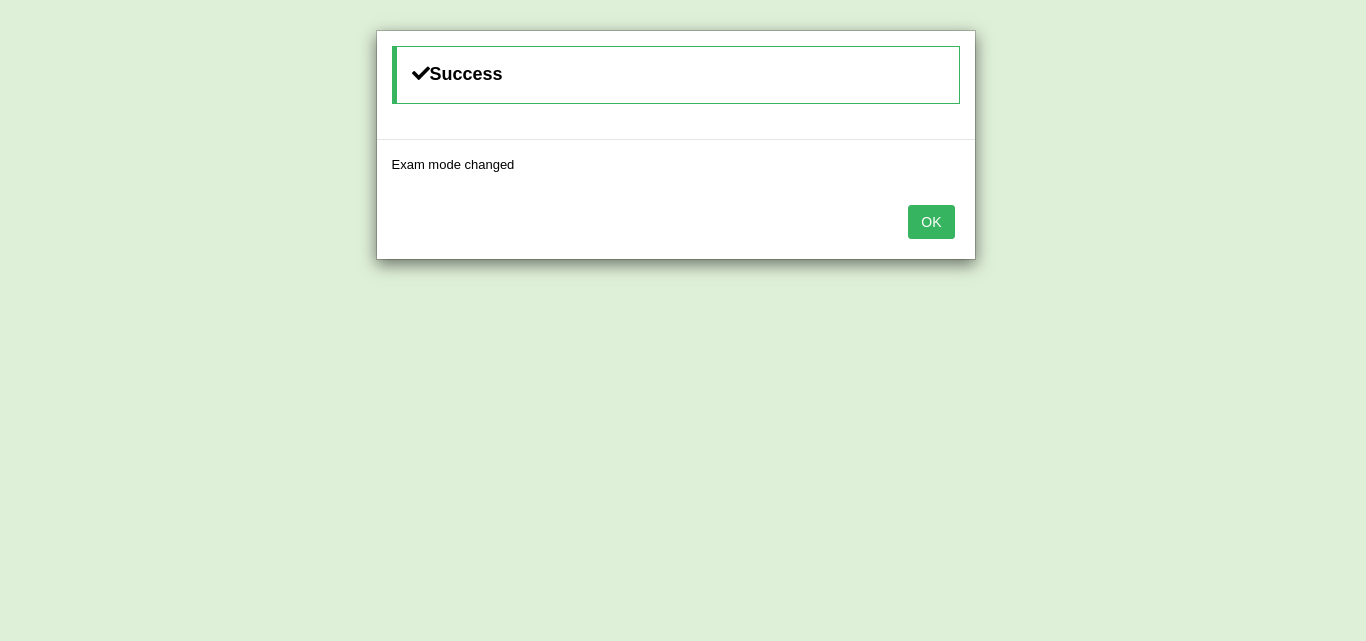 click on "OK" at bounding box center [931, 222] 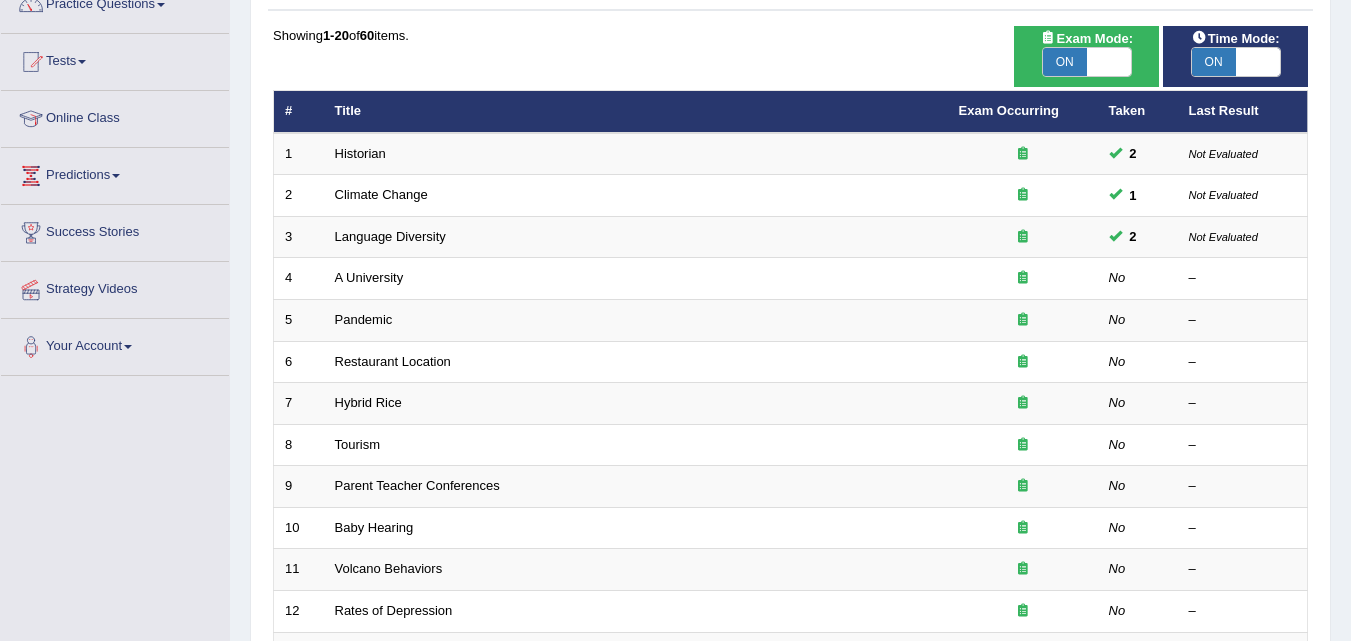scroll, scrollTop: 179, scrollLeft: 0, axis: vertical 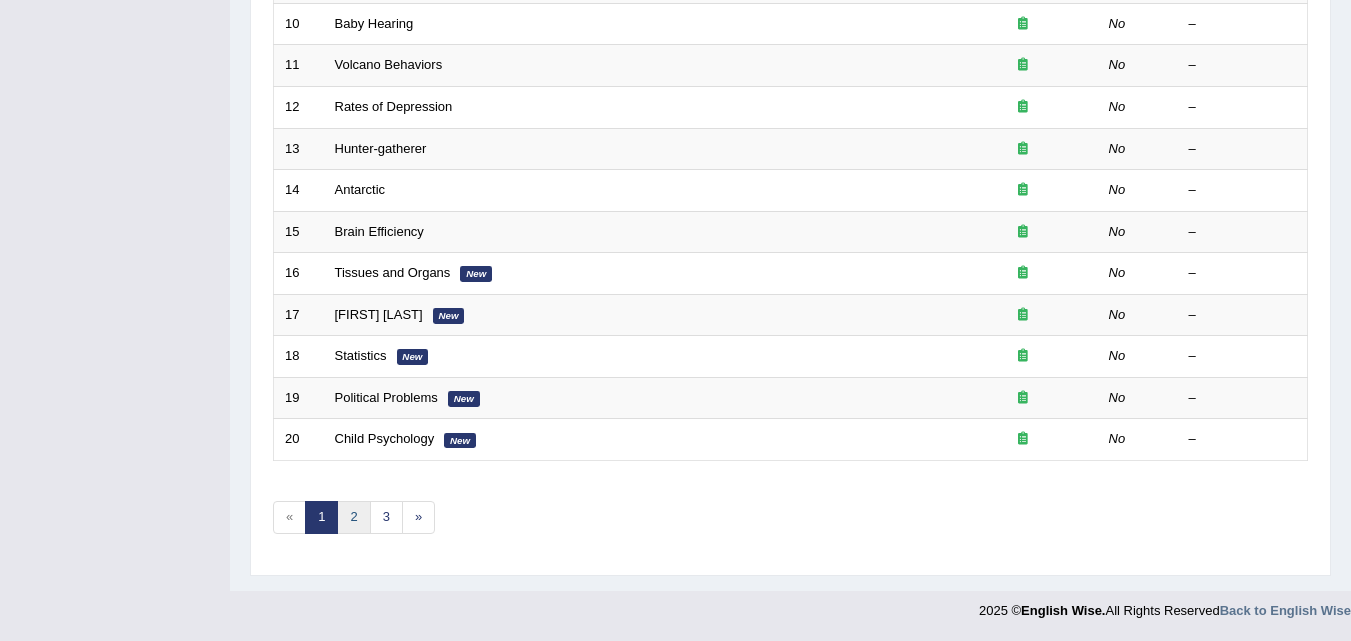 click on "2" at bounding box center (353, 517) 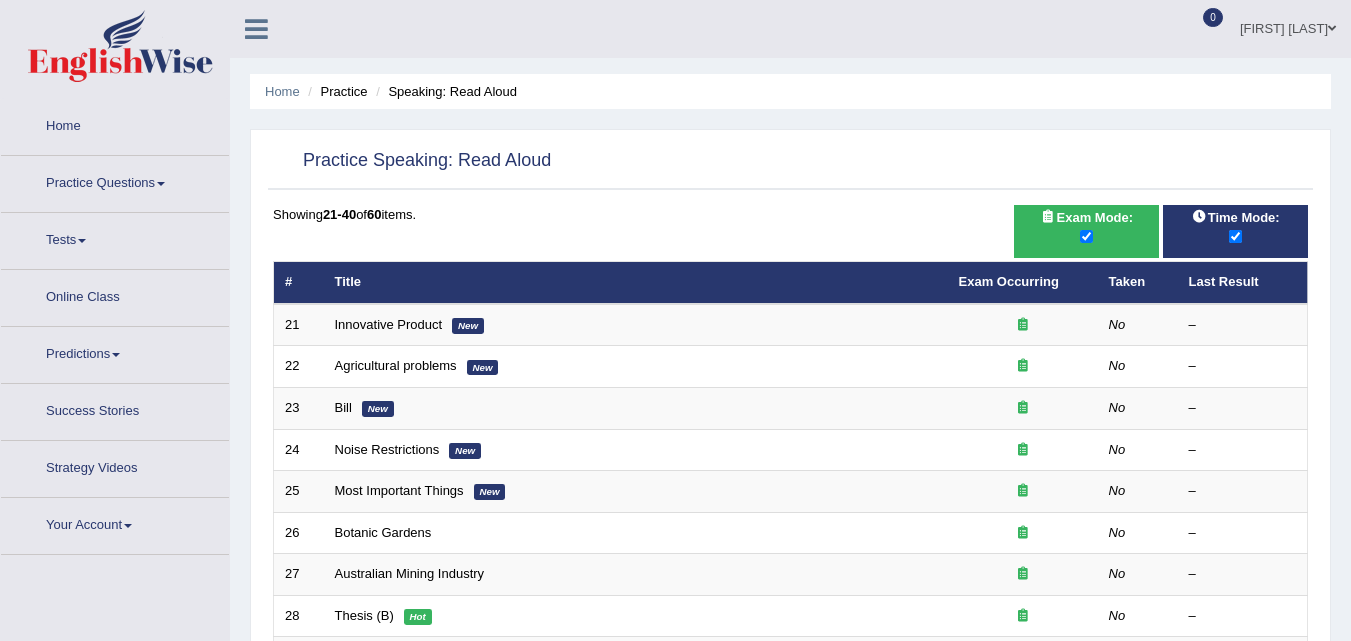 scroll, scrollTop: 164, scrollLeft: 0, axis: vertical 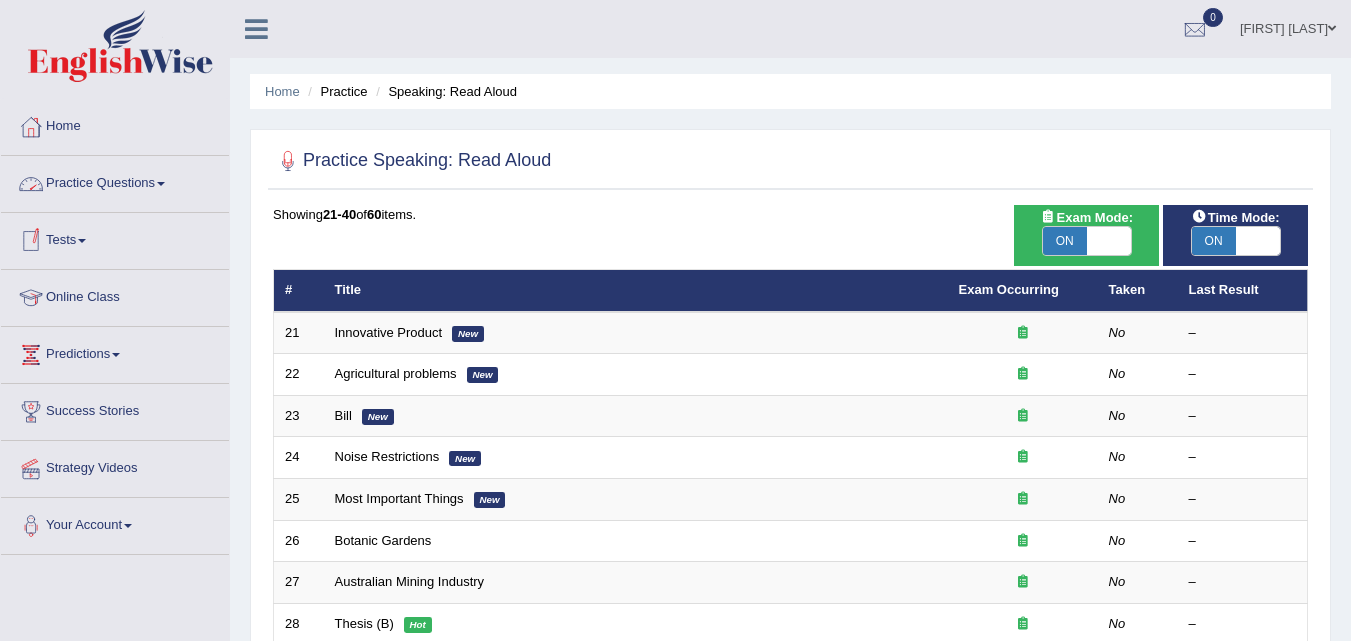 click on "Practice Questions" at bounding box center [115, 181] 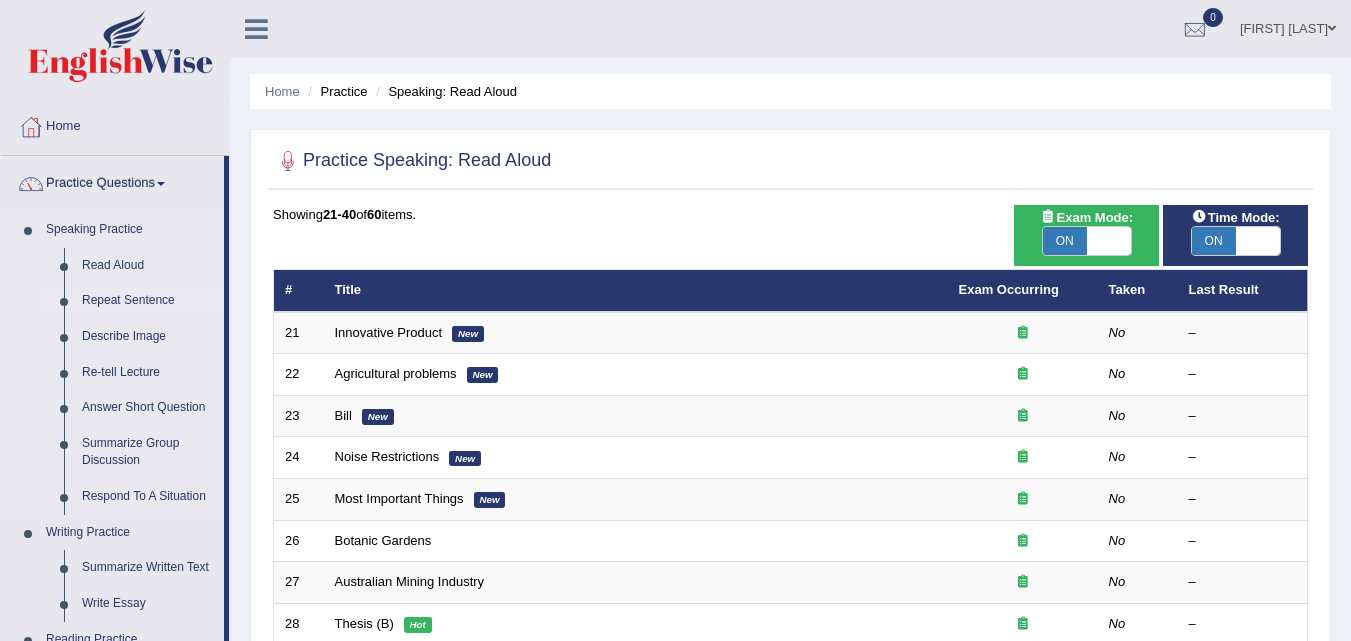 click on "Repeat Sentence" at bounding box center [148, 301] 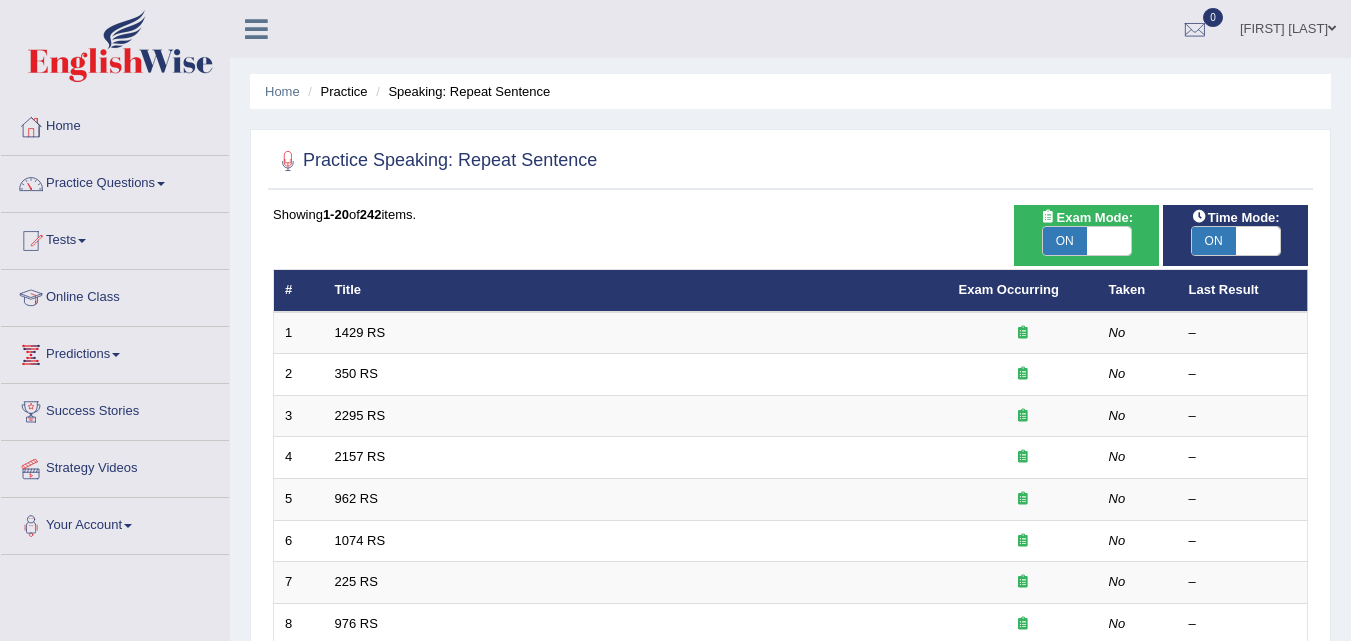 scroll, scrollTop: 0, scrollLeft: 0, axis: both 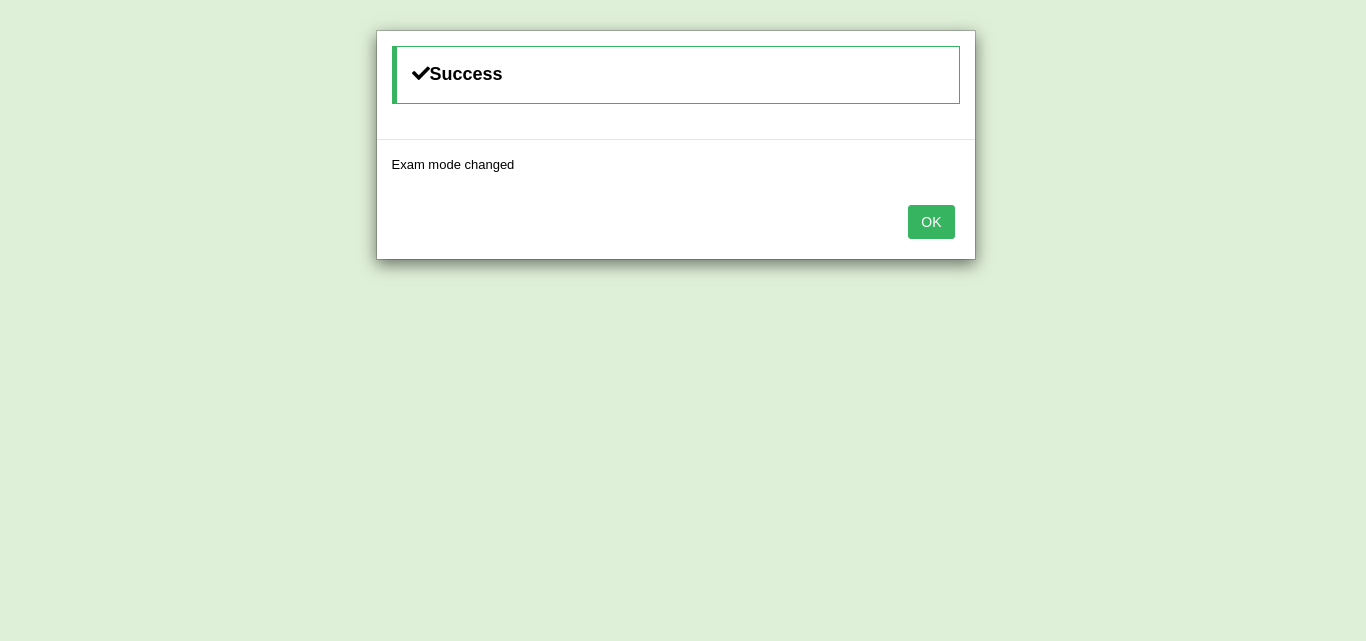 click on "OK" at bounding box center [931, 222] 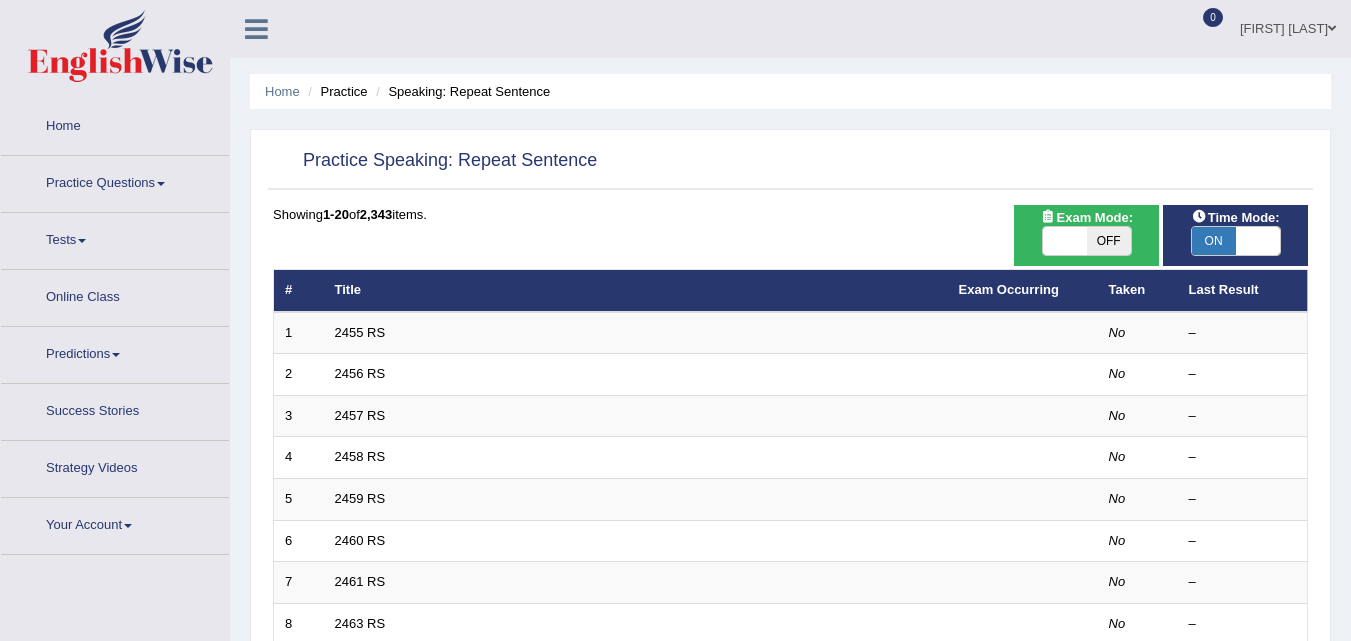 scroll, scrollTop: 0, scrollLeft: 0, axis: both 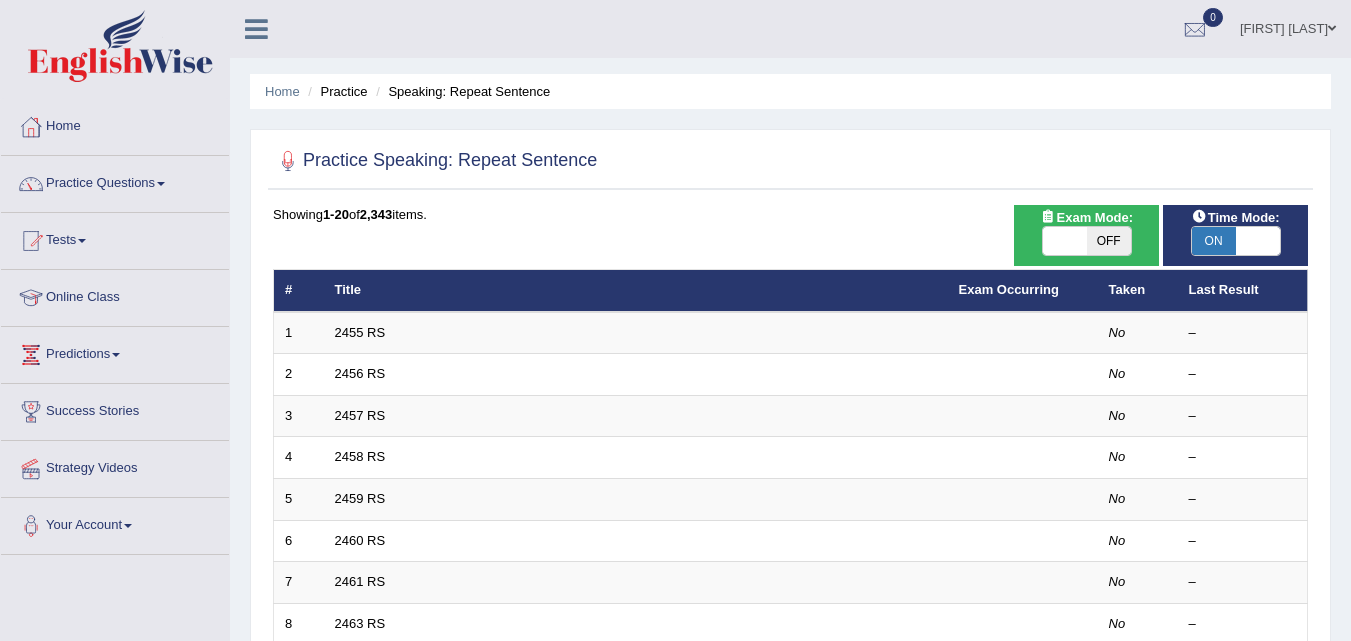 click on "OFF" at bounding box center [1109, 241] 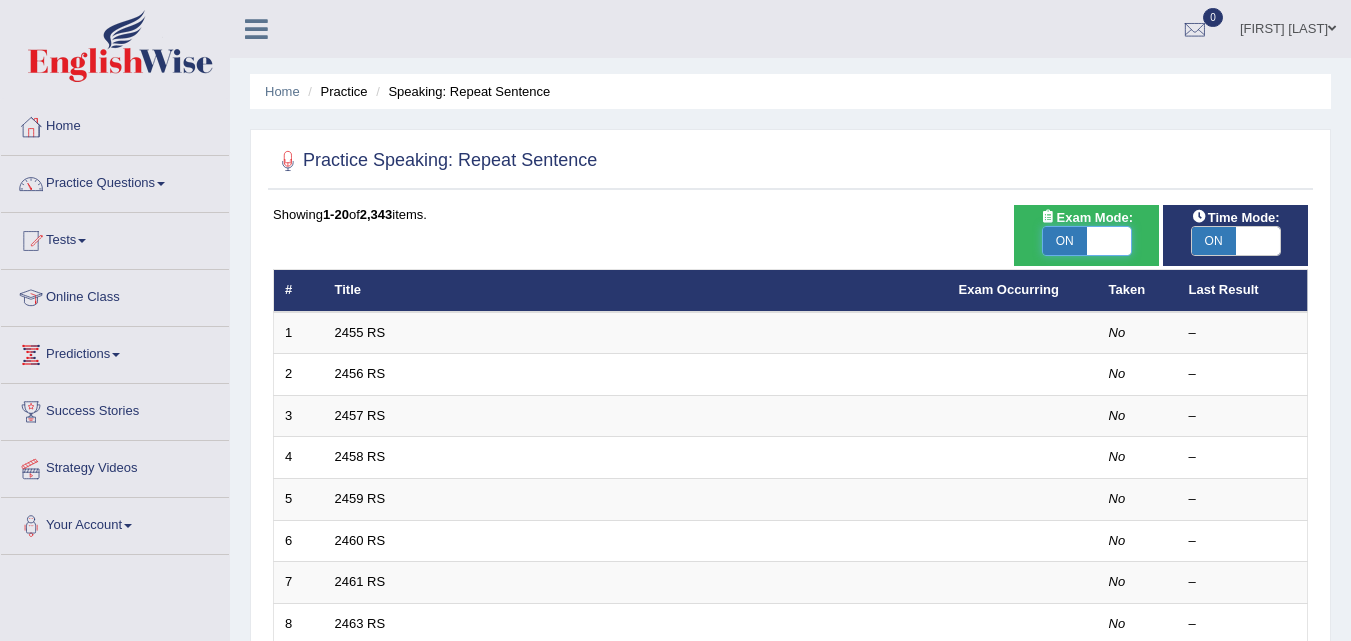 checkbox on "true" 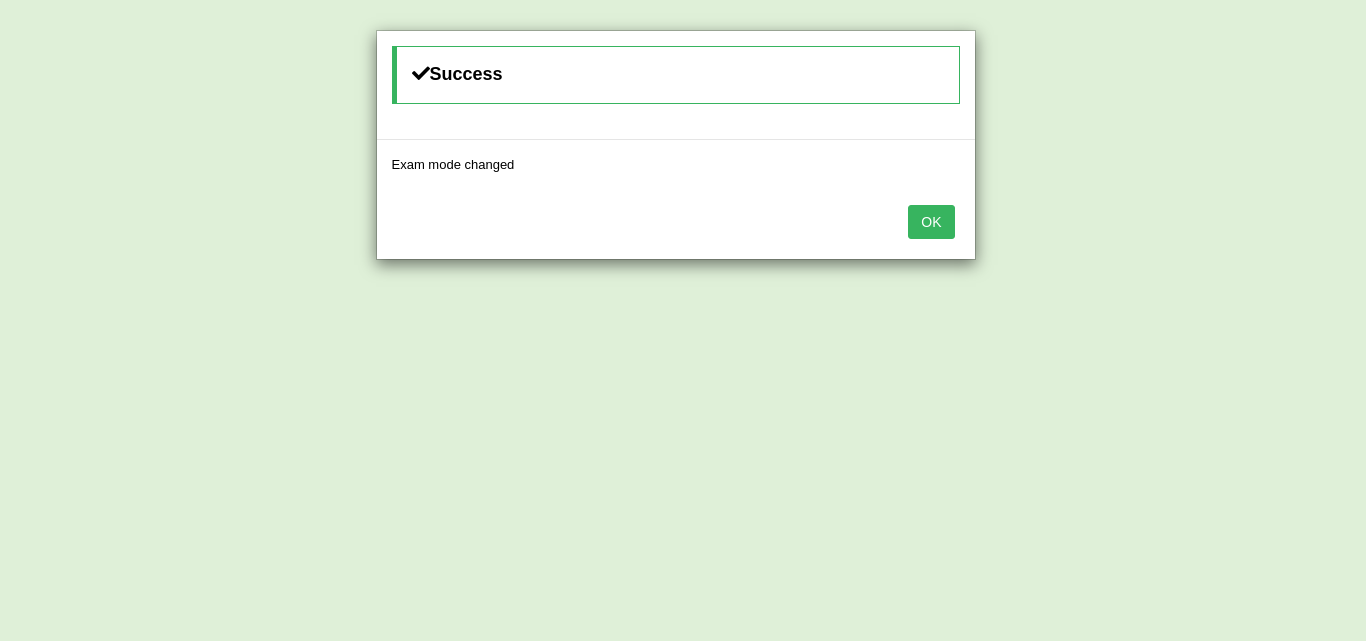 click on "OK" at bounding box center [931, 222] 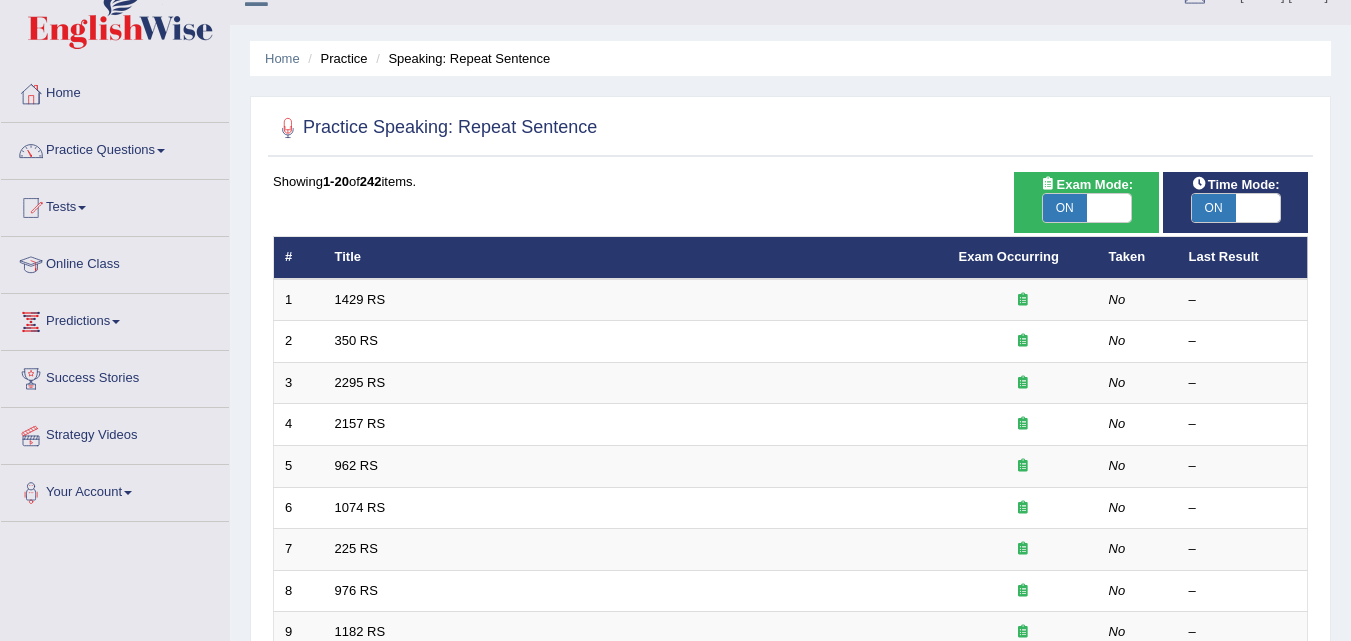 scroll, scrollTop: 70, scrollLeft: 0, axis: vertical 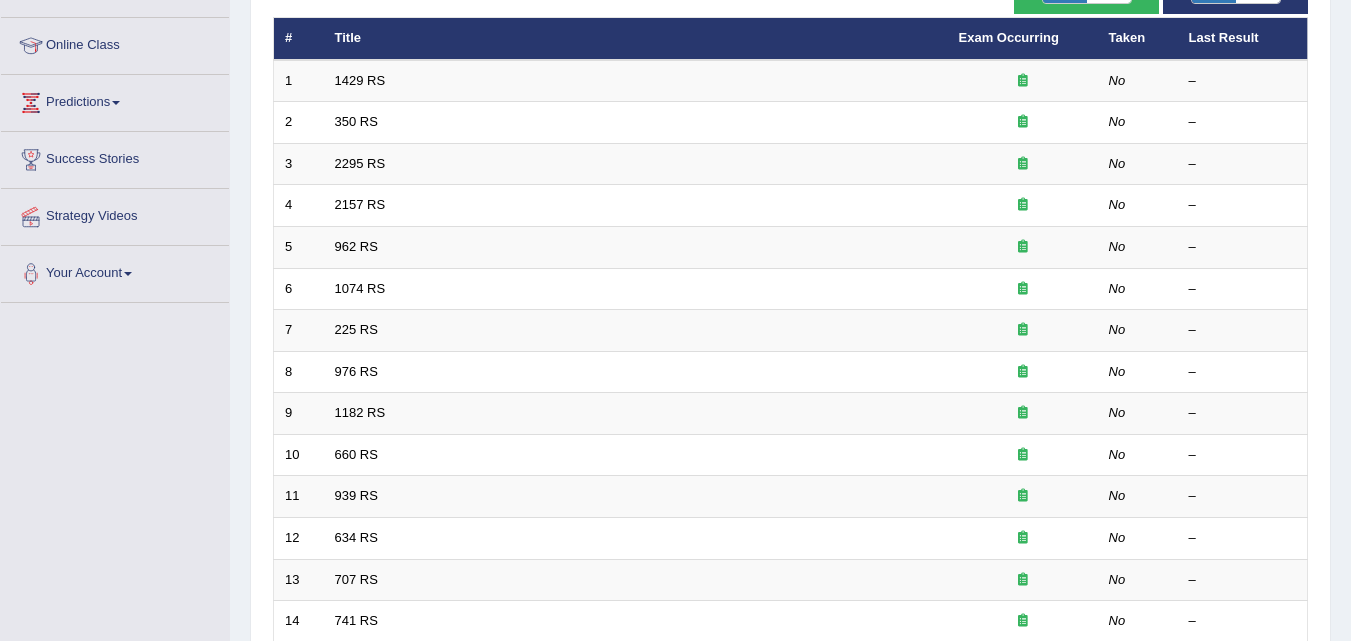 drag, startPoint x: 1350, startPoint y: 299, endPoint x: 1358, endPoint y: 191, distance: 108.29589 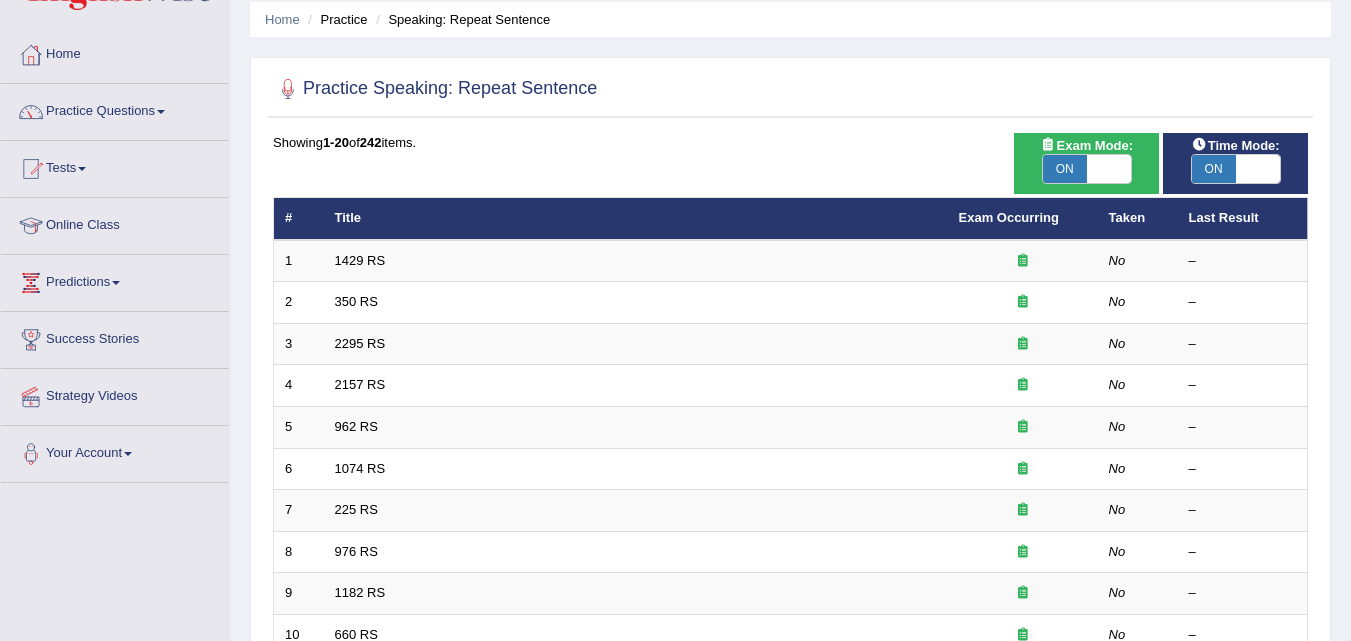 scroll, scrollTop: 68, scrollLeft: 0, axis: vertical 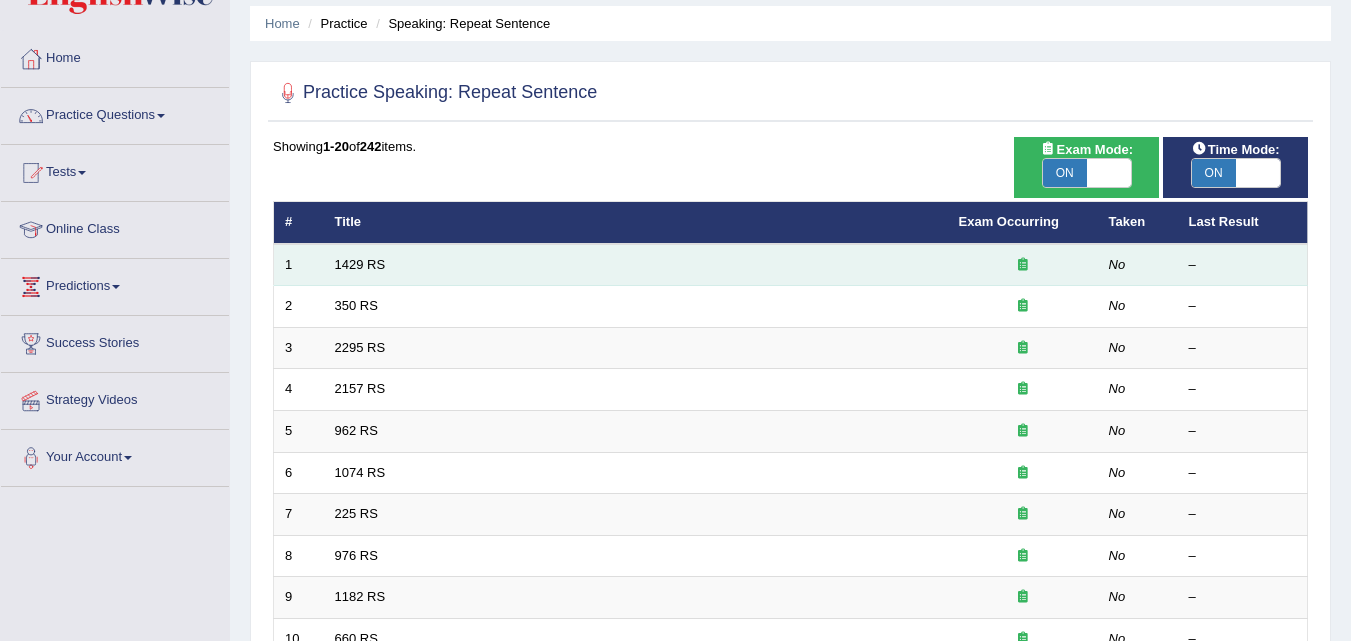 click on "1429 RS" at bounding box center [636, 265] 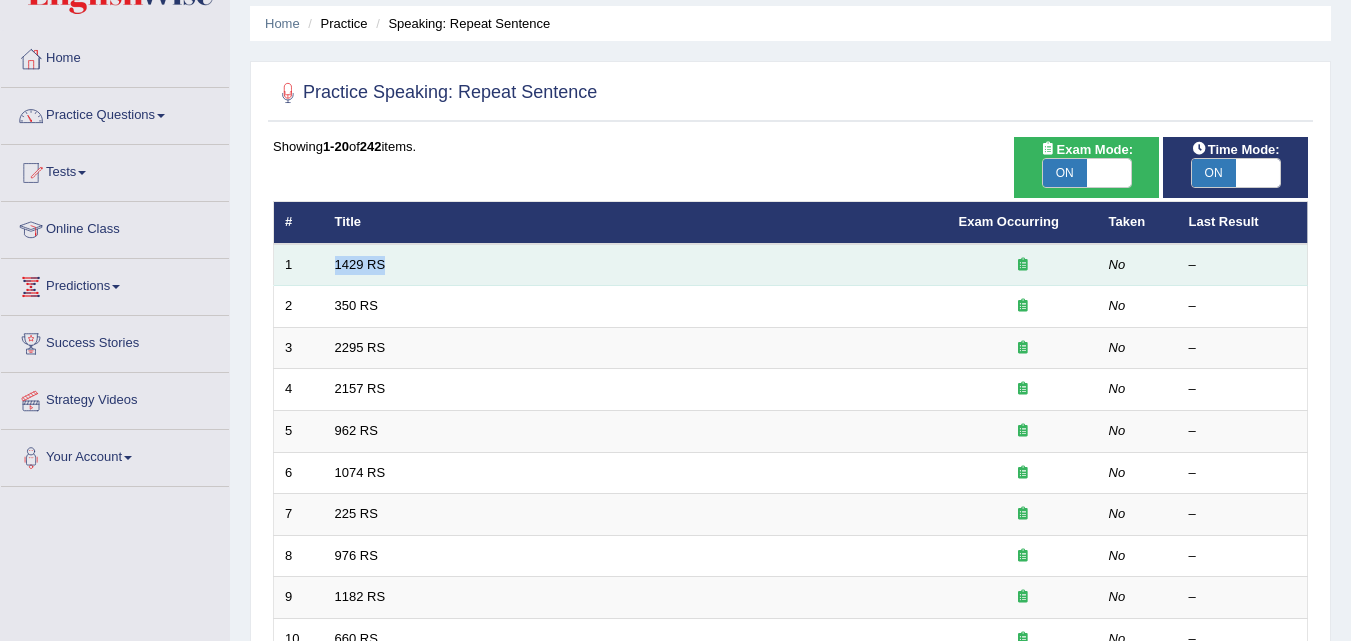 click on "1429 RS" at bounding box center [636, 265] 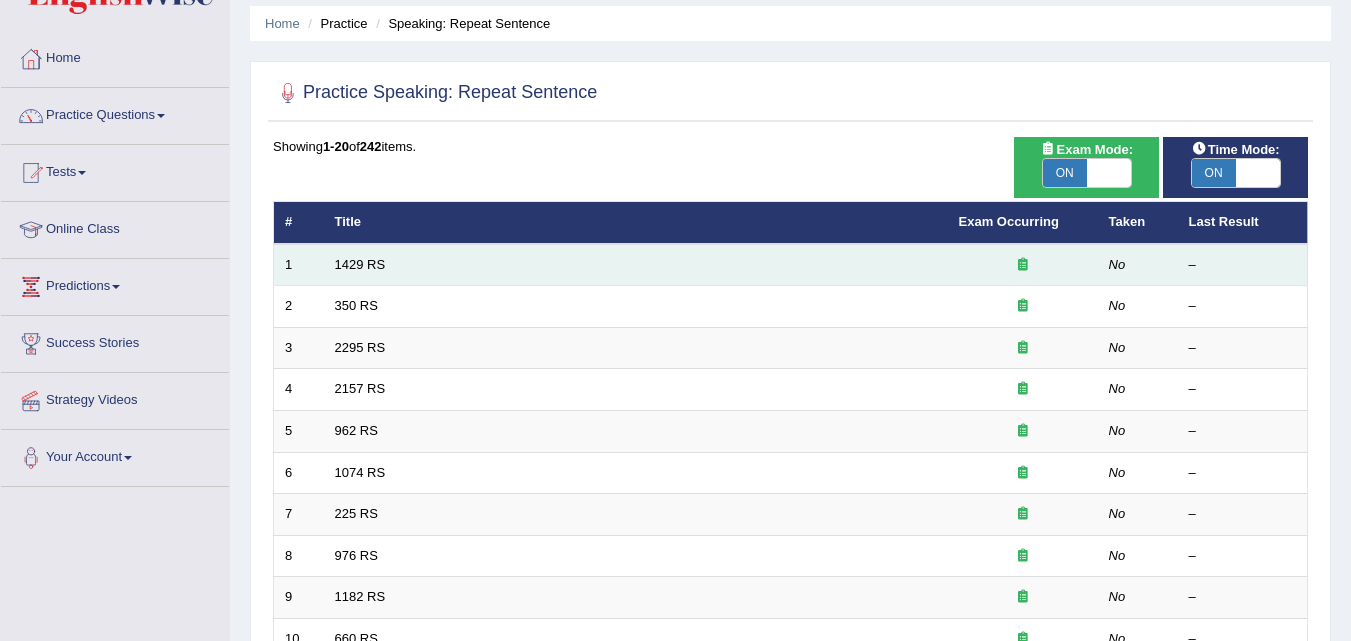 click on "1429 RS" at bounding box center [636, 265] 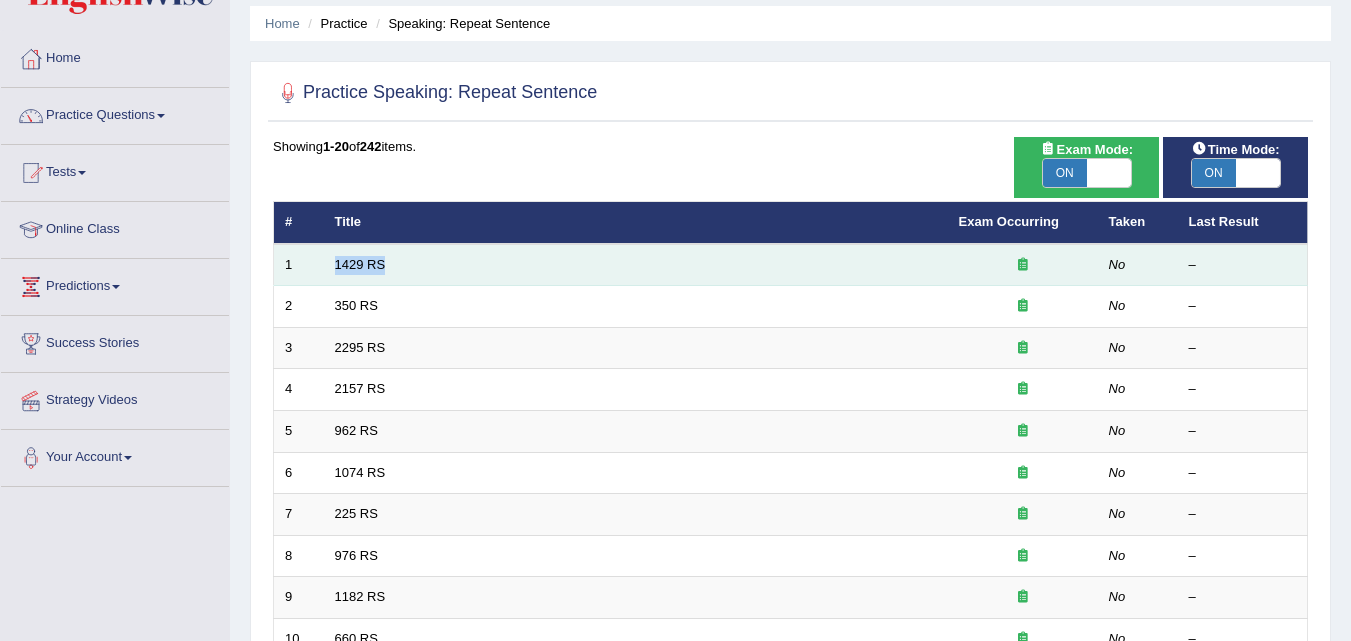 click on "1429 RS" at bounding box center (636, 265) 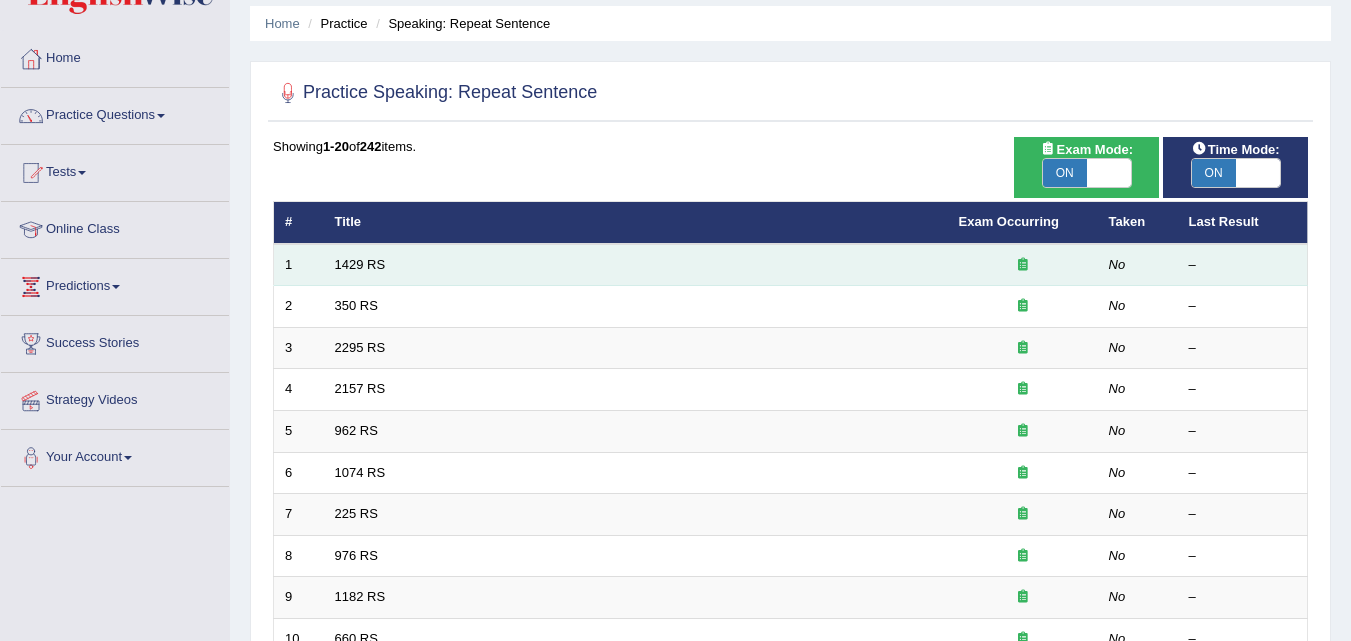 click on "1429 RS" at bounding box center [636, 265] 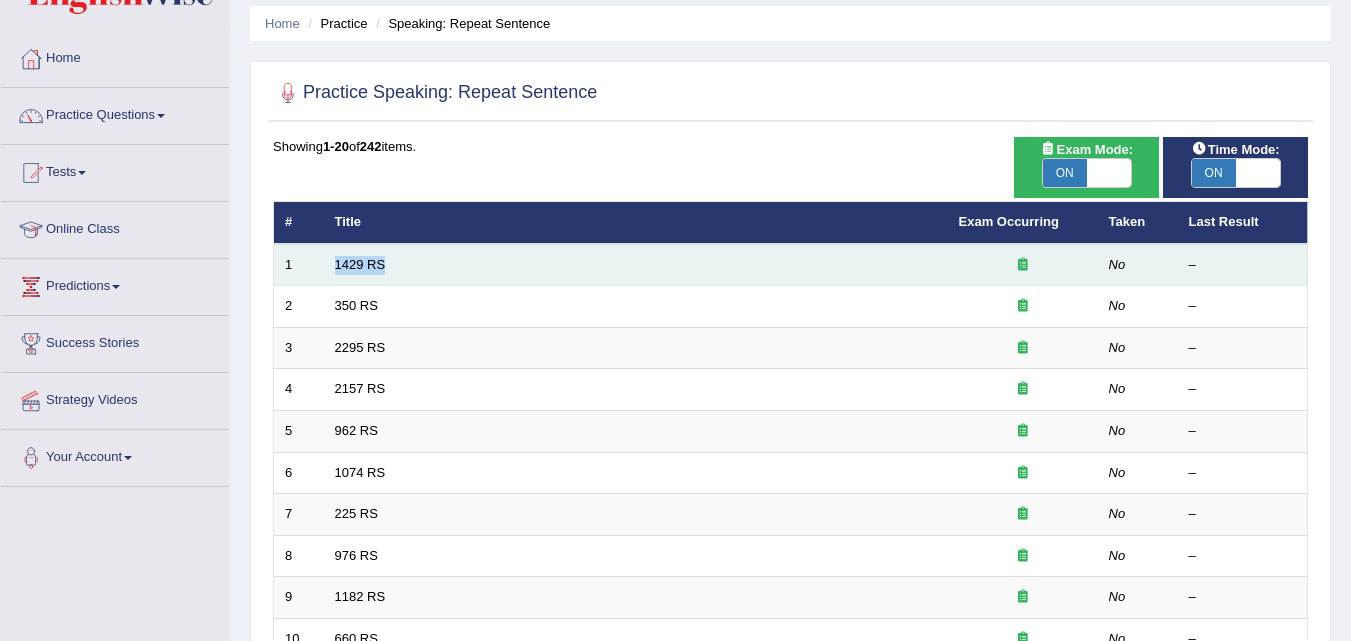 click on "1429 RS" at bounding box center (636, 265) 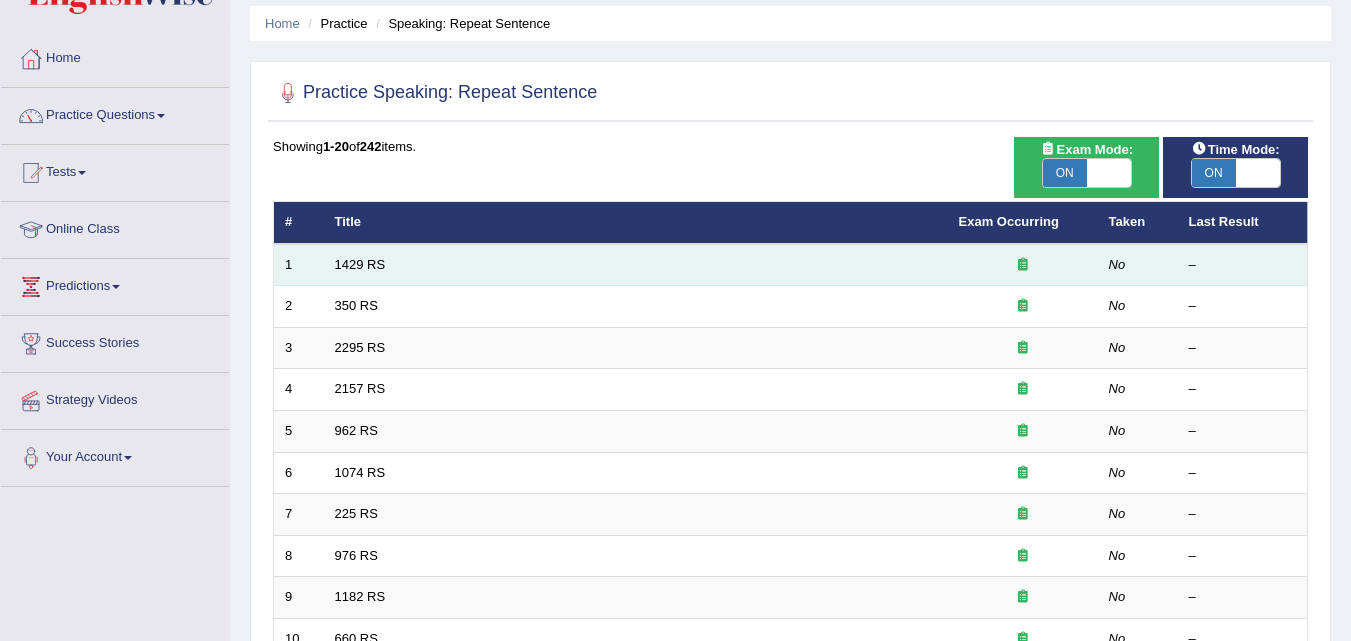 click on "1429 RS" at bounding box center (636, 265) 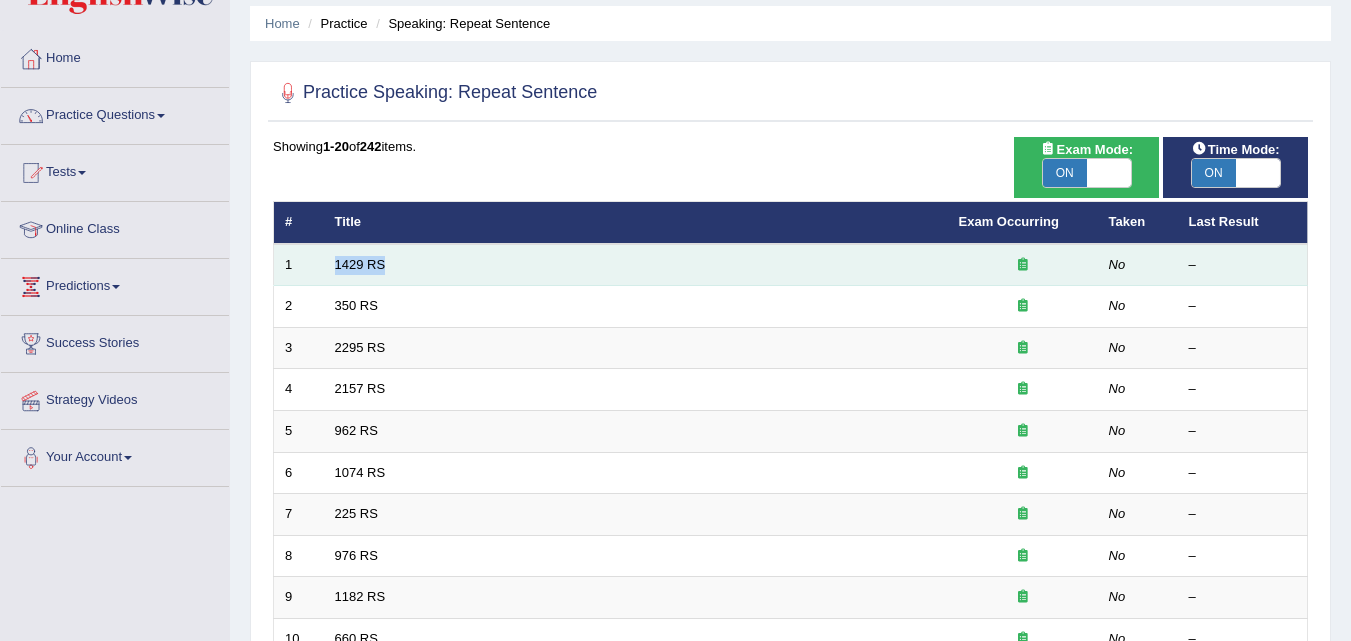 click on "1429 RS" at bounding box center [636, 265] 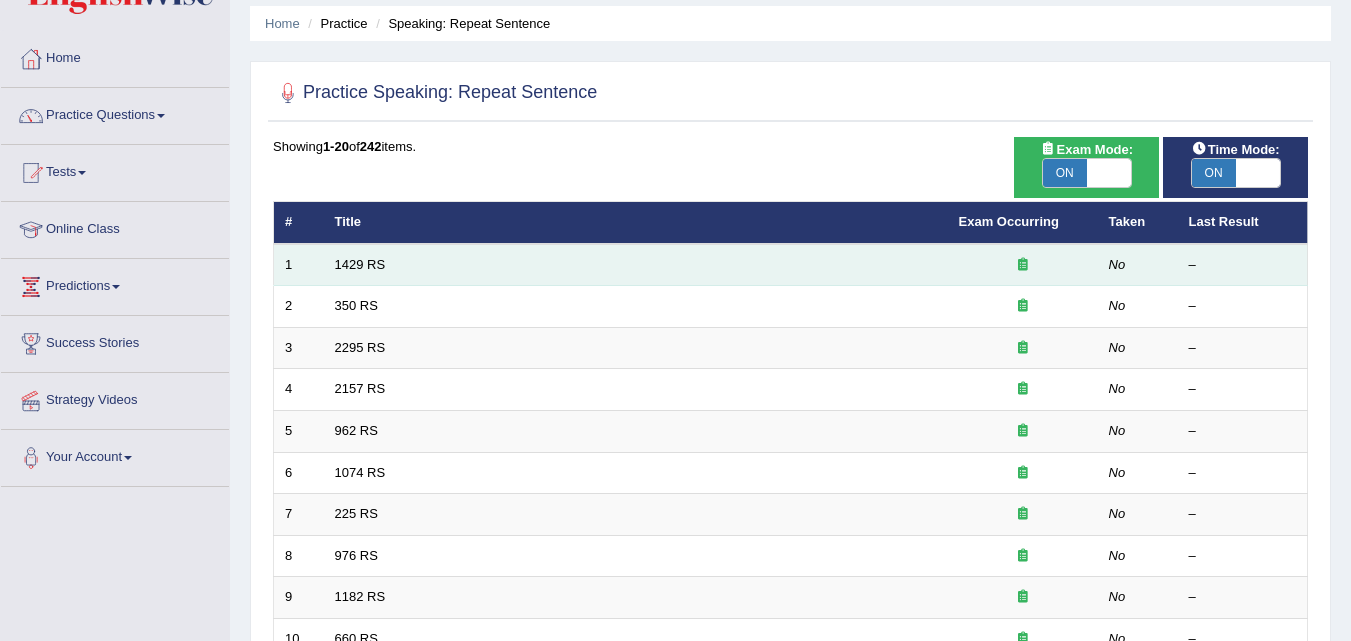 click on "1429 RS" at bounding box center [636, 265] 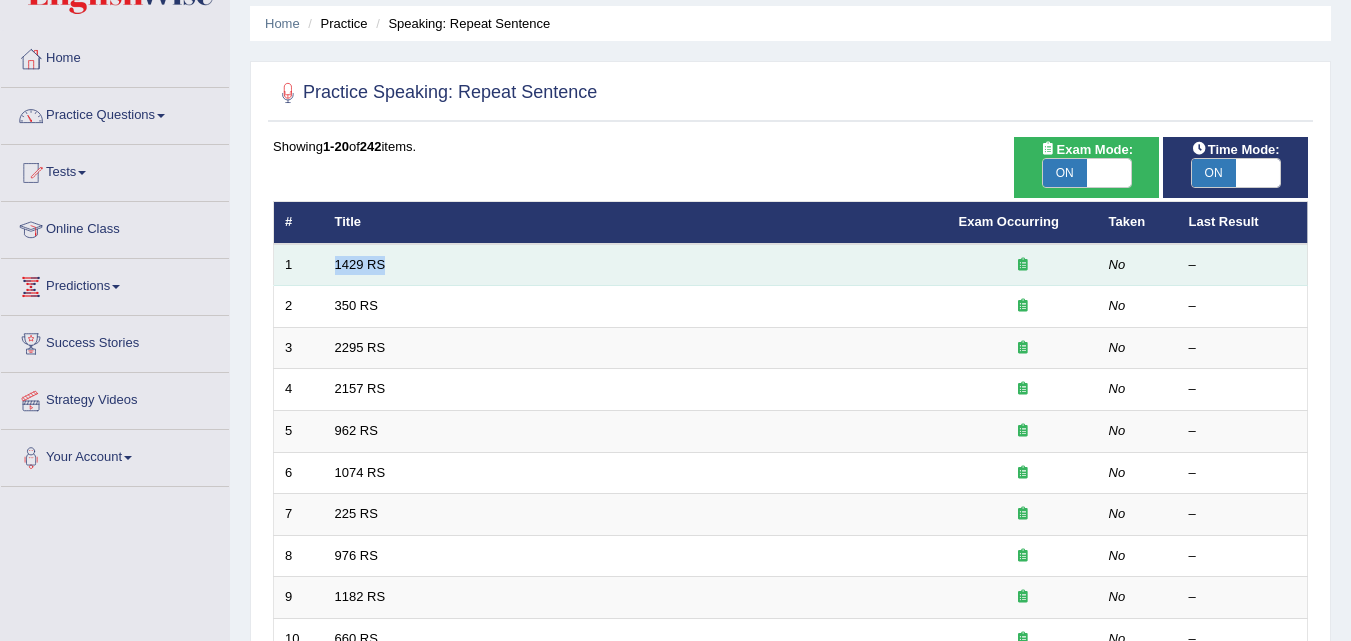 click on "1429 RS" at bounding box center (636, 265) 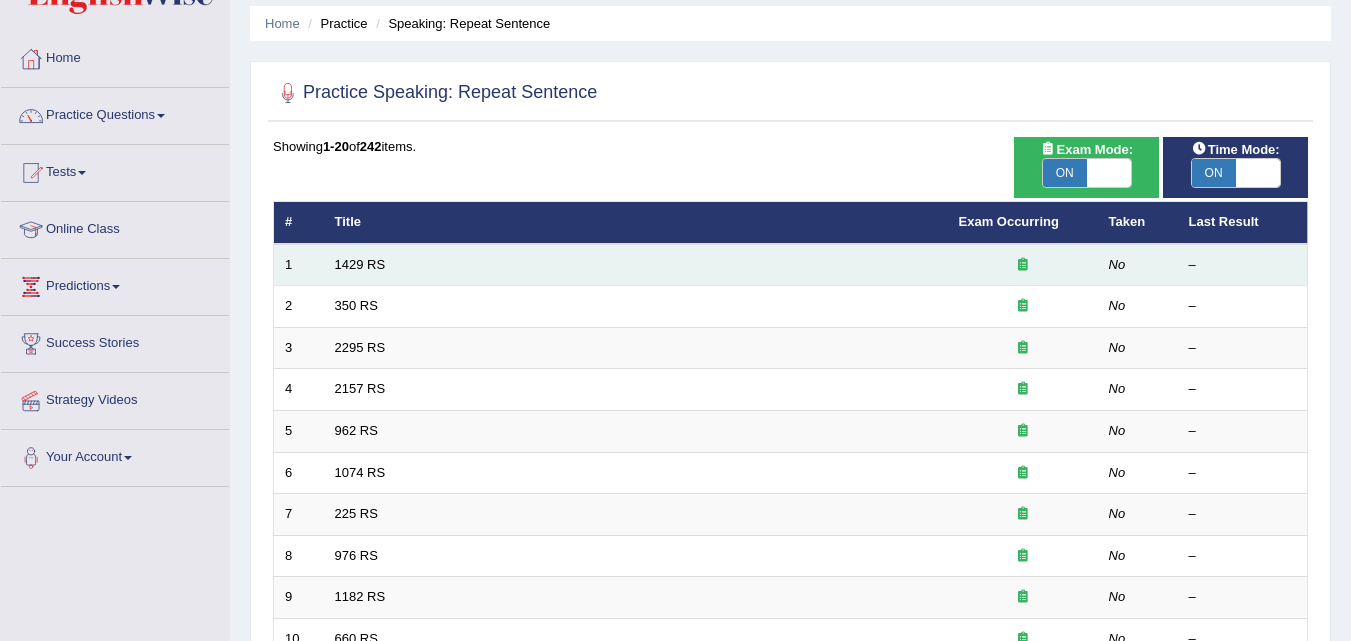 click at bounding box center (1023, 264) 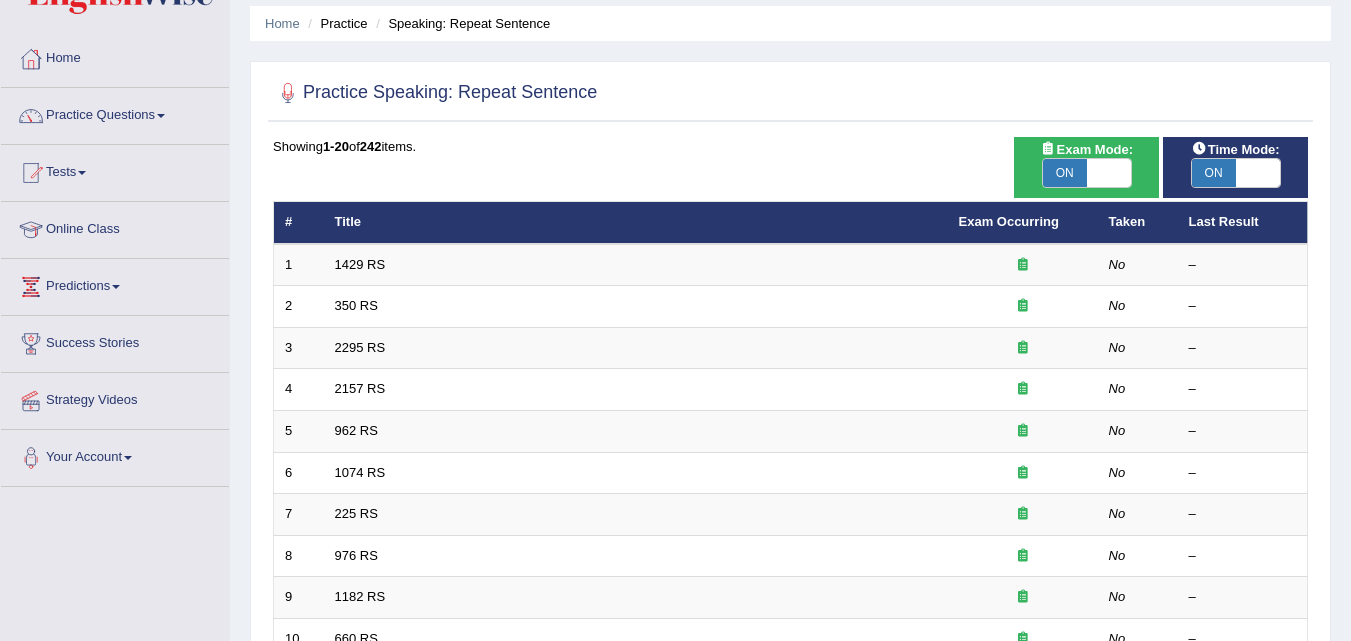 click on "Taken" at bounding box center [1138, 223] 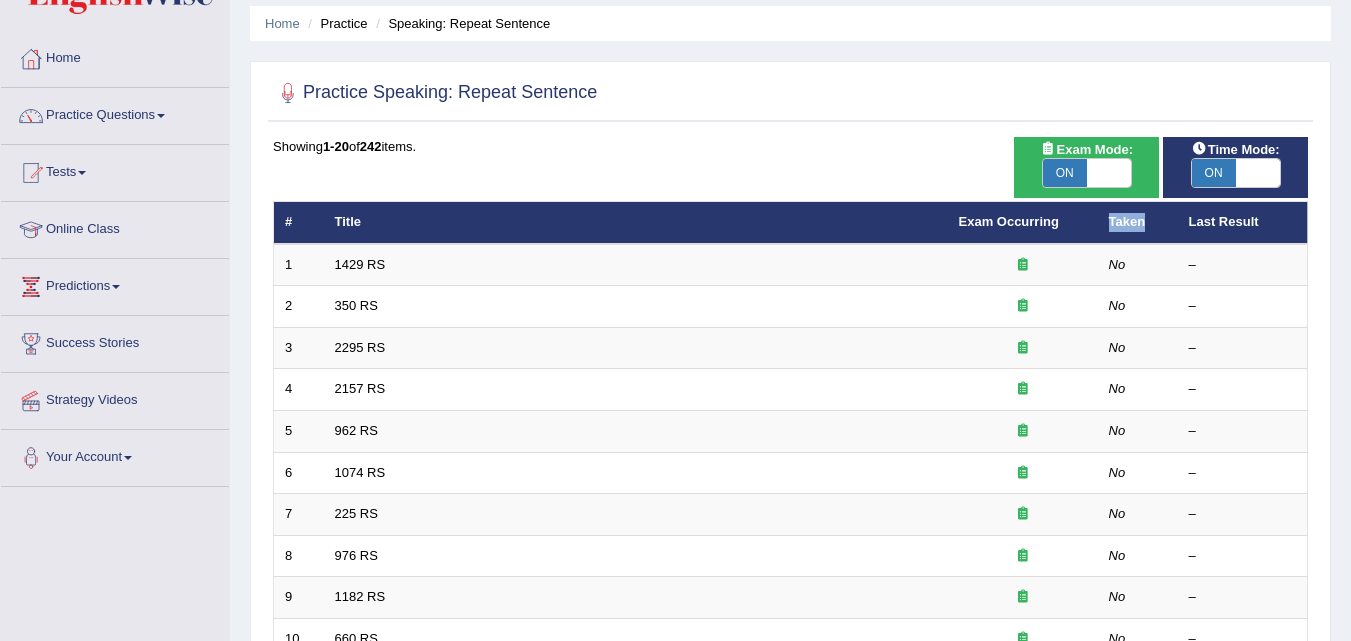 click on "Taken" at bounding box center (1138, 223) 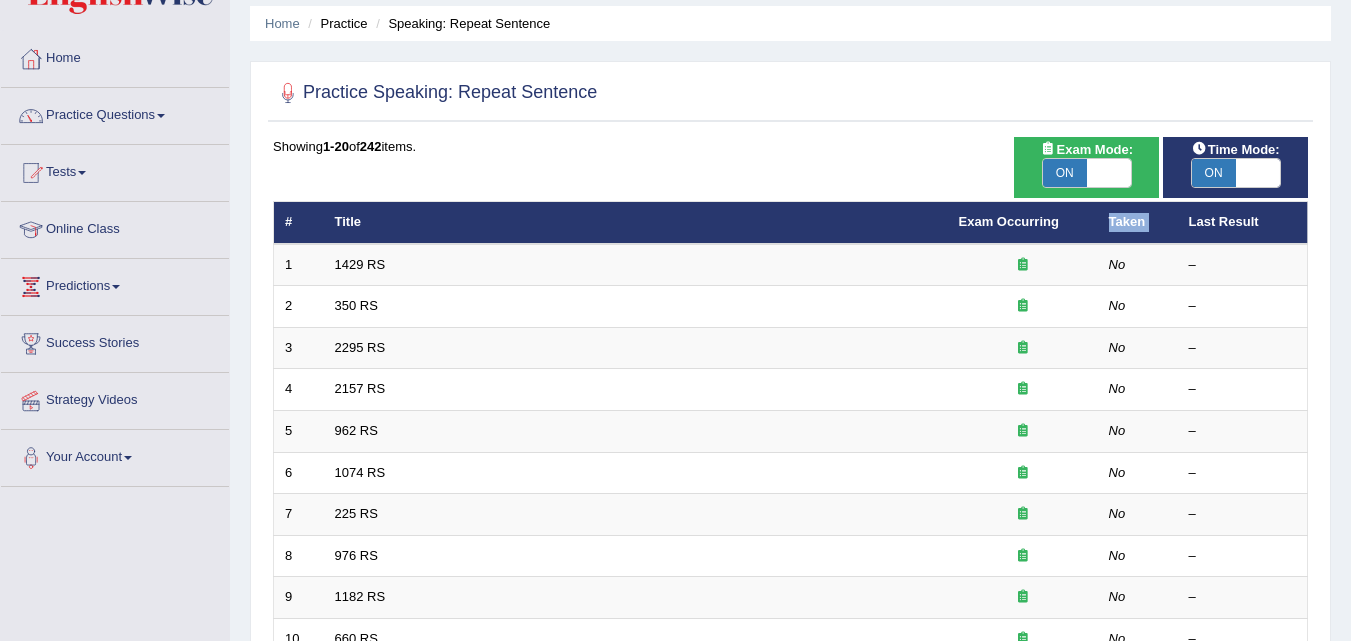 click on "Taken" at bounding box center (1138, 223) 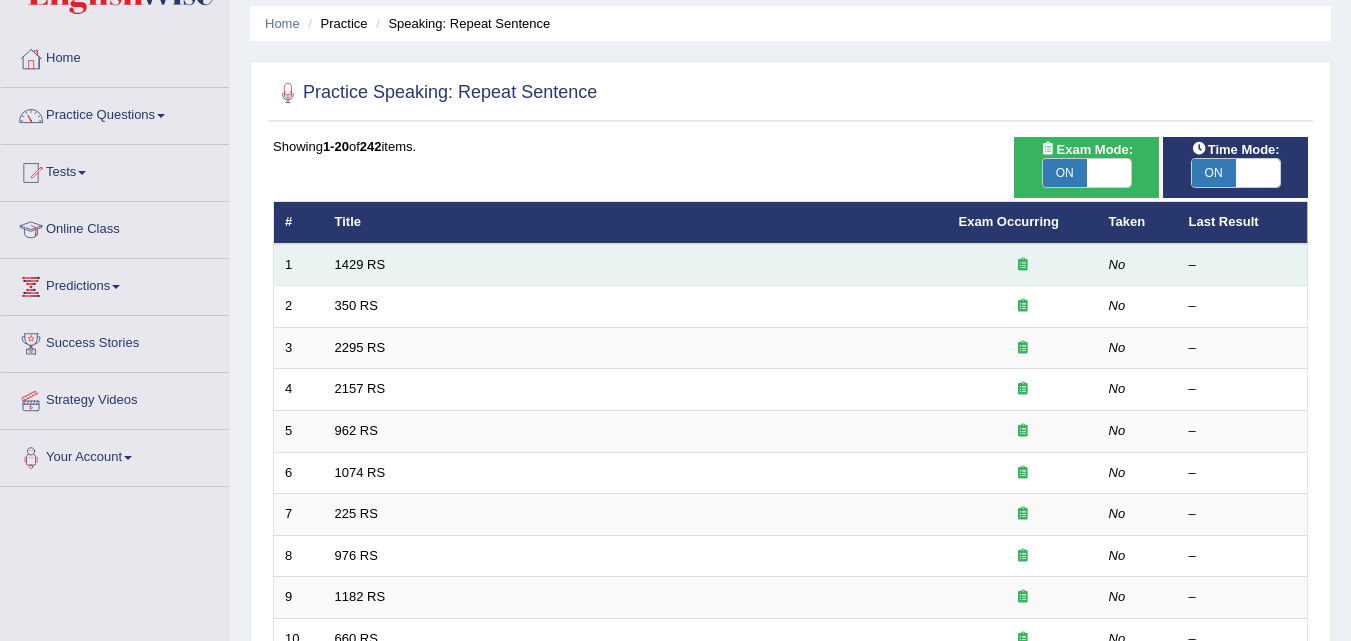 click at bounding box center (1023, 264) 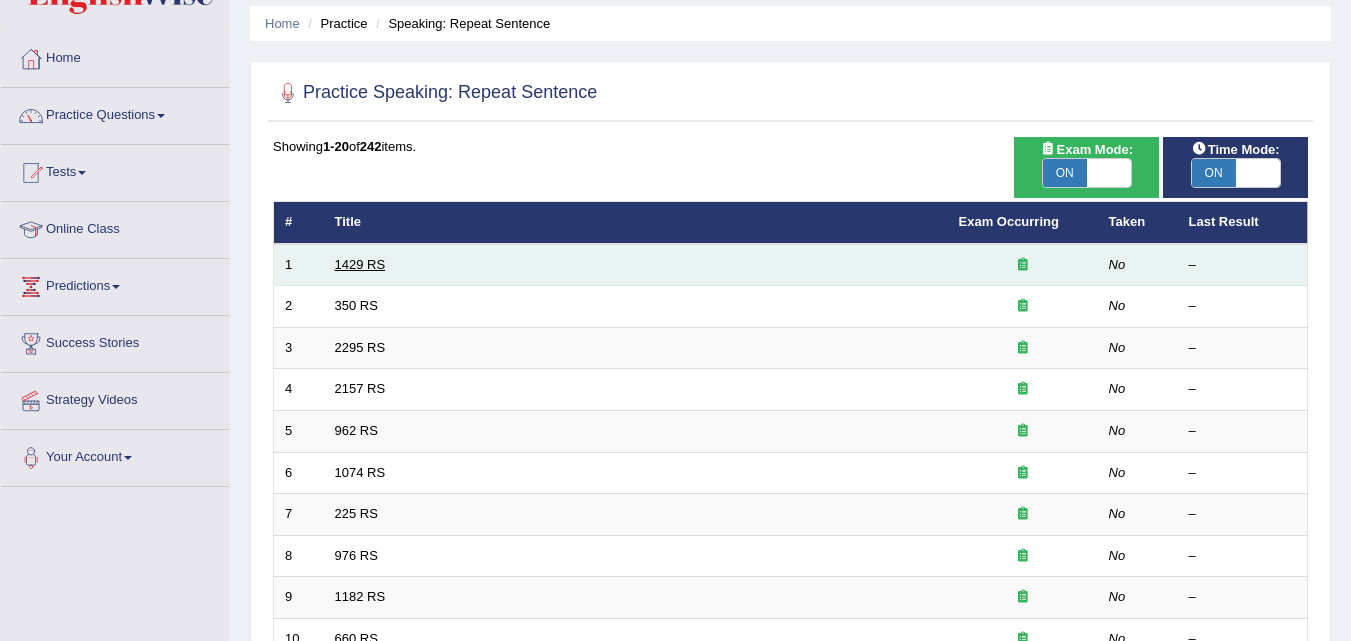 click on "1429 RS" at bounding box center [360, 264] 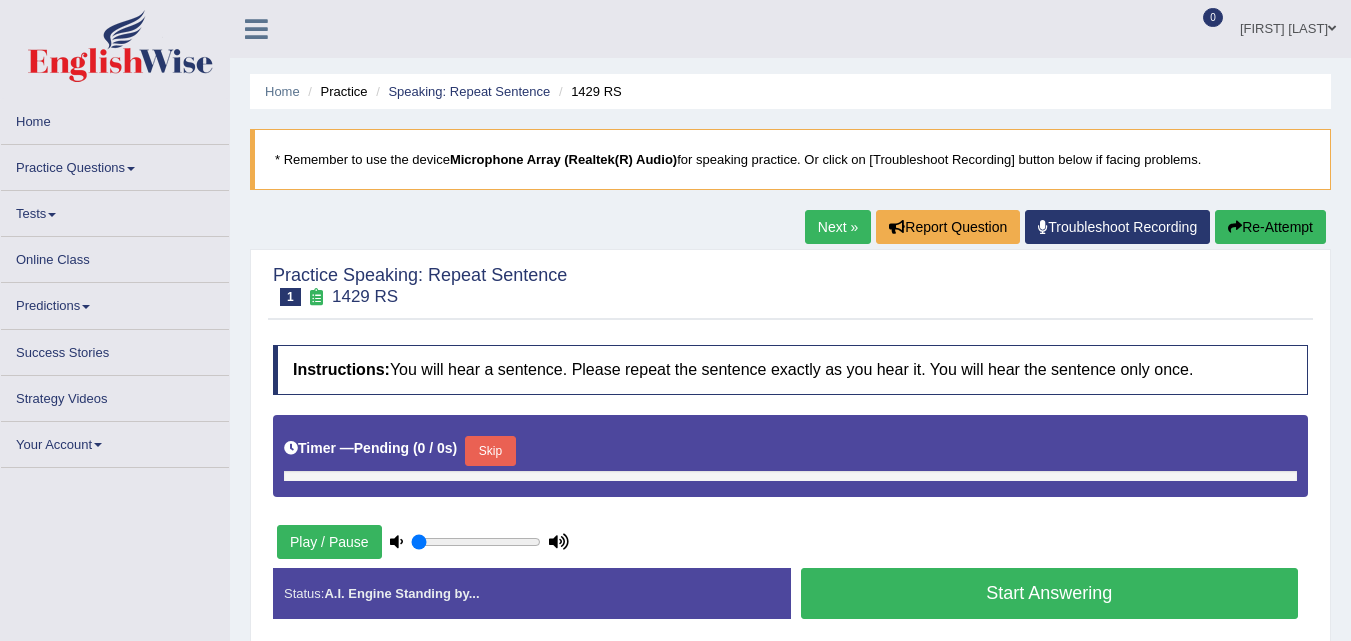scroll, scrollTop: 0, scrollLeft: 0, axis: both 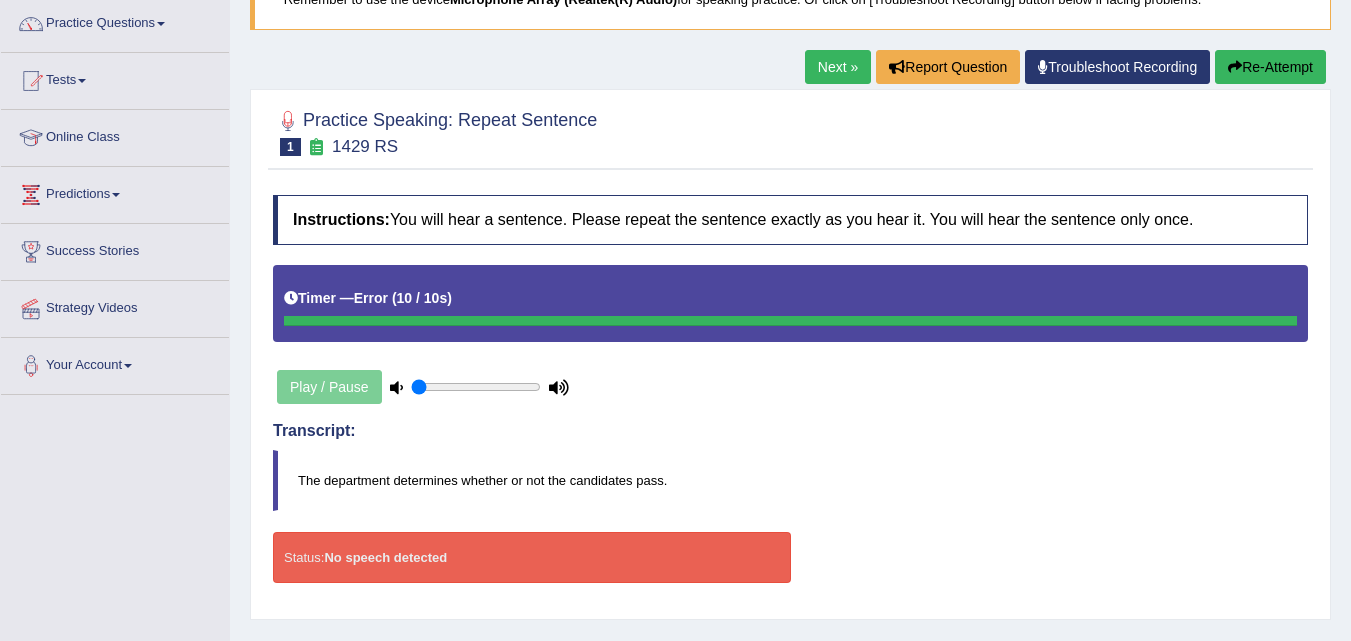 click on "Status:  No speech detected" at bounding box center [532, 557] 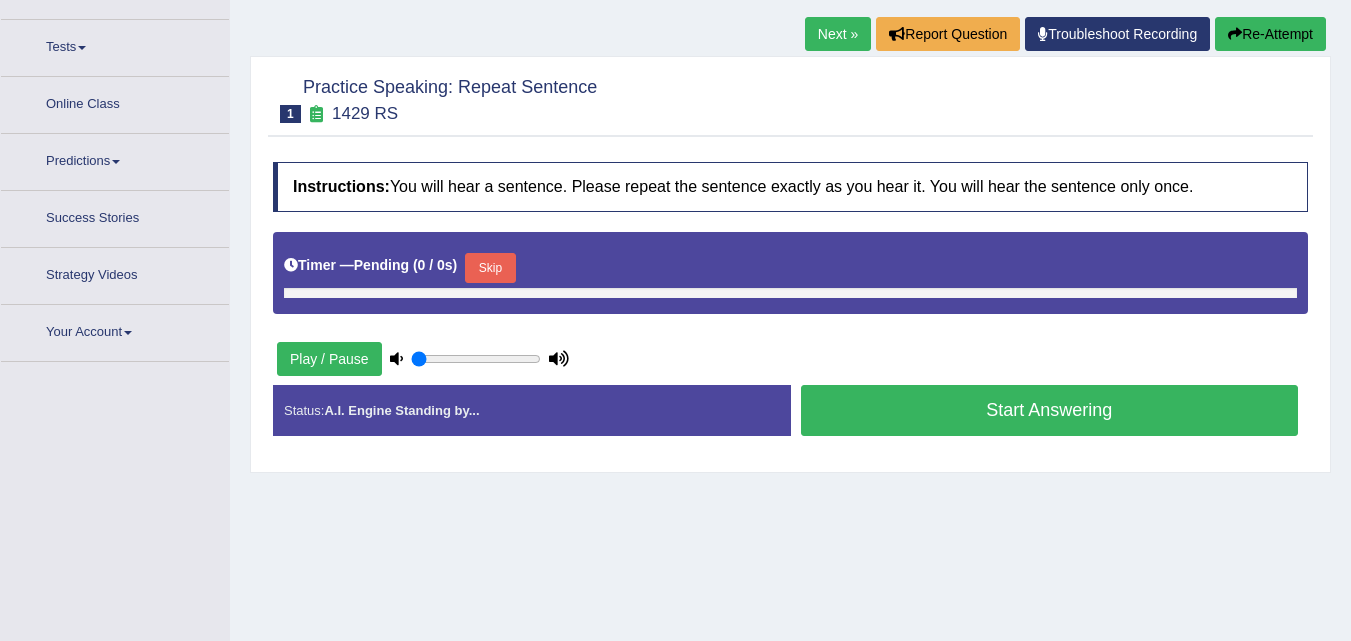 scroll, scrollTop: 219, scrollLeft: 0, axis: vertical 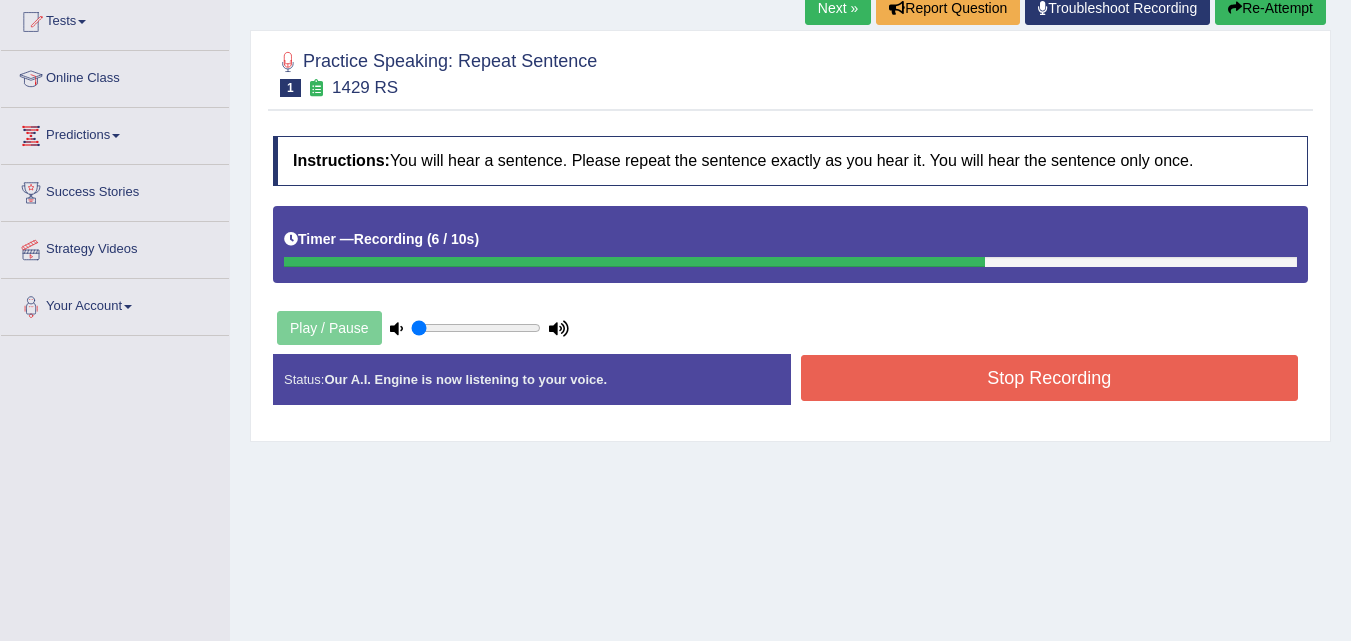click on "Home
Practice
Speaking: Repeat Sentence
1429 RS
* Remember to use the device  Microphone Array (Realtek(R) Audio)  for speaking practice. Or click on [Troubleshoot Recording] button below if facing problems.
Next »  Report Question  Troubleshoot Recording  Re-Attempt
Practice Speaking: Repeat Sentence
1
1429 RS
Instructions:  You will hear a sentence. Please repeat the sentence exactly as you hear it. You will hear the sentence only once.
Timer —  Recording   ( 6 / 10s ) Play / Pause Transcript: The department determines whether or not the candidates pass. Created with Highcharts 7.1.2 Too low Too high Time Pitch meter: 0 2 4 6 8 10 Created with Highcharts 7.1.2 Great Too slow Too fast Time Speech pace meter: 0 10 20 30 40 Accuracy Comparison for Listening Scores: Labels:
Red:
Green:" at bounding box center (790, 281) 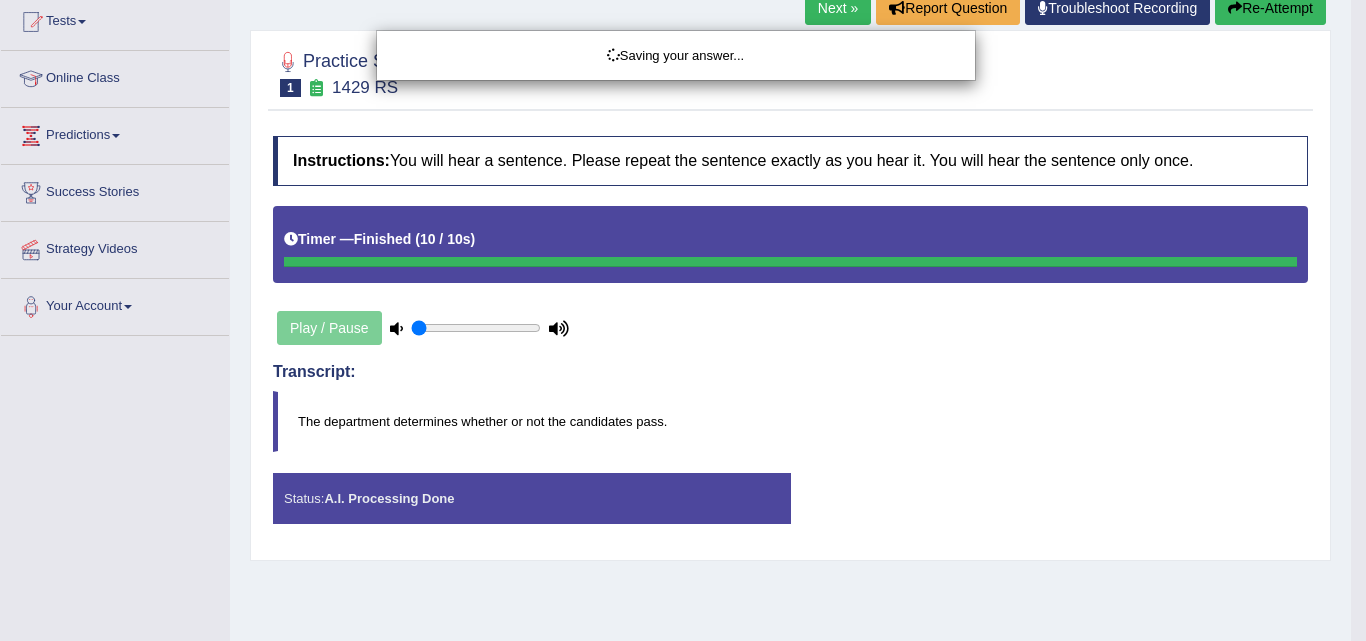 click on "Saving your answer..." at bounding box center [683, 320] 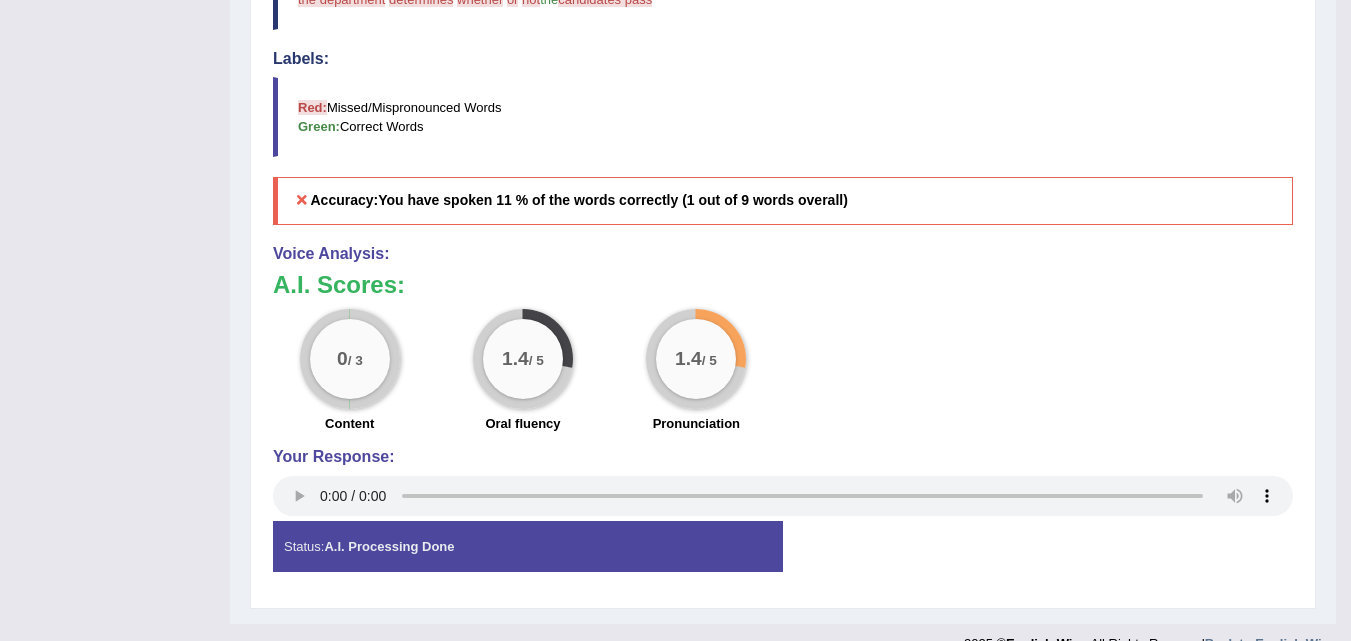 scroll, scrollTop: 764, scrollLeft: 0, axis: vertical 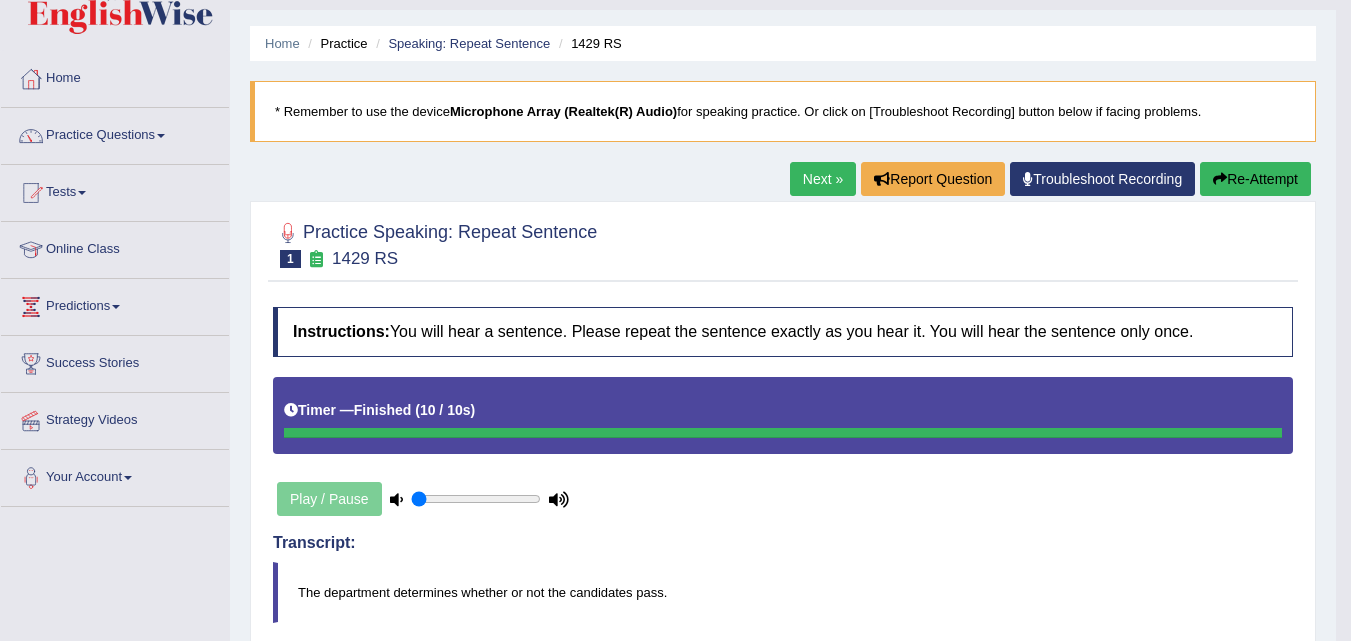 click on "Re-Attempt" at bounding box center (1255, 179) 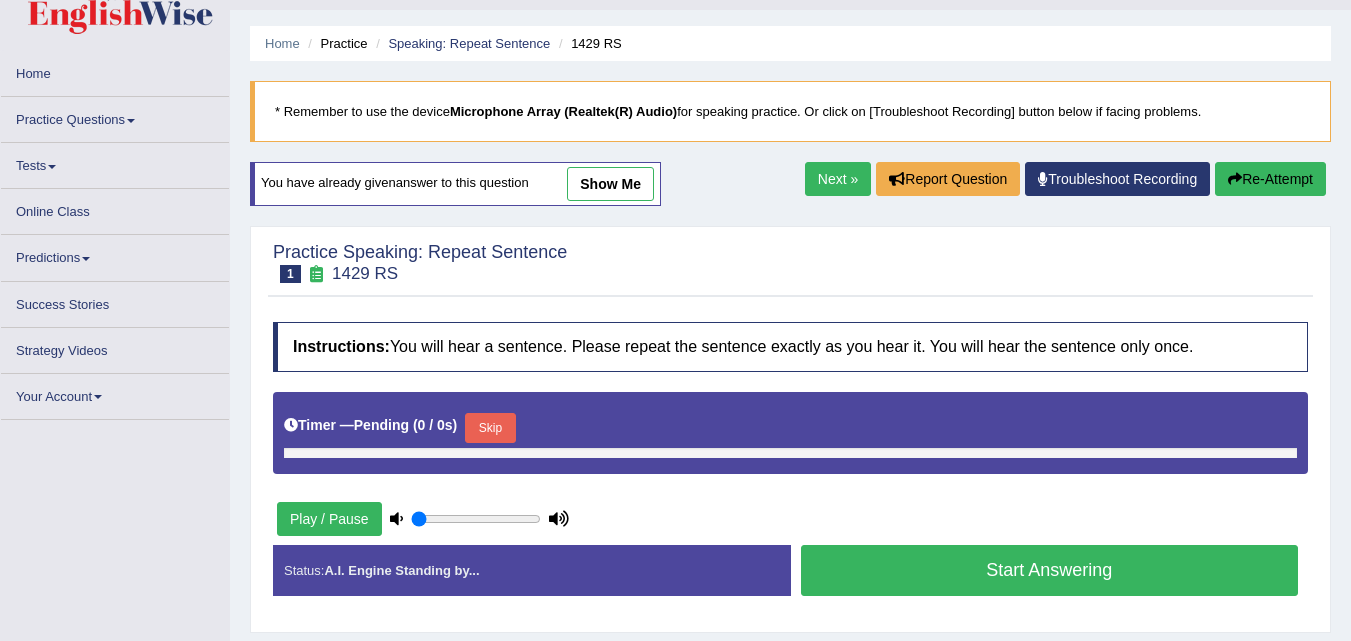 scroll, scrollTop: 48, scrollLeft: 0, axis: vertical 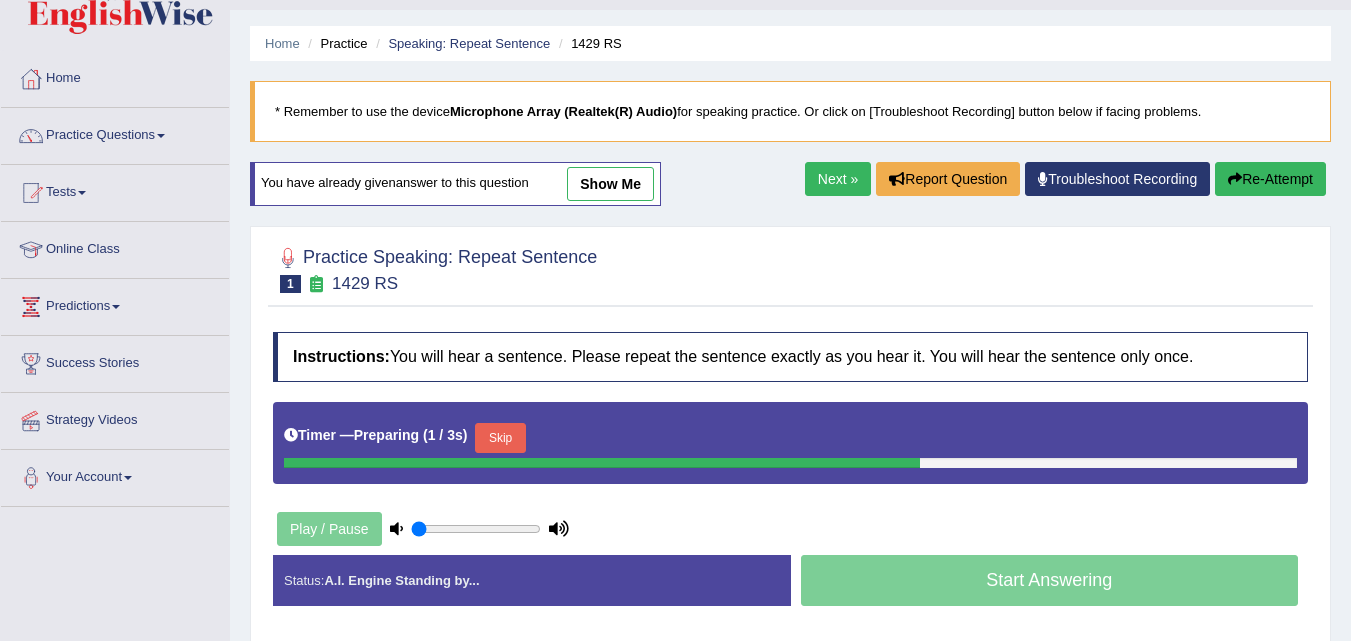 click on "Instructions:  You will hear a sentence. Please repeat the sentence exactly as you hear it. You will hear the sentence only once.
Timer —  Preparing   ( 1 / 3s ) Skip Play / Pause Transcript: The department determines whether or not the candidates pass. Created with Highcharts 7.1.2 Too low Too high Time Pitch meter: 0 2 4 6 8 10 Created with Highcharts 7.1.2 Great Too slow Too fast Time Speech pace meter: 0 10 20 30 40 Accuracy Comparison for Listening Scores: Labels:
Red:  Missed/Mispronounced Words
Green:  Correct Words
Accuracy:  Voice Analysis: A.I. Scores:
0  / 3              Content
1.4  / 5              Oral fluency
1.4  / 5              Pronunciation
Your Response: Status:  A.I. Engine Standing by... Start Answering Stop Recording" at bounding box center (790, 477) 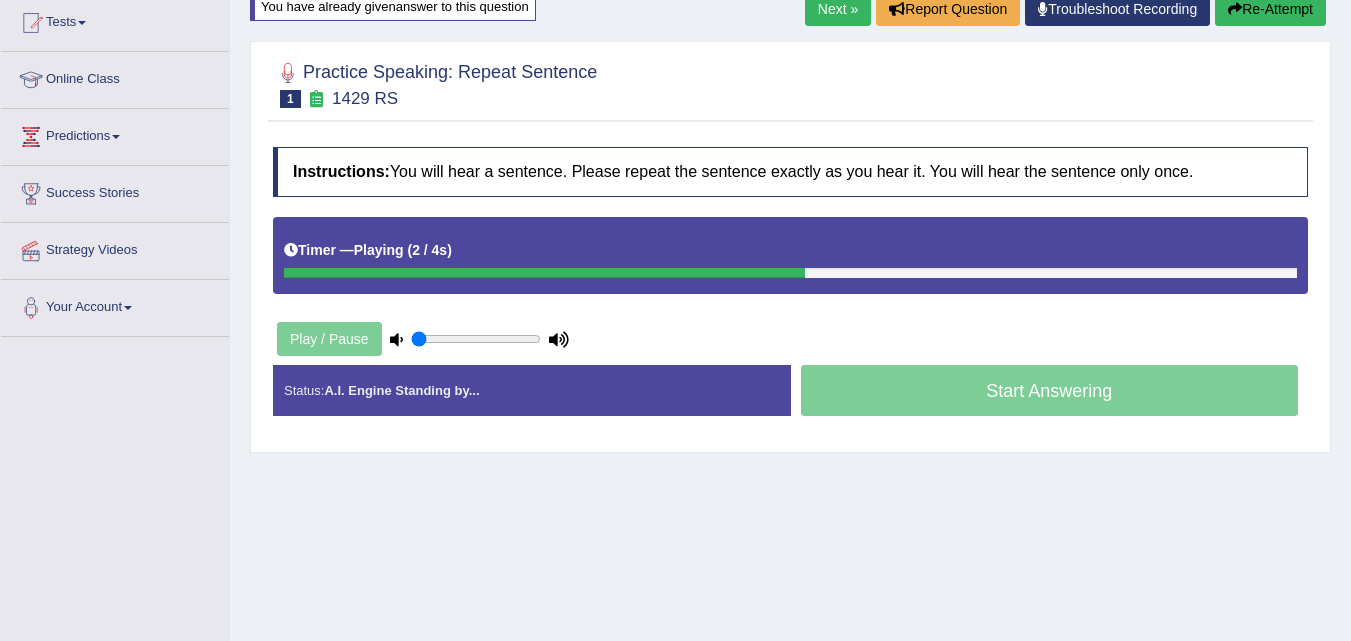 scroll, scrollTop: 251, scrollLeft: 0, axis: vertical 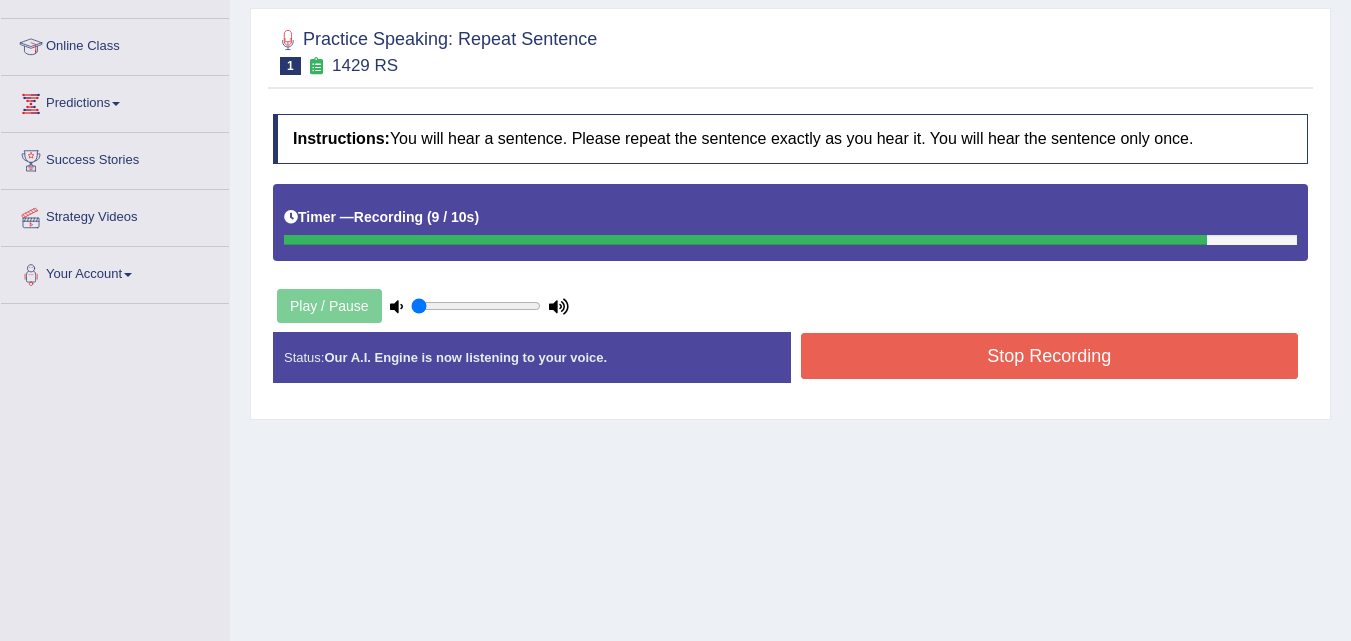 click on "Stop Recording" at bounding box center (1050, 356) 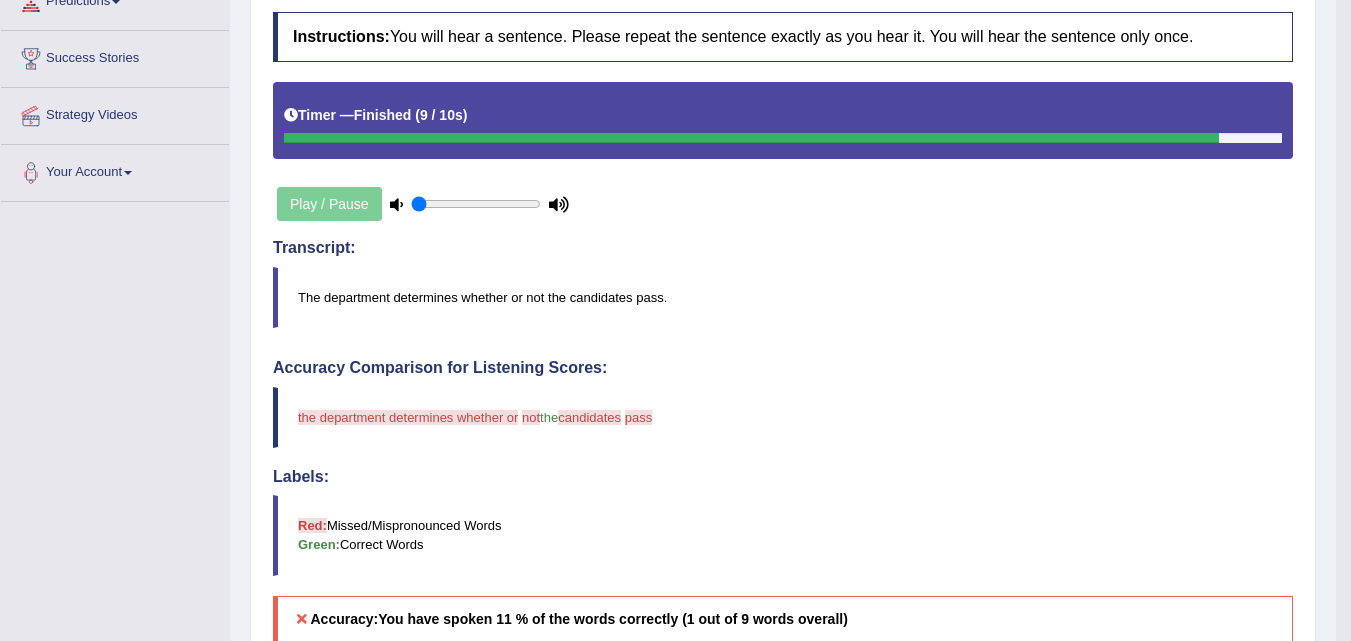 scroll, scrollTop: 351, scrollLeft: 0, axis: vertical 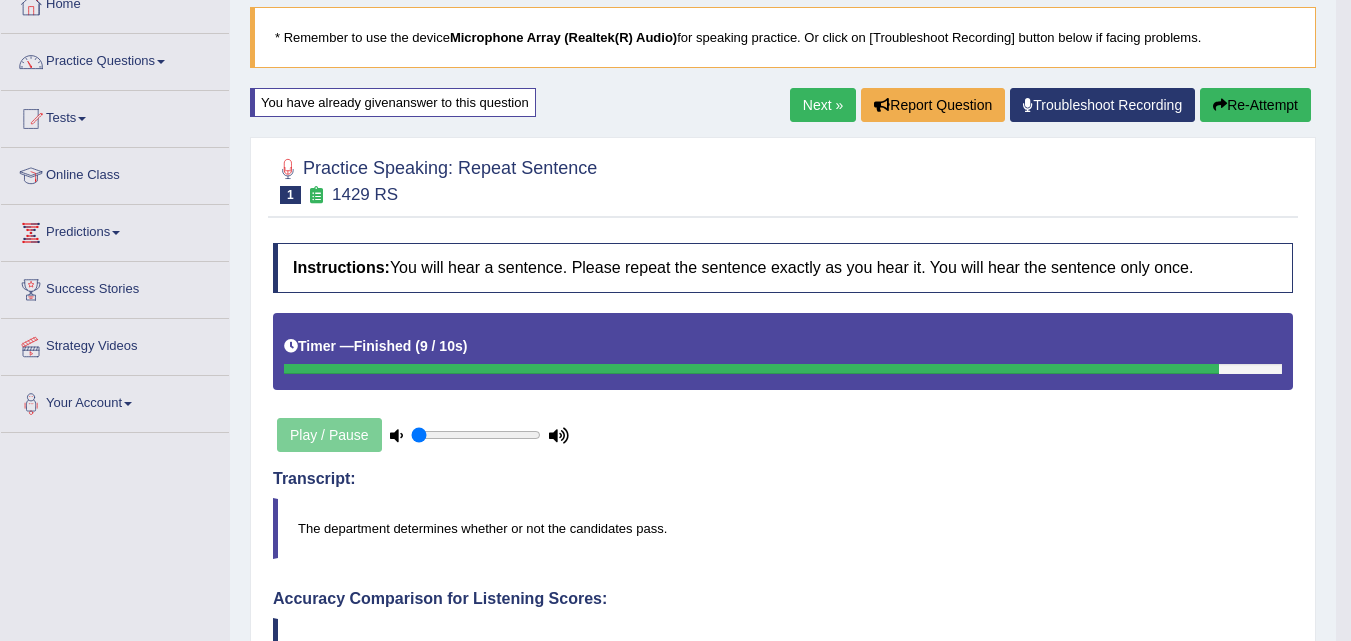click on "Next »" at bounding box center [823, 105] 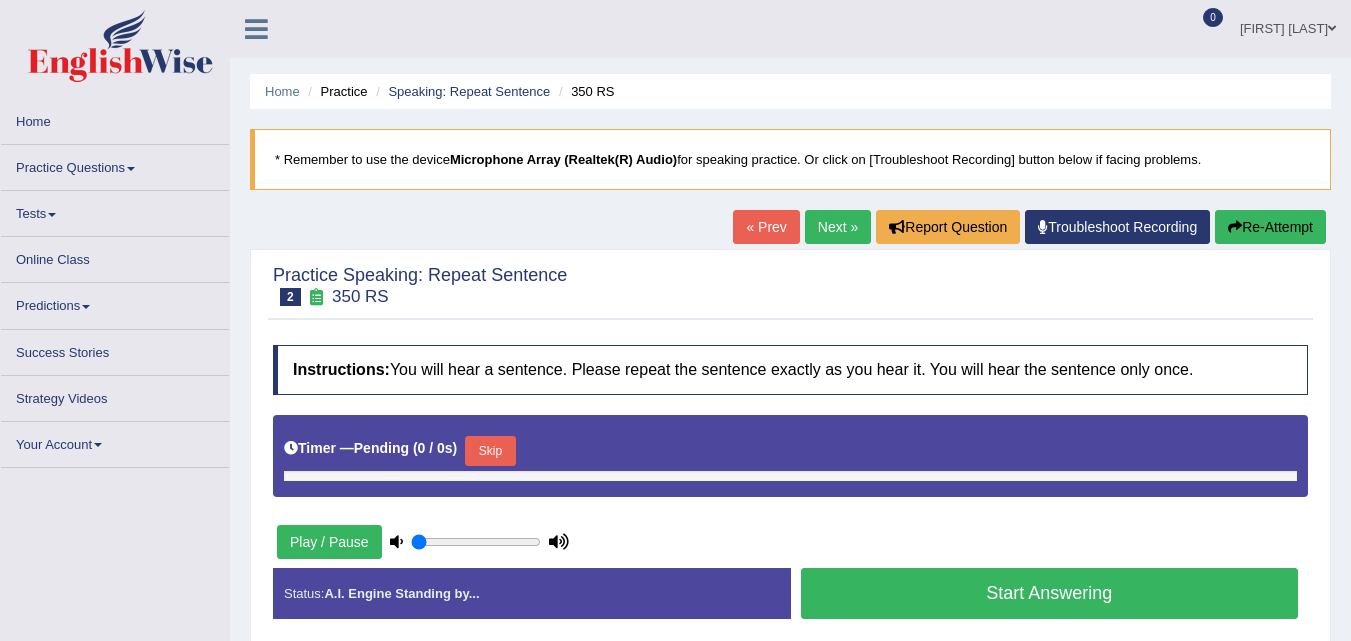 scroll, scrollTop: 0, scrollLeft: 0, axis: both 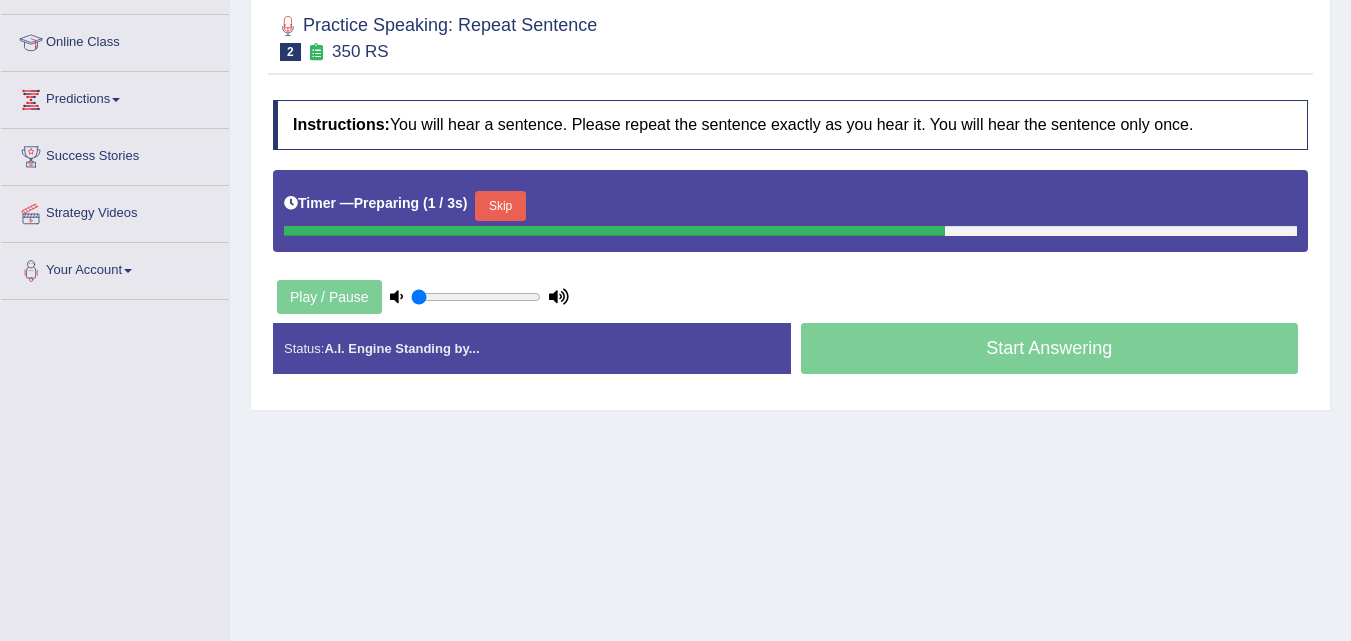 drag, startPoint x: 1358, startPoint y: 133, endPoint x: 1363, endPoint y: 282, distance: 149.08386 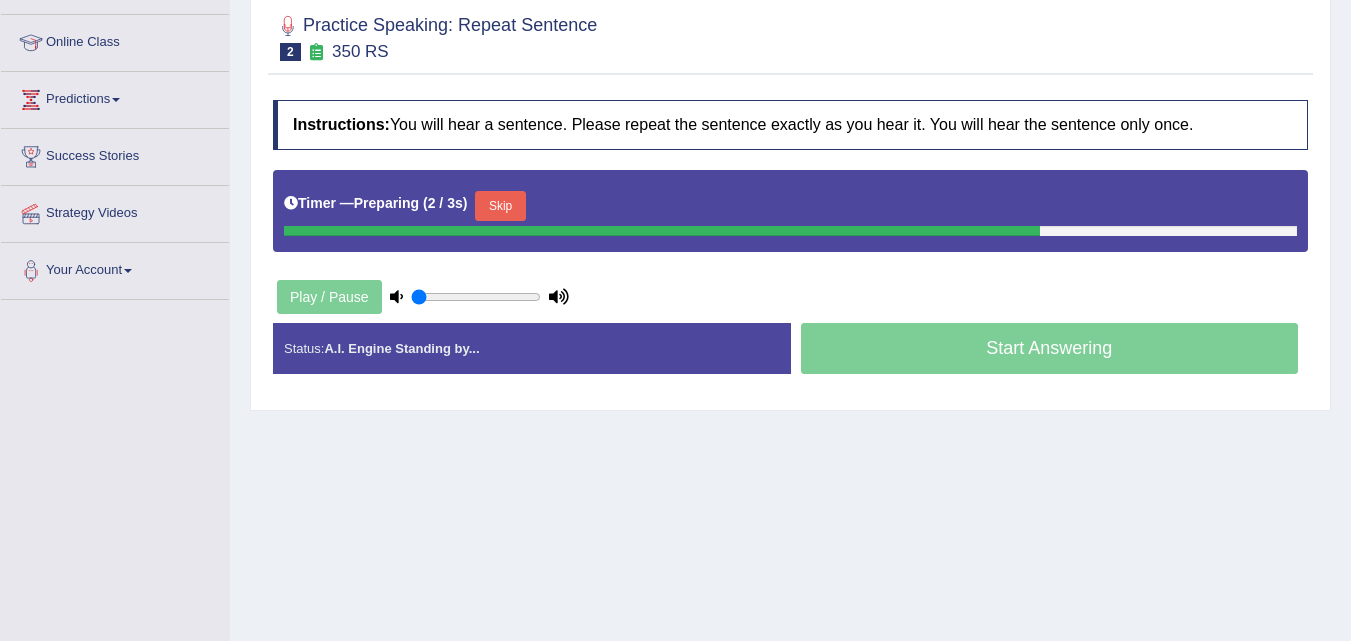 scroll, scrollTop: 258, scrollLeft: 0, axis: vertical 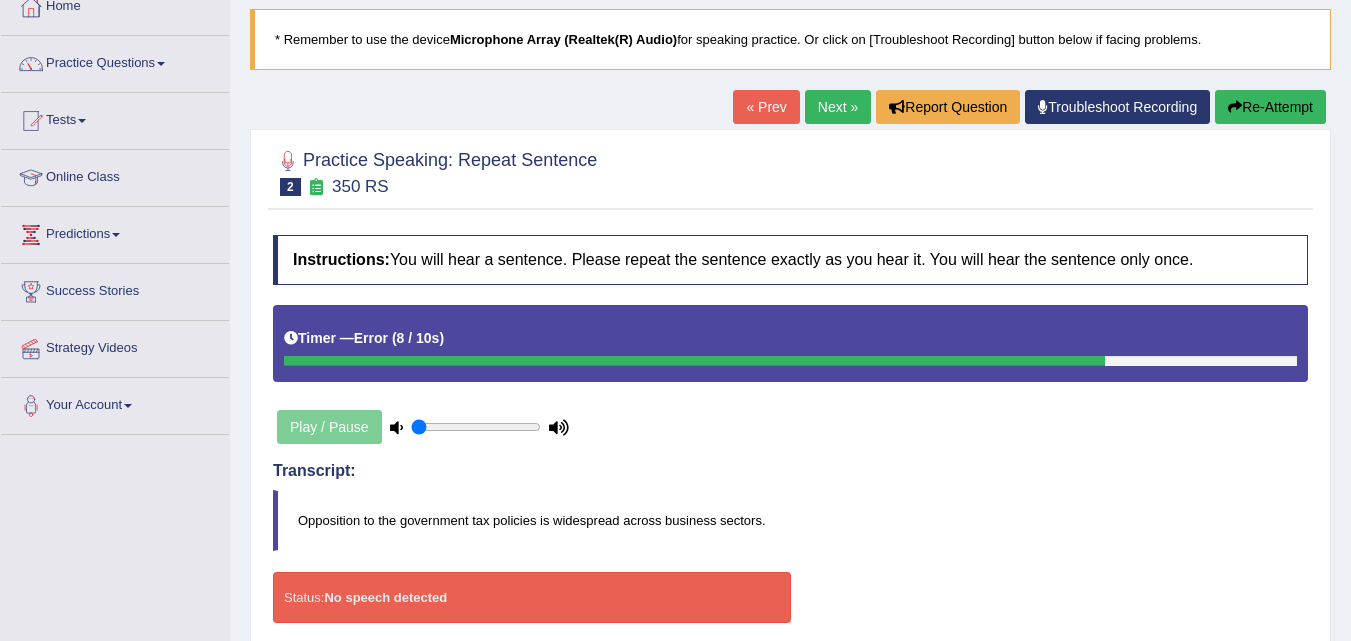 click on "Re-Attempt" at bounding box center [1270, 107] 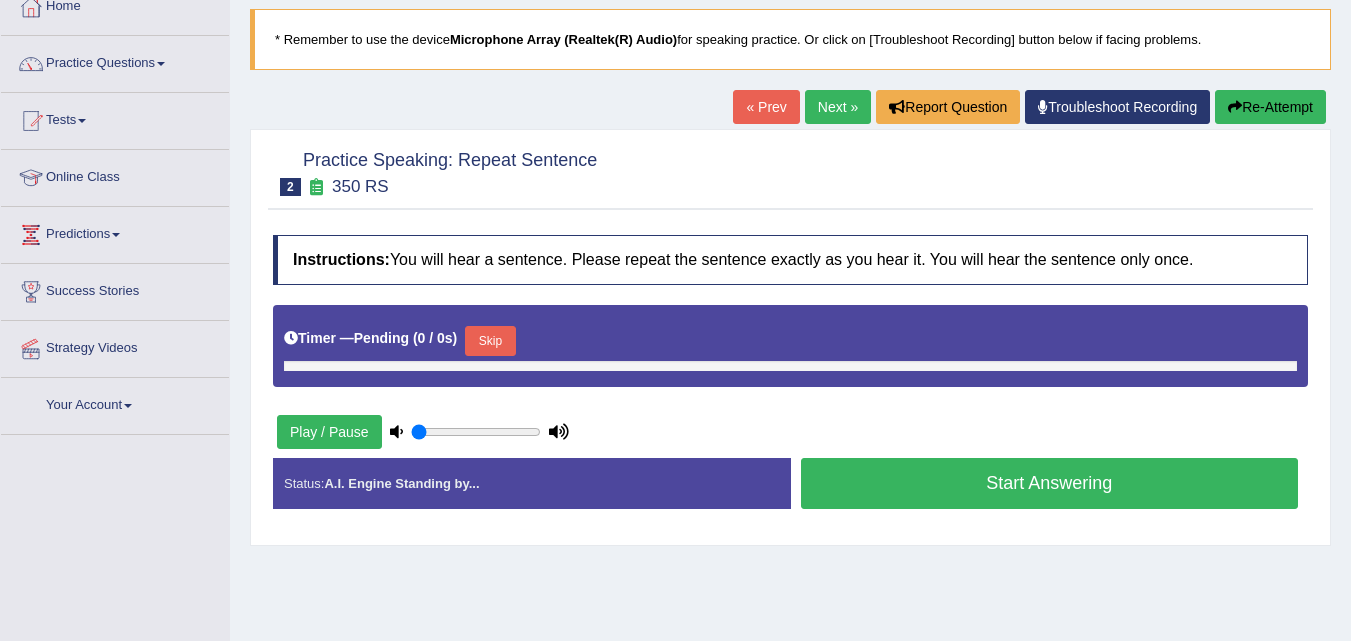 scroll, scrollTop: 120, scrollLeft: 0, axis: vertical 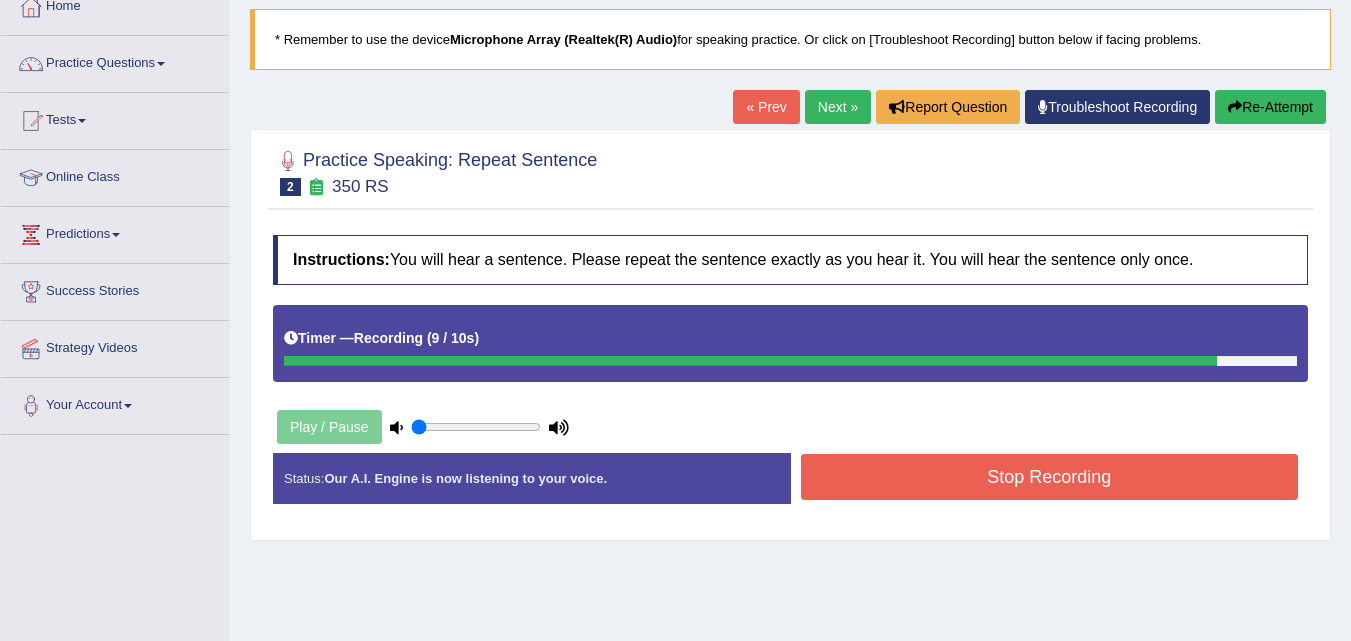 click on "Stop Recording" at bounding box center (1050, 477) 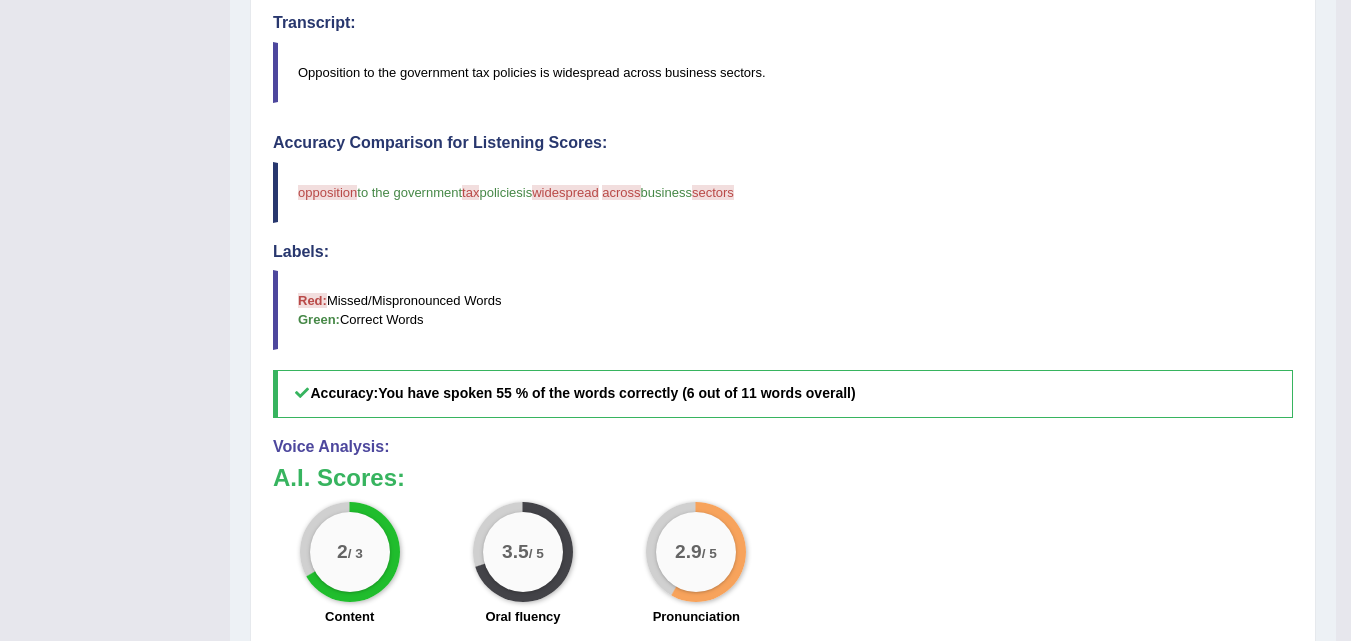 scroll, scrollTop: 575, scrollLeft: 0, axis: vertical 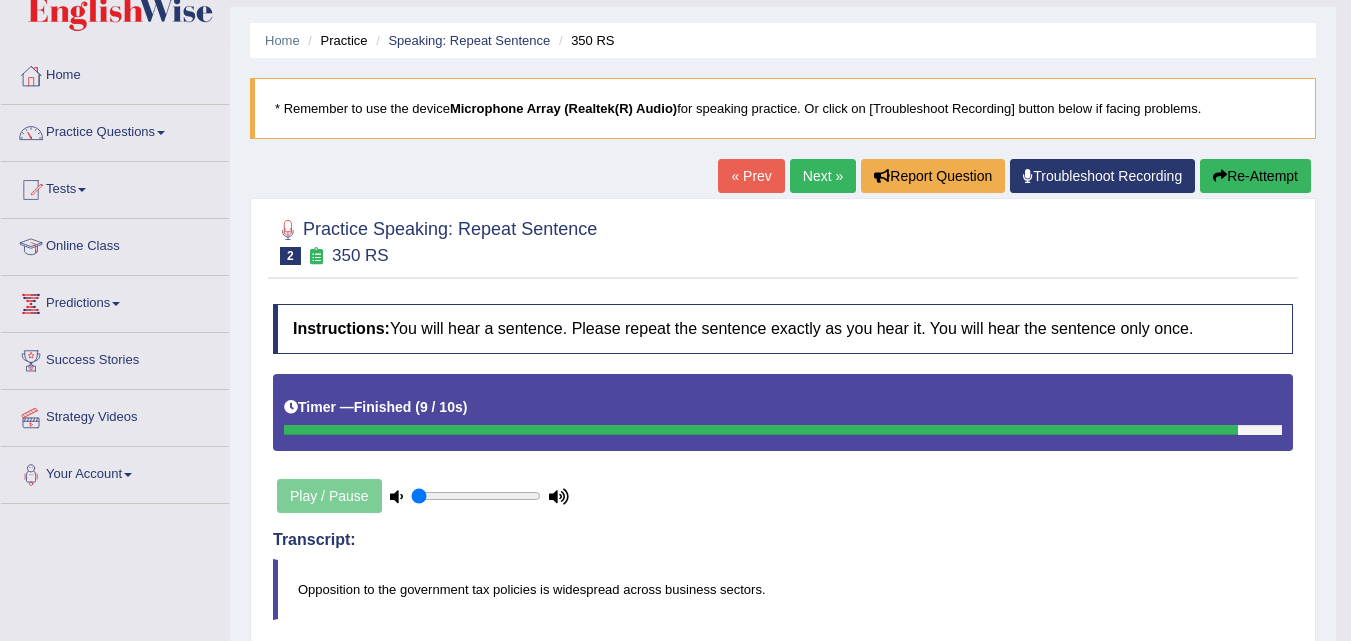 click on "Re-Attempt" at bounding box center [1255, 176] 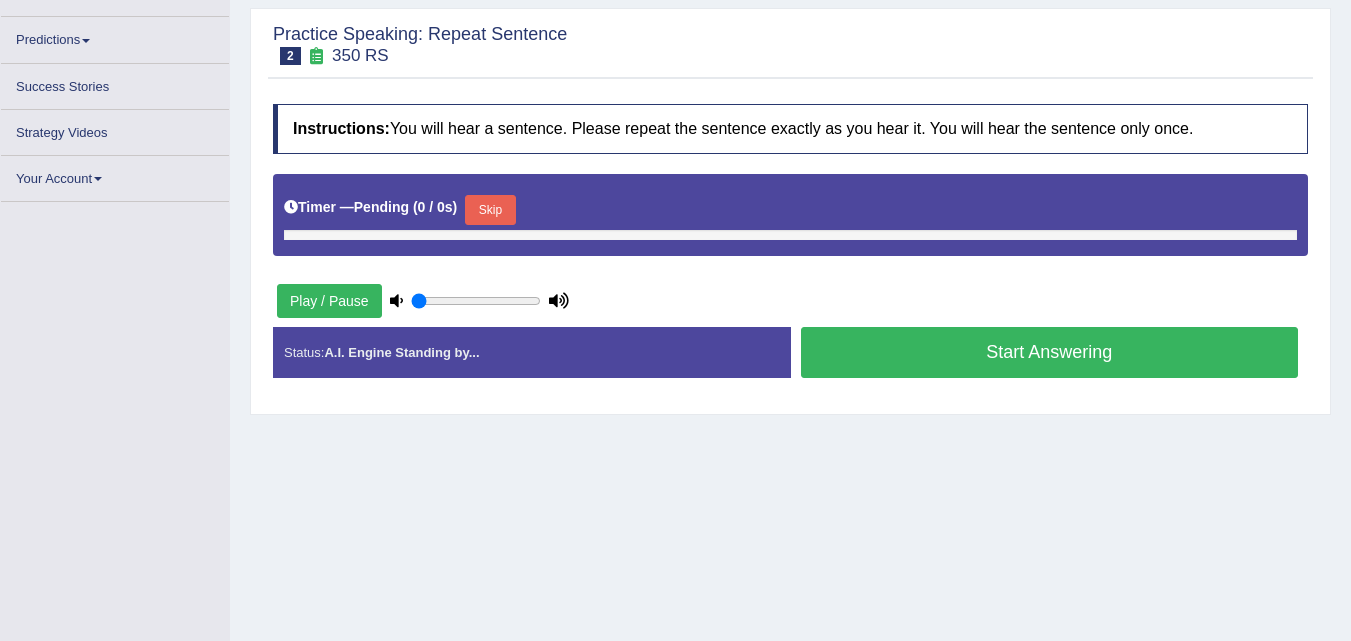 scroll, scrollTop: 0, scrollLeft: 0, axis: both 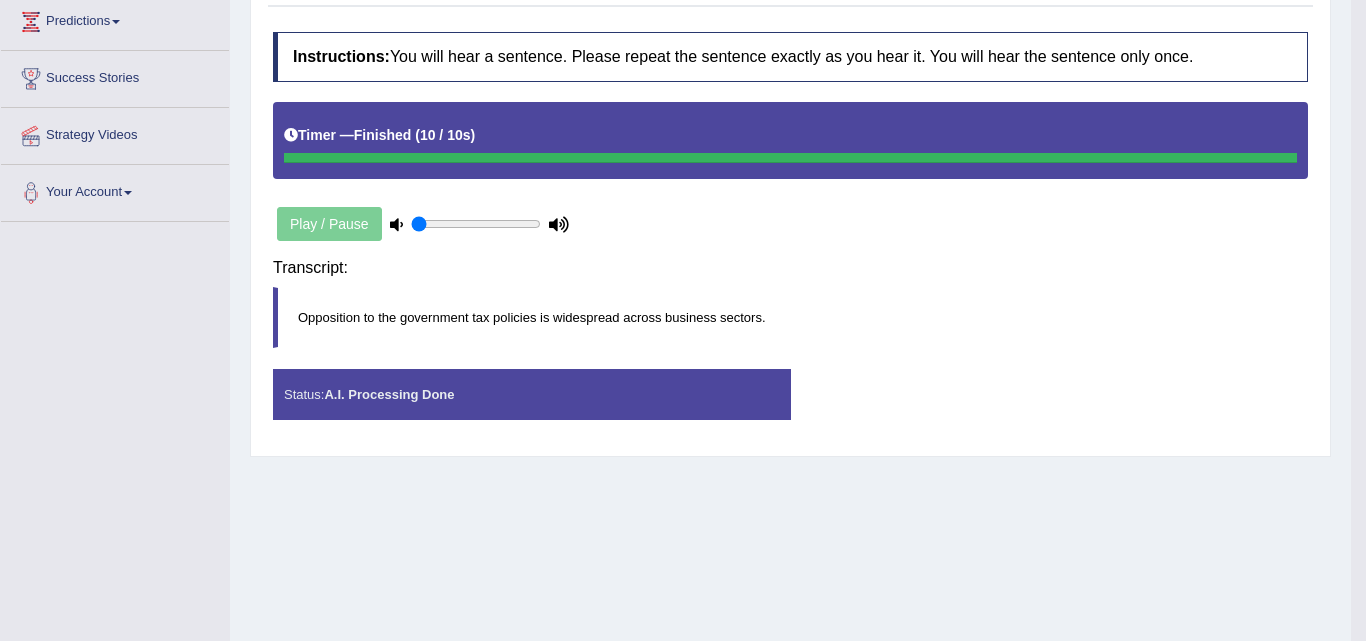 click on "Instructions:  You will hear a sentence. Please repeat the sentence exactly as you hear it. You will hear the sentence only once.
Timer —  Finished   ( 10 / 10s ) Play / Pause Transcript: Opposition to the government tax policies is widespread across business sectors. Created with Highcharts 7.1.2 Too low Too high Time Pitch meter: 0 2 4 6 8 10 Created with Highcharts 7.1.2 Great Too slow Too fast Time Speech pace meter: 0 10 20 30 40 Accuracy Comparison for Listening Scores: Labels:
Red:  Missed/Mispronounced Words
Green:  Correct Words
Accuracy:  Voice Analysis: A.I. Scores:
2  / 3              Content
3.5  / 5              Oral fluency
2.9  / 5              Pronunciation
Your Response: Status:  A.I. Processing Done Start Answering Stop Recording" at bounding box center [790, 234] 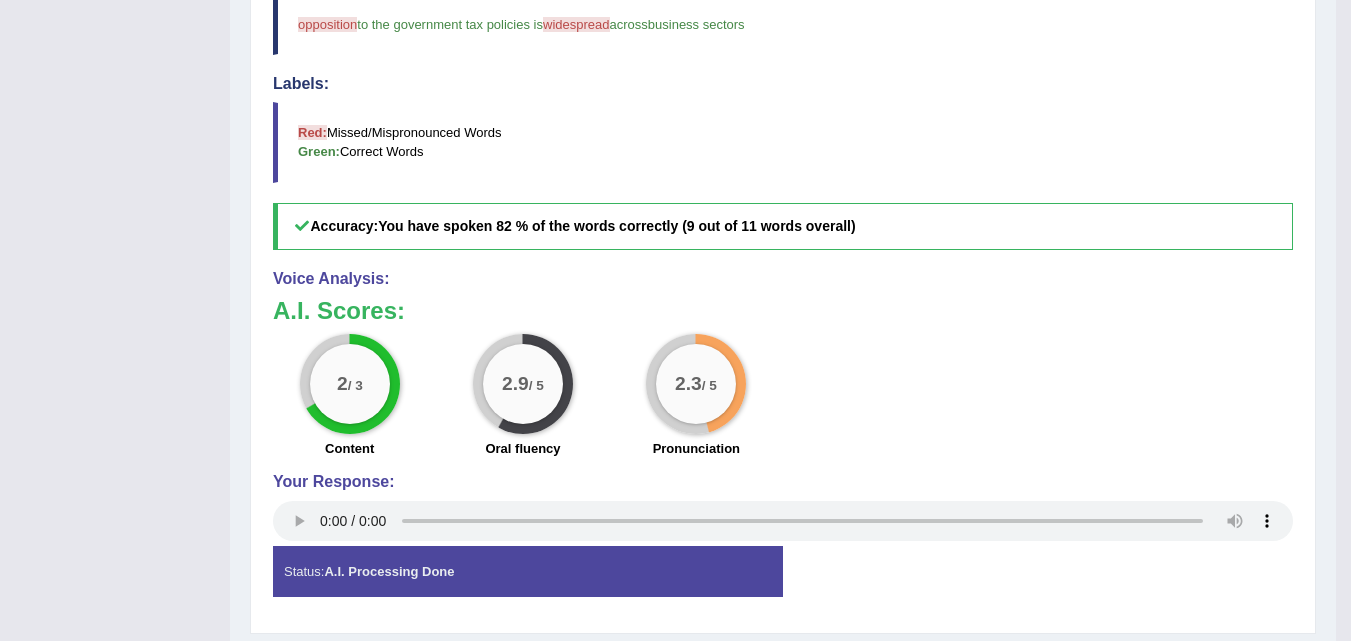scroll, scrollTop: 750, scrollLeft: 0, axis: vertical 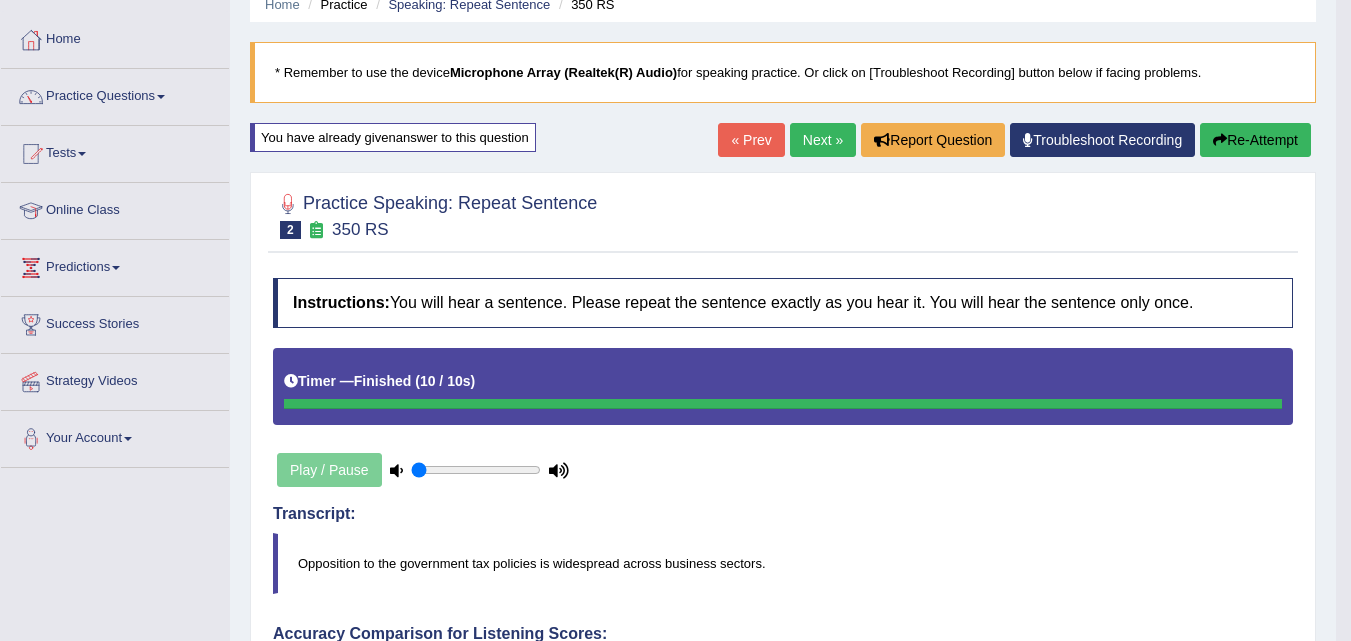 click on "Re-Attempt" at bounding box center (1255, 140) 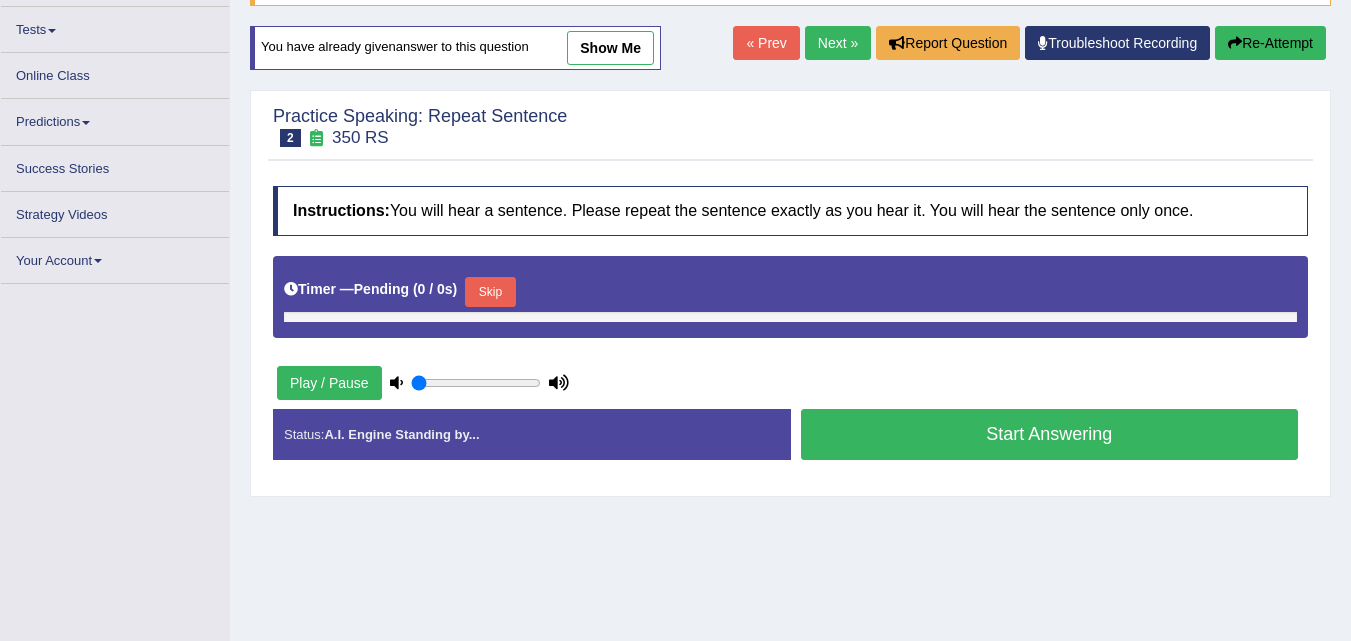 scroll, scrollTop: 207, scrollLeft: 0, axis: vertical 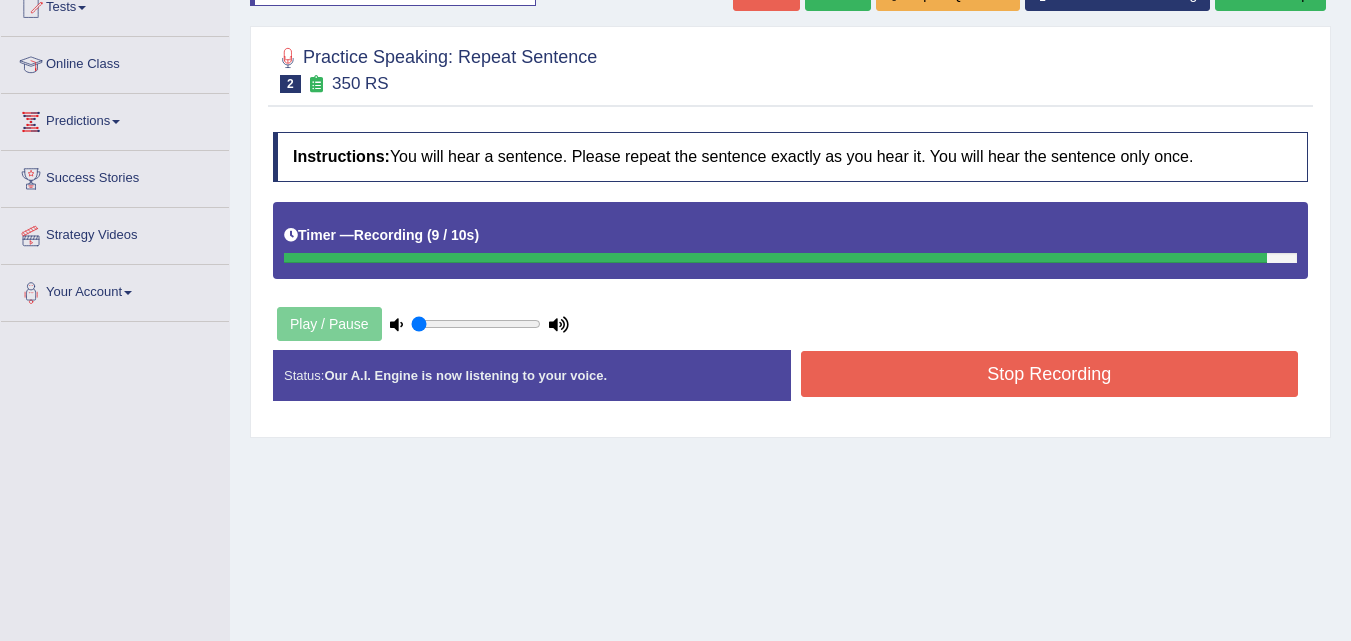 click on "Stop Recording" at bounding box center [1050, 374] 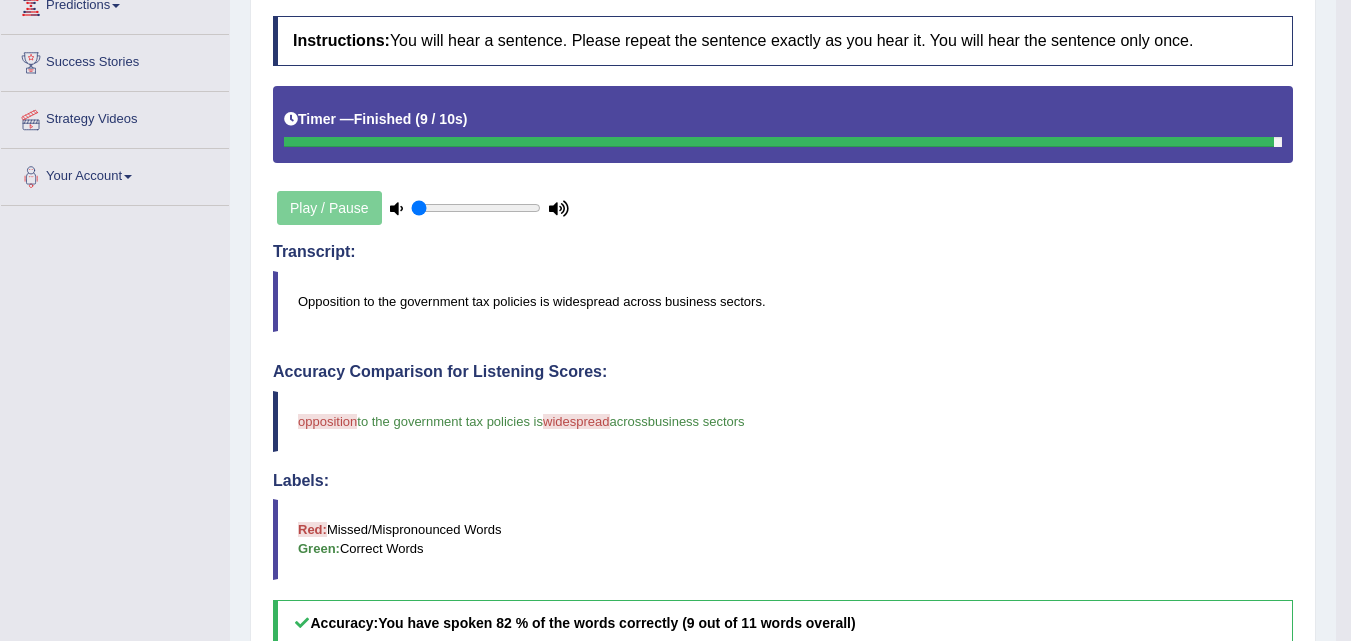 scroll, scrollTop: 0, scrollLeft: 0, axis: both 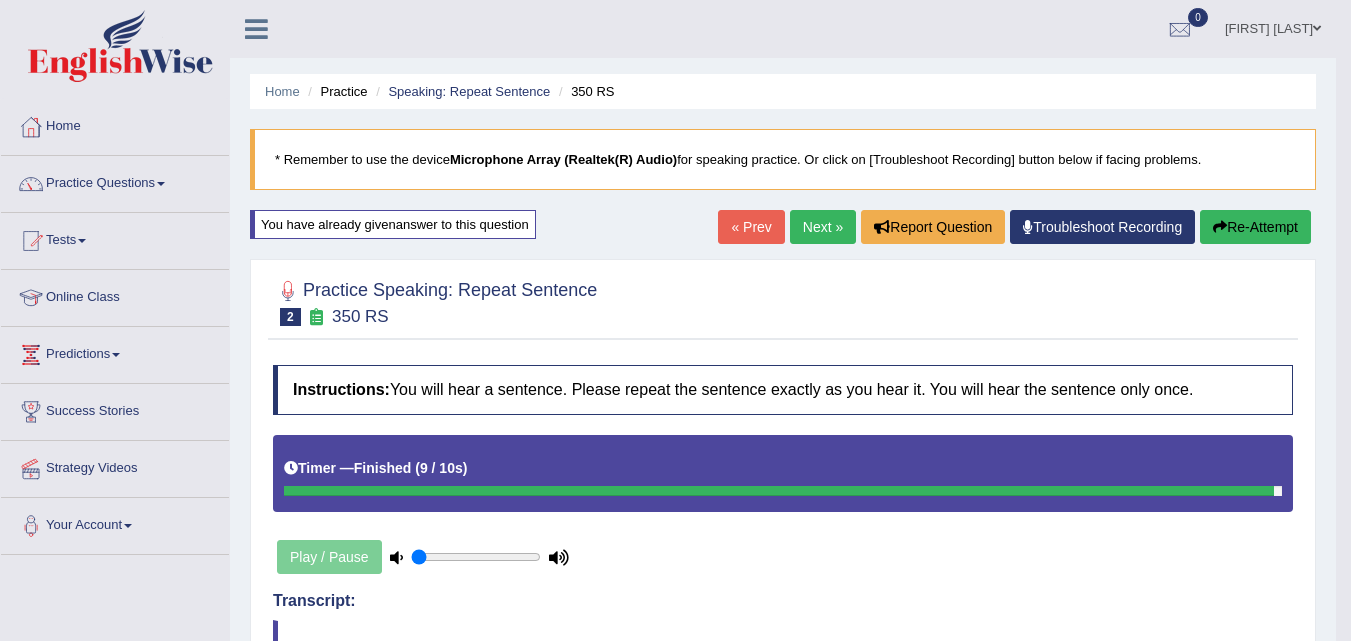 click on "« Prev" at bounding box center [751, 227] 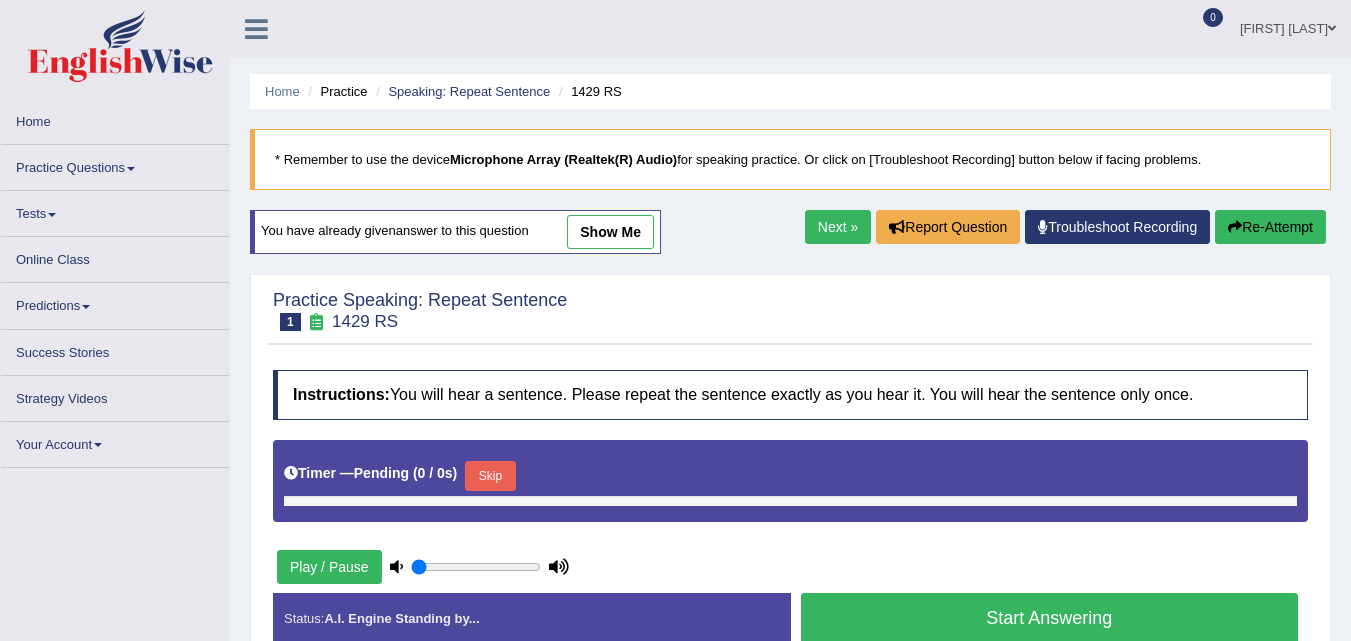scroll, scrollTop: 0, scrollLeft: 0, axis: both 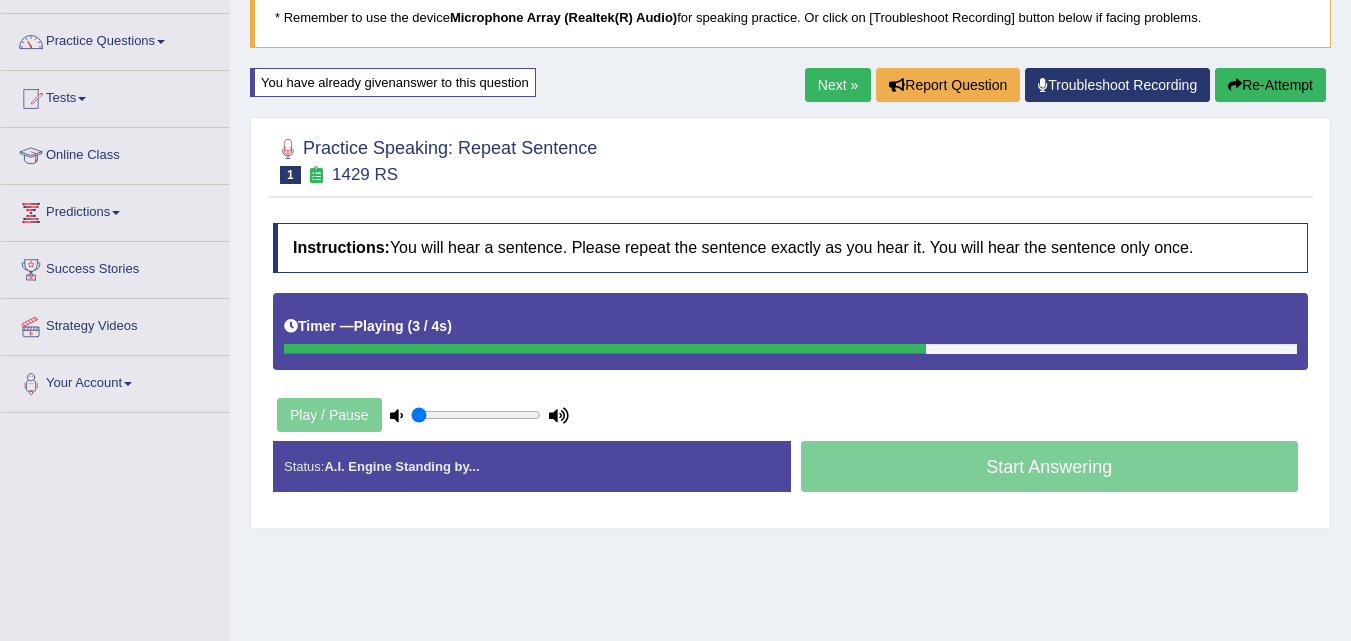 click on "Next »" at bounding box center (838, 85) 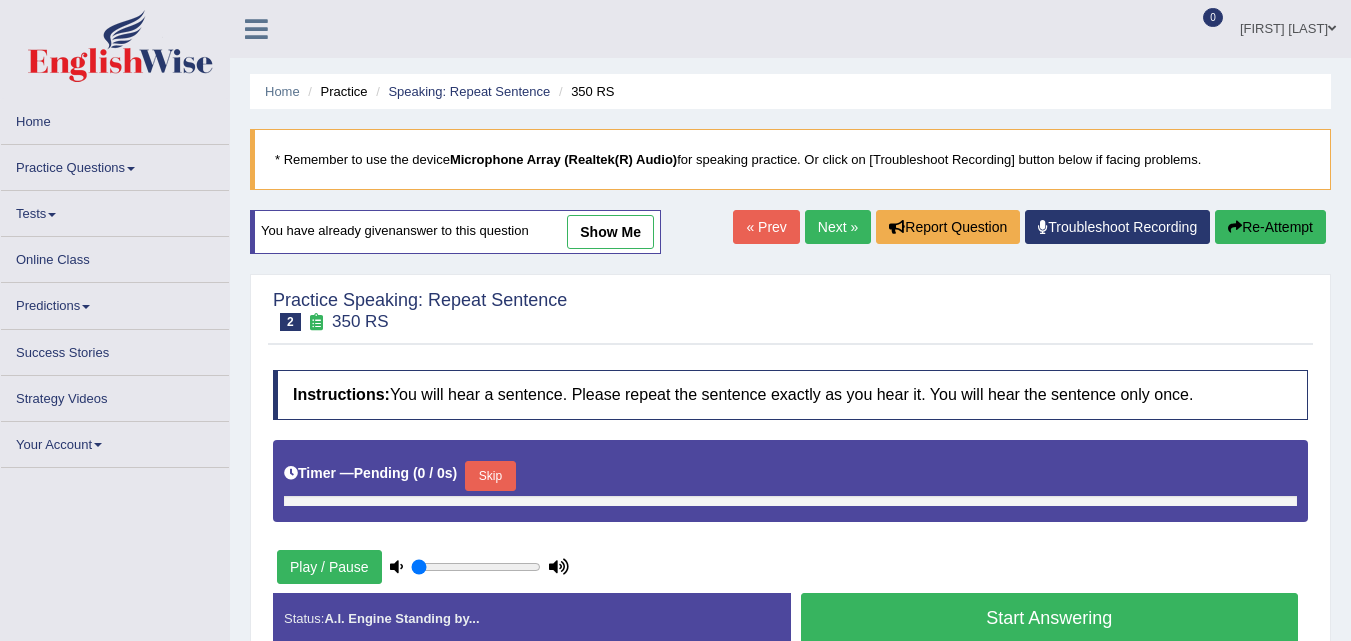 scroll, scrollTop: 0, scrollLeft: 0, axis: both 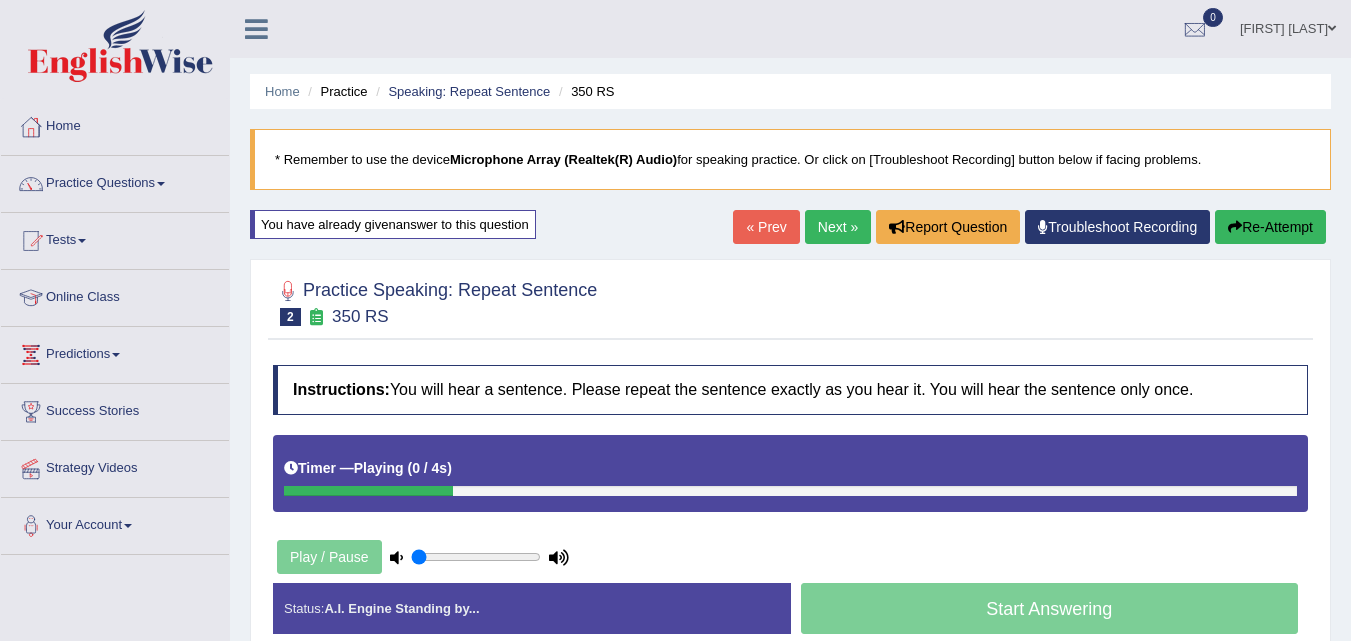 click on "Next »" at bounding box center [838, 227] 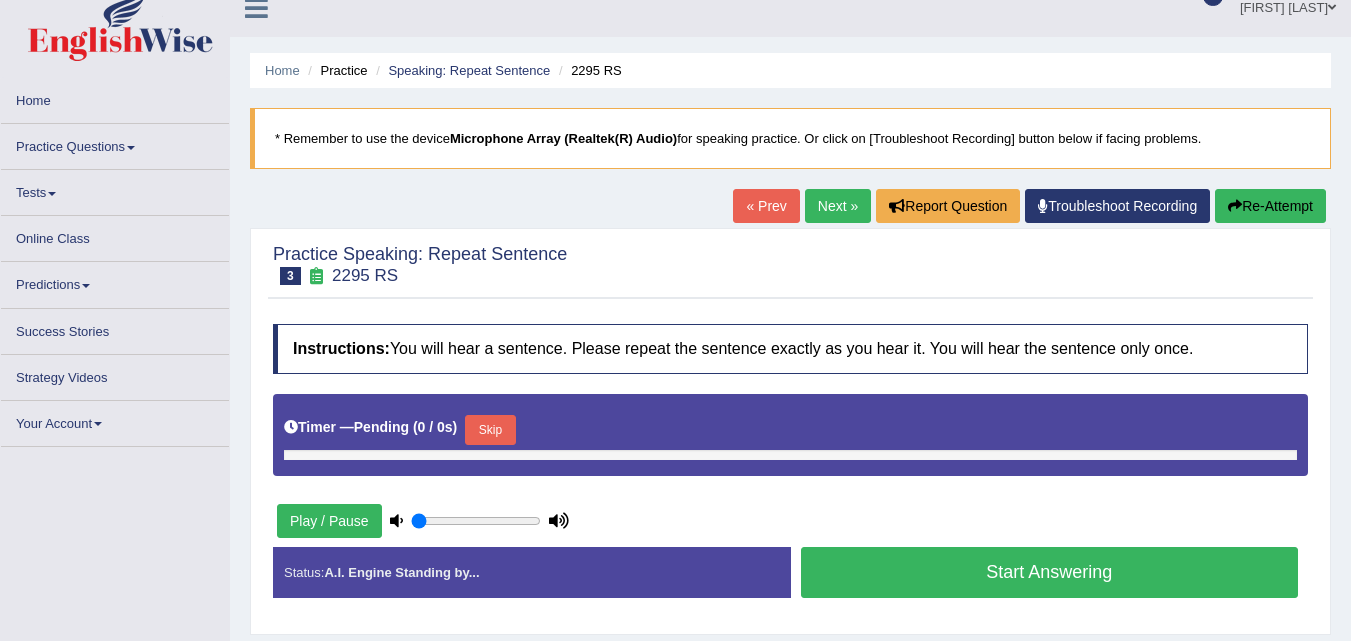 scroll, scrollTop: 0, scrollLeft: 0, axis: both 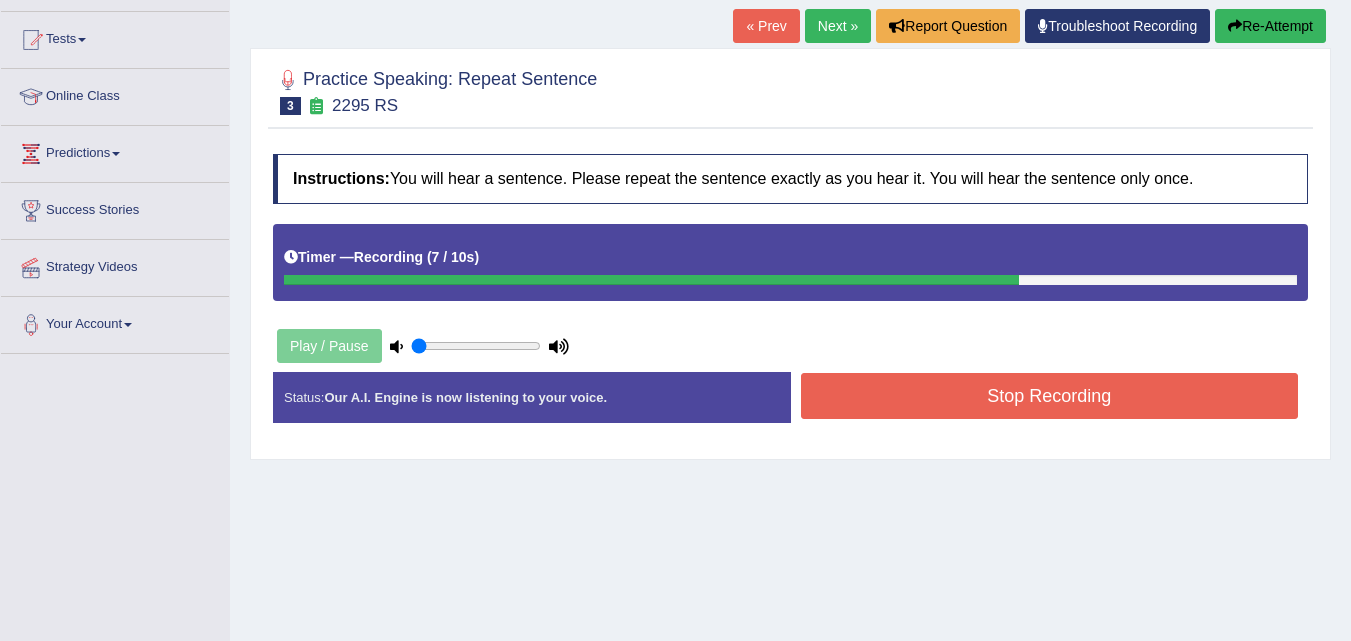 click on "Stop Recording" at bounding box center (1050, 396) 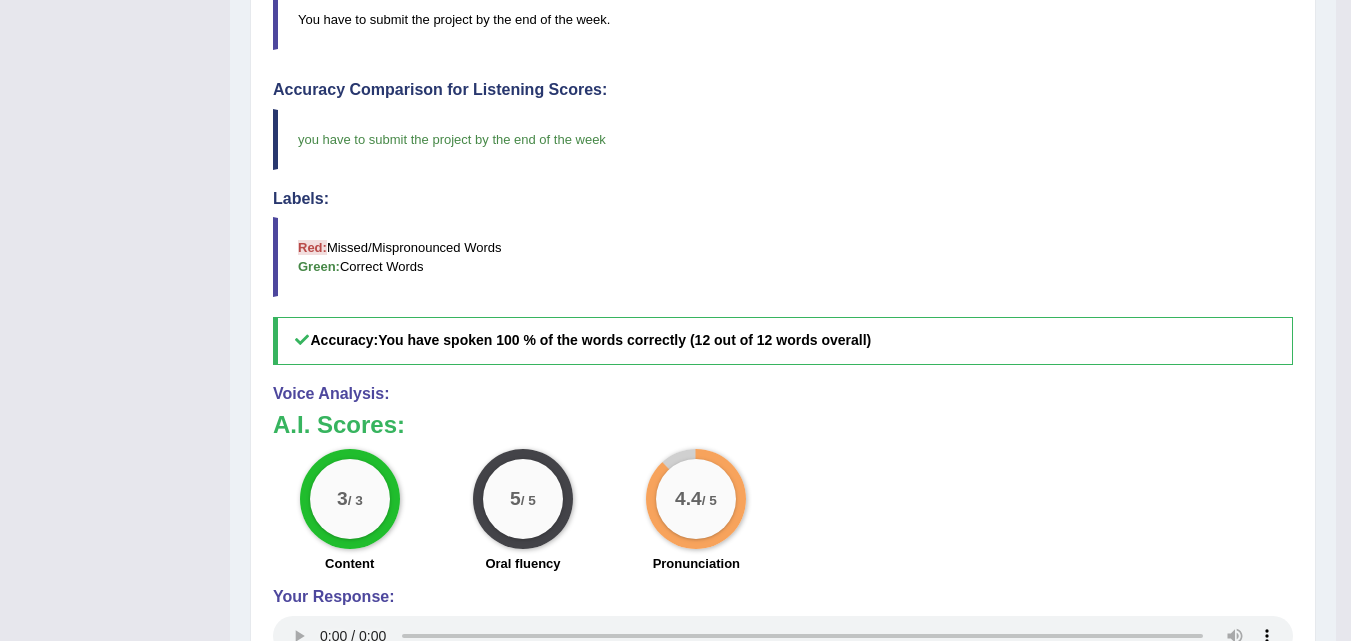 scroll, scrollTop: 623, scrollLeft: 0, axis: vertical 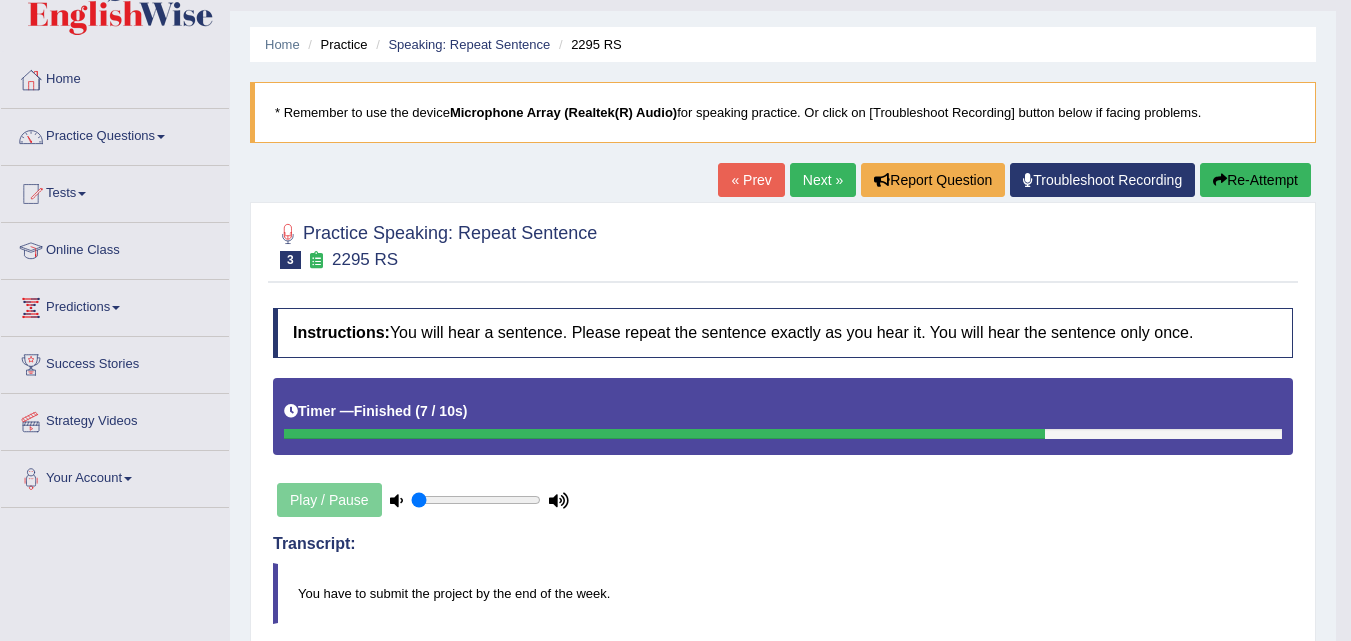 click on "Next »" at bounding box center [823, 180] 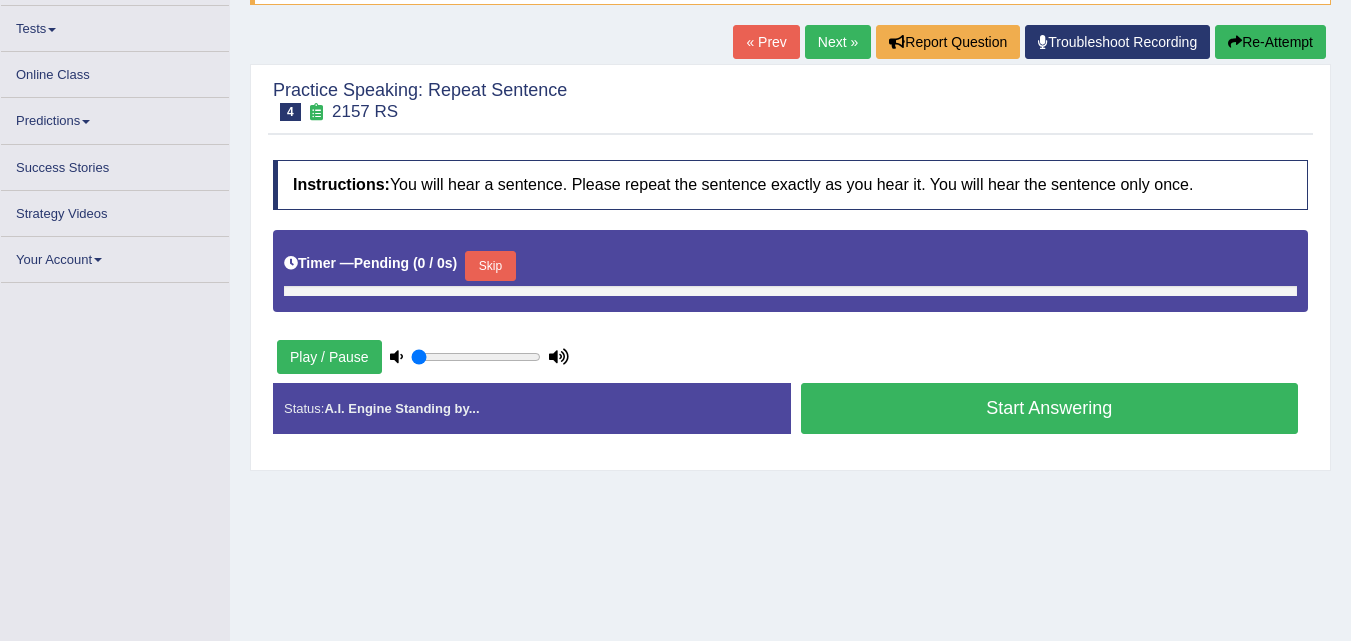 scroll, scrollTop: 196, scrollLeft: 0, axis: vertical 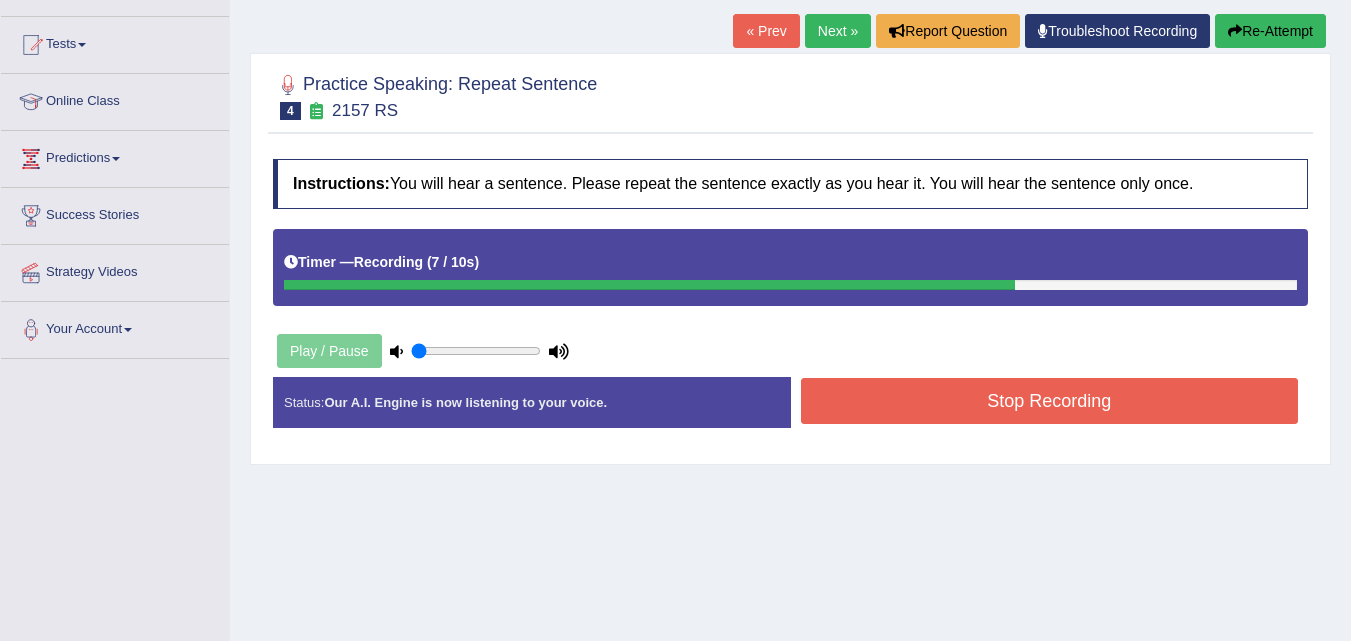 click on "Stop Recording" at bounding box center [1050, 401] 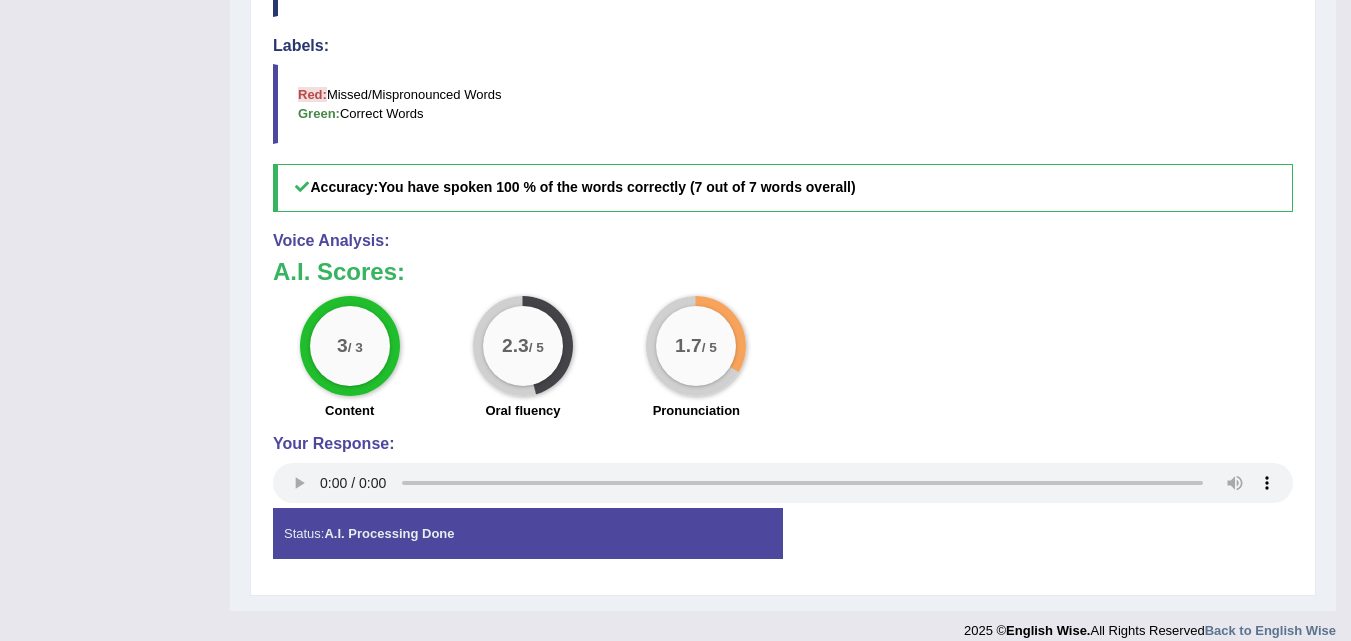 scroll, scrollTop: 777, scrollLeft: 0, axis: vertical 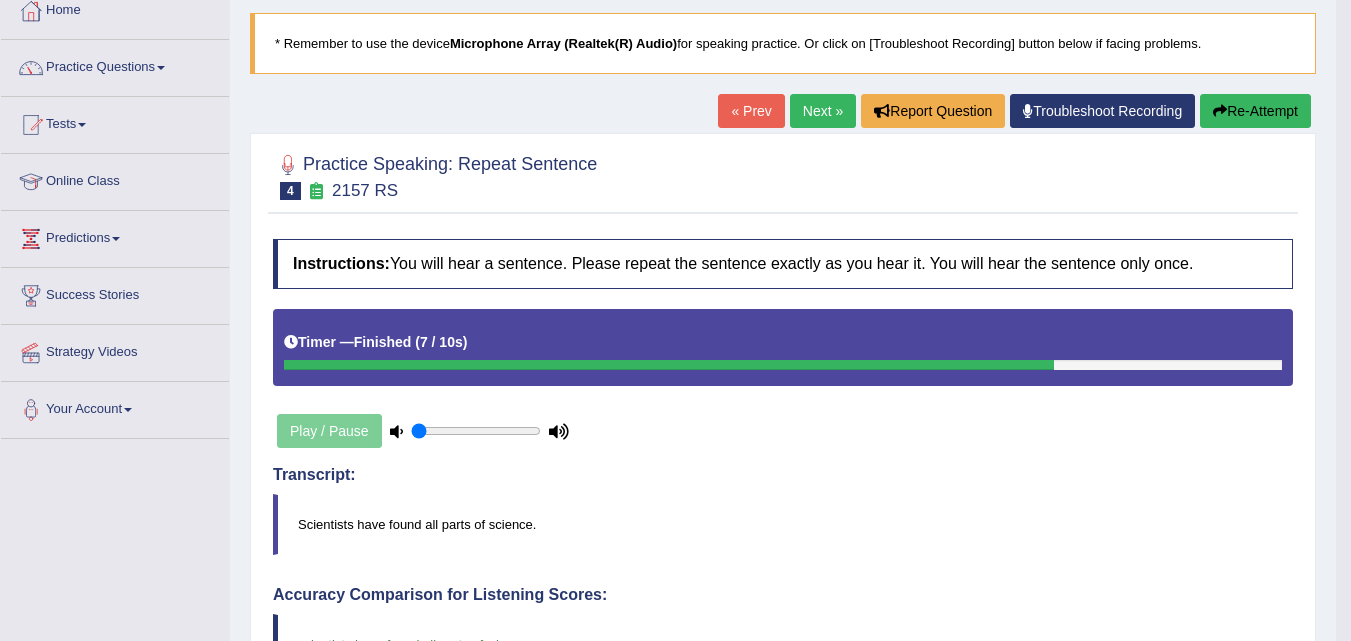 click on "Next »" at bounding box center [823, 111] 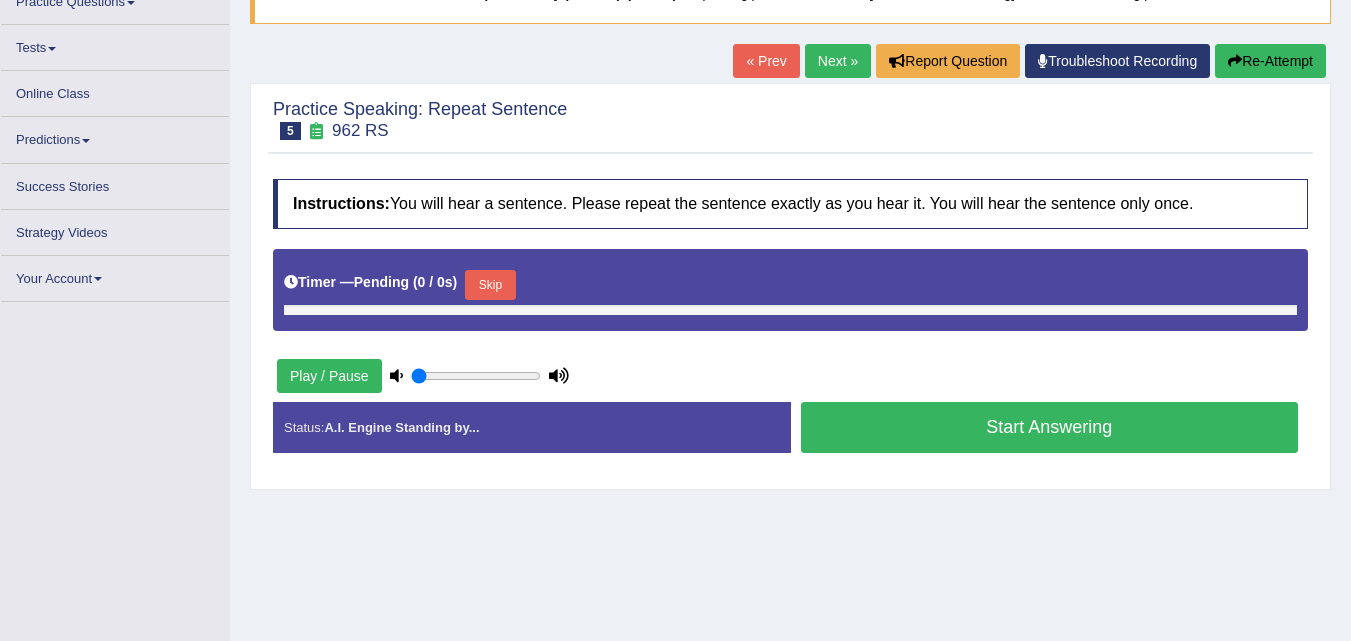 scroll, scrollTop: 274, scrollLeft: 0, axis: vertical 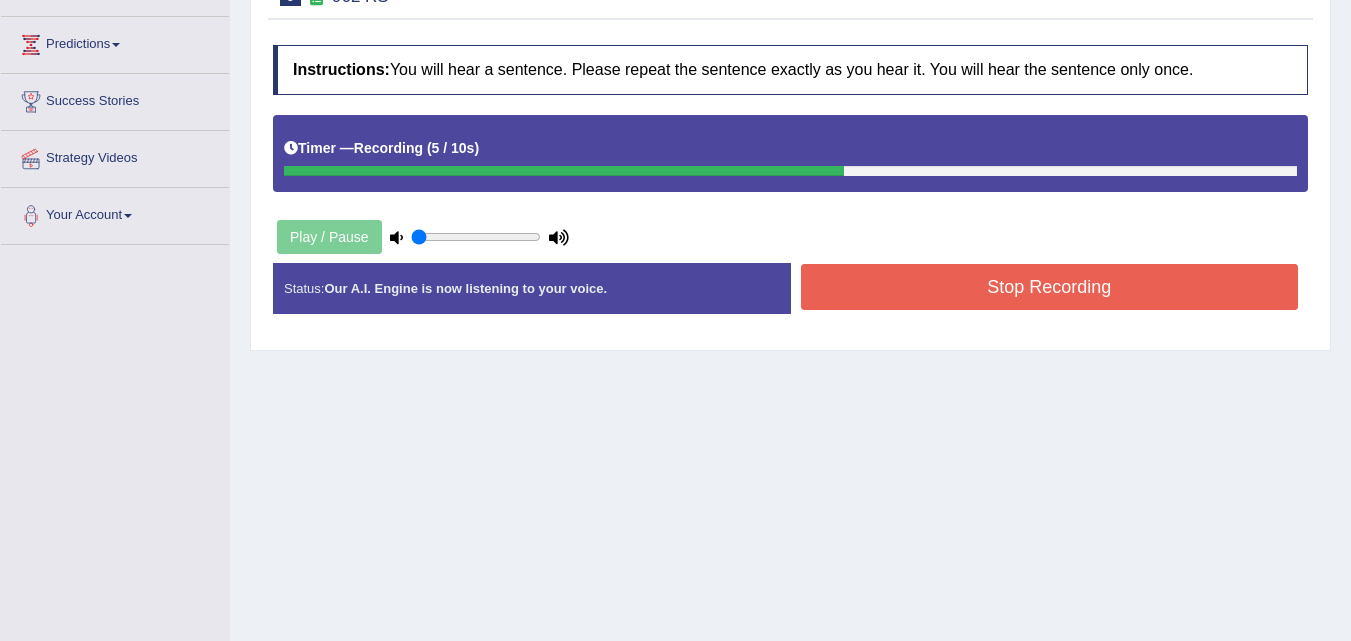 click on "Stop Recording" at bounding box center [1050, 287] 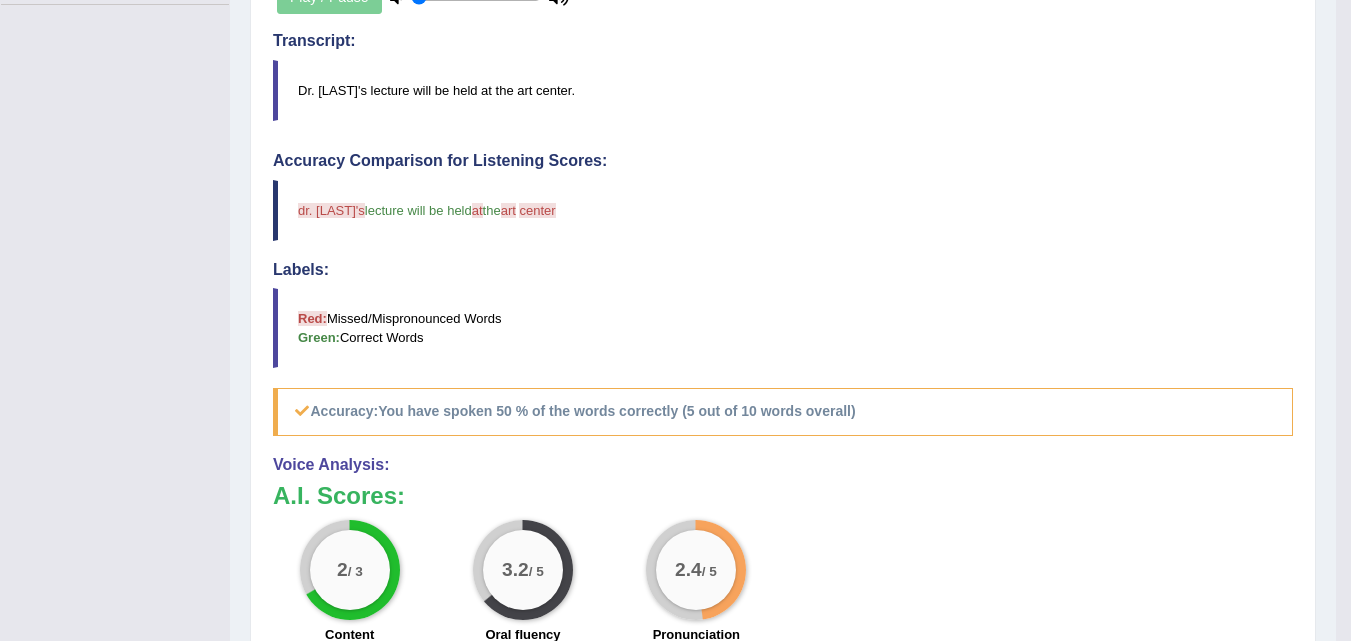 scroll, scrollTop: 554, scrollLeft: 0, axis: vertical 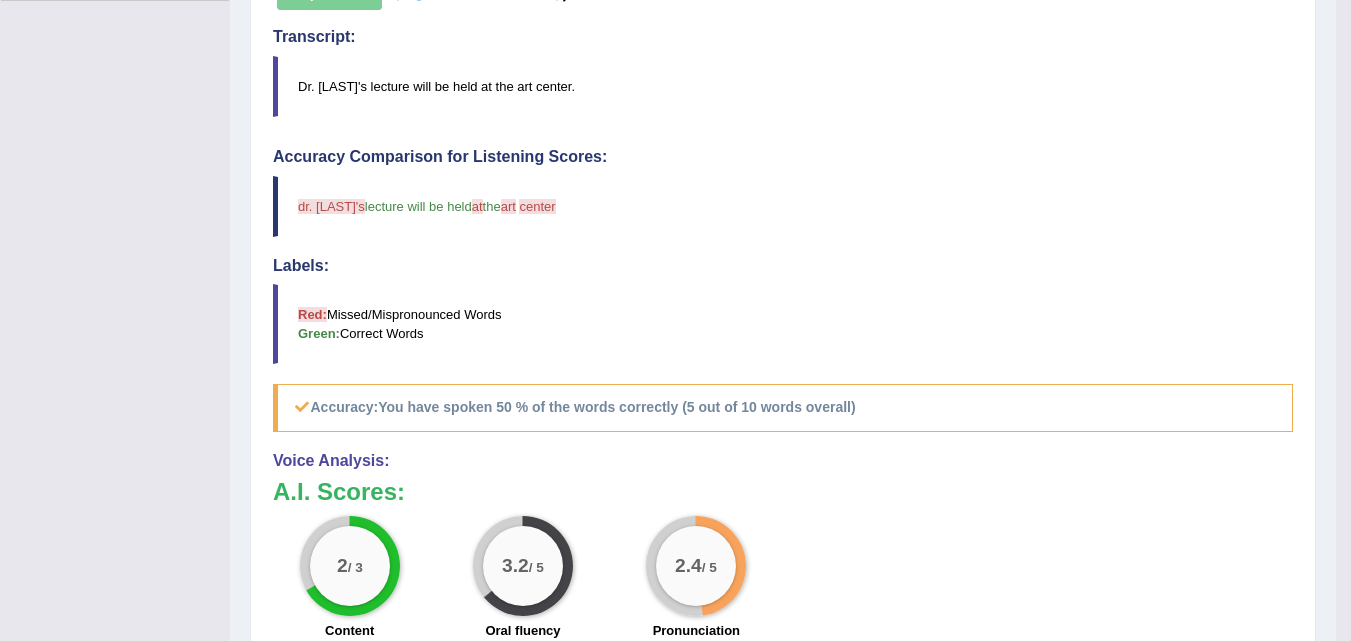 click on "Toggle navigation
Home
Practice Questions   Speaking Practice Read Aloud
Repeat Sentence
Describe Image
Re-tell Lecture
Answer Short Question
Summarize Group Discussion
Respond To A Situation
Writing Practice  Summarize Written Text
Write Essay
Reading Practice  Reading & Writing: Fill In The Blanks
Choose Multiple Answers
Re-order Paragraphs
Fill In The Blanks
Choose Single Answer
Listening Practice  Summarize Spoken Text
Highlight Incorrect Words
Highlight Correct Summary
Select Missing Word
Choose Single Answer
Choose Multiple Answers
Fill In The Blanks
Write From Dictation
Pronunciation
Tests
Take Mock Test" at bounding box center [675, -234] 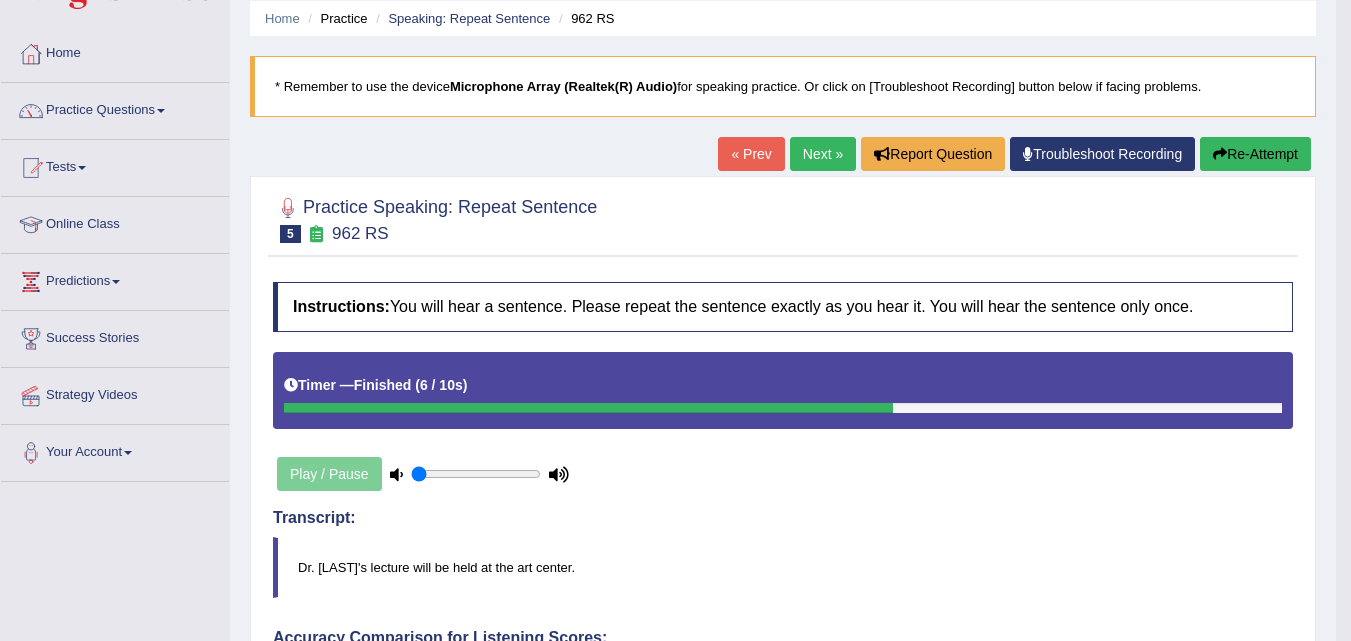 scroll, scrollTop: 71, scrollLeft: 0, axis: vertical 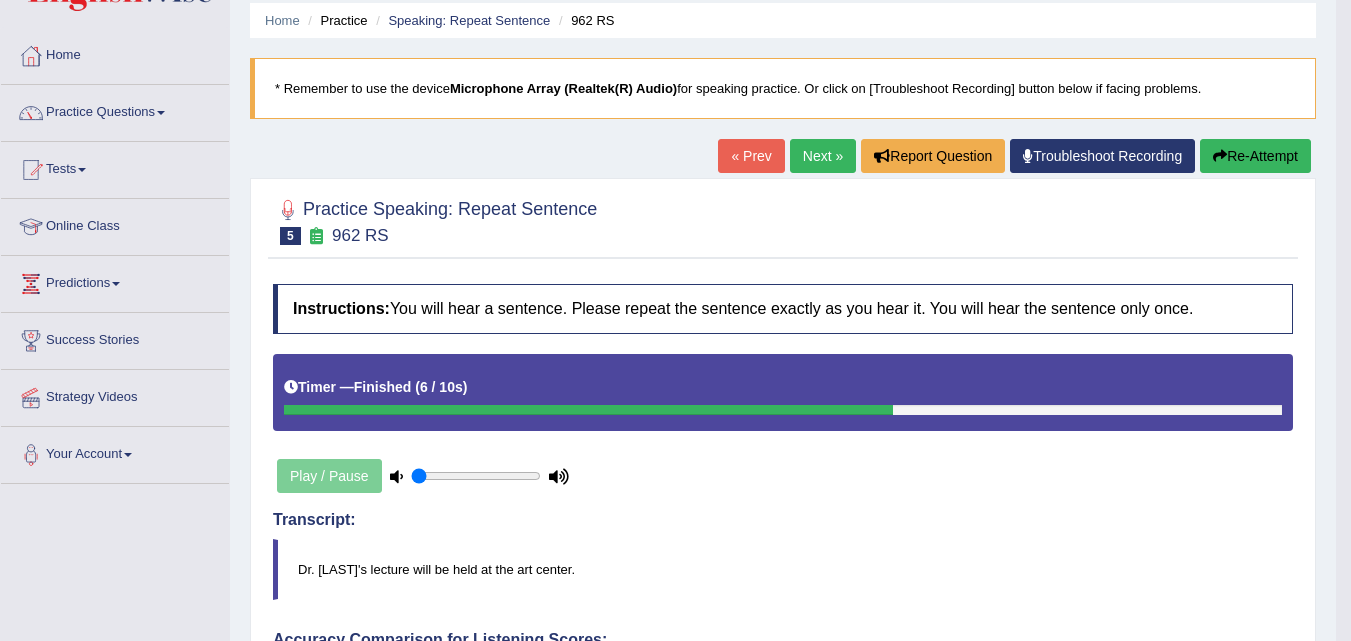 click on "Re-Attempt" at bounding box center (1255, 156) 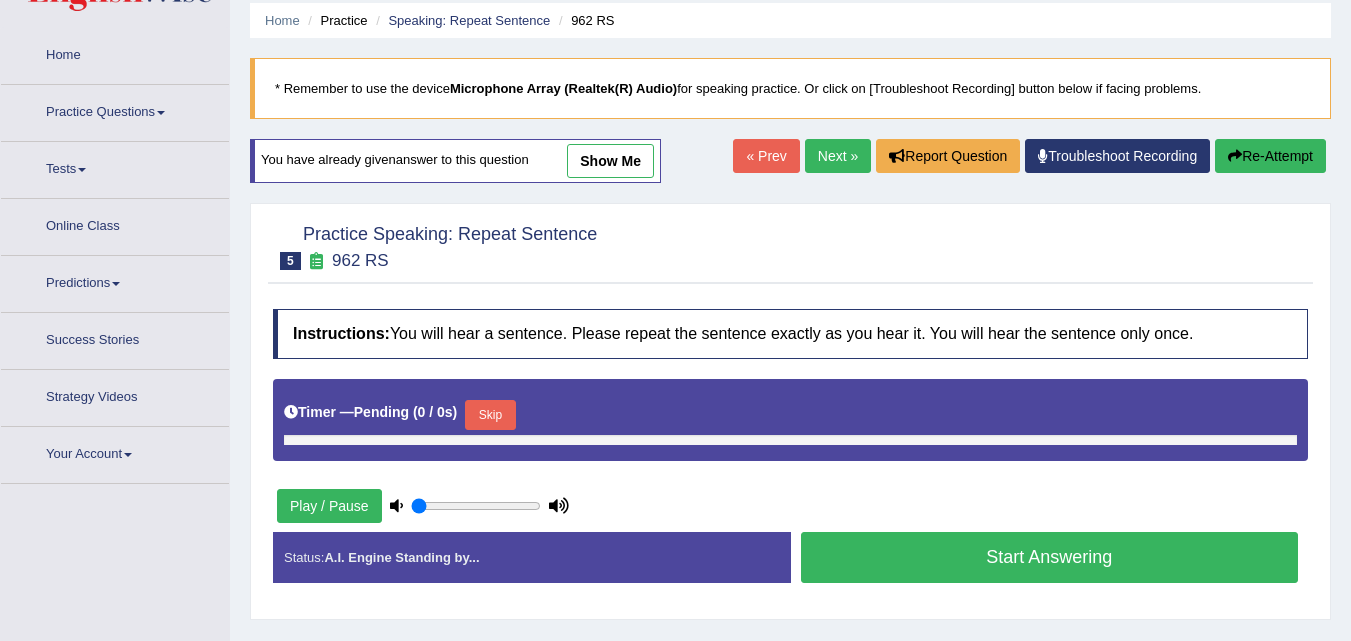 scroll, scrollTop: 74, scrollLeft: 0, axis: vertical 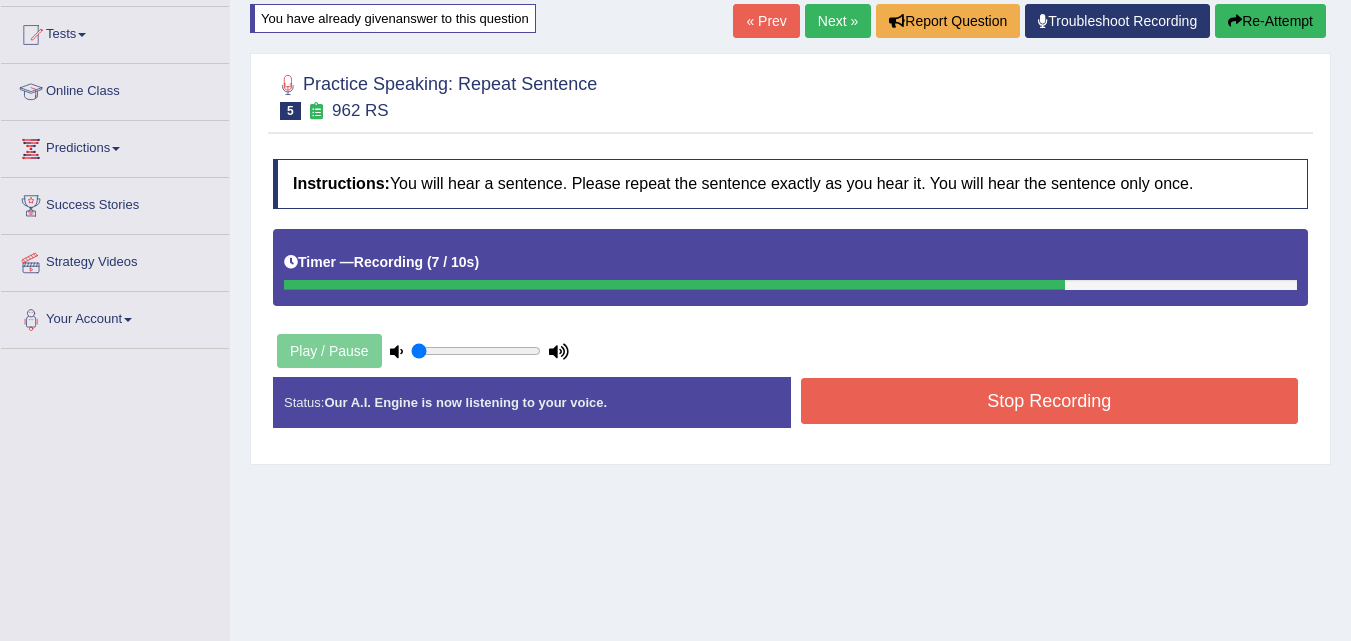 click on "Stop Recording" at bounding box center (1050, 401) 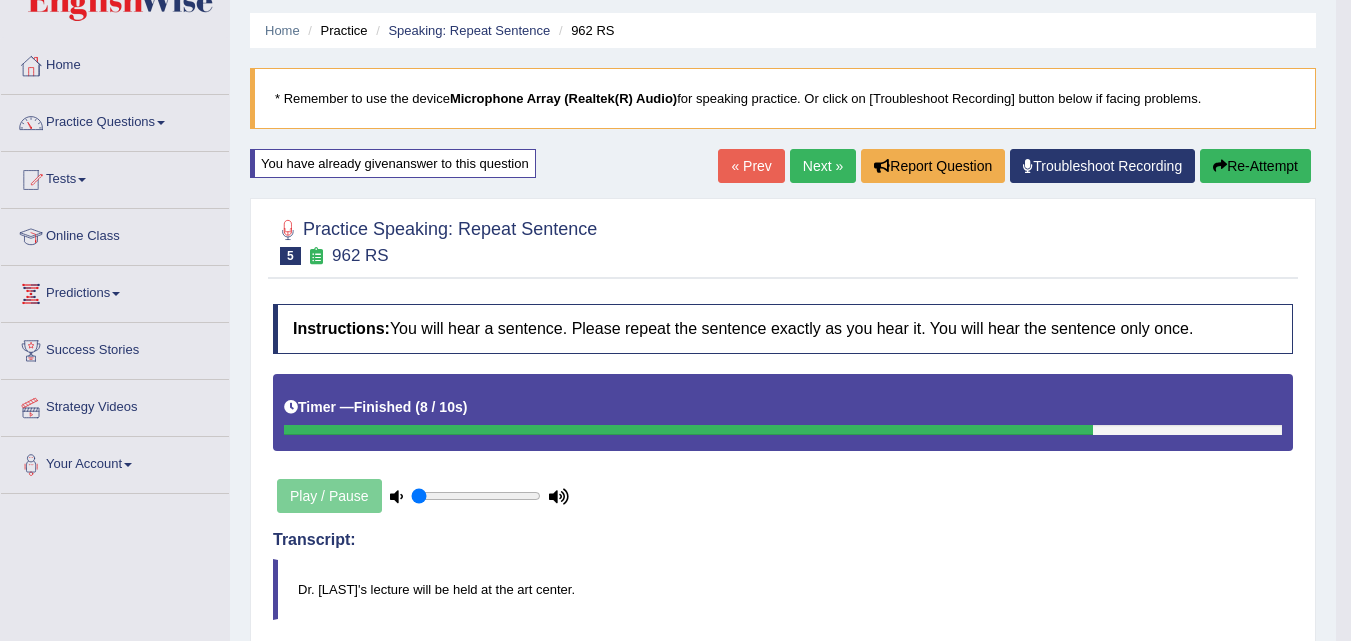 scroll, scrollTop: 1, scrollLeft: 0, axis: vertical 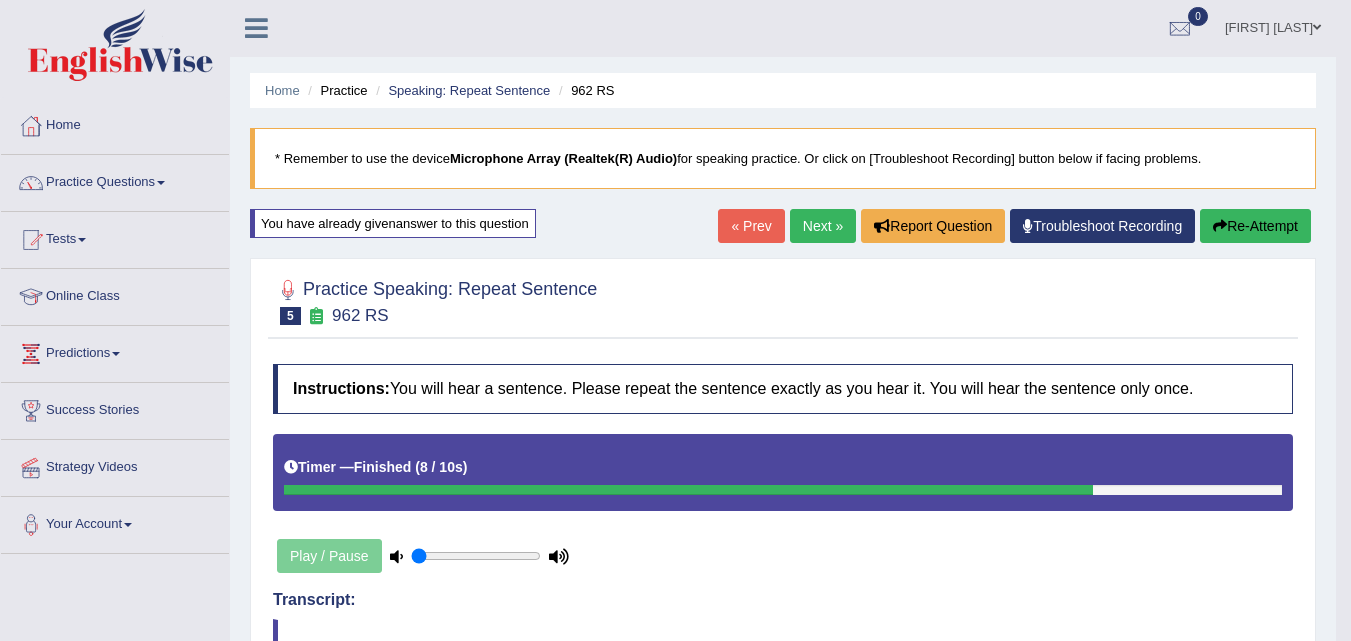 click on "Next »" at bounding box center (823, 226) 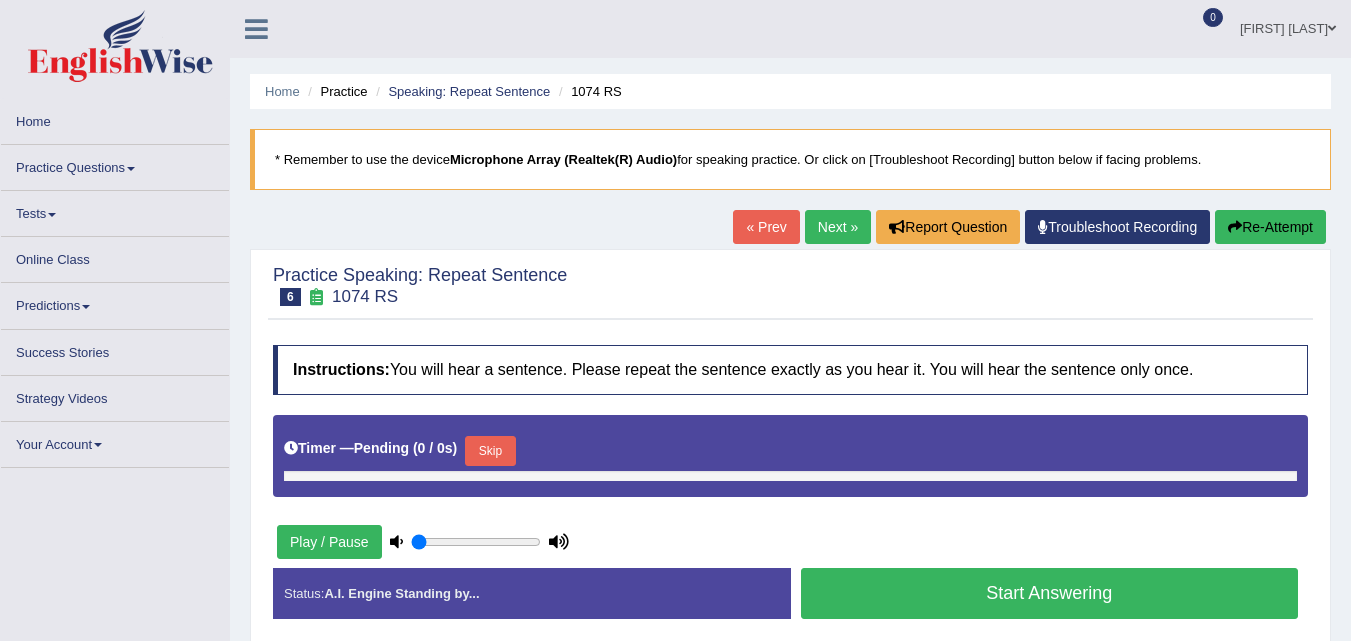 scroll, scrollTop: 0, scrollLeft: 0, axis: both 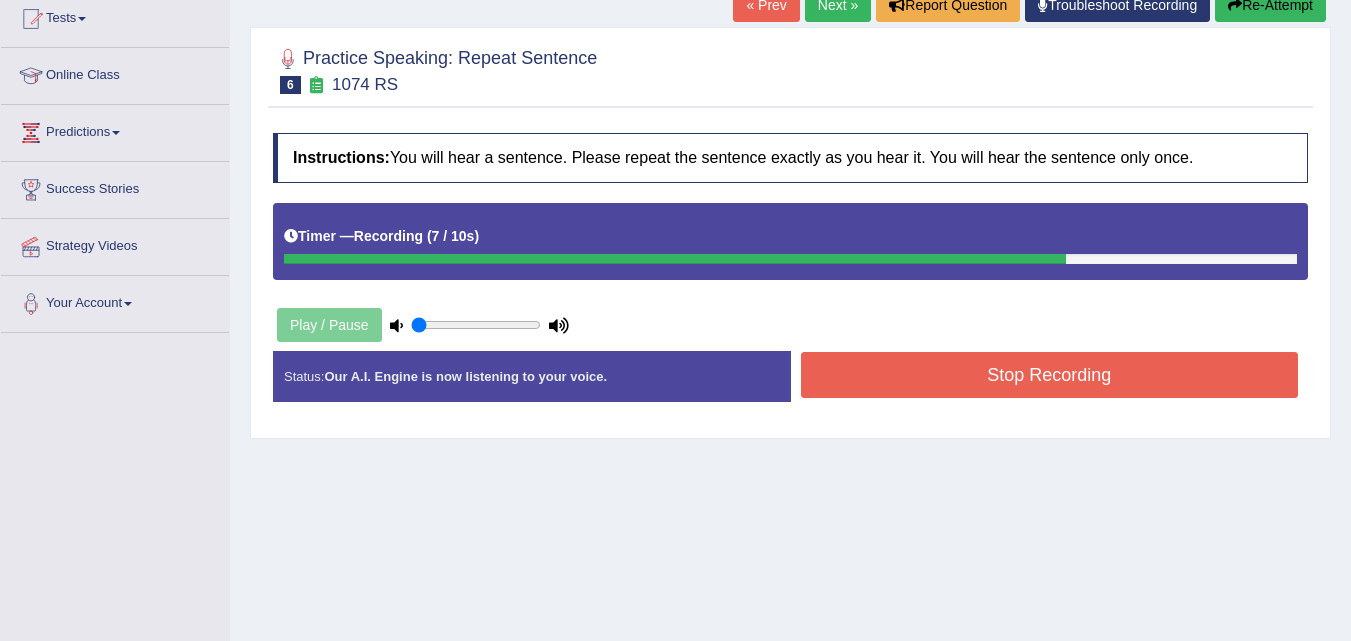click on "Stop Recording" at bounding box center [1050, 375] 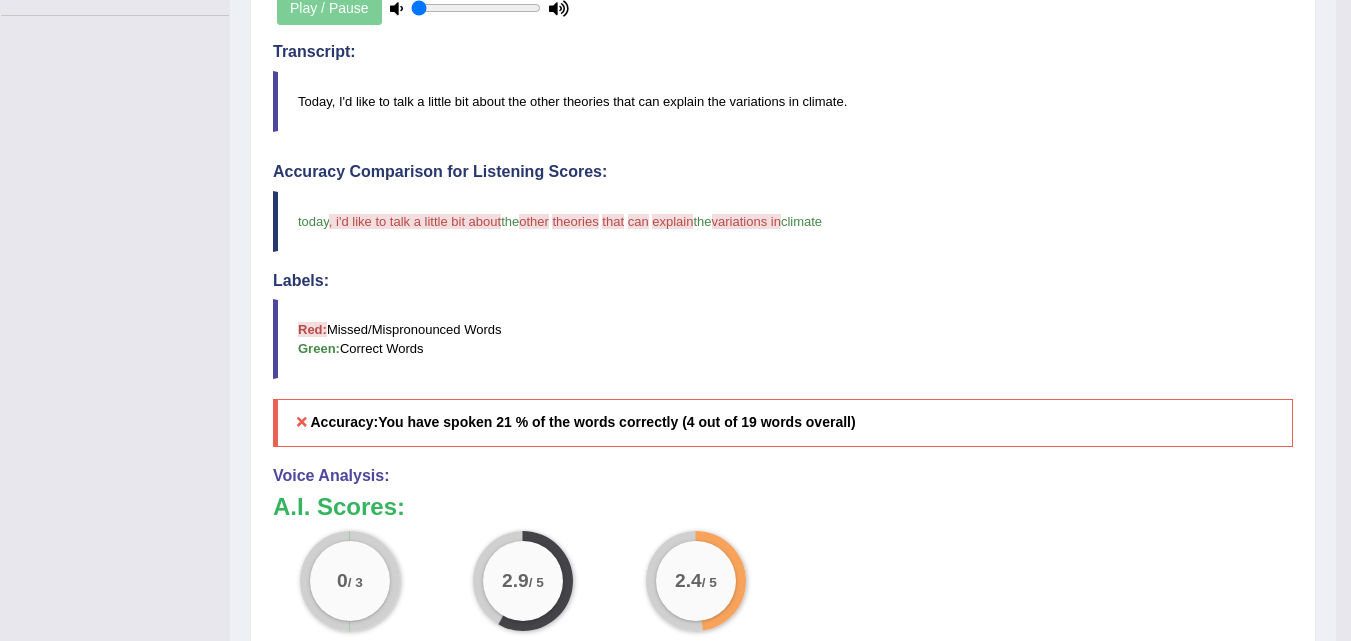 scroll, scrollTop: 563, scrollLeft: 0, axis: vertical 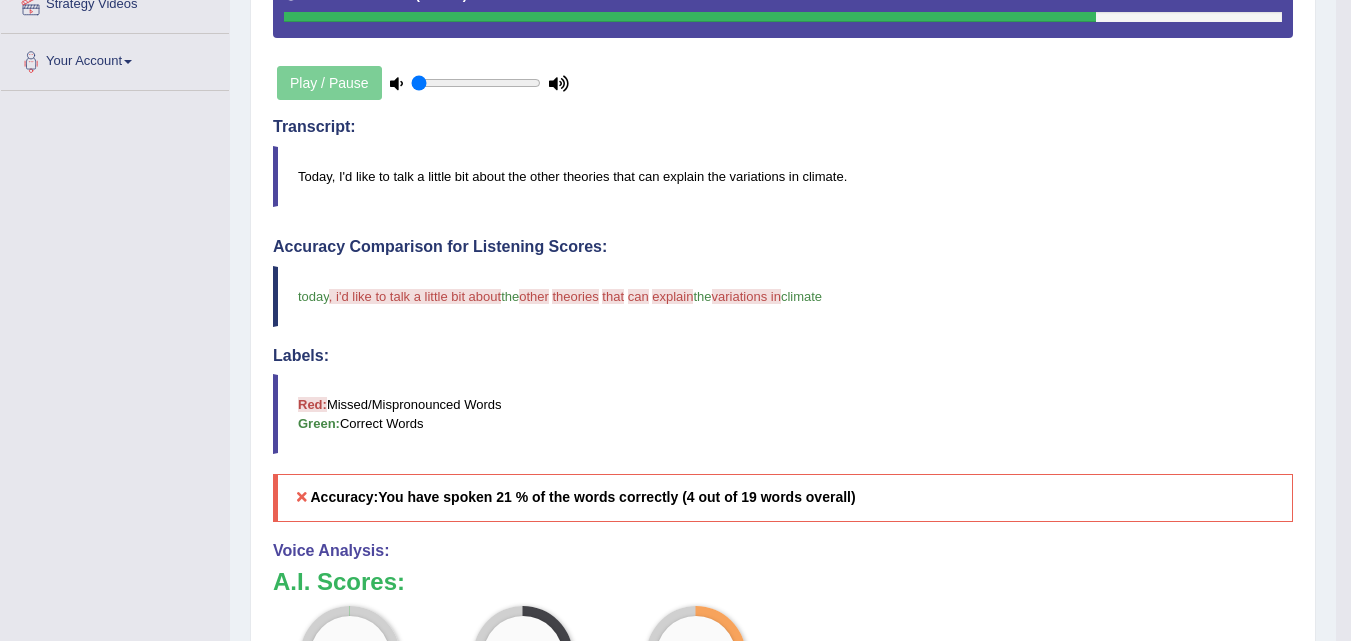 click at bounding box center [396, 83] 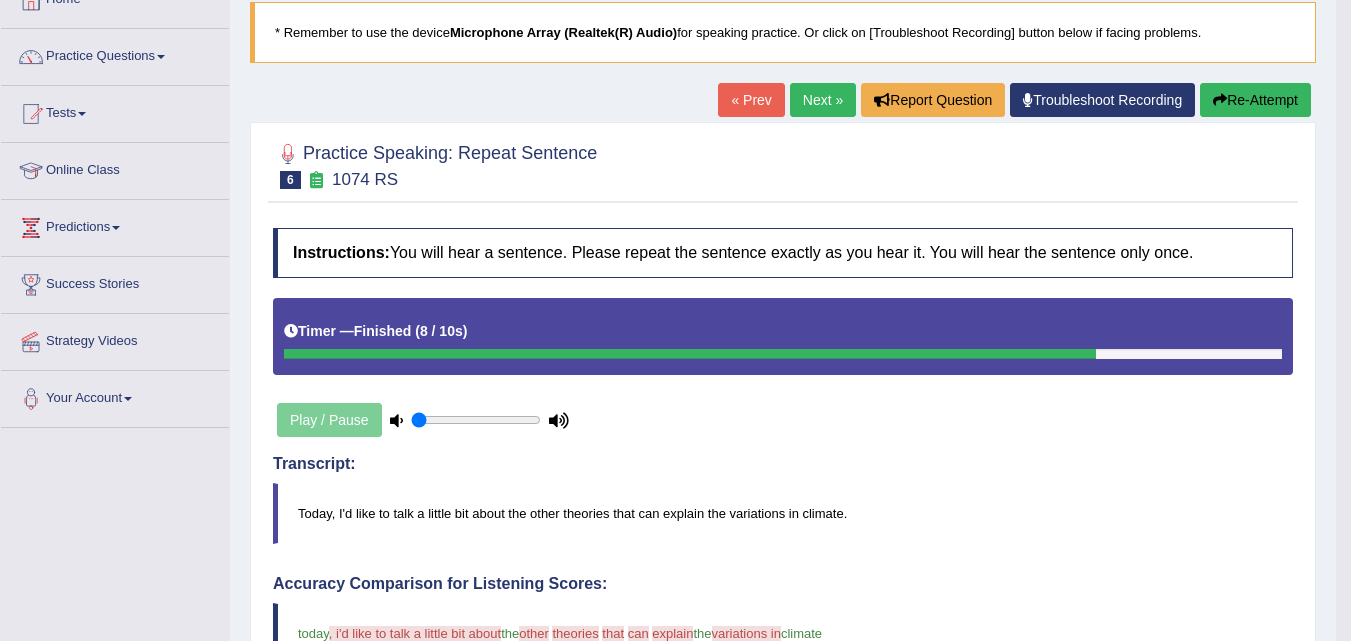 scroll, scrollTop: 120, scrollLeft: 0, axis: vertical 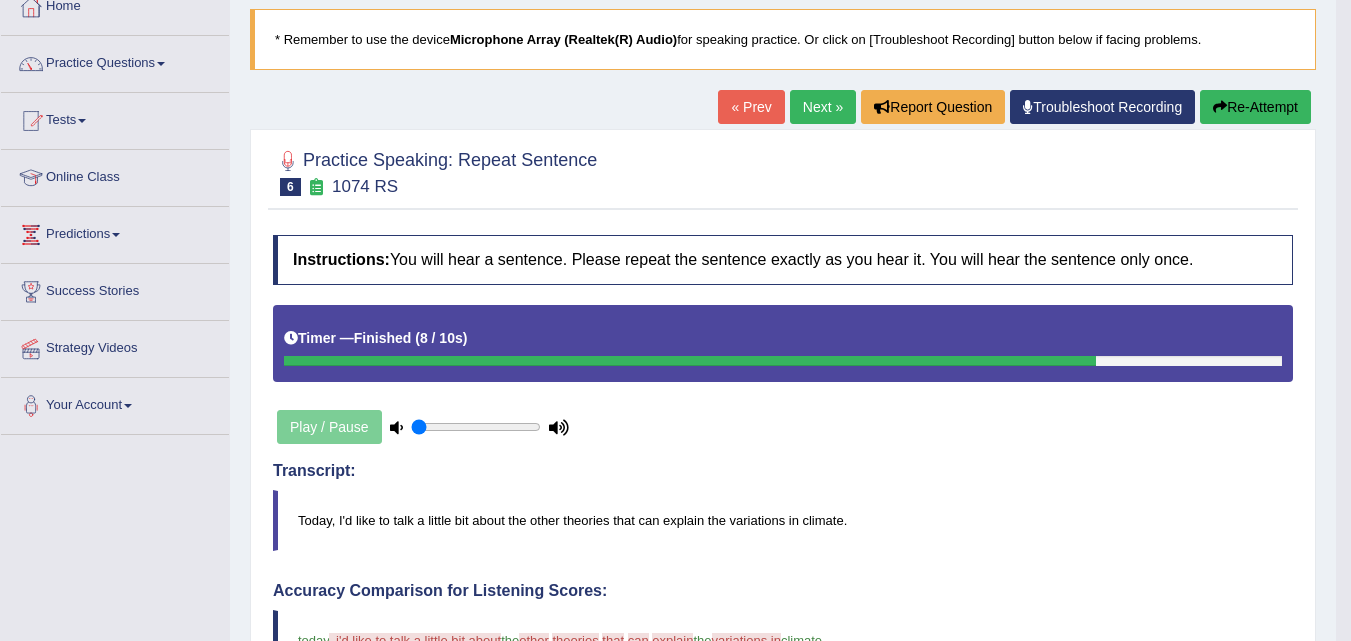 click on "Re-Attempt" at bounding box center (1255, 107) 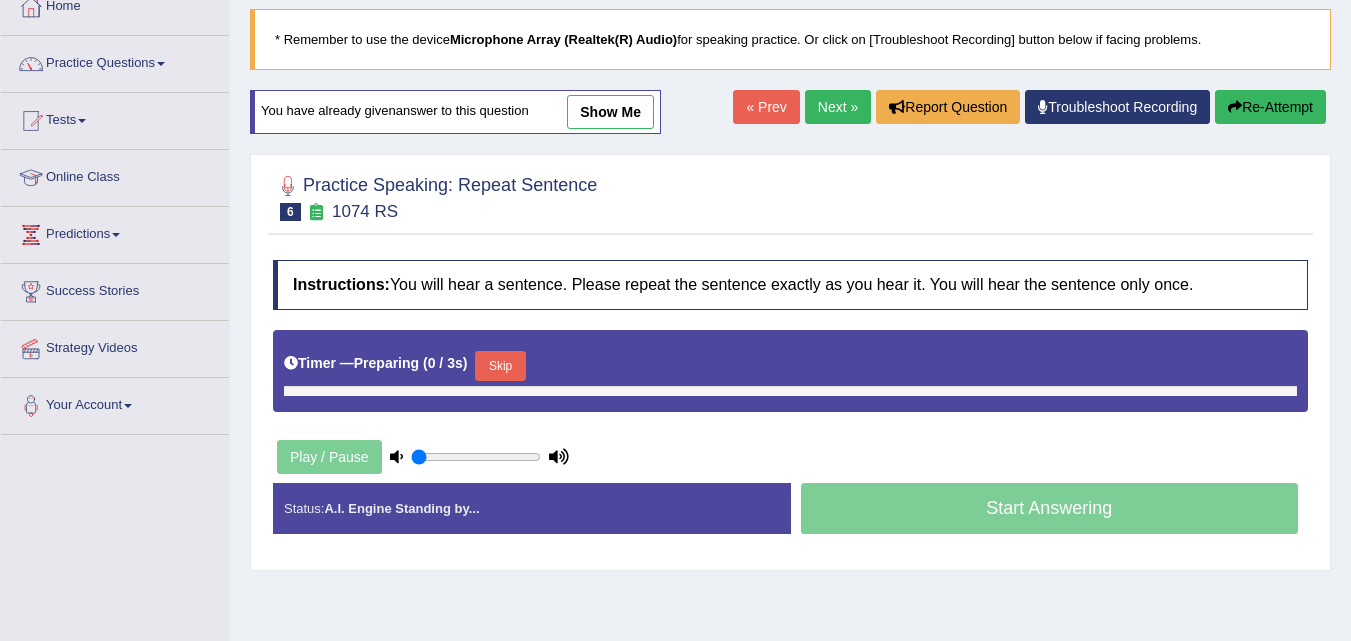 scroll, scrollTop: 120, scrollLeft: 0, axis: vertical 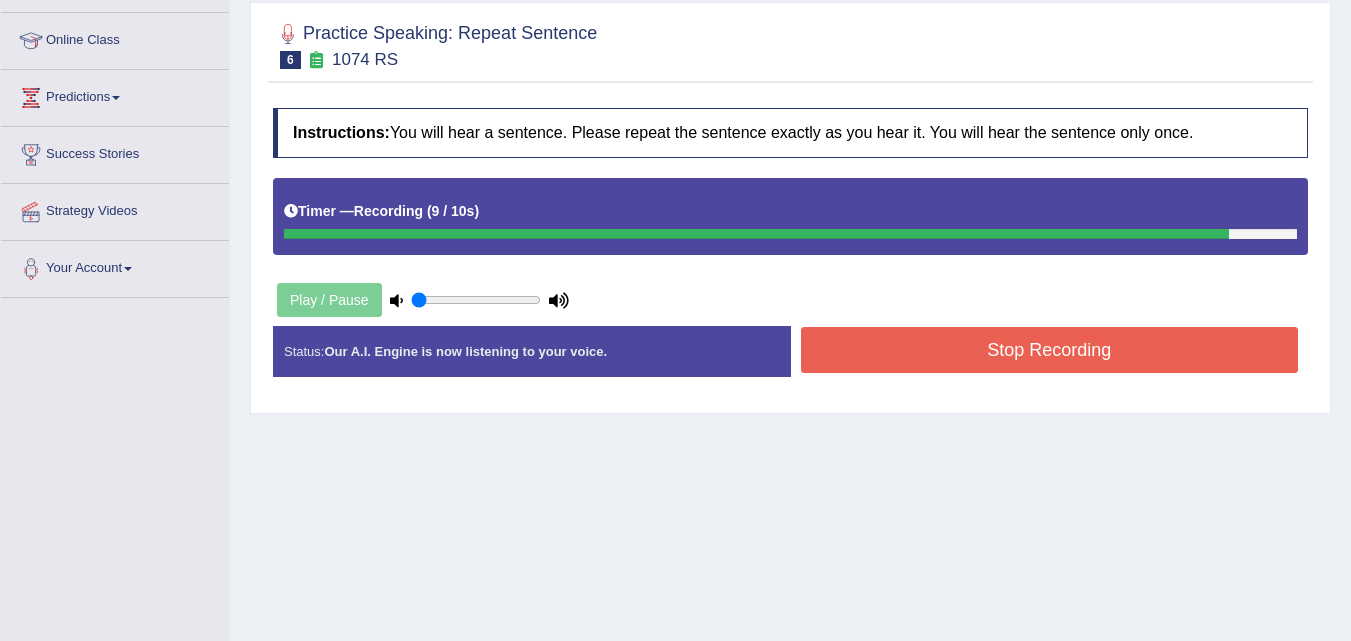click on "Stop Recording" at bounding box center (1050, 350) 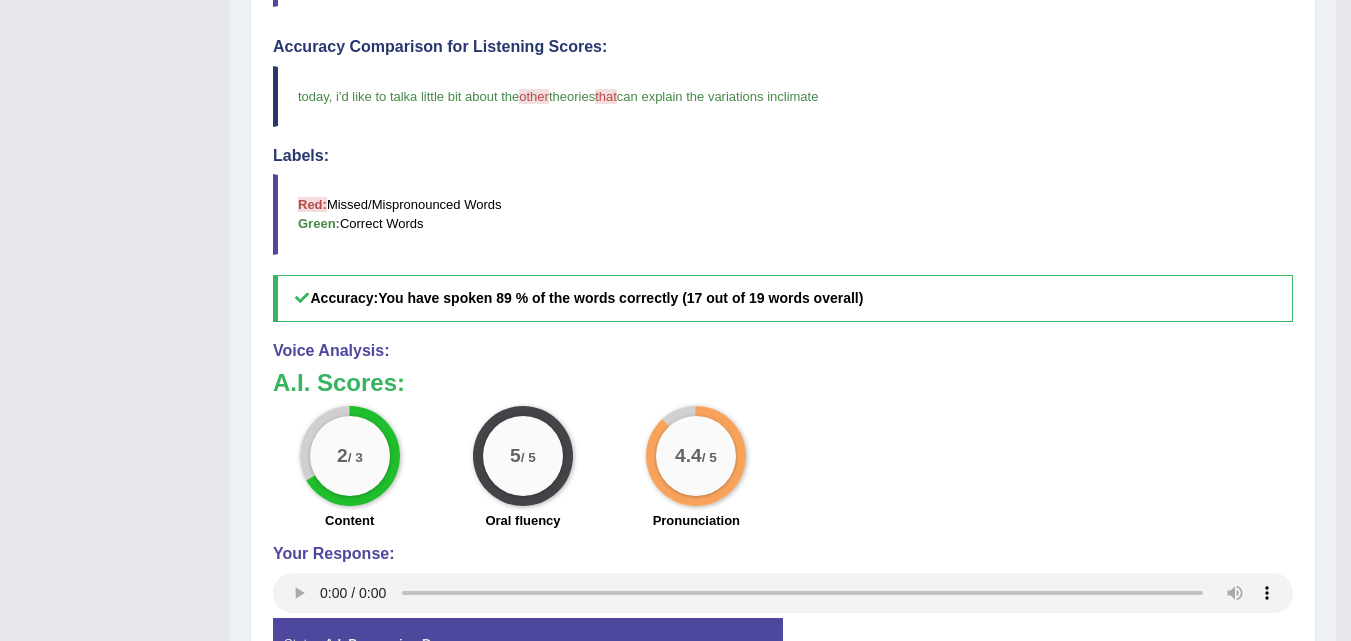 scroll, scrollTop: 672, scrollLeft: 0, axis: vertical 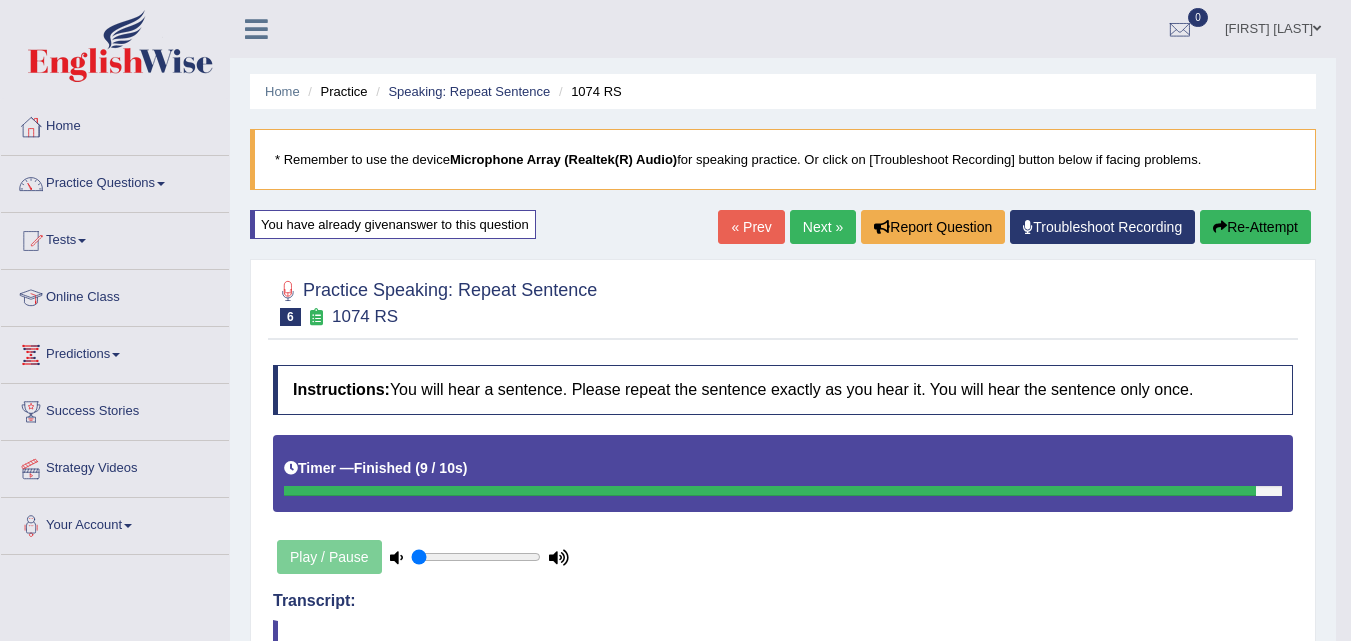 click on "Next »" at bounding box center [823, 227] 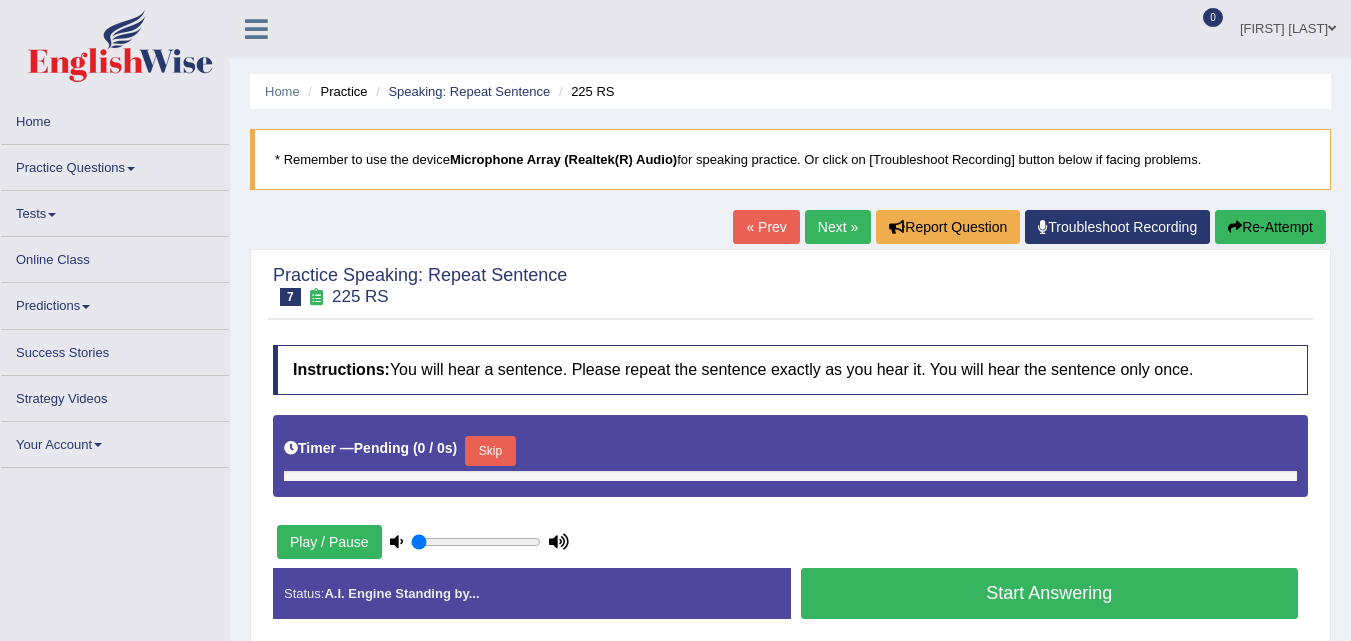 scroll, scrollTop: 0, scrollLeft: 0, axis: both 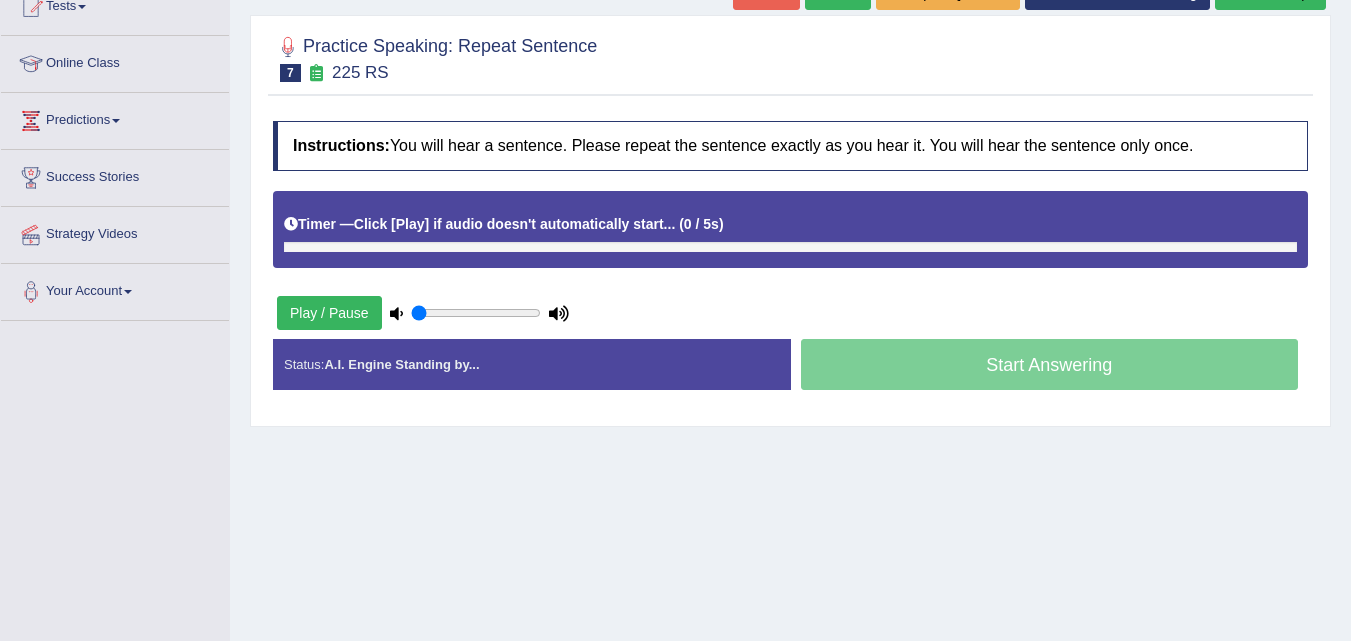 drag, startPoint x: 1362, startPoint y: 141, endPoint x: 1365, endPoint y: 276, distance: 135.03333 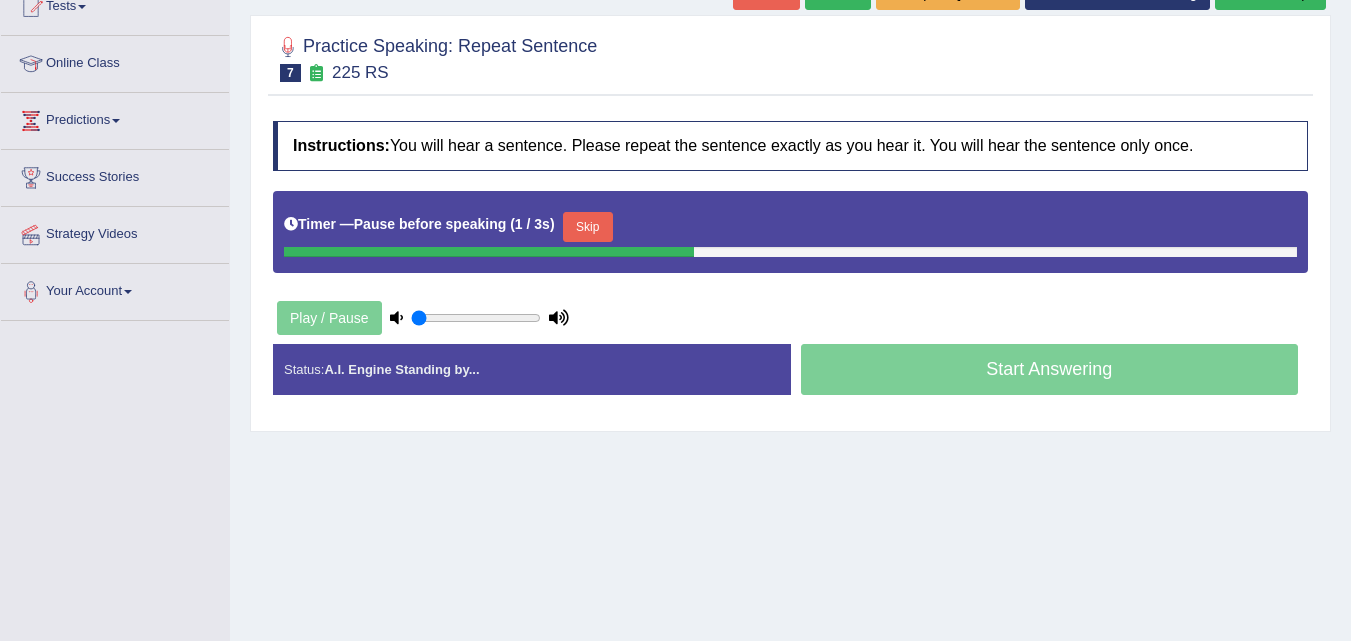 click at bounding box center (489, 252) 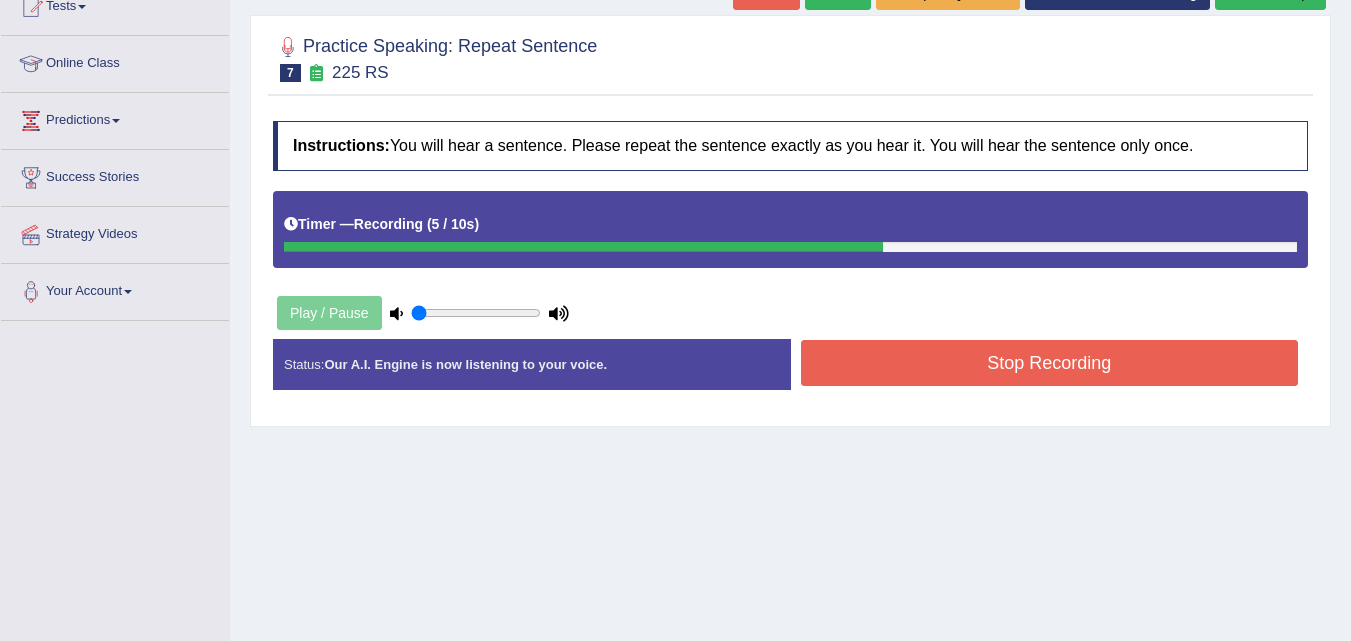 click on "Re-Attempt" at bounding box center (1270, -7) 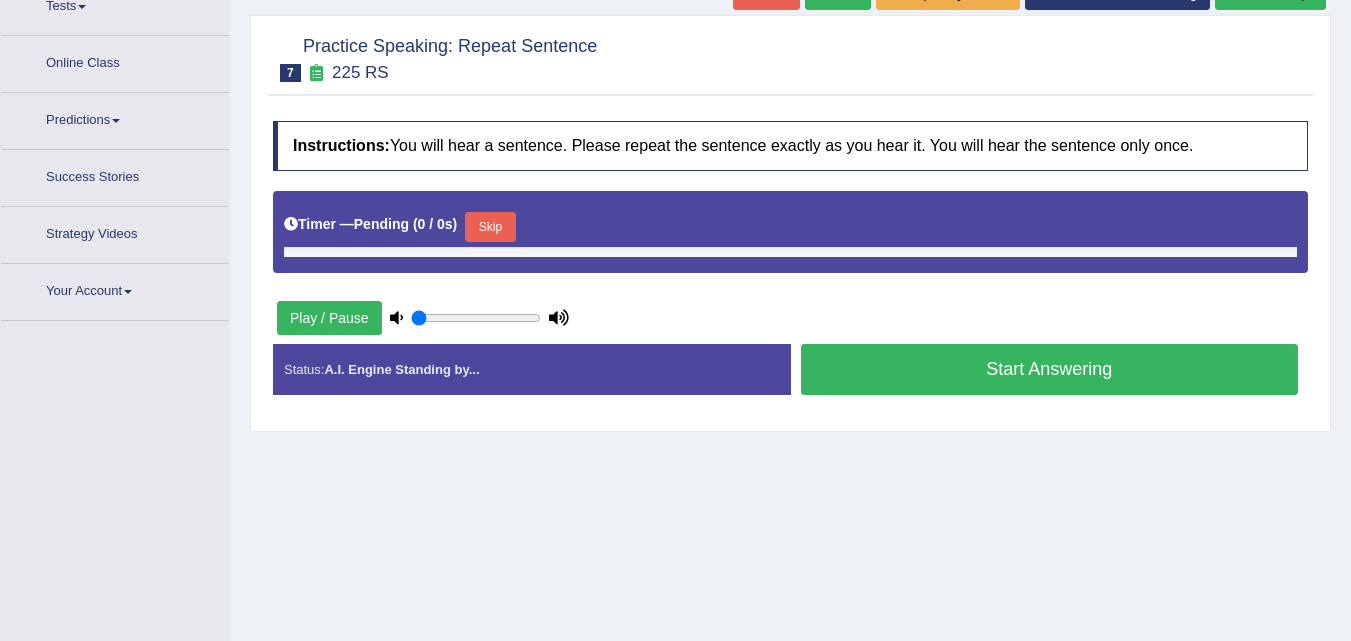 scroll, scrollTop: 234, scrollLeft: 0, axis: vertical 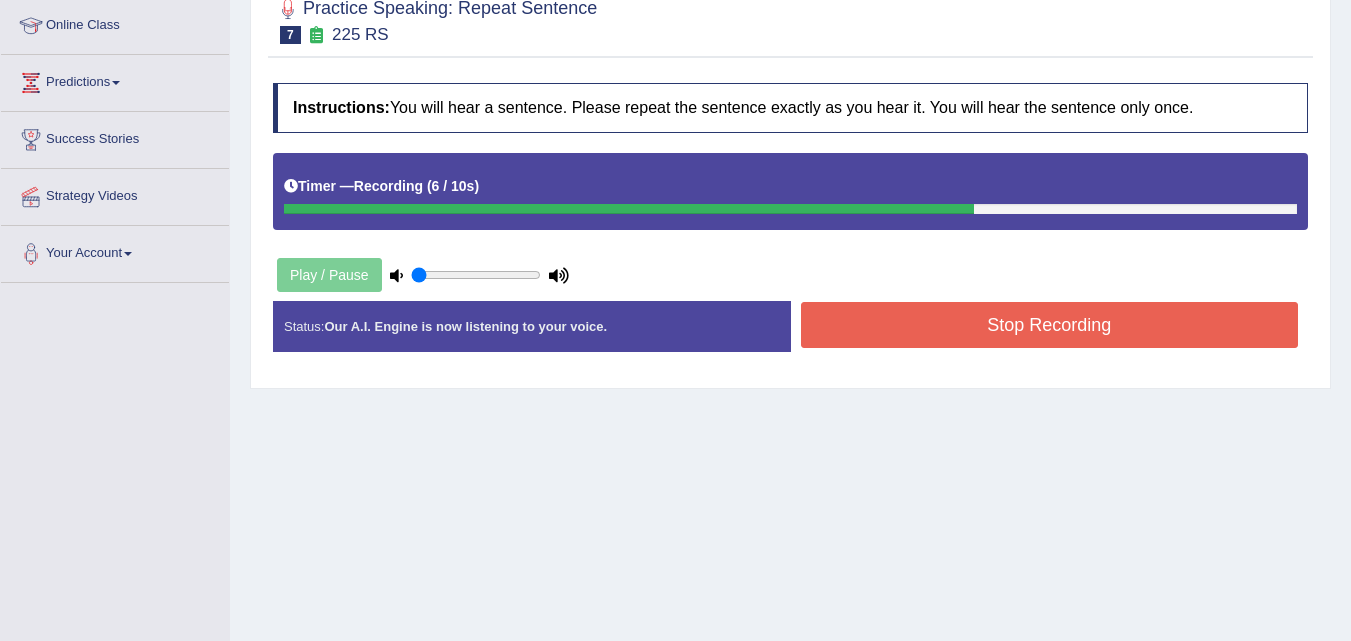 click on "Stop Recording" at bounding box center [1050, 325] 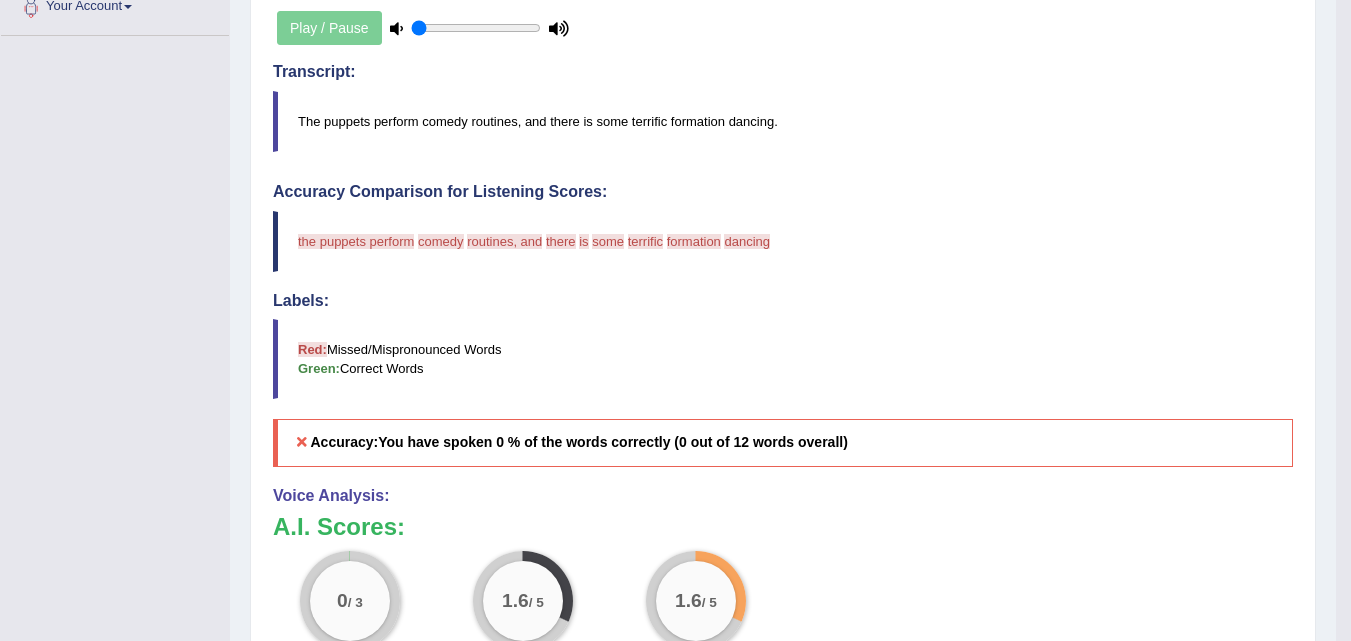 scroll, scrollTop: 512, scrollLeft: 0, axis: vertical 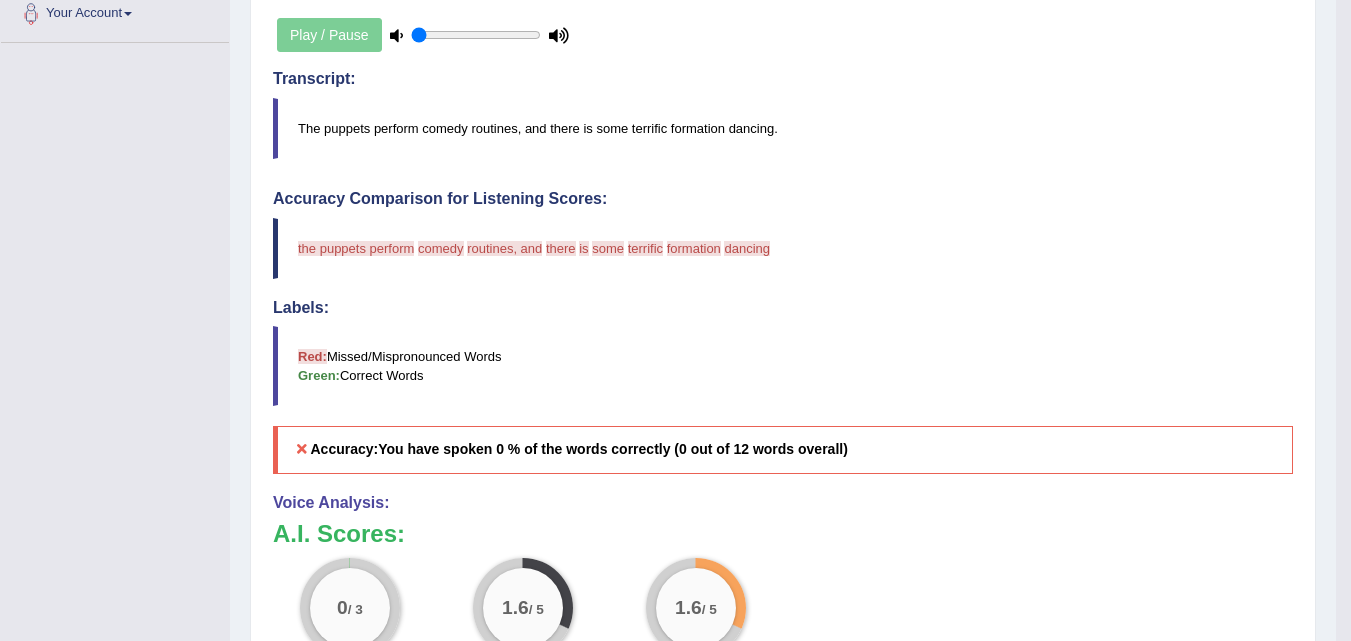click on "0  / 3              Content
1.6  / 5              Oral fluency
1.6  / 5              Pronunciation" at bounding box center (783, 622) 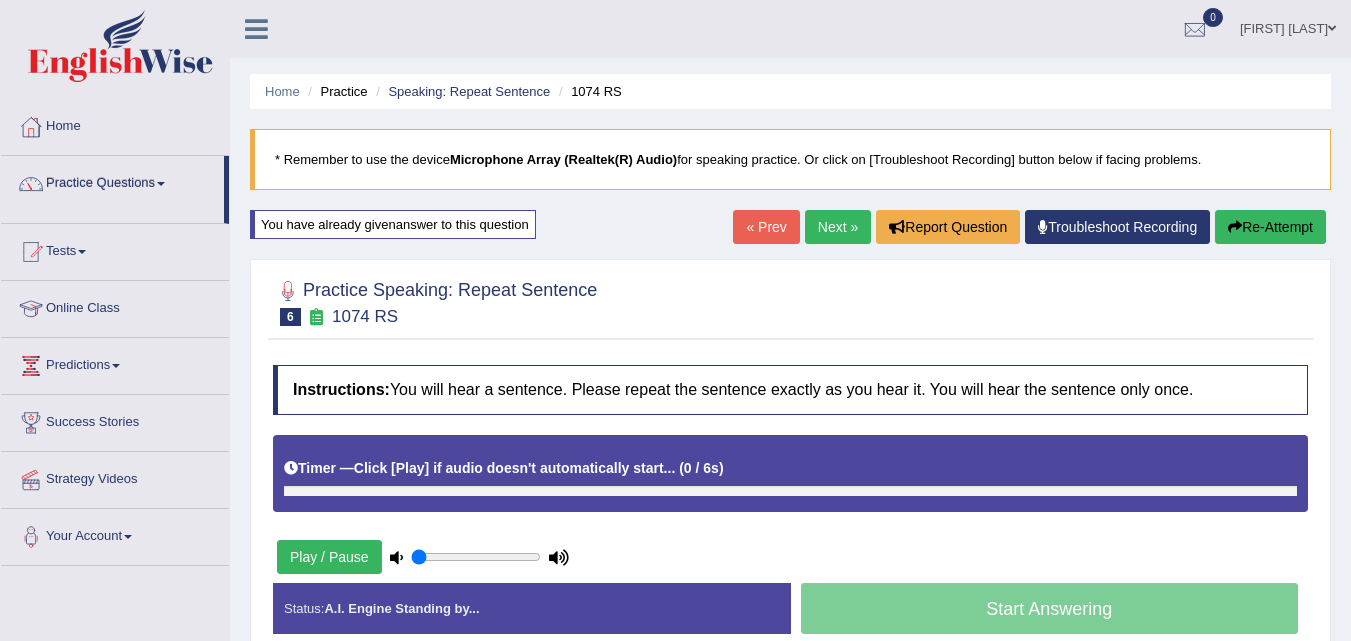 scroll, scrollTop: 0, scrollLeft: 0, axis: both 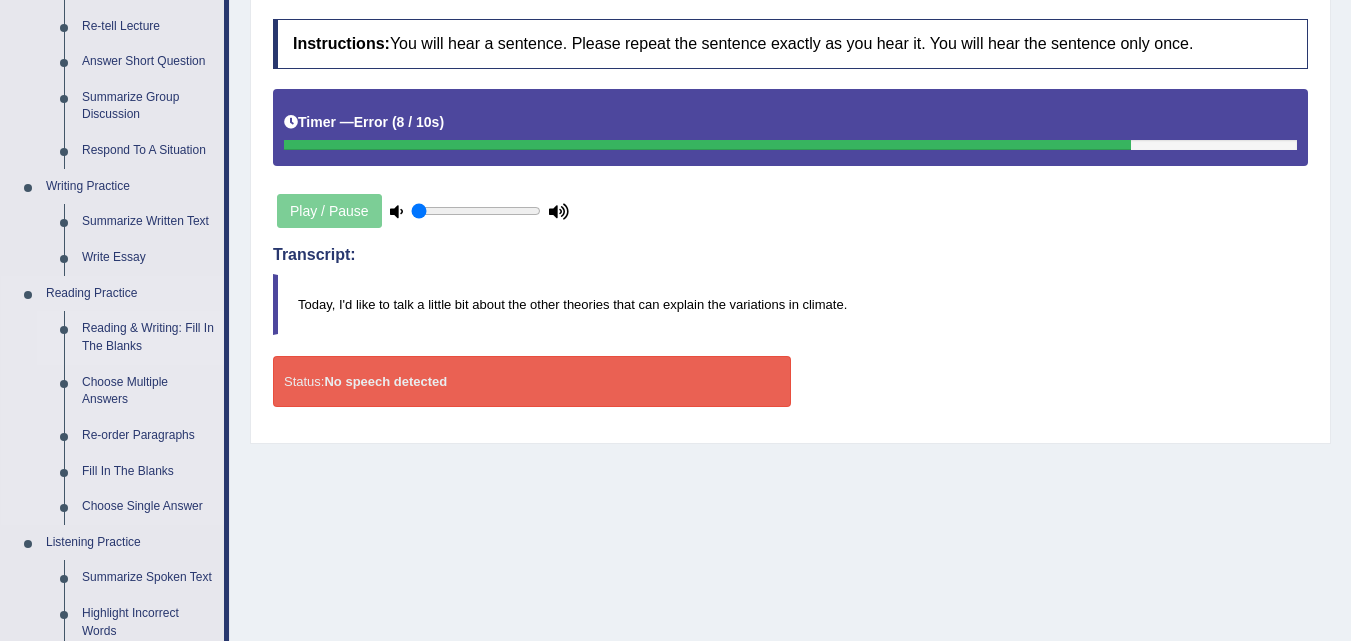 click on "Reading & Writing: Fill In The Blanks" at bounding box center (148, 337) 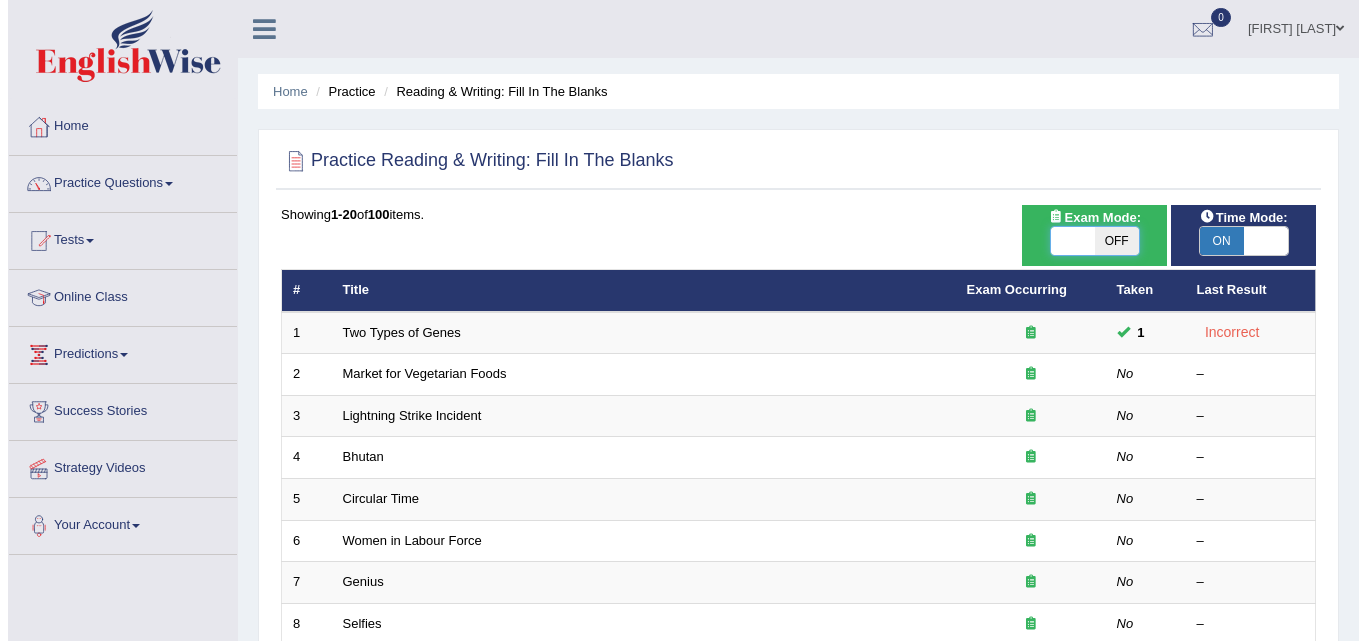 scroll, scrollTop: 0, scrollLeft: 0, axis: both 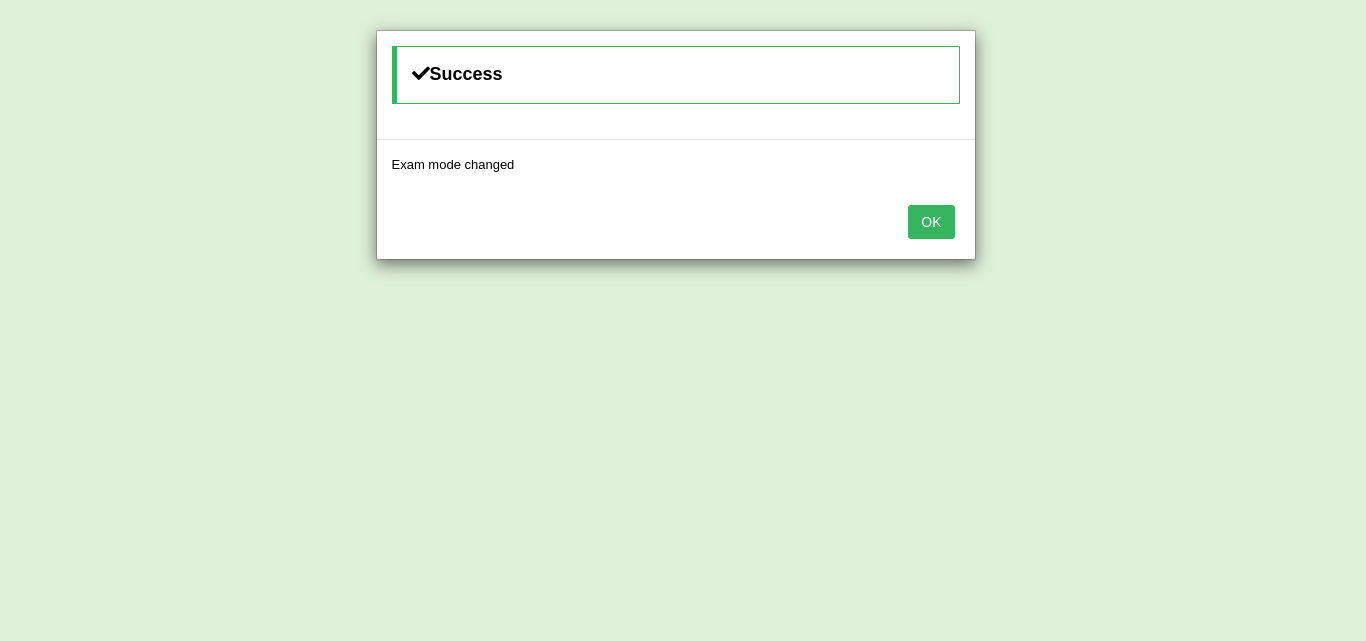 click on "OK" at bounding box center [931, 222] 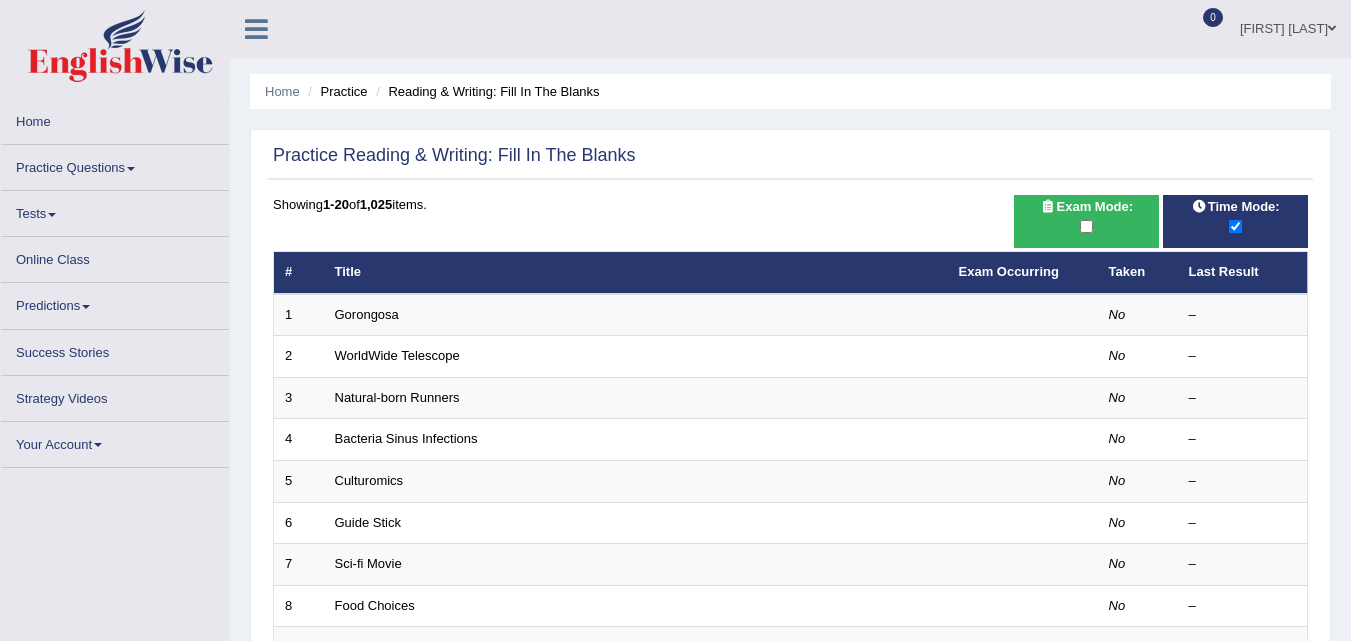 click on "Gorongosa" at bounding box center (636, 315) 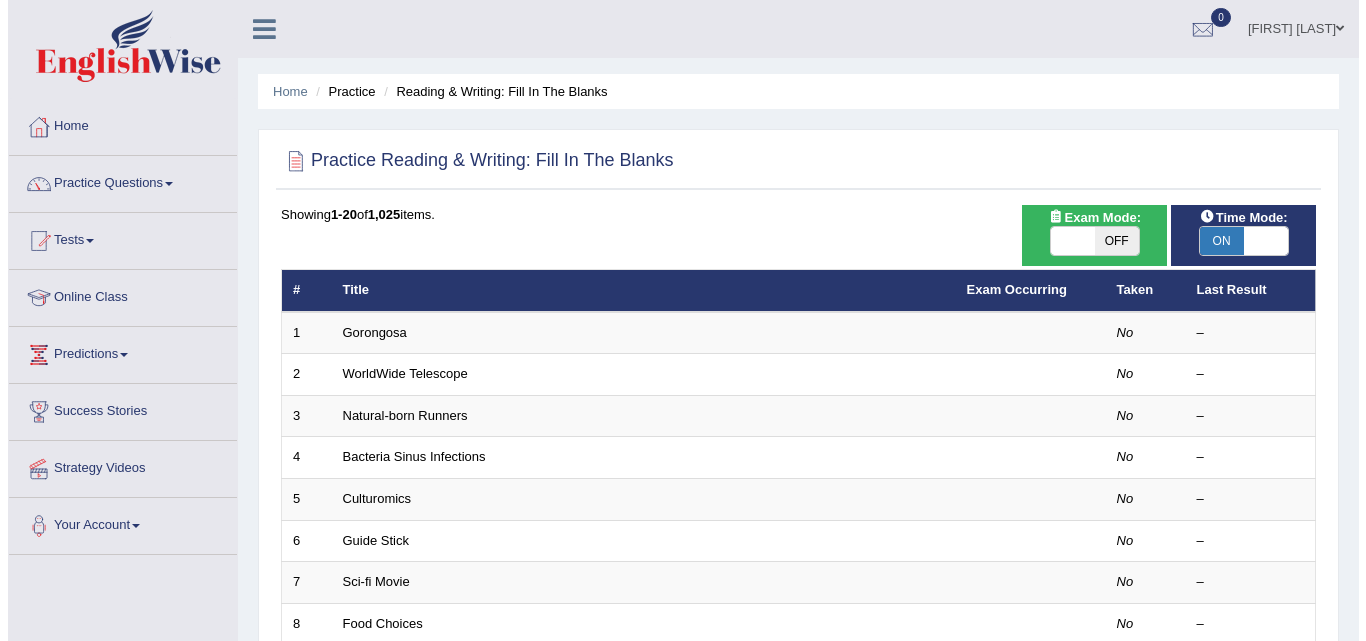 scroll, scrollTop: 0, scrollLeft: 0, axis: both 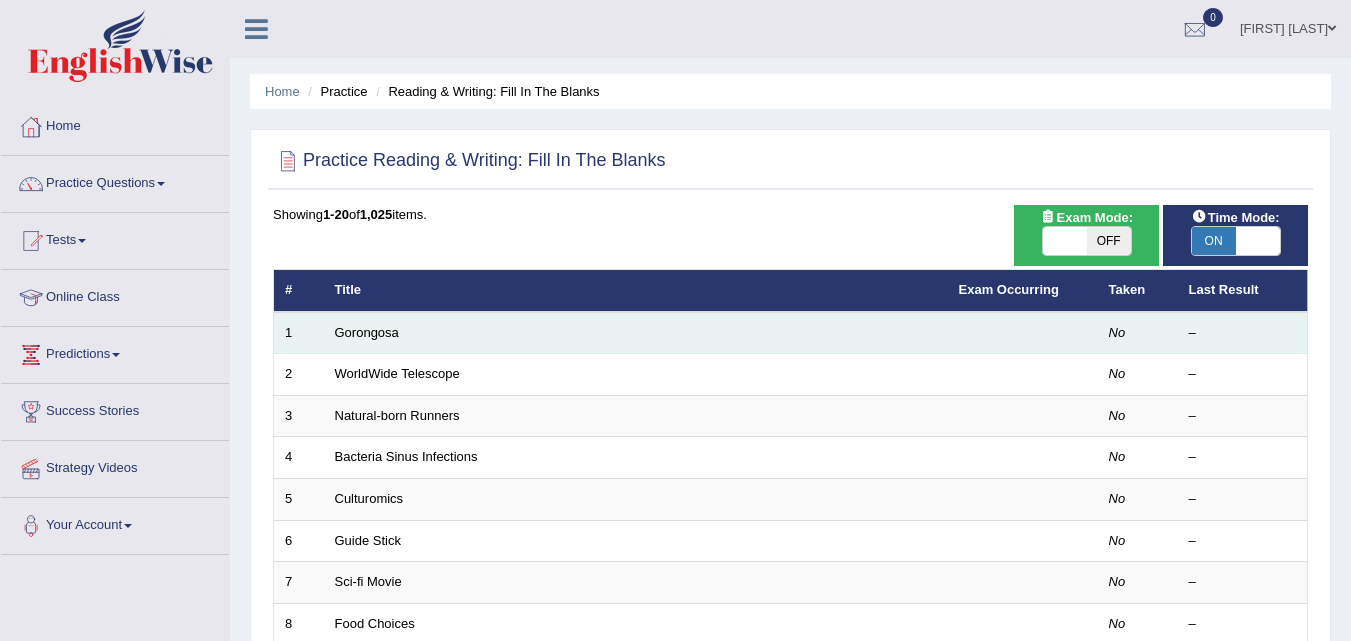 click on "Gorongosa" at bounding box center (636, 333) 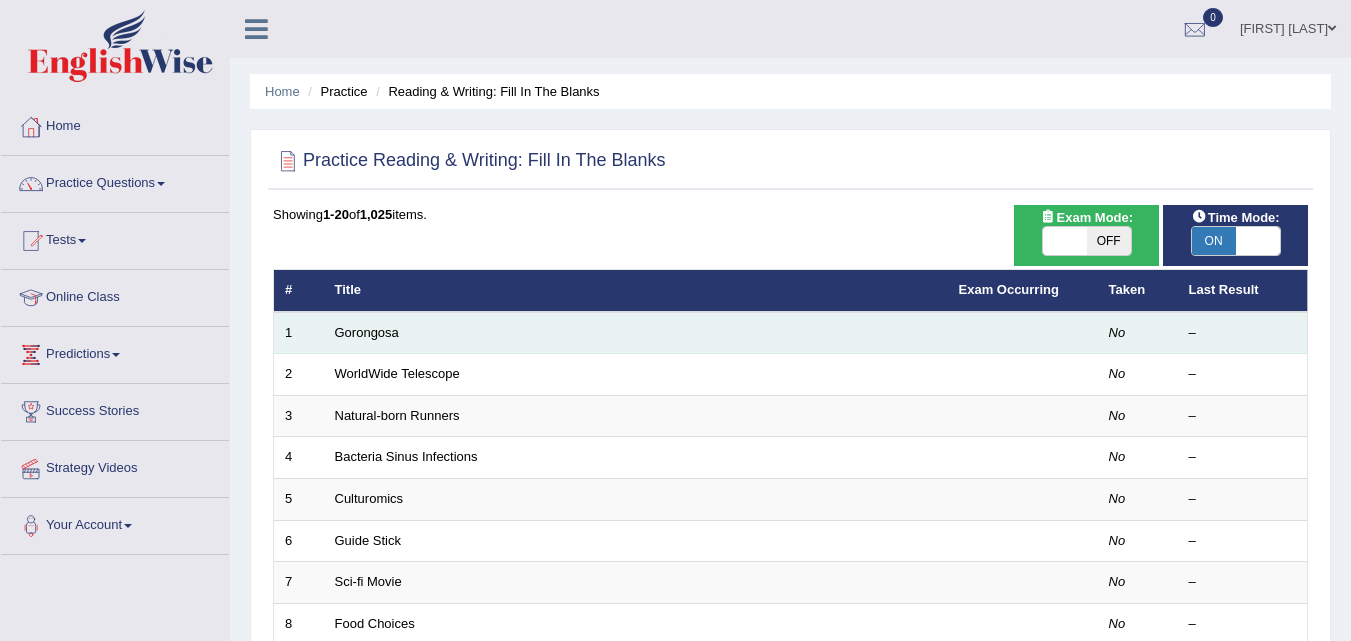 click on "Gorongosa" at bounding box center (636, 333) 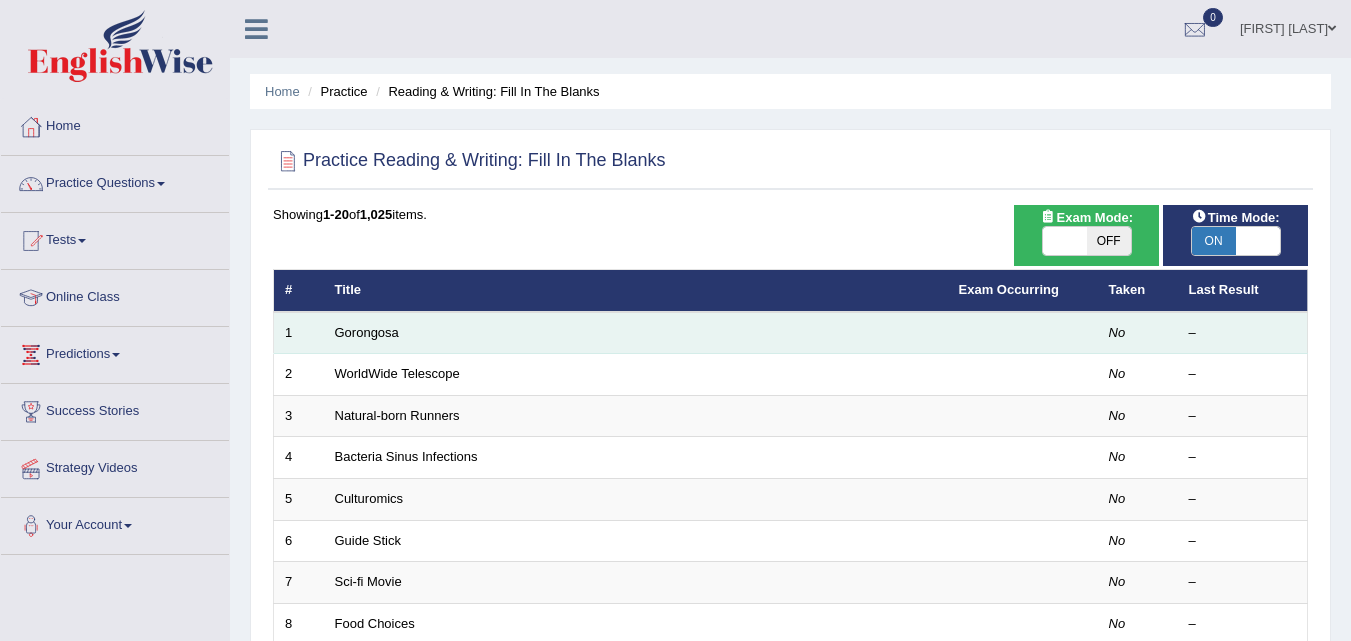 click on "Gorongosa" at bounding box center (636, 333) 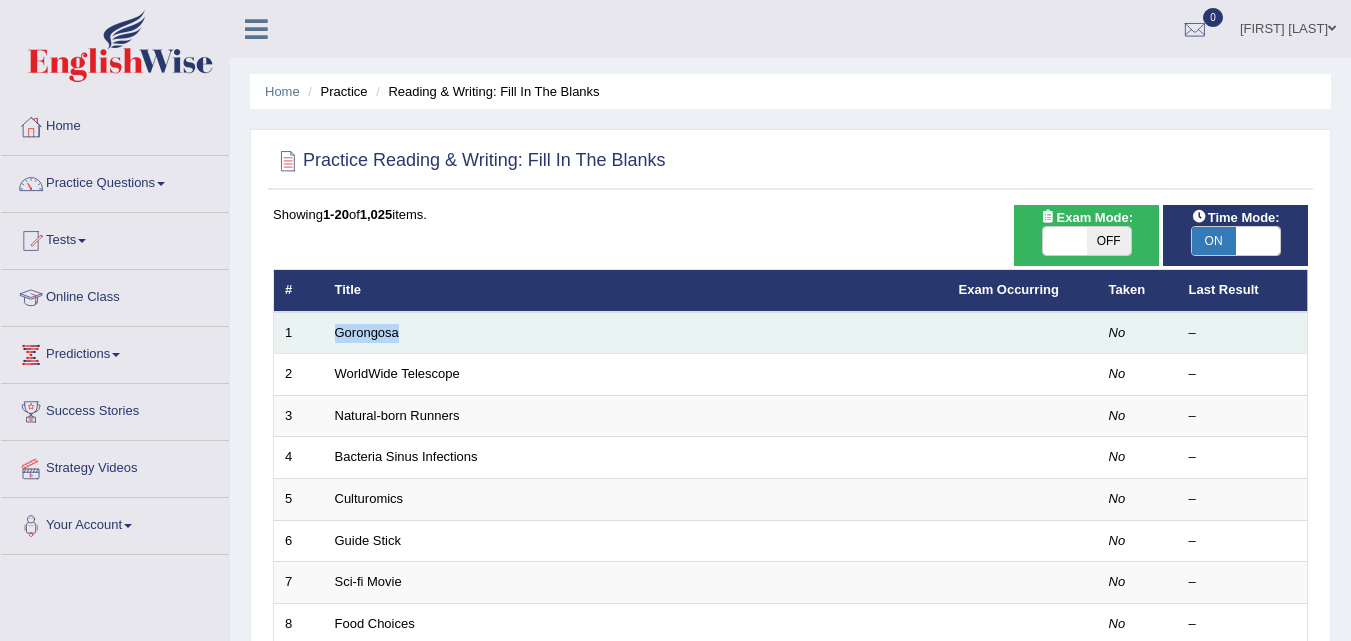 click on "Gorongosa" at bounding box center [636, 333] 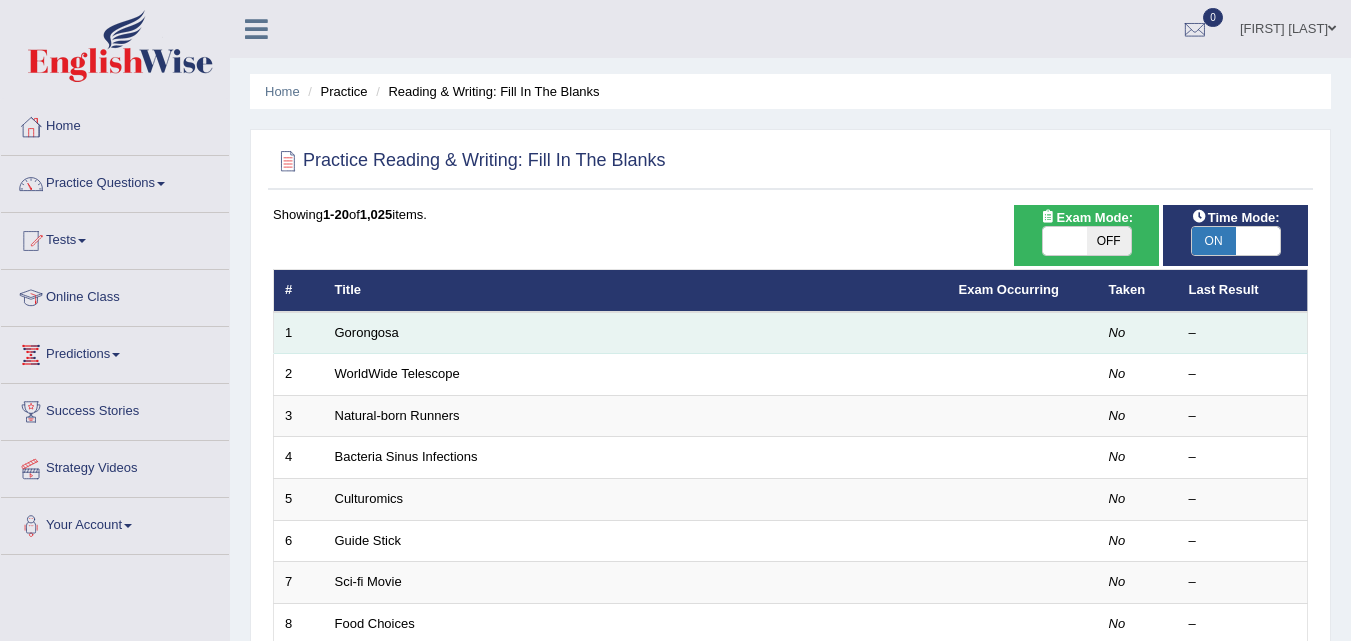 click on "Gorongosa" at bounding box center [636, 333] 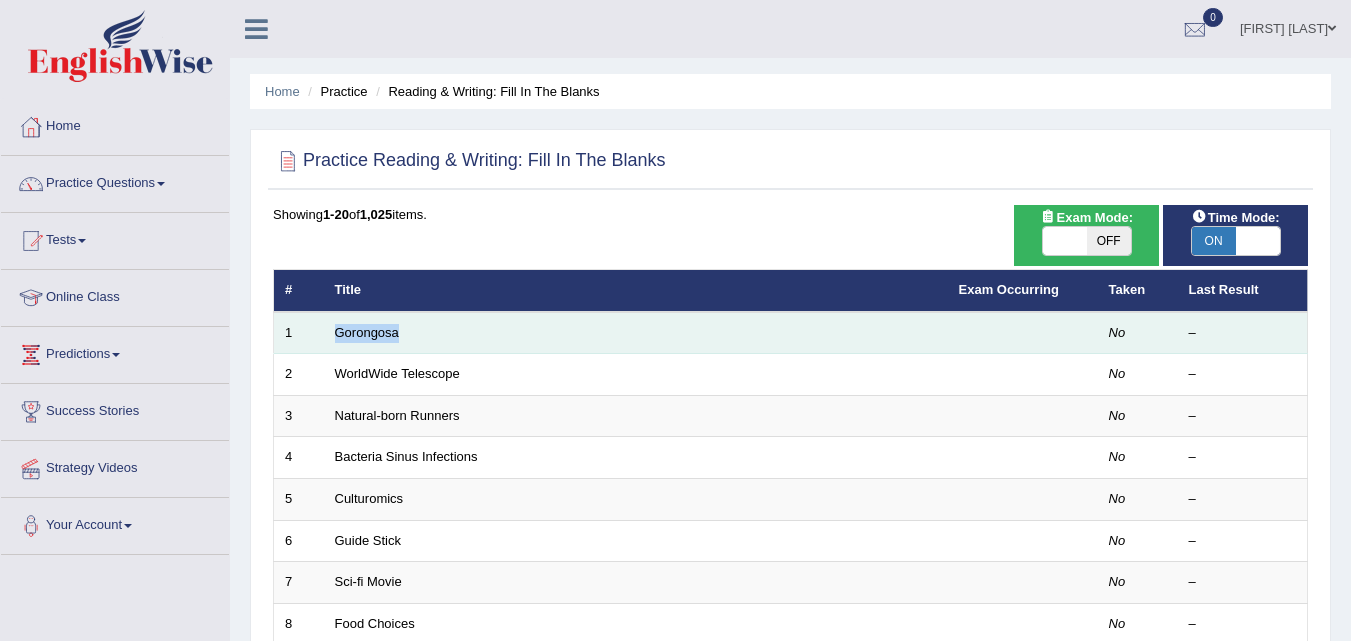 click on "Gorongosa" at bounding box center [636, 333] 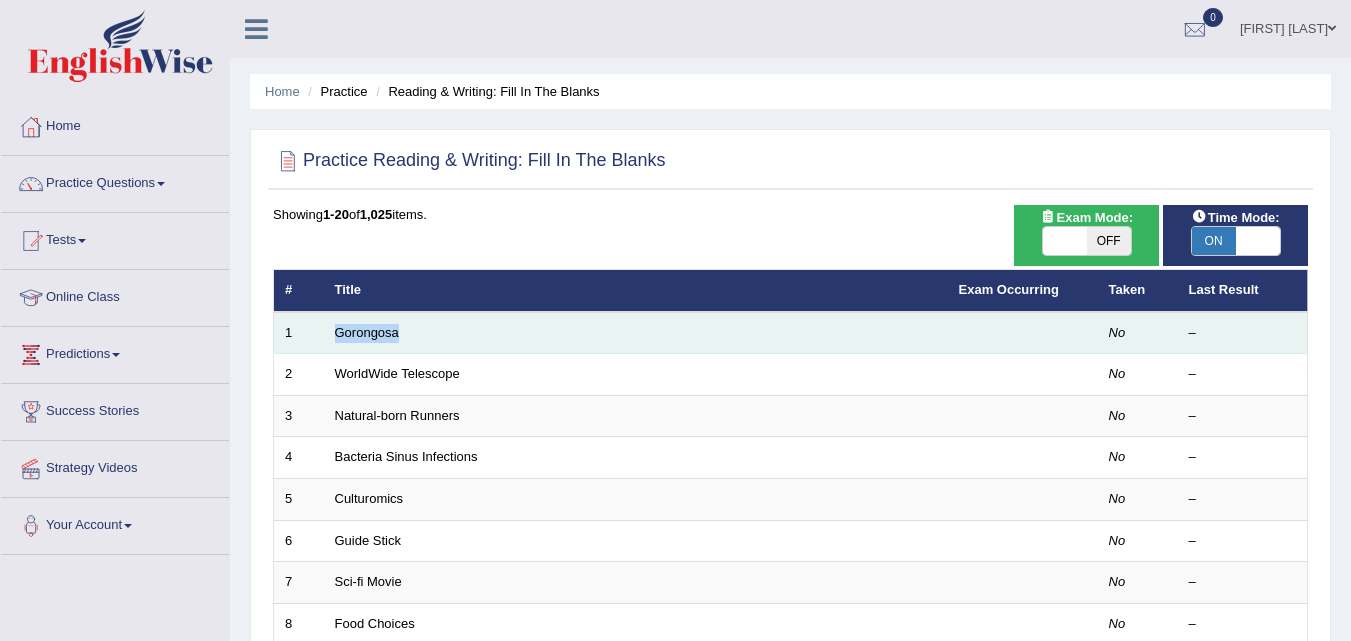 drag, startPoint x: 783, startPoint y: 350, endPoint x: 659, endPoint y: 339, distance: 124.486946 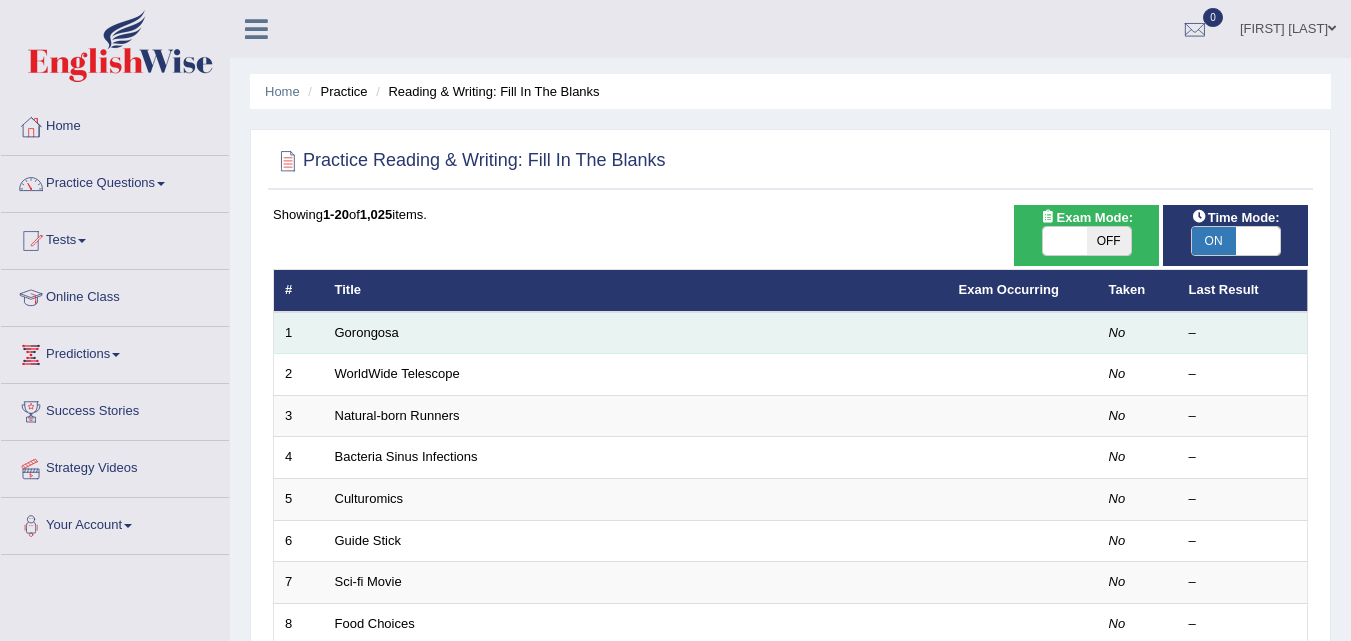 click on "Gorongosa" at bounding box center [636, 333] 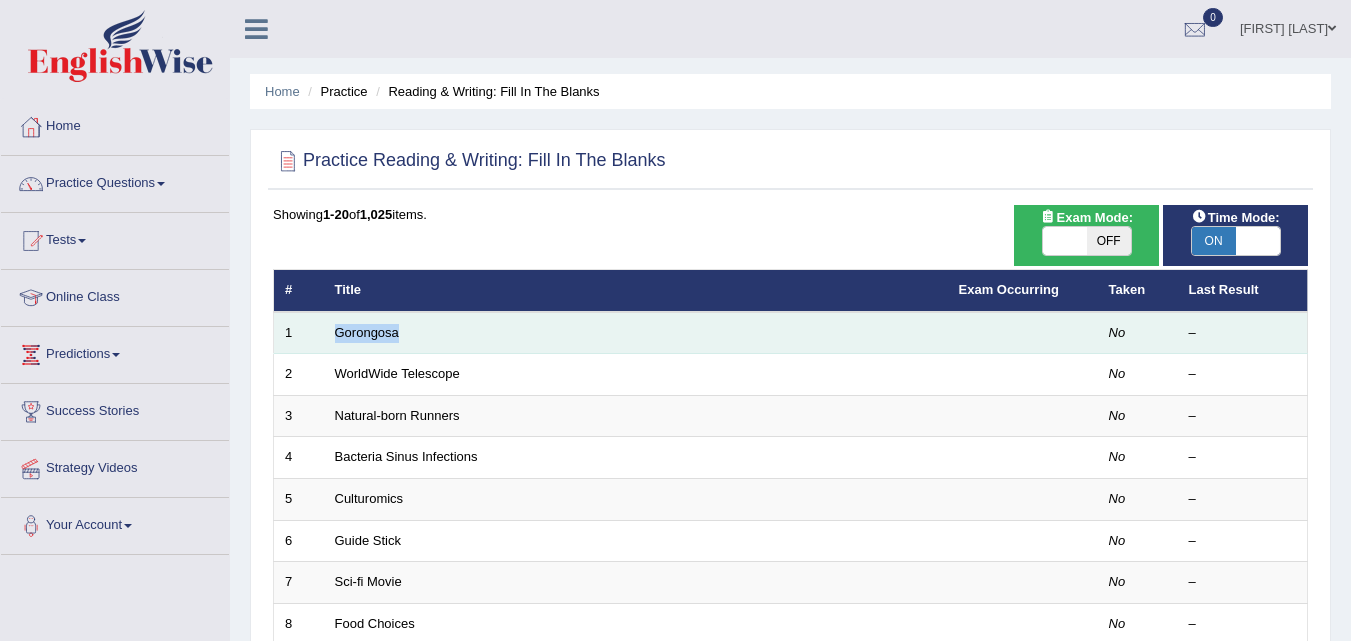click on "Gorongosa" at bounding box center (636, 333) 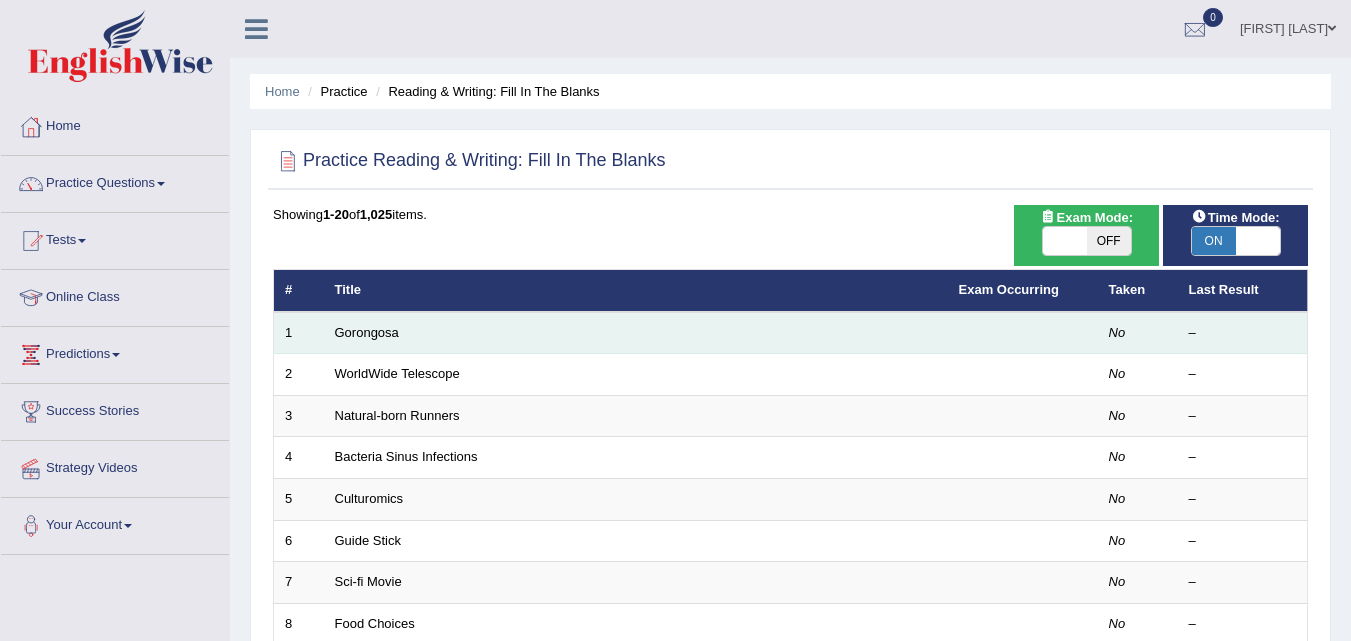 click on "Gorongosa" at bounding box center [636, 333] 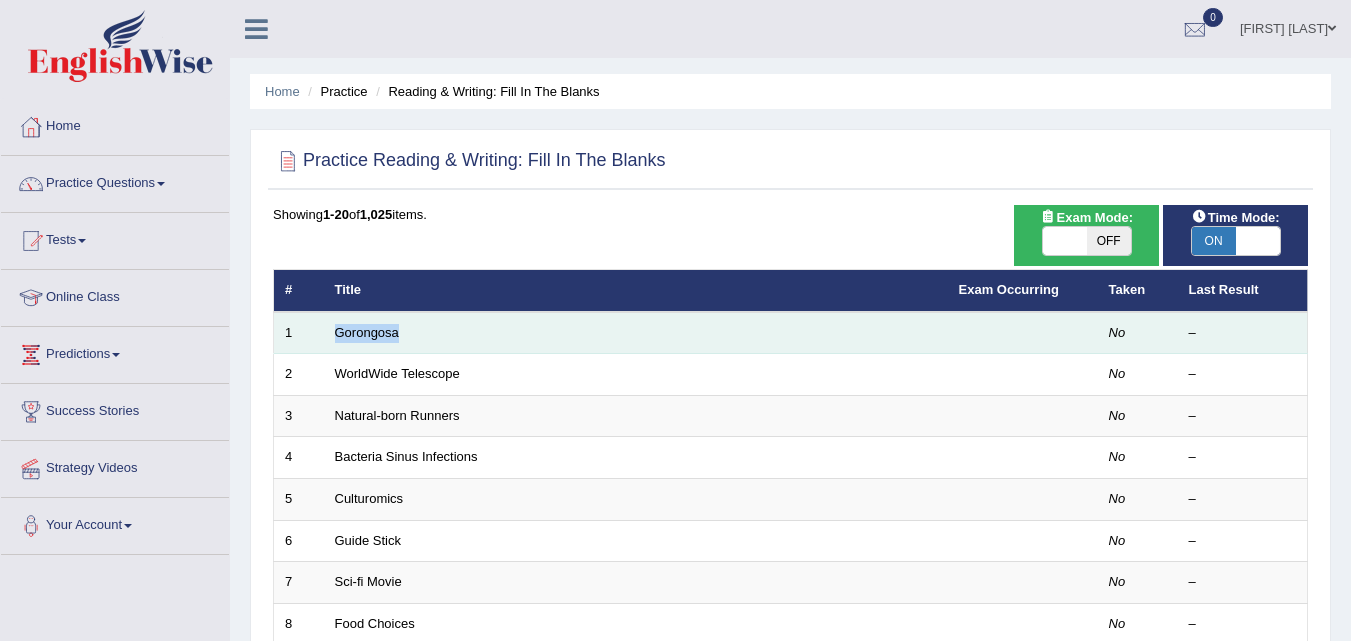 click on "Gorongosa" at bounding box center (636, 333) 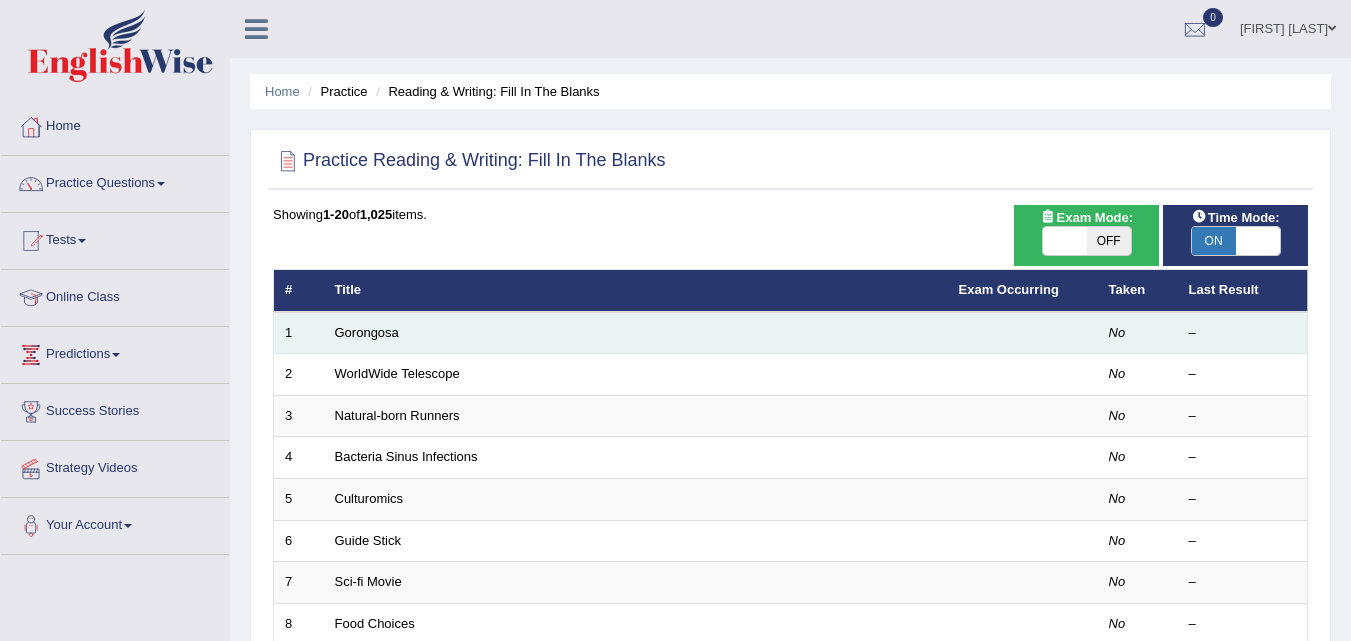 click on "Gorongosa" at bounding box center (636, 333) 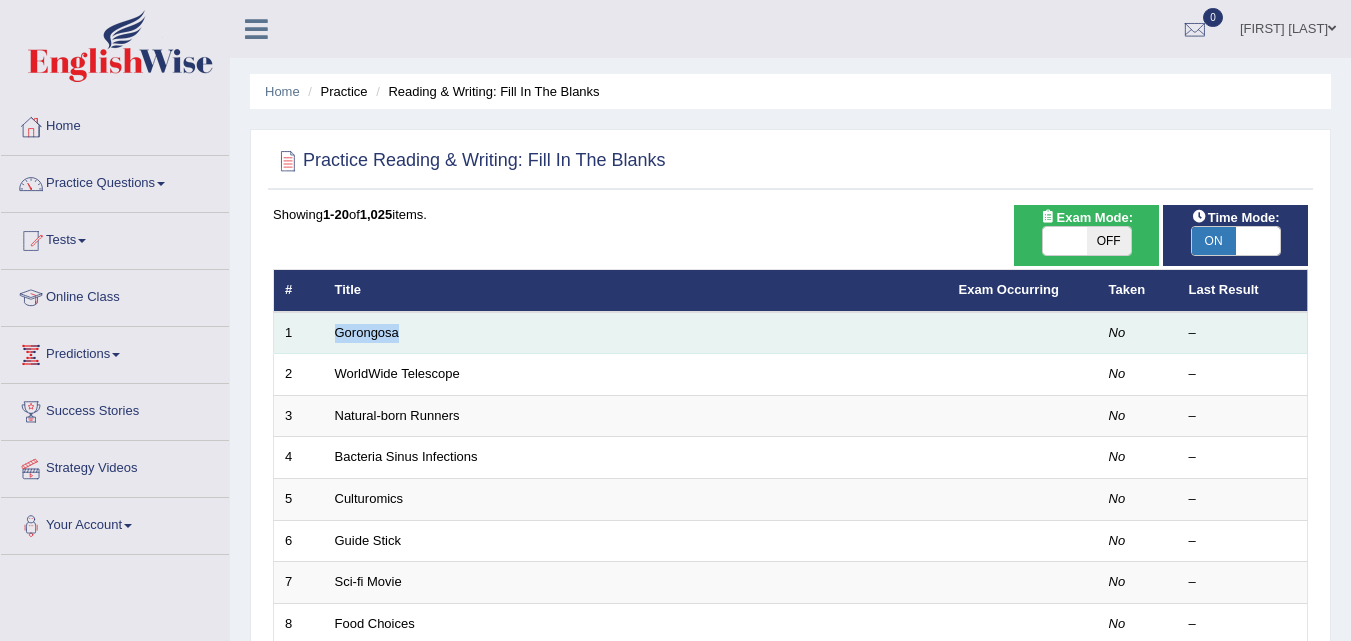 click on "Gorongosa" at bounding box center (636, 333) 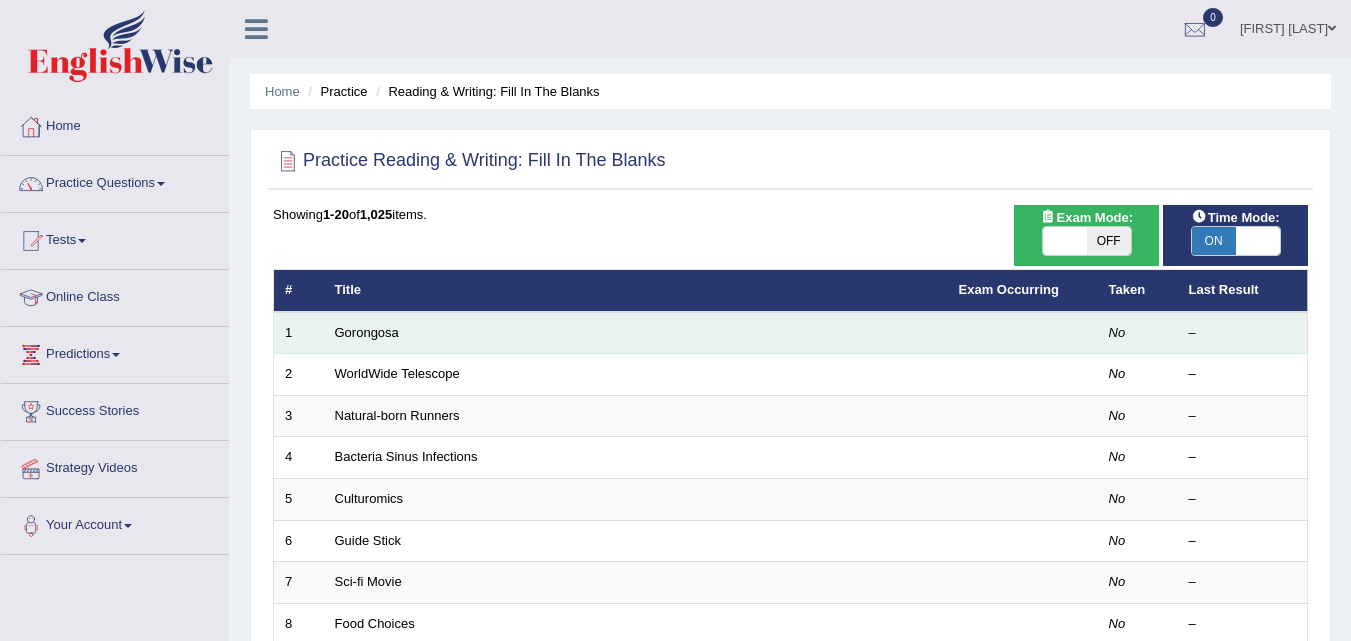 click on "–" at bounding box center [1243, 333] 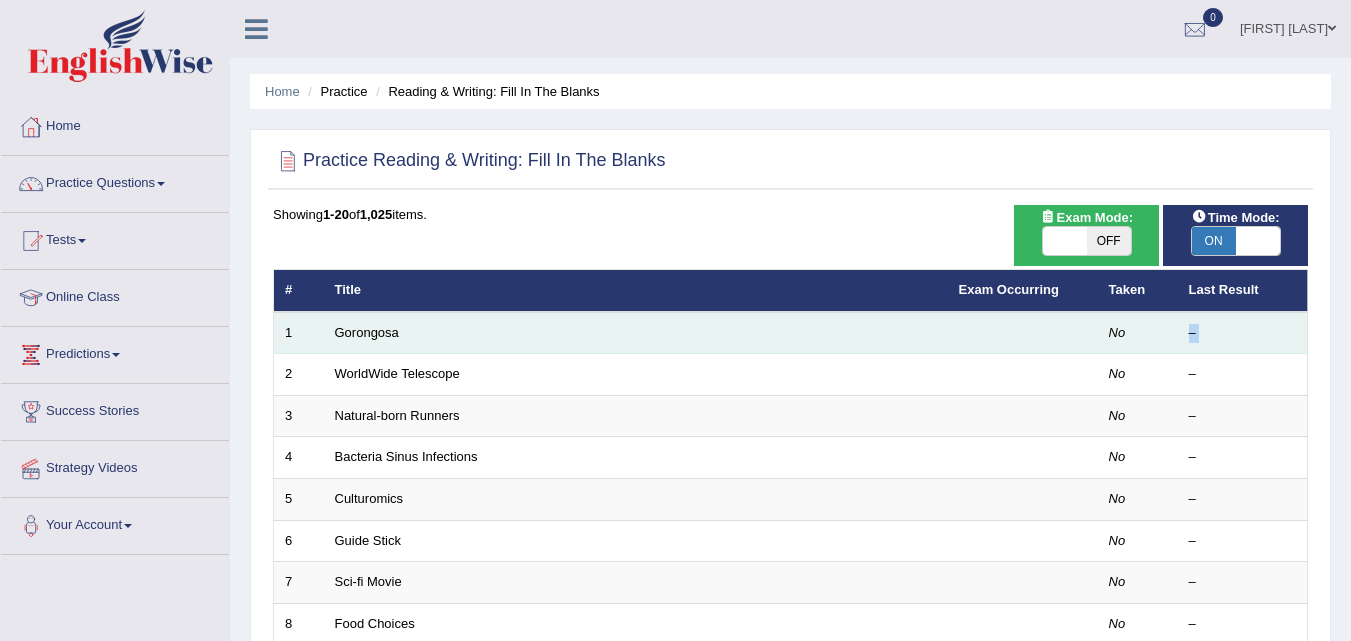 click on "–" at bounding box center (1243, 333) 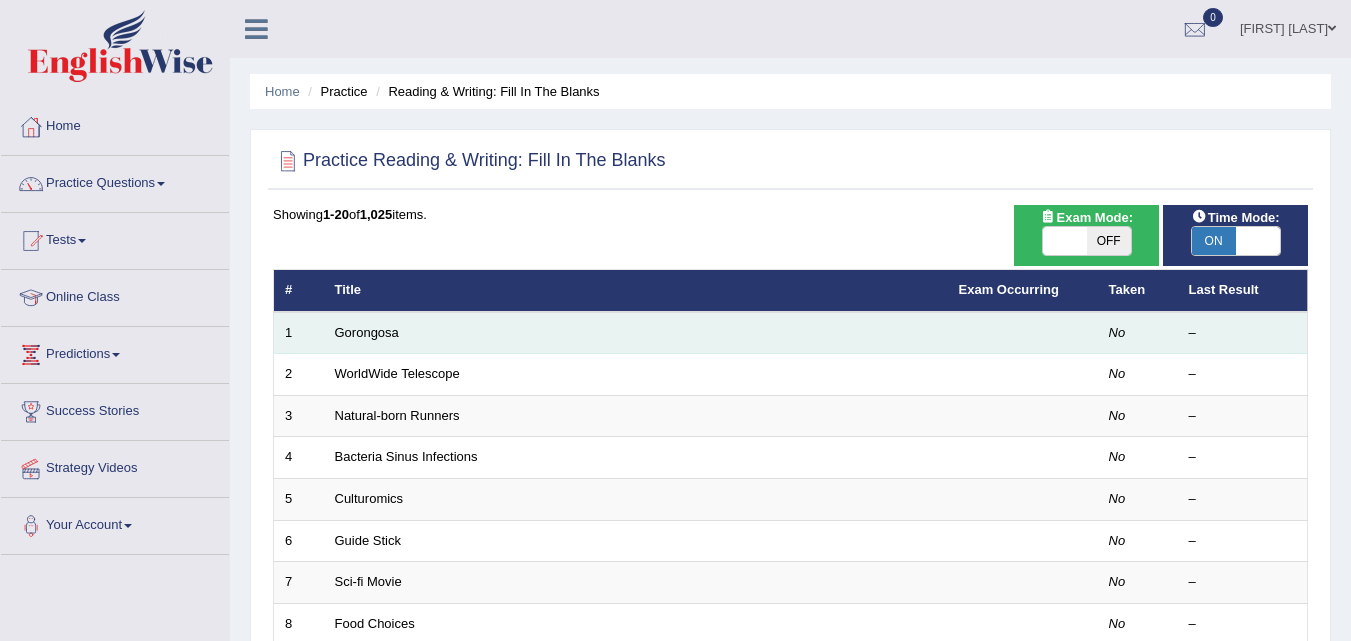 click at bounding box center [1023, 333] 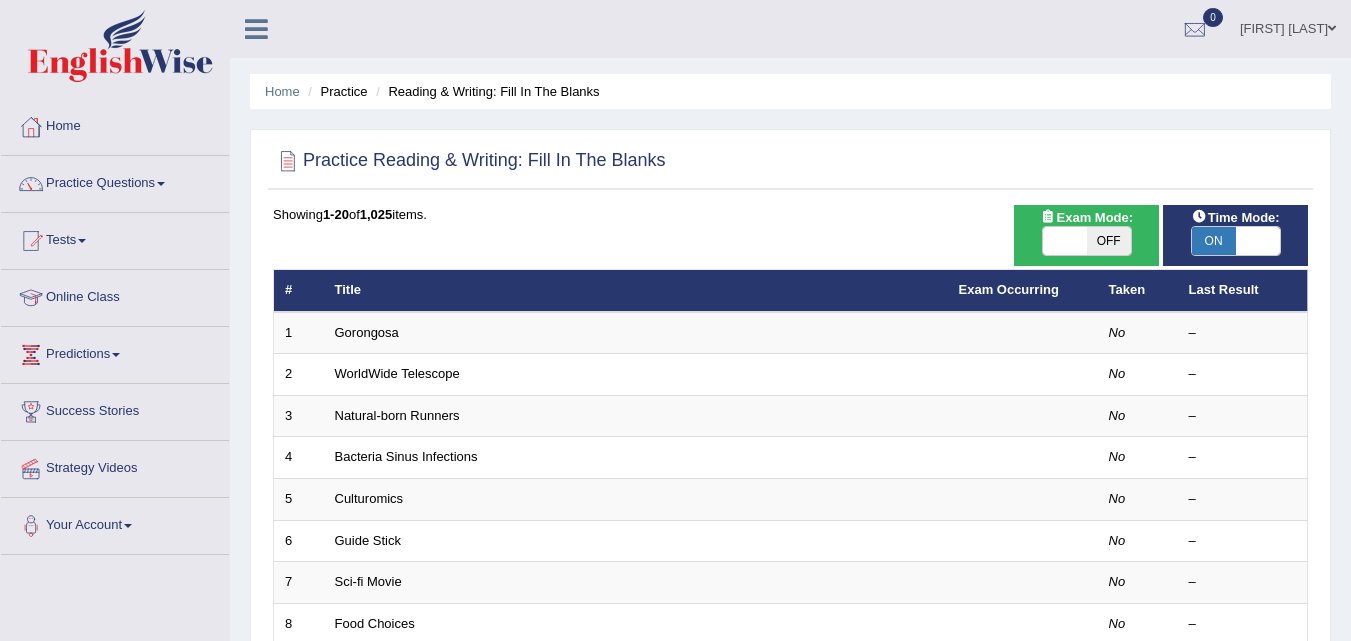 drag, startPoint x: 1083, startPoint y: 334, endPoint x: 1072, endPoint y: 301, distance: 34.785053 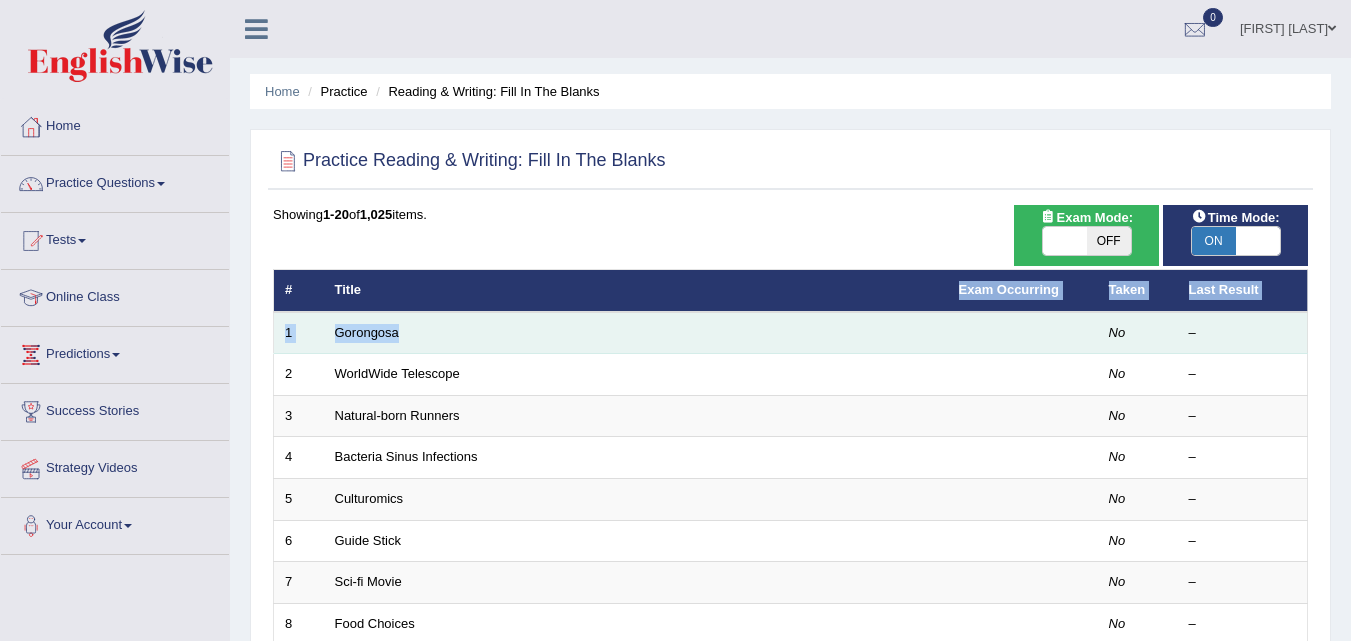 click at bounding box center [1023, 333] 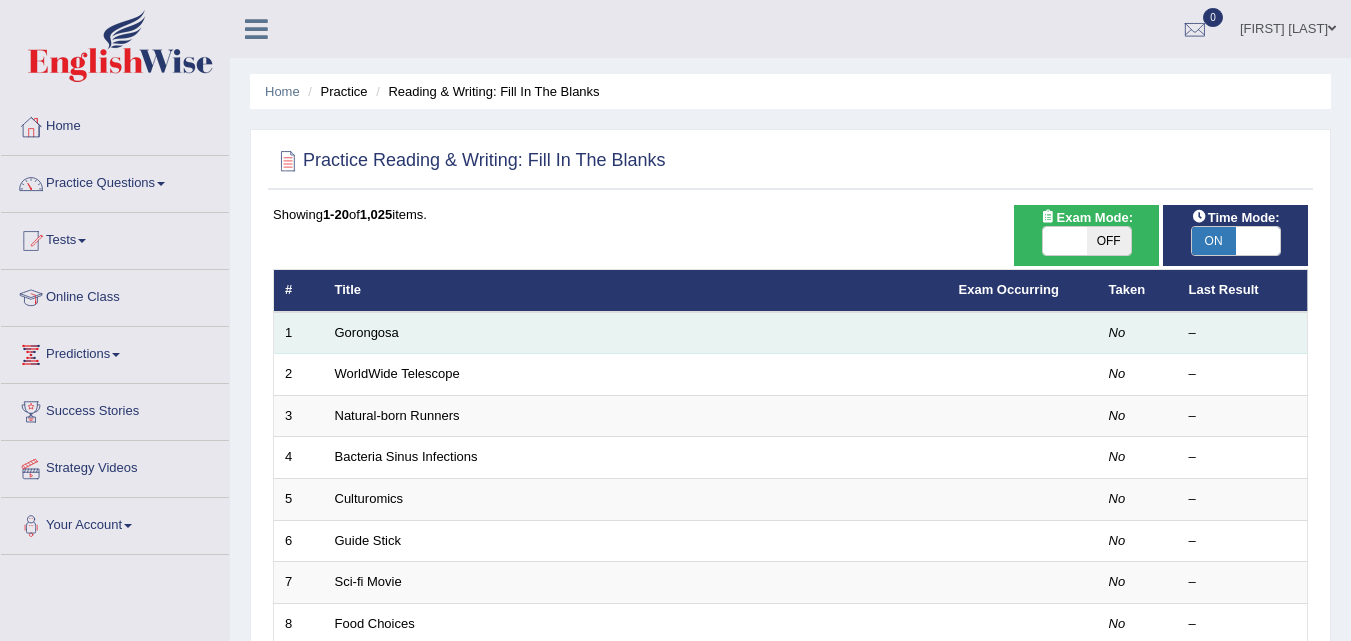 click at bounding box center (1023, 333) 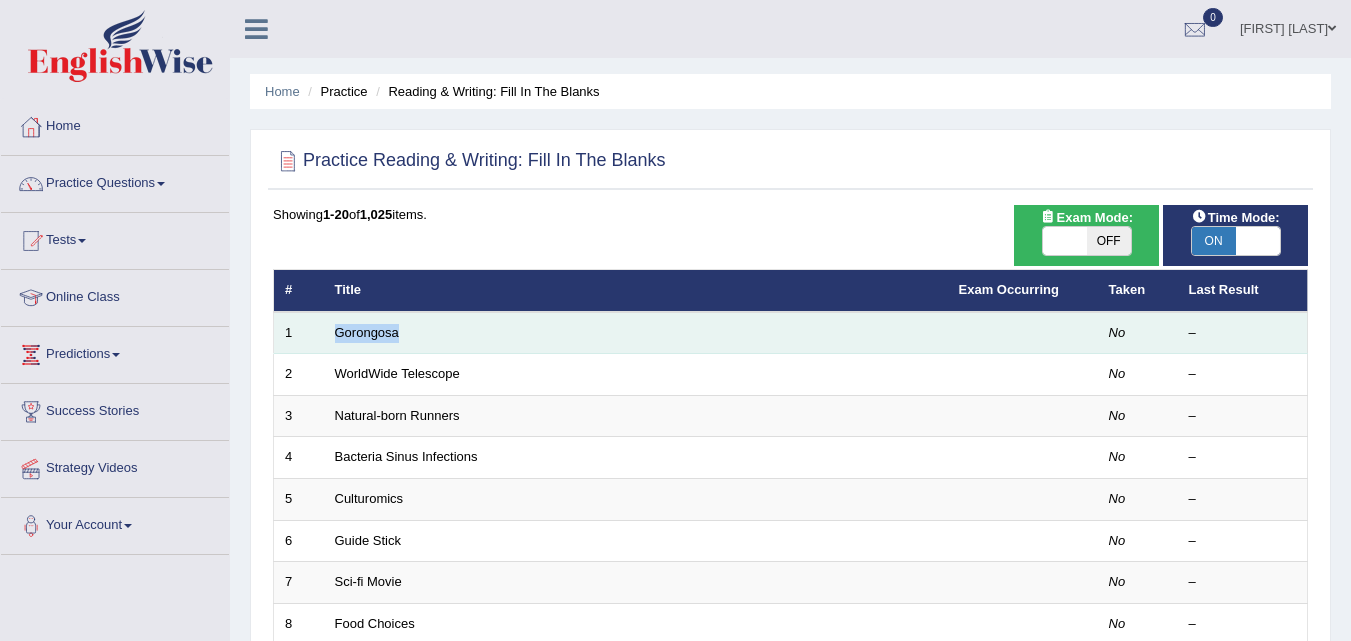 click on "Gorongosa" at bounding box center [636, 333] 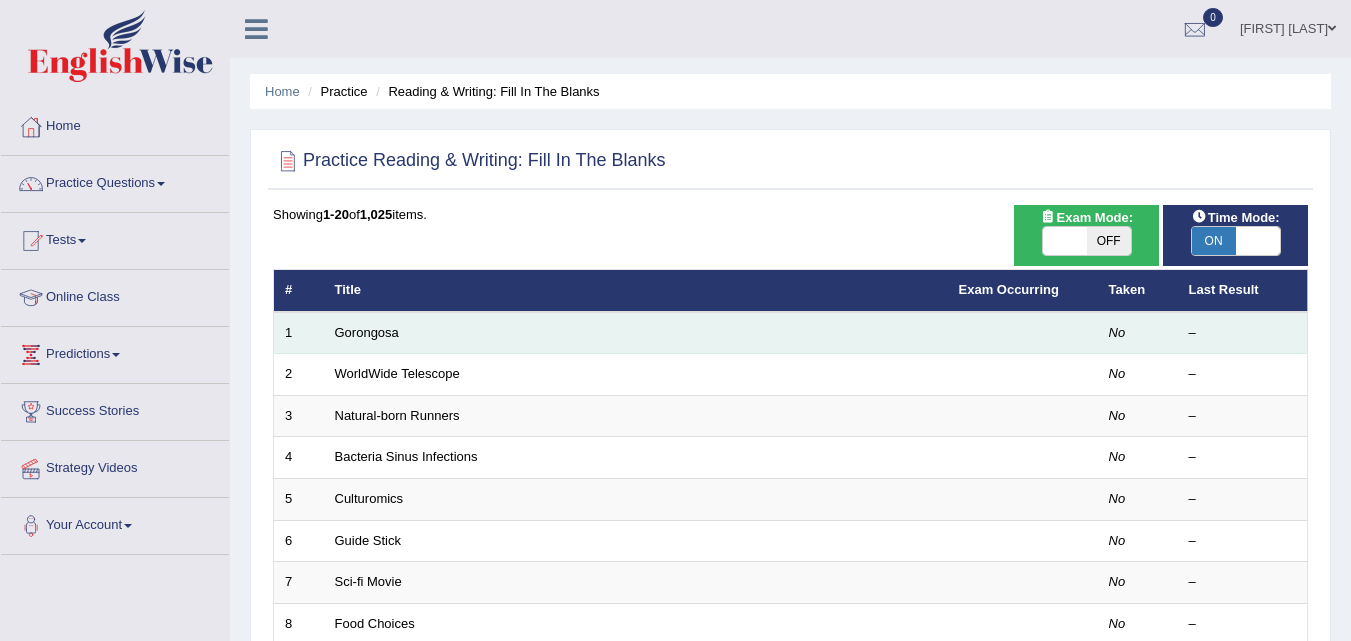 click on "Gorongosa" at bounding box center [636, 333] 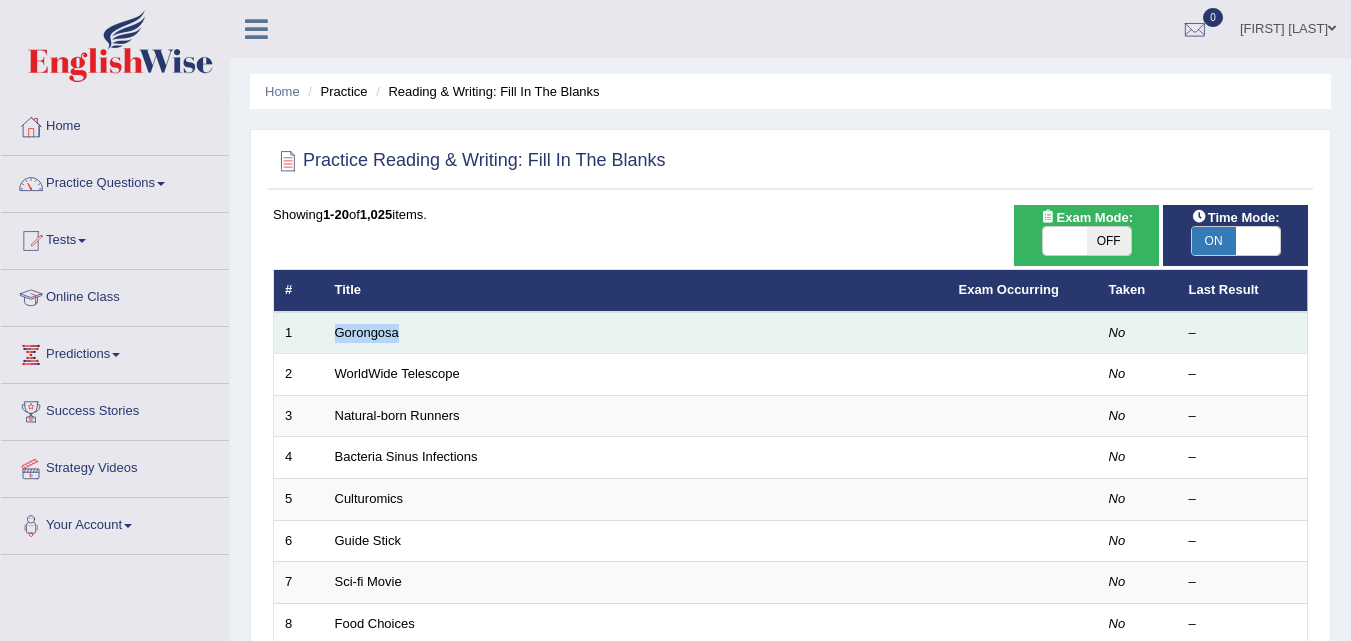 click on "Gorongosa" at bounding box center (636, 333) 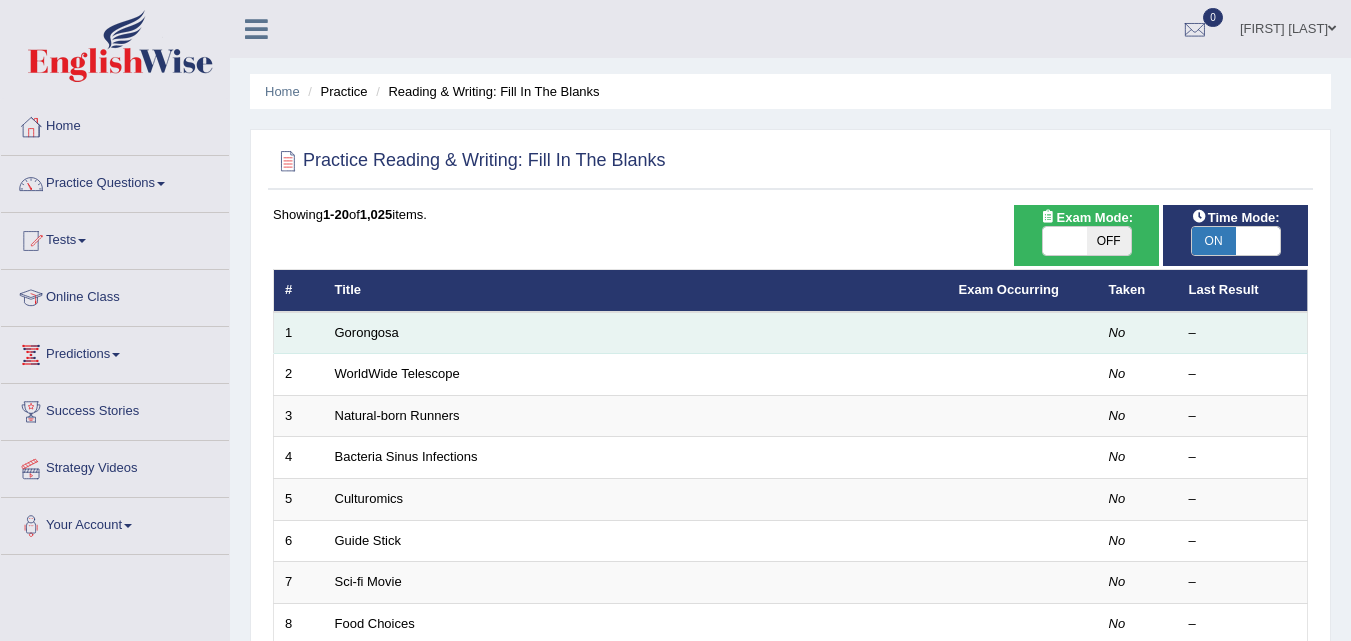 click on "Gorongosa" at bounding box center (636, 333) 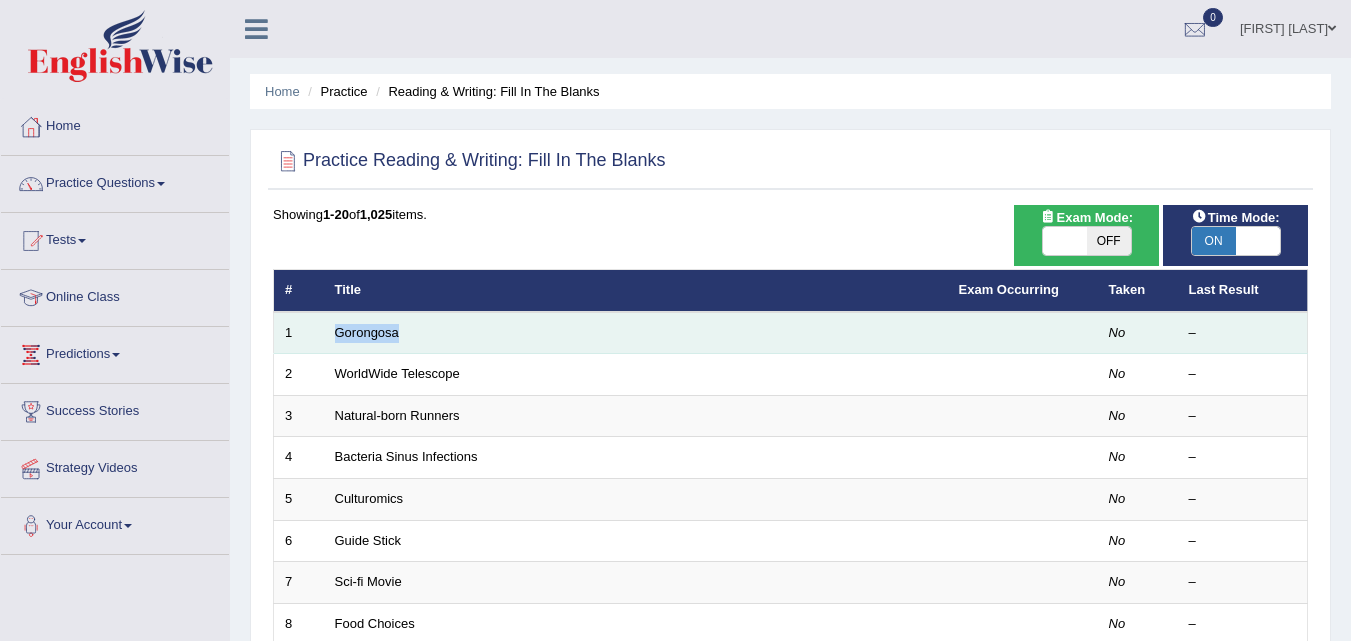click on "Gorongosa" at bounding box center [636, 333] 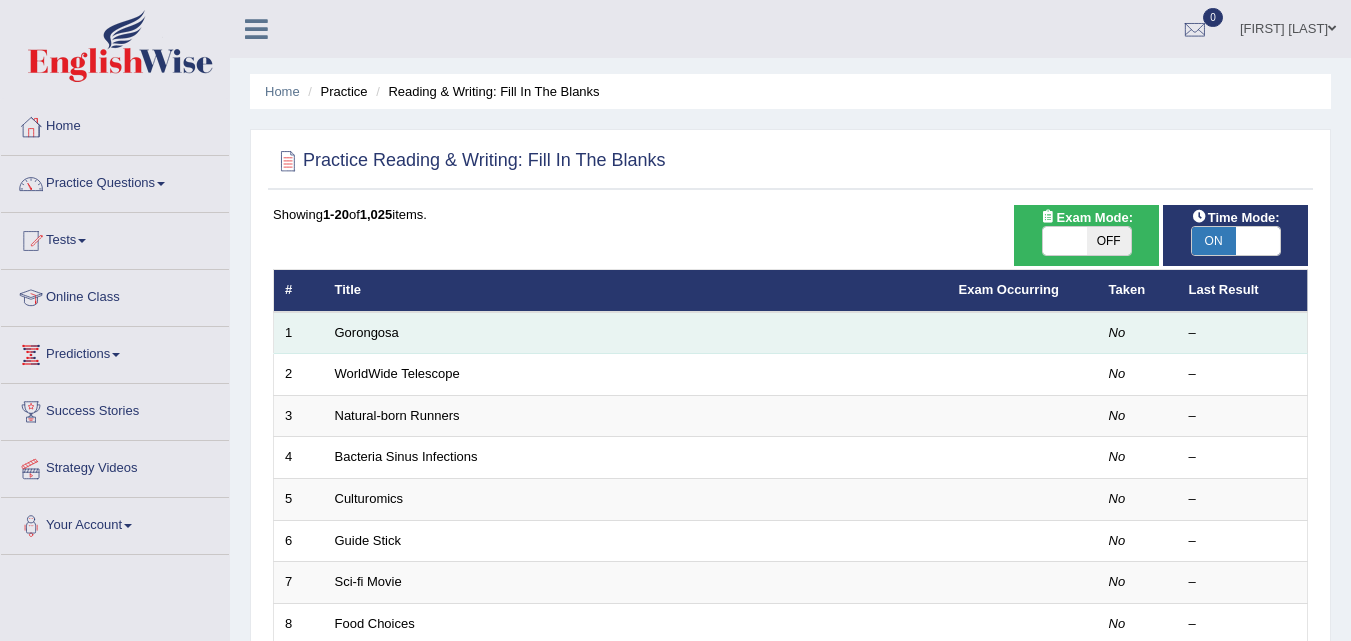 click on "Gorongosa" at bounding box center (636, 333) 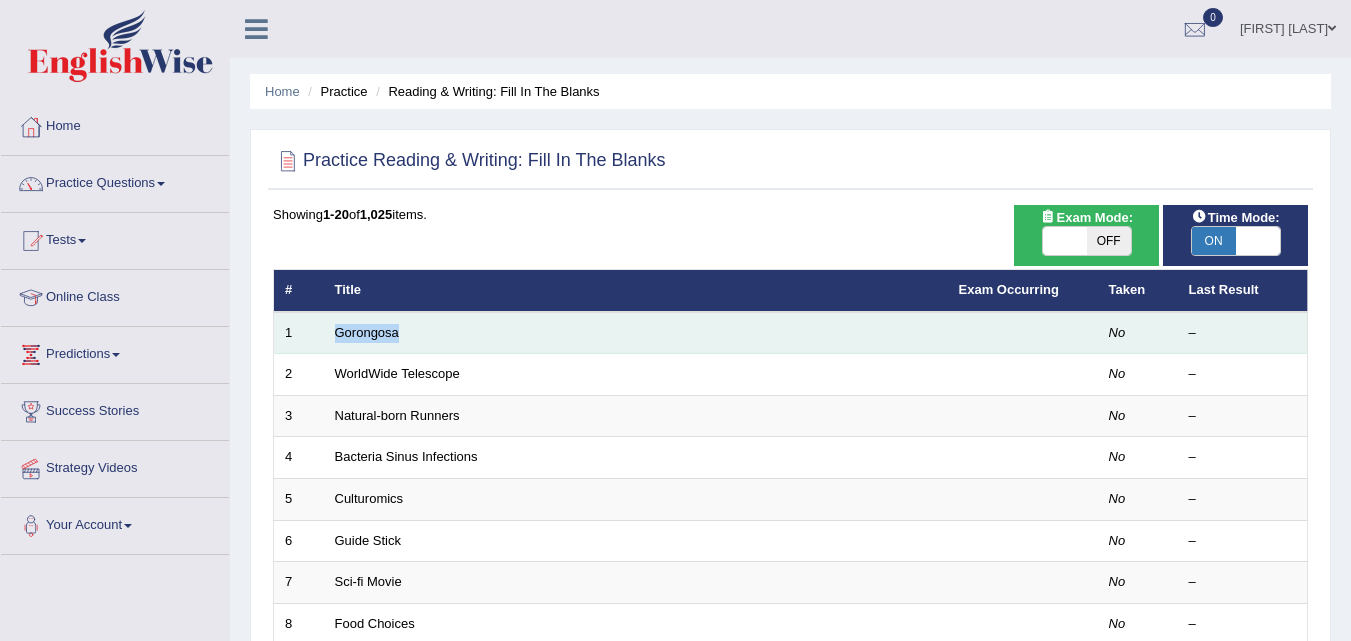 click on "Gorongosa" at bounding box center [636, 333] 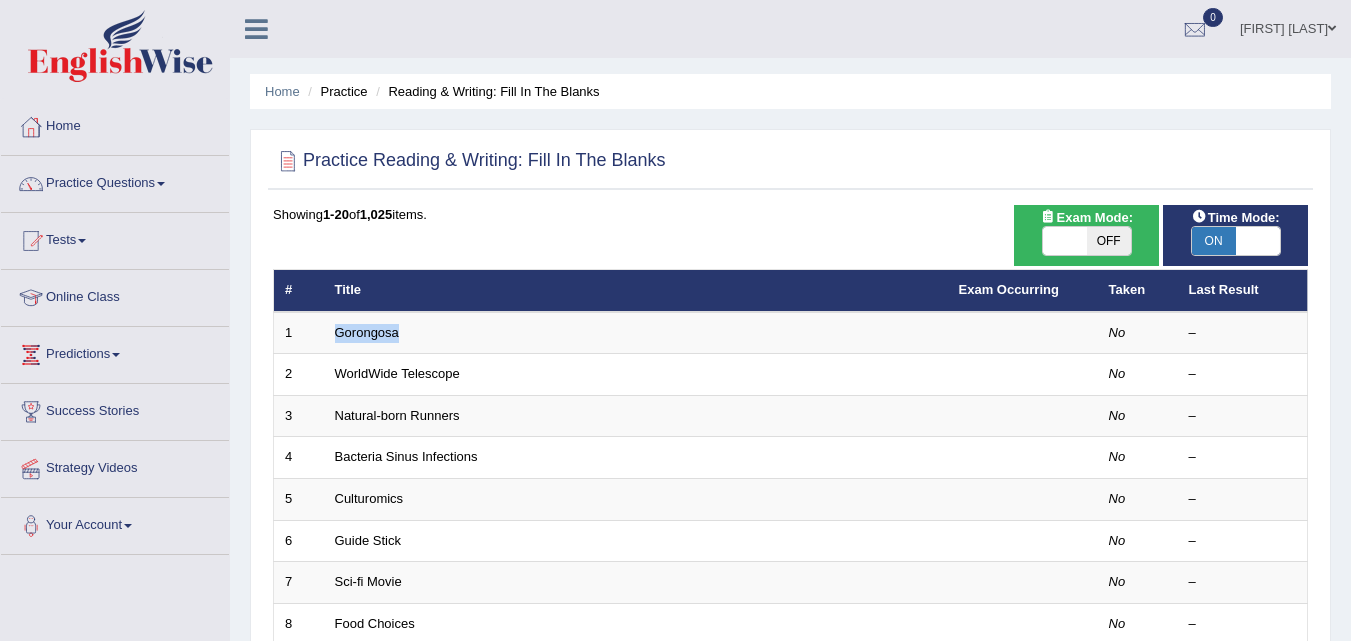 click on "OFF" at bounding box center [1109, 241] 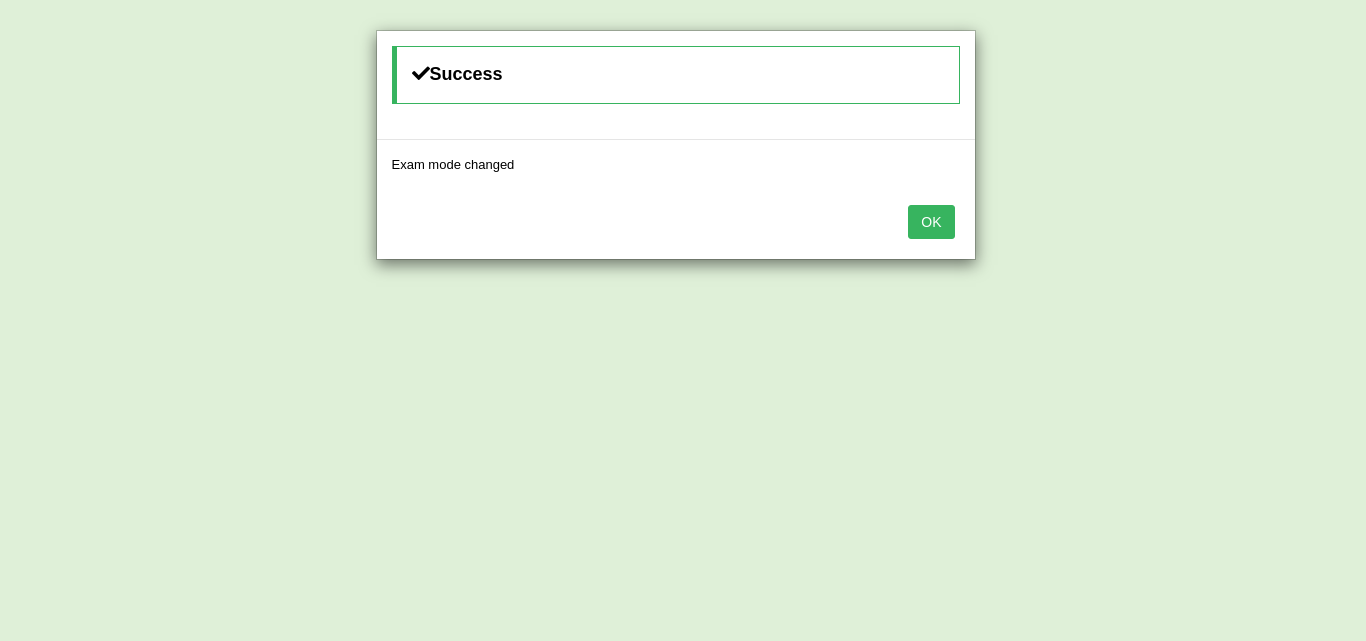 click on "OK" at bounding box center [931, 222] 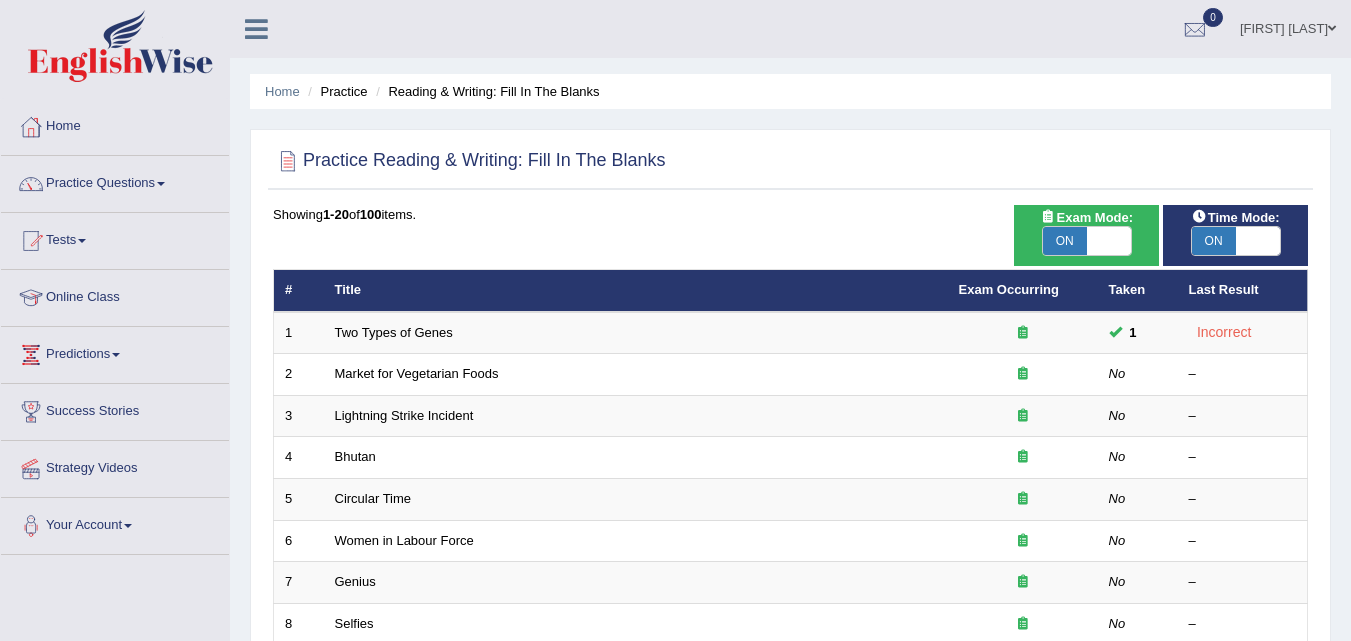 scroll, scrollTop: 0, scrollLeft: 0, axis: both 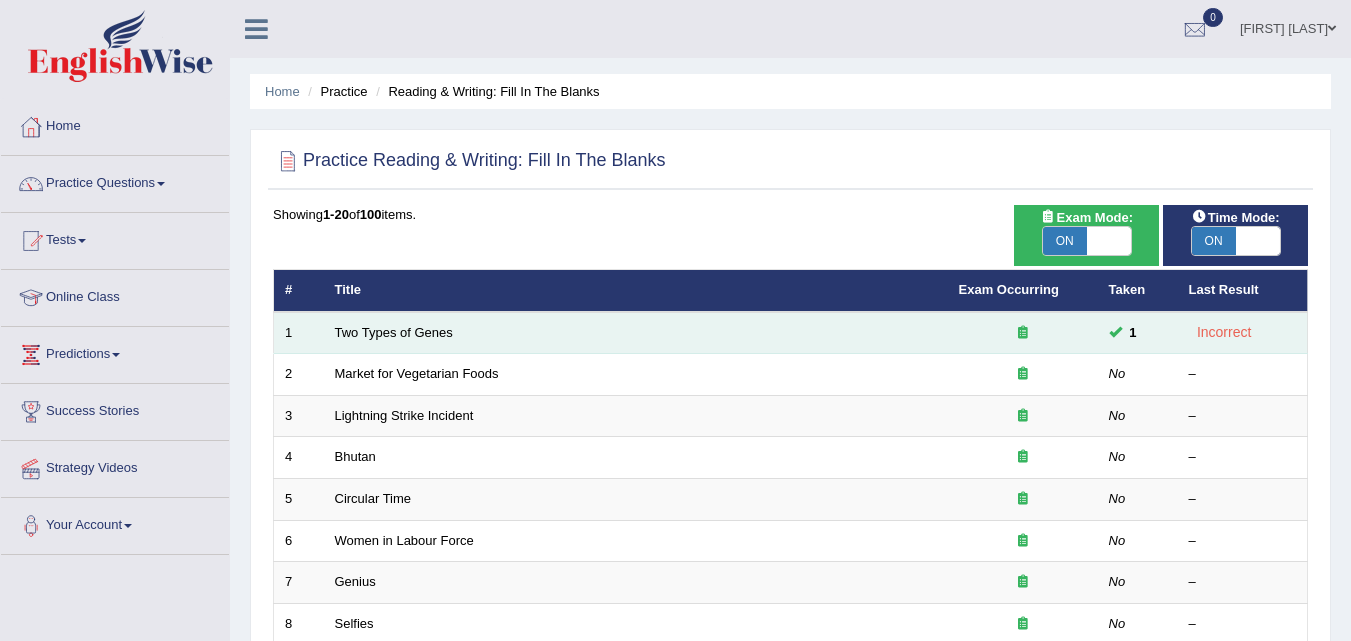 click on "Two Types of Genes" at bounding box center [636, 333] 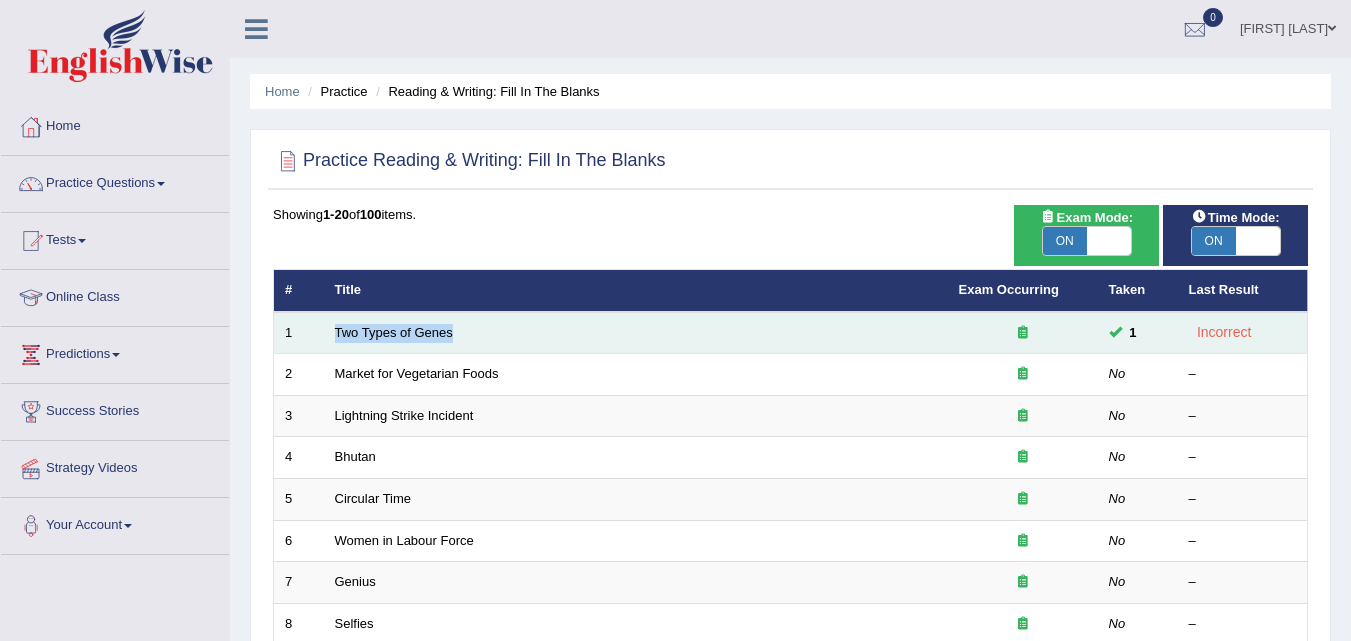 click on "Two Types of Genes" at bounding box center [636, 333] 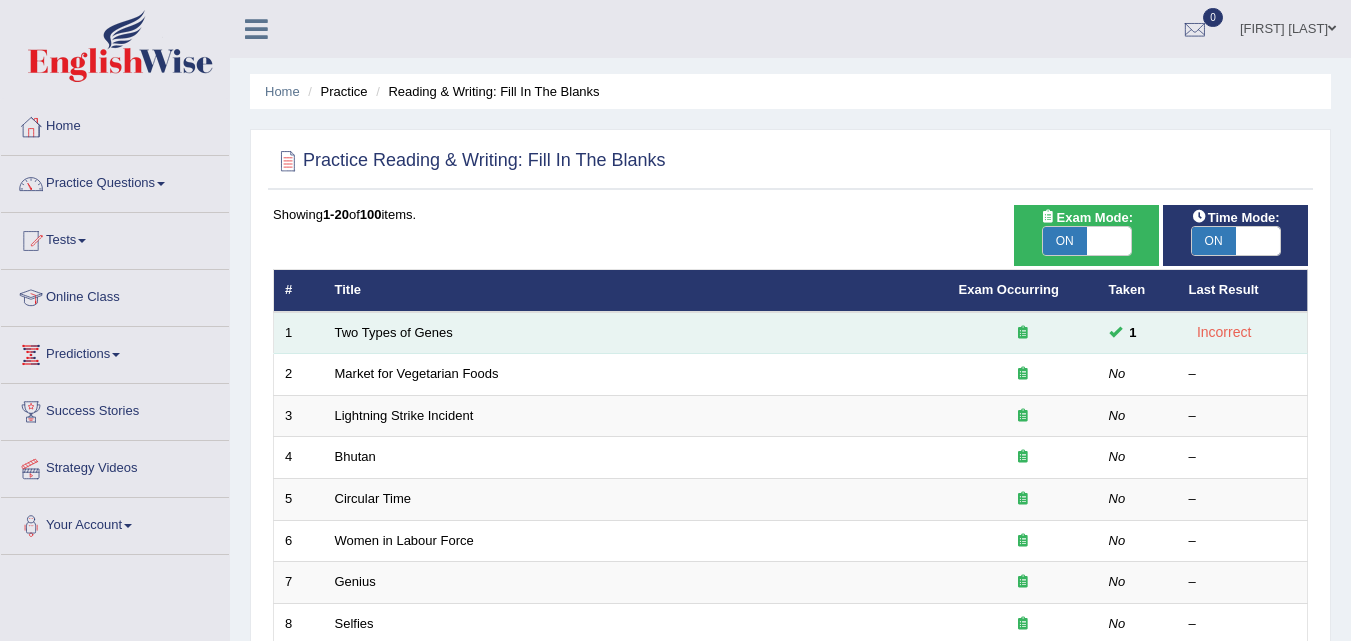 click at bounding box center (1023, 332) 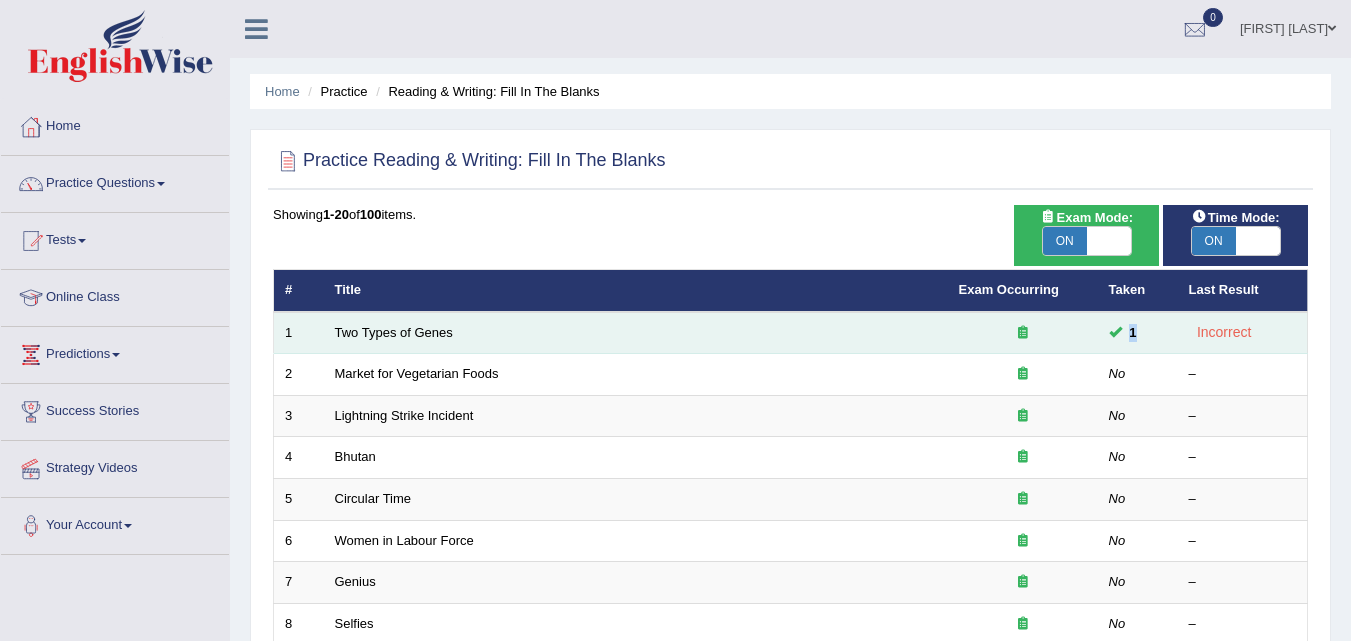 click at bounding box center [1115, 331] 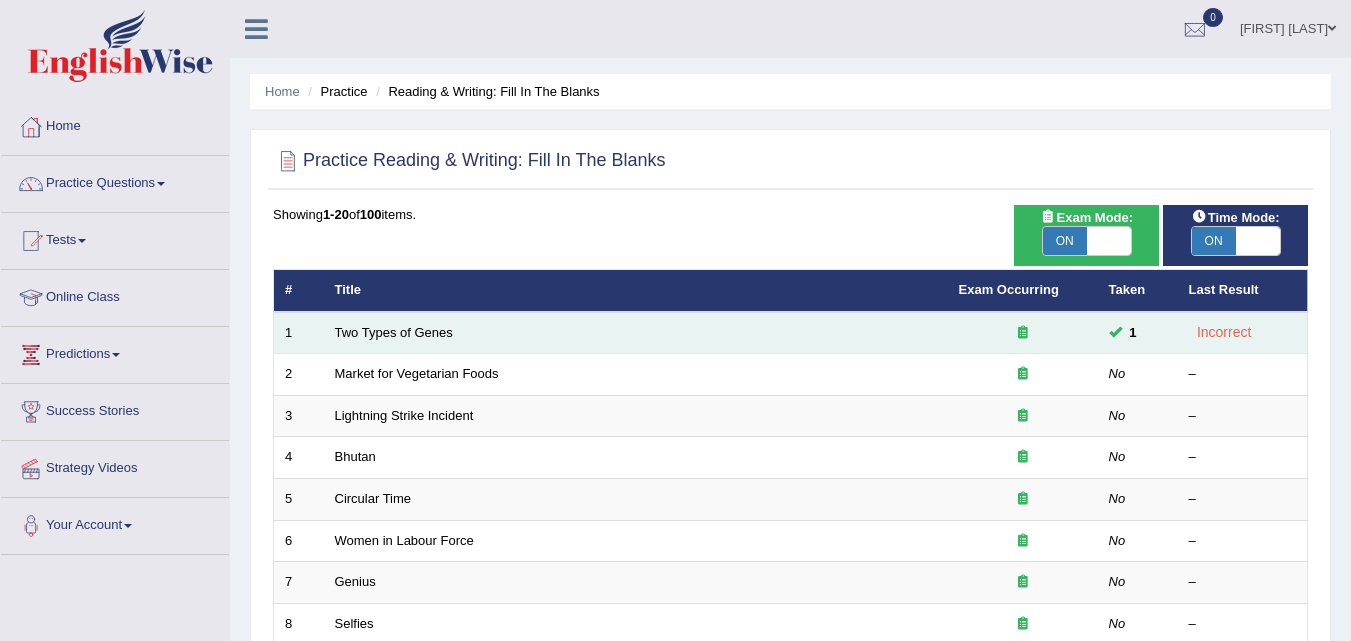 click on "1" at bounding box center [299, 333] 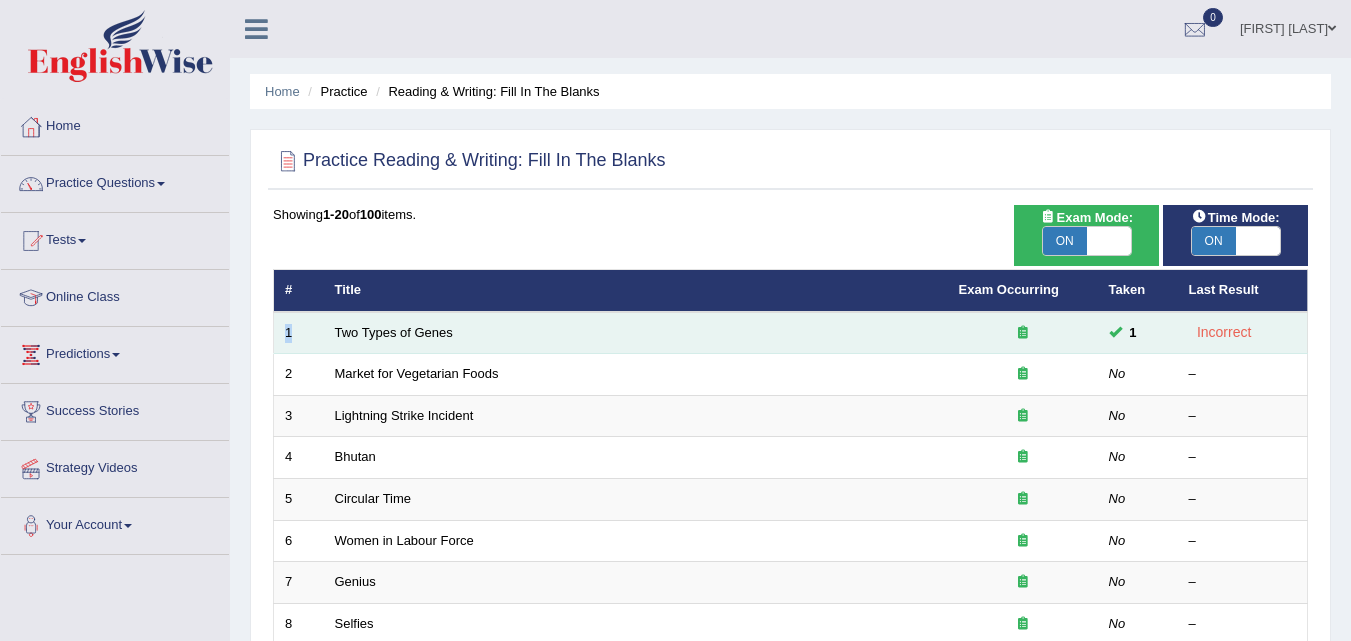 click on "1" at bounding box center (299, 333) 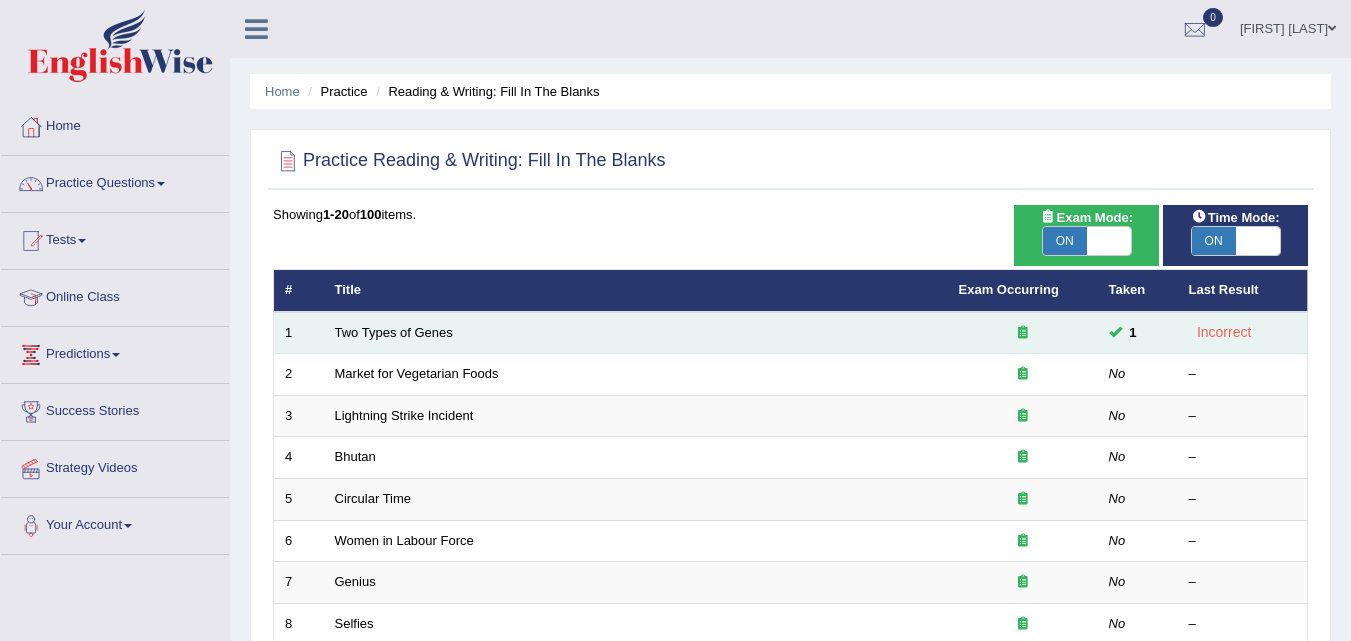 click on "1" at bounding box center [299, 333] 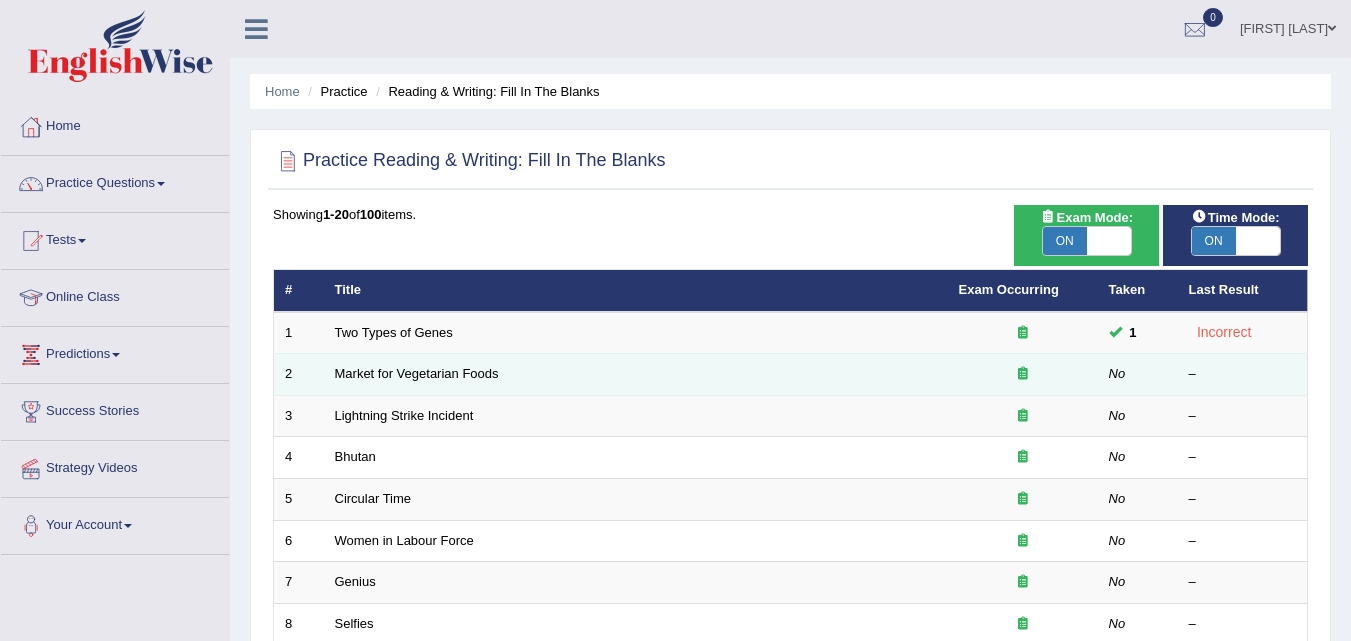 drag, startPoint x: 299, startPoint y: 347, endPoint x: 294, endPoint y: 365, distance: 18.681541 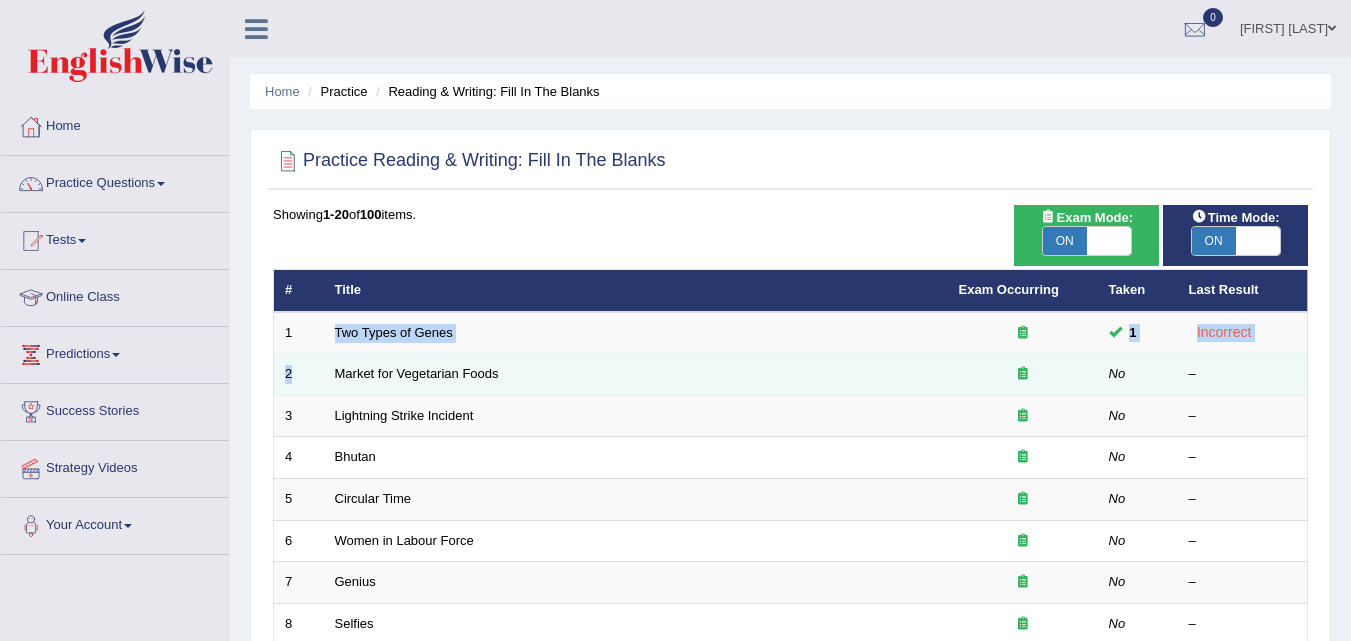 click on "2" at bounding box center (299, 375) 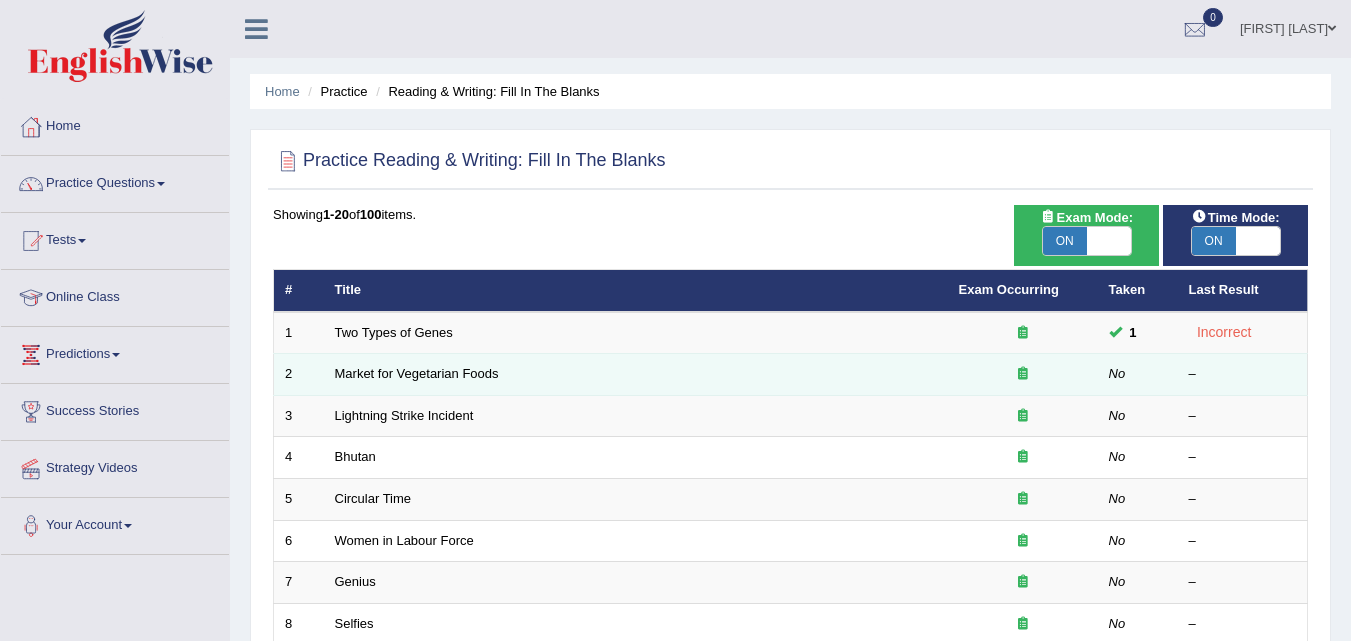 click on "2" at bounding box center [299, 375] 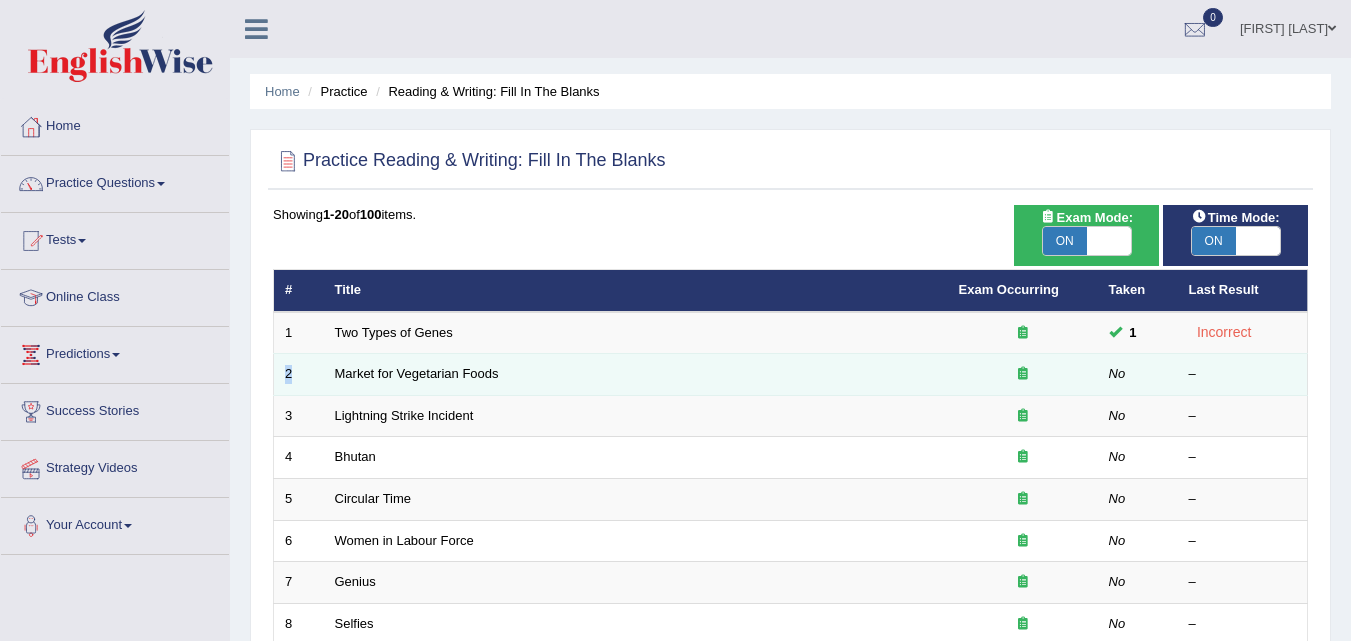 click on "2" at bounding box center [299, 375] 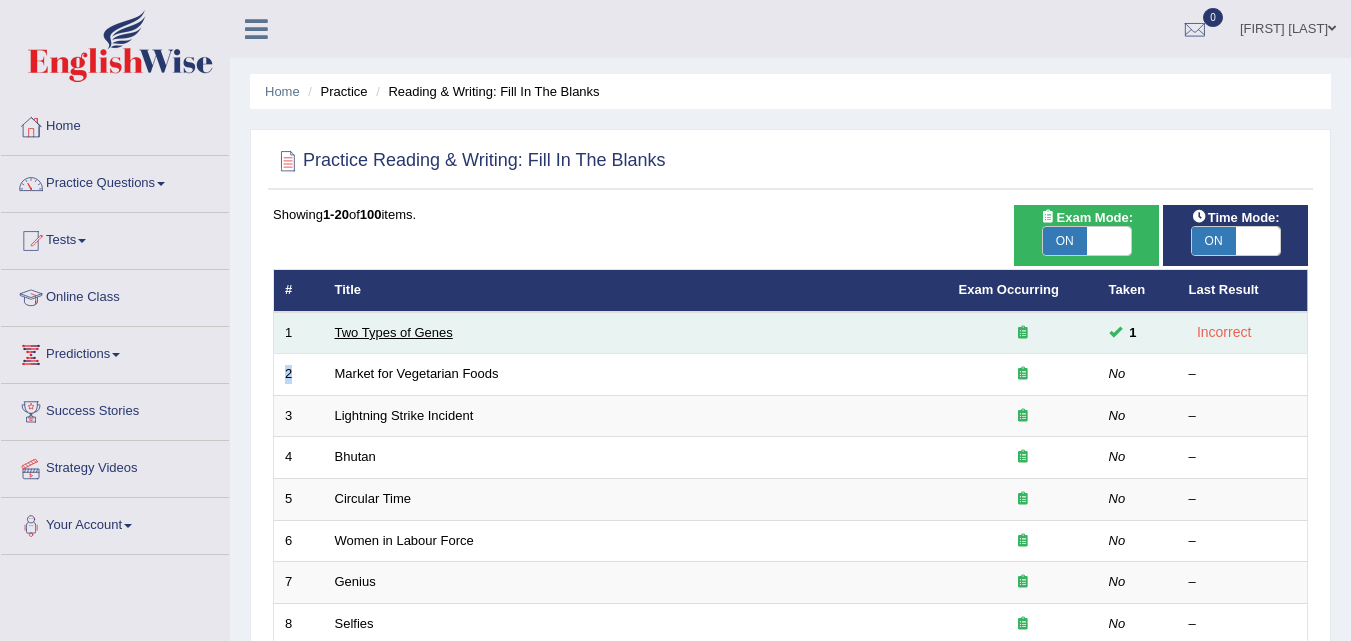 click on "Two Types of Genes" at bounding box center (394, 332) 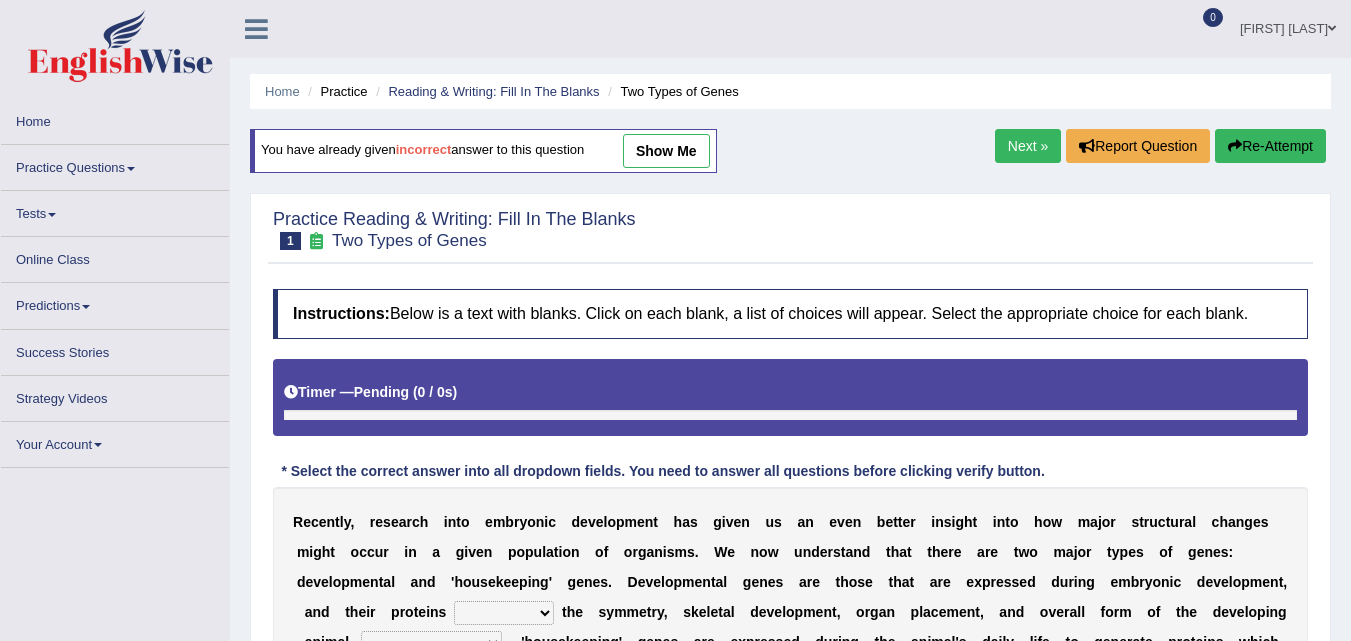 scroll, scrollTop: 0, scrollLeft: 0, axis: both 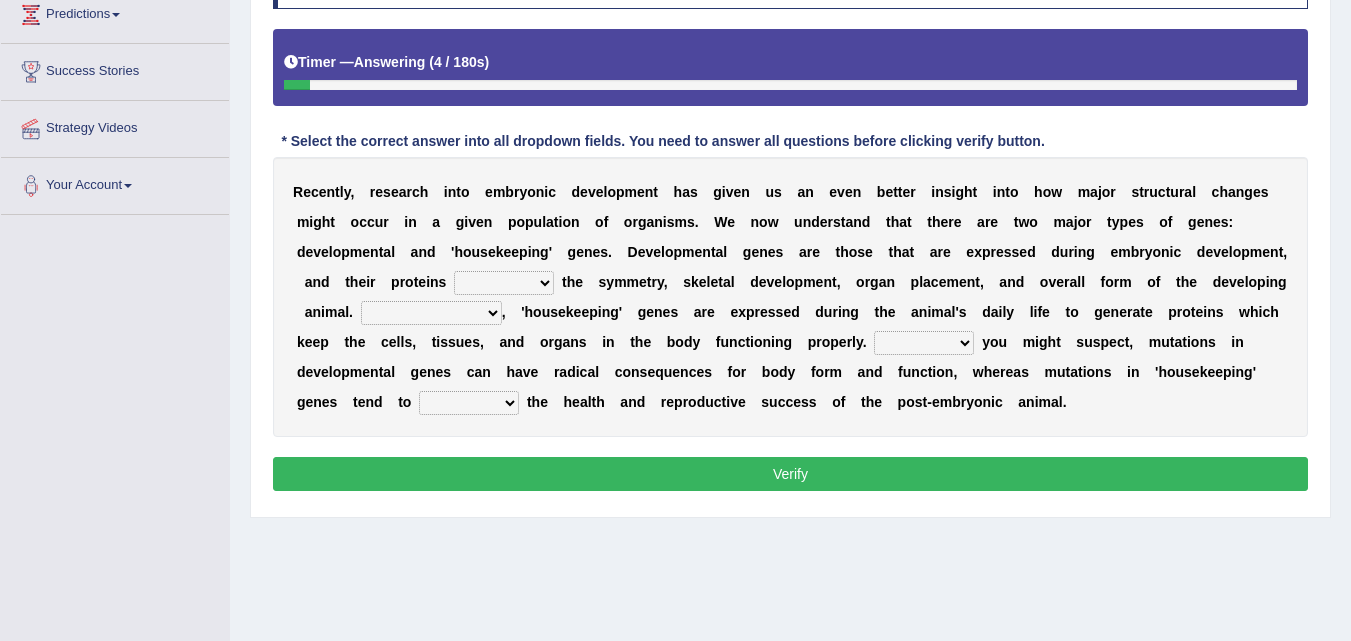 drag, startPoint x: 1359, startPoint y: 108, endPoint x: 1359, endPoint y: 304, distance: 196 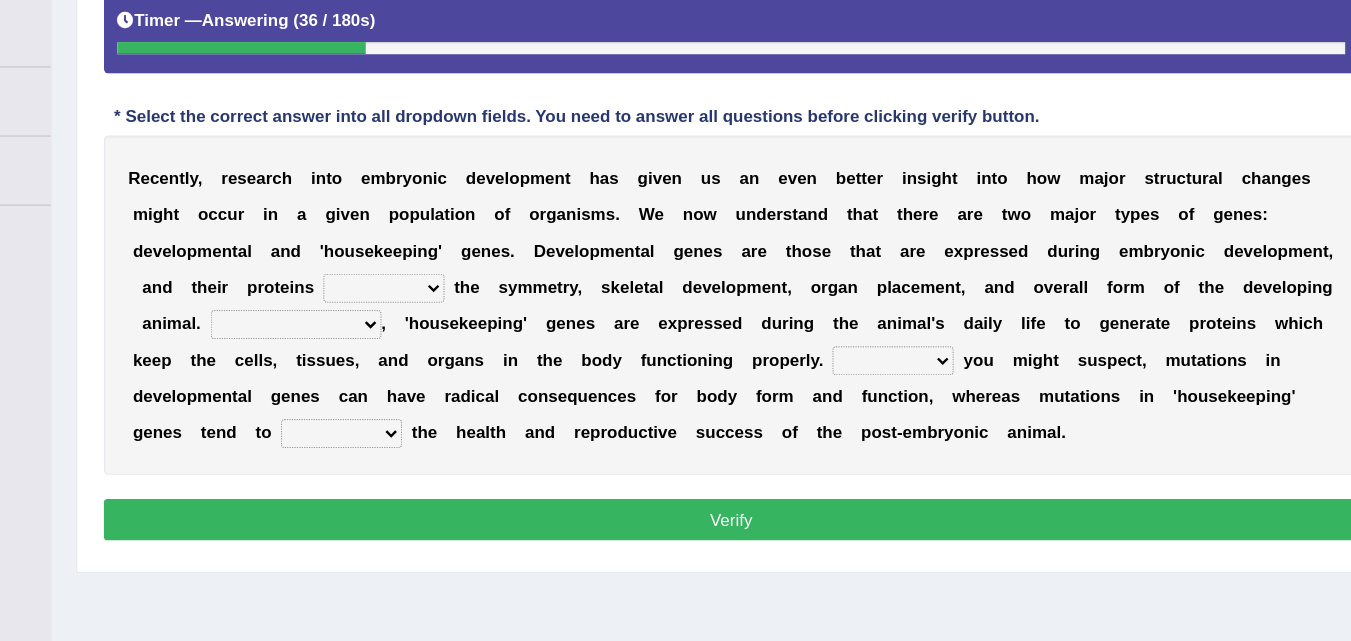 click on "push control hold elevate" at bounding box center [504, 283] 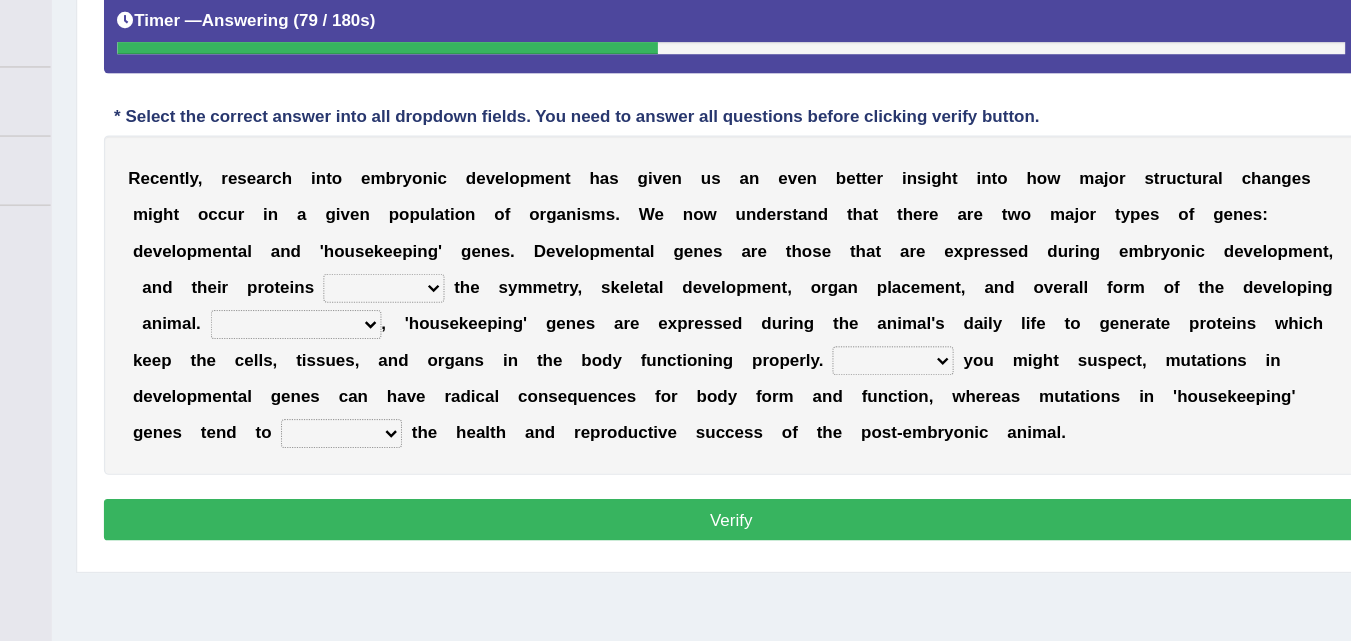 click on "Instructions:  Below is a text with blanks. Click on each blank, a list of choices will appear. Select the appropriate choice for each blank.
Timer —  Answering   ( 79 / 180s ) Skip * Select the correct answer into all dropdown fields. You need to answer all questions before clicking verify button. R e c e n t l y ,       r e s e a r c h       i n t o       e m b r y o n i c       d e v e l o p m e n t       h a s       g i v e n       u s       a n       e v e n       b e t t e r       i n s i g h t       i n t o       h o w       m a j o r       s t r u c t u r a l       c h a n g e s       m i g h t       o c c u r       i n       a       g i v e n       p o p u l a t i o n       o f       o r g a n i s m s .       W e       n o w       u n d e r s t a n d       t h a t       t h e r e       a r e       t w o       m a j o r       t y p e s       o f       g e n e s :       d e v e l o p m e n t a l       a n d    '" at bounding box center [790, 228] 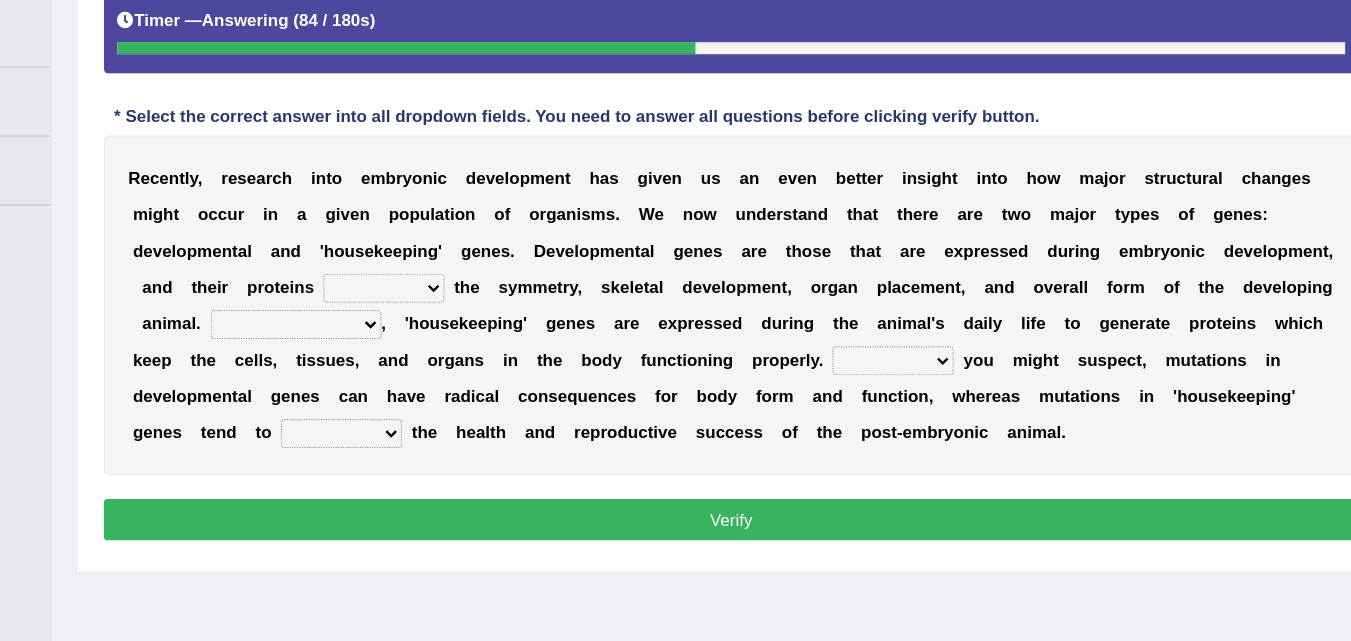 click on "Correspondingly Inclusively Conversely In contrast" at bounding box center [431, 313] 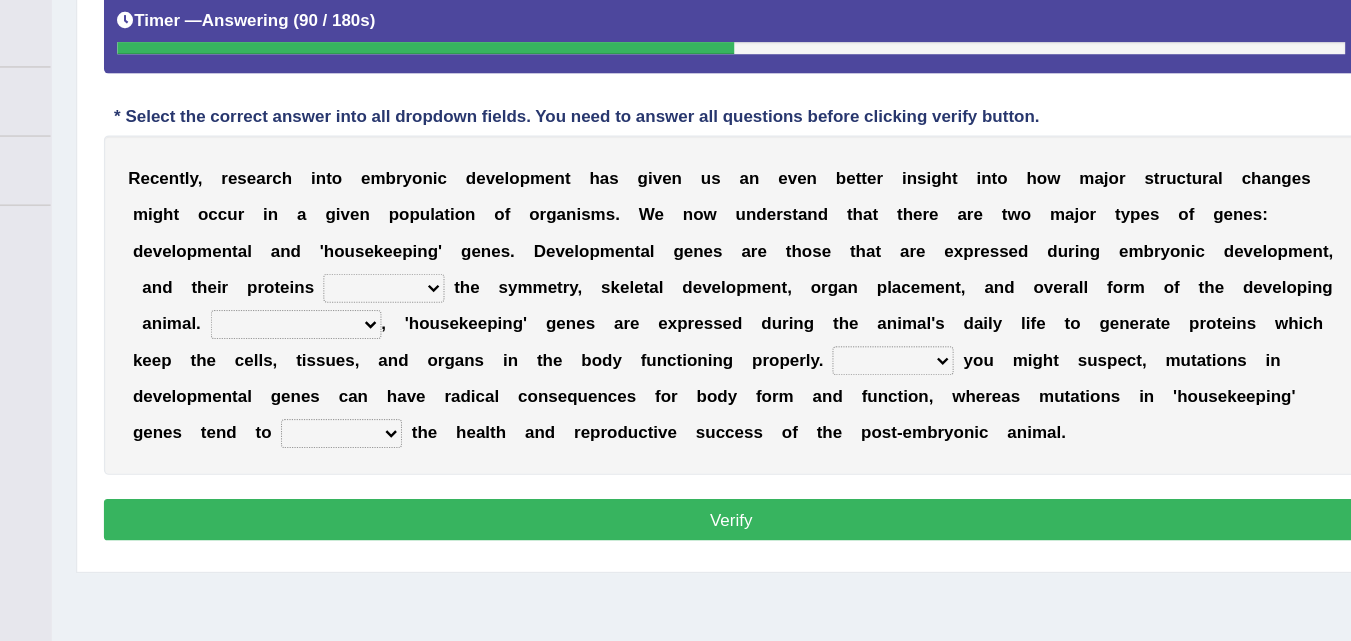 select on "In contrast" 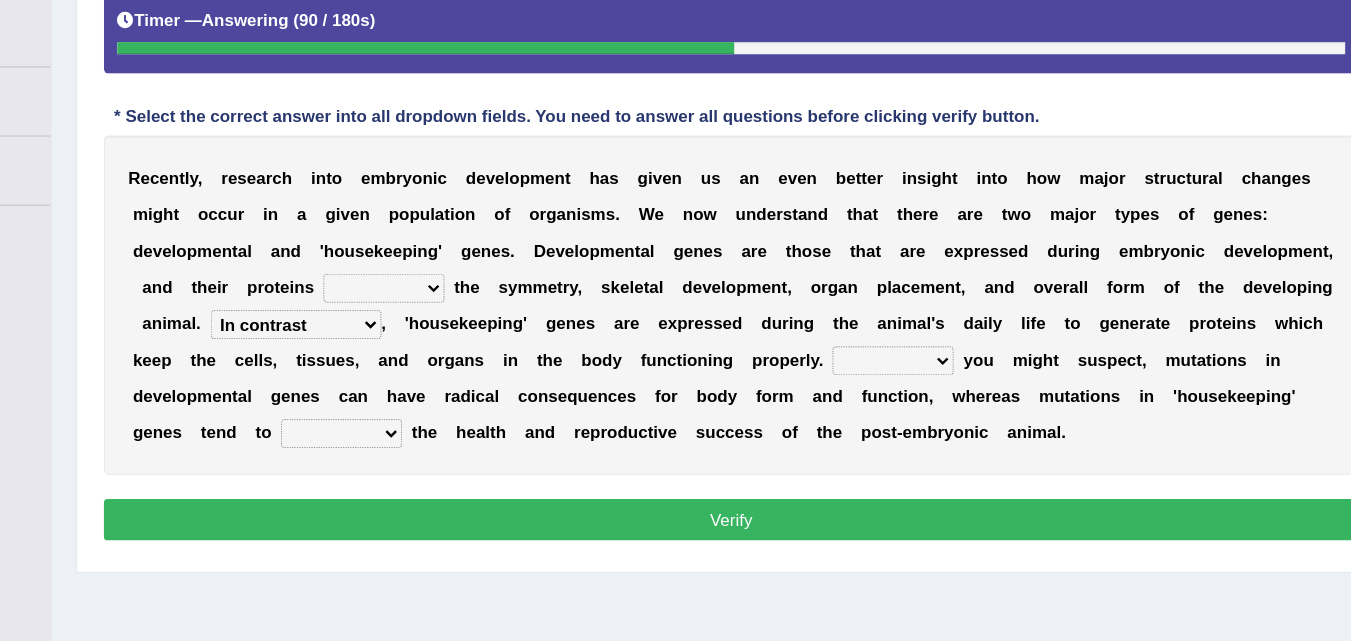 click on "Correspondingly Inclusively Conversely In contrast" at bounding box center [431, 313] 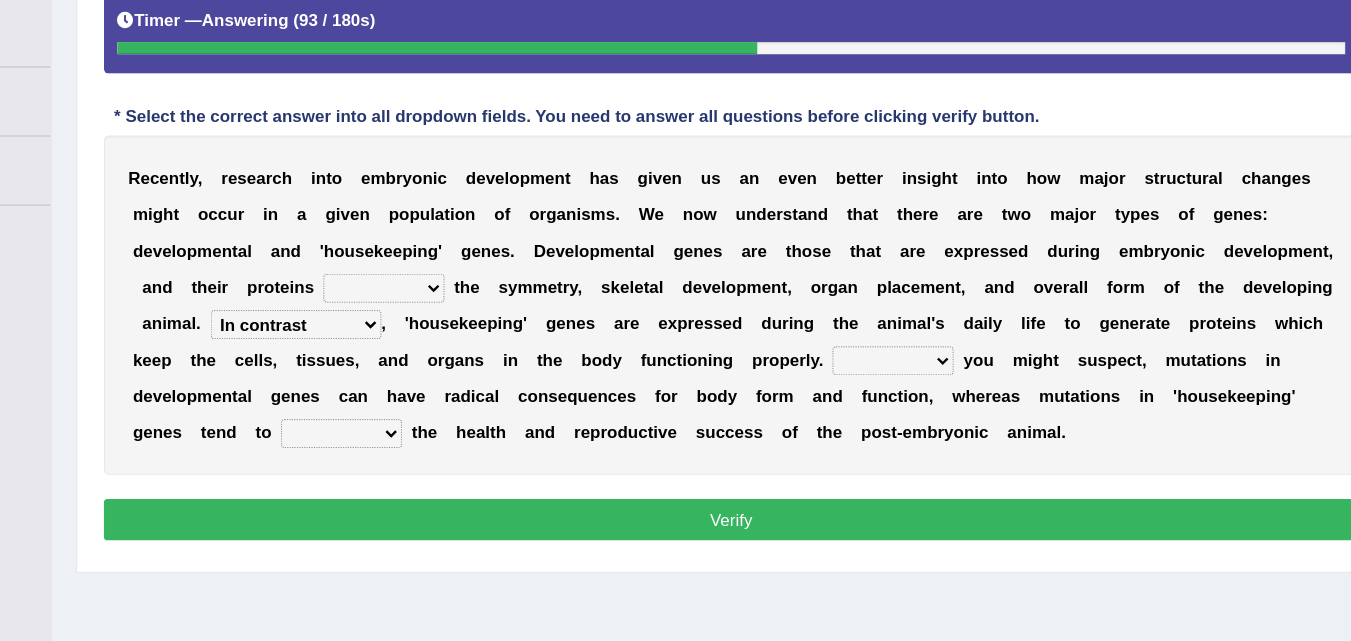click on "For As With Within" at bounding box center [924, 343] 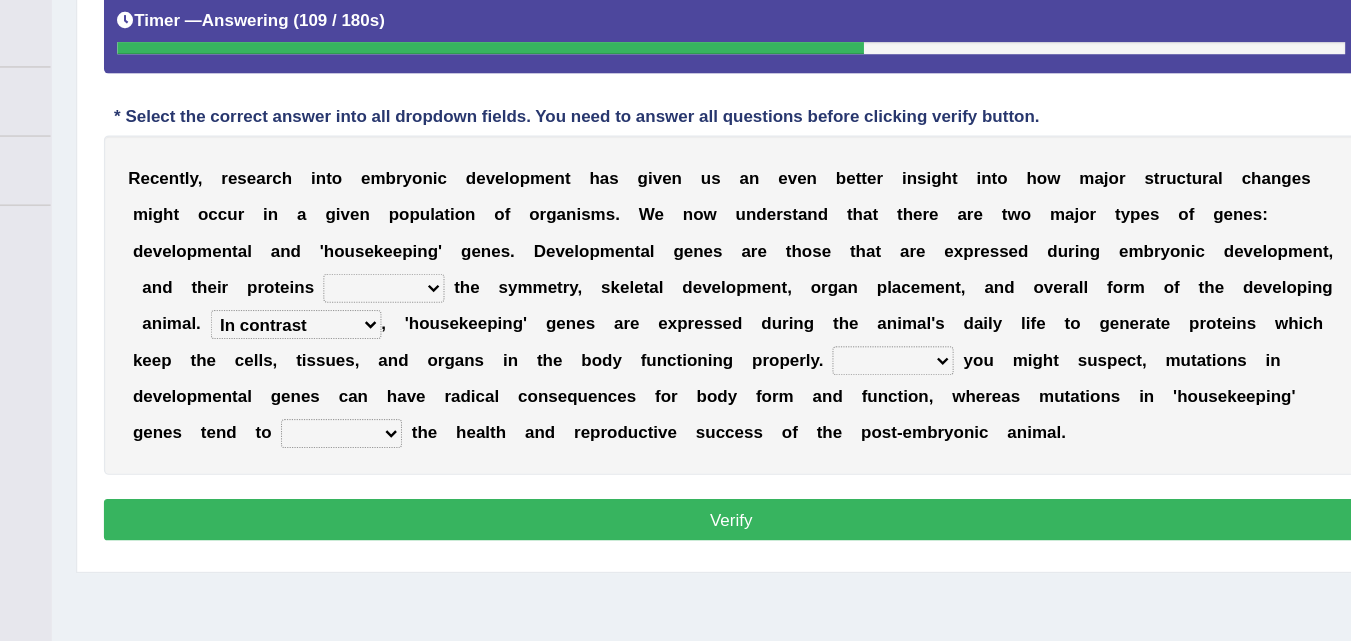 select on "As" 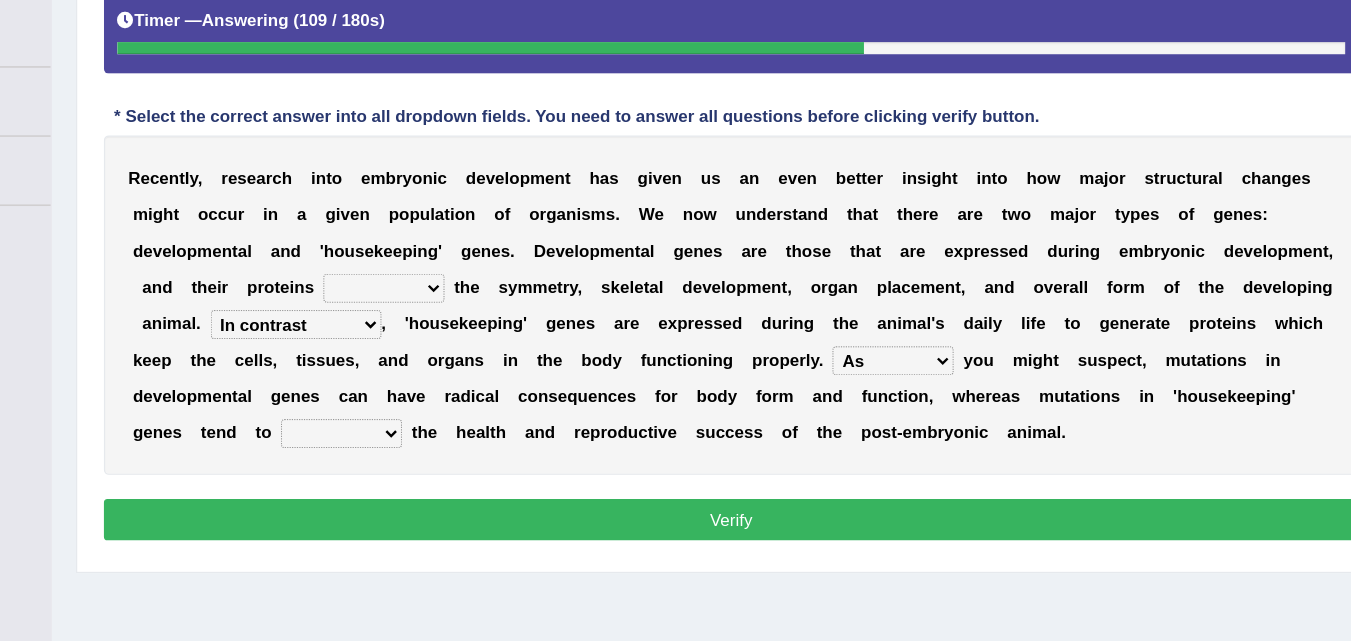 click on "For As With Within" at bounding box center [924, 343] 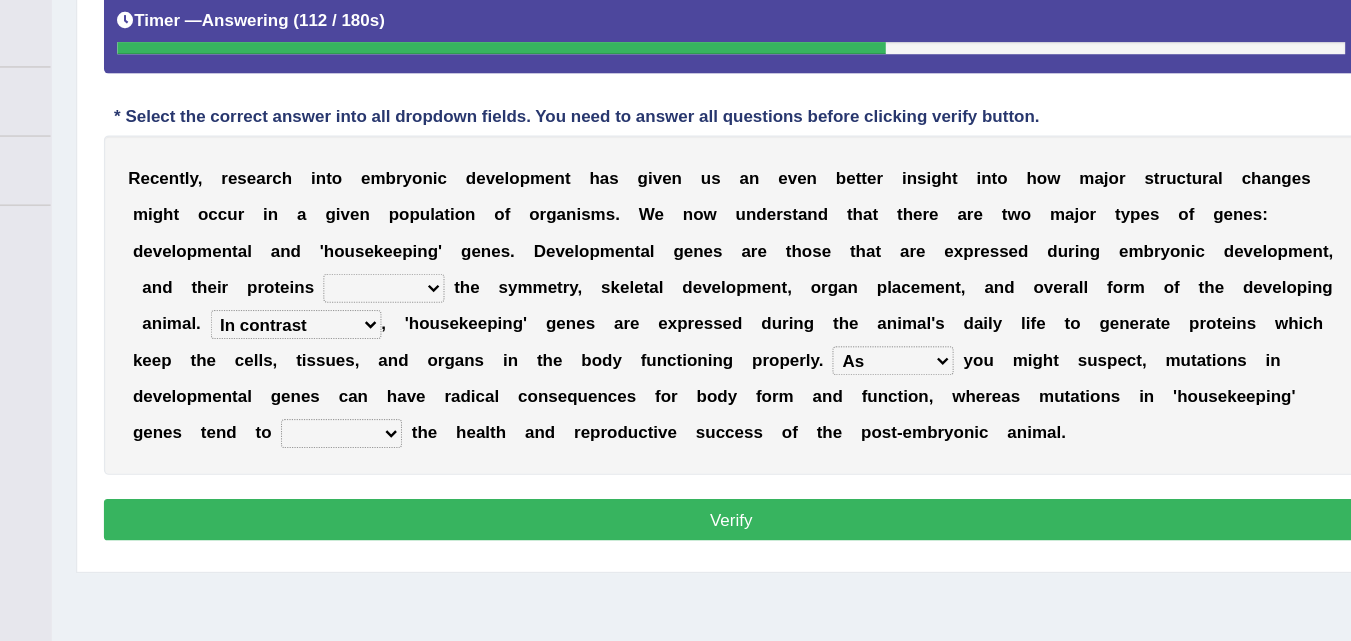 click on "affect effect interrupt defect" at bounding box center (469, 403) 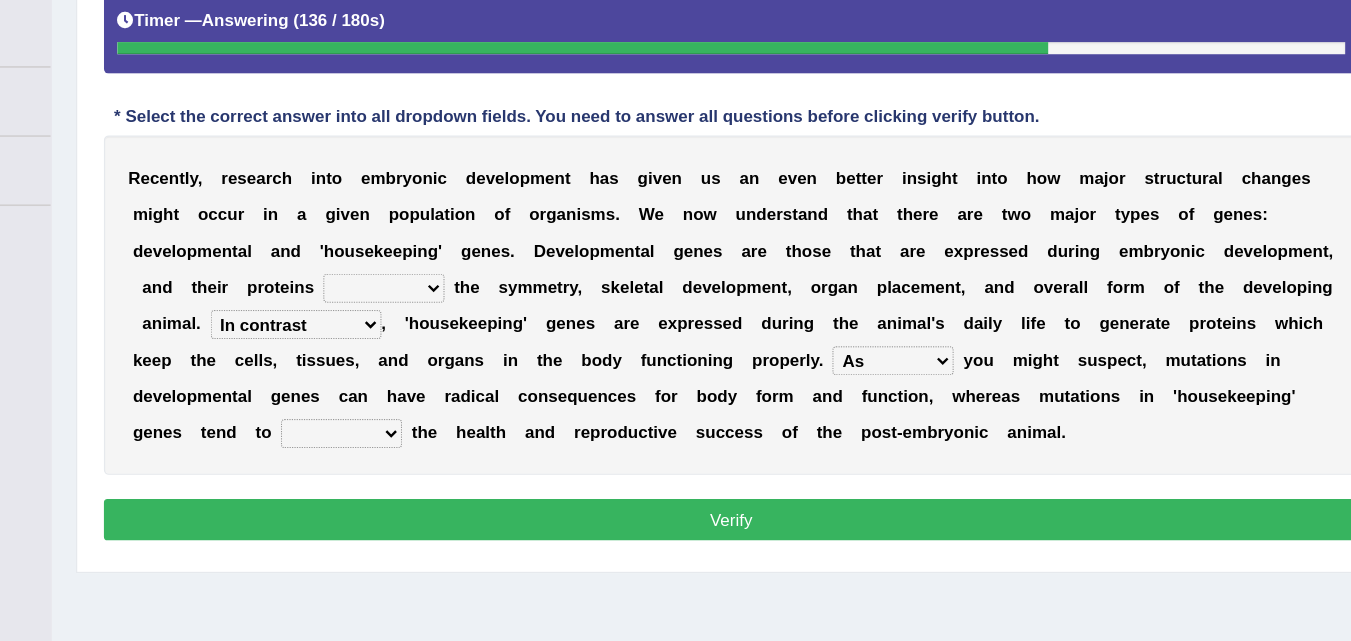 select on "affect" 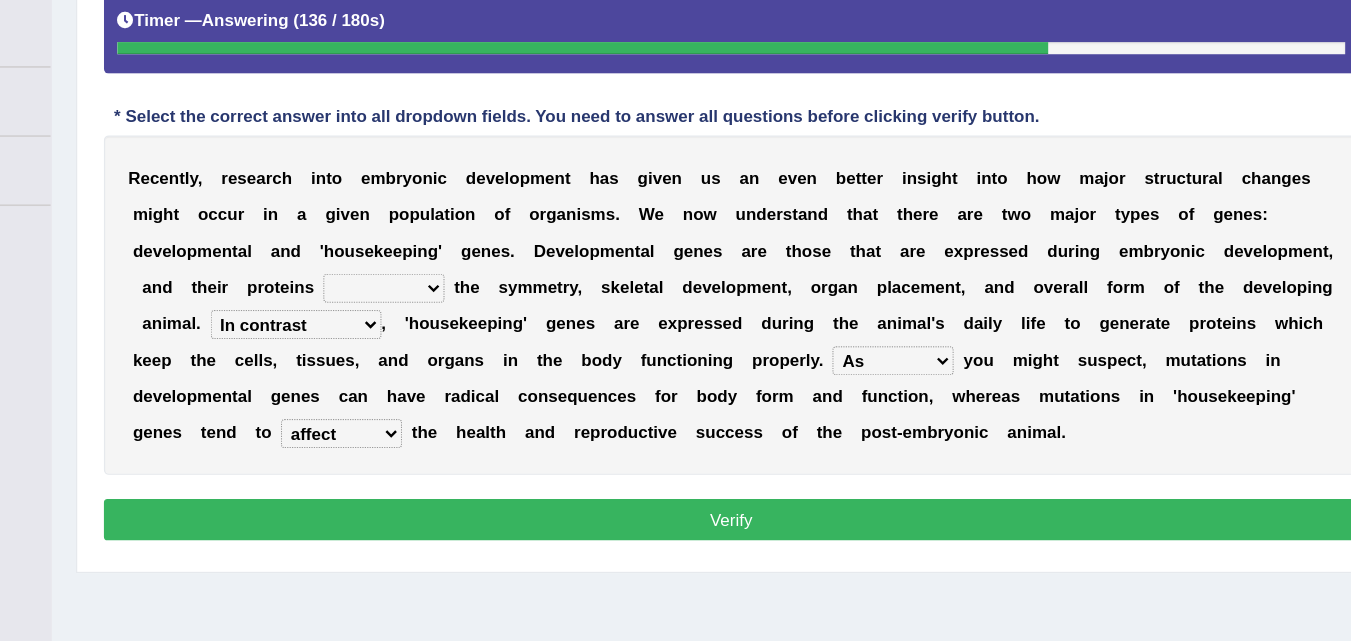 click on "affect effect interrupt defect" at bounding box center [469, 403] 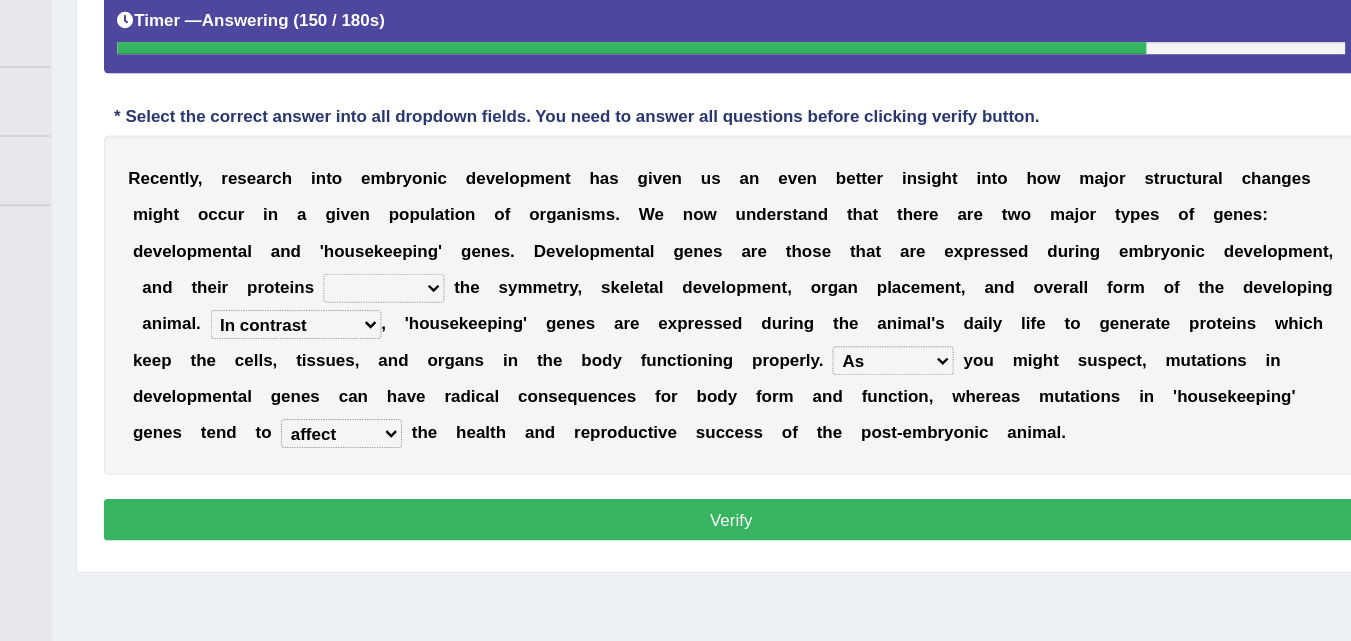 click on "push control hold elevate" at bounding box center [504, 283] 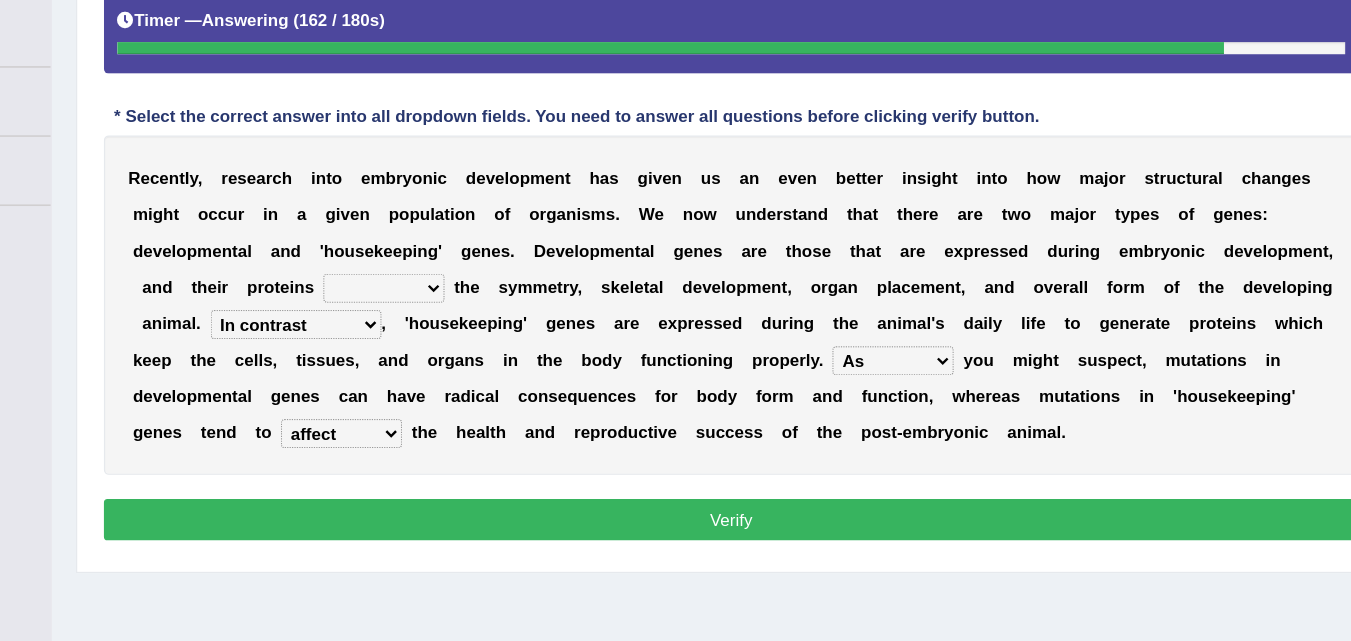 select on "control" 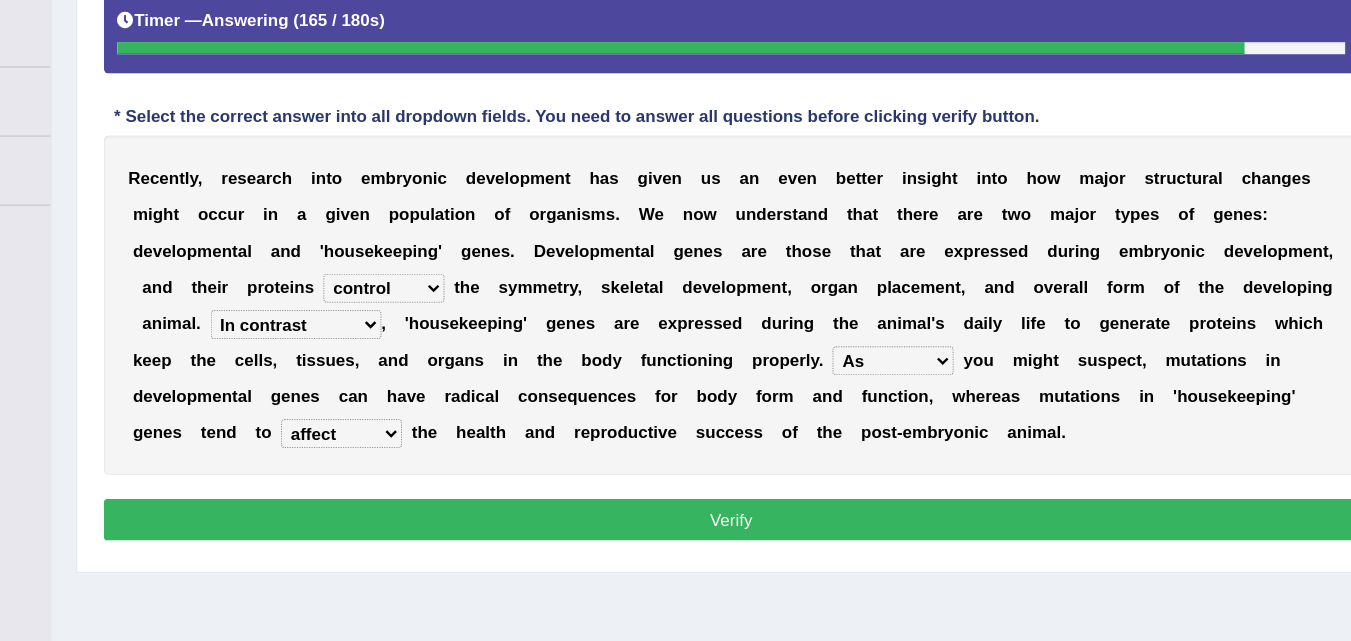click on "Verify" at bounding box center (790, 474) 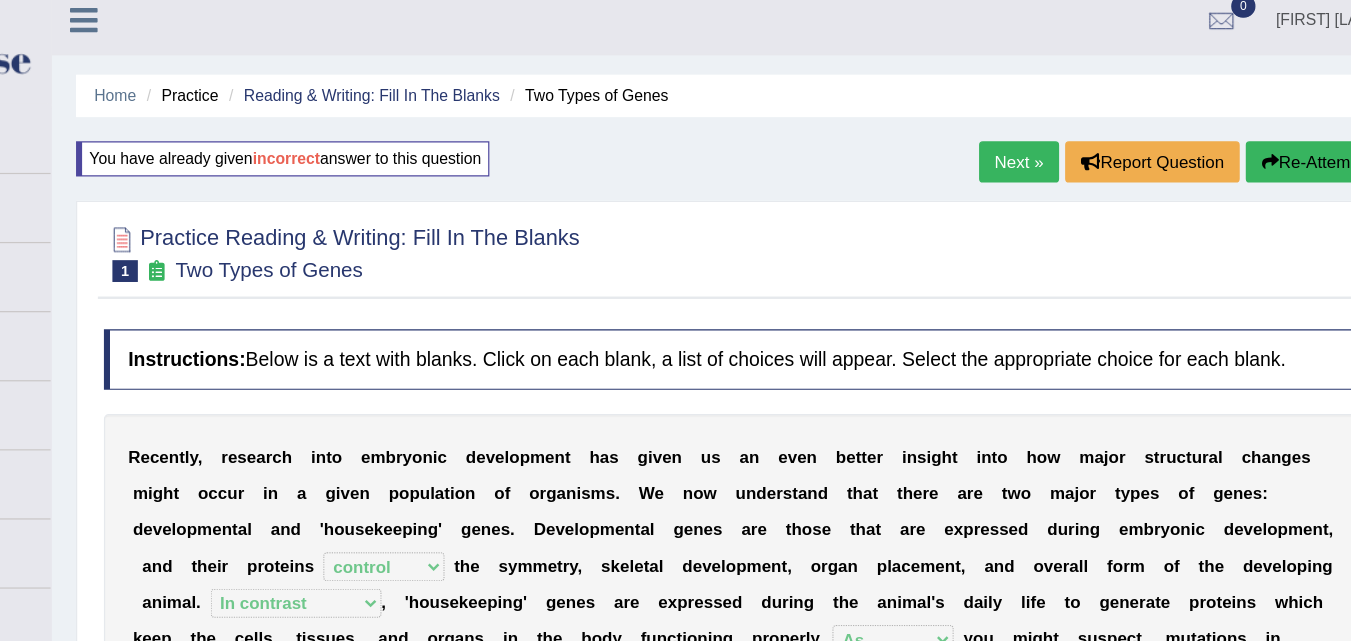 scroll, scrollTop: 10, scrollLeft: 0, axis: vertical 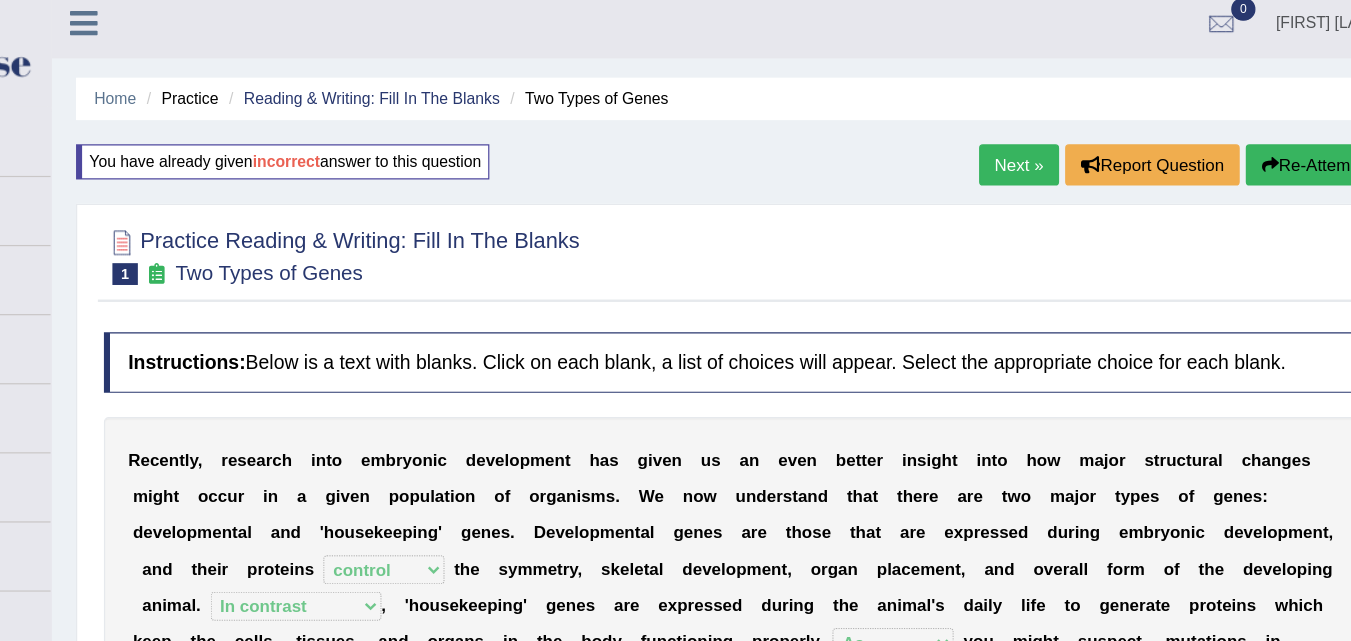 click on "Next »" at bounding box center [1028, 136] 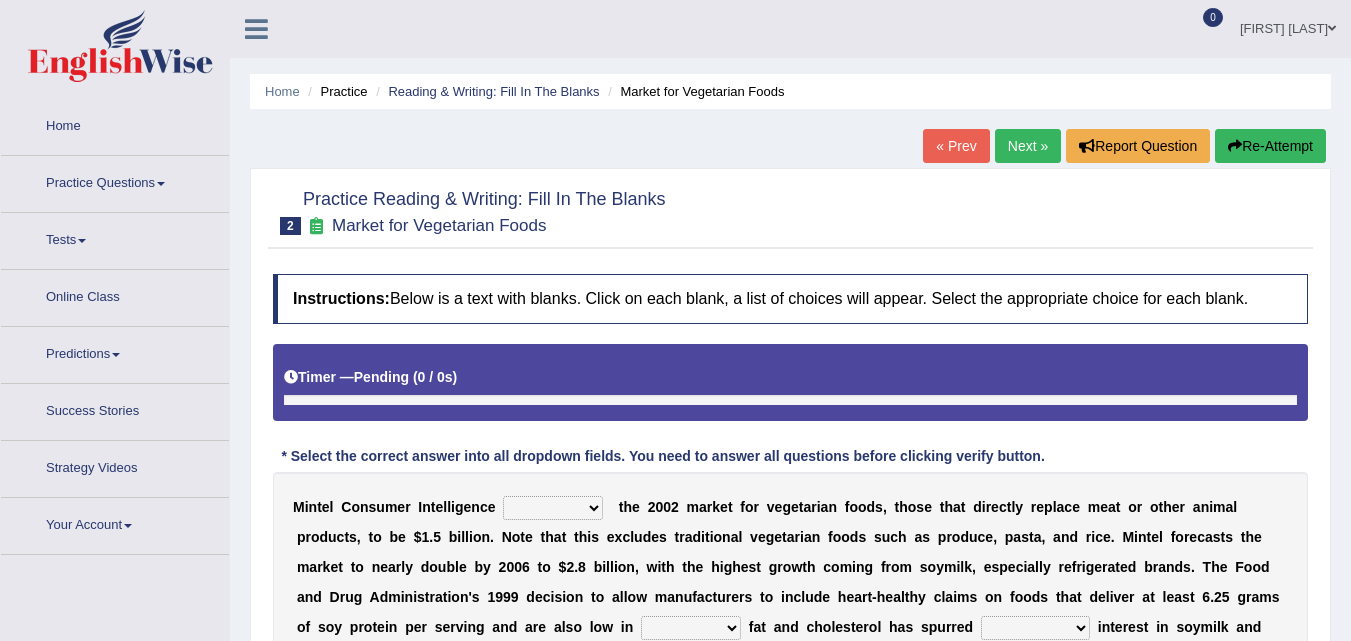 scroll, scrollTop: 0, scrollLeft: 0, axis: both 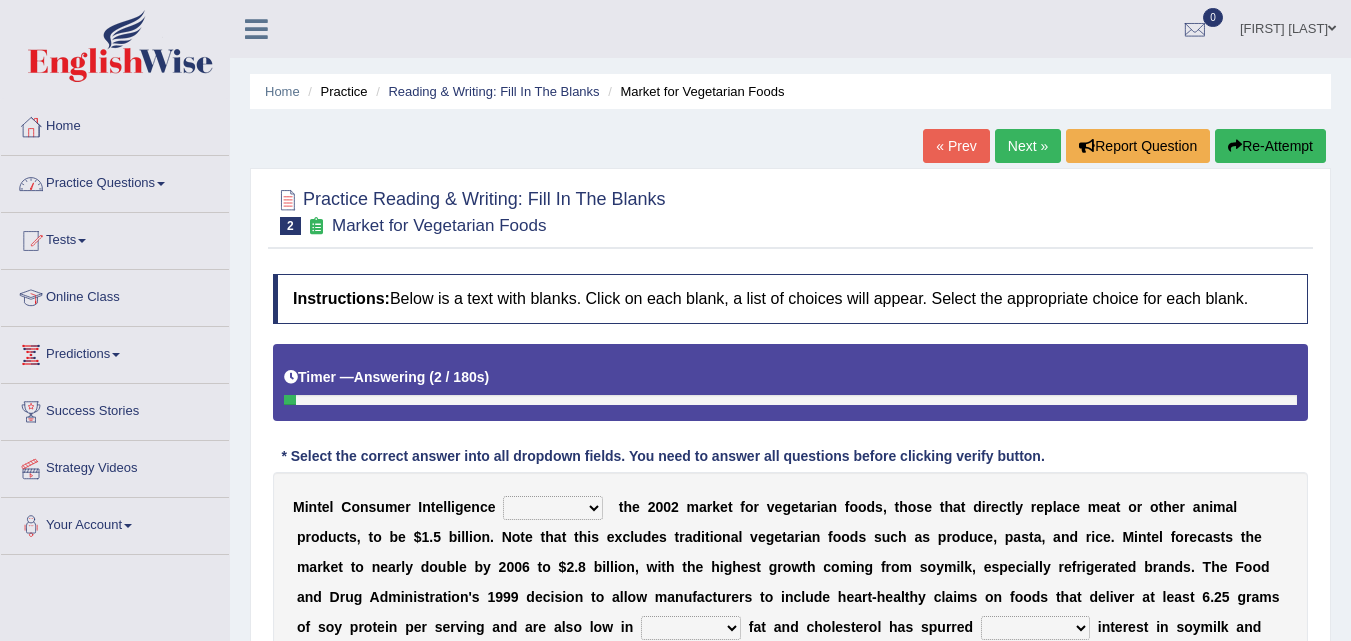 click at bounding box center [161, 184] 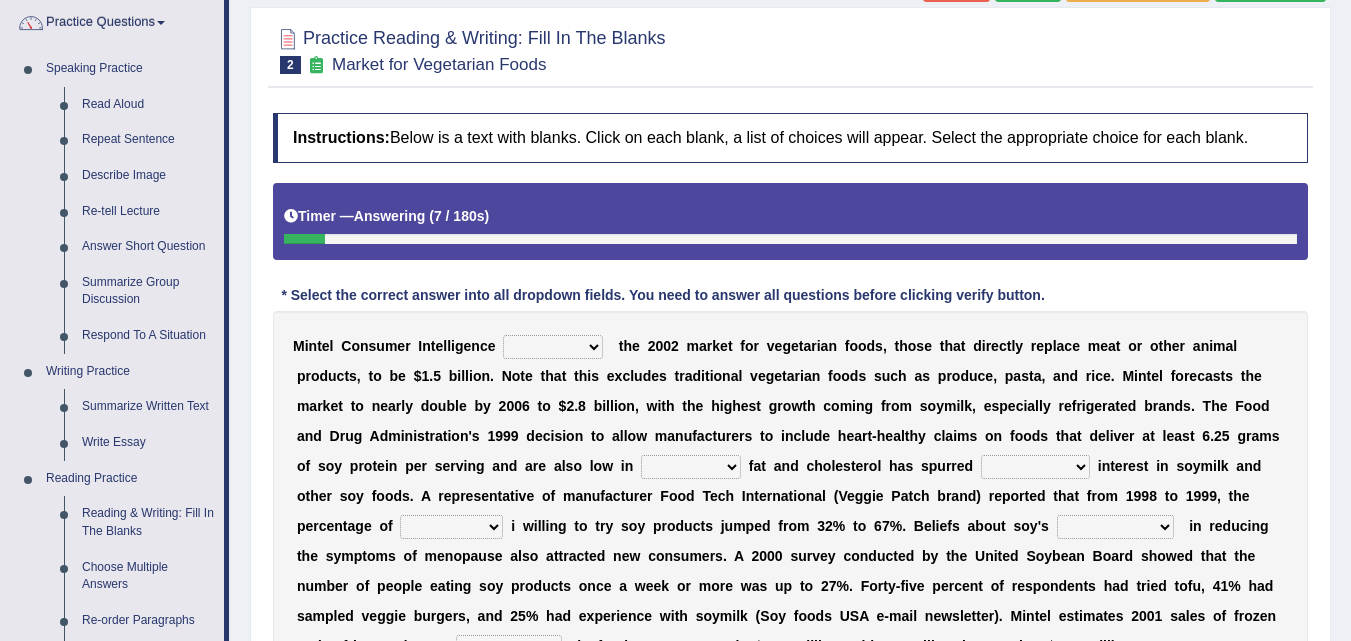 scroll, scrollTop: 164, scrollLeft: 0, axis: vertical 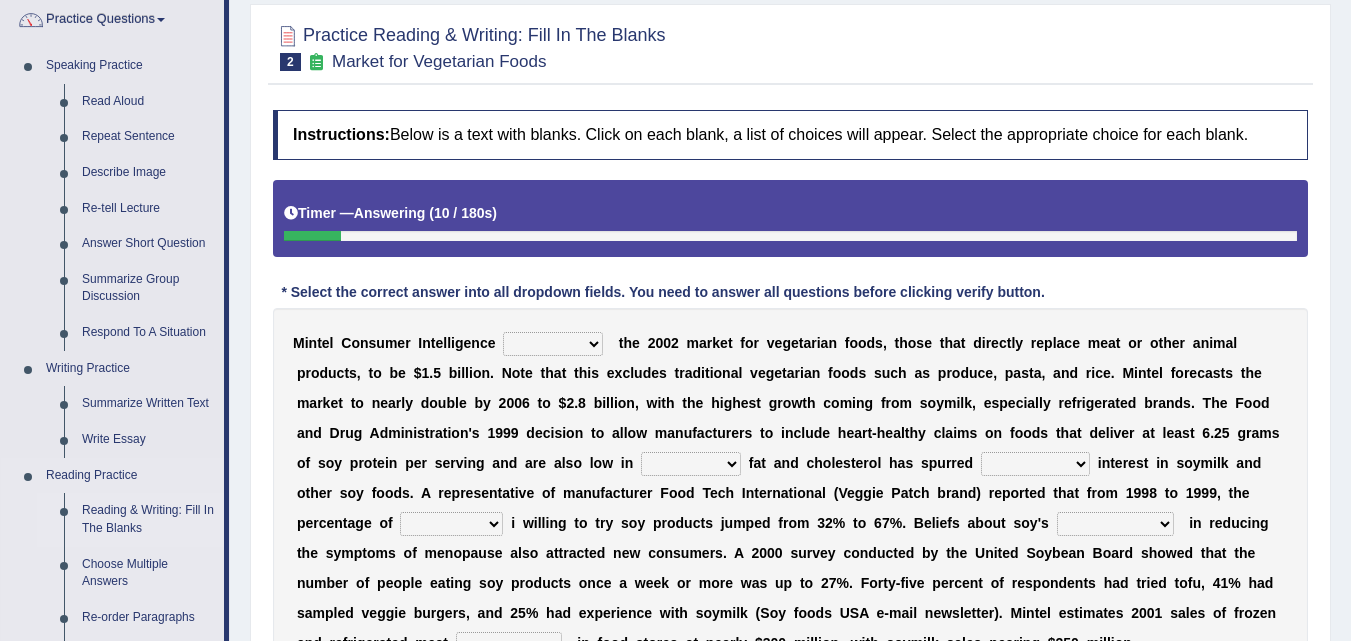 click on "Reading & Writing: Fill In The Blanks" at bounding box center [148, 519] 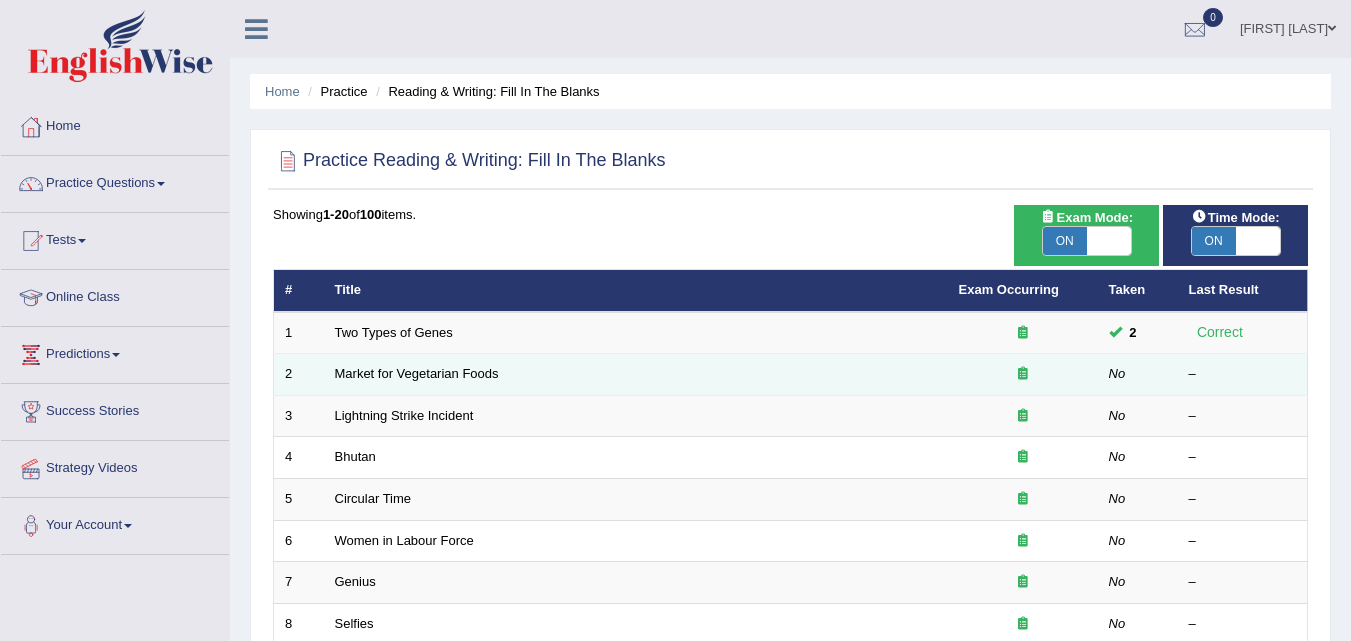 scroll, scrollTop: 0, scrollLeft: 0, axis: both 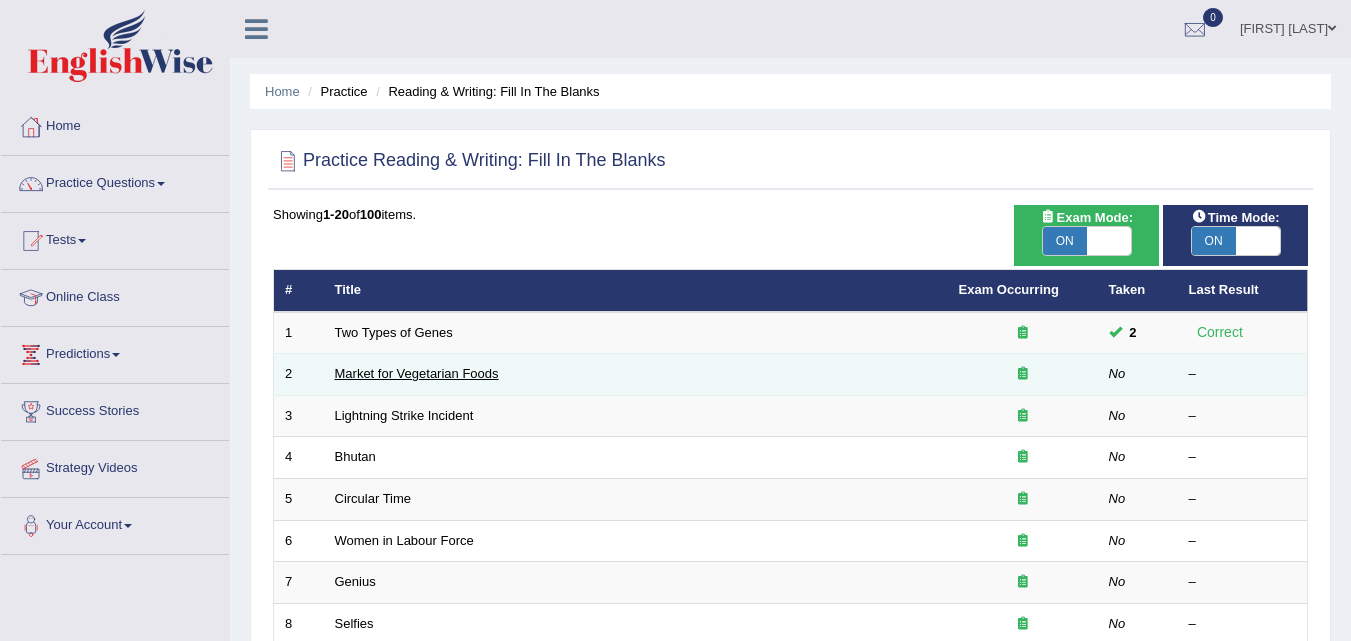 click on "Market for Vegetarian Foods" at bounding box center (417, 373) 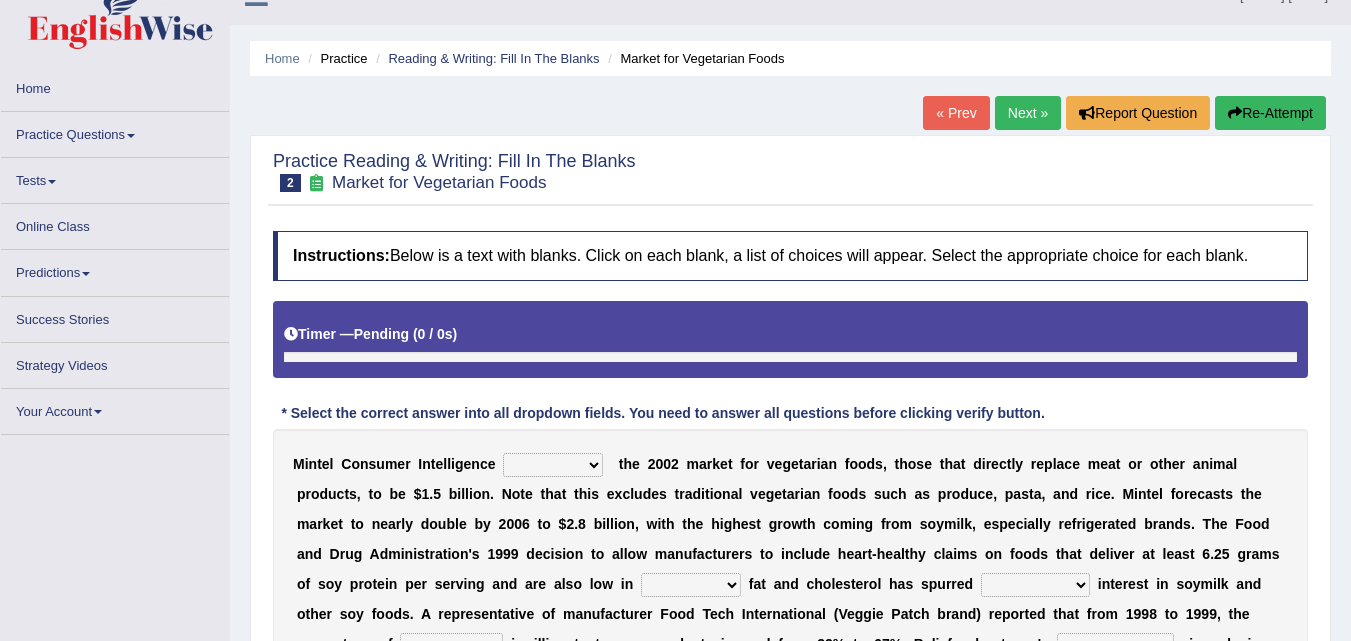 scroll, scrollTop: 163, scrollLeft: 0, axis: vertical 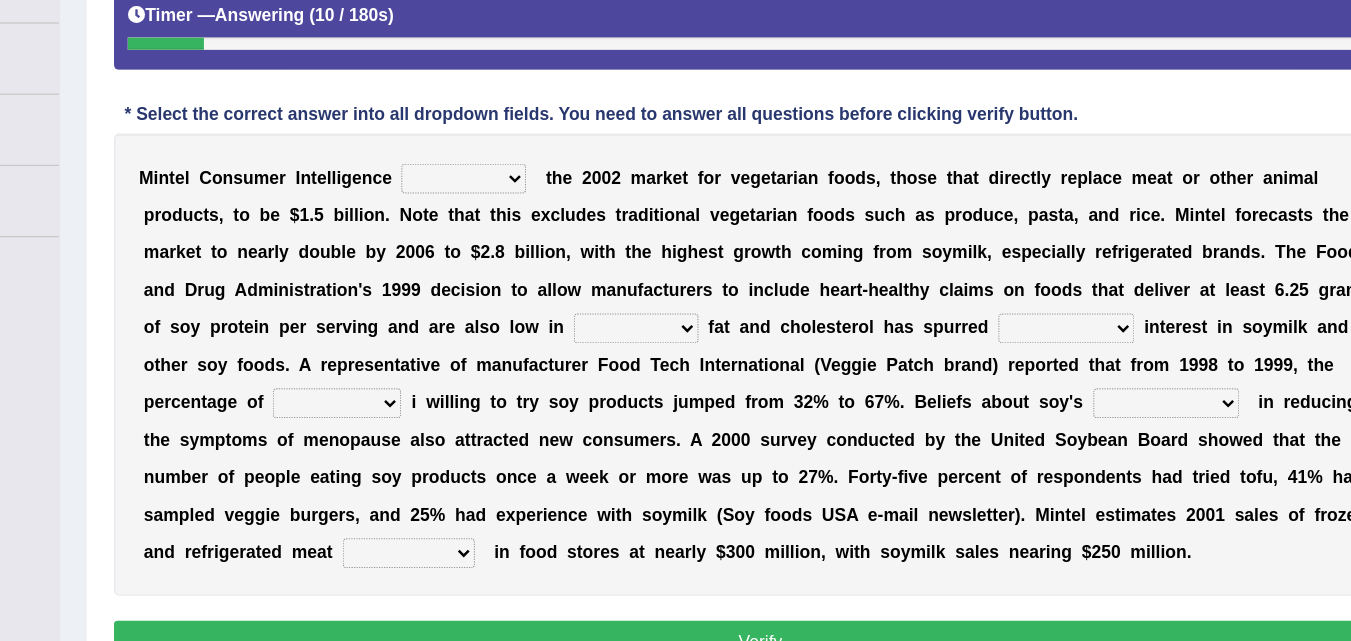 drag, startPoint x: 1028, startPoint y: 325, endPoint x: 974, endPoint y: 317, distance: 54.589375 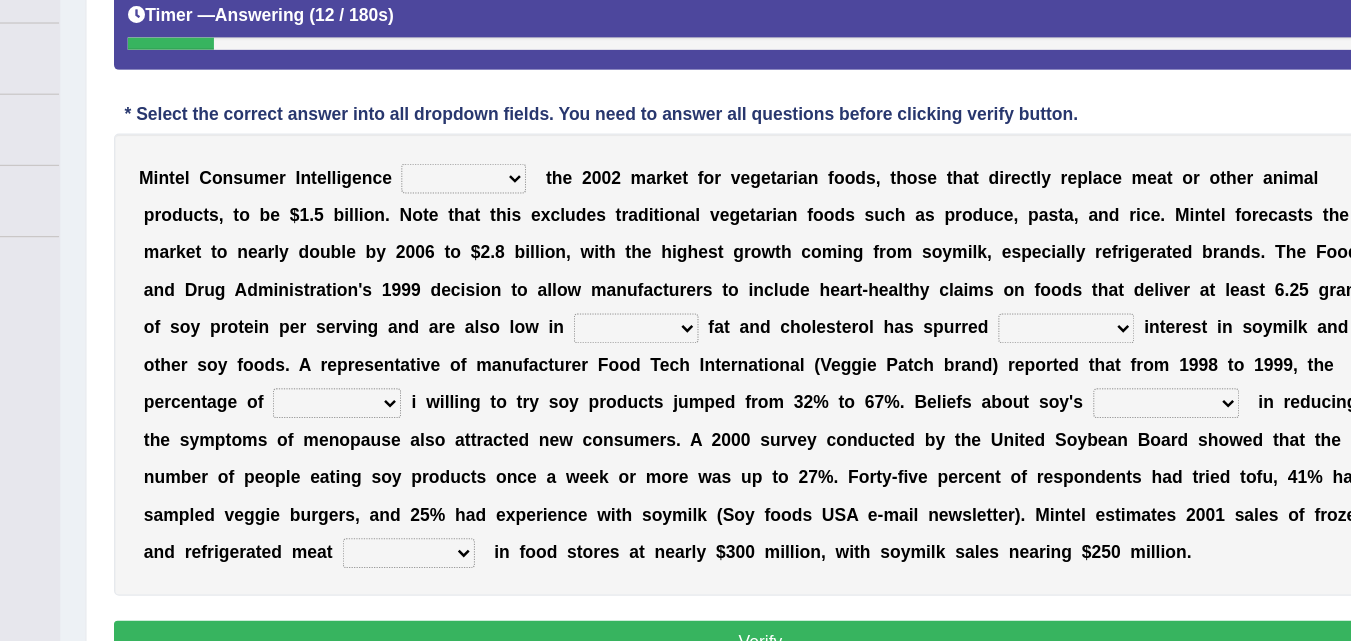 click on "M i n t e l    C o n s u m e r    I n t e l l i g e n c e    deals fulfills creates estimates       t h e    2 0 0 2    m a r k e t    f o r    v e g e t a r i a n    f o o d s ,    t h o s e    t h a t    d i r e c t l y    r e p l a c e    m e a t    o r    o t h e r    a n i m a l    p r o d u c t s ,    t o    b e    $ 1 . 5    b i l l i o n .    N o t e    t h a t    t h i s    e x c l u d e s    t r a d i t i o n a l    v e g e t a r i a n    f o o d s    s u c h    a s    p r o d u c e ,    p a s t a ,    a n d    r i c e .    M i n t e l    f o r e c a s t s    t h e    m a r k e t    t o    n e a r l y    d o u b l e    b y    2 0 0 6    t o    $ 2 . 8    b i l l i o n ,    w i t h    t h e    h i g h e s t    g r o w t h    c o m i n g    f r o m    s o y m i l k ,    e s p e c i a l l y    r e f r i g e r a t e d    b r a n d s .    T h e    F o o d    a n d    D r u g    A d m i n i s t r a t i o n ' s    1 9 9 9    d e c i s i o n t" at bounding box center [790, 359] 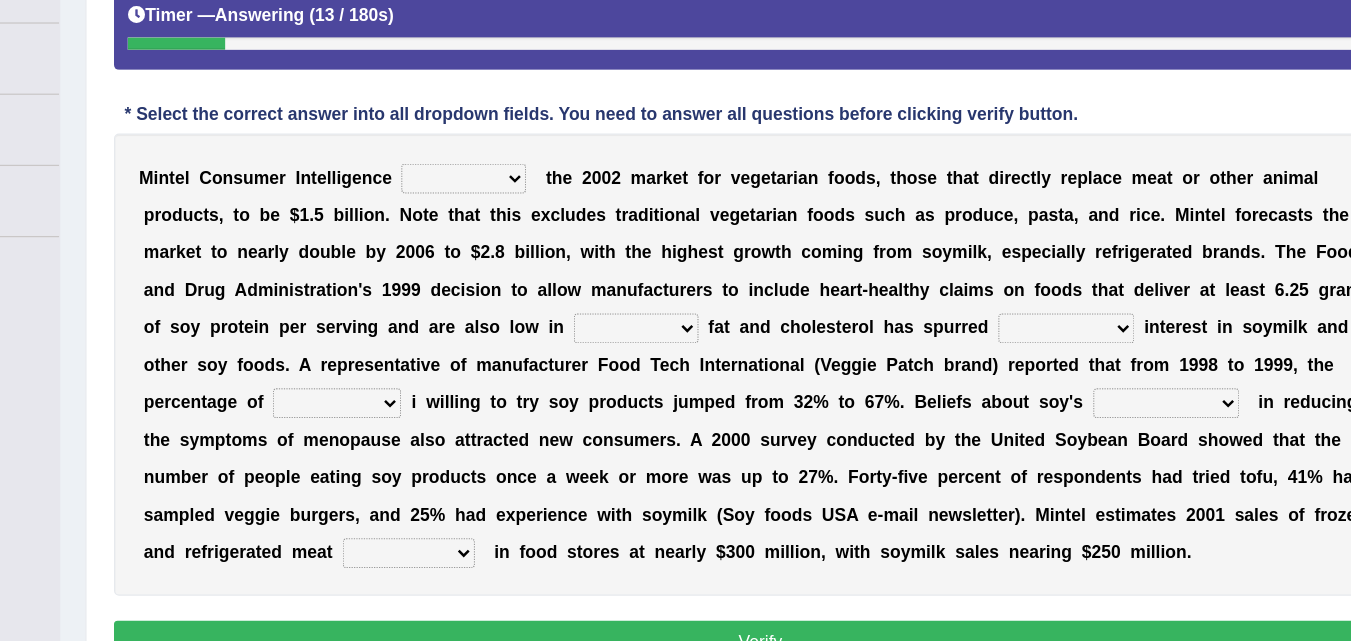 drag, startPoint x: 1053, startPoint y: 179, endPoint x: 990, endPoint y: 167, distance: 64.132675 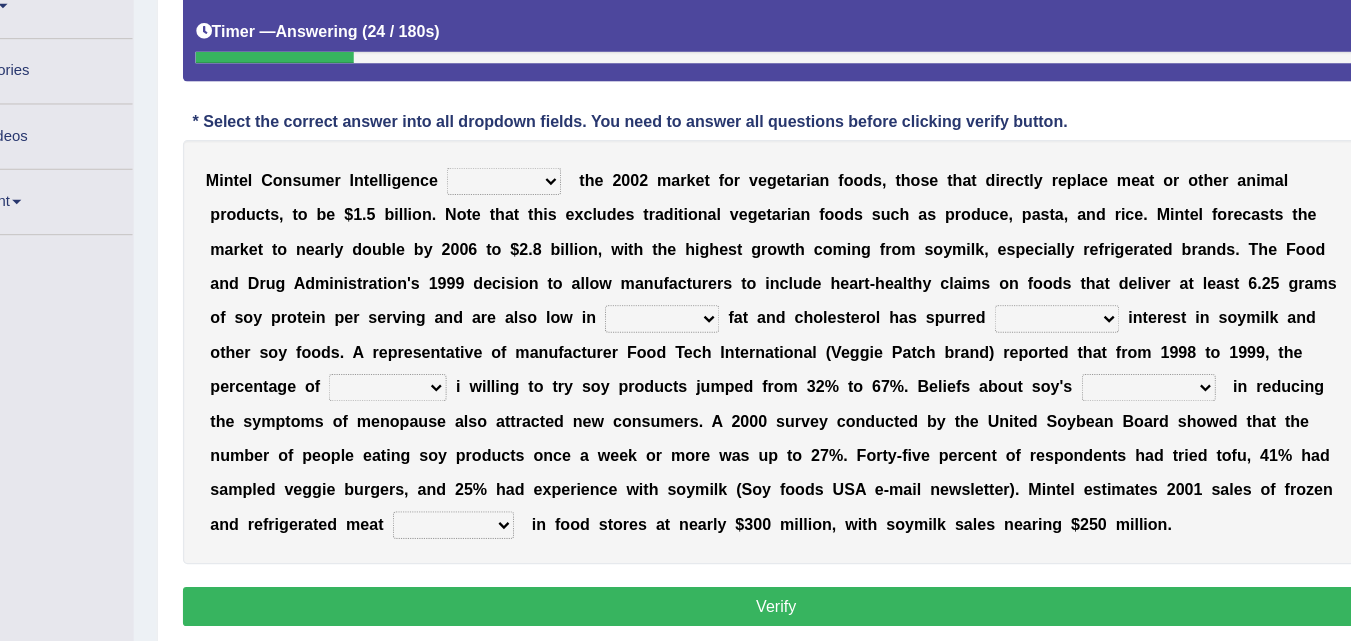 click on "deals fulfills creates estimates" at bounding box center [553, 210] 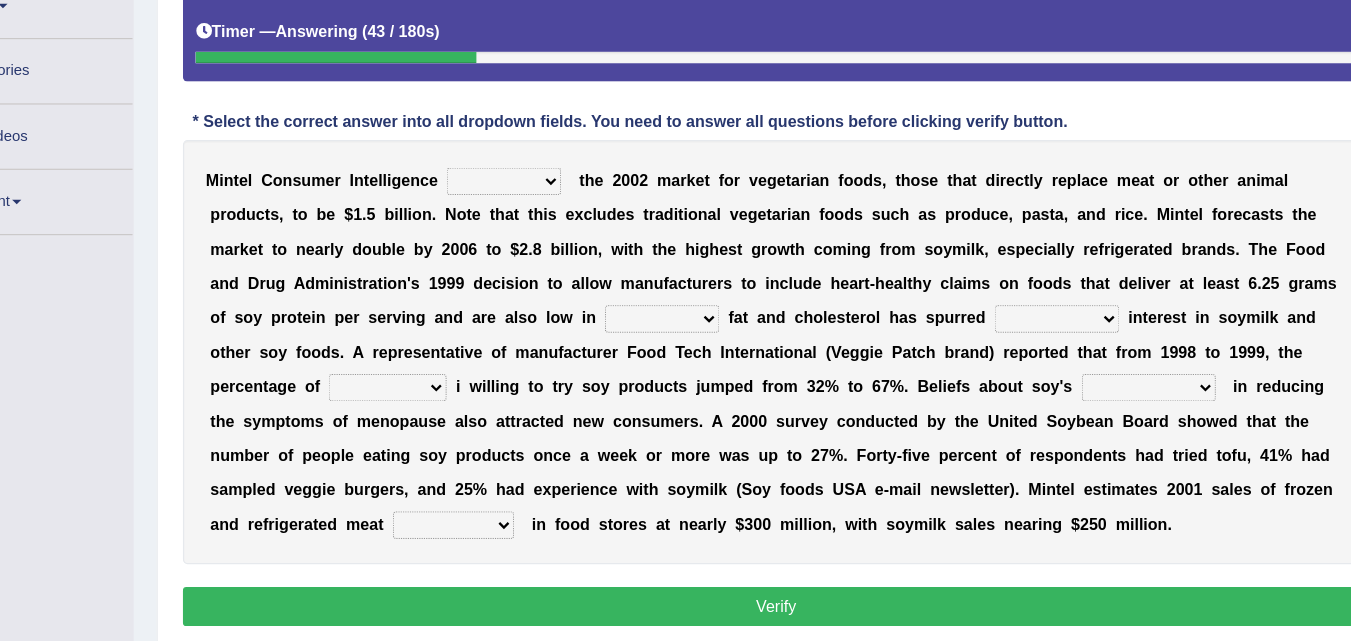 select on "fulfills" 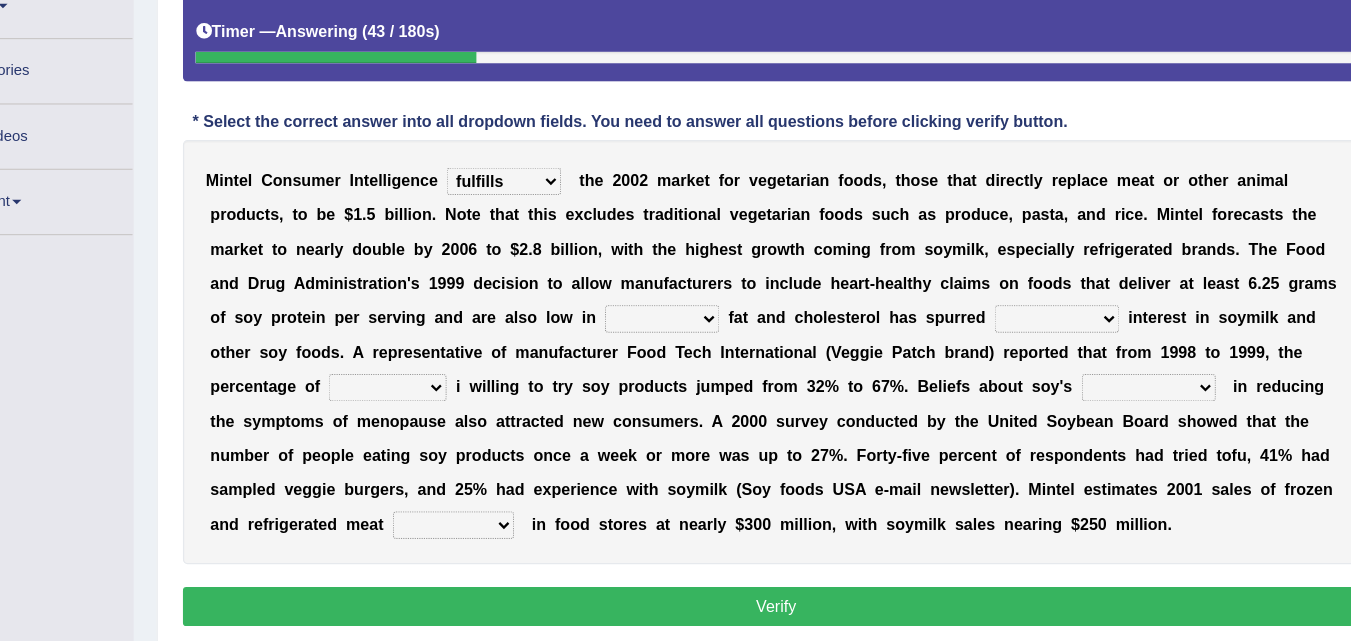 click on "deals fulfills creates estimates" at bounding box center [553, 210] 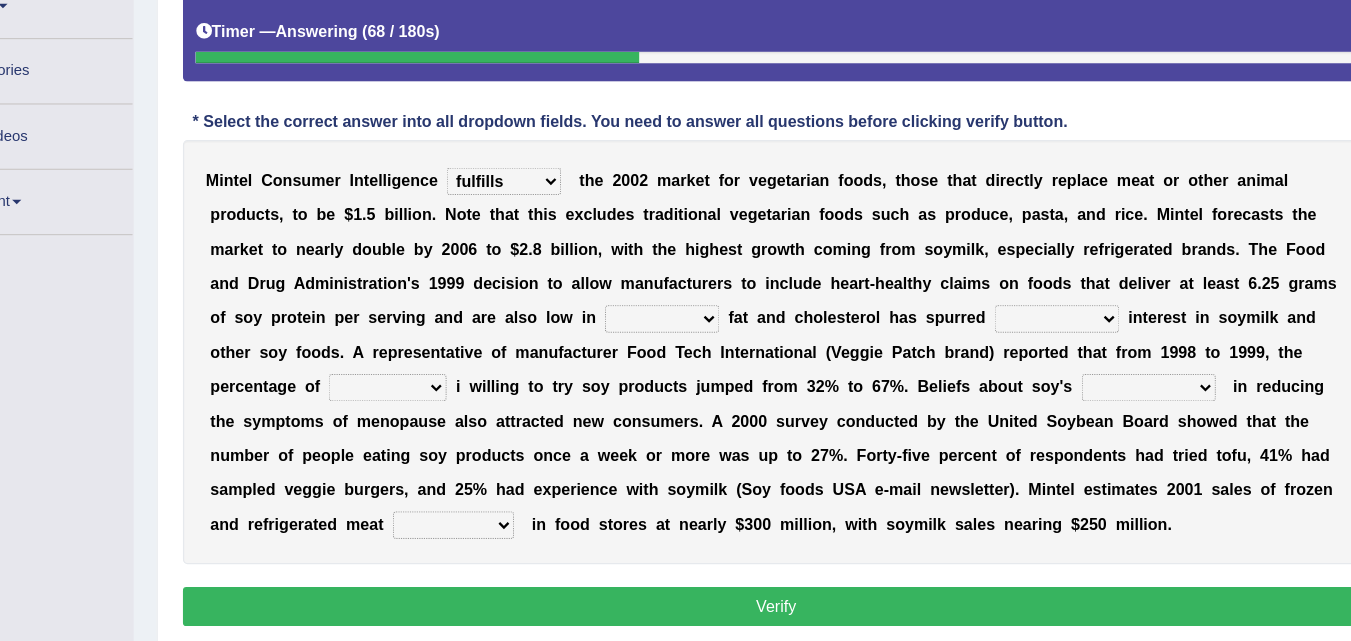 click on "saturated solid acid liquid" at bounding box center (691, 330) 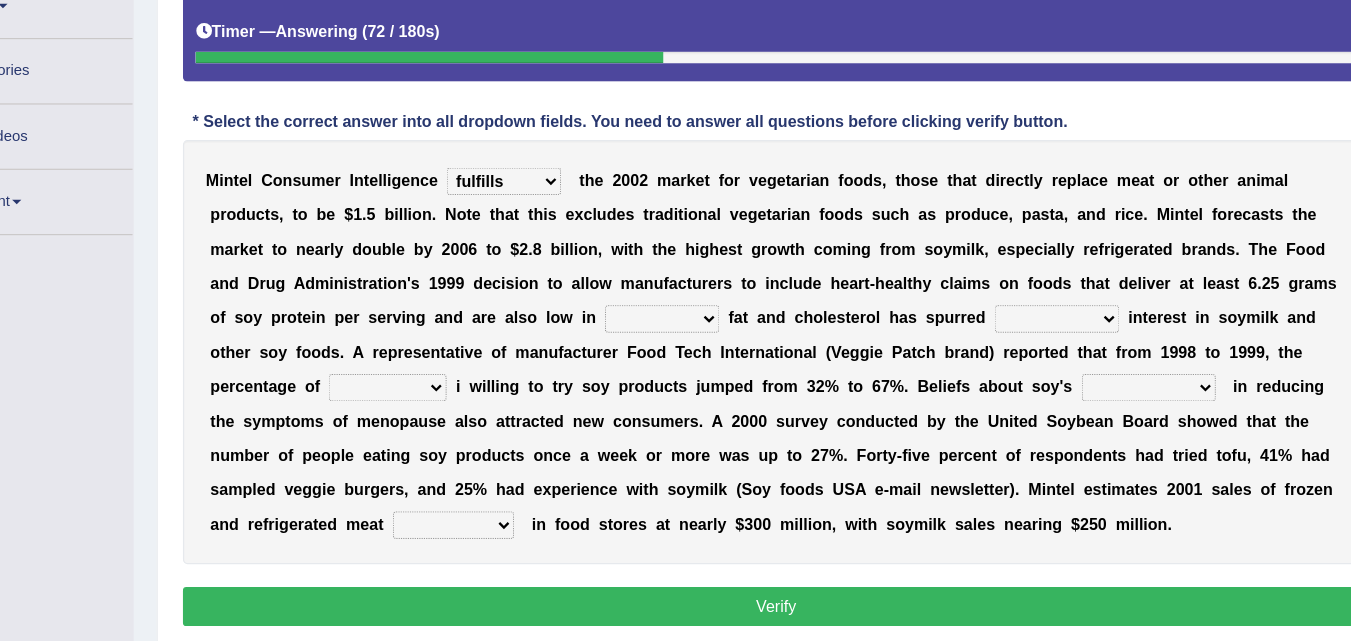 select on "saturated" 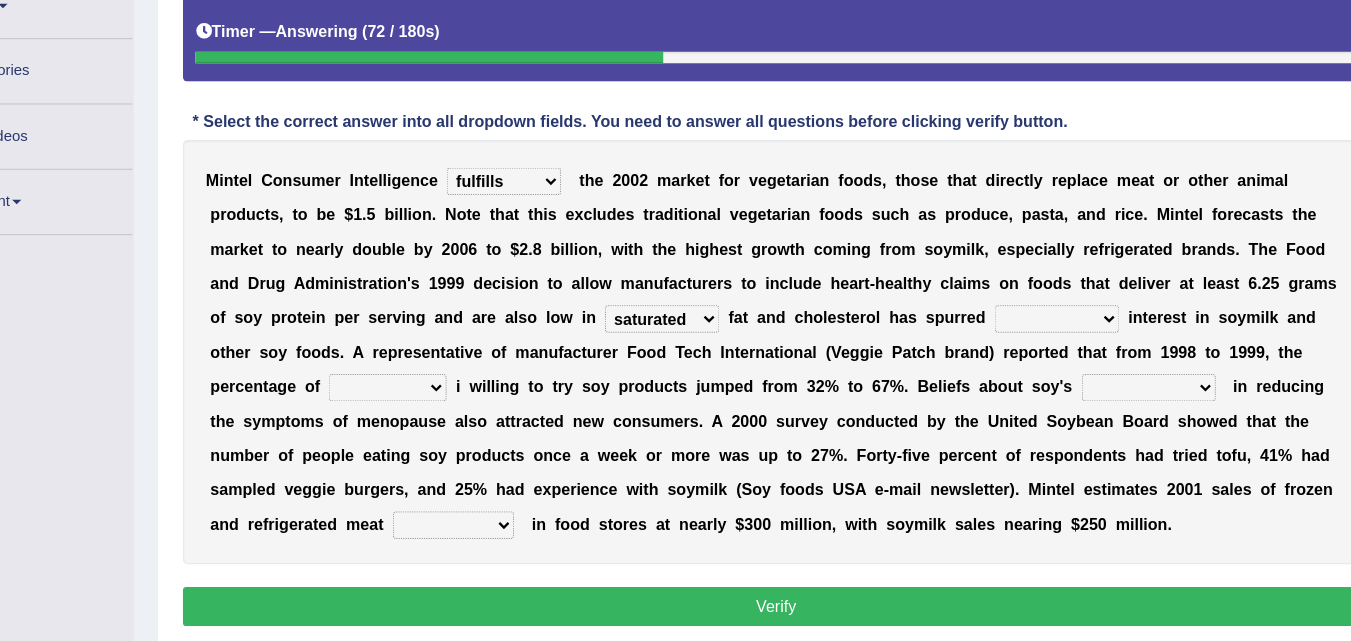 click on "saturated solid acid liquid" at bounding box center (691, 330) 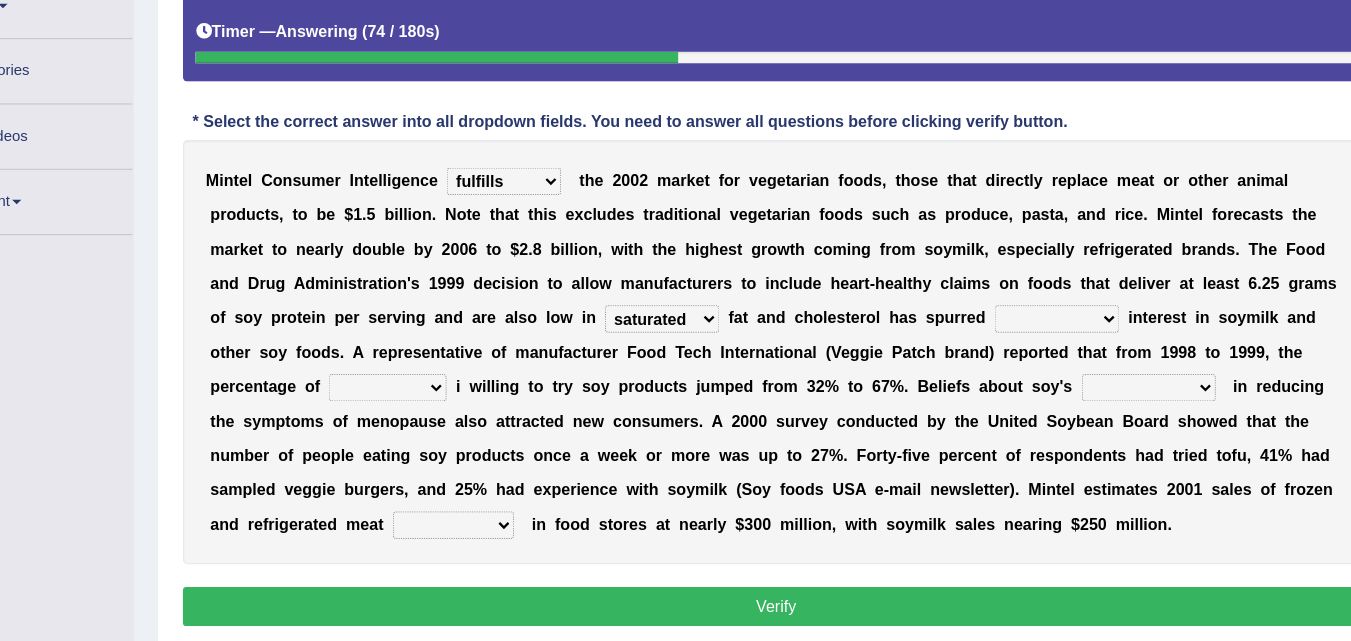 click on "good big tremendous extreme" at bounding box center (1035, 330) 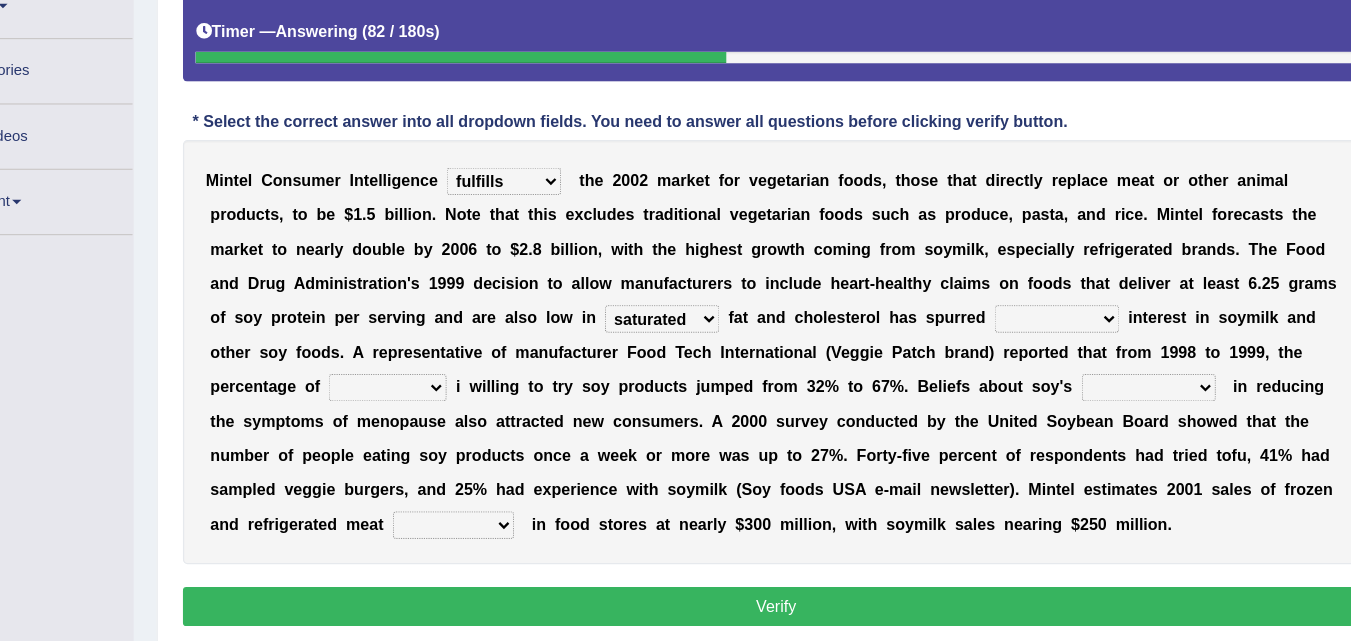 select on "tremendous" 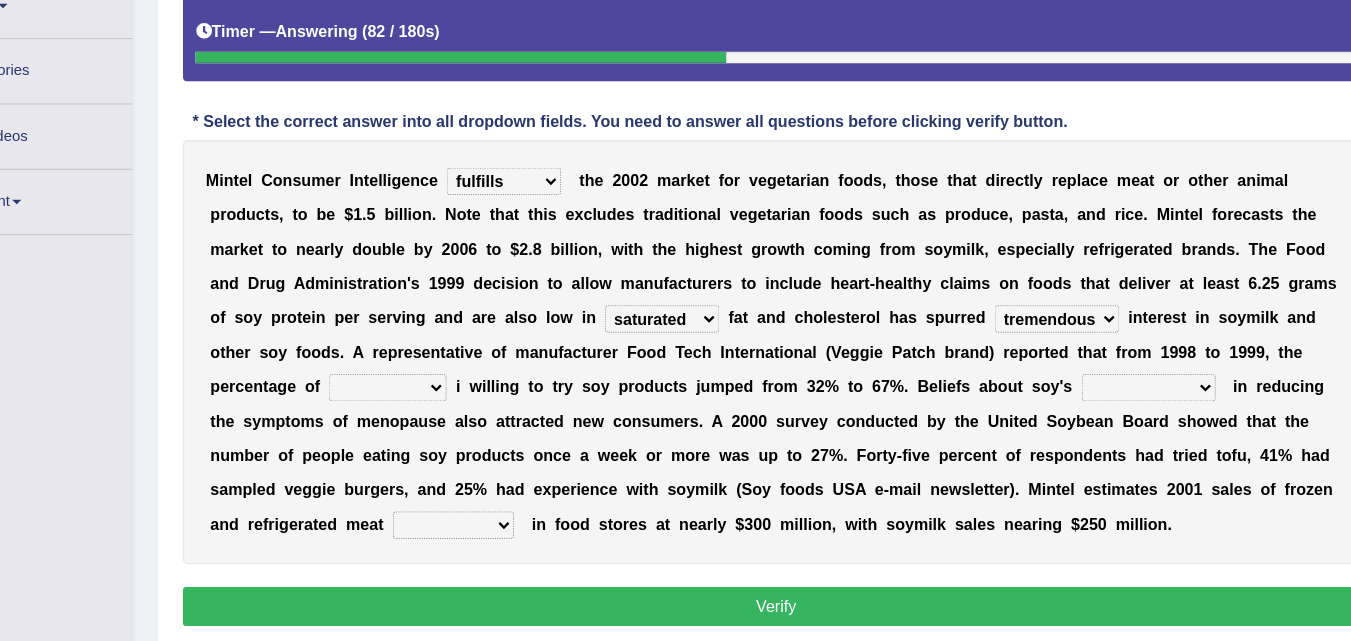 click on "good big tremendous extreme" at bounding box center [1035, 330] 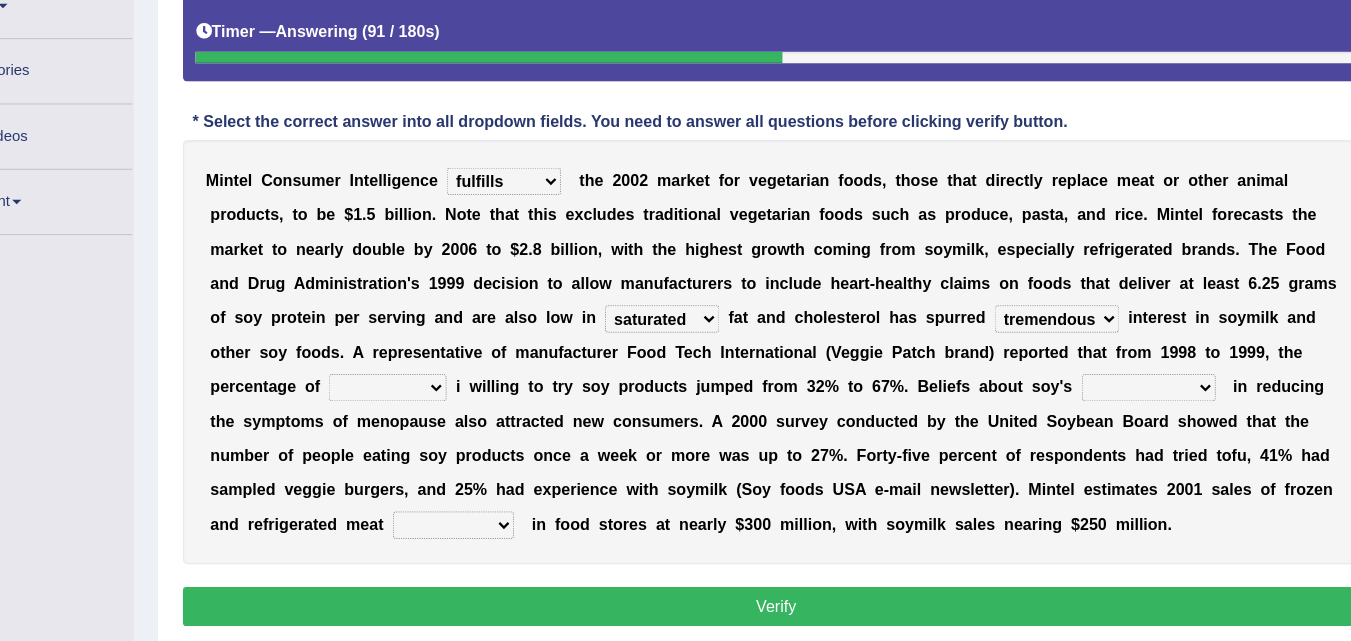click on "guests consumers customers clients" at bounding box center [451, 390] 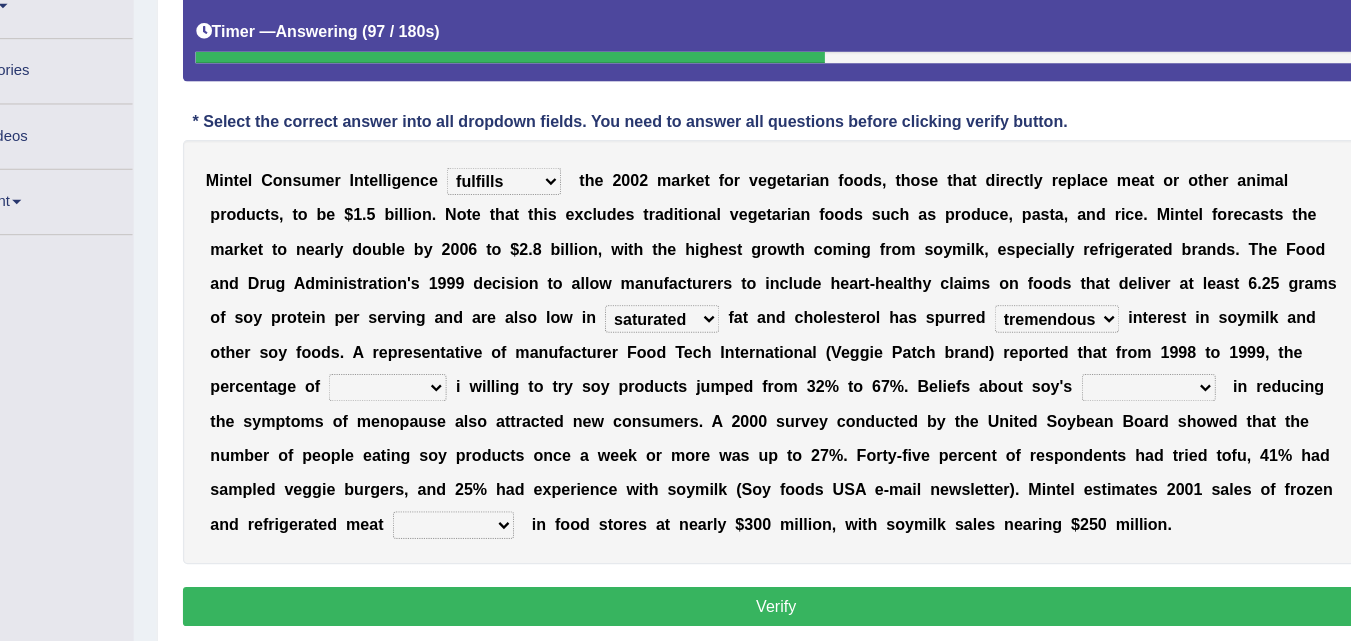 select on "consumers" 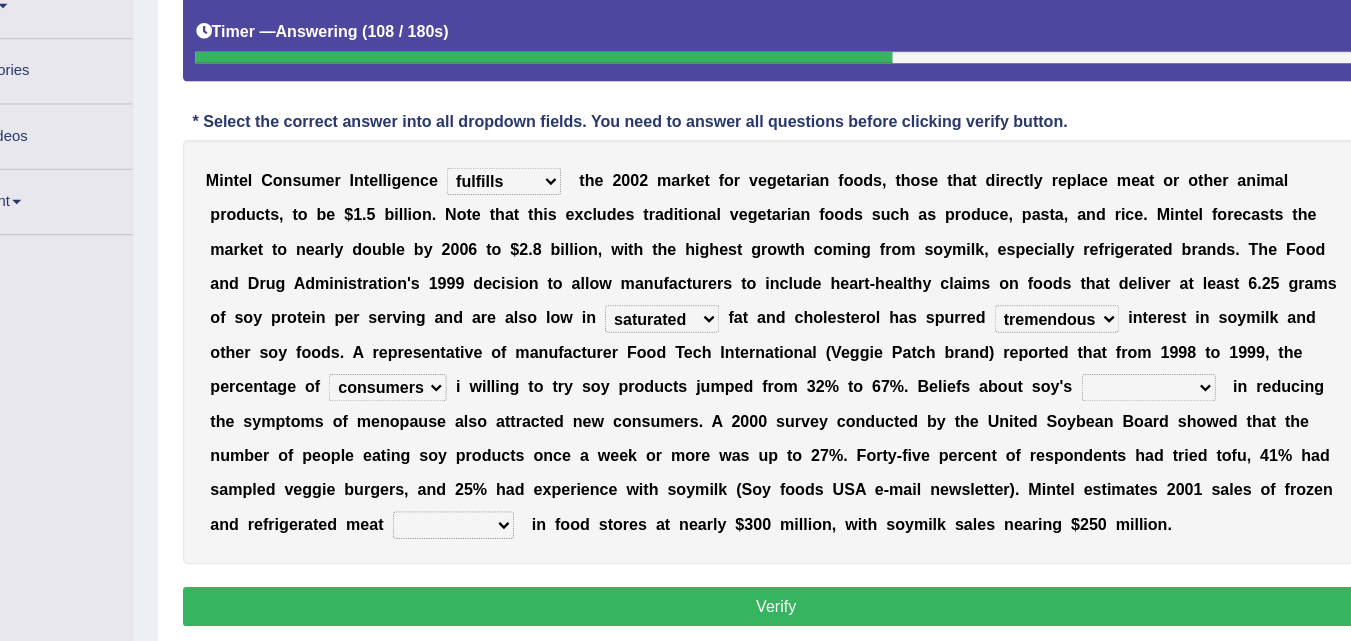 click on "effectiveness timeliness efficiency goodness" at bounding box center [1115, 390] 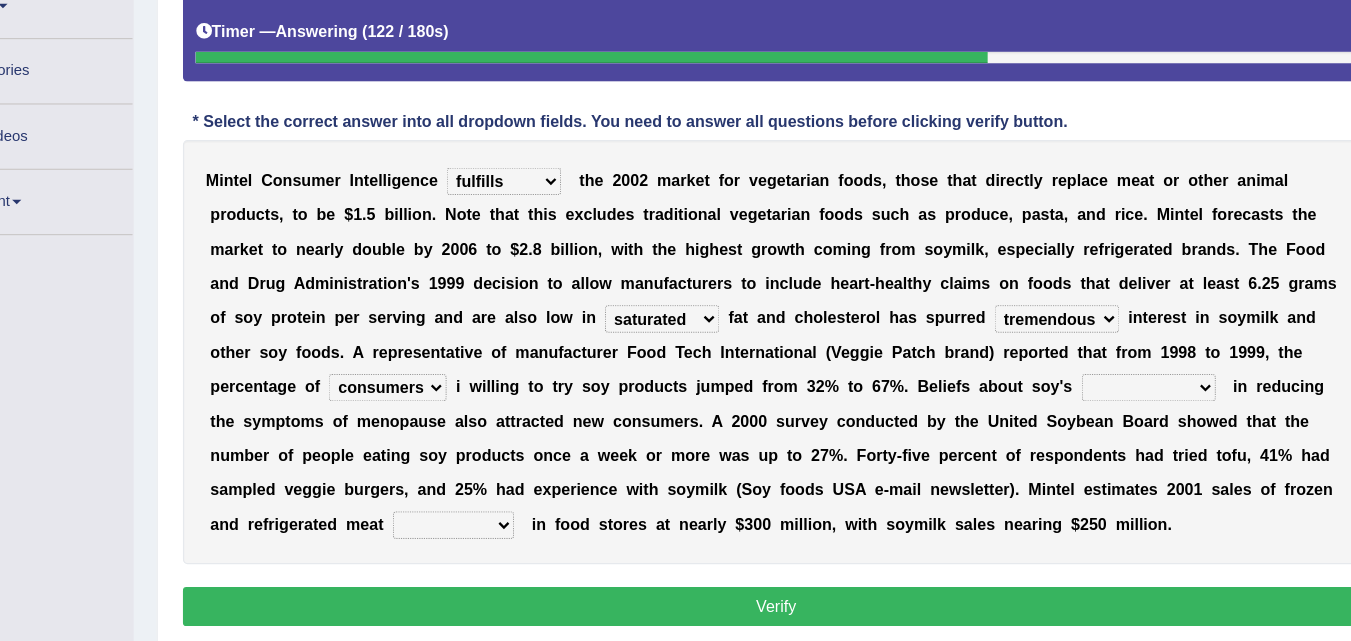 select on "efficiency" 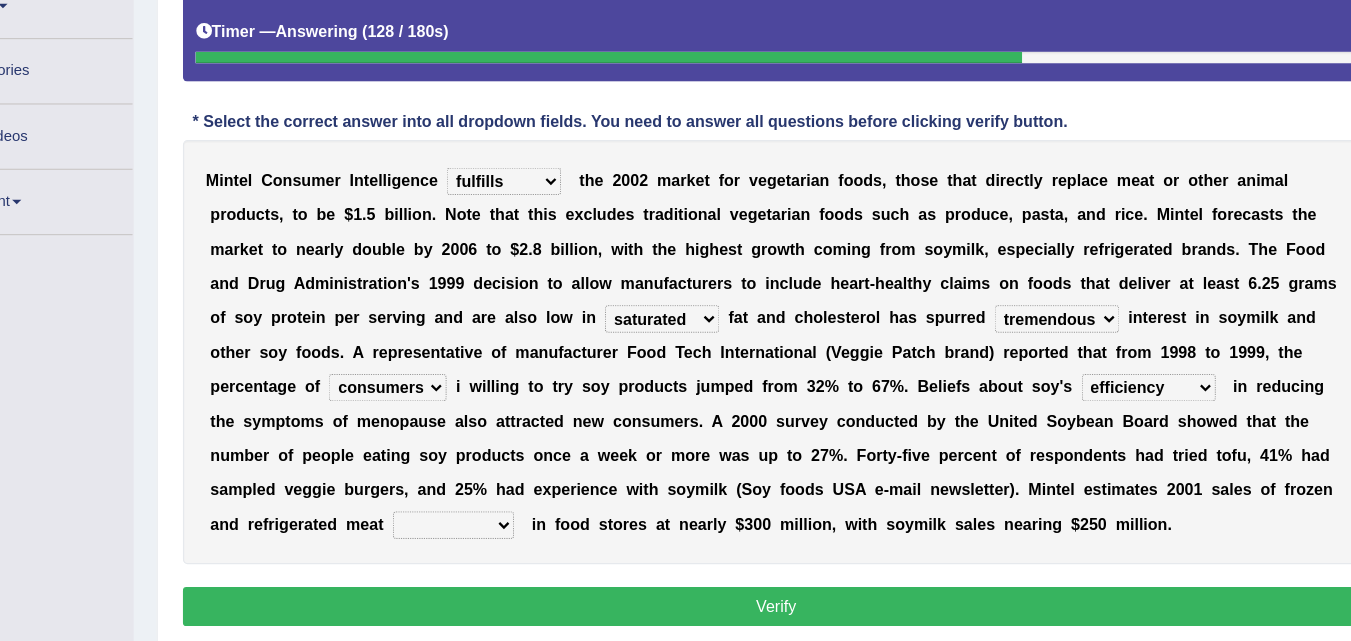 click on "foods choices staffs alternatives" at bounding box center (509, 510) 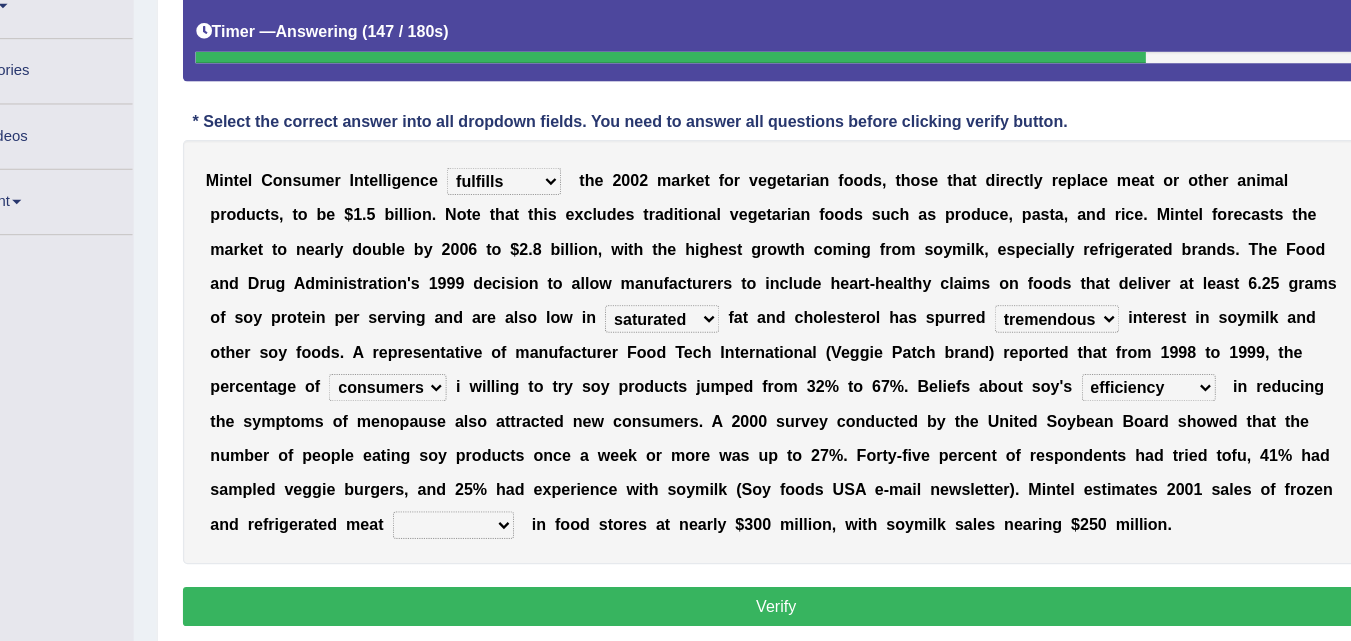 select on "alternatives" 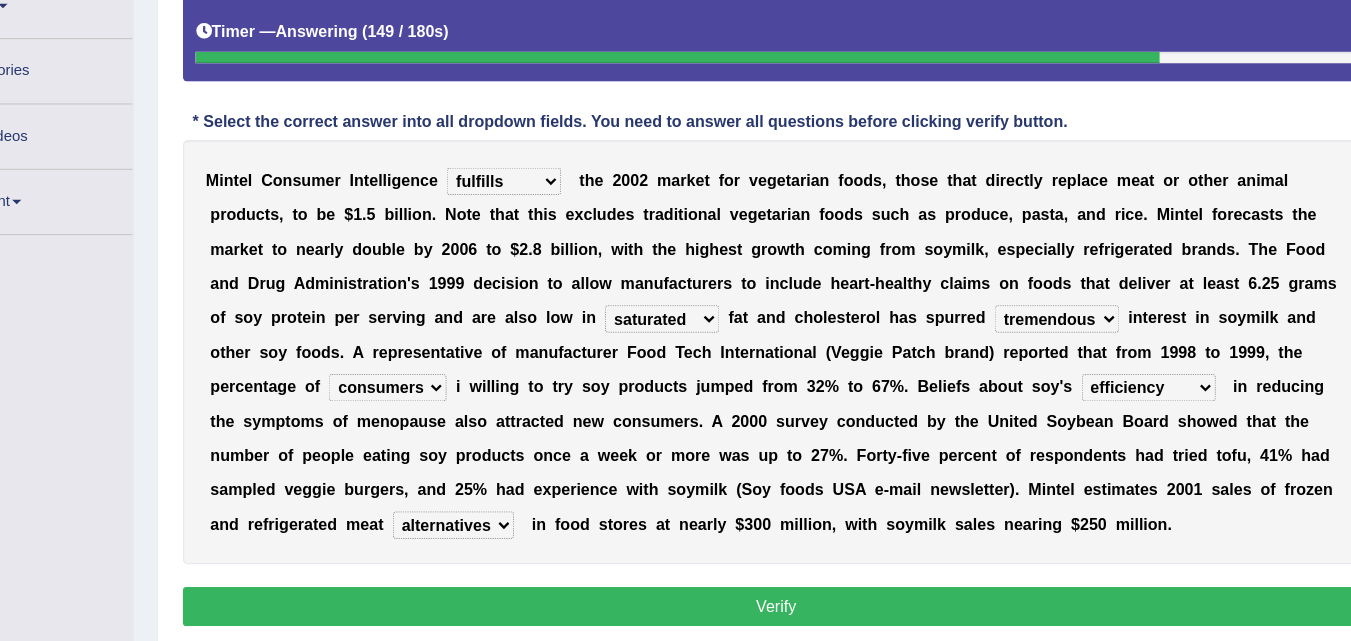click on "Verify" at bounding box center (790, 581) 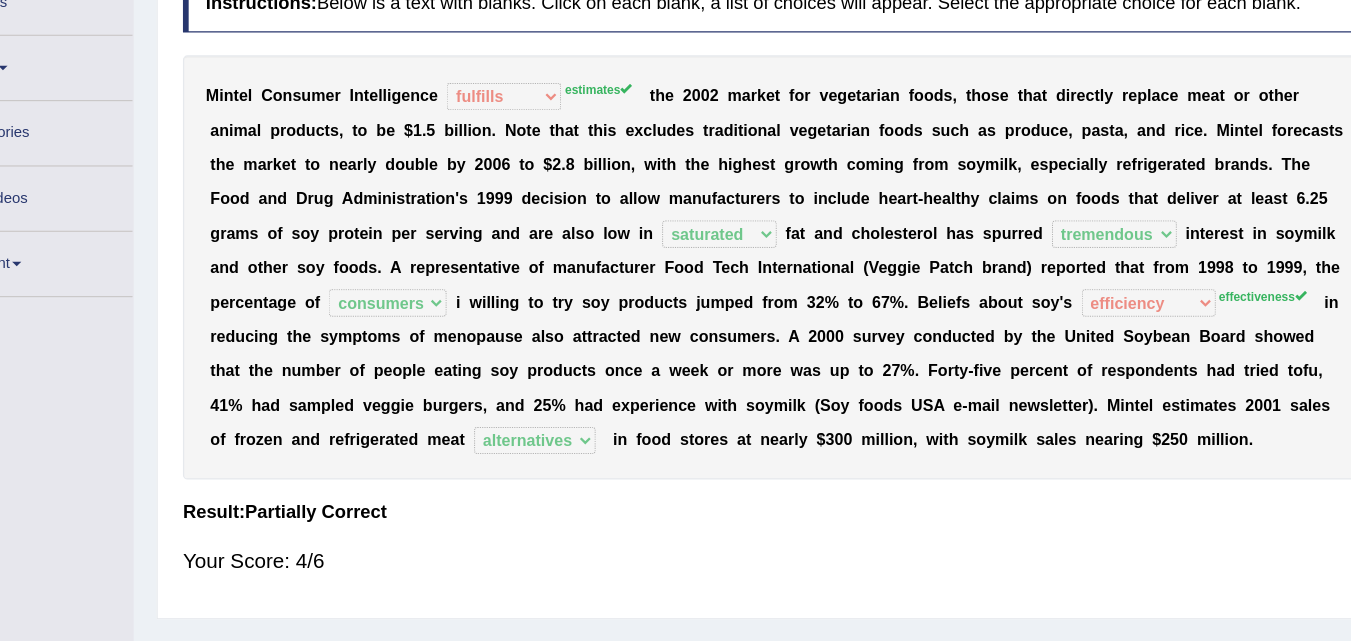 scroll, scrollTop: 294, scrollLeft: 0, axis: vertical 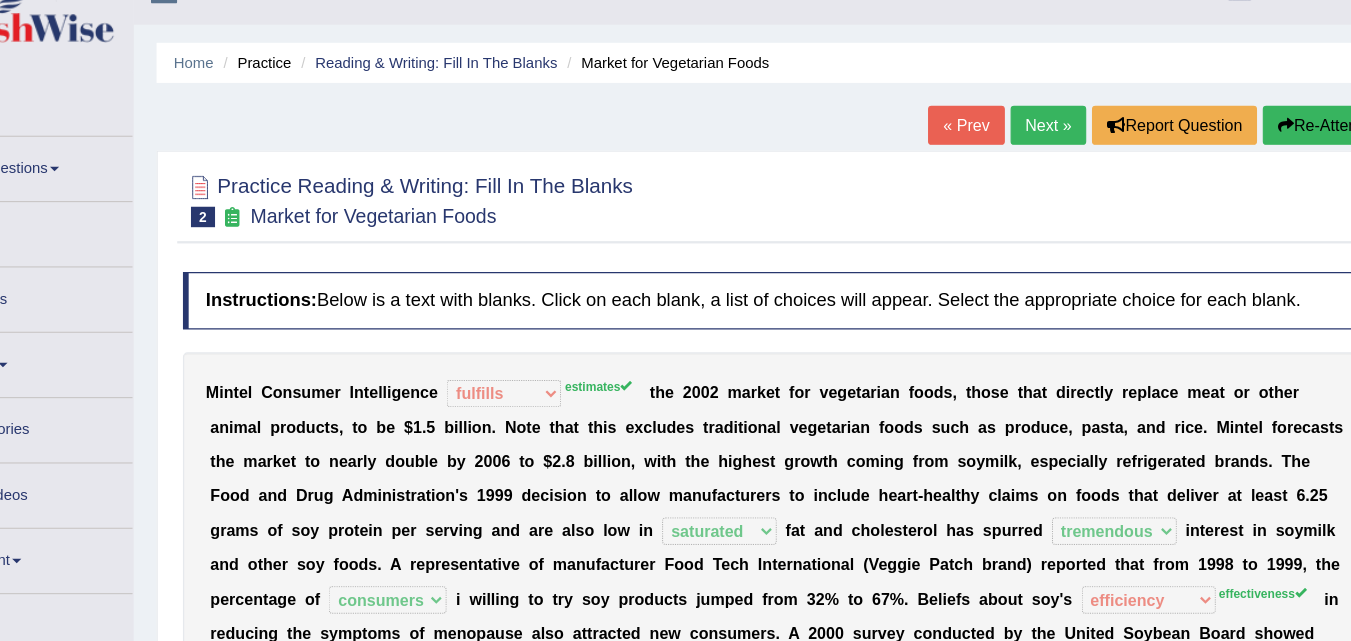 click on "Next »" at bounding box center (1028, 109) 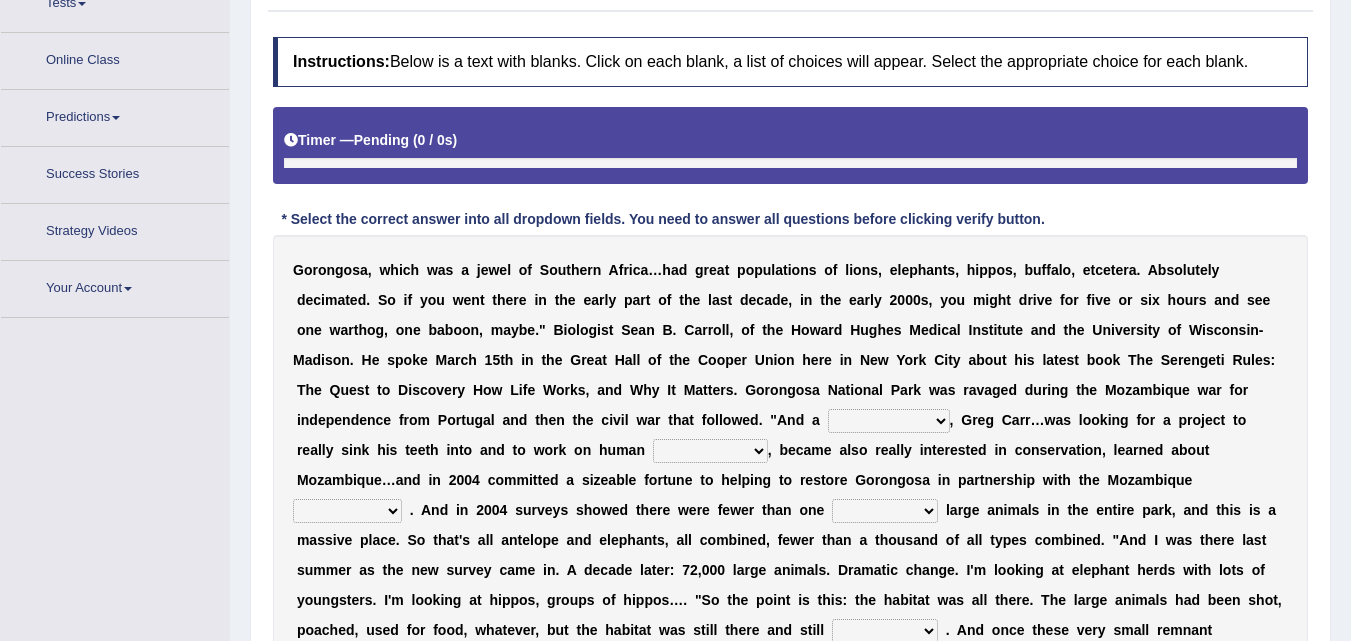 scroll, scrollTop: 302, scrollLeft: 0, axis: vertical 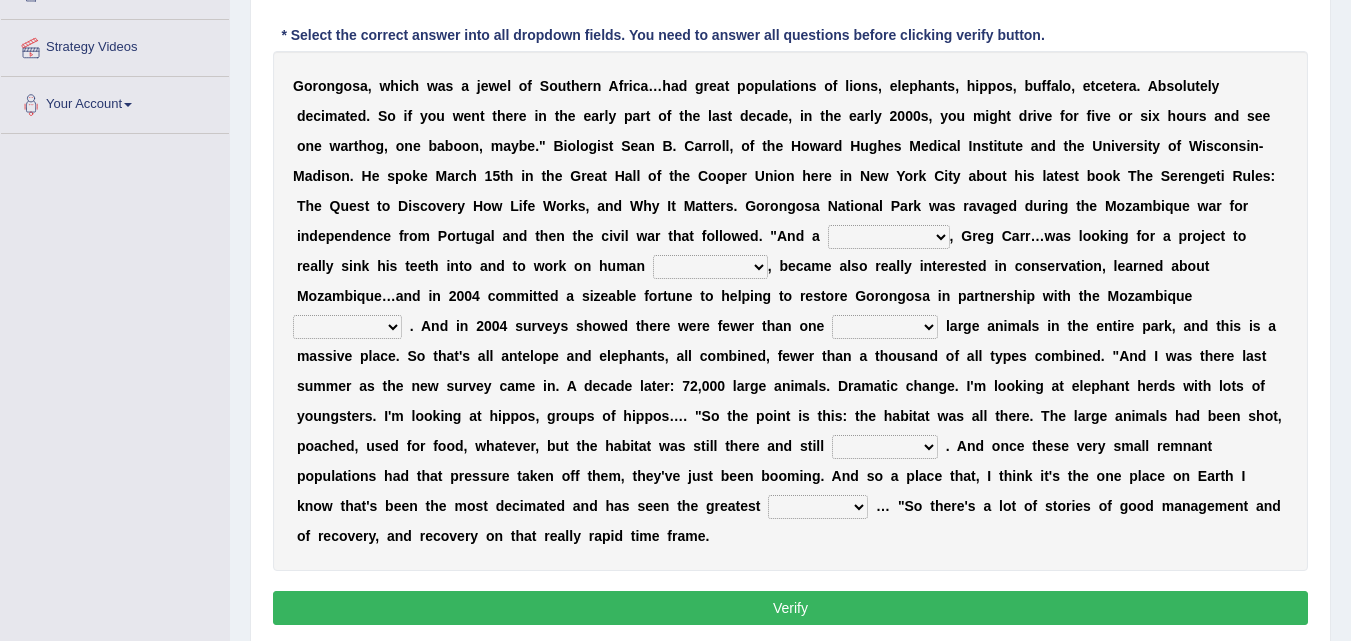 click on "passion solstice ballast philanthropist" at bounding box center [889, 237] 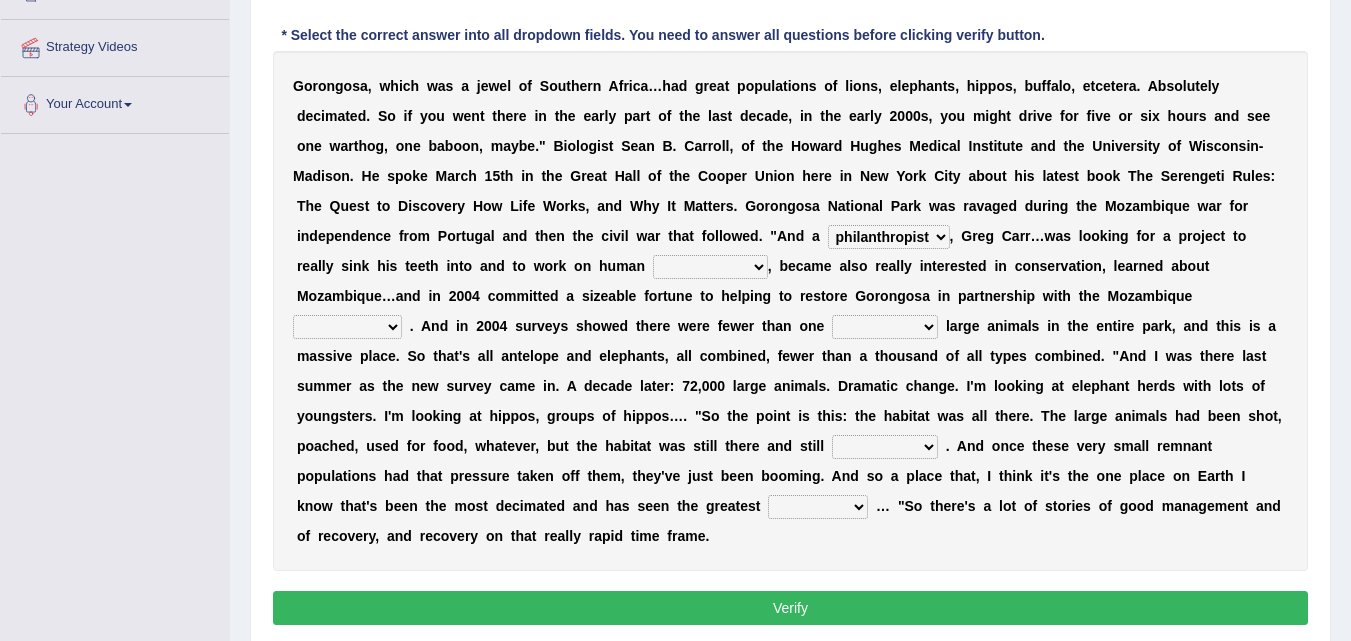 click on "passion solstice ballast philanthropist" at bounding box center [889, 237] 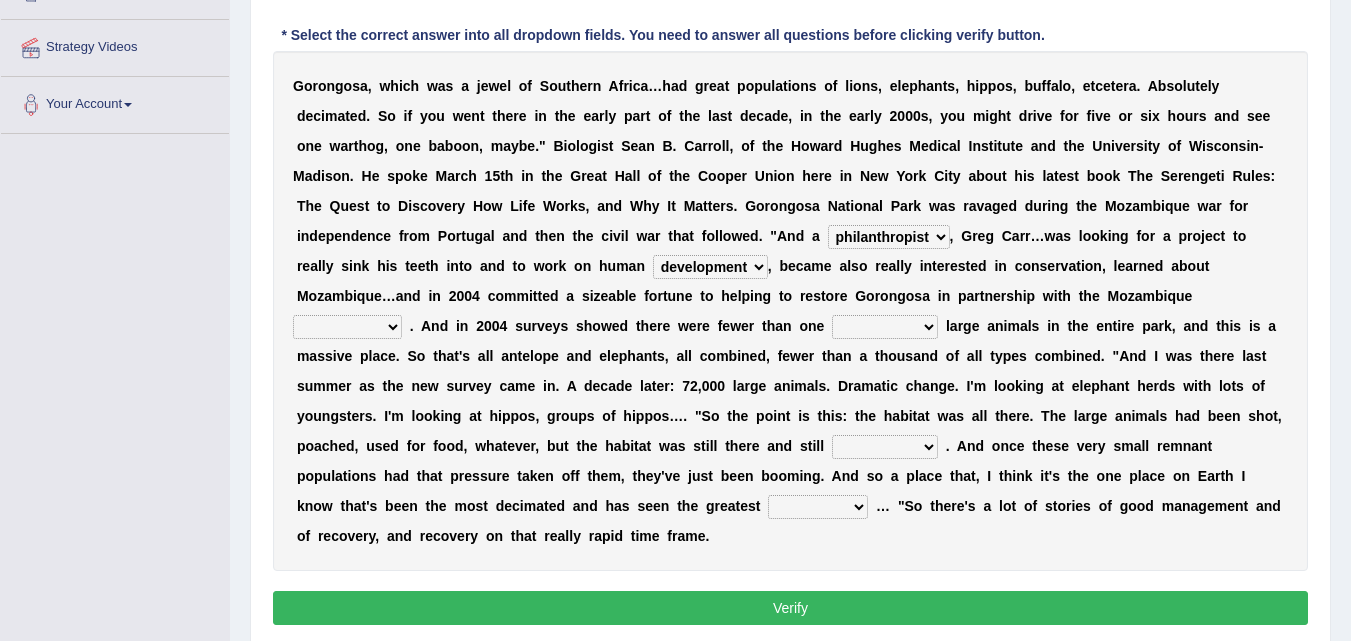 click on "negligence prevalence development malevolence" at bounding box center [710, 267] 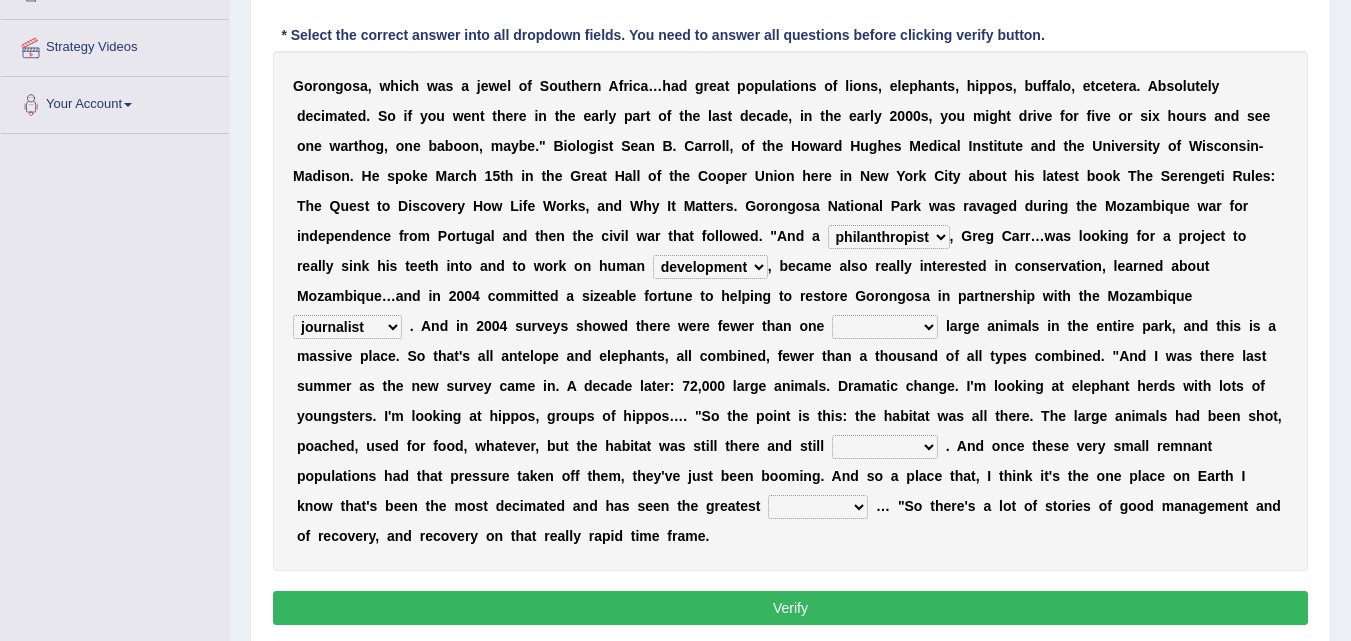 click on "parliament semanticist government journalist" at bounding box center (347, 327) 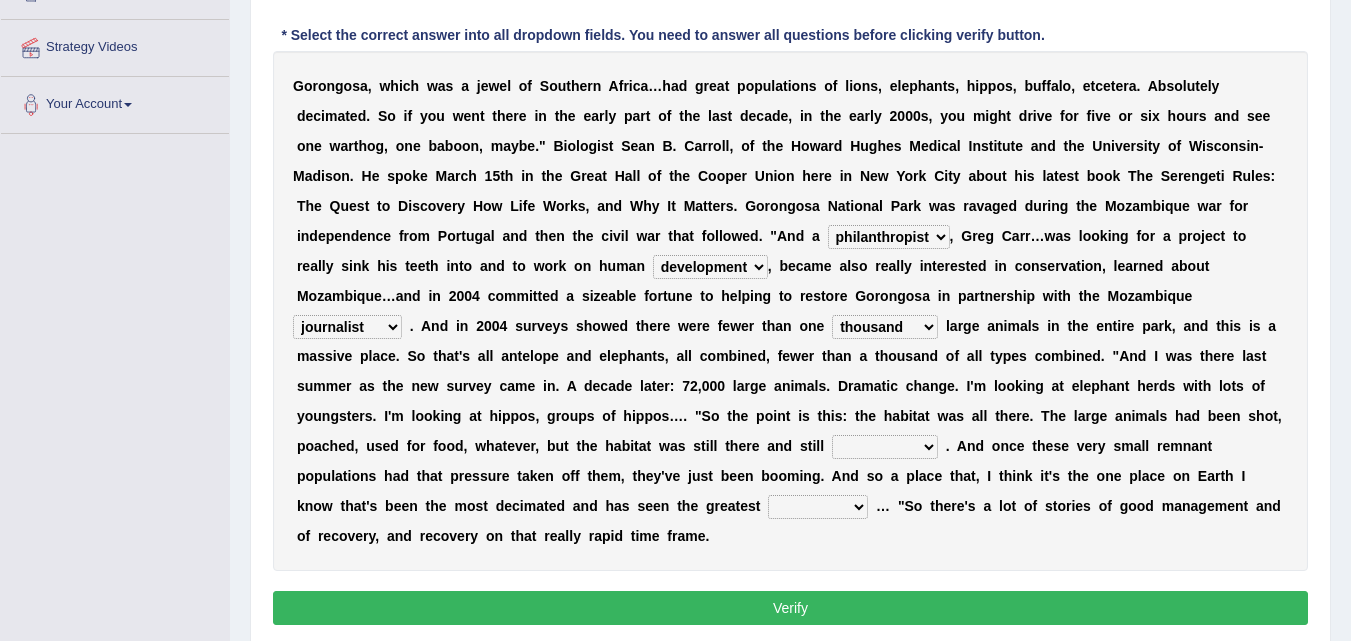 click on "deflowered embowered roundest thousand" at bounding box center (885, 327) 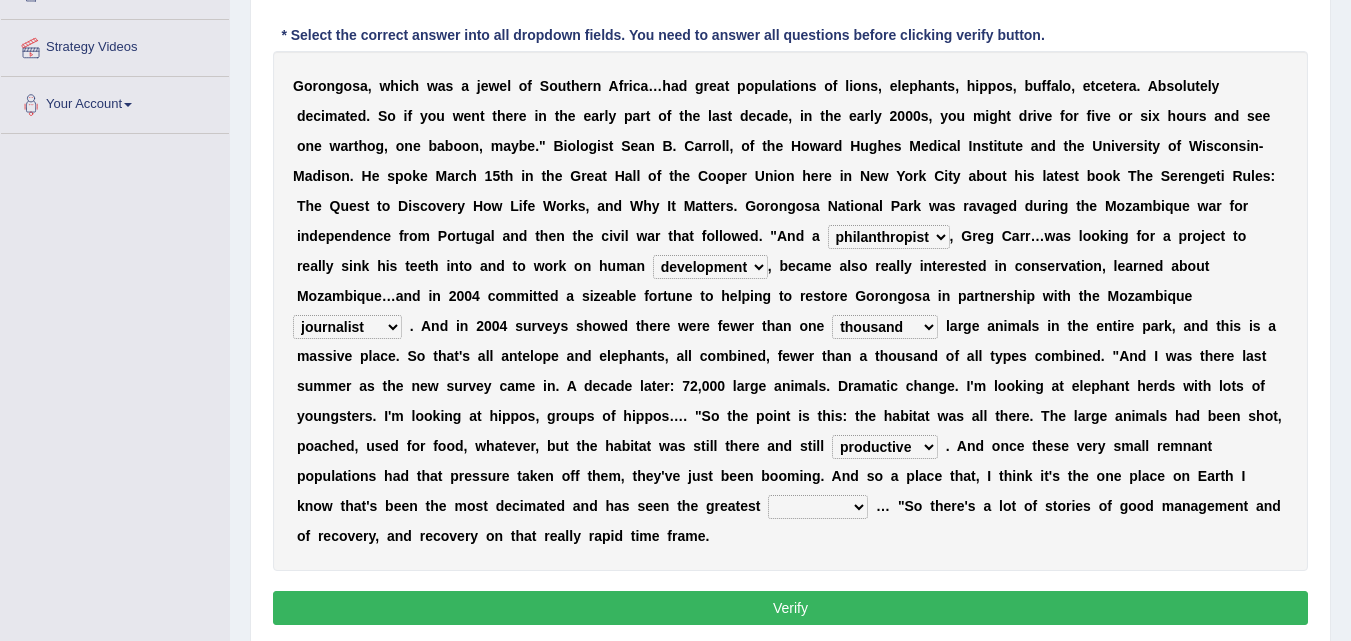 click on "recovery efficacy golly stumpy" at bounding box center [818, 507] 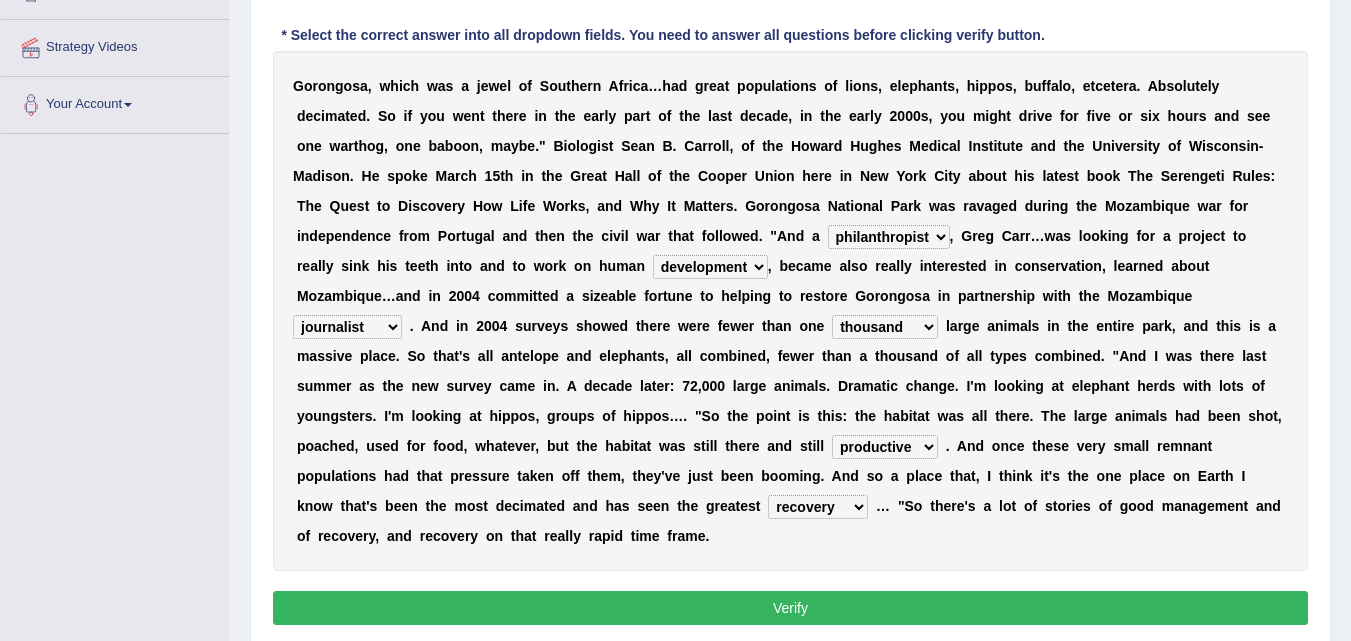 click on "Verify" at bounding box center (790, 608) 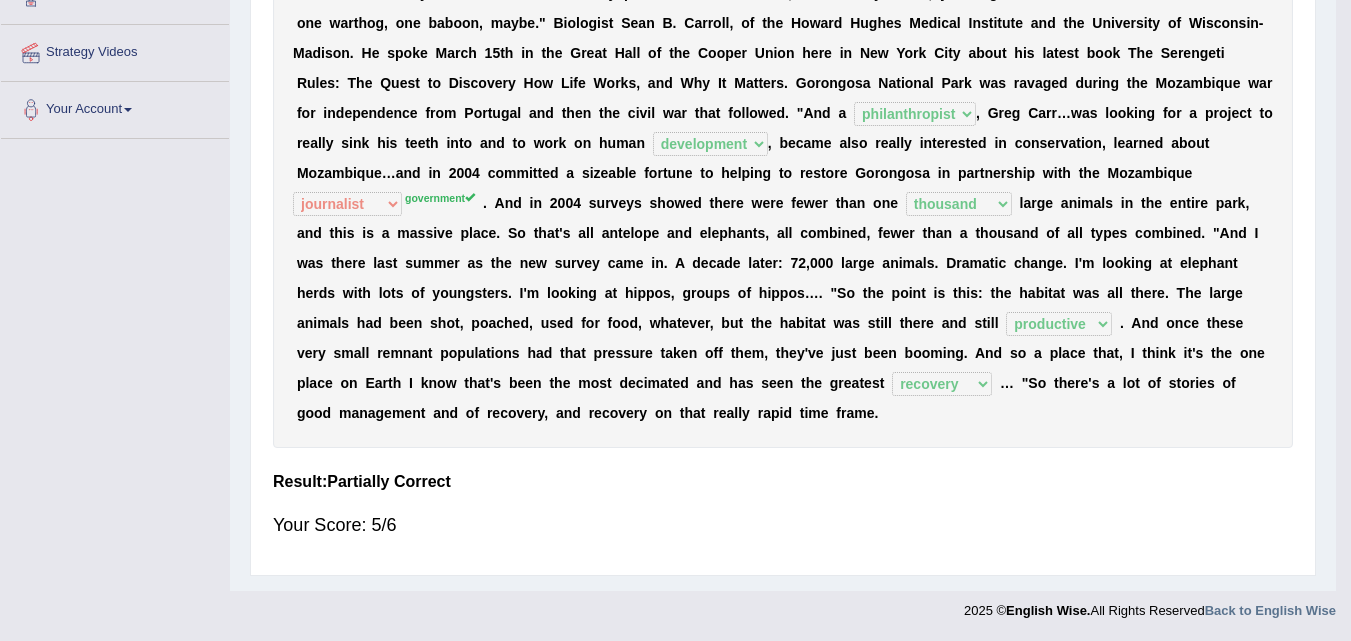 scroll, scrollTop: 409, scrollLeft: 0, axis: vertical 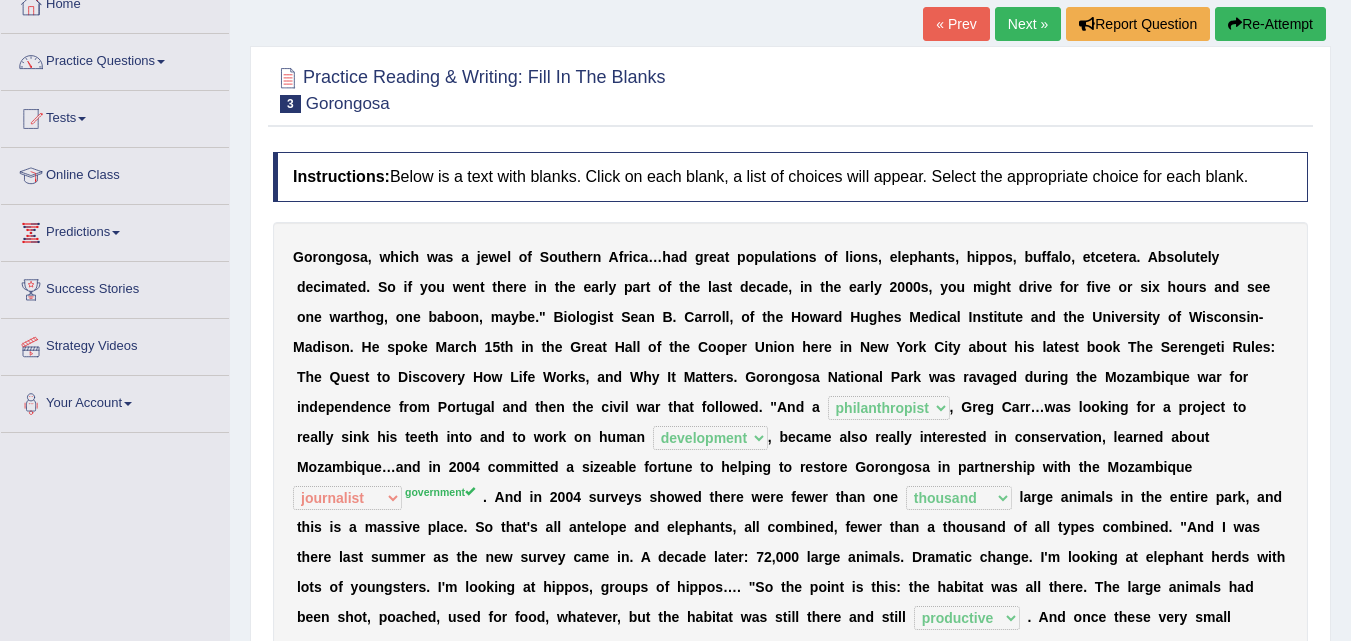 click on "Next »" at bounding box center [1028, 24] 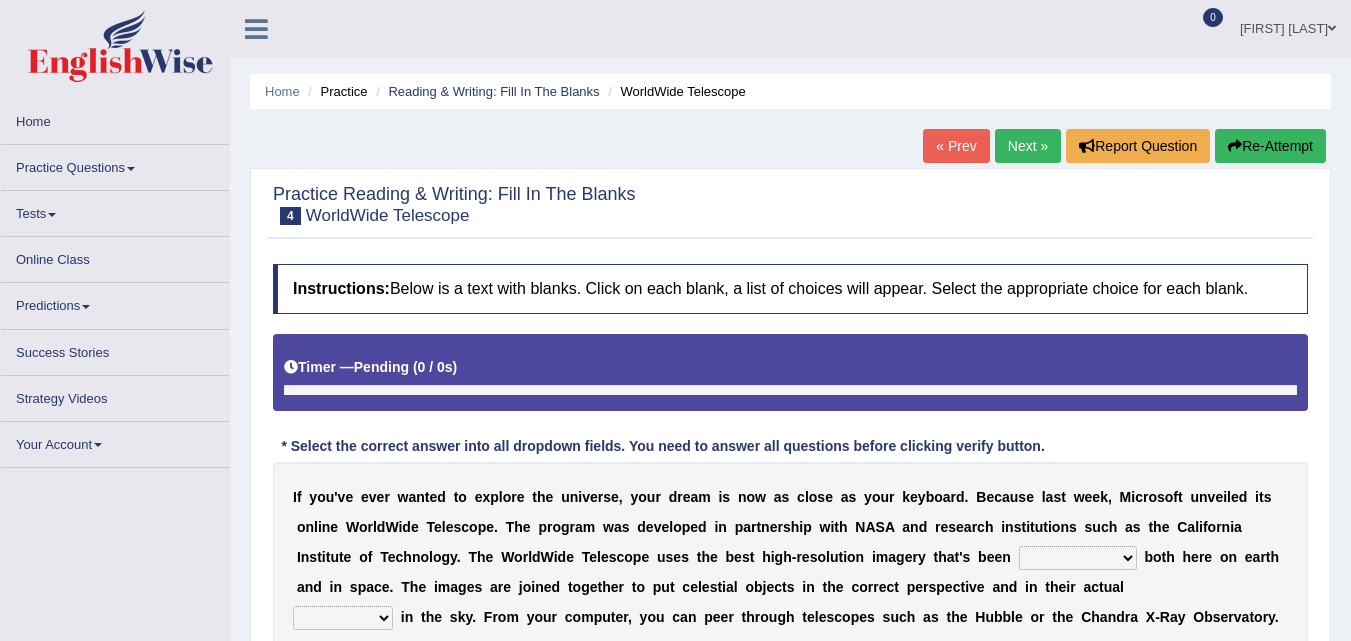 scroll, scrollTop: 0, scrollLeft: 0, axis: both 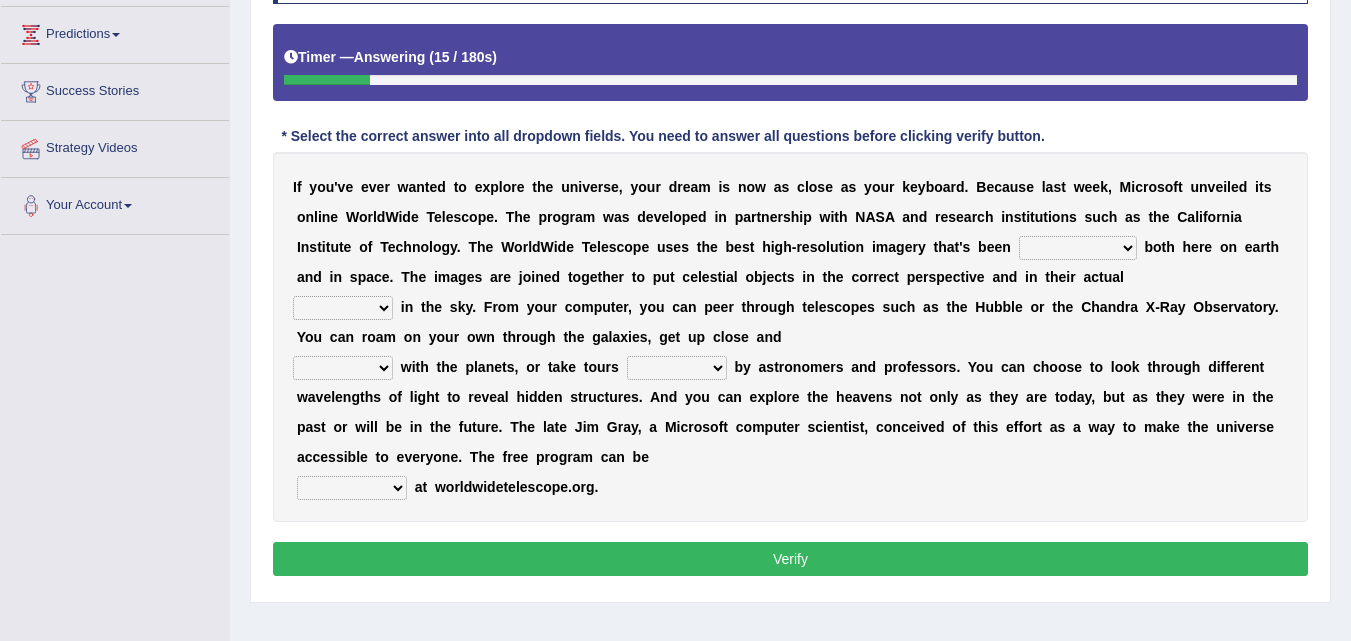 click on "o" at bounding box center (938, 187) 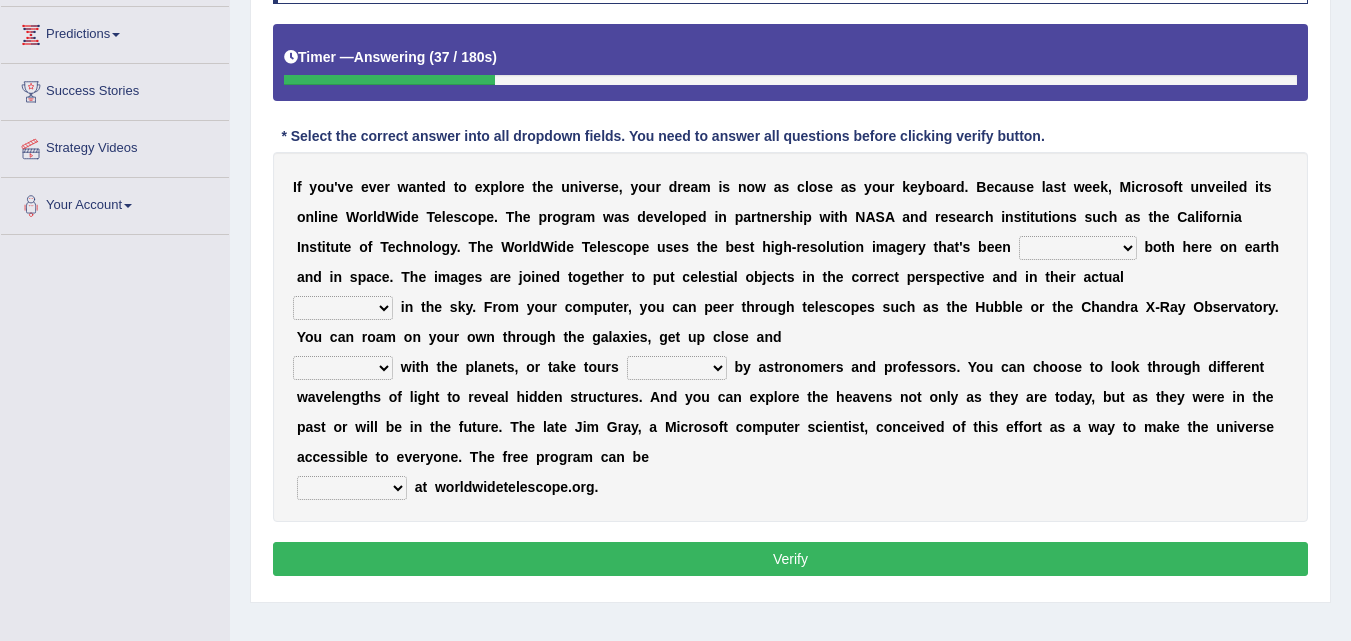 click on "degraded ascended remonstrated generated" at bounding box center [1078, 248] 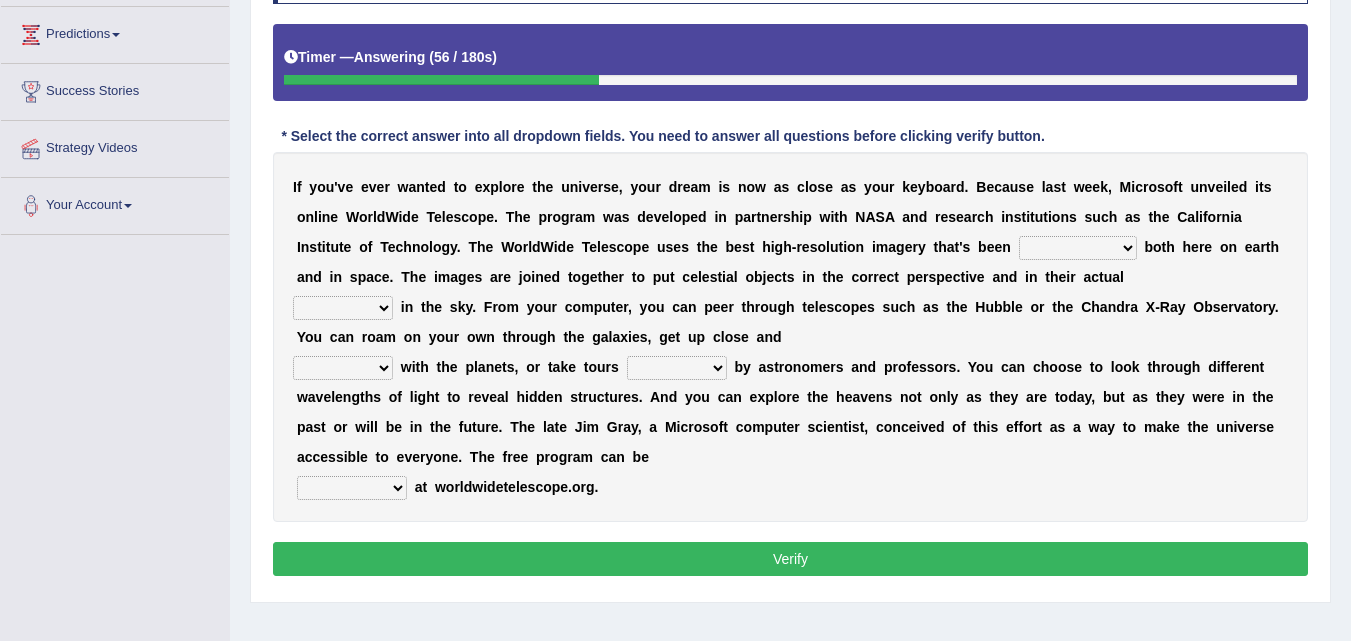 click on "I f    y o u ' v e    e v e r    w a n t e d    t o    e x p l o r e    t h e    u n i v e r s e ,    y o u r    d r e a m    i s    n o w    a s    c l o s e    a s    y o u r    k e y b o a r d .    B e c a u s e    l a s t    w e e k ,    M i c r o s o f t    u n v e i l e d    i t s    o n l i n e    W o r l d W i d e    T e l e s c o p e .    T h e    p r o g r a m    w a s    d e v e l o p e d    i n    p a r t n e r s h i p    w i t h    N A S A    a n d    r e s e a r c h    i n s t i t u t i o n s    s u c h    a s    t h e    C a l i f o r n i a    I n s t i t u t e    o f    T e c h n o l o g y .    T h e    W o r l d W i d e    T e l e s c o p e    u s e s    t h e    b e s t    h i g h - r e s o l u t i o n    i m a g e r y    t h a t ' s    b e e n    degraded ascended remonstrated generated    b o t h    h e r e    o n    e a r t h    a n d    i n    s p a c e .    T h e    i m a g e s    a r e    j o i n e d    t o g e t h e r t" at bounding box center [790, 337] 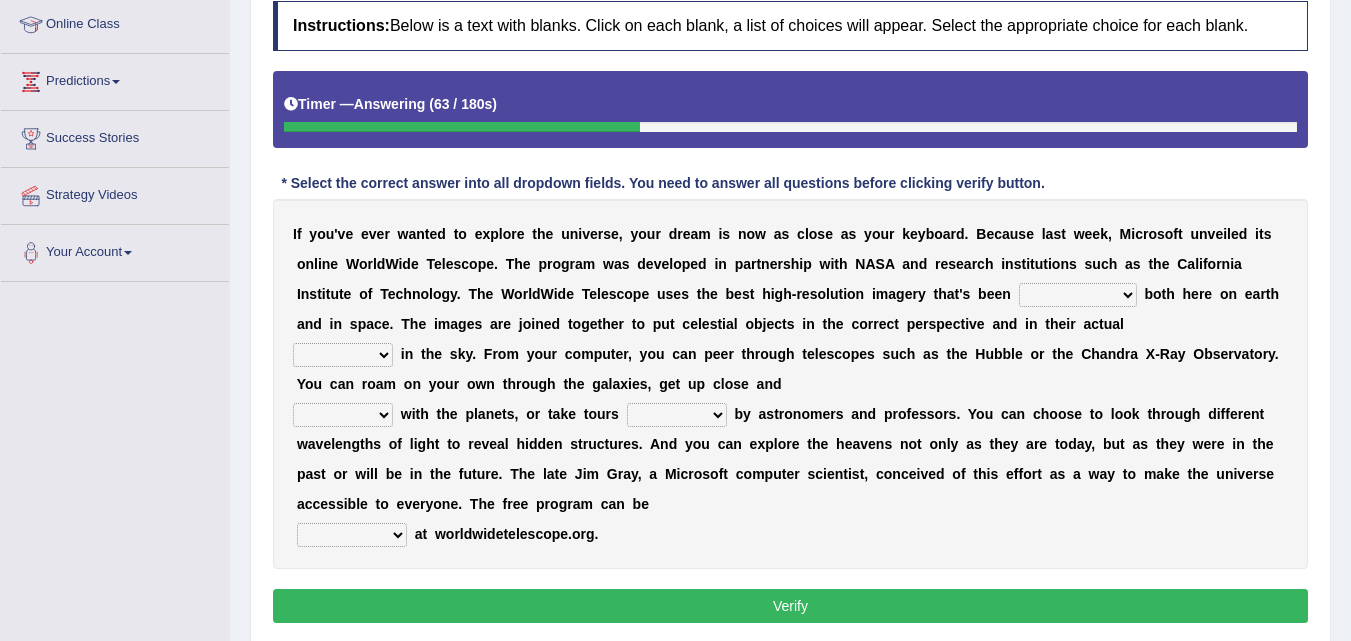 scroll, scrollTop: 275, scrollLeft: 0, axis: vertical 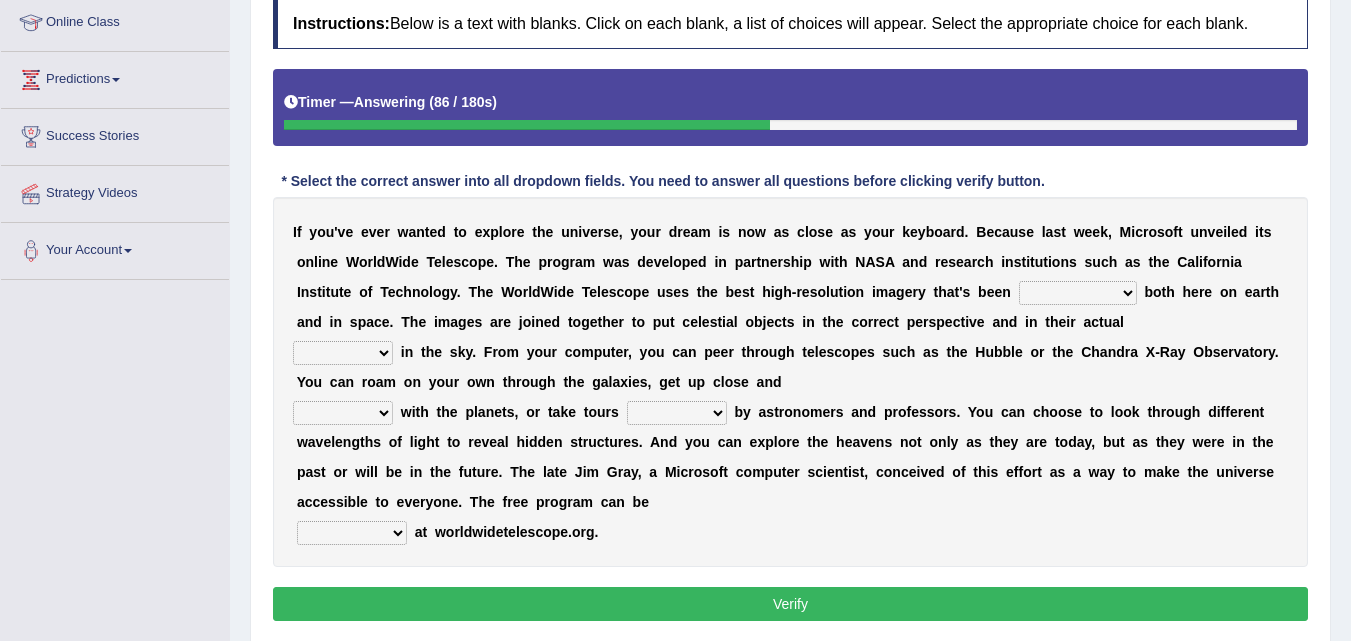 click on "degraded ascended remonstrated generated" at bounding box center [1078, 293] 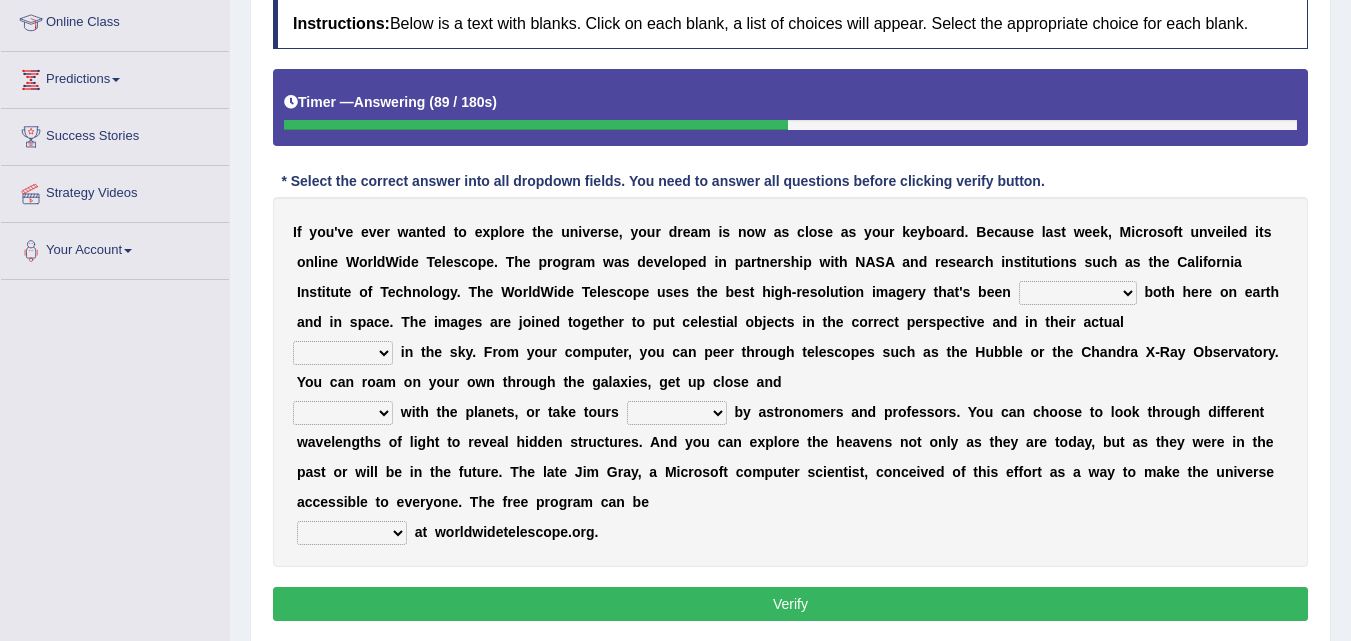 select on "generated" 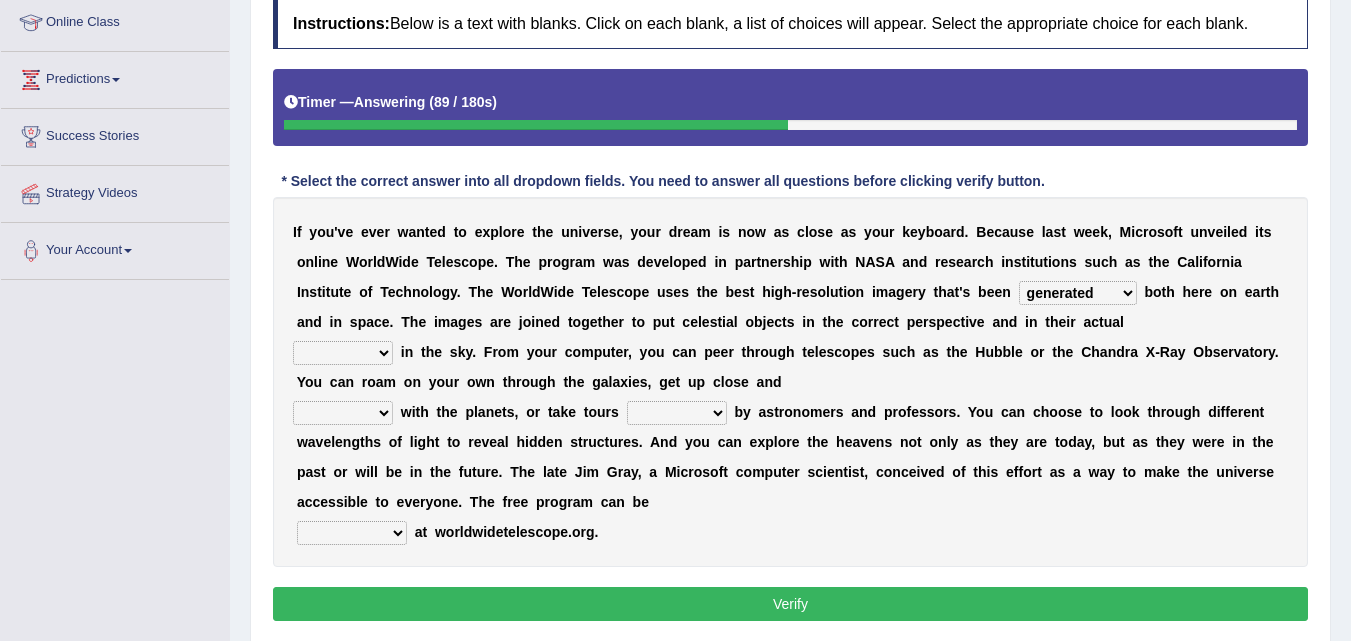 click on "degraded ascended remonstrated generated" at bounding box center (1078, 293) 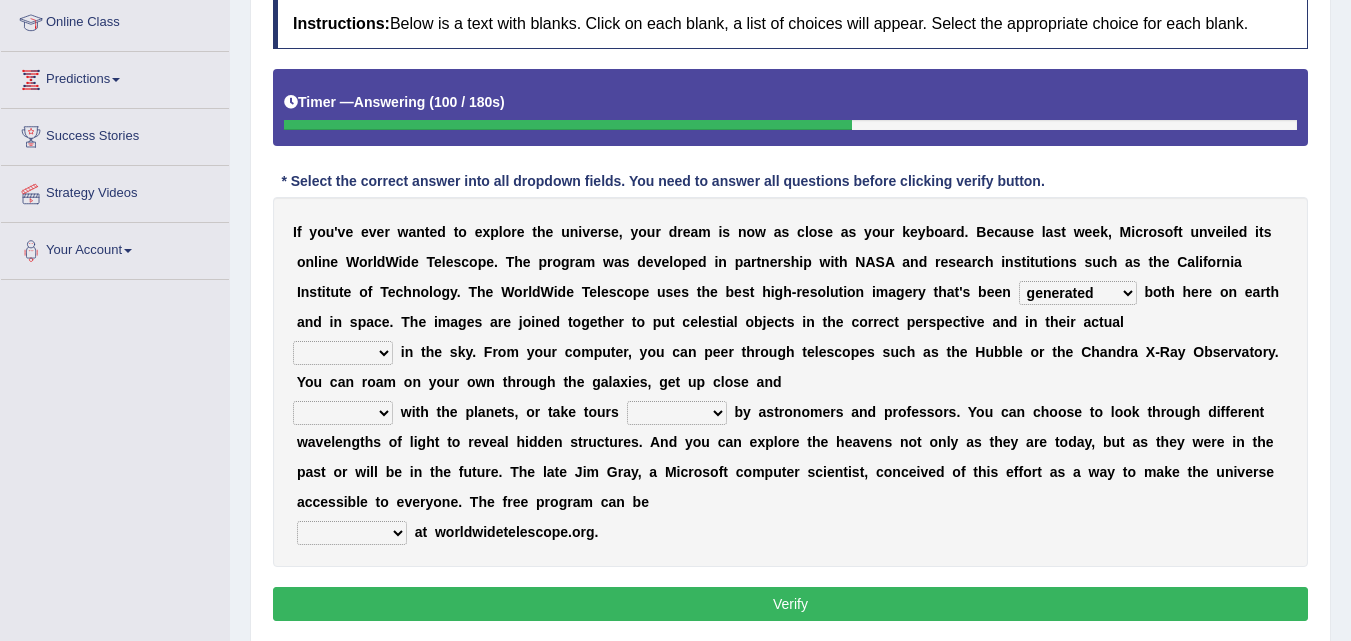 click on "aspects parts conditions positions" at bounding box center [343, 353] 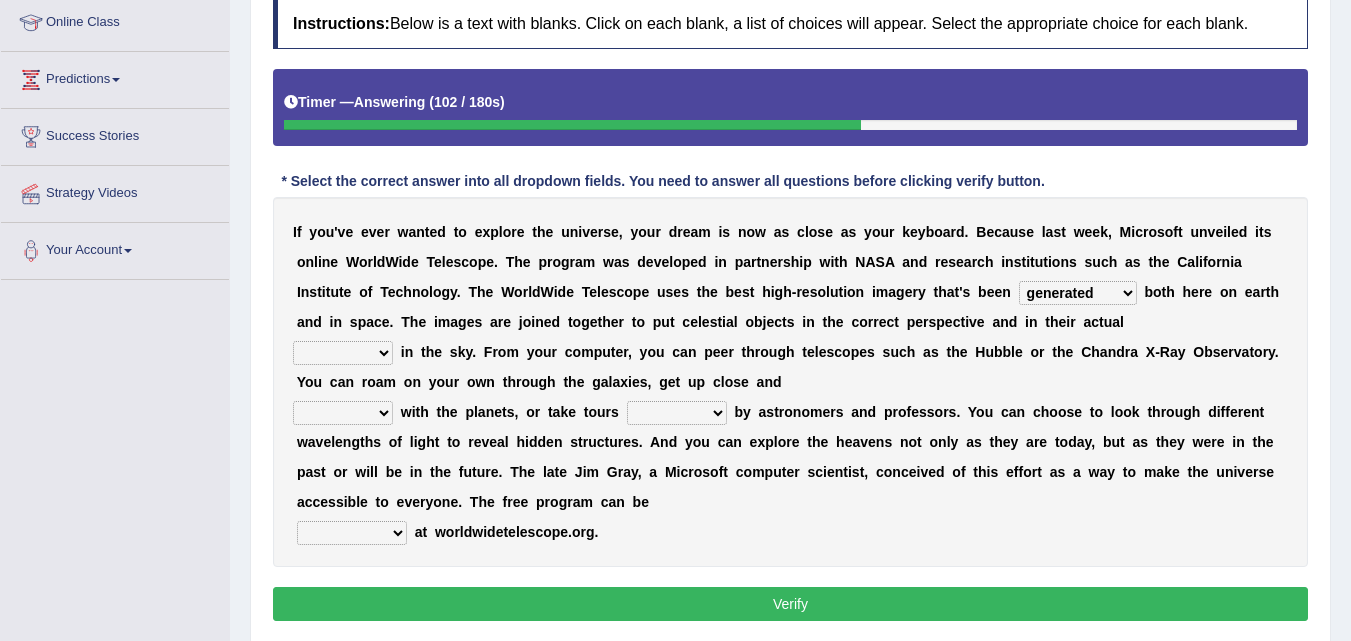select on "positions" 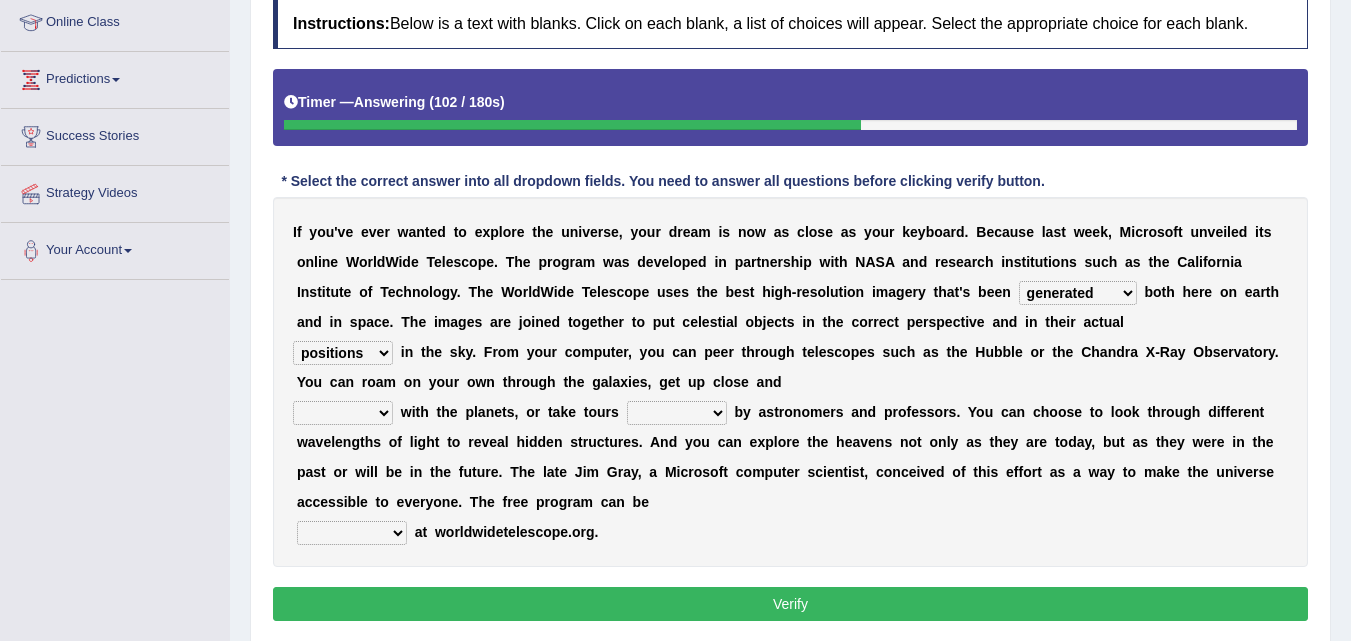 click on "aspects parts conditions positions" at bounding box center (343, 353) 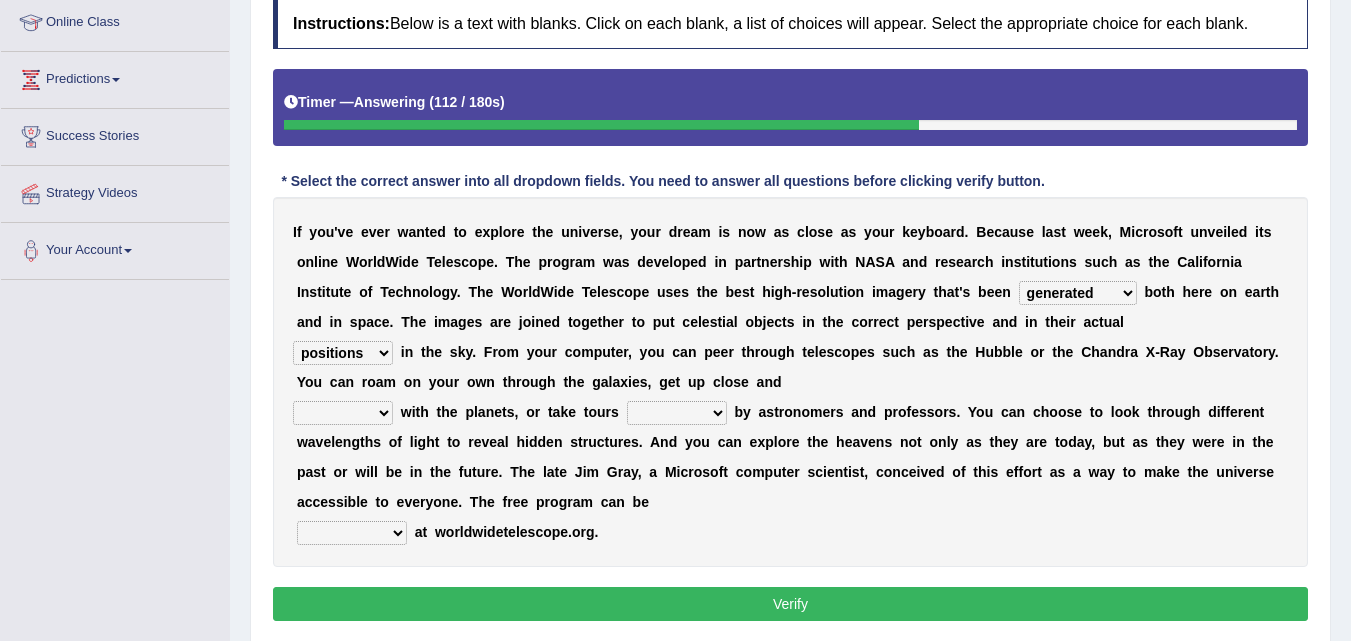 click on "personal individual apart polite" at bounding box center (343, 413) 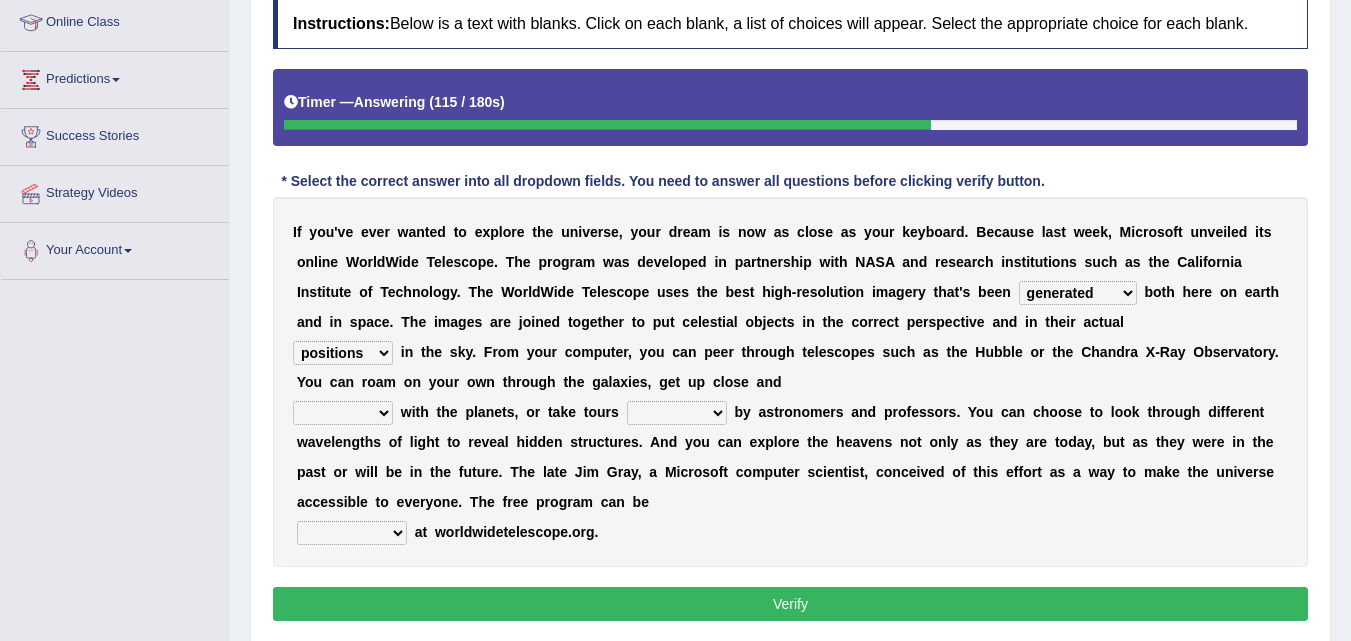 select on "individual" 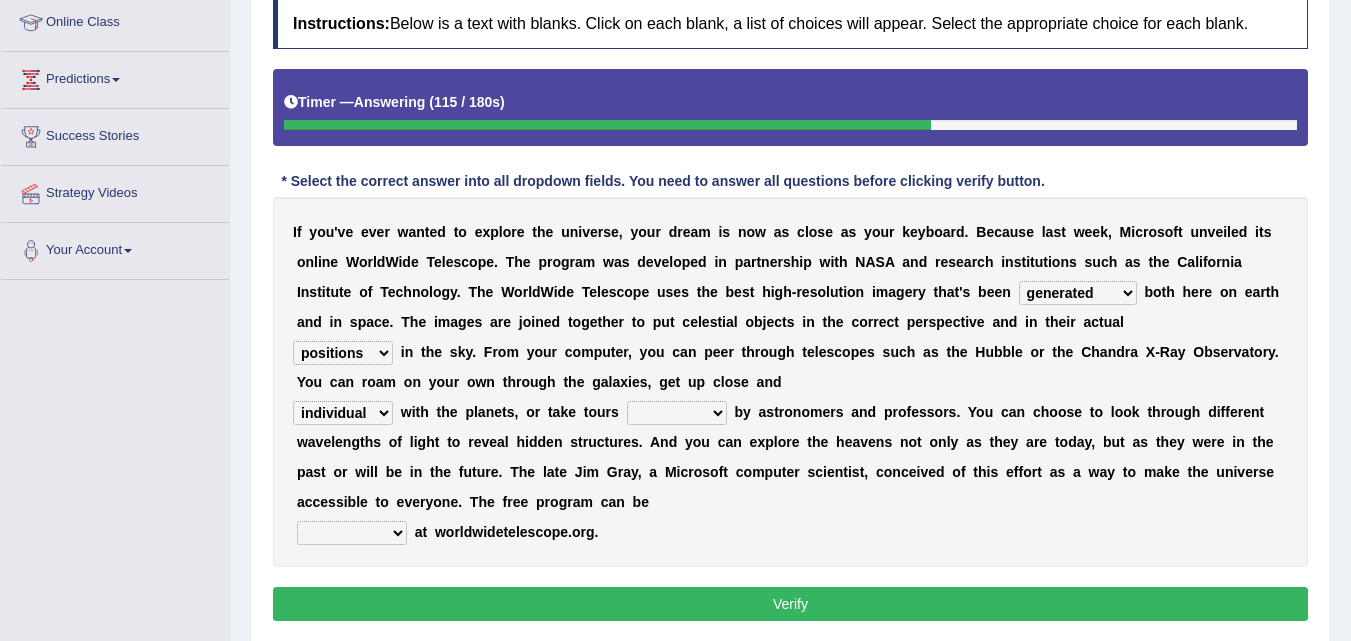 click on "personal individual apart polite" at bounding box center [343, 413] 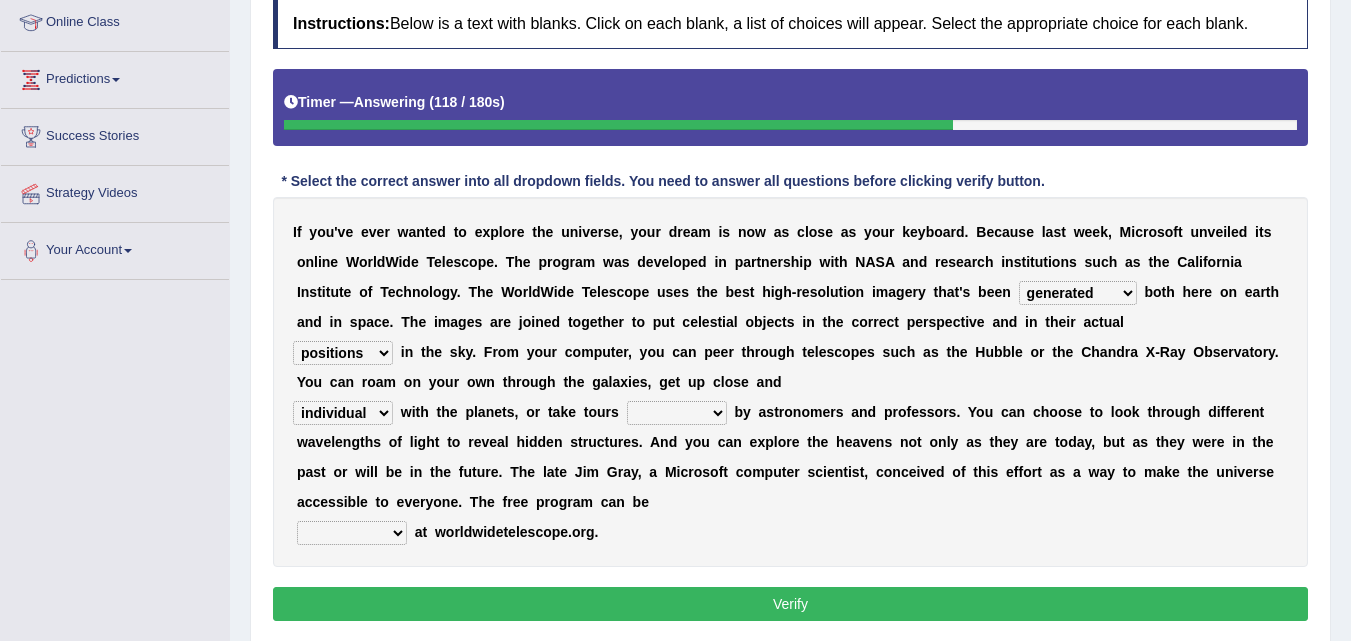 click on "guide guided guiding to guide" at bounding box center [677, 413] 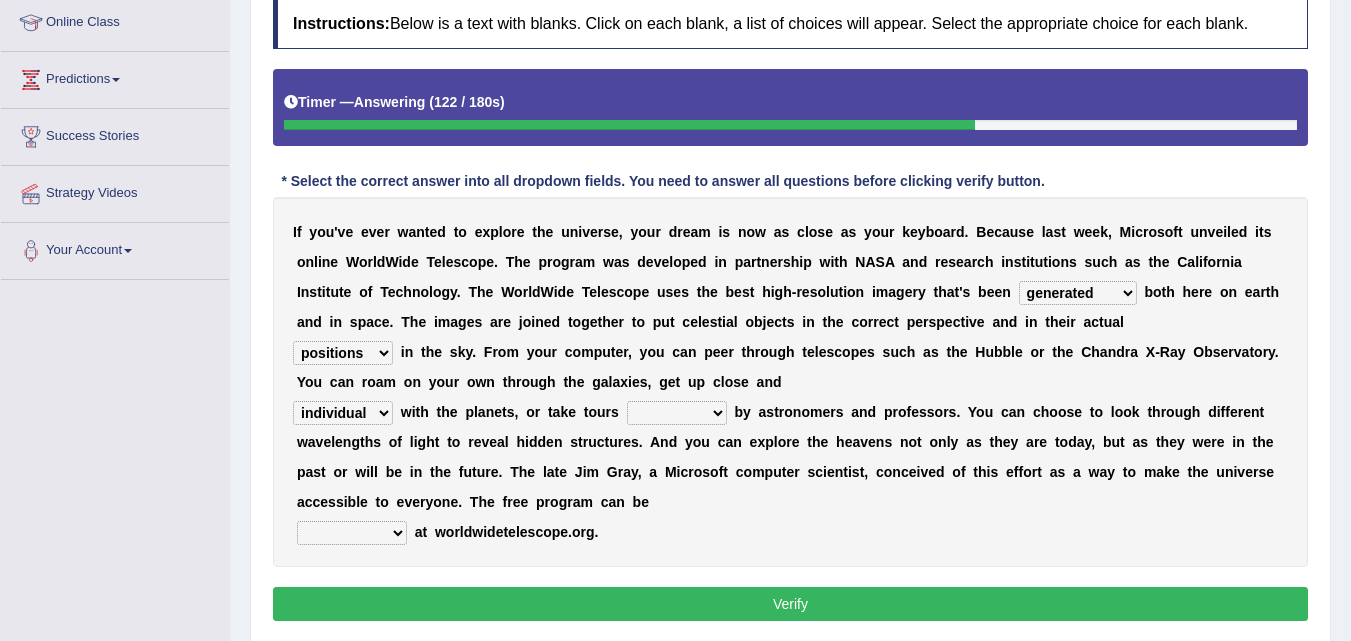 select on "guided" 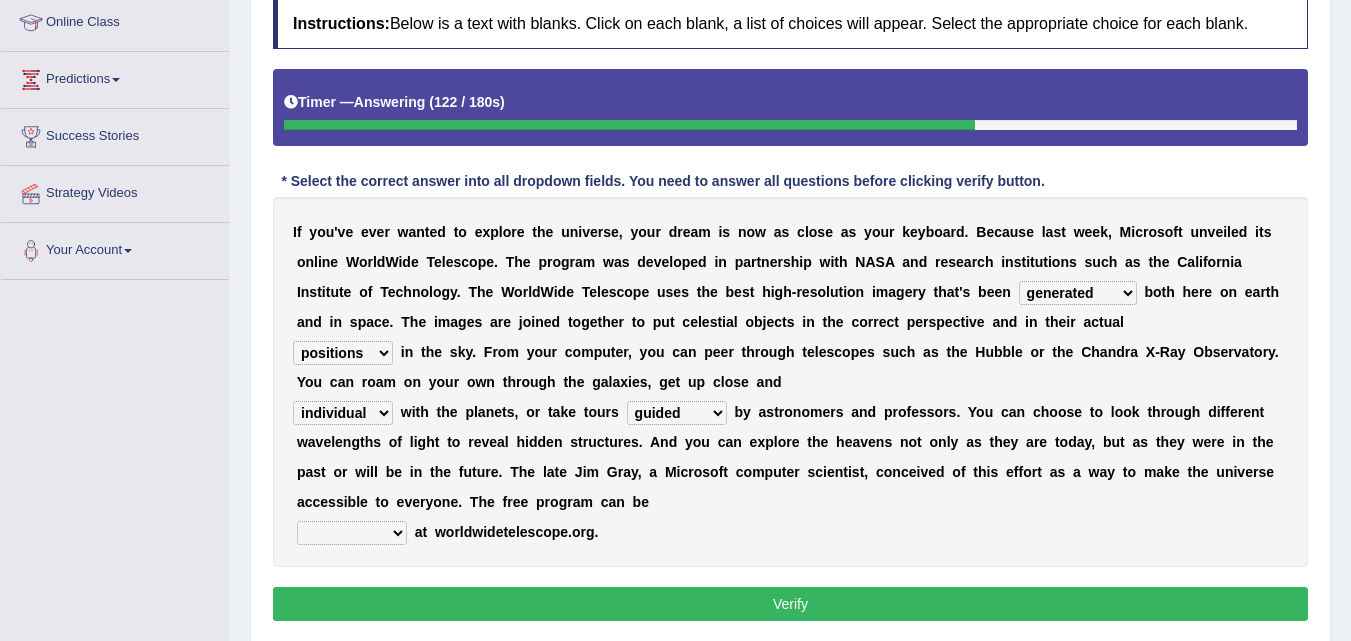 click on "guide guided guiding to guide" at bounding box center (677, 413) 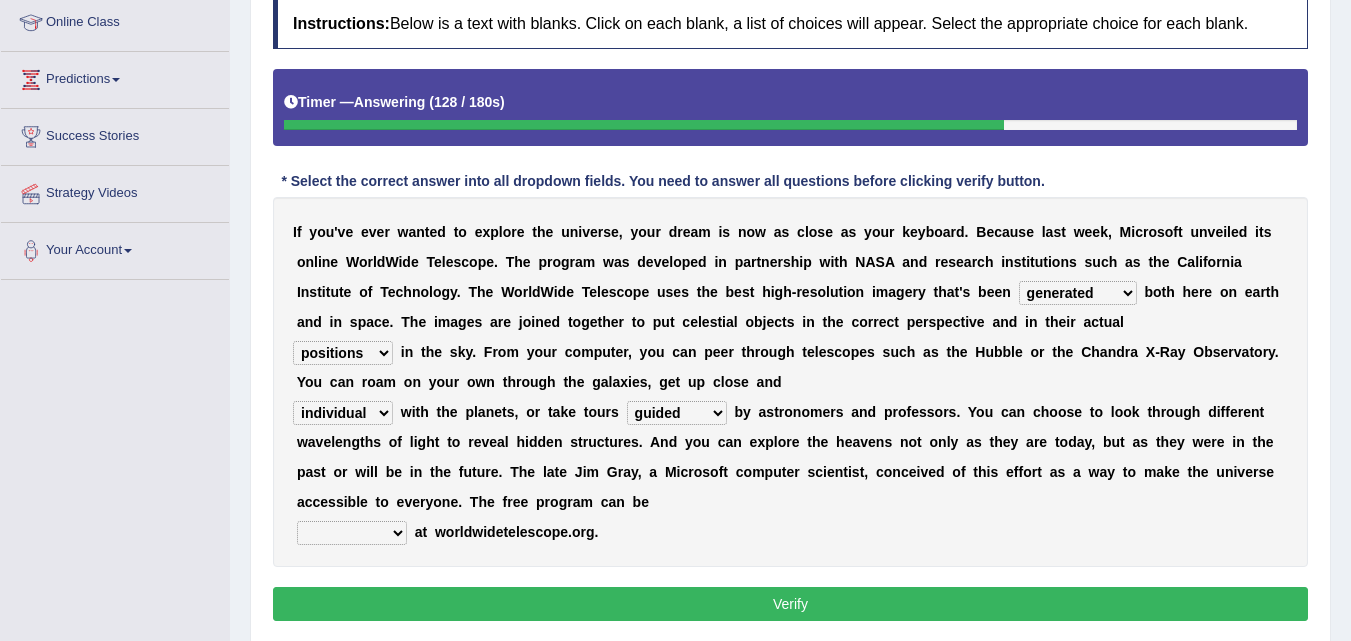 click on "upheld downloaded loaded posted" at bounding box center [352, 533] 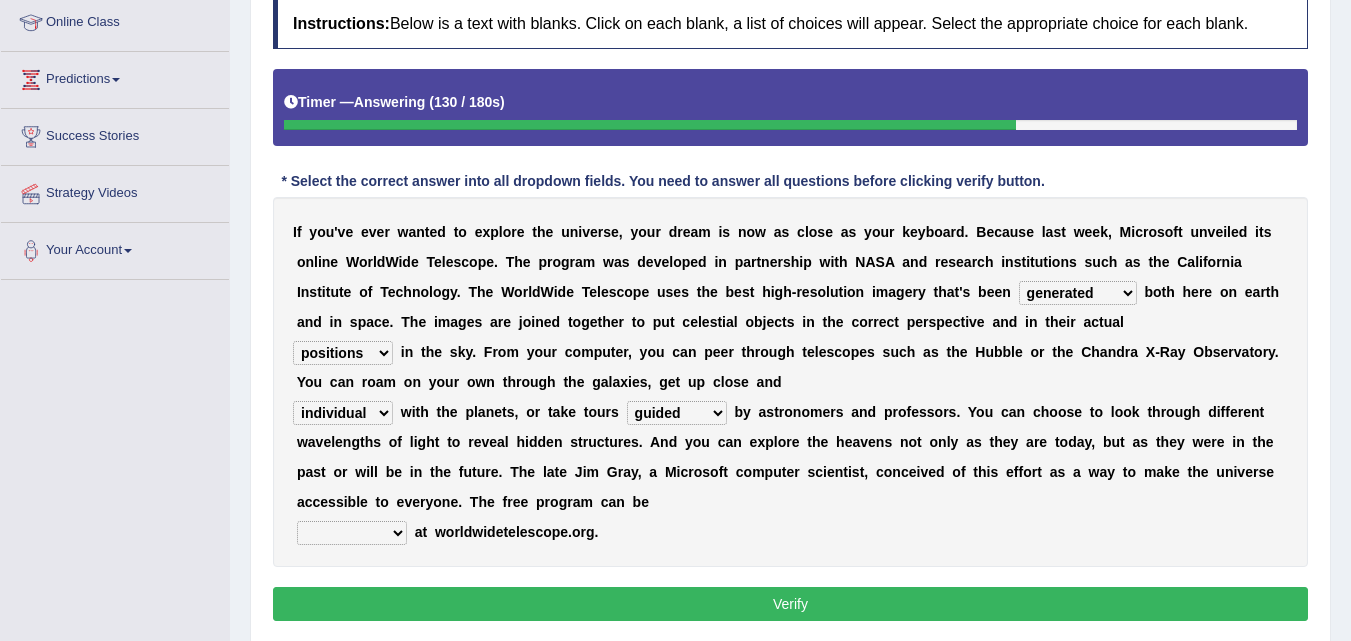 select on "downloaded" 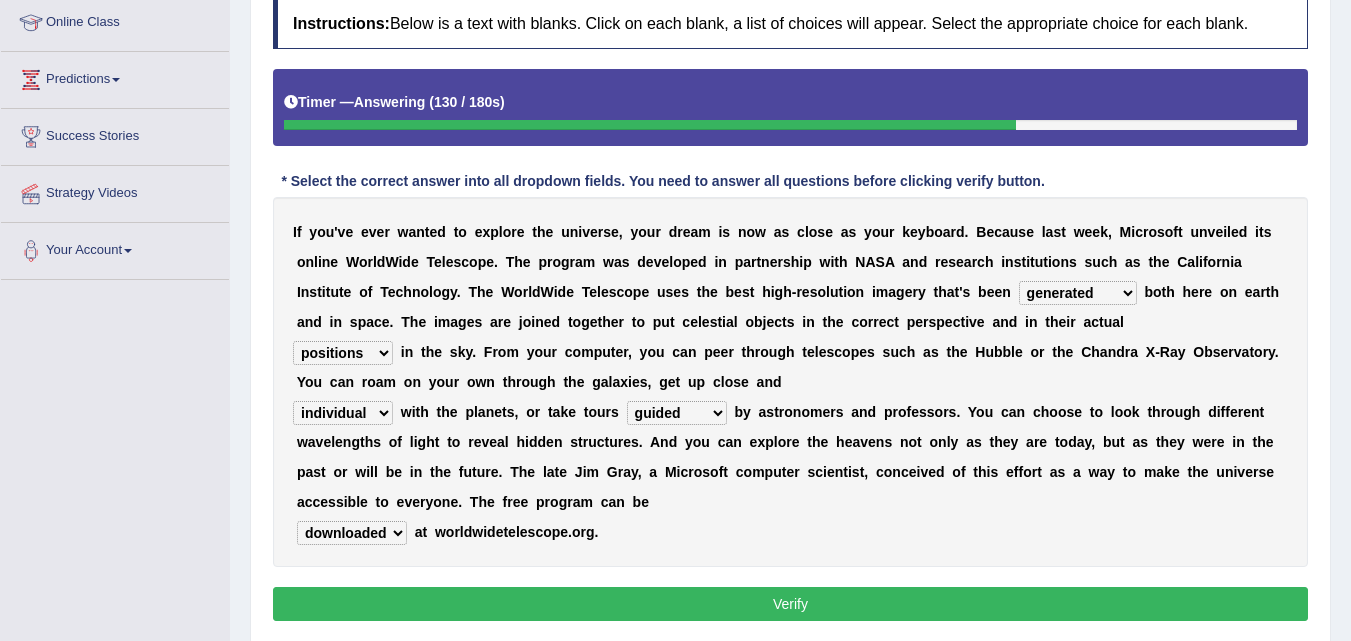 click on "upheld downloaded loaded posted" at bounding box center [352, 533] 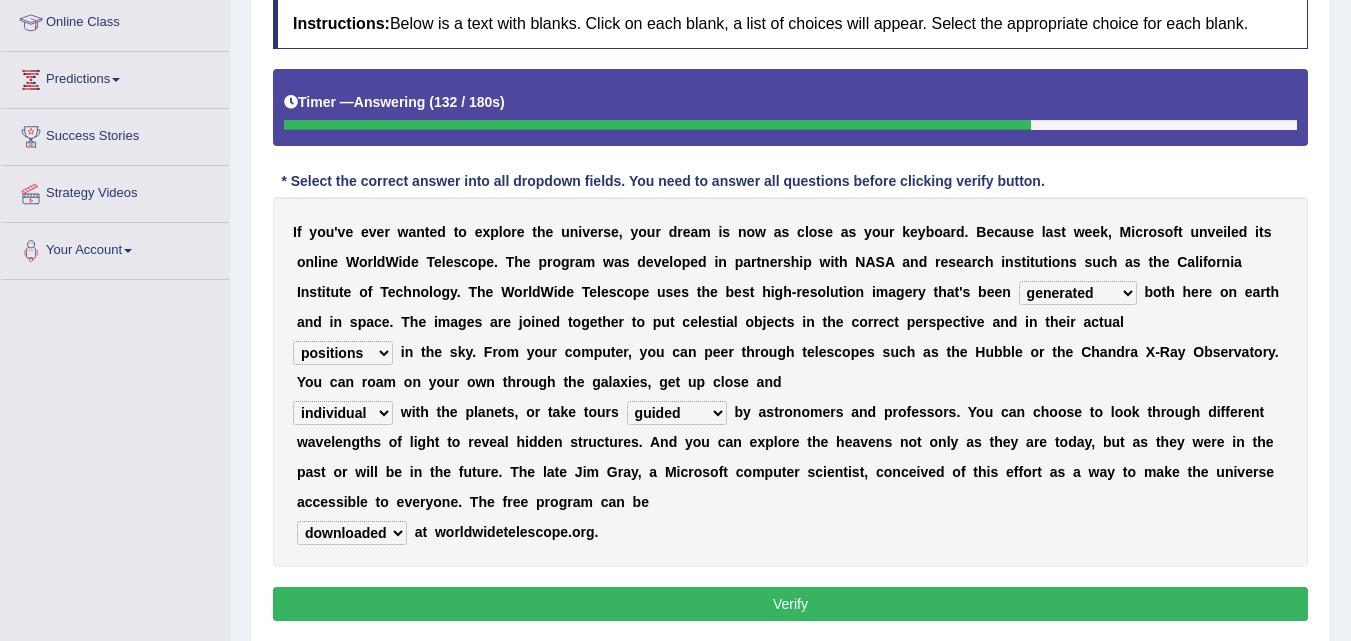 click on "Verify" at bounding box center (790, 604) 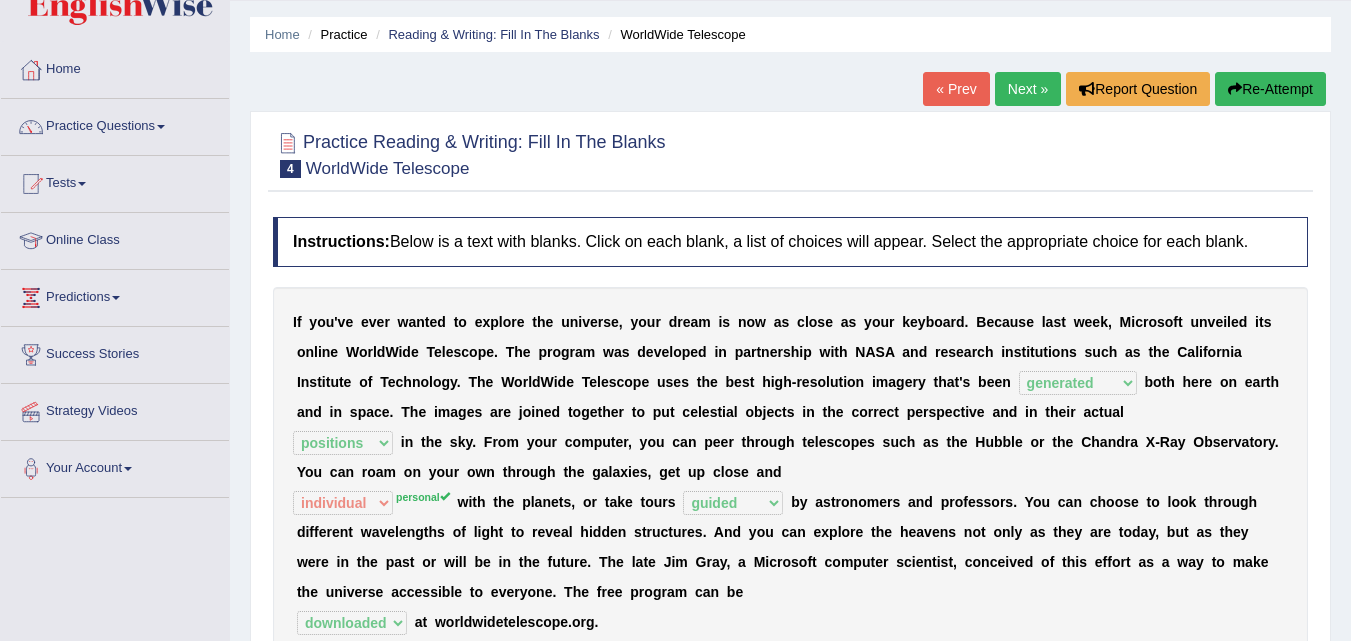 scroll, scrollTop: 0, scrollLeft: 0, axis: both 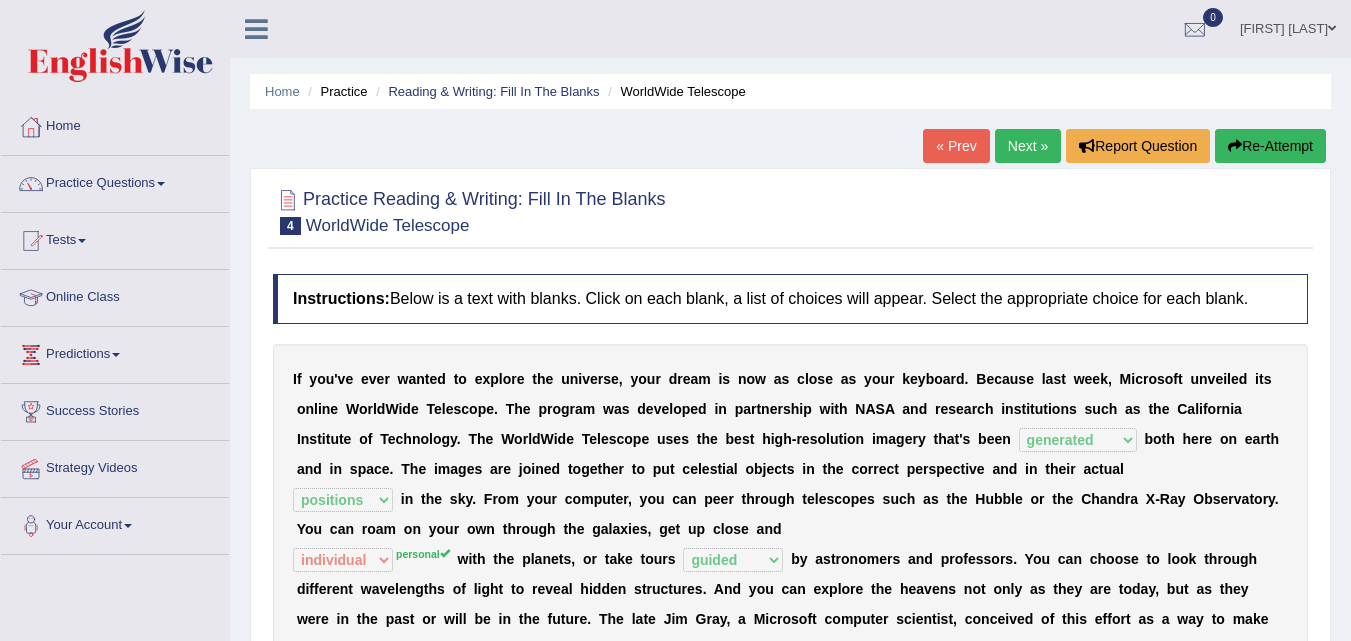 click on "Next »" at bounding box center (1028, 146) 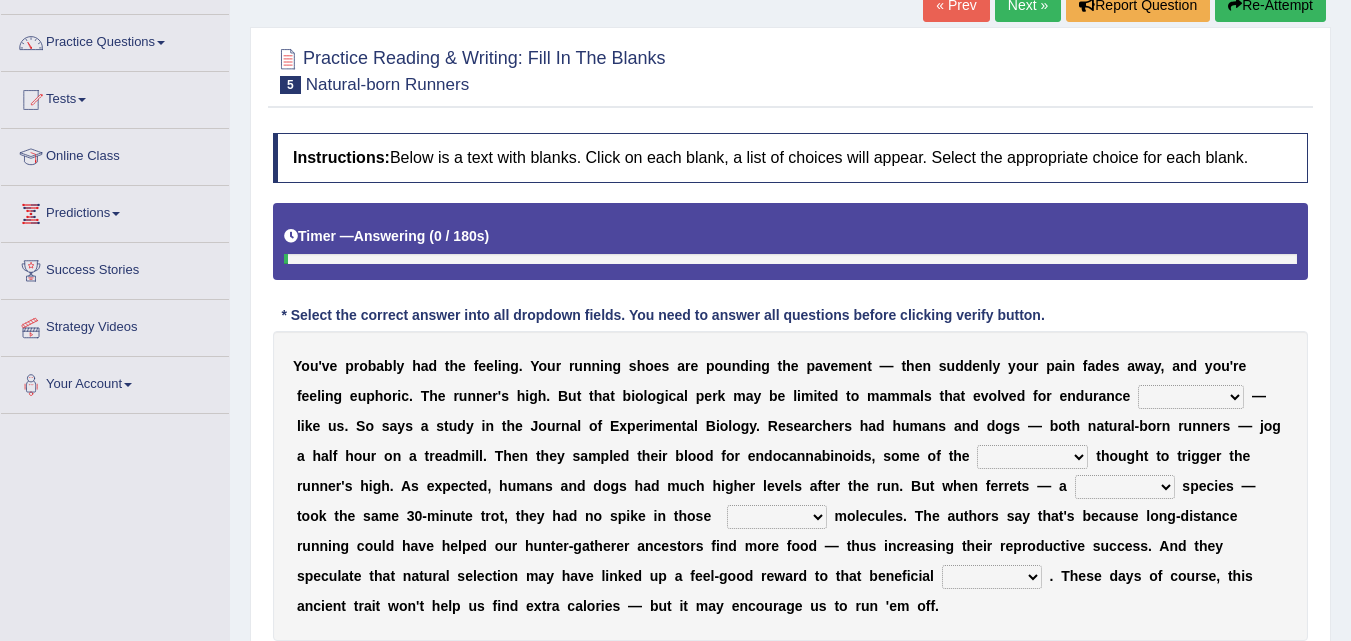 scroll, scrollTop: 160, scrollLeft: 0, axis: vertical 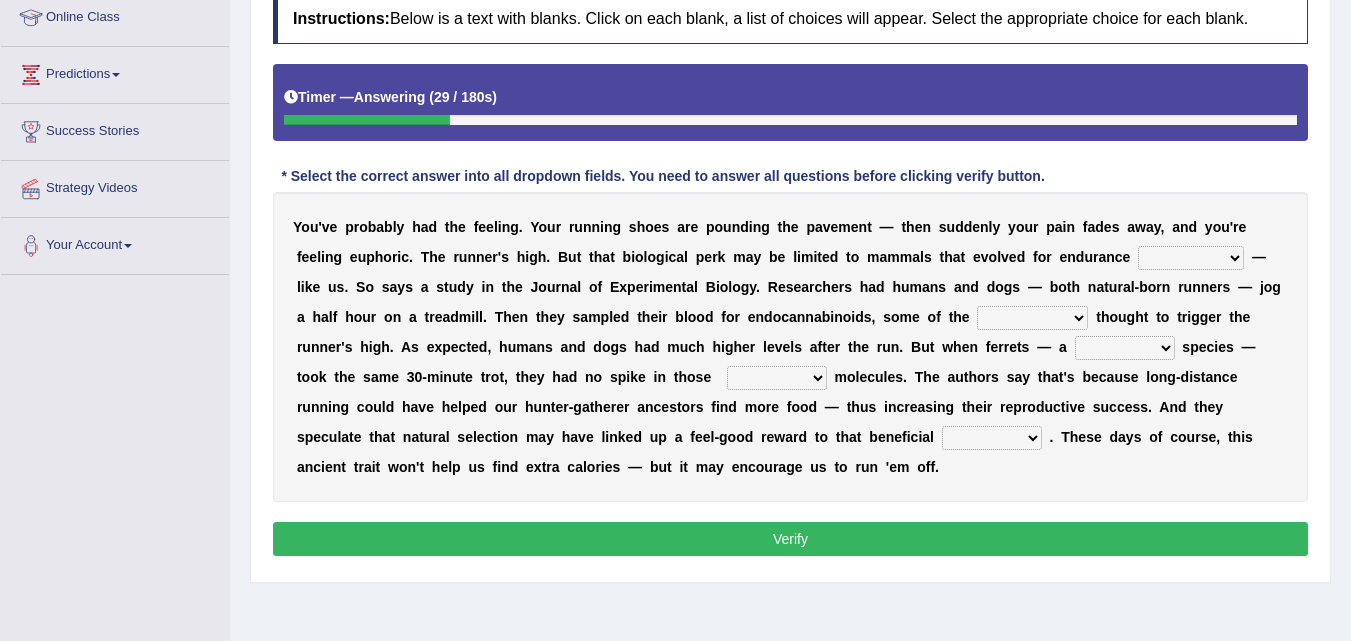 click on "dykes personalize classifies exercise" at bounding box center [1191, 258] 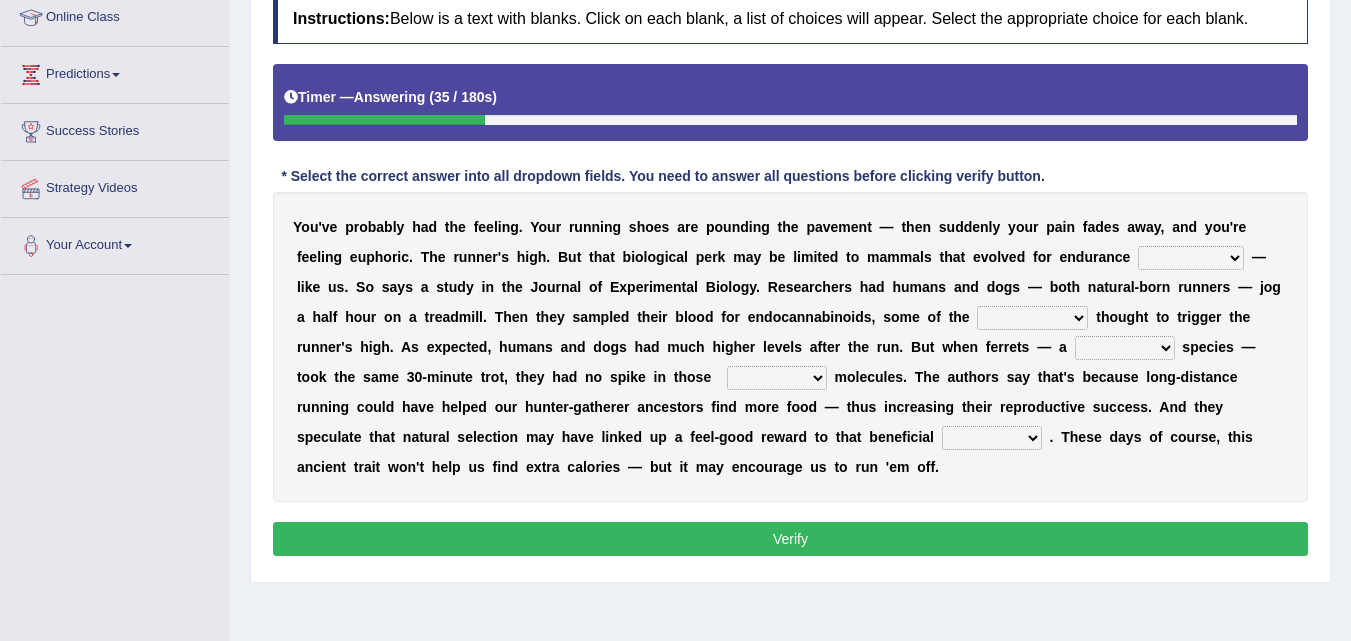 select on "exercise" 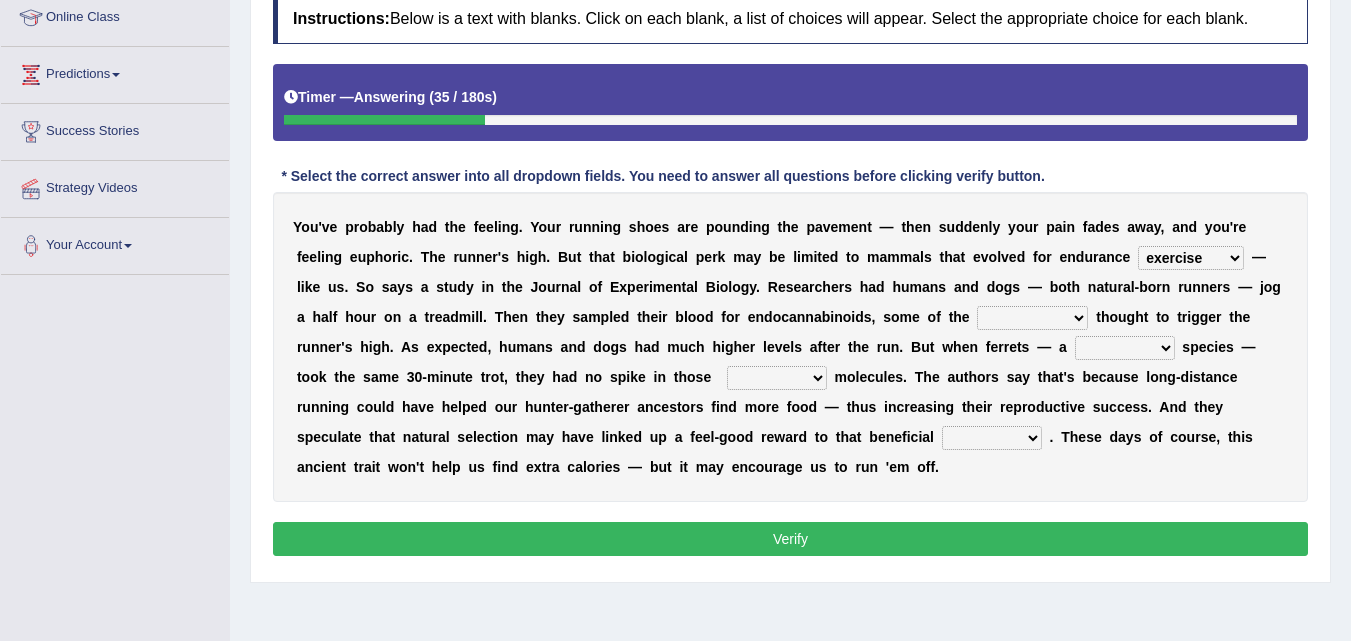 click on "dykes personalize classifies exercise" at bounding box center (1191, 258) 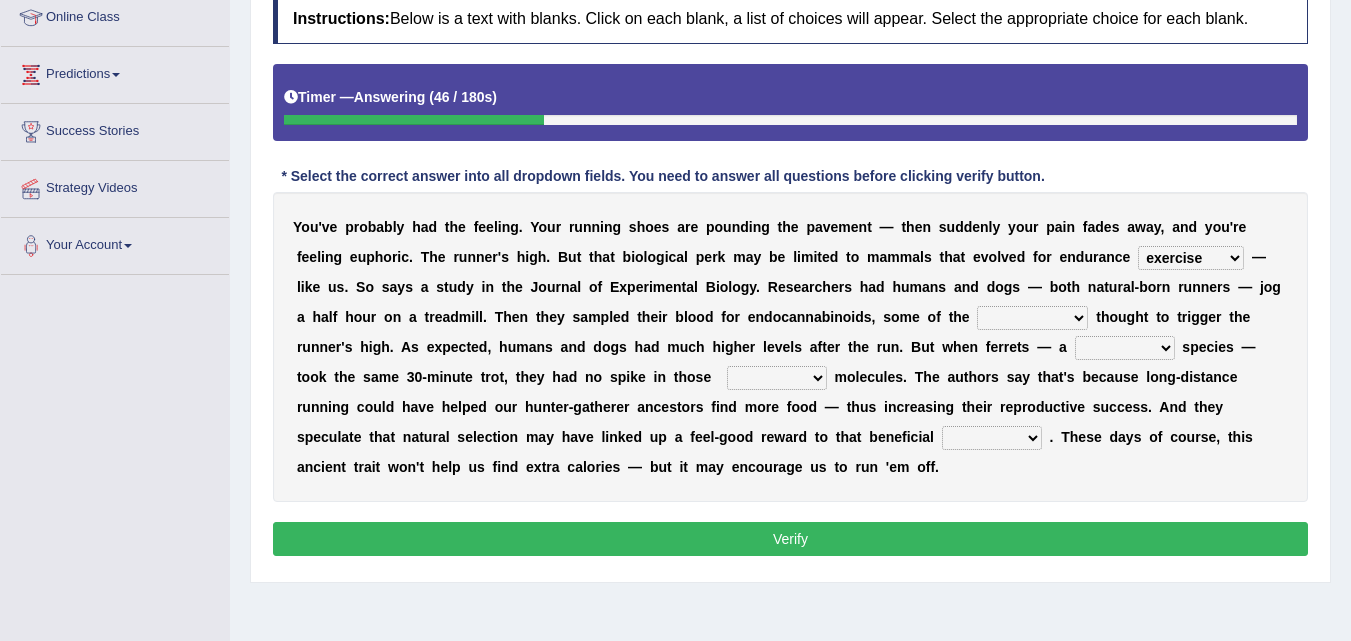 click on "almshouse turnarounds compounds foxhounds" at bounding box center (1032, 318) 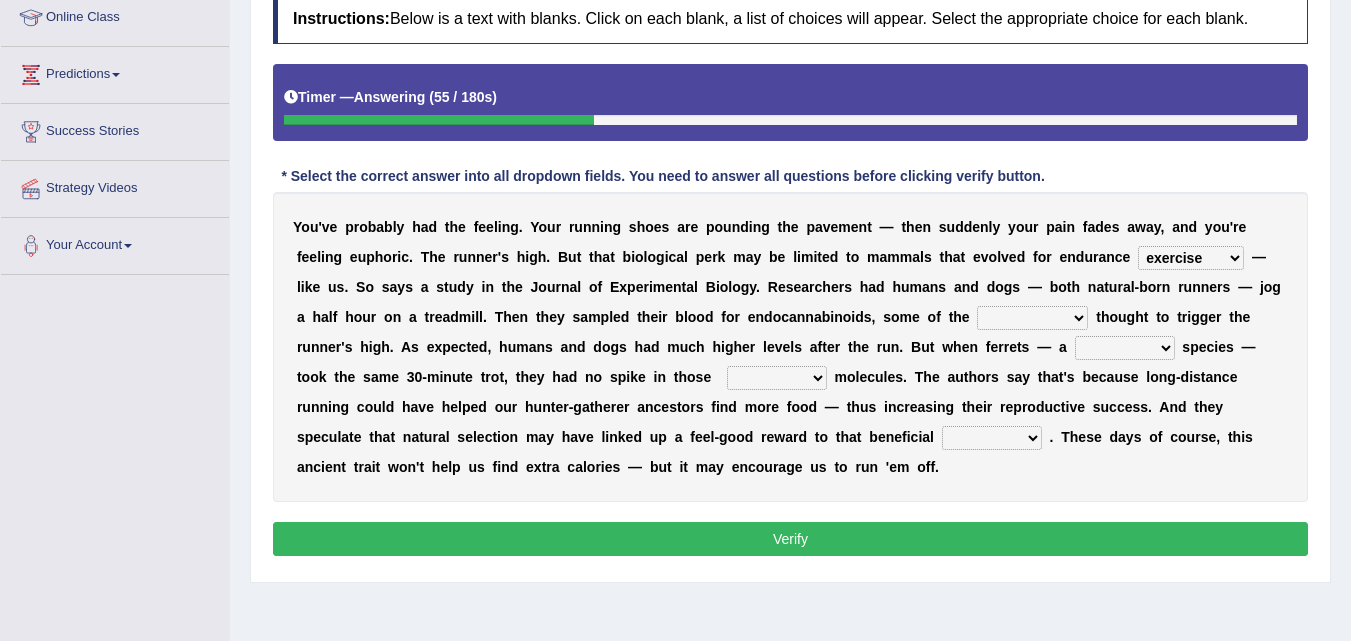 select on "compounds" 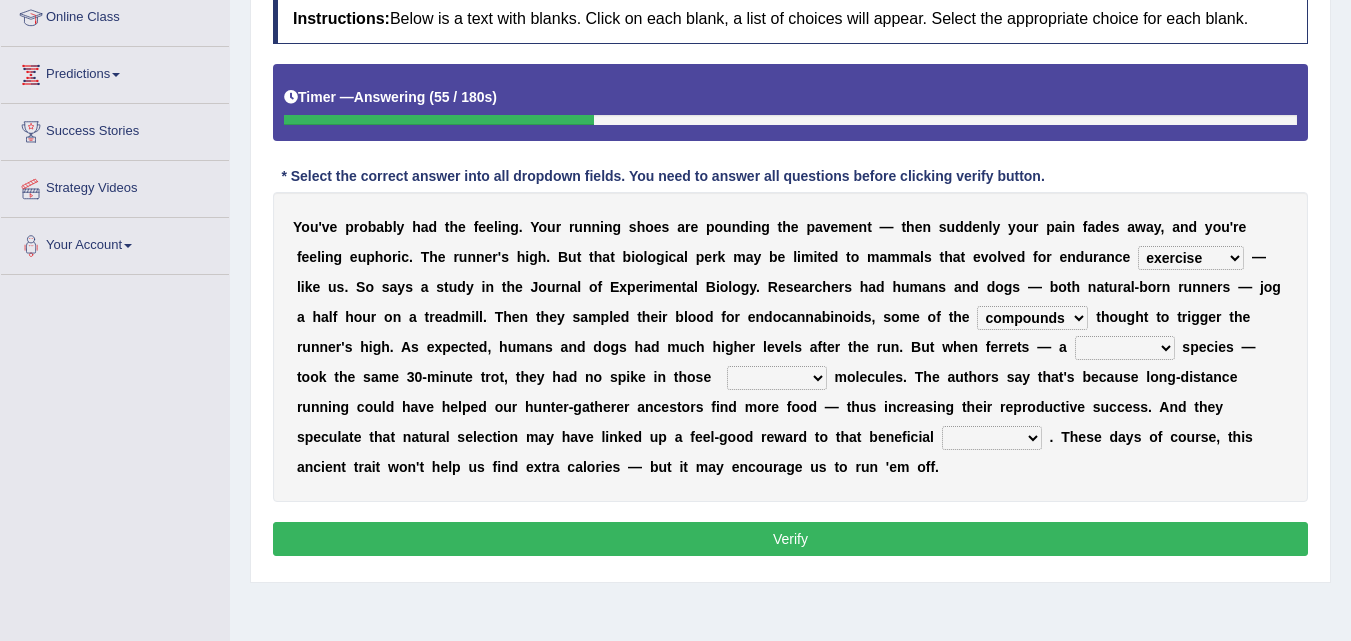 click on "almshouse turnarounds compounds foxhounds" at bounding box center [1032, 318] 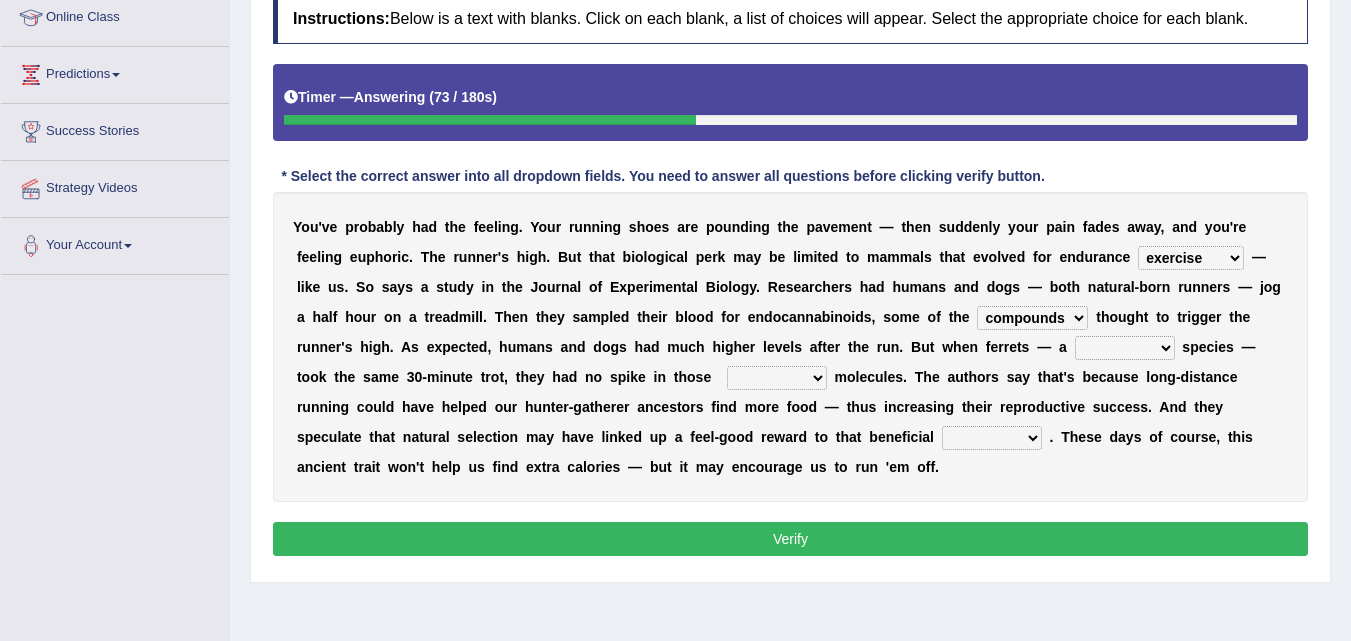 click on "excellency merely faerie sedentary" at bounding box center [1125, 348] 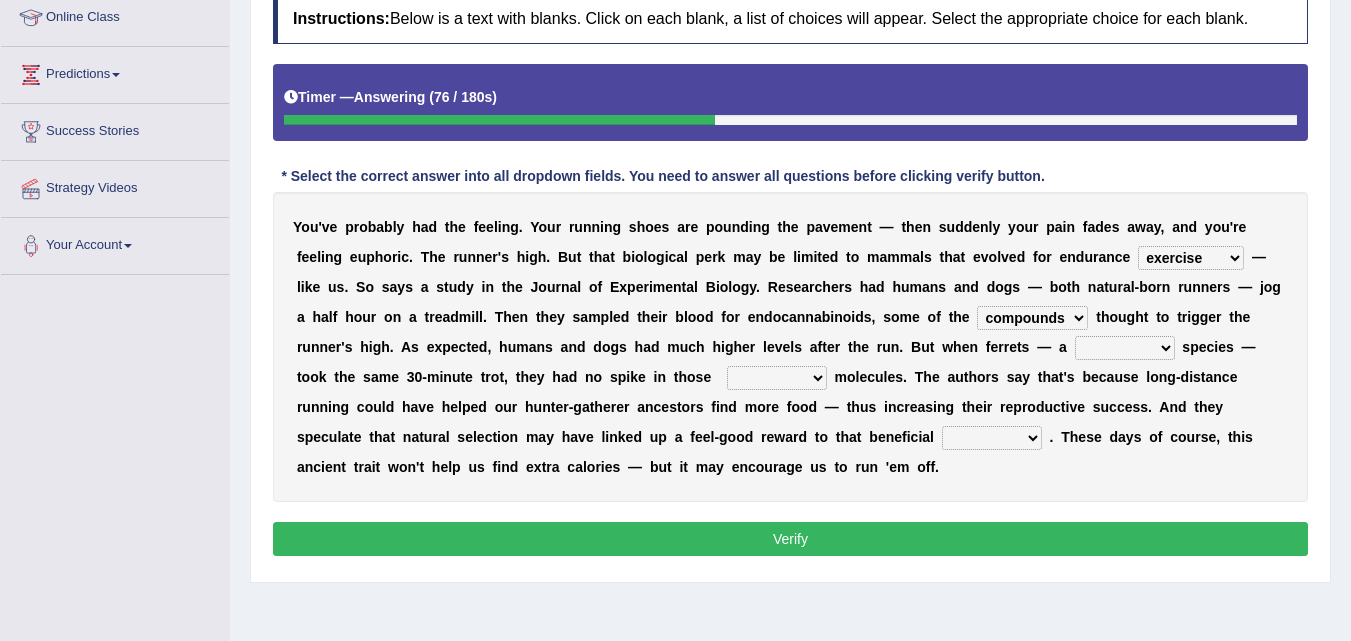 select on "sedentary" 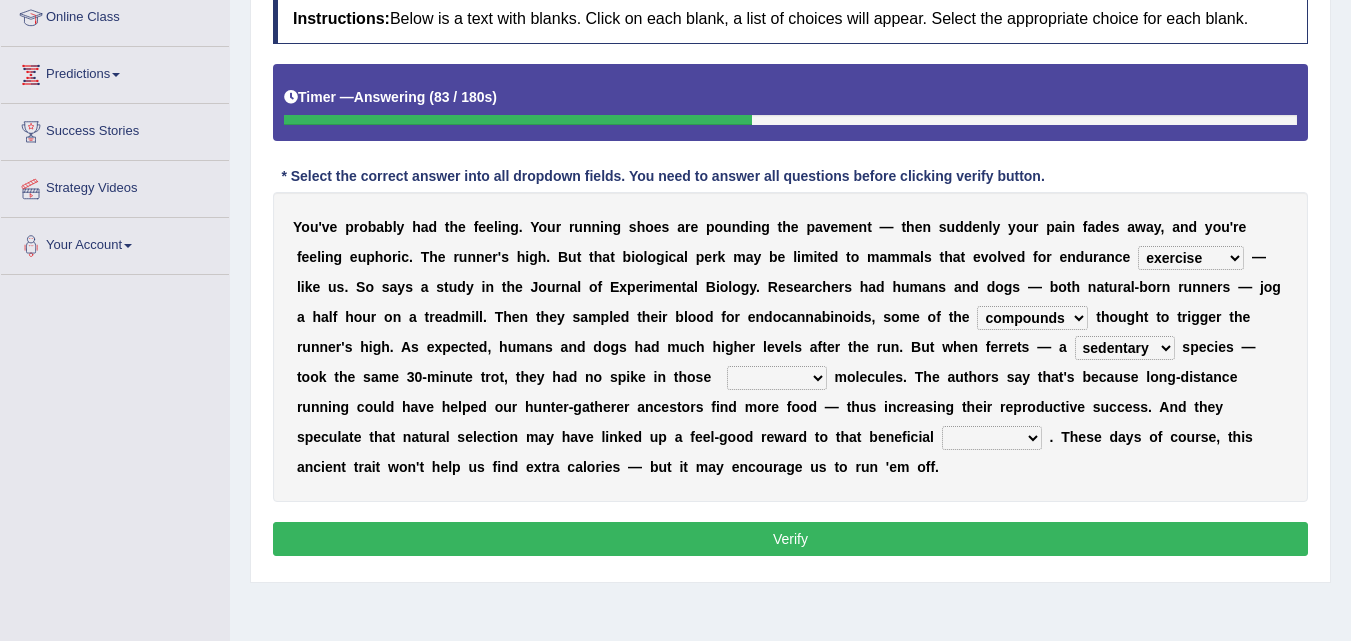 click on "groaned feel-good inchoate loaned" at bounding box center [777, 378] 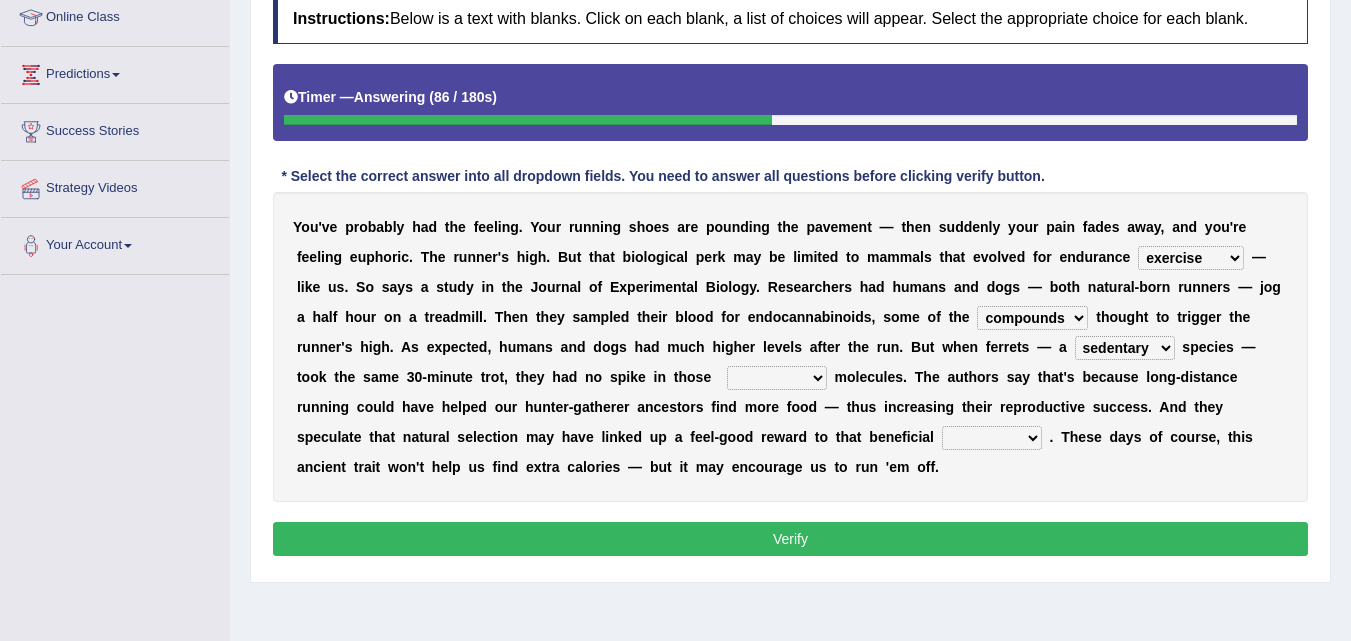 select on "feel-good" 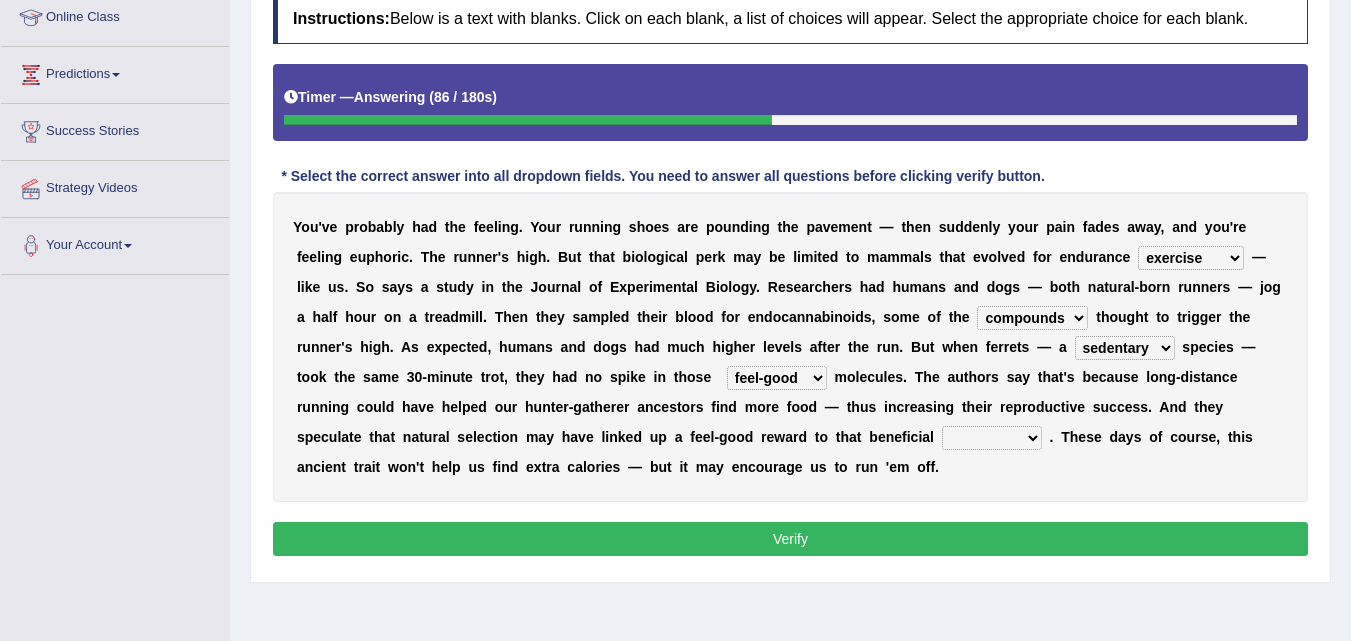 click on "groaned feel-good inchoate loaned" at bounding box center [777, 378] 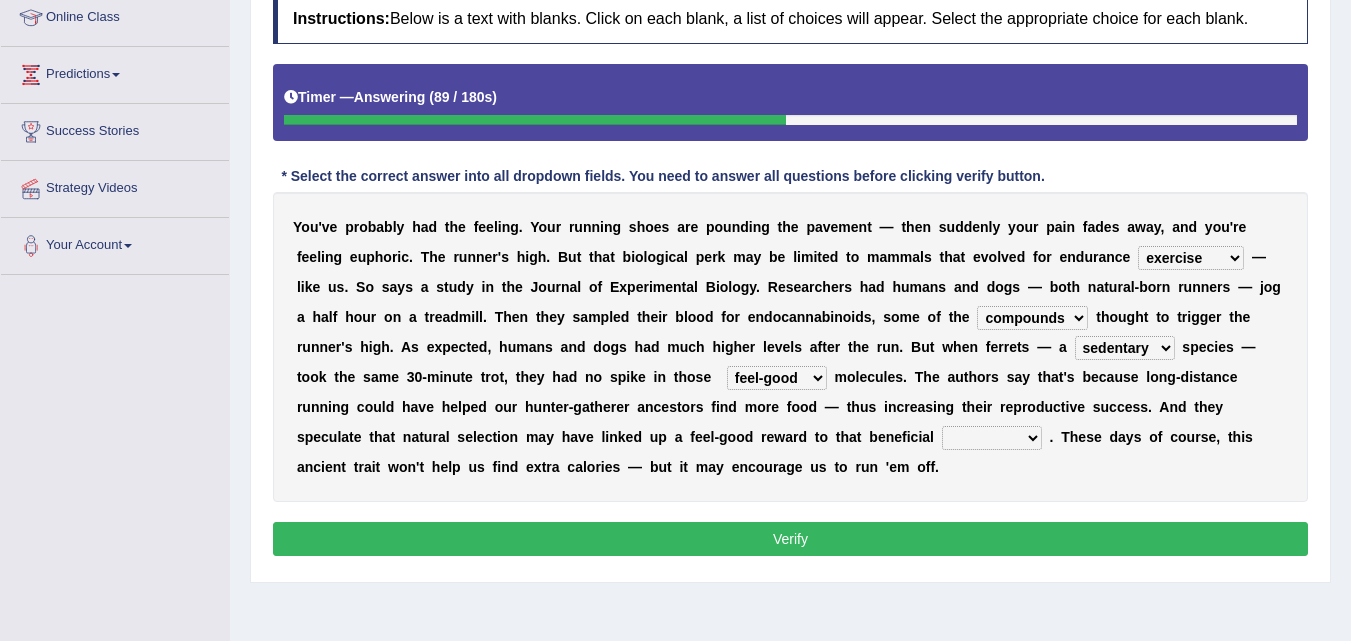 click on "wager exchanger behavior regulator" at bounding box center (992, 438) 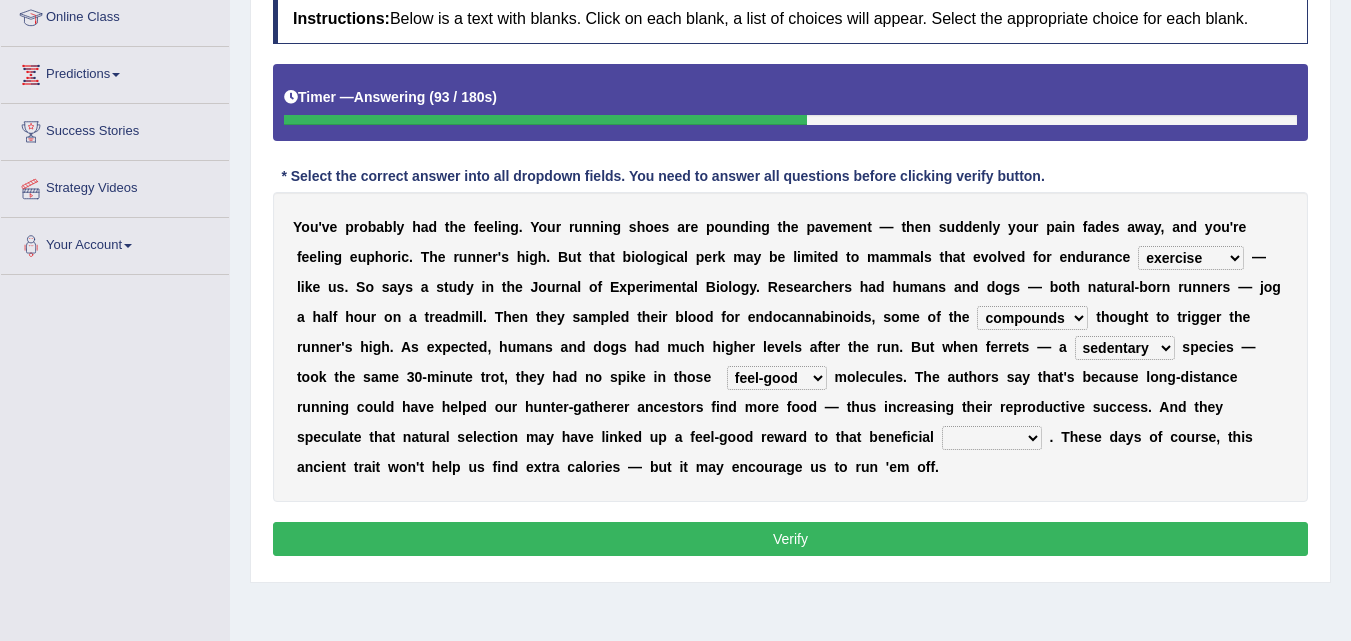 select on "behavior" 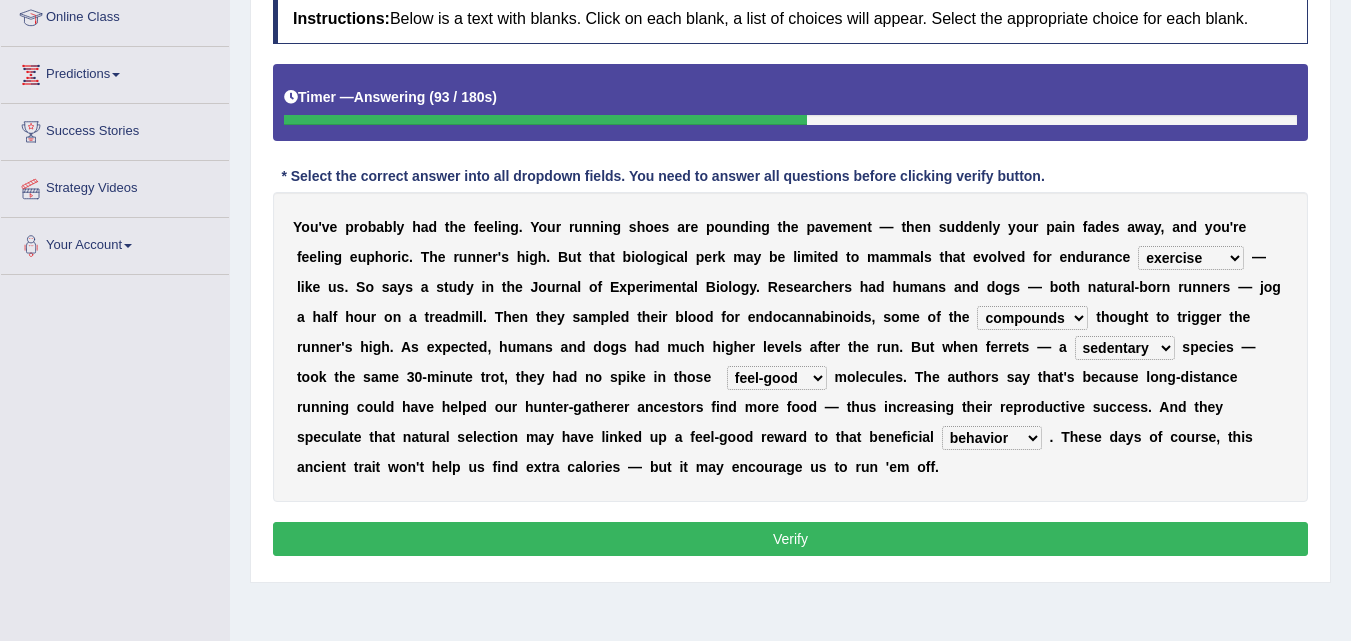 click on "wager exchanger behavior regulator" at bounding box center [992, 438] 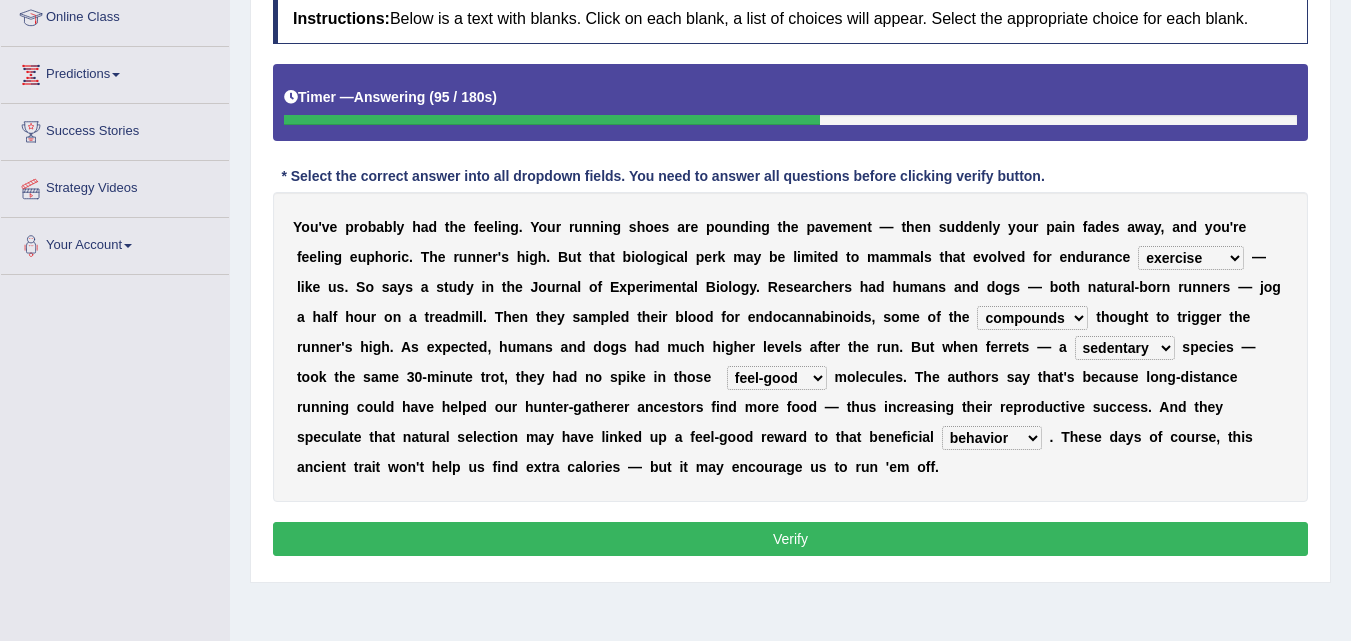 click on "Verify" at bounding box center [790, 539] 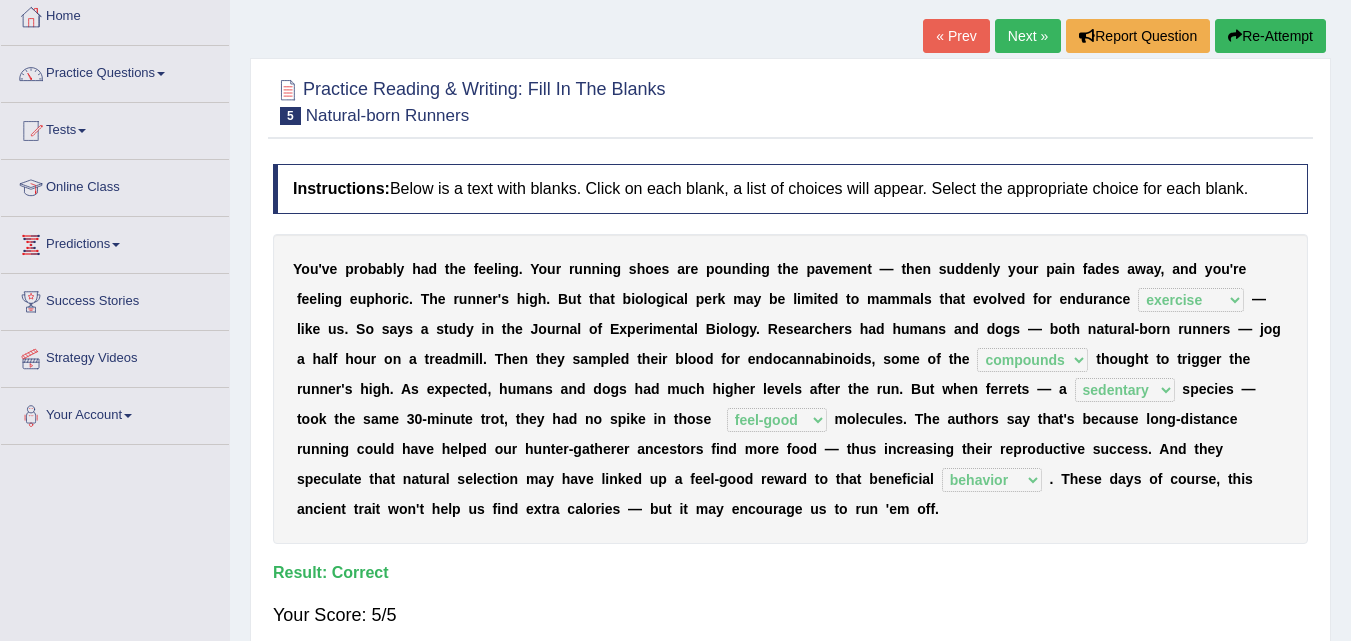 scroll, scrollTop: 105, scrollLeft: 0, axis: vertical 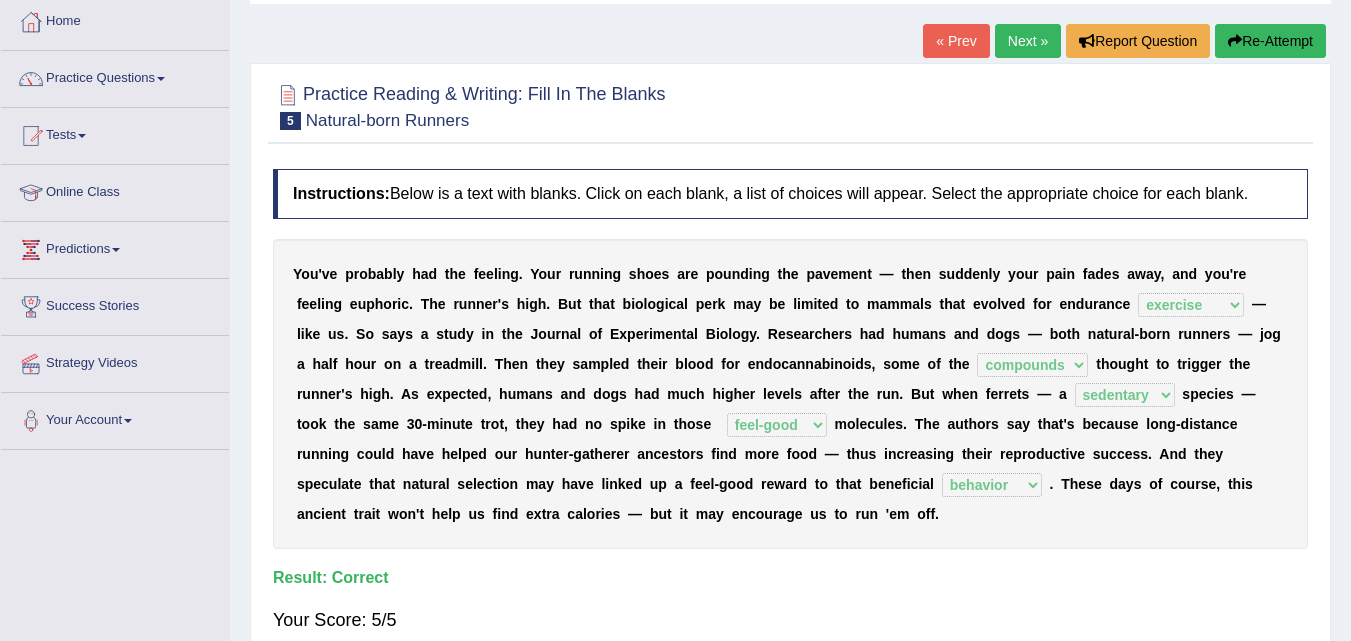 click on "Next »" at bounding box center (1028, 41) 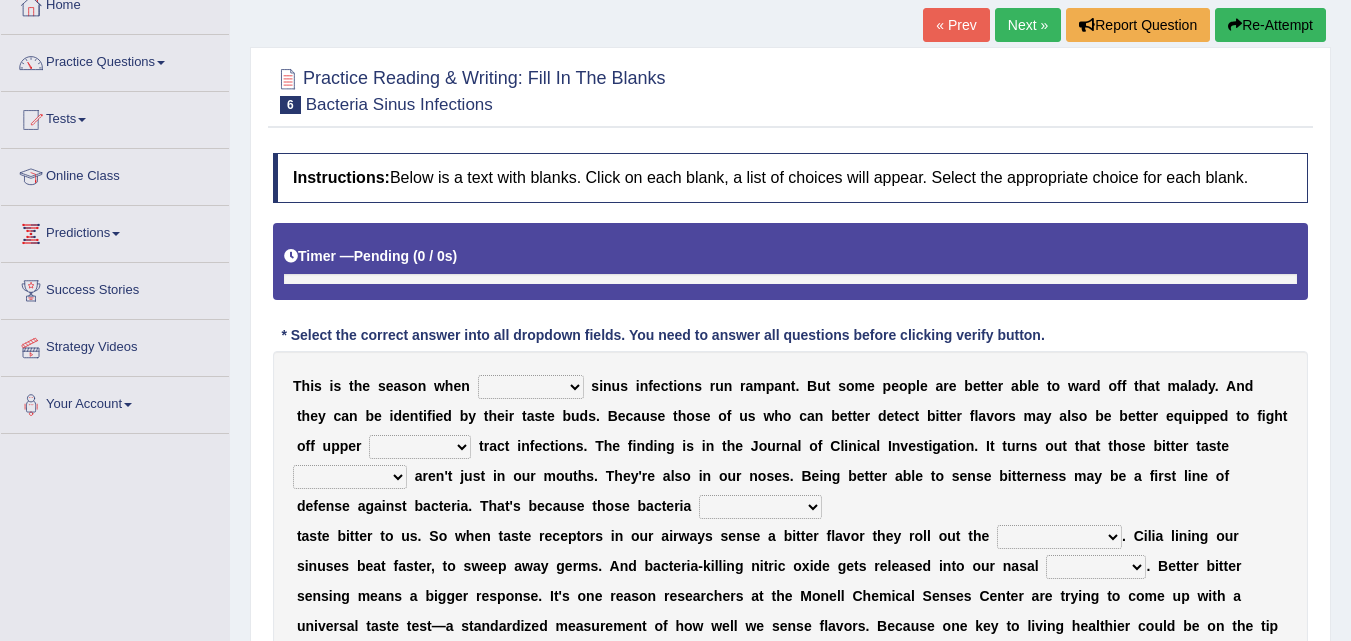 scroll, scrollTop: 10, scrollLeft: 0, axis: vertical 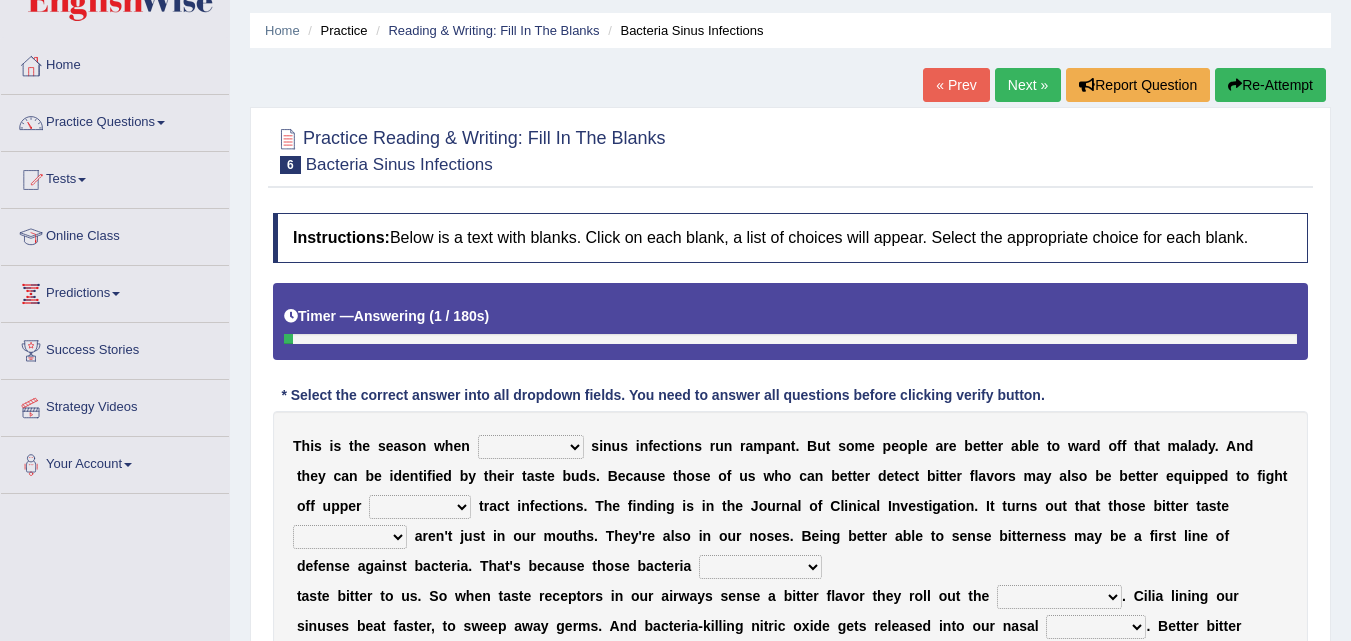 click on "Toggle navigation
Home
Practice Questions   Speaking Practice Read Aloud
Repeat Sentence
Describe Image
Re-tell Lecture
Answer Short Question
Summarize Group Discussion
Respond To A Situation
Writing Practice  Summarize Written Text
Write Essay
Reading Practice  Reading & Writing: Fill In The Blanks
Choose Multiple Answers
Re-order Paragraphs
Fill In The Blanks
Choose Single Answer
Listening Practice  Summarize Spoken Text
Highlight Incorrect Words
Highlight Correct Summary
Select Missing Word
Choose Single Answer
Choose Multiple Answers
Fill In The Blanks
Write From Dictation
Pronunciation
Tests
Take Mock Test" at bounding box center [675, 259] 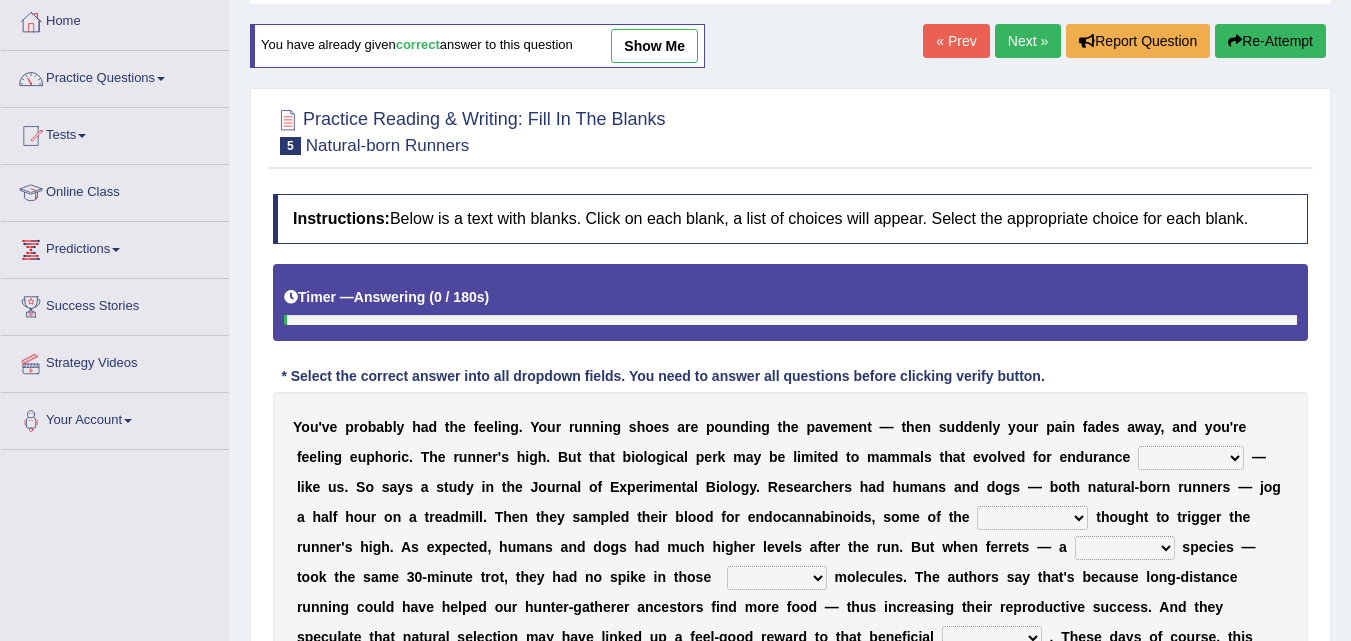 scroll, scrollTop: 105, scrollLeft: 0, axis: vertical 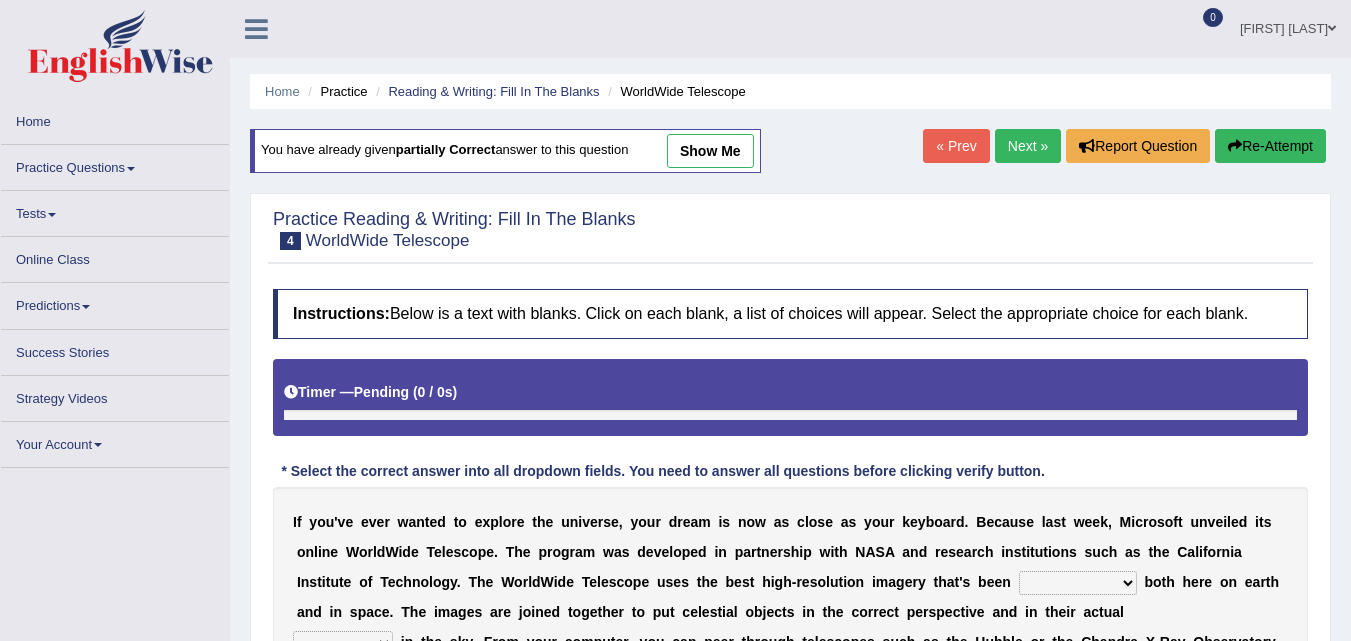 click on "Practice Questions" at bounding box center (115, 164) 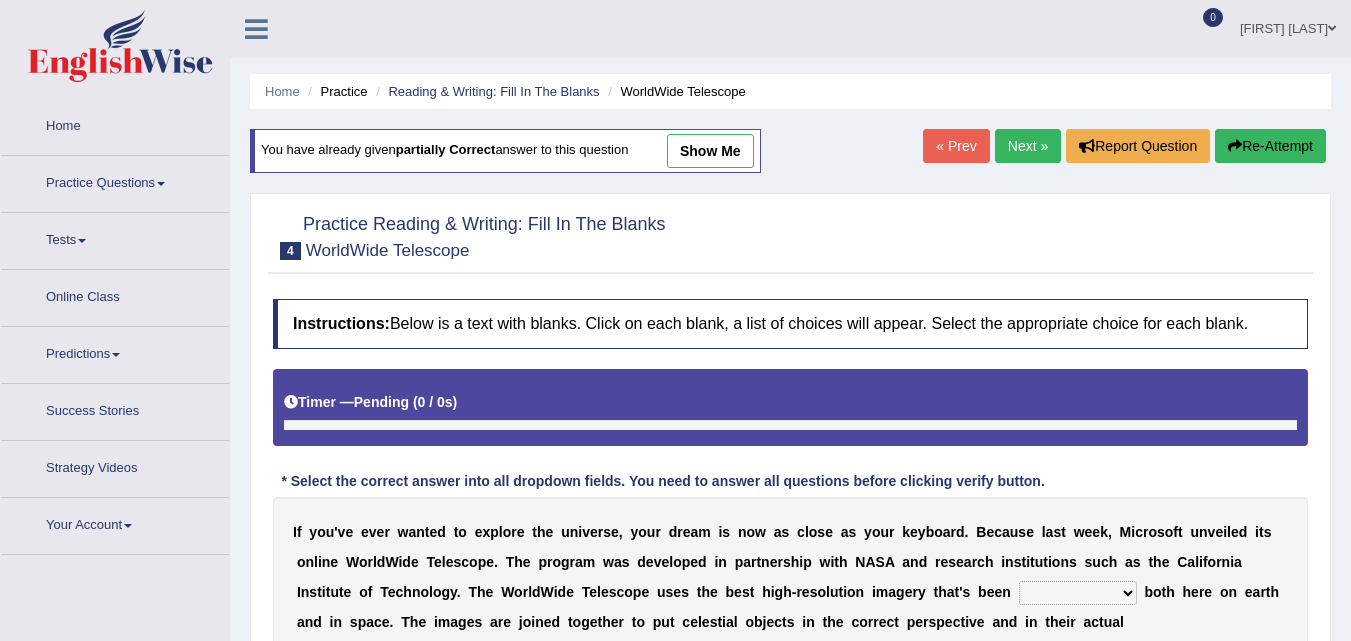 click on "Practice Questions" at bounding box center (115, 181) 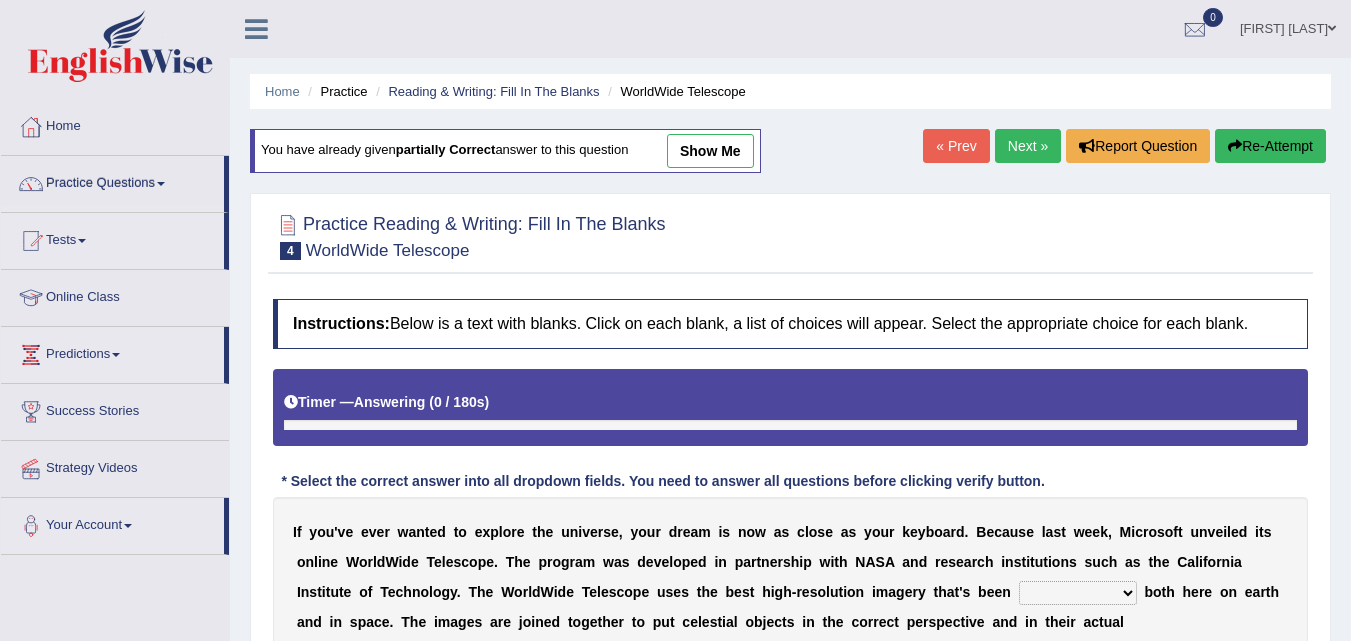 scroll, scrollTop: 0, scrollLeft: 0, axis: both 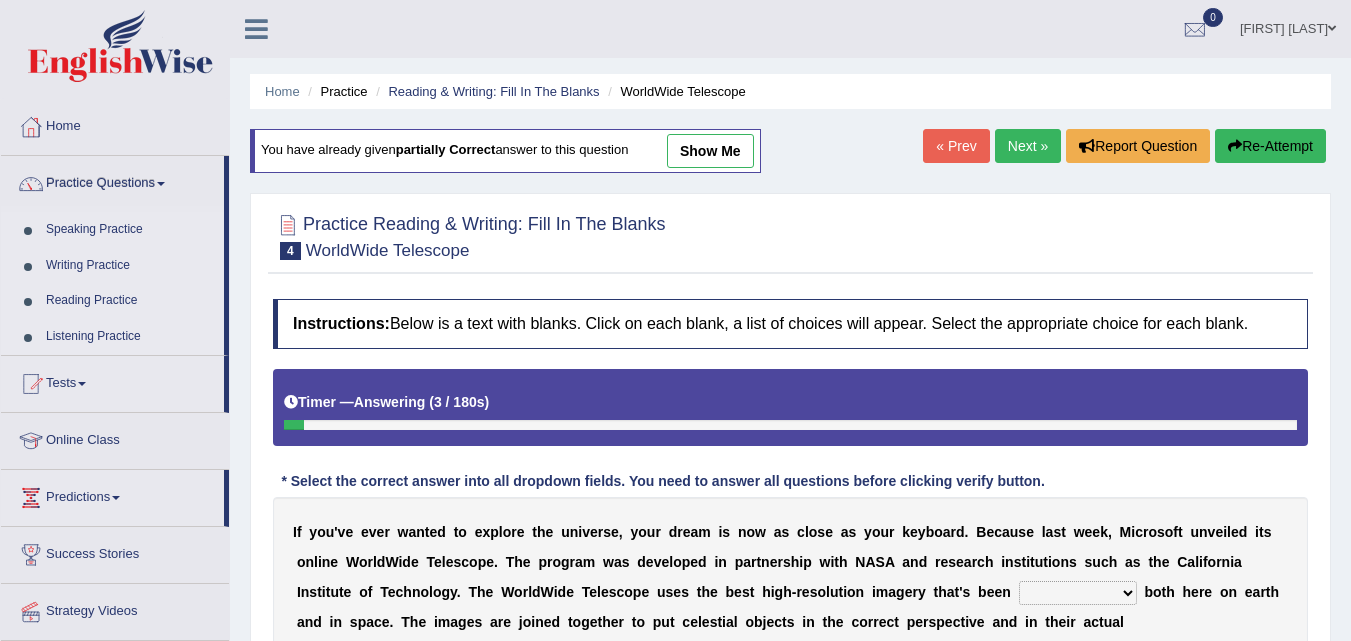 click on "Reading Practice" at bounding box center (130, 301) 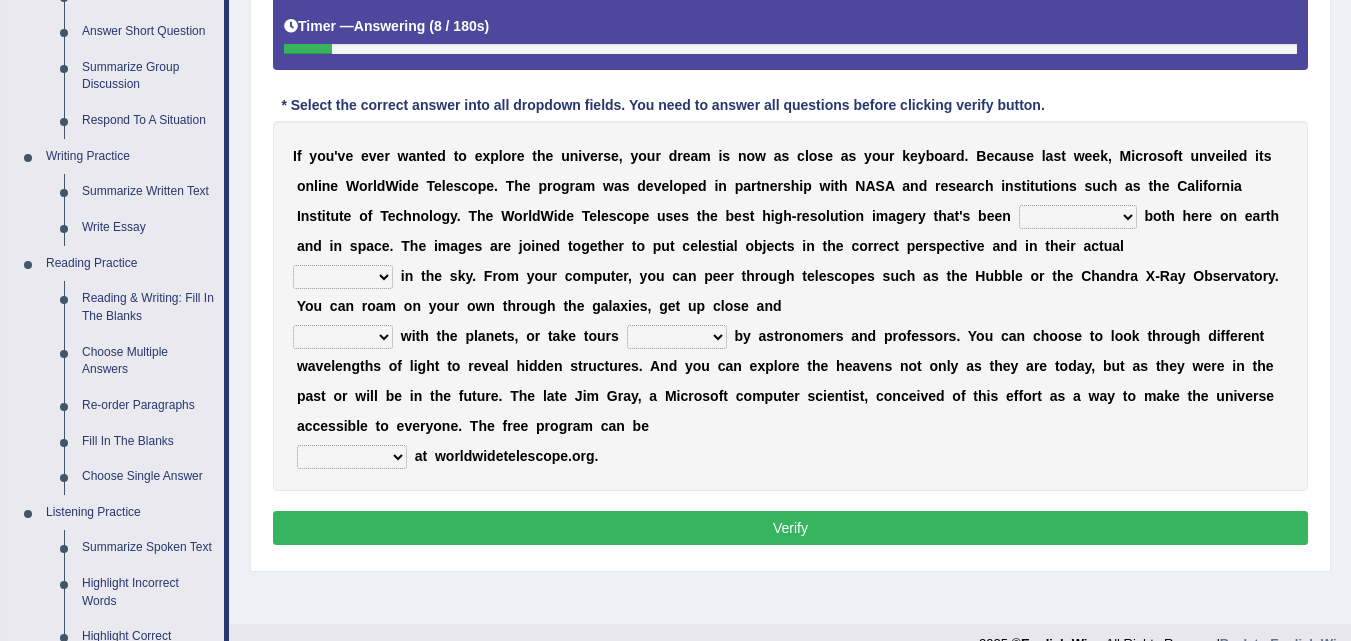 scroll, scrollTop: 381, scrollLeft: 0, axis: vertical 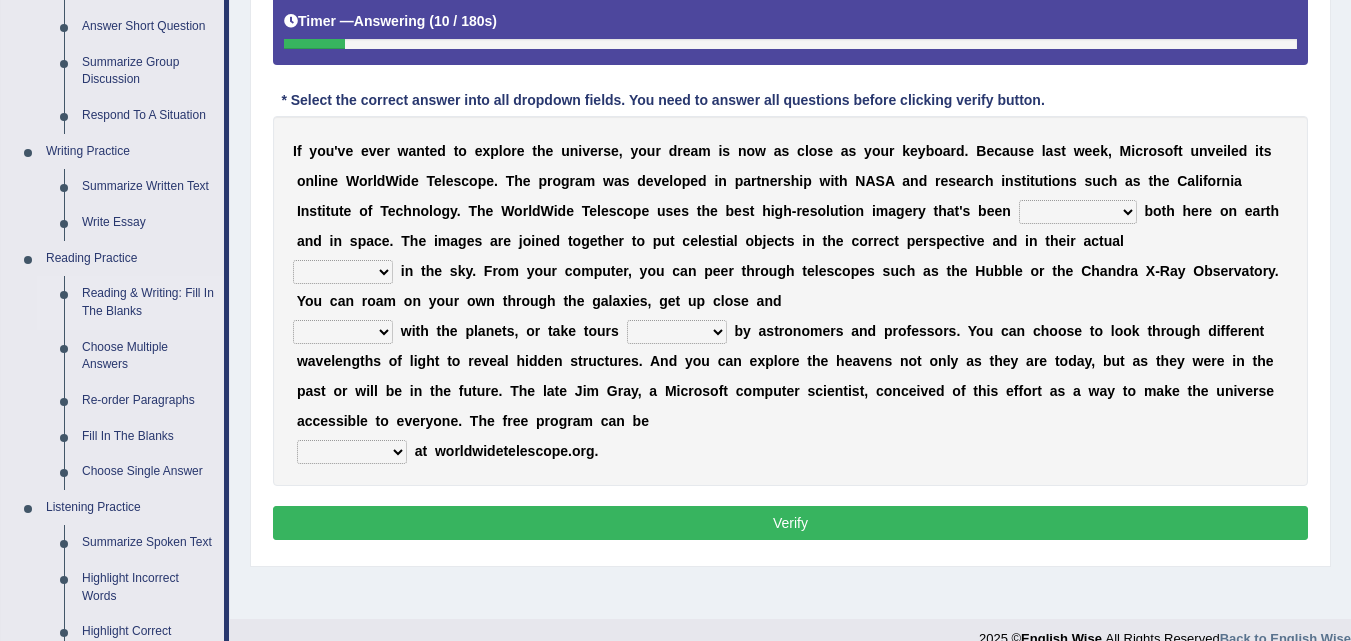 click on "Reading & Writing: Fill In The Blanks" at bounding box center (148, 302) 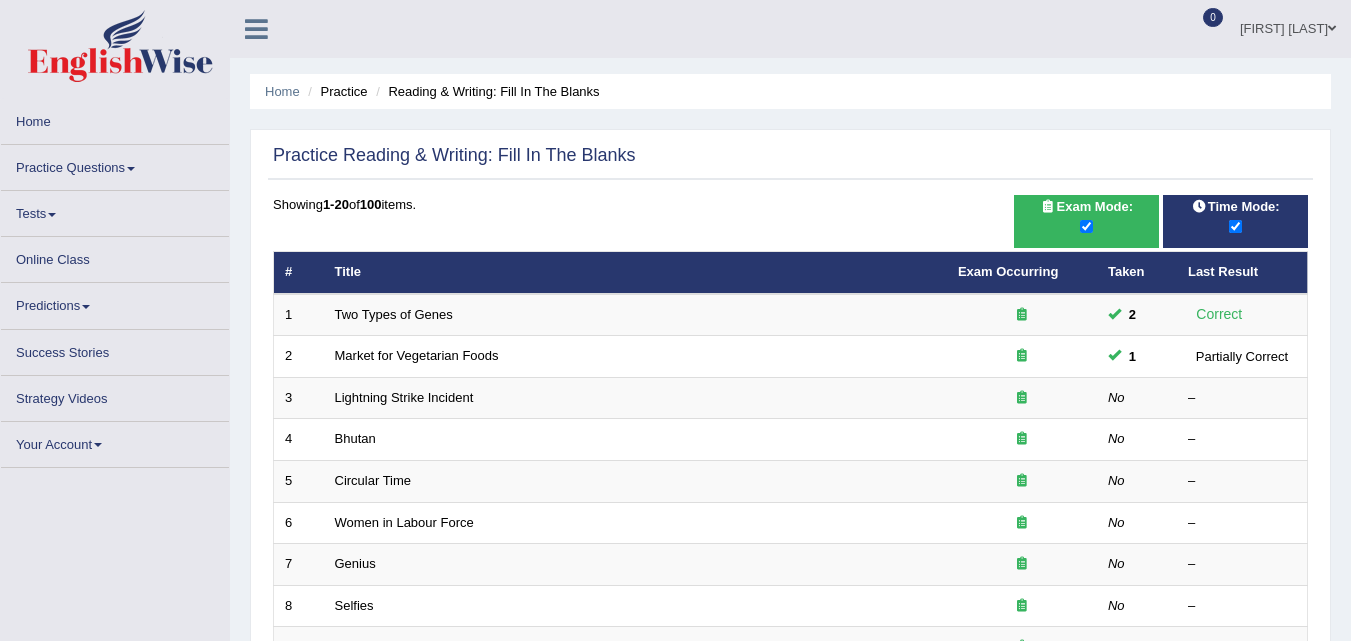 scroll, scrollTop: 0, scrollLeft: 0, axis: both 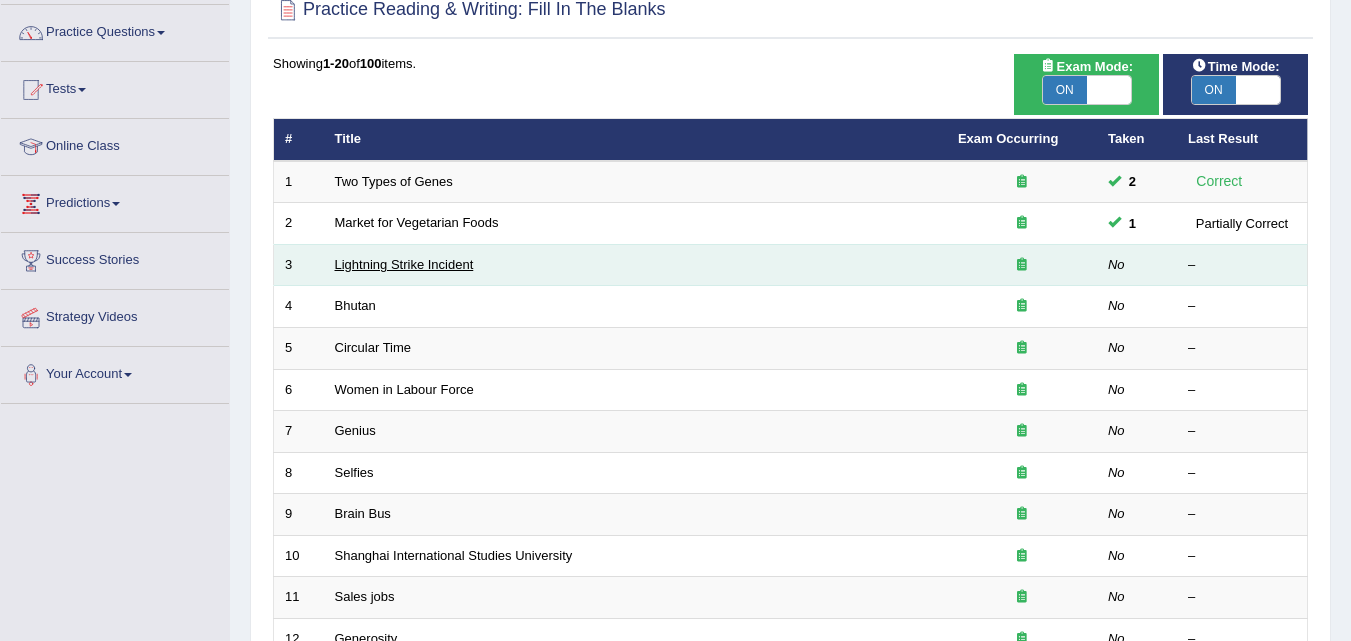 click on "Lightning Strike Incident" at bounding box center (404, 264) 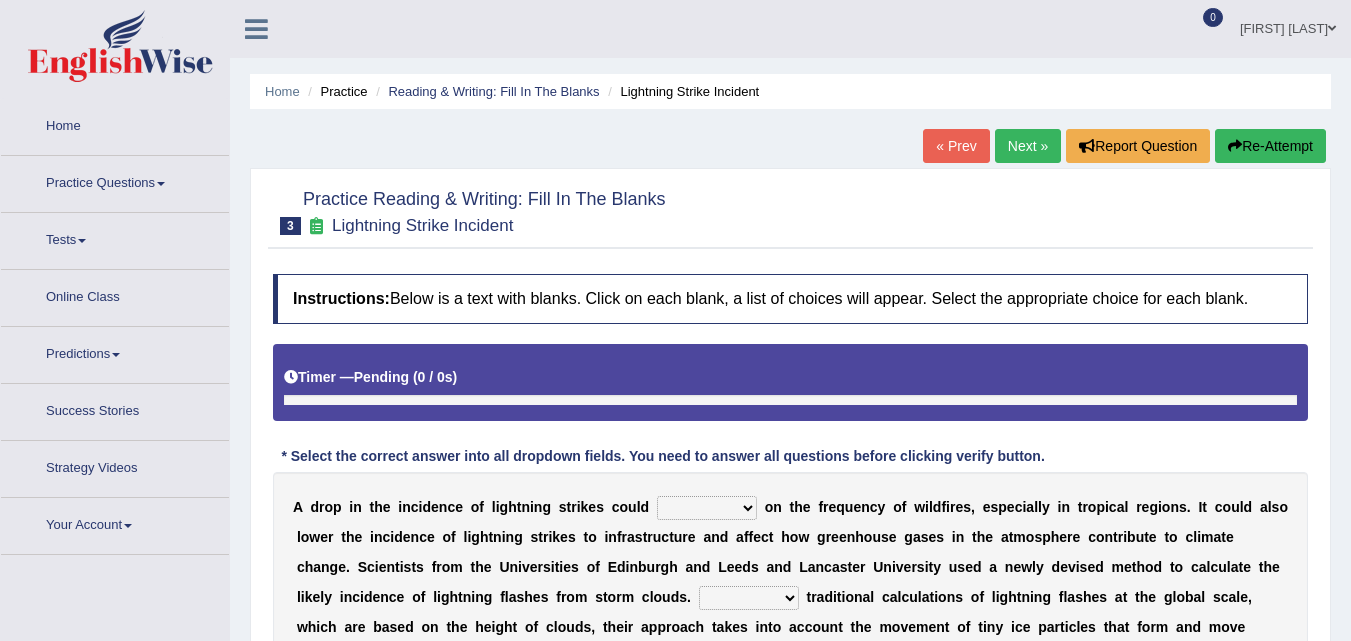 scroll, scrollTop: 0, scrollLeft: 0, axis: both 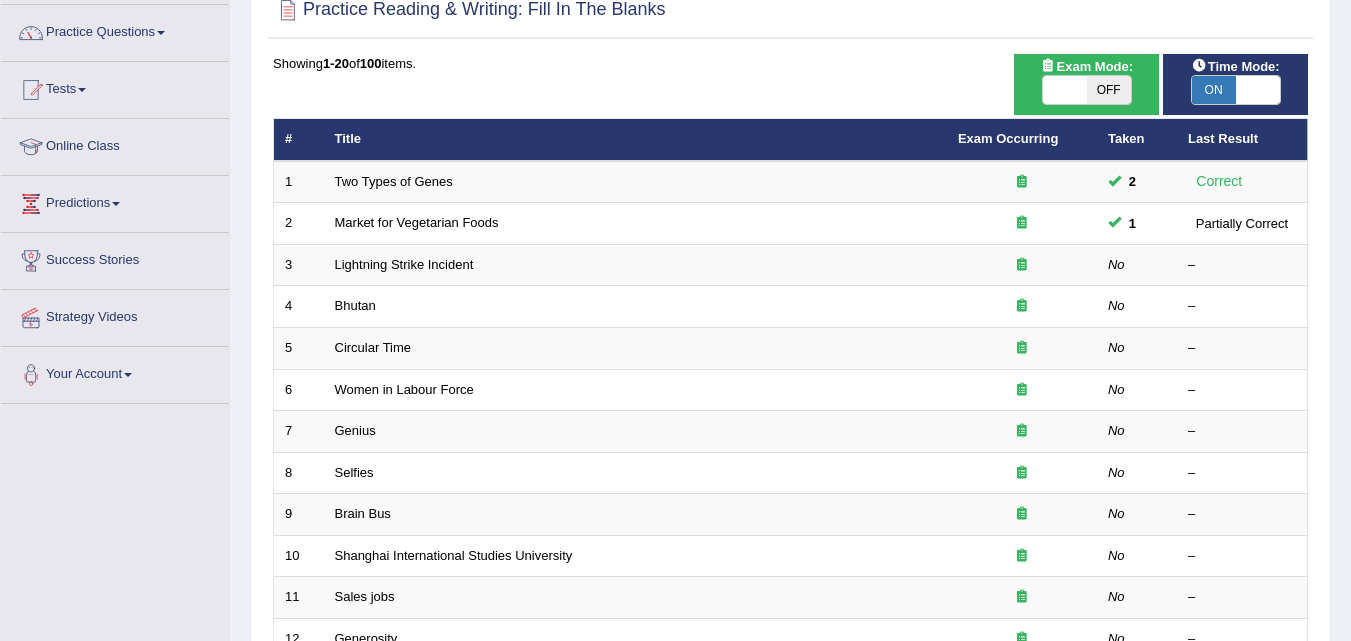 click on "OFF" at bounding box center [1109, 90] 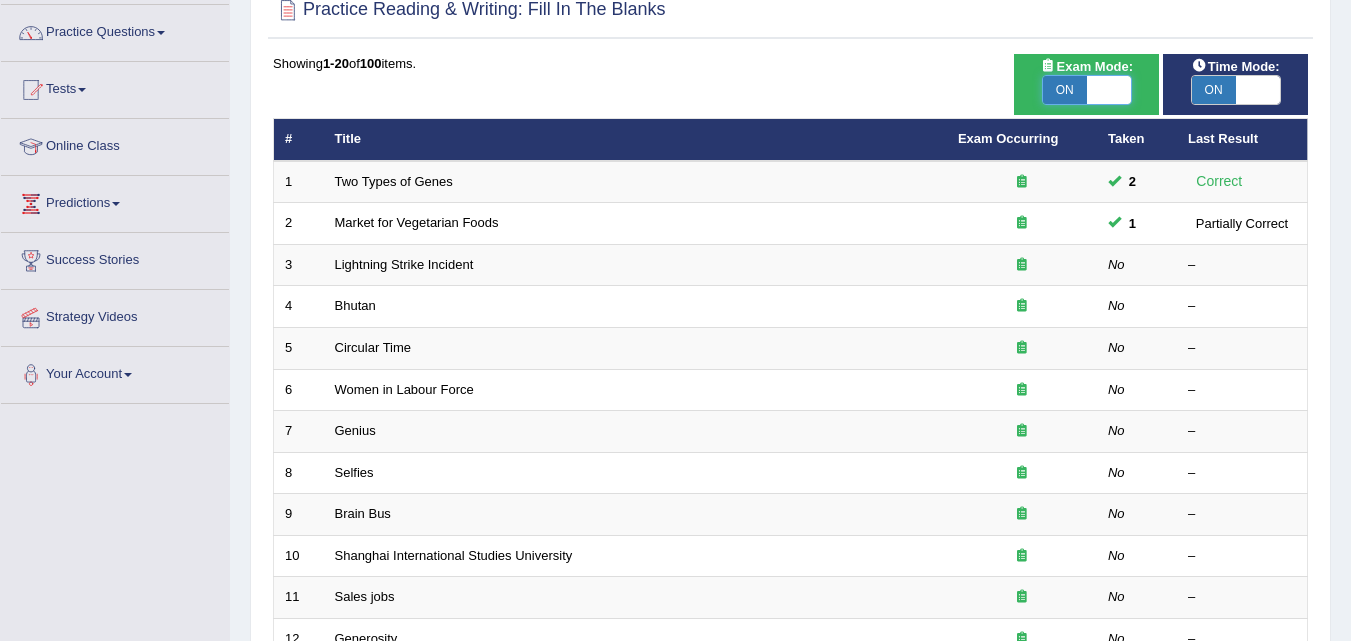 click at bounding box center [1109, 90] 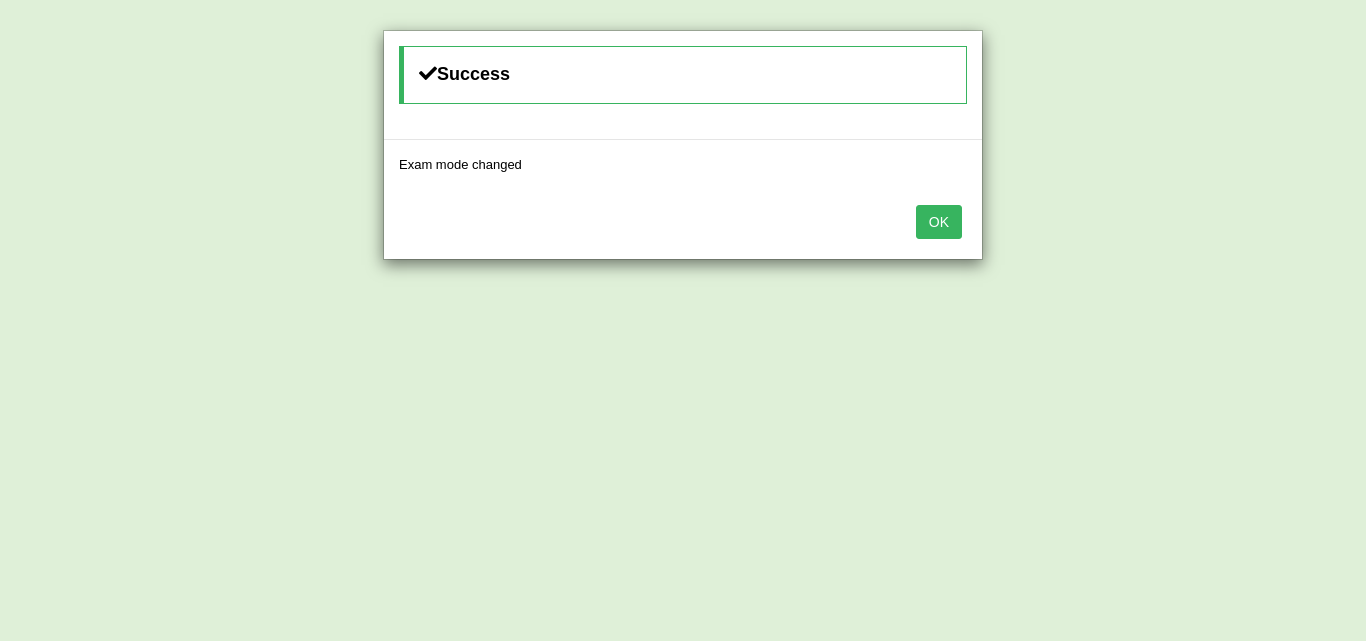 click on "OK" at bounding box center (939, 222) 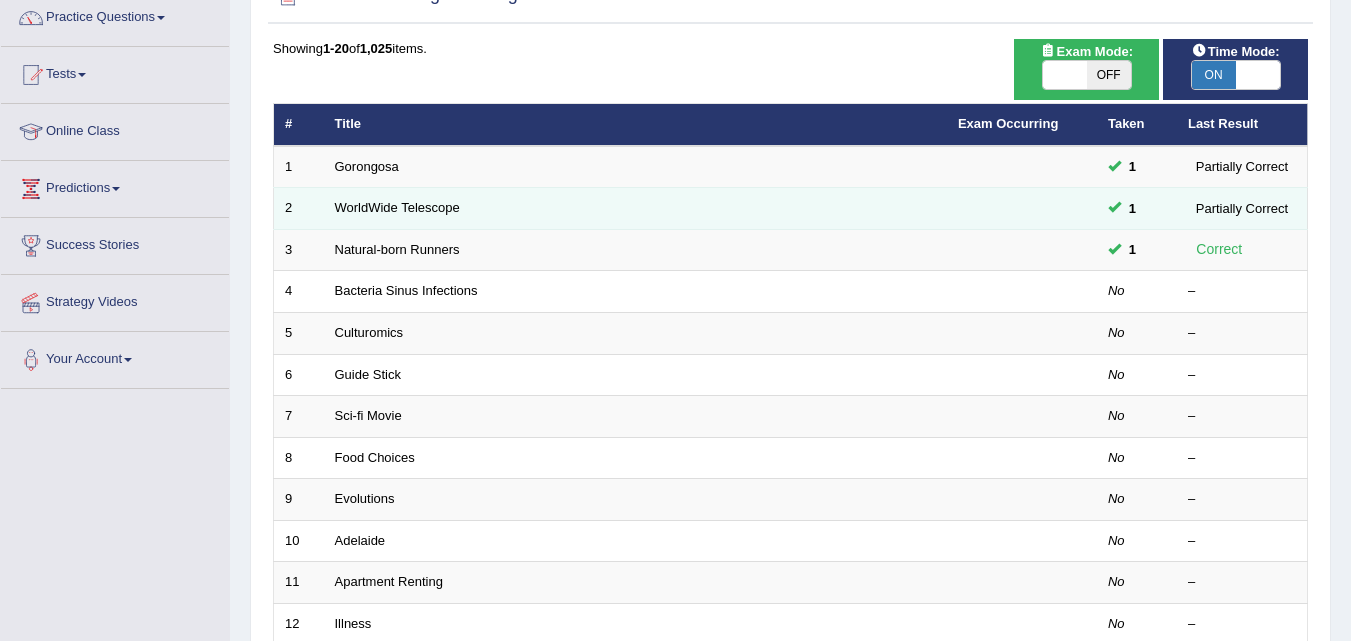scroll, scrollTop: 166, scrollLeft: 0, axis: vertical 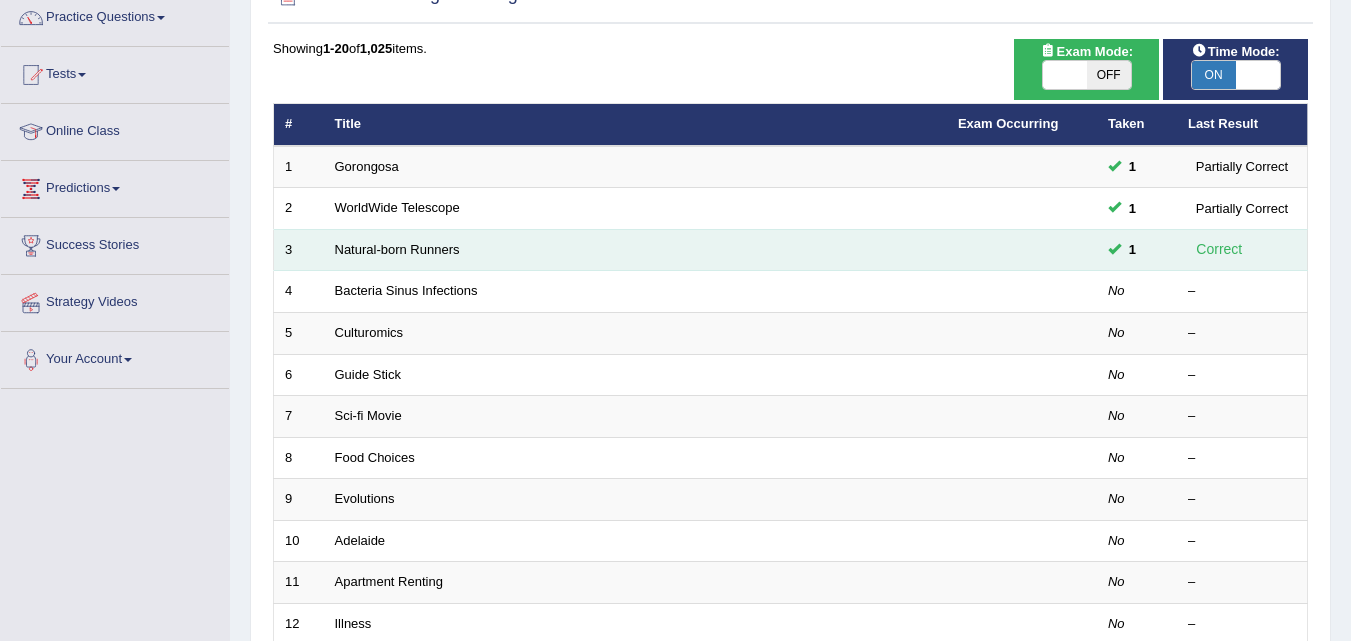click on "Natural-born Runners" at bounding box center (635, 250) 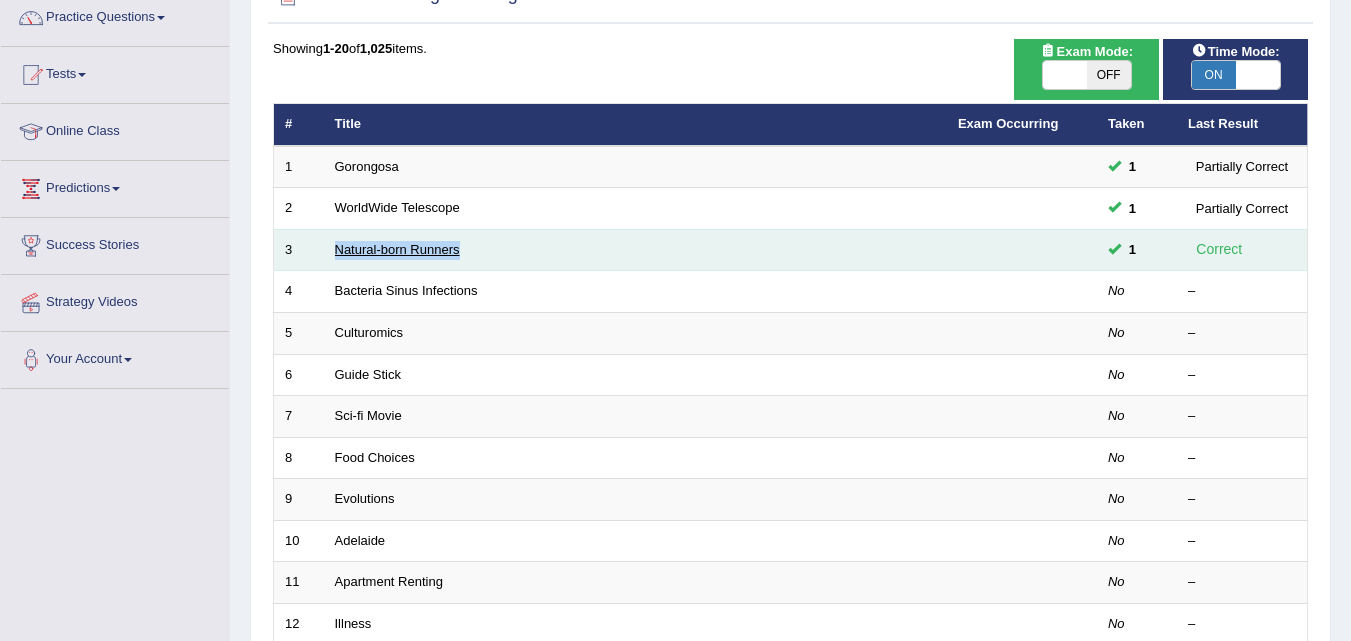 drag, startPoint x: 800, startPoint y: 263, endPoint x: 418, endPoint y: 249, distance: 382.25647 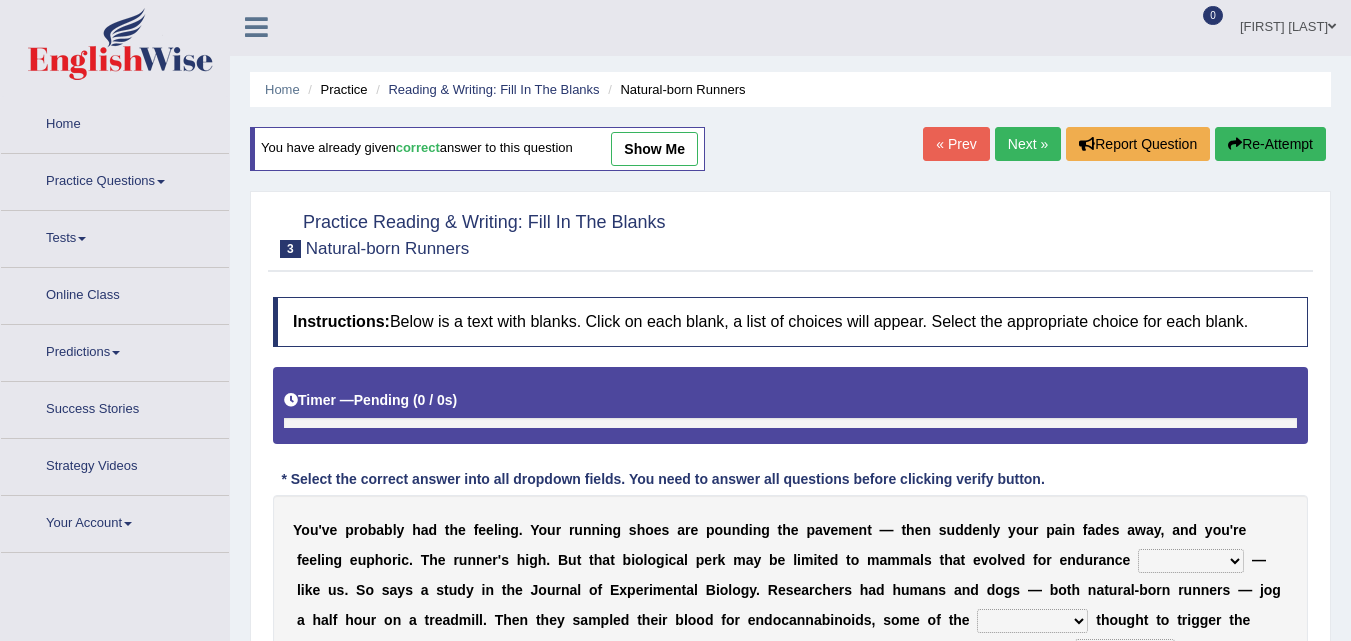 scroll, scrollTop: 135, scrollLeft: 0, axis: vertical 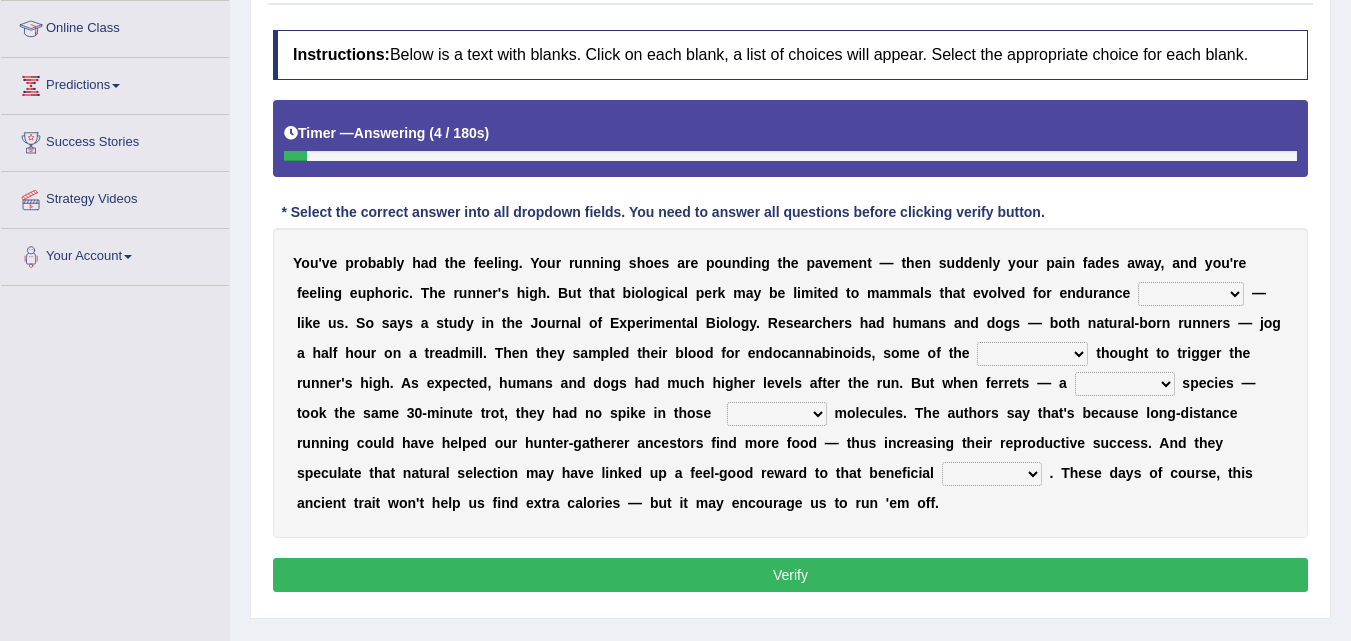 click on "dykes personalize classifies exercise" at bounding box center [1191, 294] 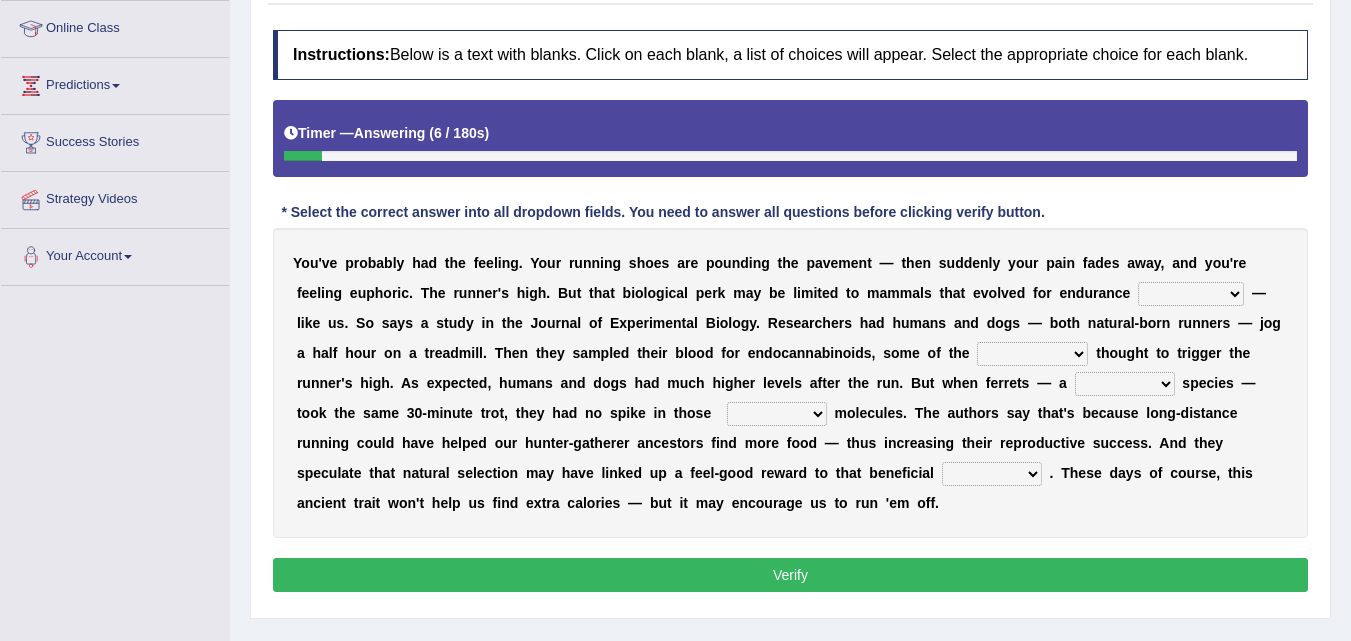 select on "exercise" 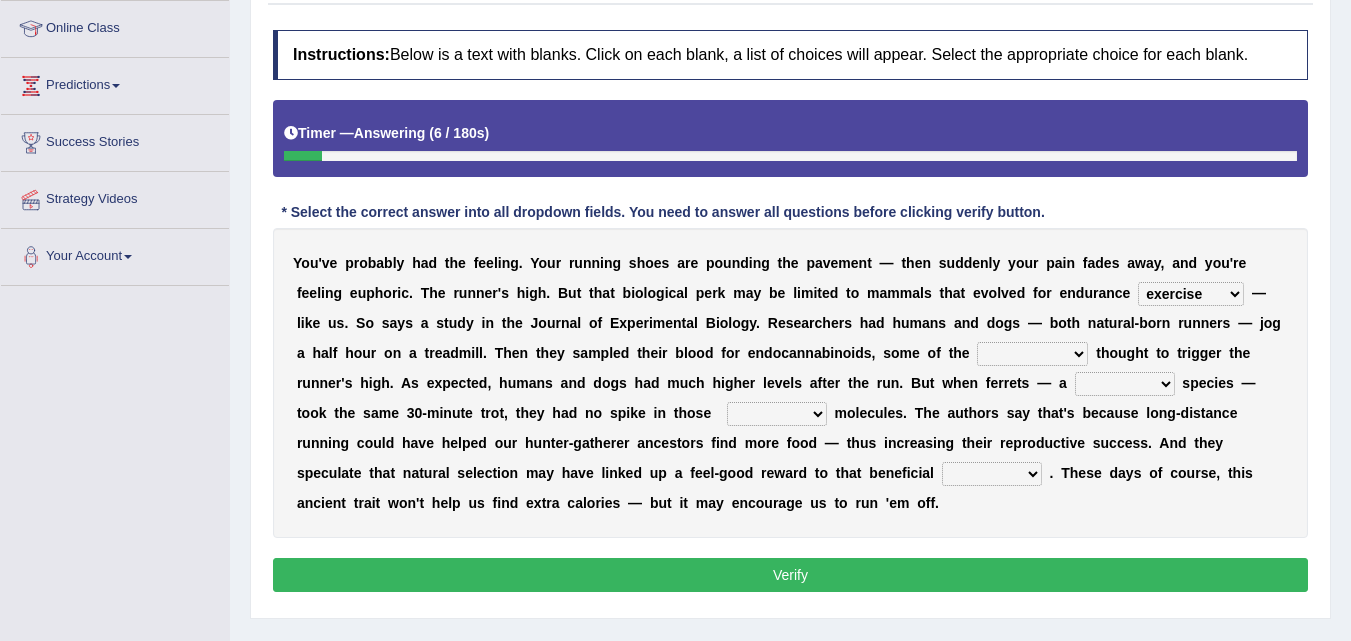 click on "dykes personalize classifies exercise" at bounding box center (1191, 294) 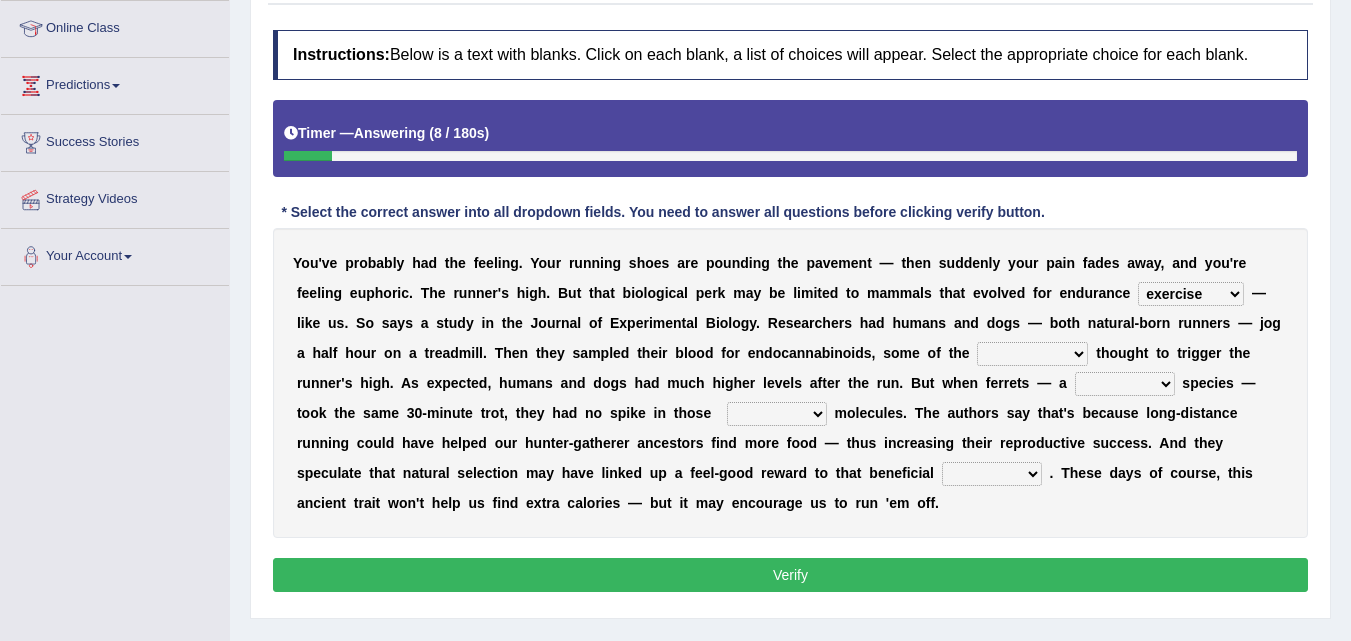 click on "almshouse turnarounds compounds foxhounds" at bounding box center (1032, 354) 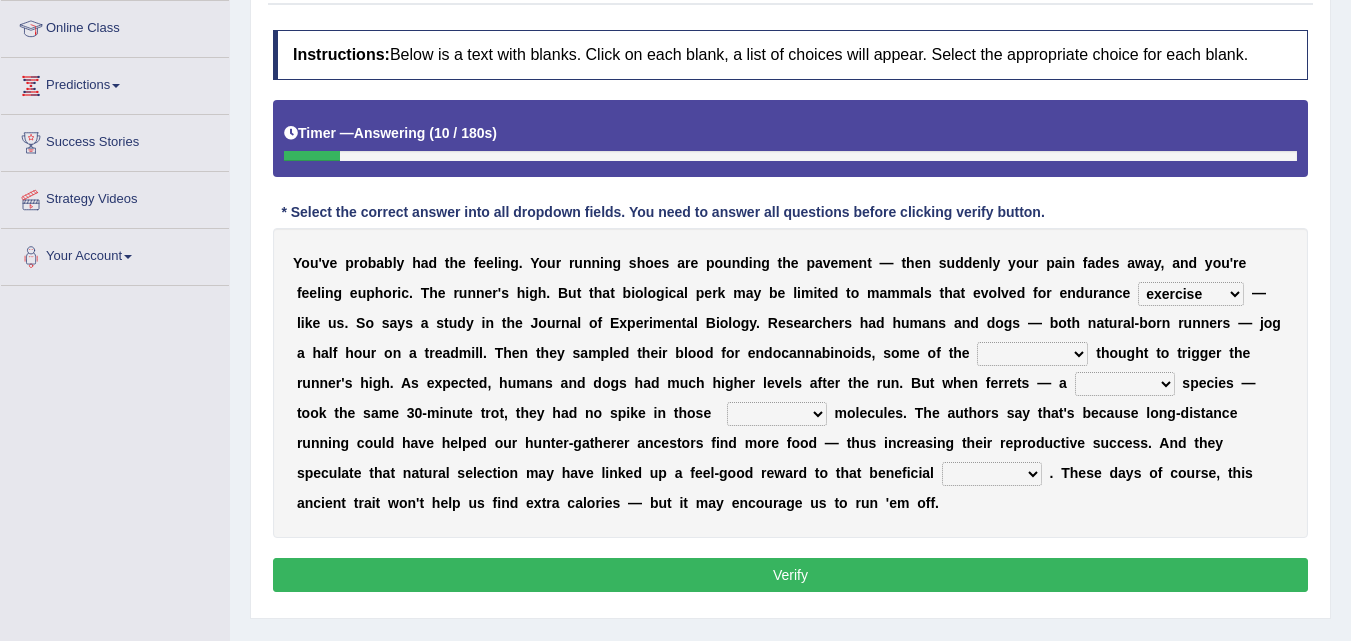 select on "compounds" 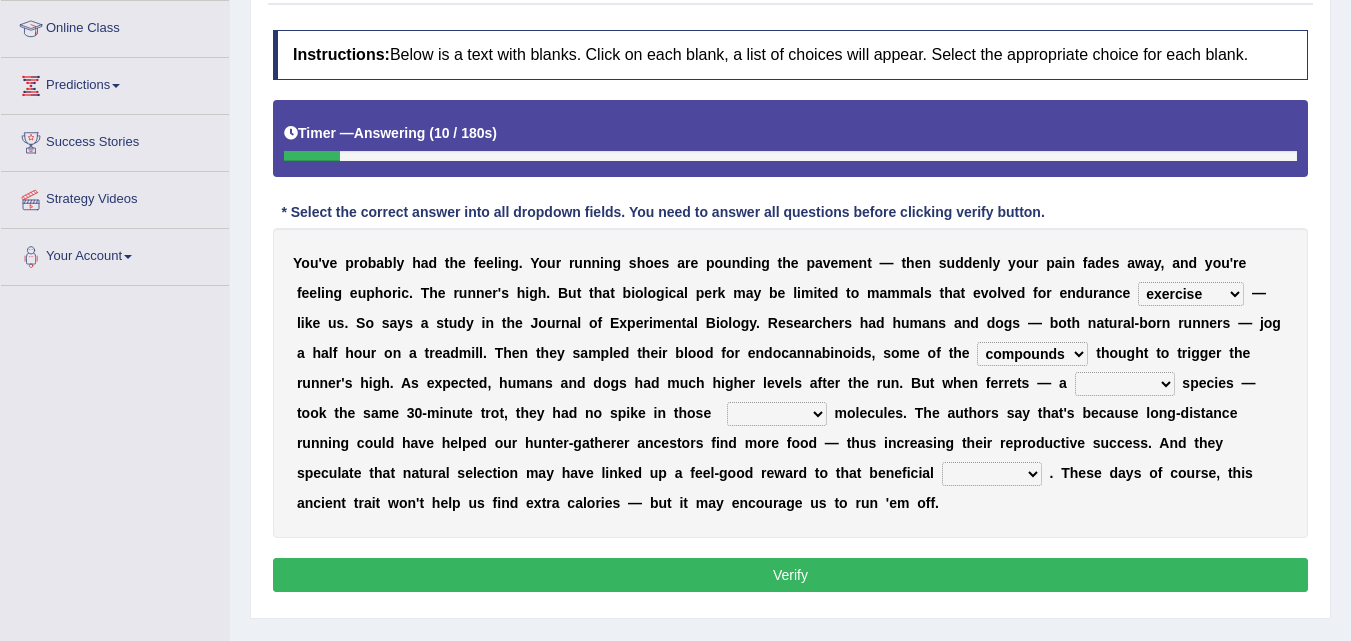 click on "almshouse turnarounds compounds foxhounds" at bounding box center (1032, 354) 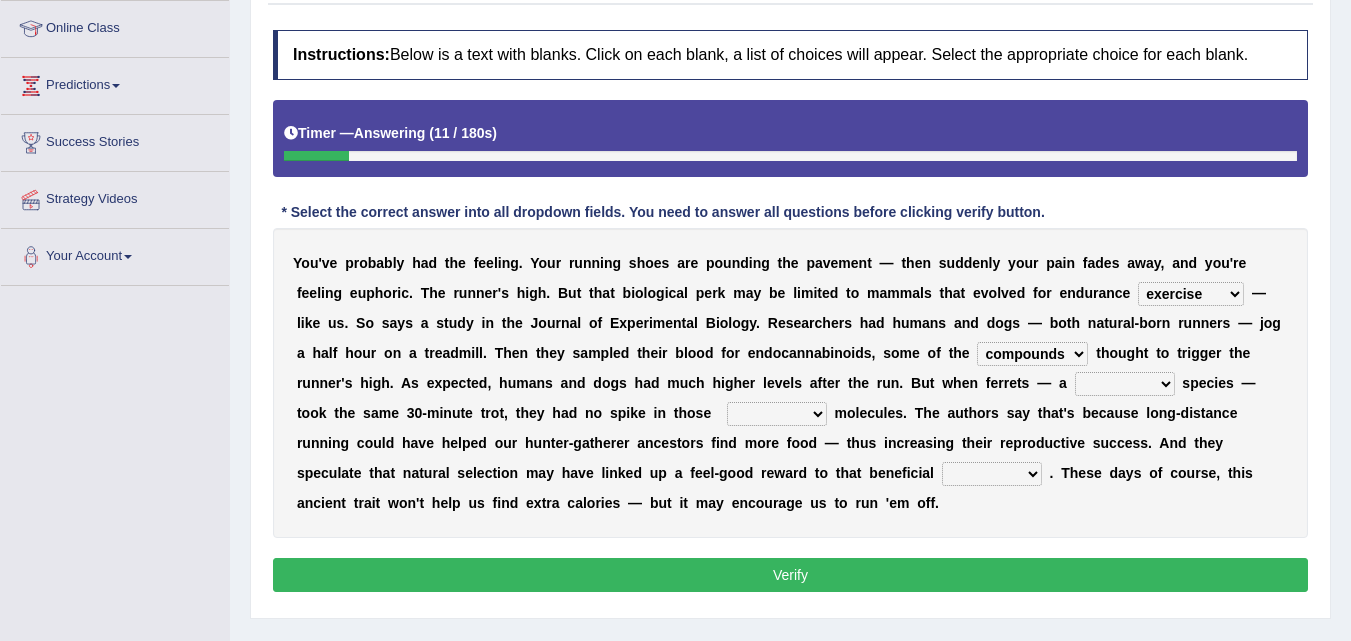 click on "excellency merely faerie sedentary" at bounding box center (1125, 384) 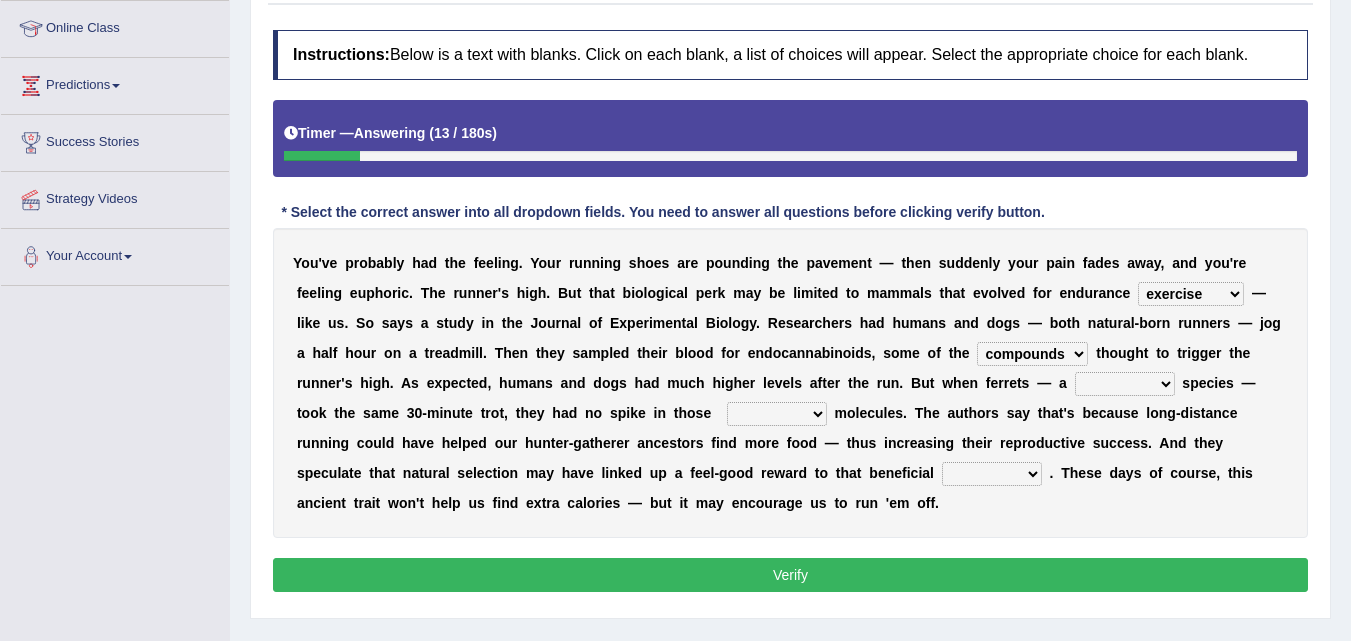 select on "sedentary" 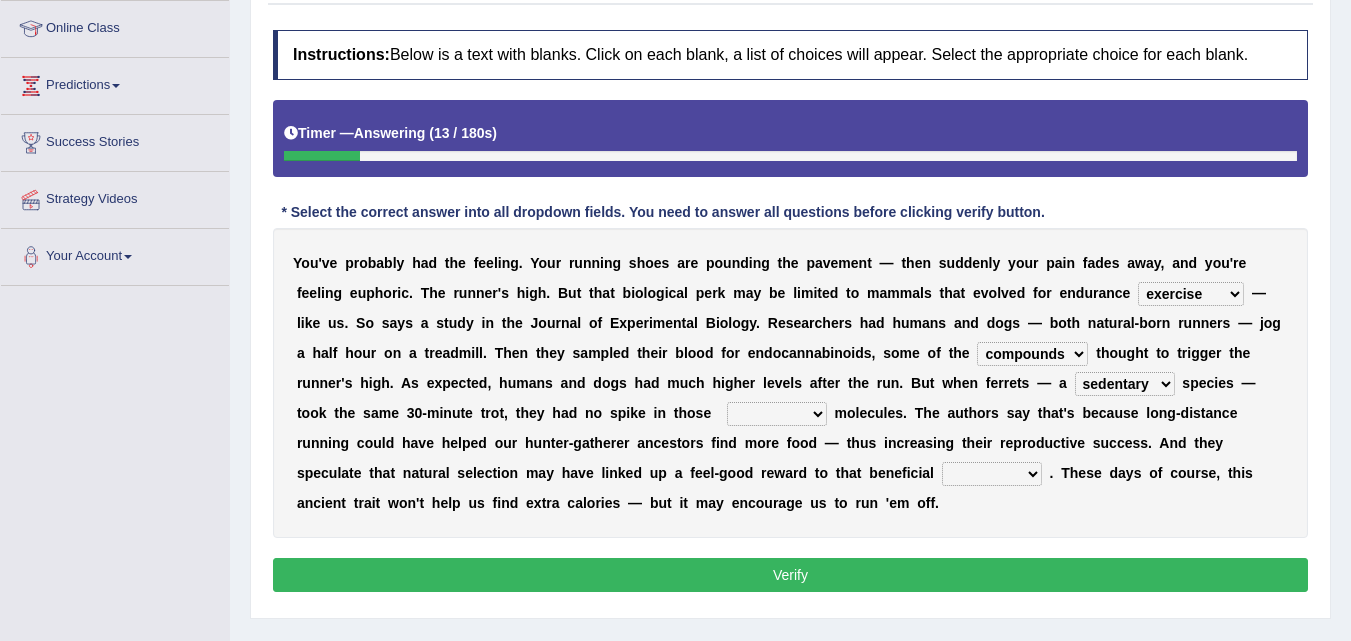 click on "excellency merely faerie sedentary" at bounding box center (1125, 384) 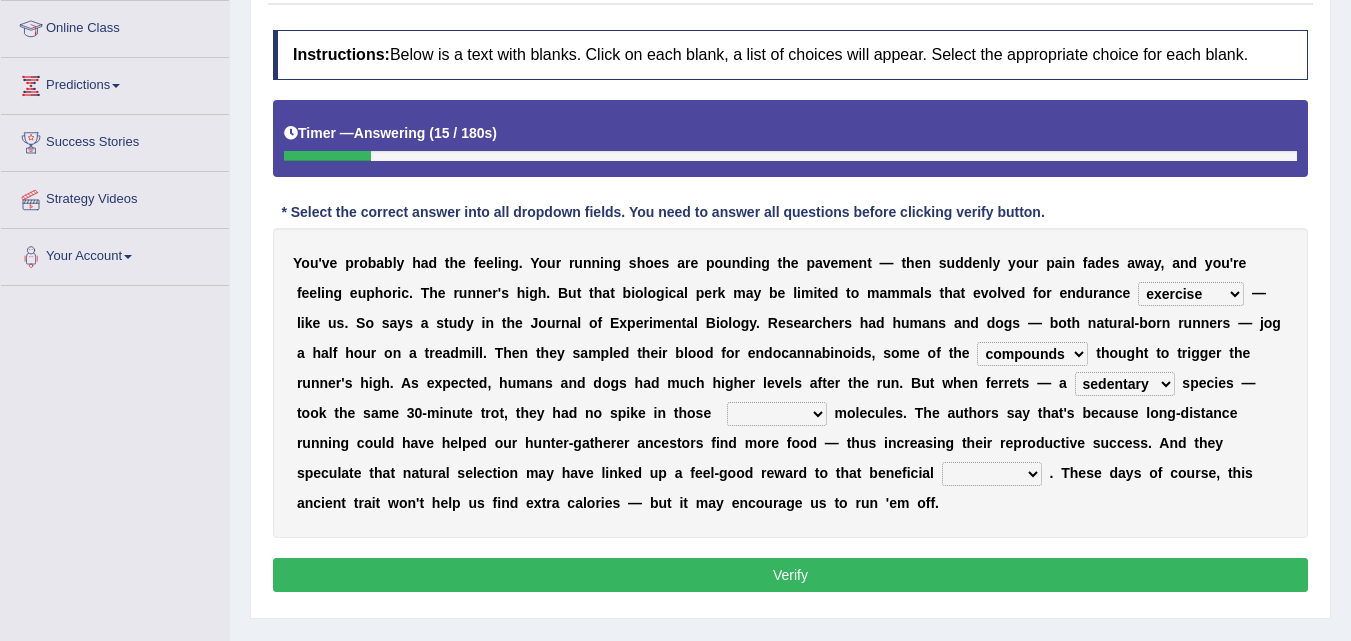 click on "groaned feel-good inchoate loaned" at bounding box center (777, 414) 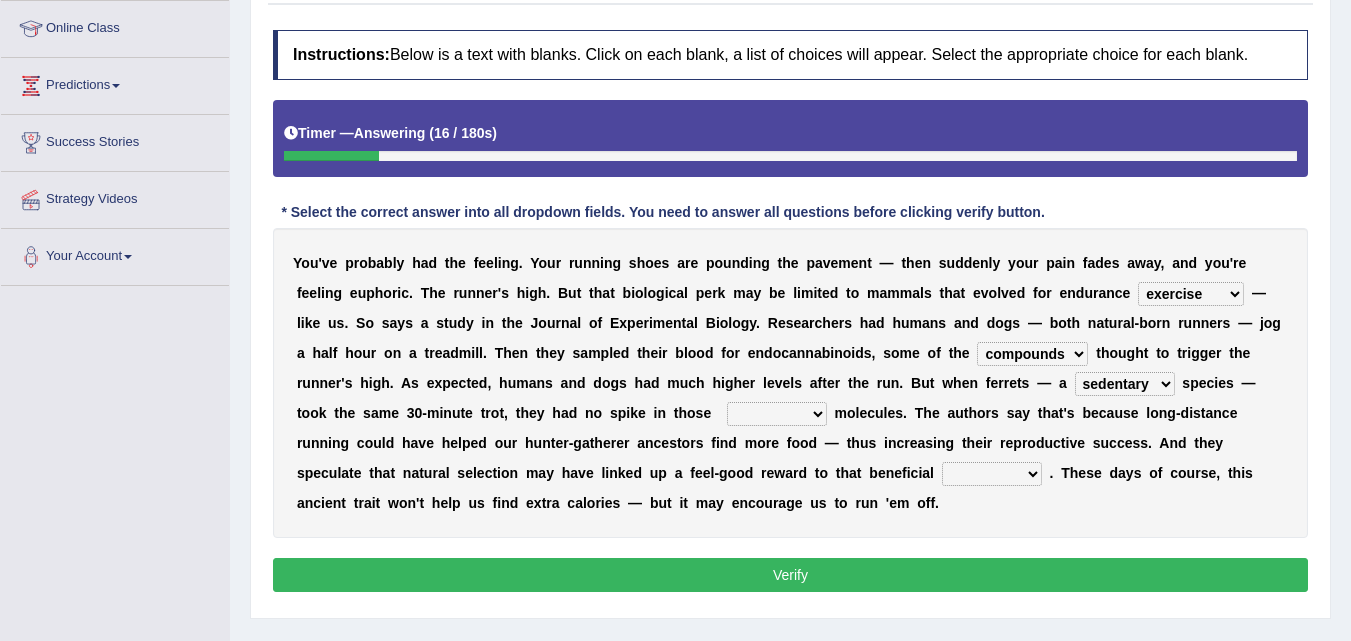 select on "feel-good" 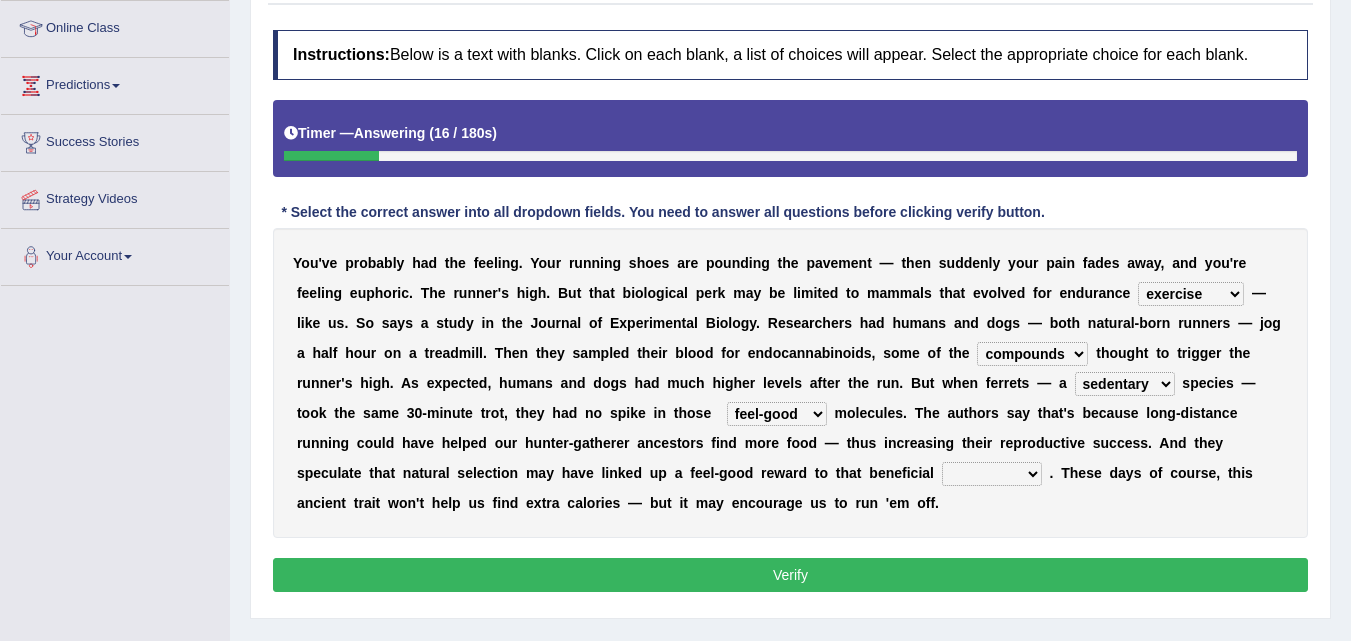 click on "groaned feel-good inchoate loaned" at bounding box center [777, 414] 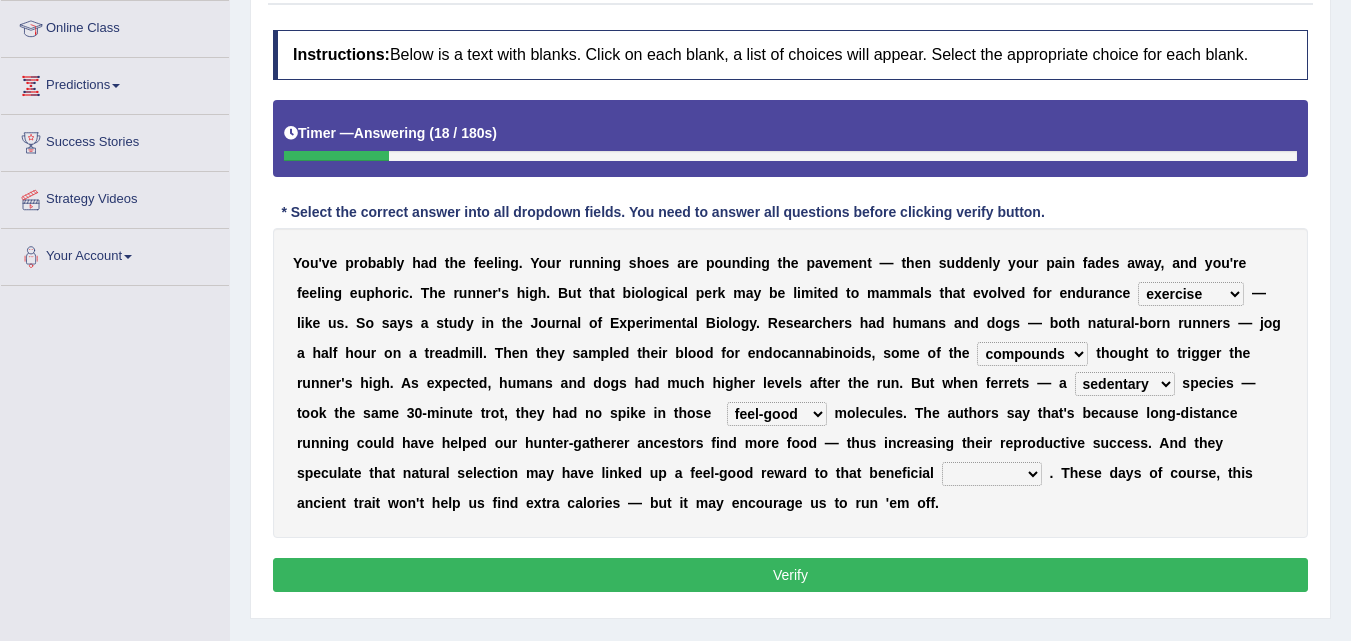 click on "wager exchanger behavior regulator" at bounding box center (992, 474) 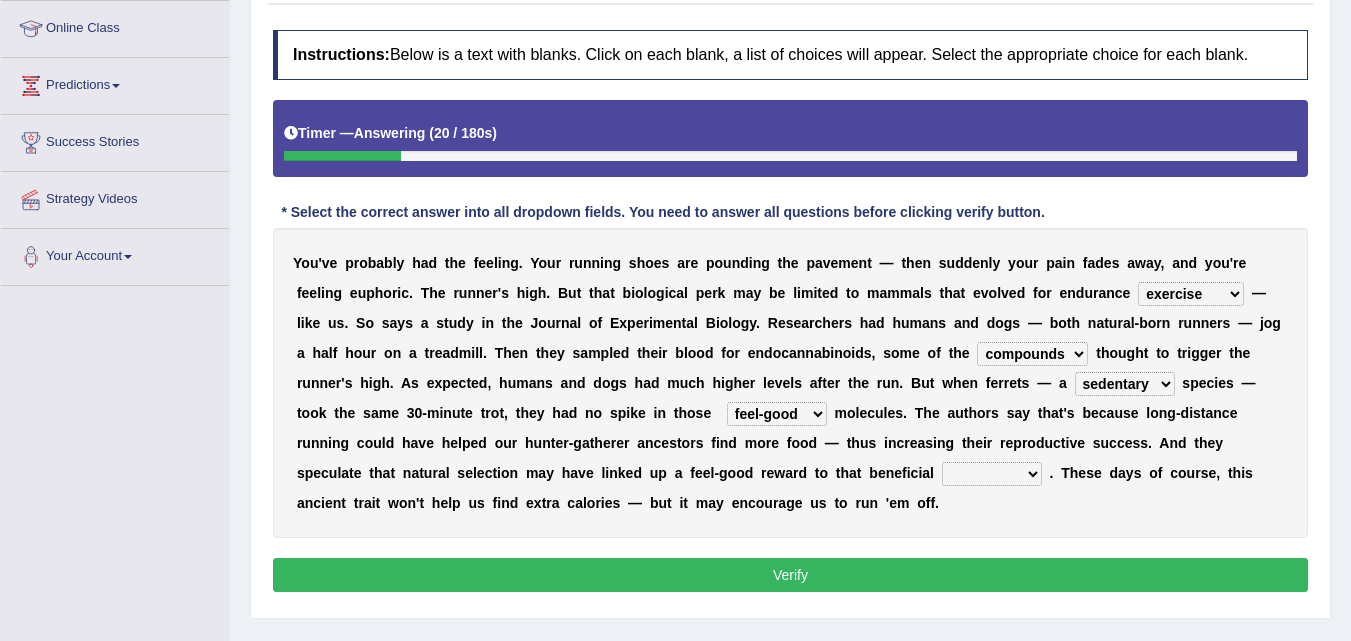 select on "behavior" 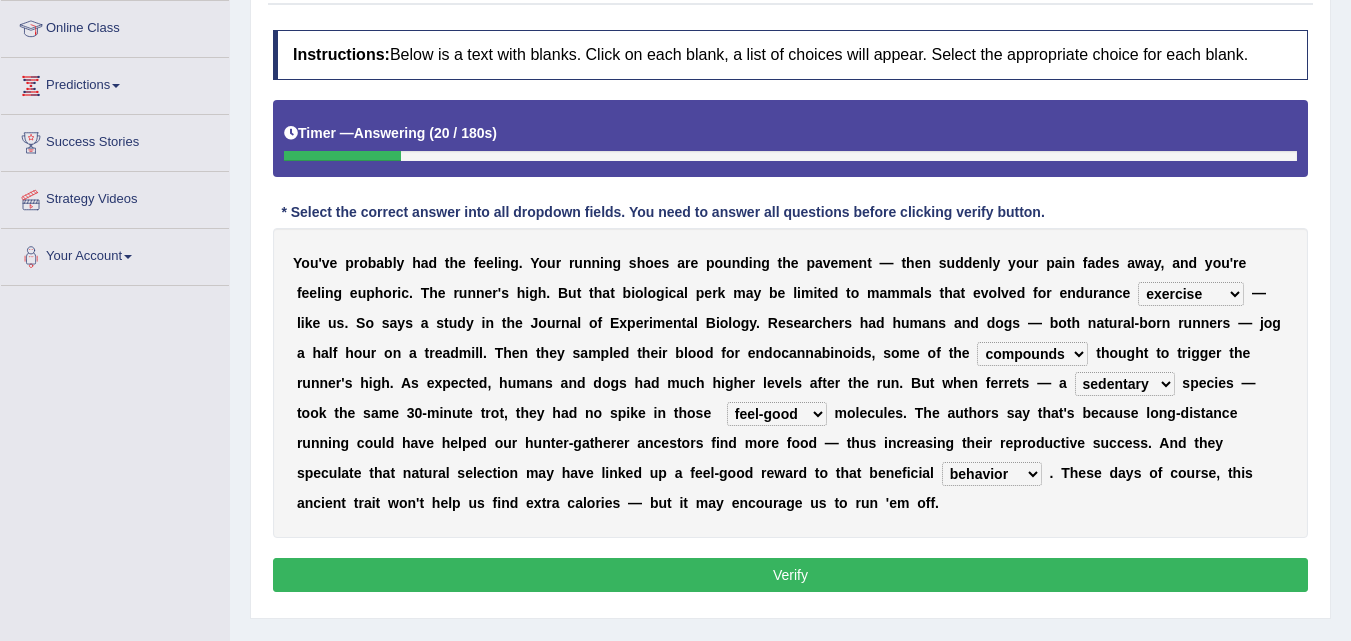 click on "wager exchanger behavior regulator" at bounding box center (992, 474) 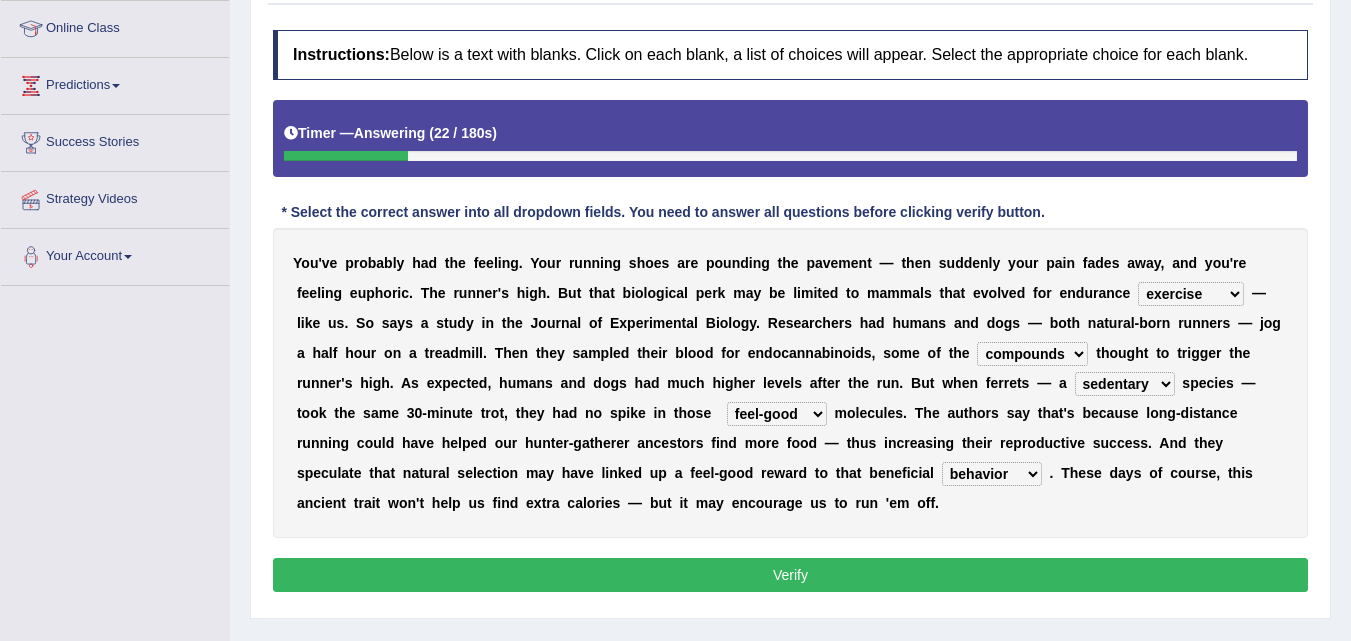 click on "Verify" at bounding box center [790, 575] 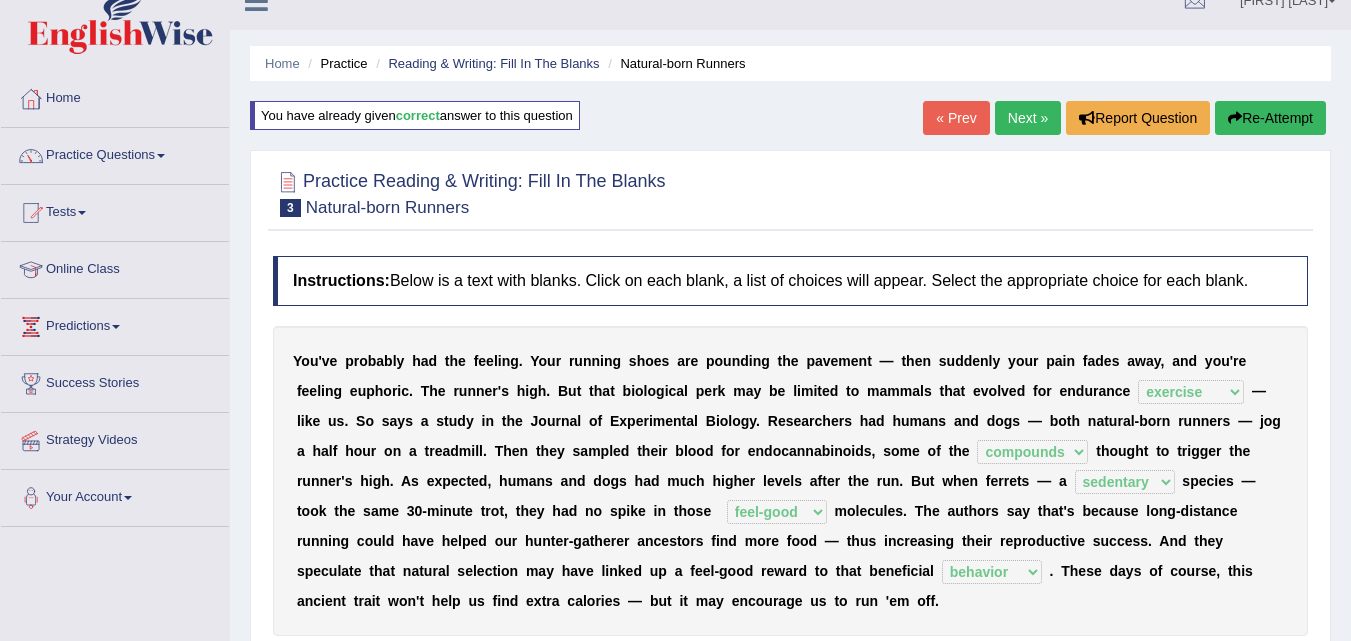 scroll, scrollTop: 21, scrollLeft: 0, axis: vertical 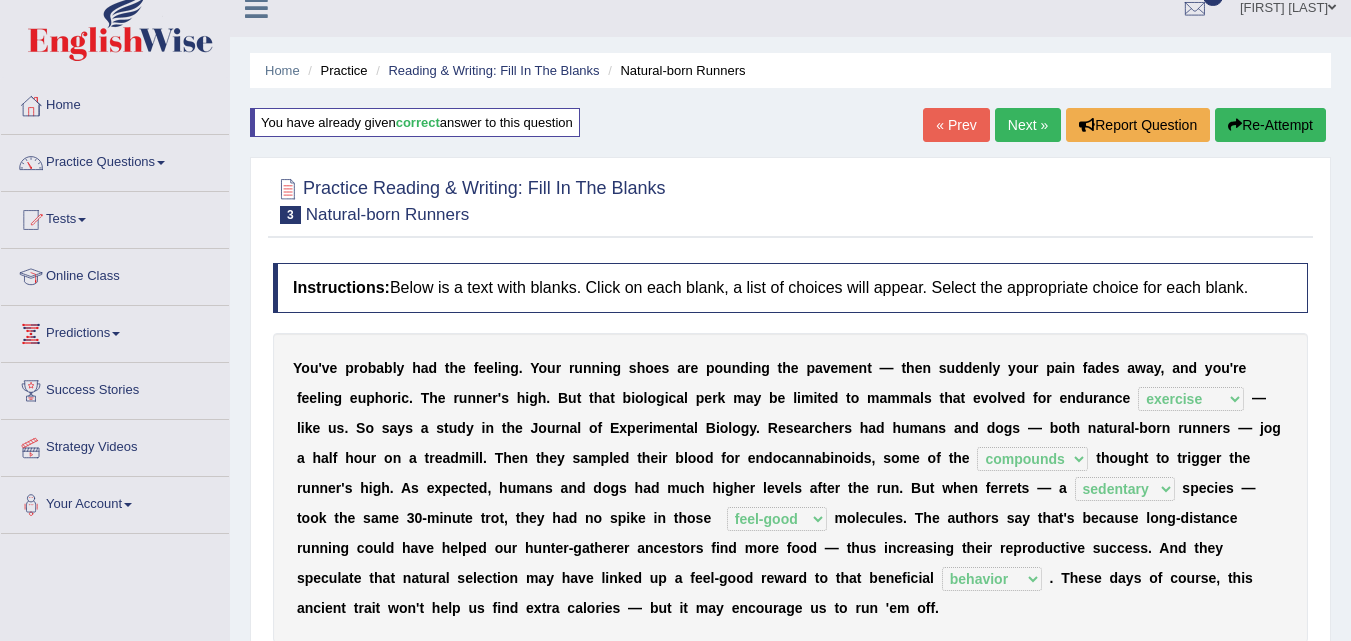 click on "Next »" at bounding box center [1028, 125] 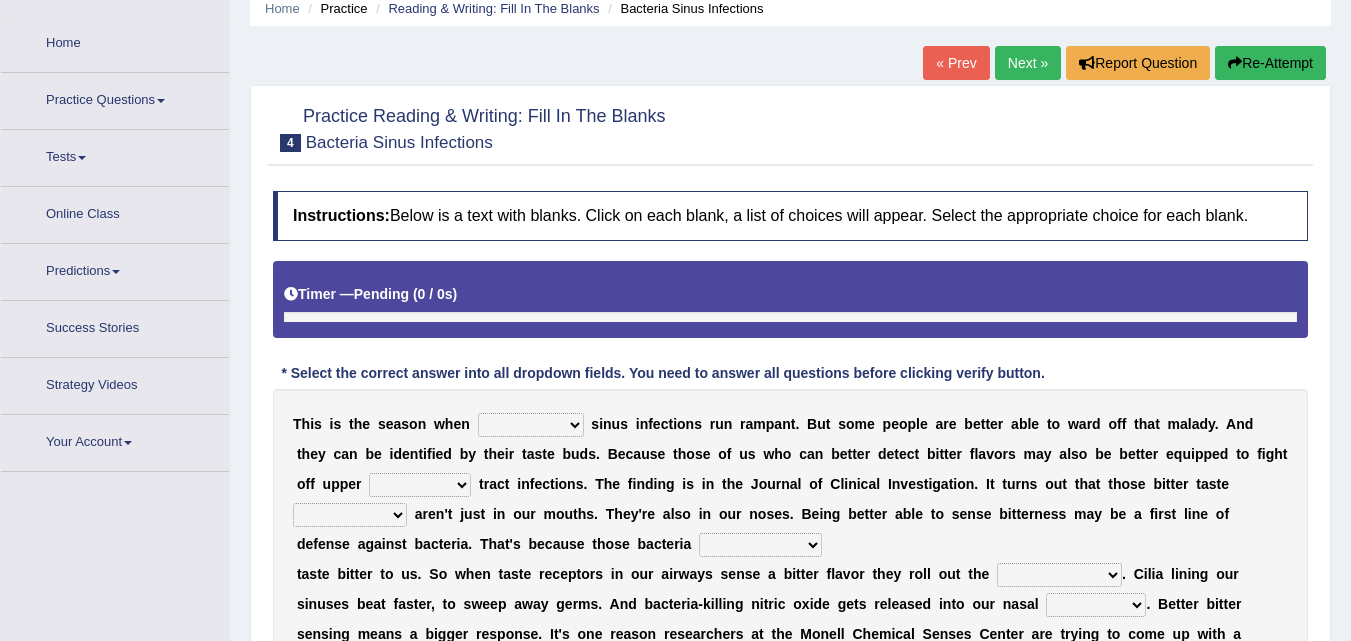scroll, scrollTop: 116, scrollLeft: 0, axis: vertical 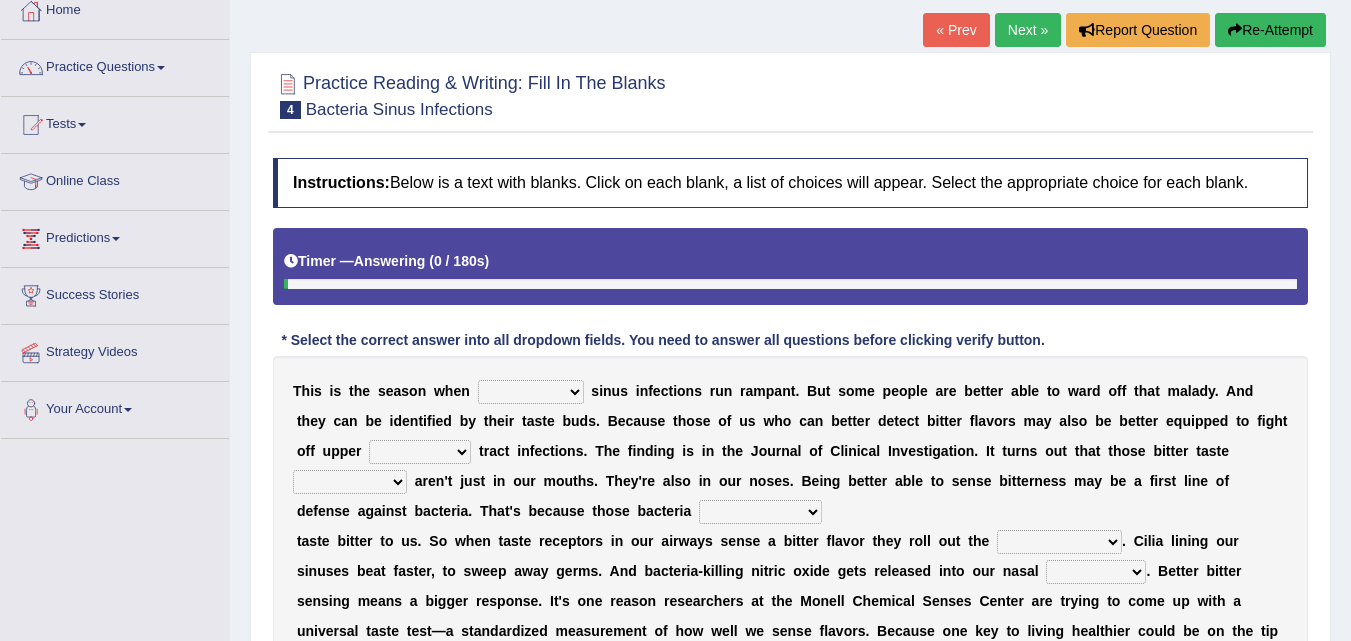 click on "conventicle atheist bacterial prissier" at bounding box center [531, 392] 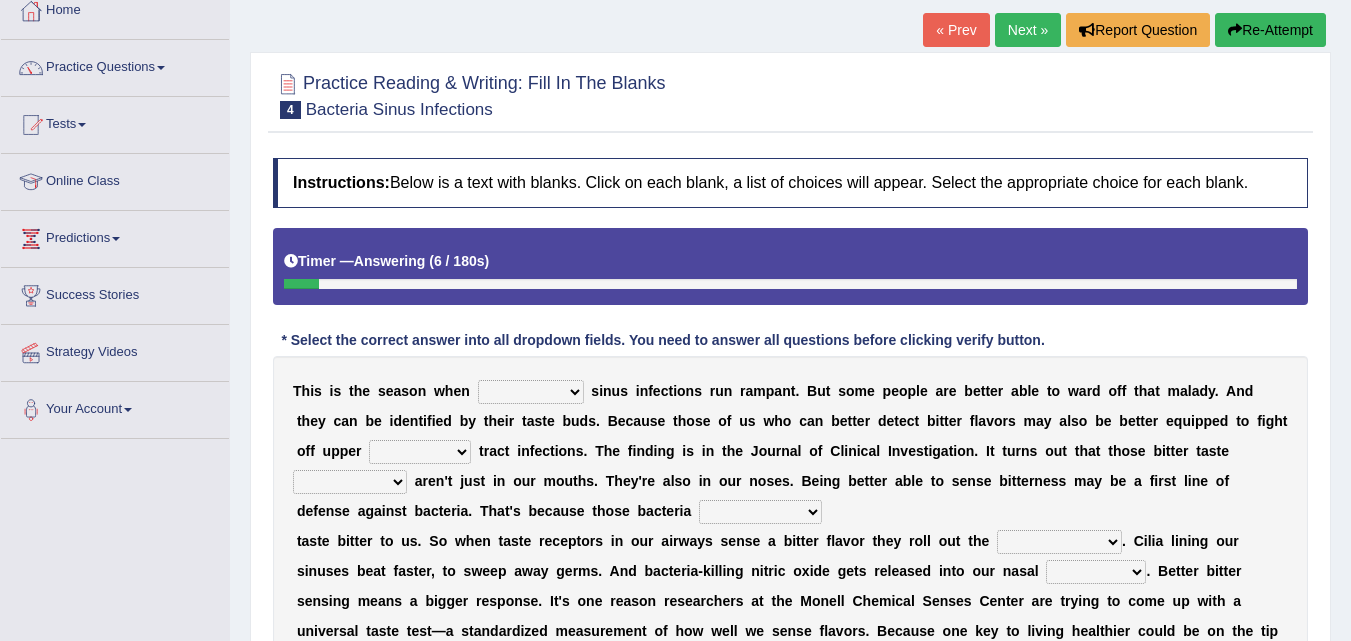 select on "bacterial" 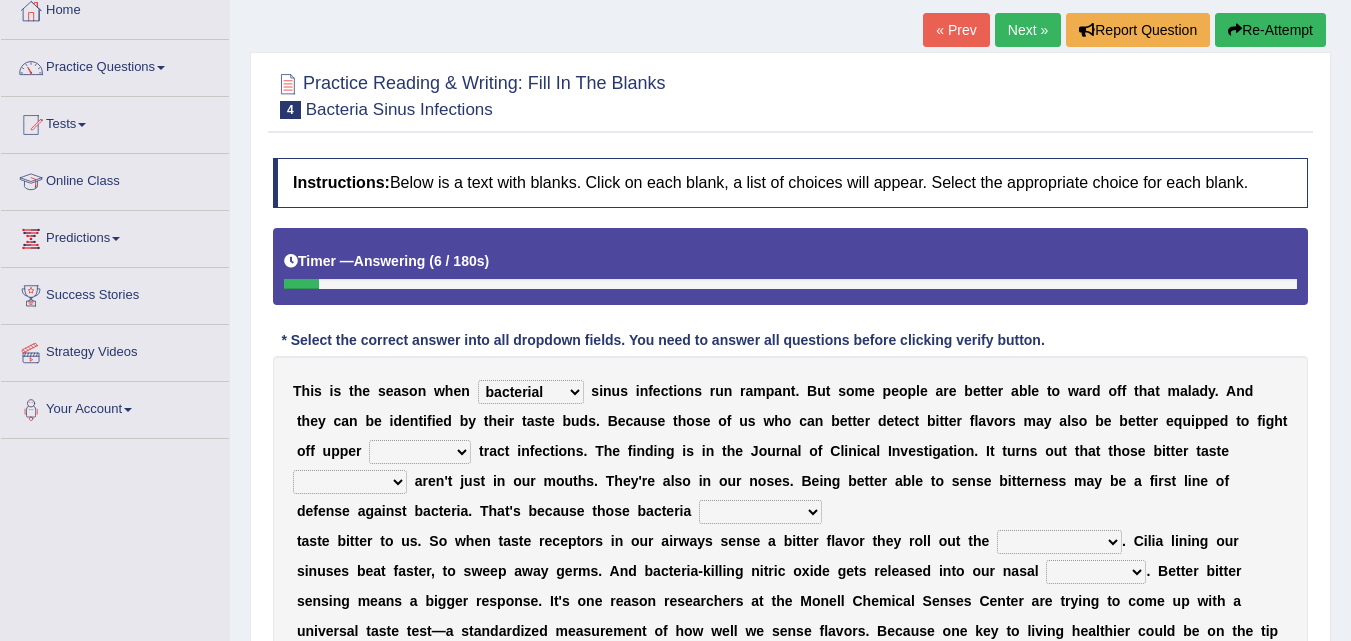 click on "conventicle atheist bacterial prissier" at bounding box center [531, 392] 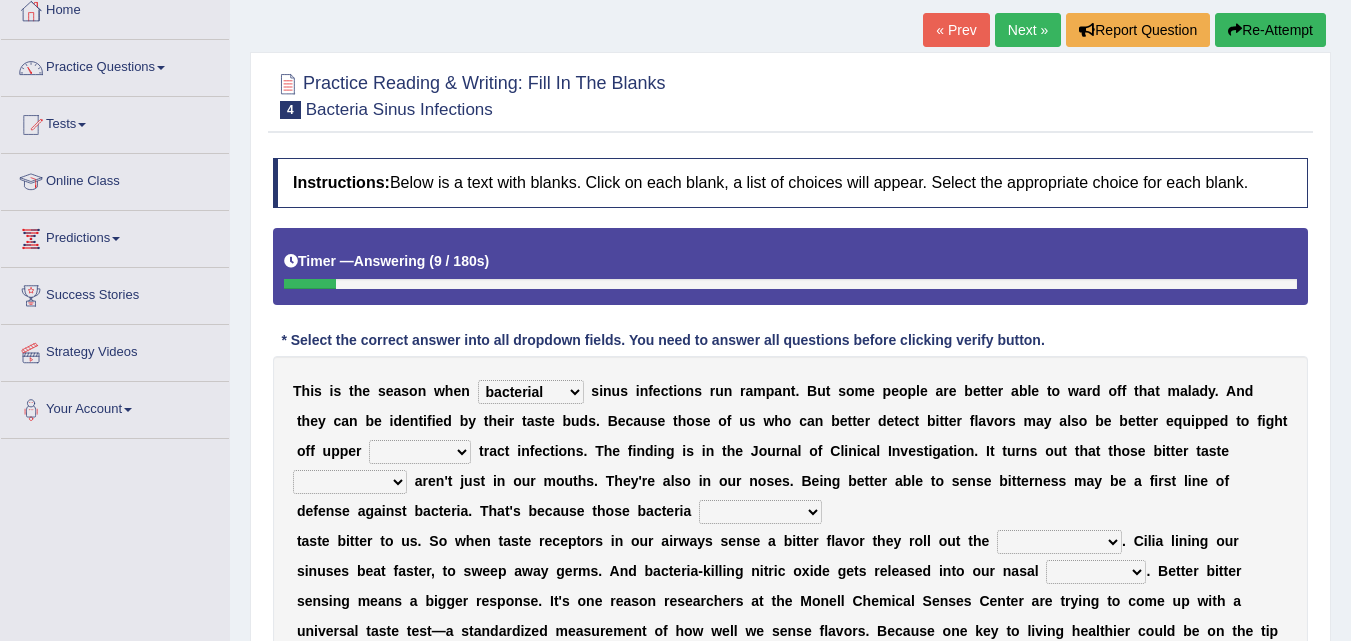 click on "faulty respiratory togae gawky" at bounding box center [420, 452] 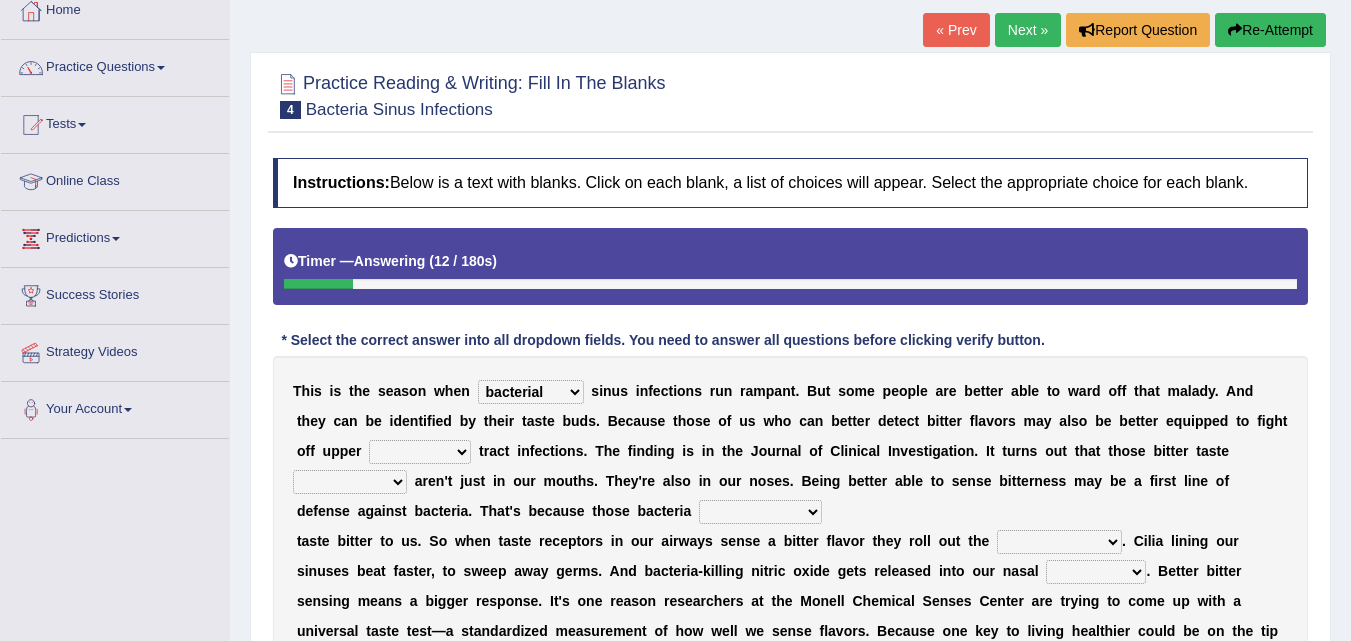 select on "respiratory" 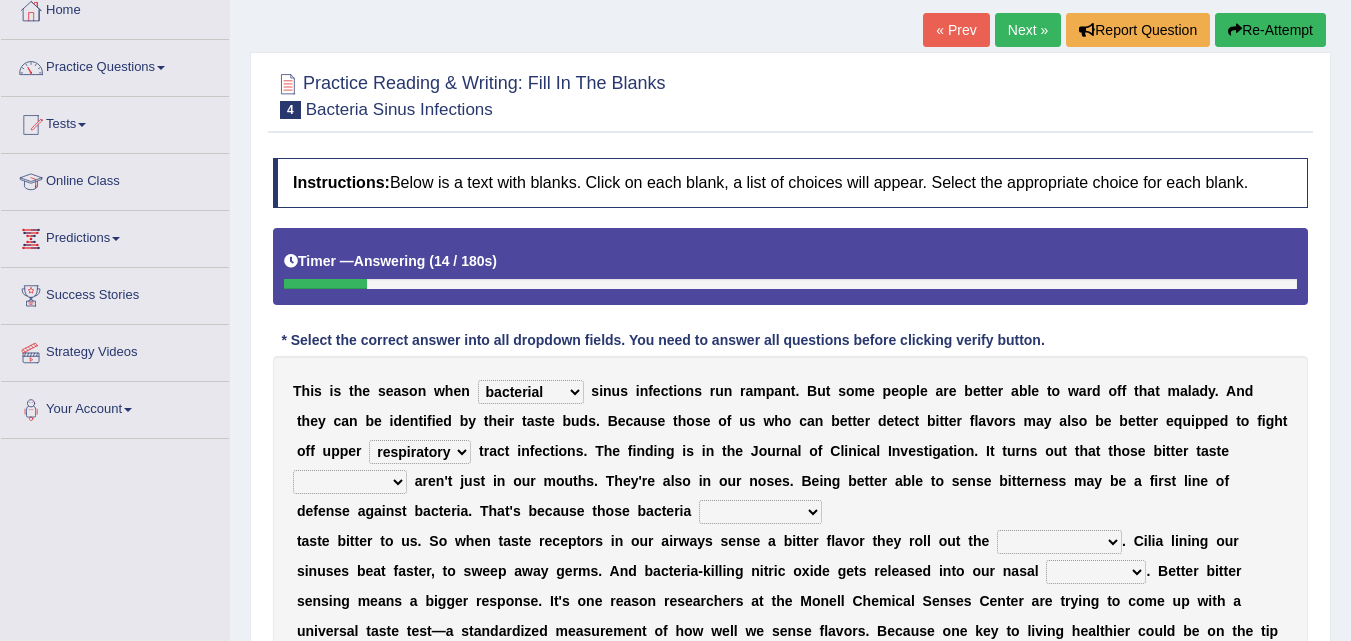 click on "depressions dinners submissions receptors" at bounding box center [350, 482] 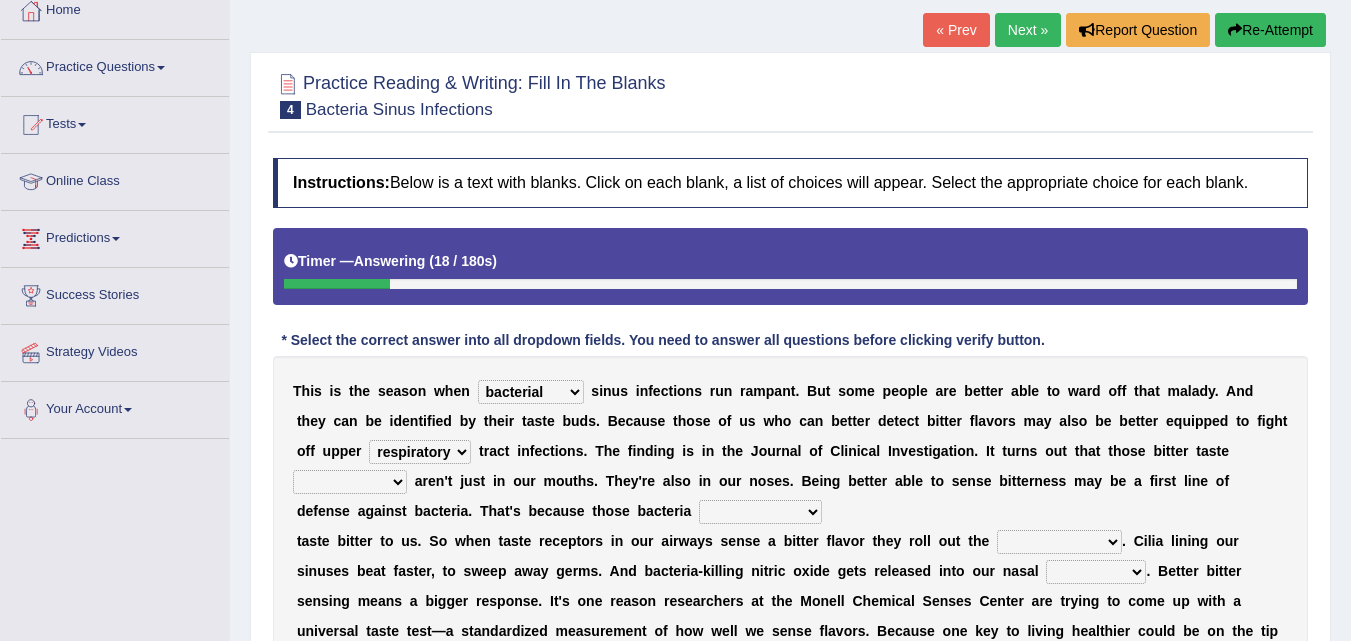 select on "receptors" 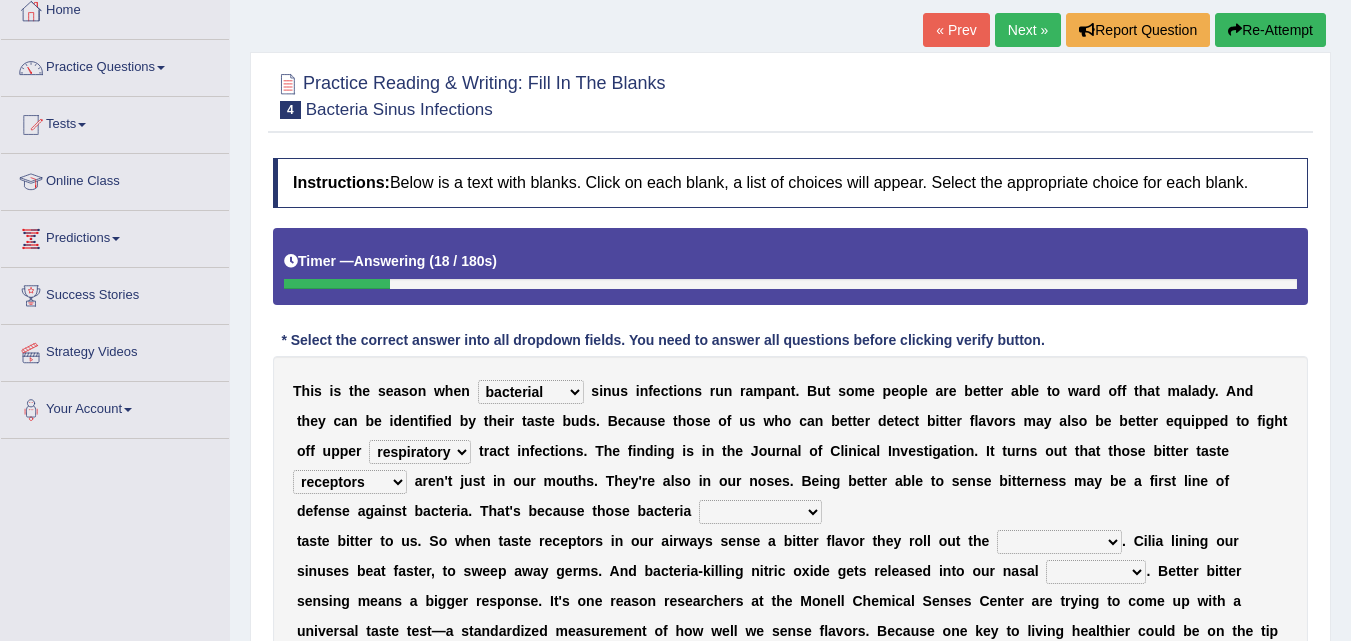 click on "depressions dinners submissions receptors" at bounding box center [350, 482] 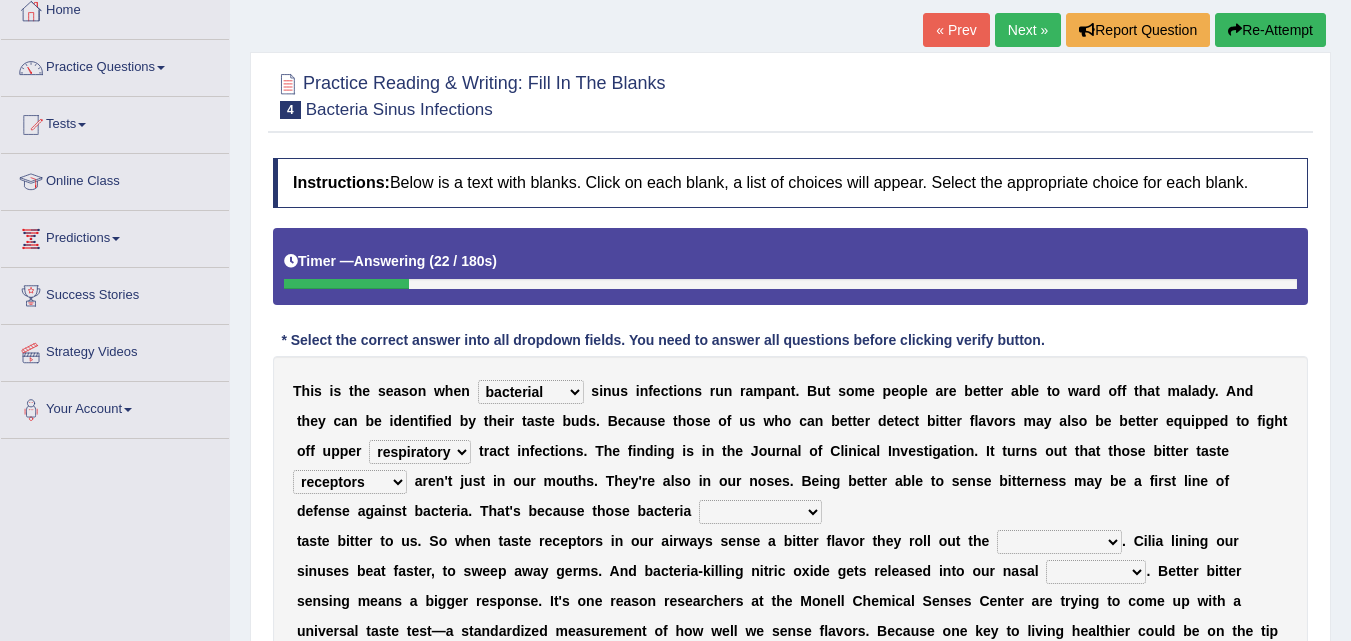 click on "purposelessly actually diagonally providently" at bounding box center (760, 512) 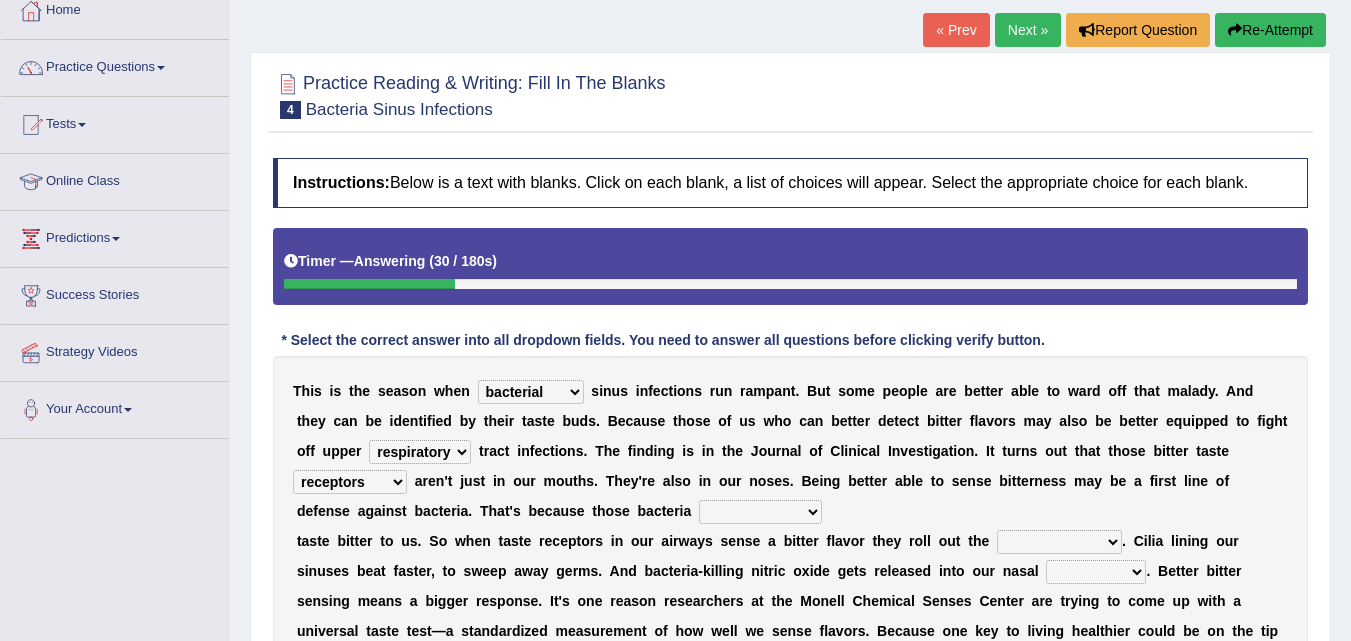 select on "actually" 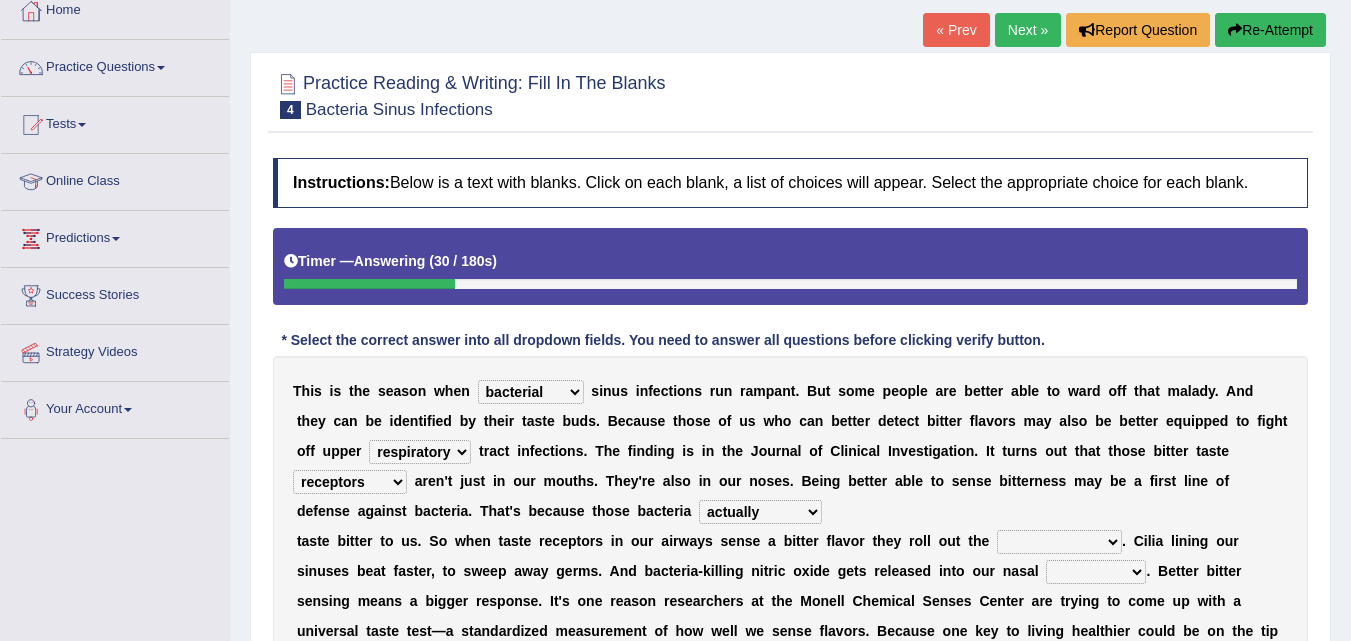 click on "purposelessly actually diagonally providently" at bounding box center [760, 512] 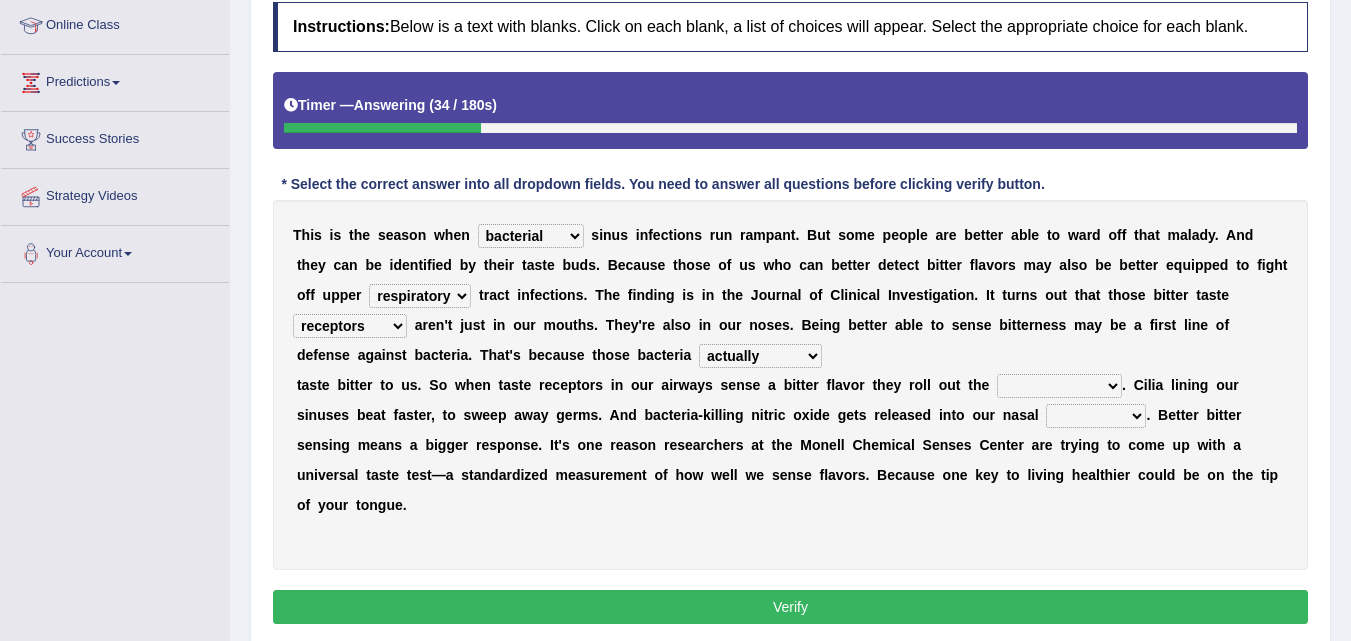 scroll, scrollTop: 276, scrollLeft: 0, axis: vertical 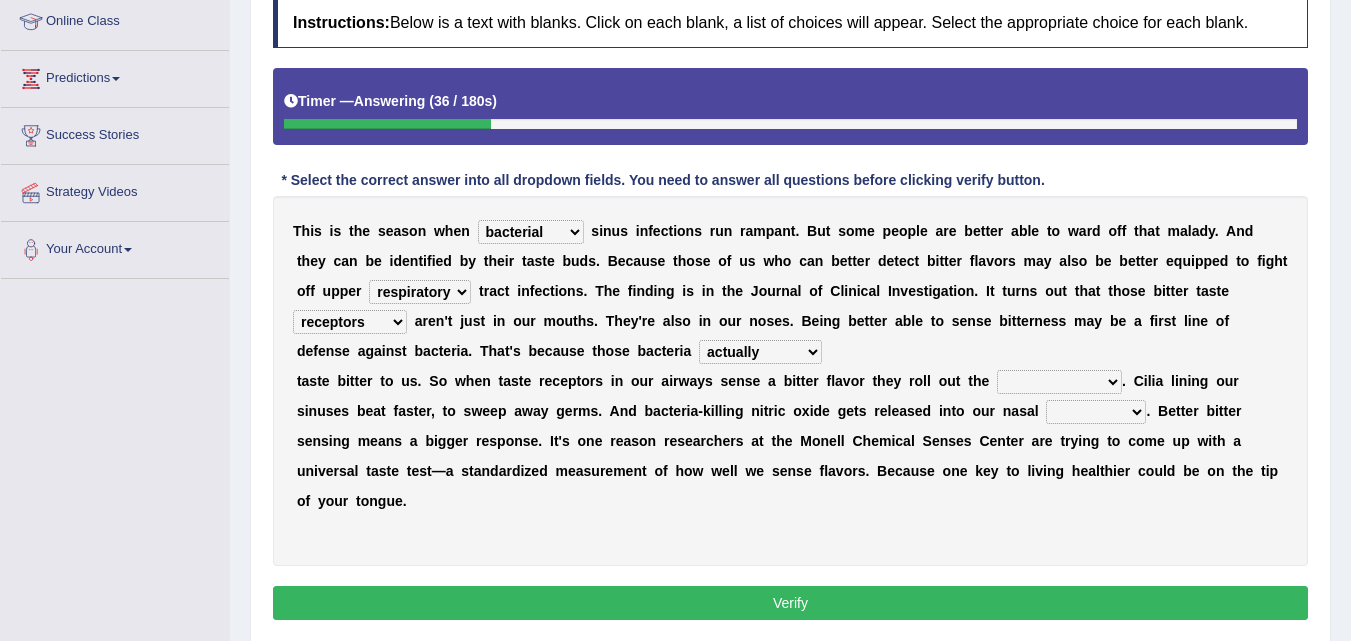 click on "defenses contradictions chestnuts pelvis" at bounding box center [1059, 382] 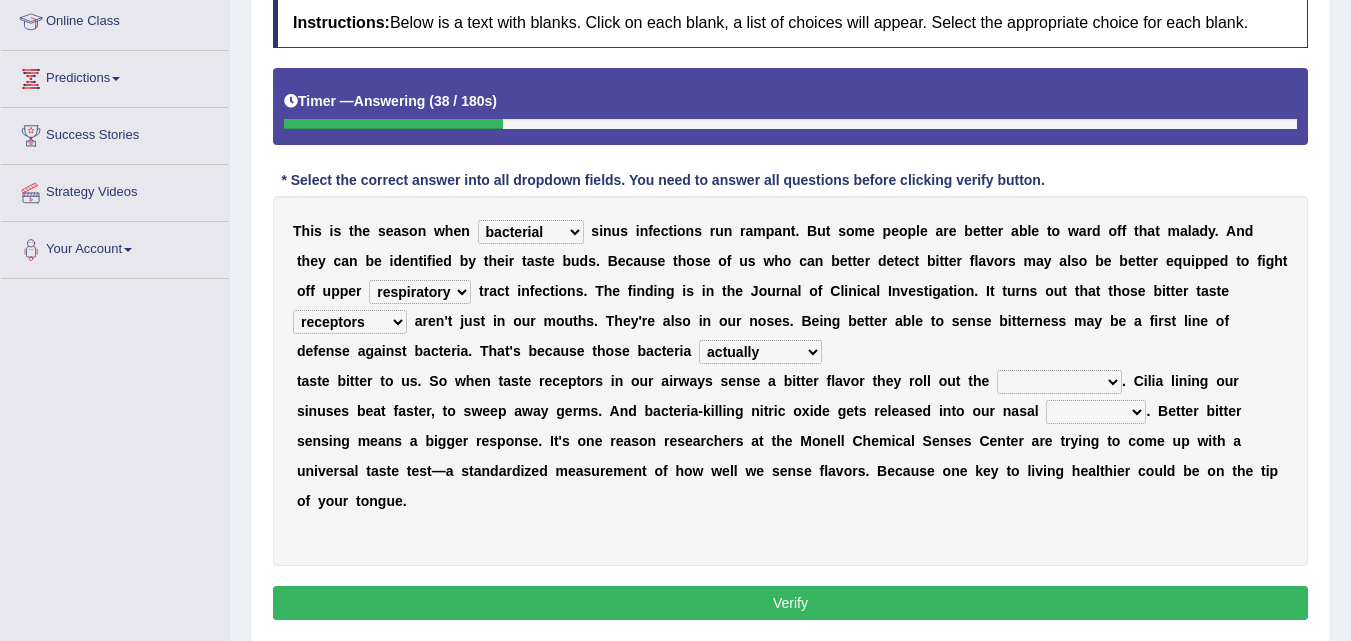 select on "contradictions" 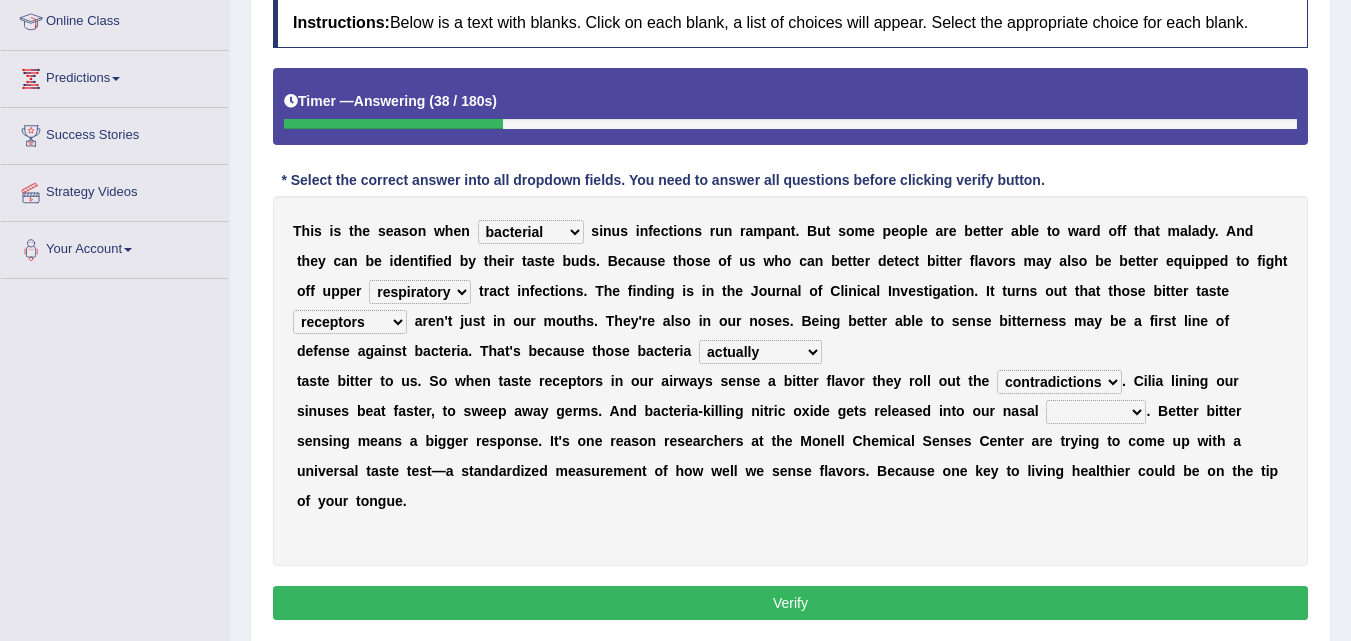 click on "defenses contradictions chestnuts pelvis" at bounding box center [1059, 382] 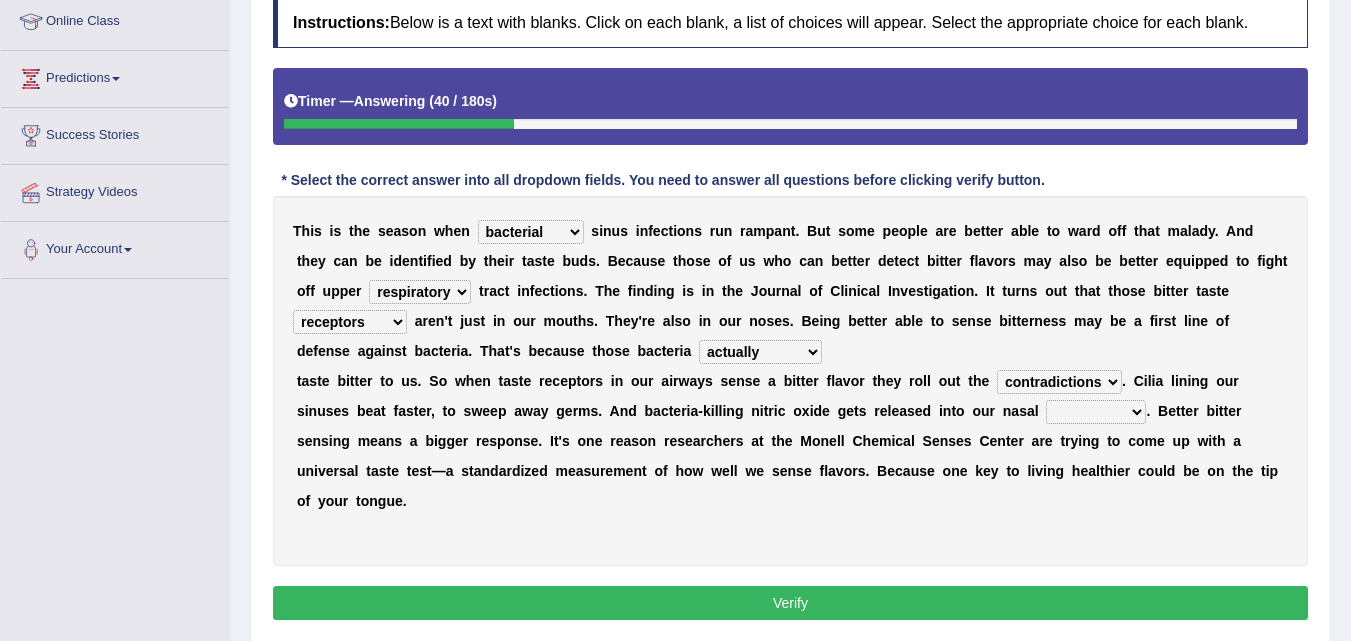 click on "causalities localities infirmities cavities" at bounding box center (1096, 412) 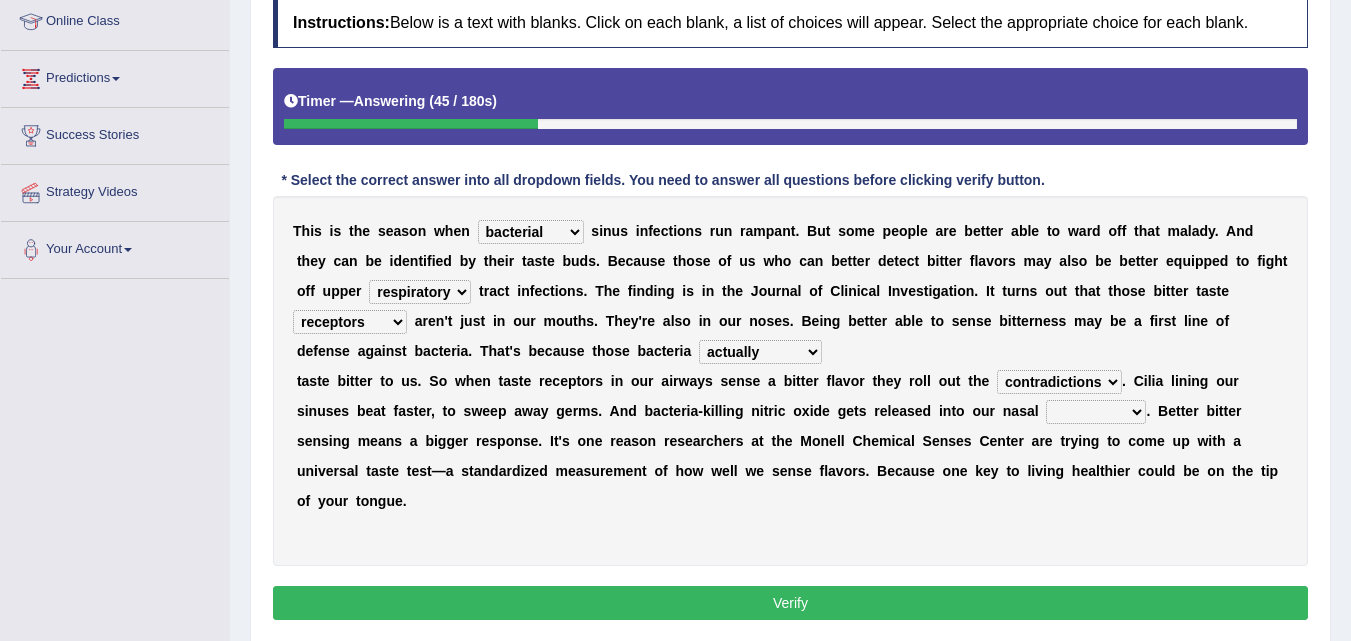 select on "cavities" 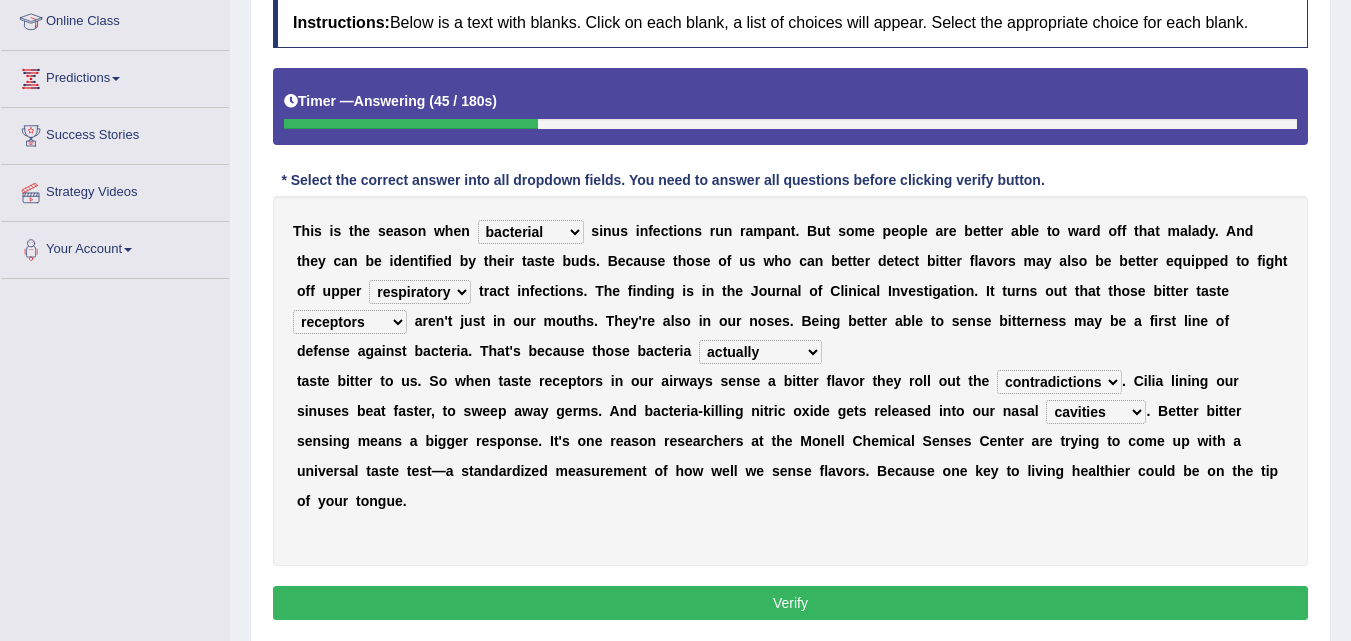 click on "causalities localities infirmities cavities" at bounding box center (1096, 412) 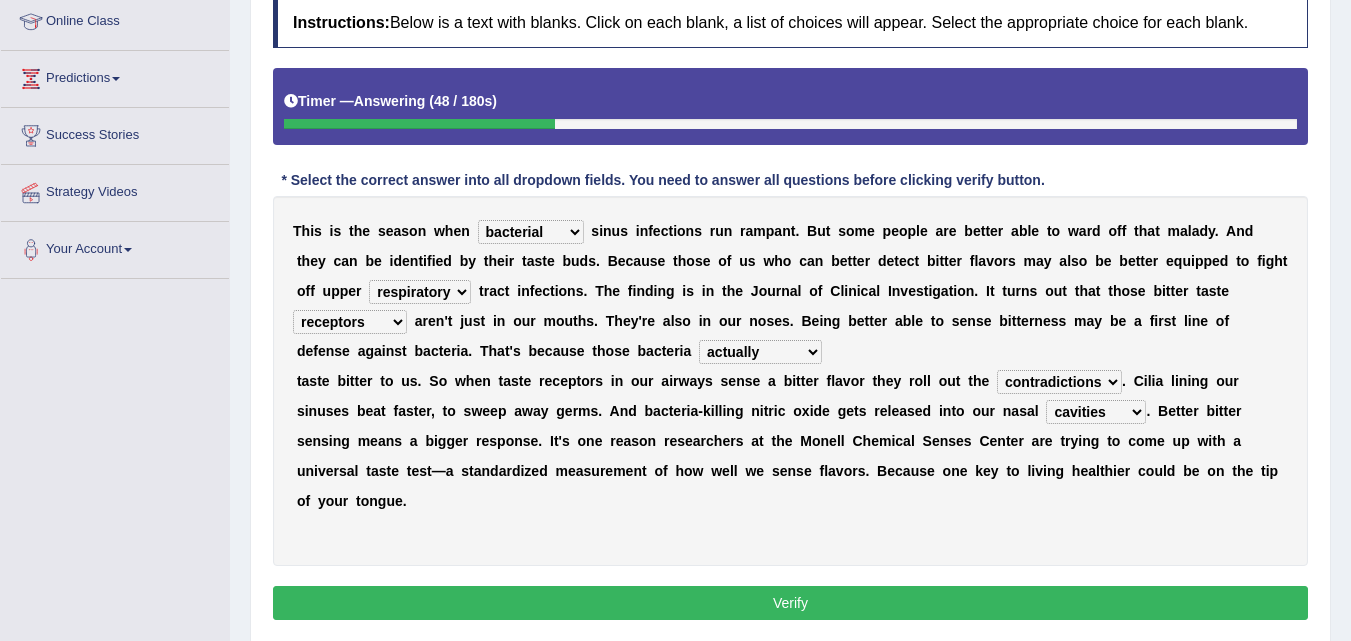 click on "Verify" at bounding box center [790, 603] 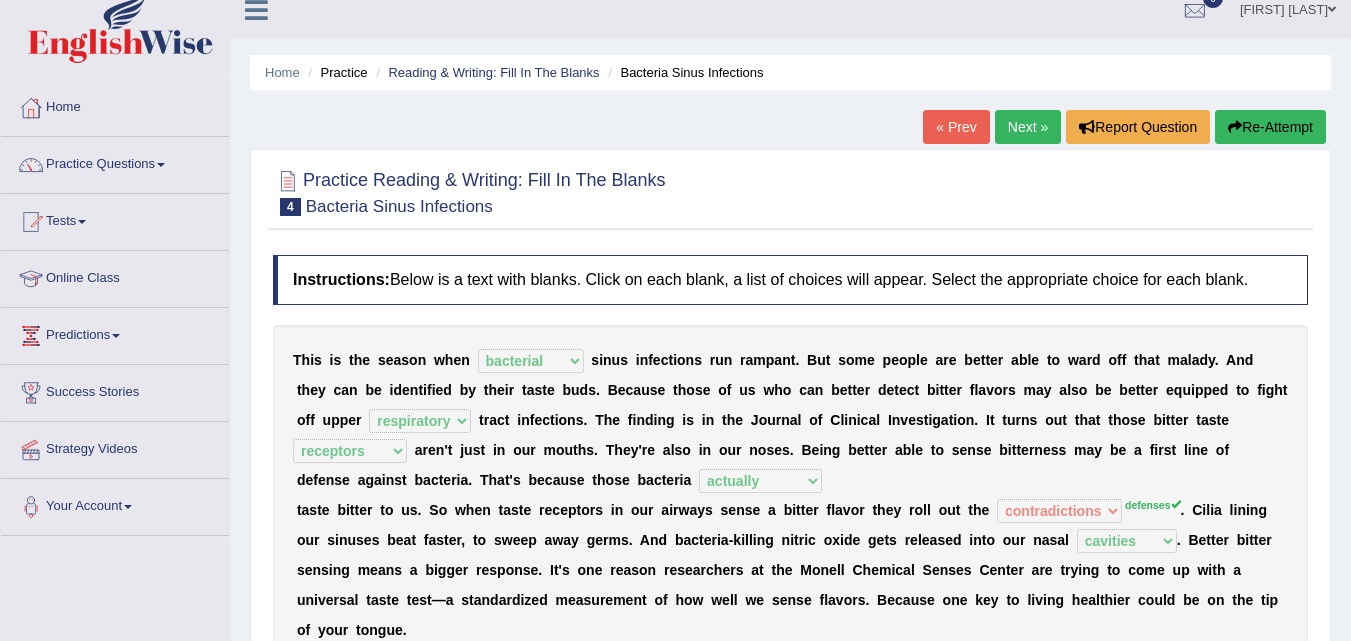 scroll, scrollTop: 3, scrollLeft: 0, axis: vertical 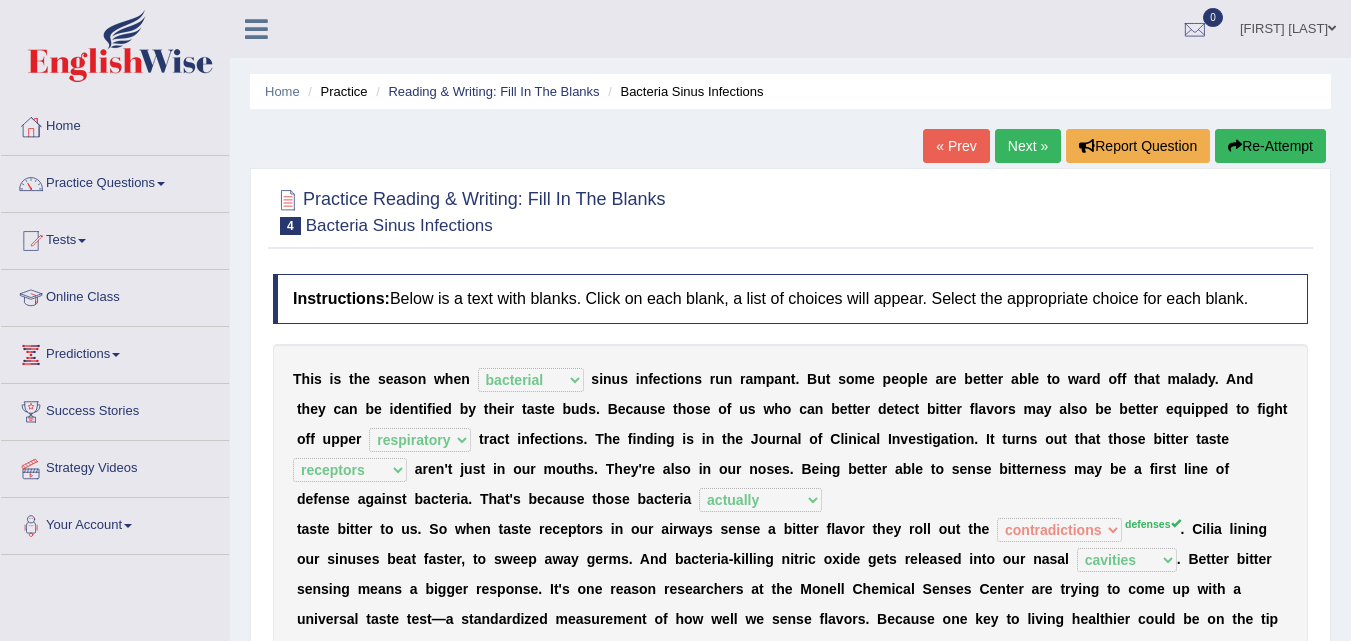 click on "Next »" at bounding box center (1028, 146) 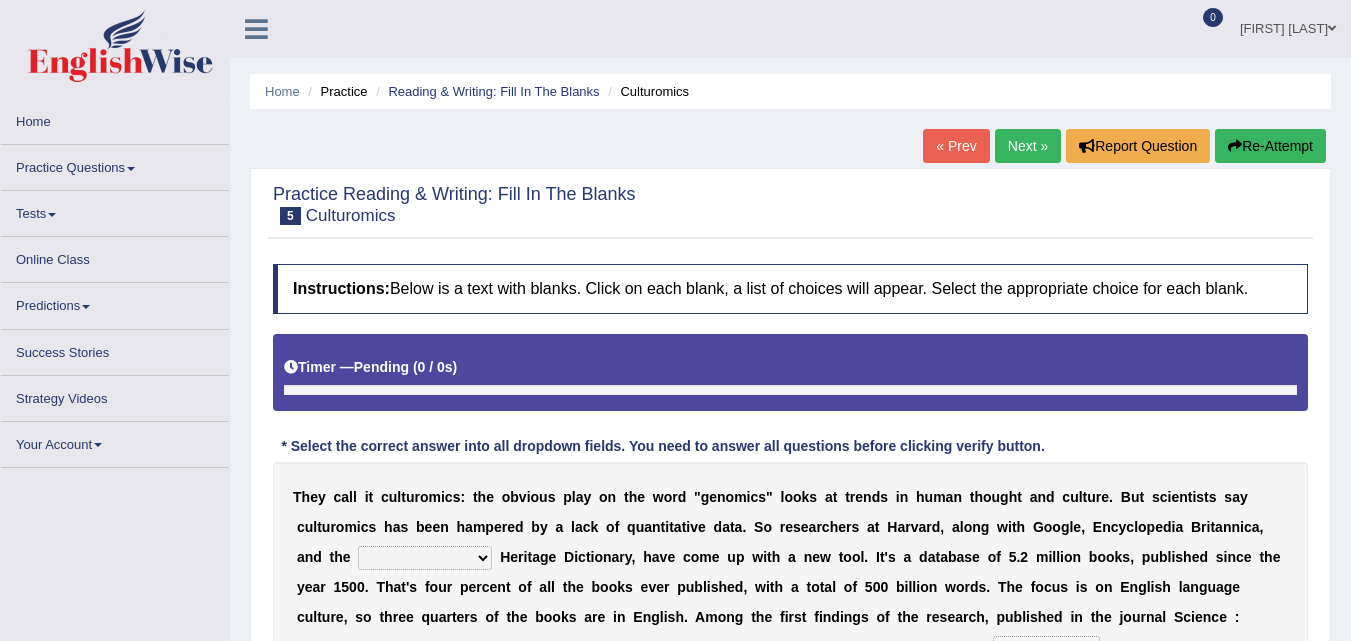 scroll, scrollTop: 0, scrollLeft: 0, axis: both 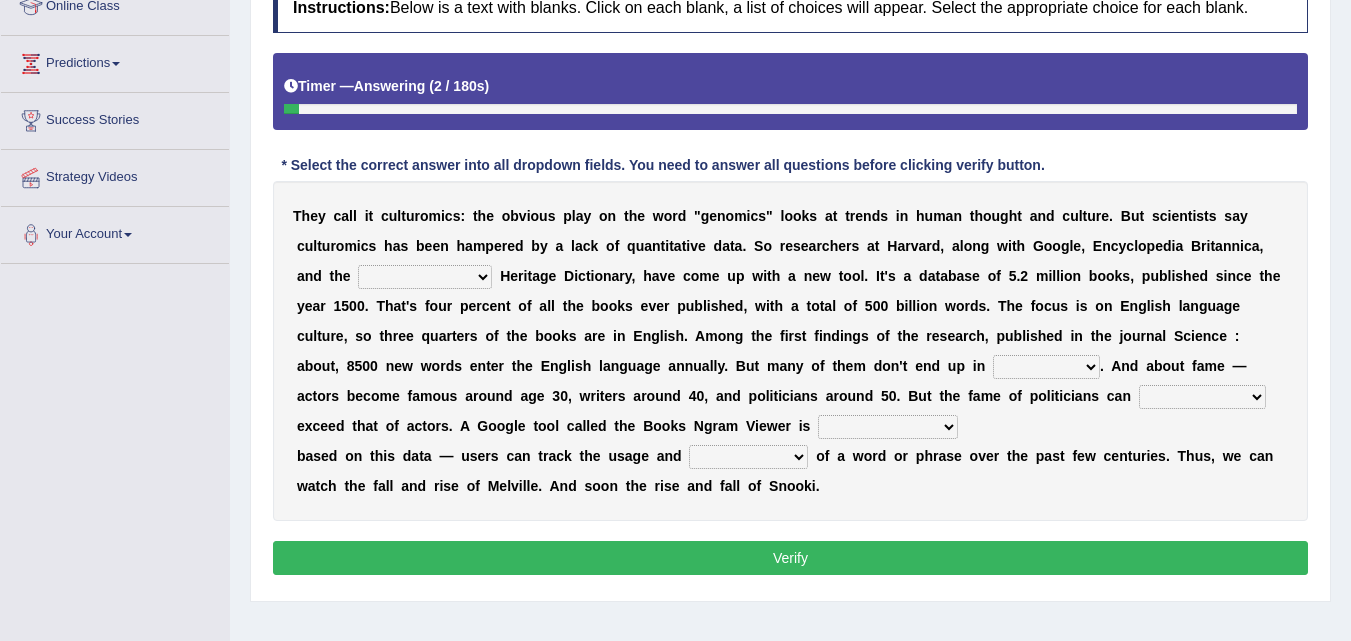 drag, startPoint x: 1359, startPoint y: 242, endPoint x: 1365, endPoint y: 410, distance: 168.1071 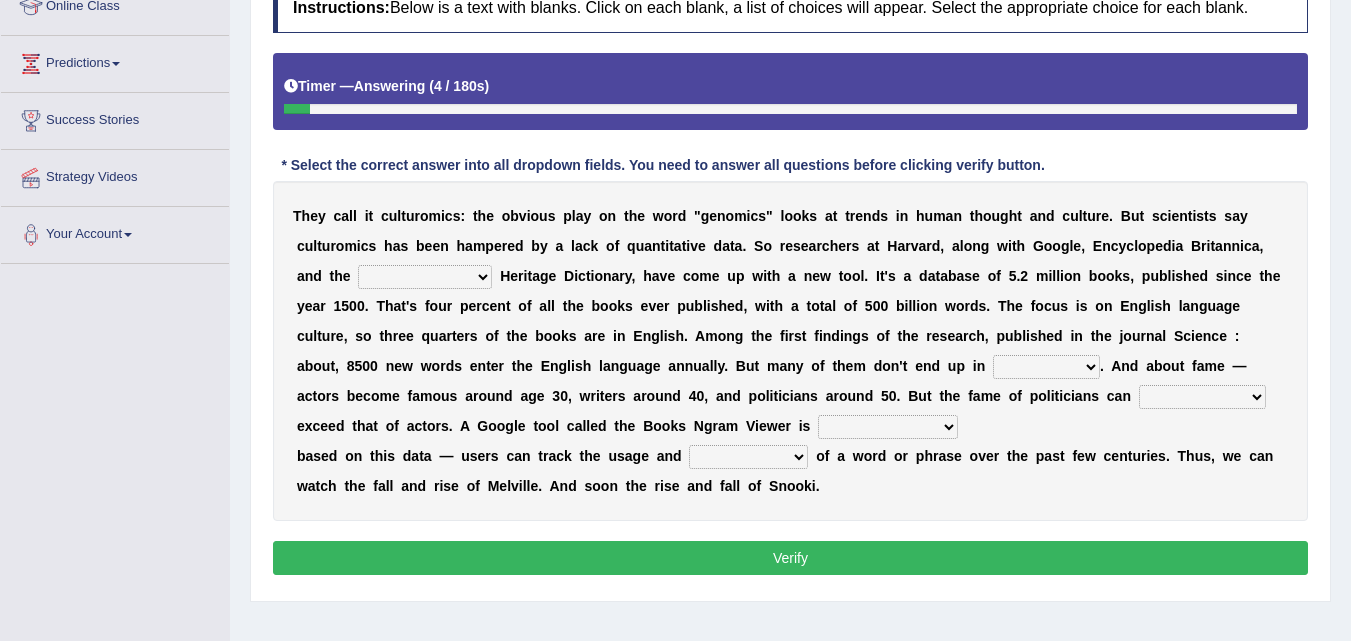 click on "Instructions:  Below is a text with blanks. Click on each blank, a list of choices will appear. Select the appropriate choice for each blank.
Timer —  Answering   ( 4 / 180s ) Skip * Select the correct answer into all dropdown fields. You need to answer all questions before clicking verify button. T h e y    c a l l    i t    c u l t u r o m i c s :    t h e    o b v i o u s    p l a y    o n    t h e    w o r d    " g e n o m i c s "    l o o k s    a t    t r e n d s    i n    h u m a n    t h o u g h t    a n d    c u l t u r e .    B u t    s c i e n t i s t s    s a y    c u l t u r o m i c s    h a s    b e e n    h a m p e r e d    b y    a    l a c k    o f    q u a n t i t a t i v e    d a t a .    S o    r e s e a r c h e r s    a t    H a r v a r d ,    a l o n g    w i t h    G o o g l e ,    E n c y c l o p e d i a    B r i t a n n i c a ,    a n d    t h e    Mettlesome Silicon Acetaminophen American    H e r i t a g e    D i c t i o" at bounding box center (790, 282) 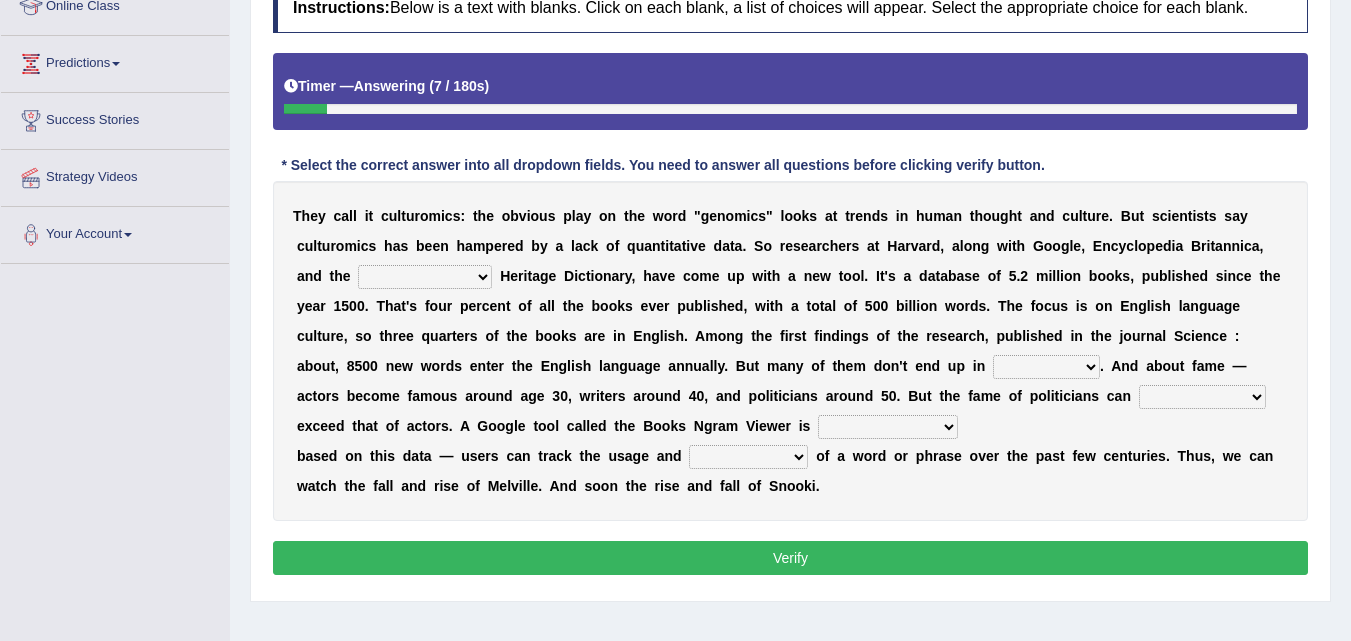 click on "Mettlesome Silicon Acetaminophen American" at bounding box center [425, 277] 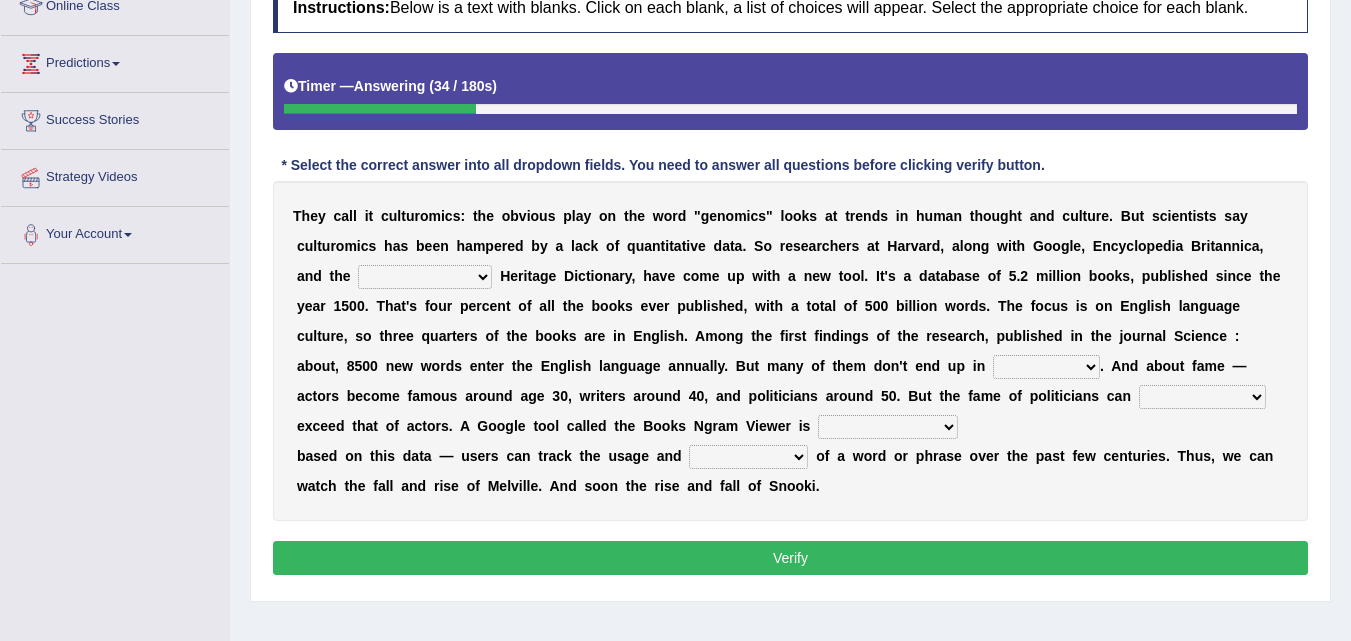 select on "American" 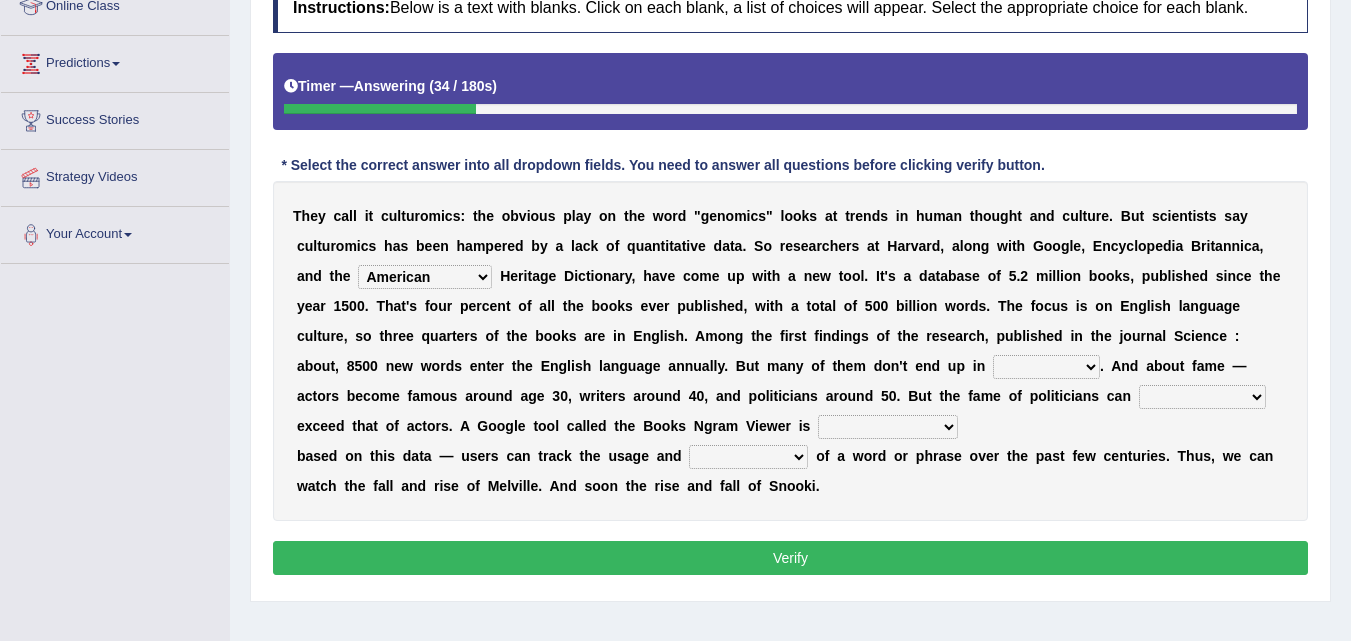 click on "Mettlesome Silicon Acetaminophen American" at bounding box center [425, 277] 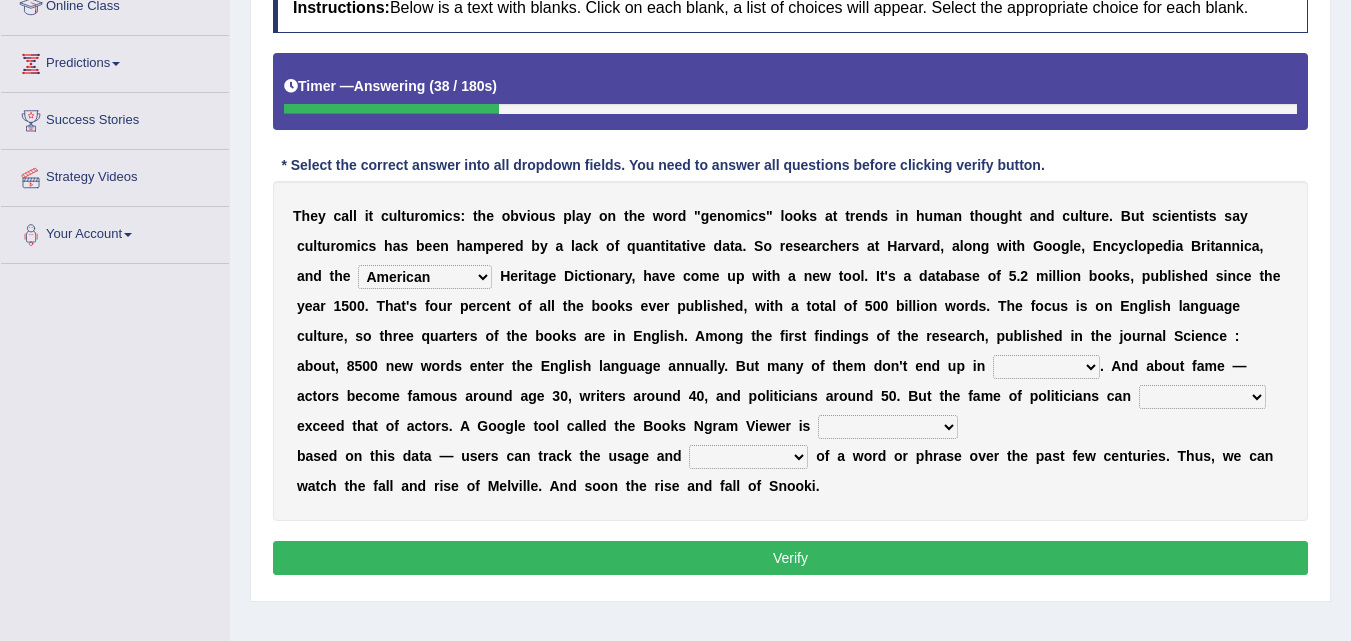 click on "veterinaries fairies dictionaries smithies" at bounding box center (1046, 367) 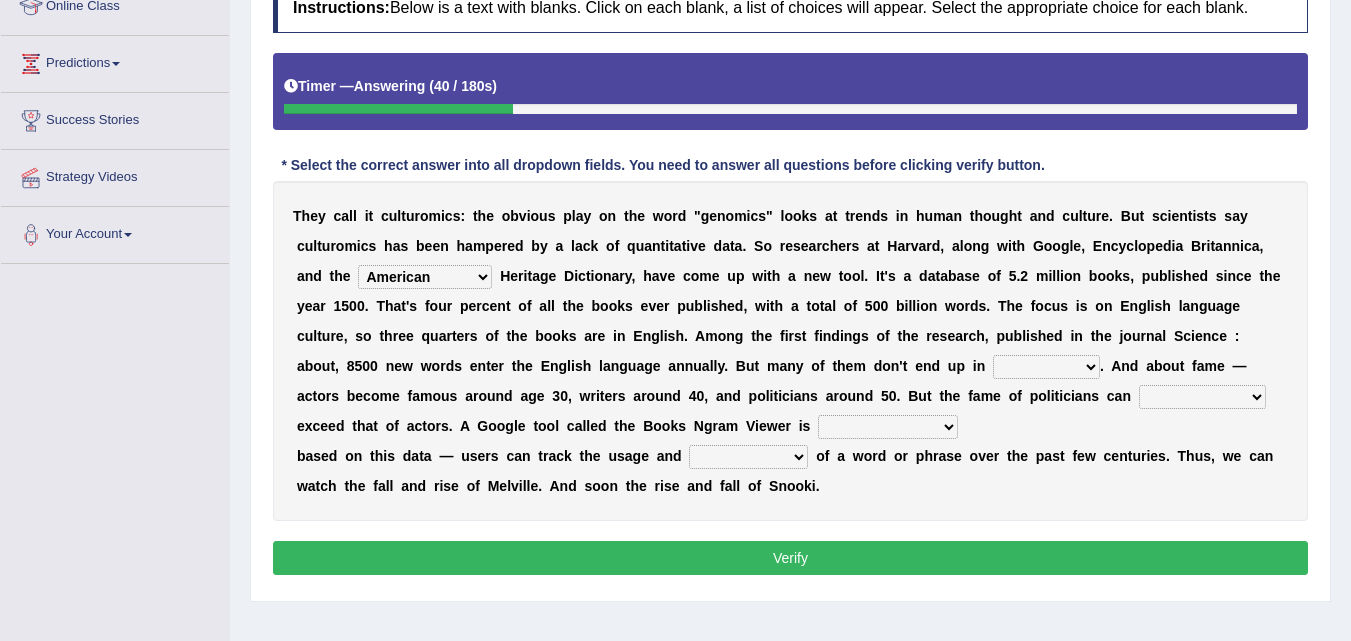 select on "dictionaries" 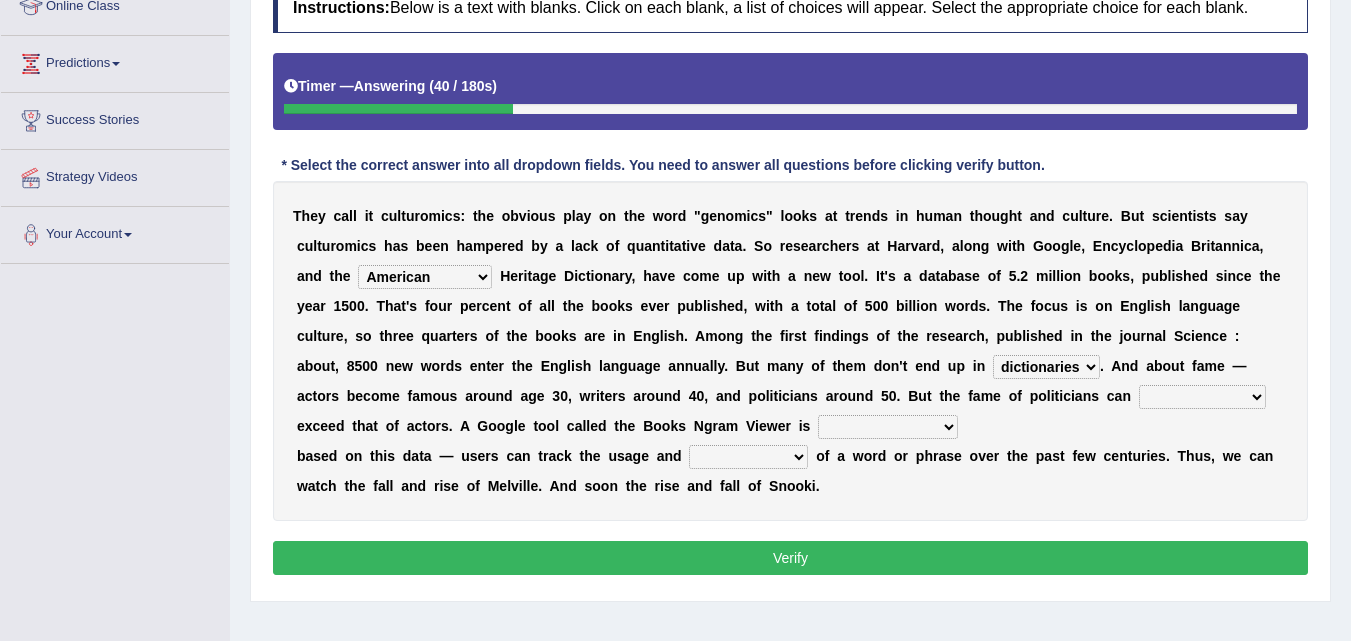 click on "veterinaries fairies dictionaries smithies" at bounding box center (1046, 367) 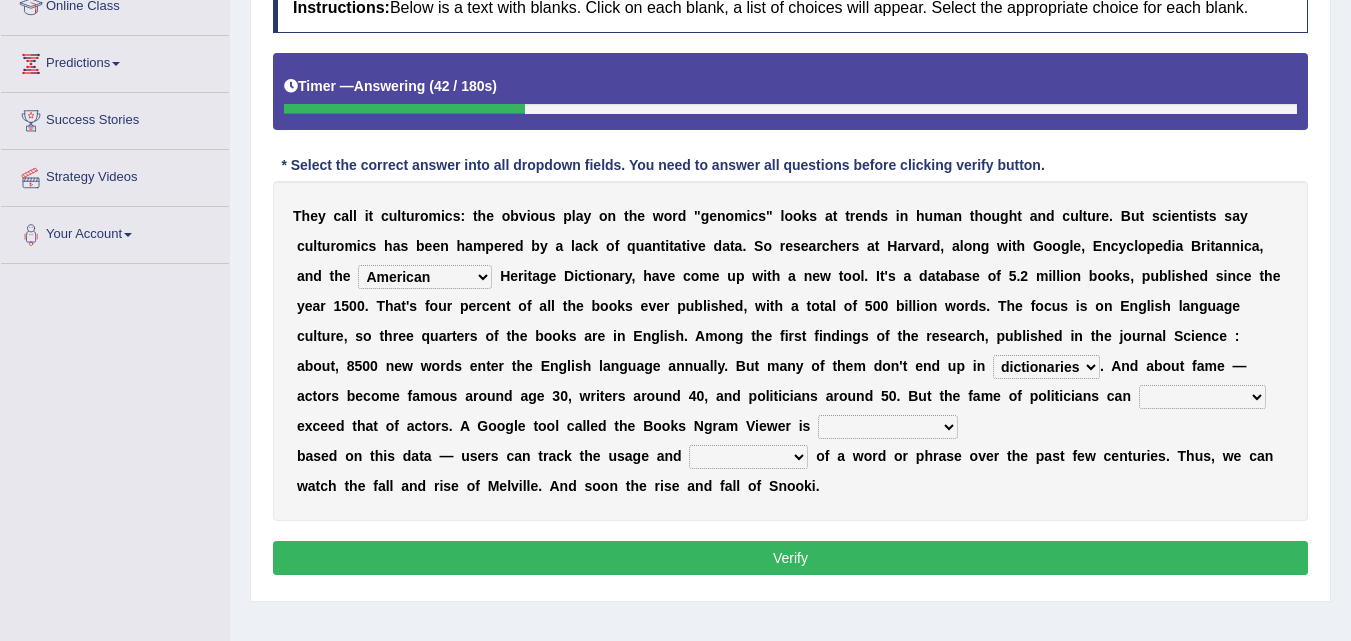 click on "intelligibly eventually venturesomely preferably" at bounding box center (1202, 397) 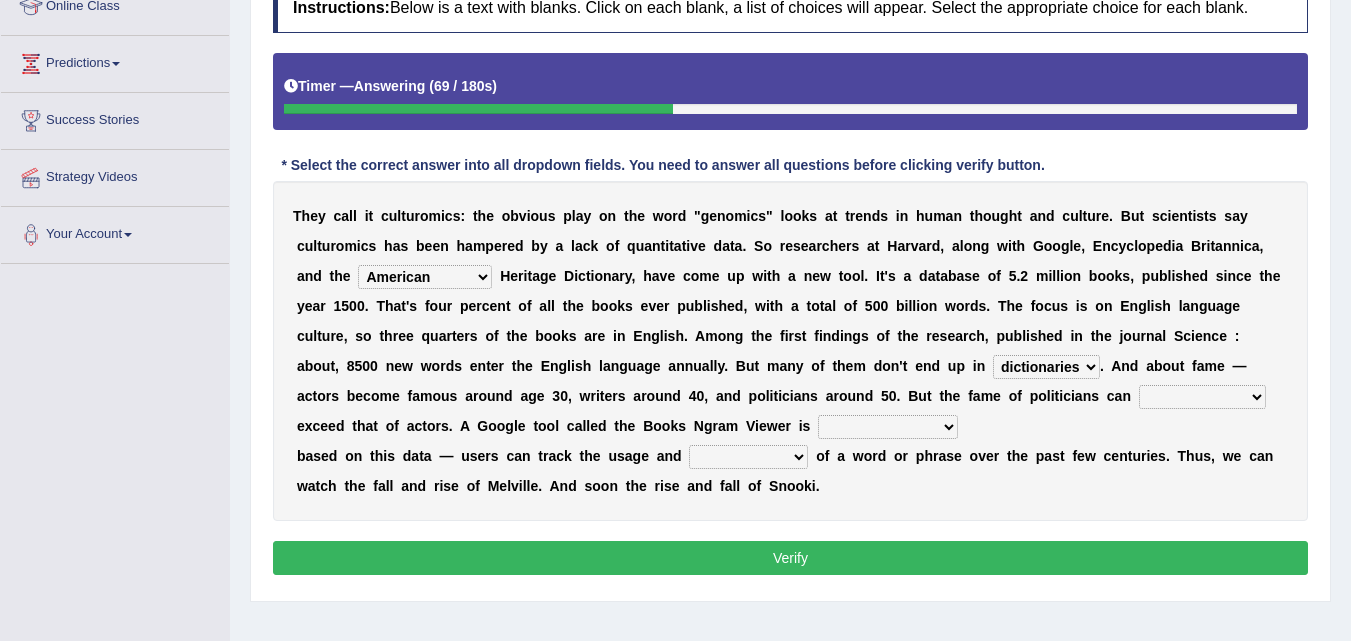 select on "preferably" 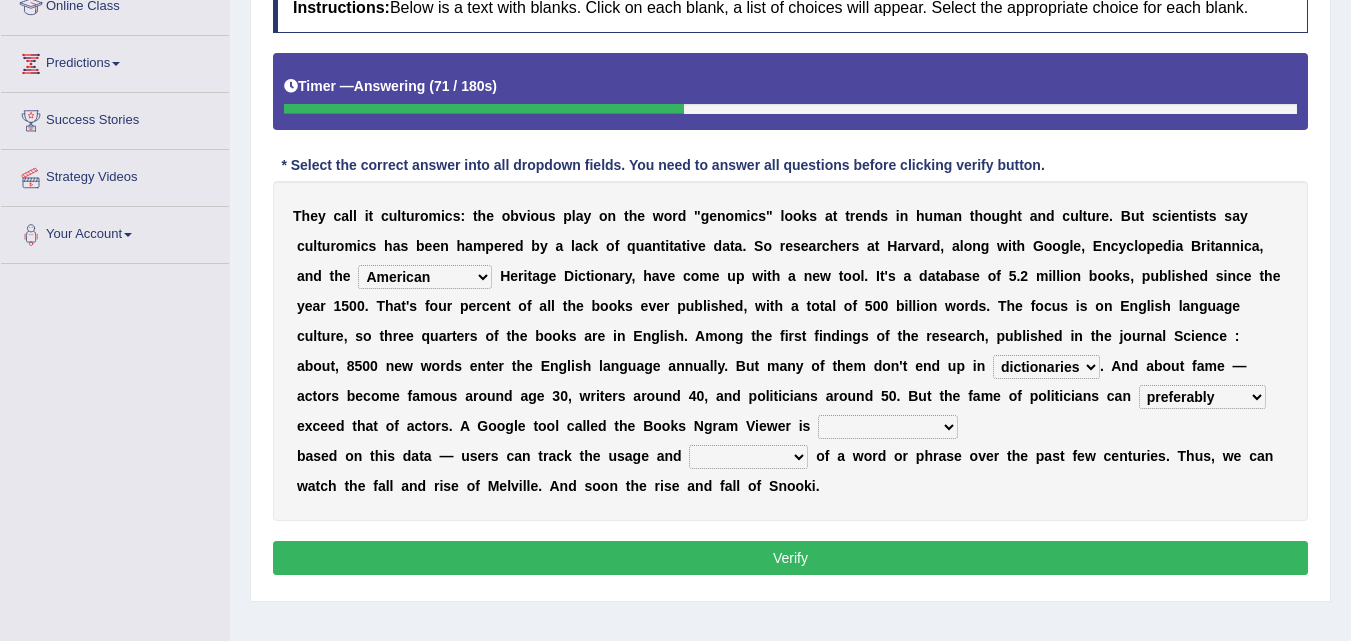 click on "nonoccupational nonbreakable trainable available" at bounding box center (888, 427) 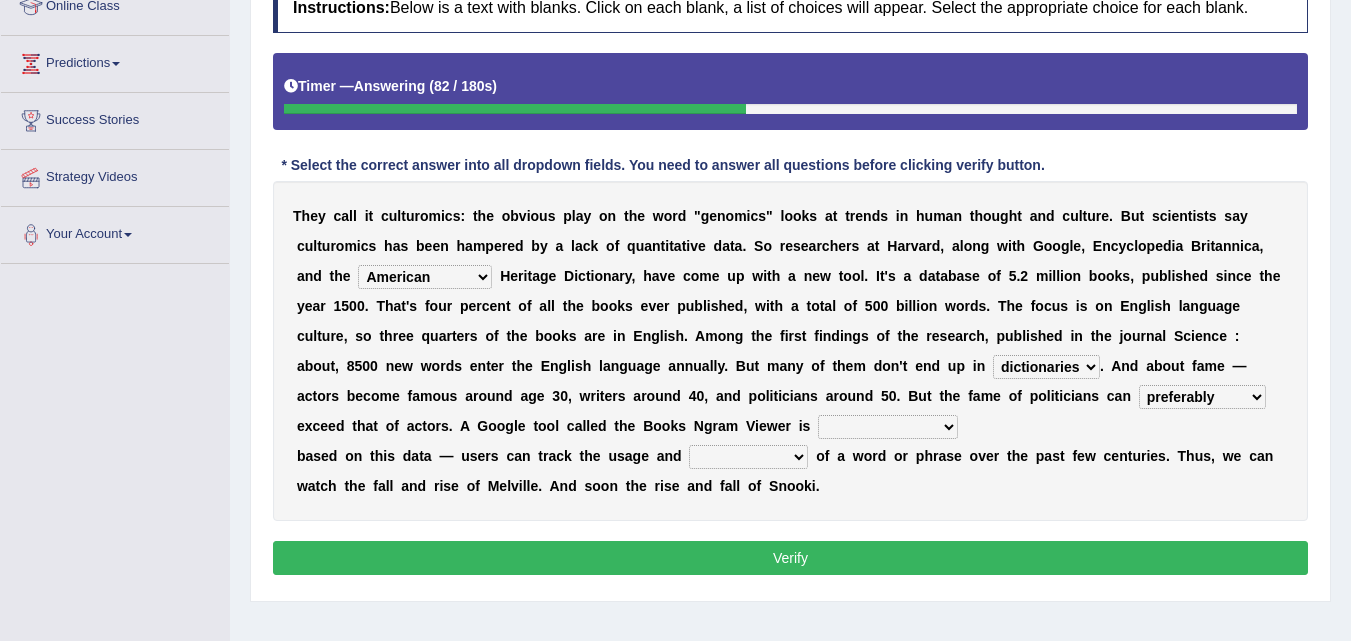 select on "available" 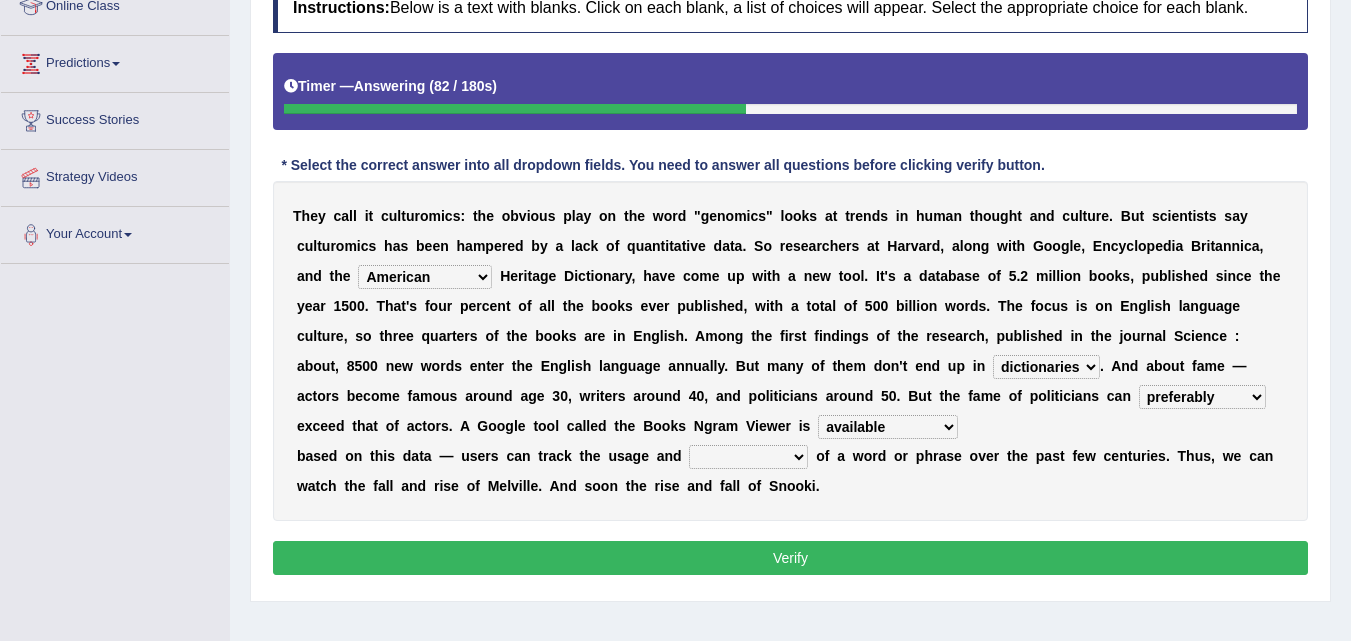 click on "nonoccupational nonbreakable trainable available" at bounding box center [888, 427] 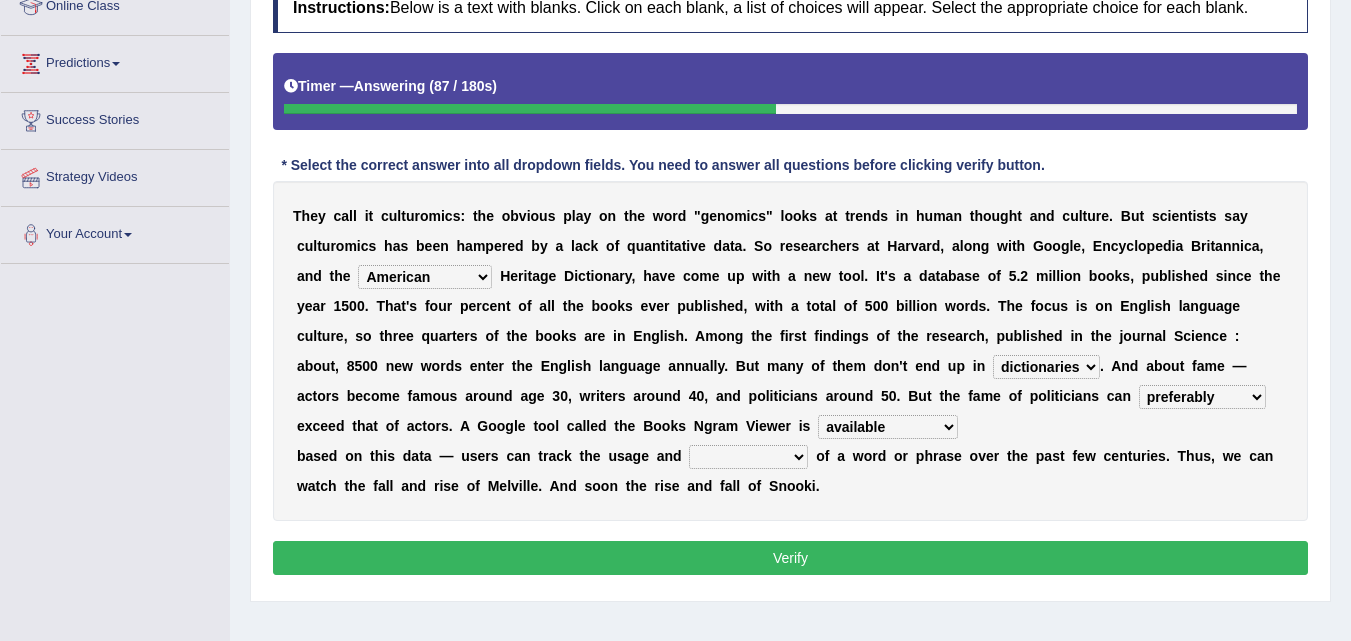 click on "frequency derisory drearily inappreciably" at bounding box center [748, 457] 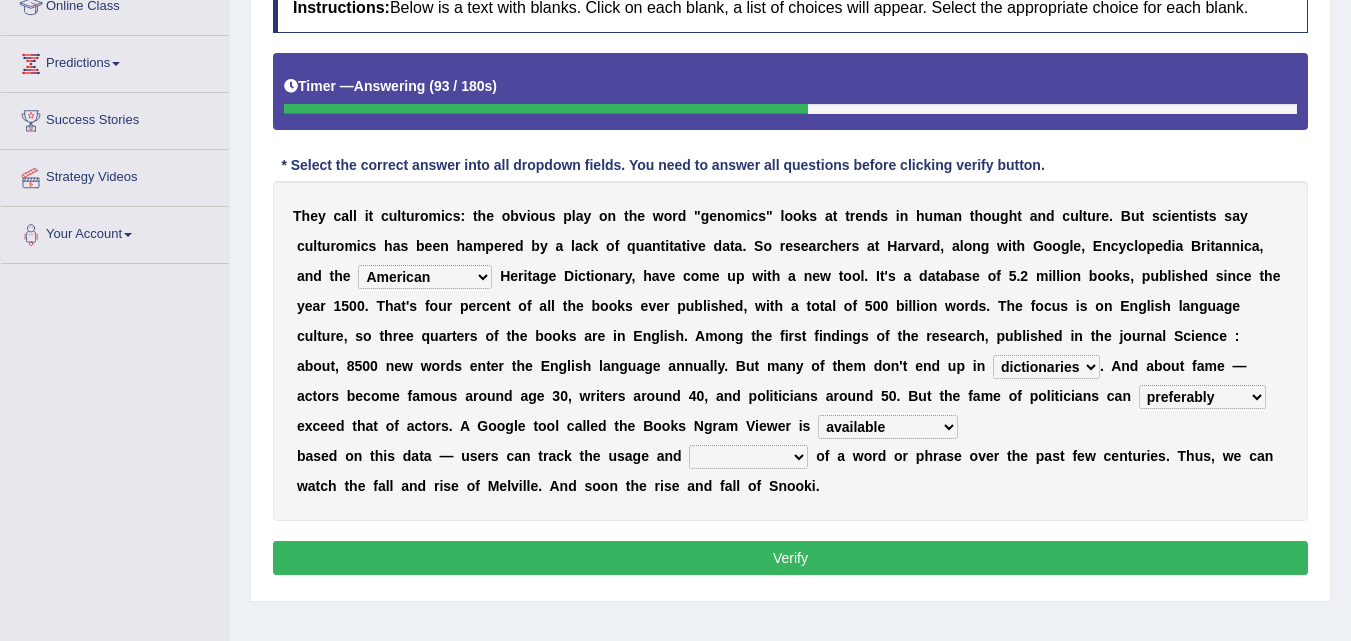 select on "frequency" 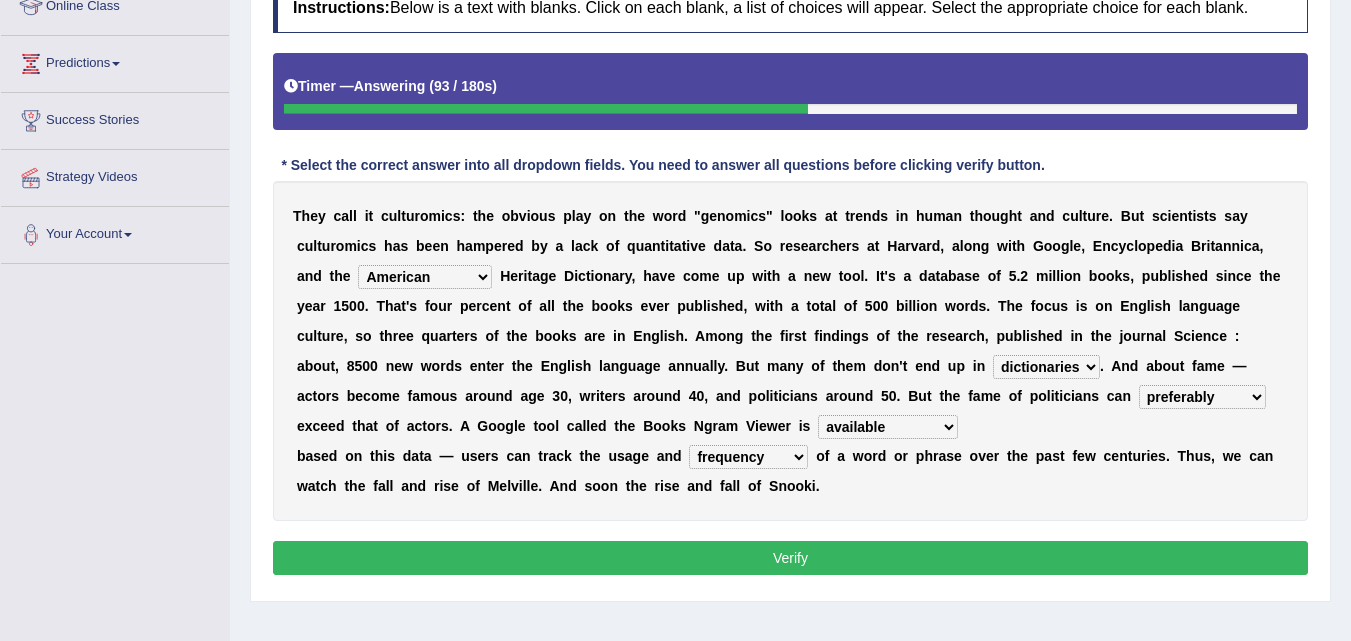 click on "frequency derisory drearily inappreciably" at bounding box center (748, 457) 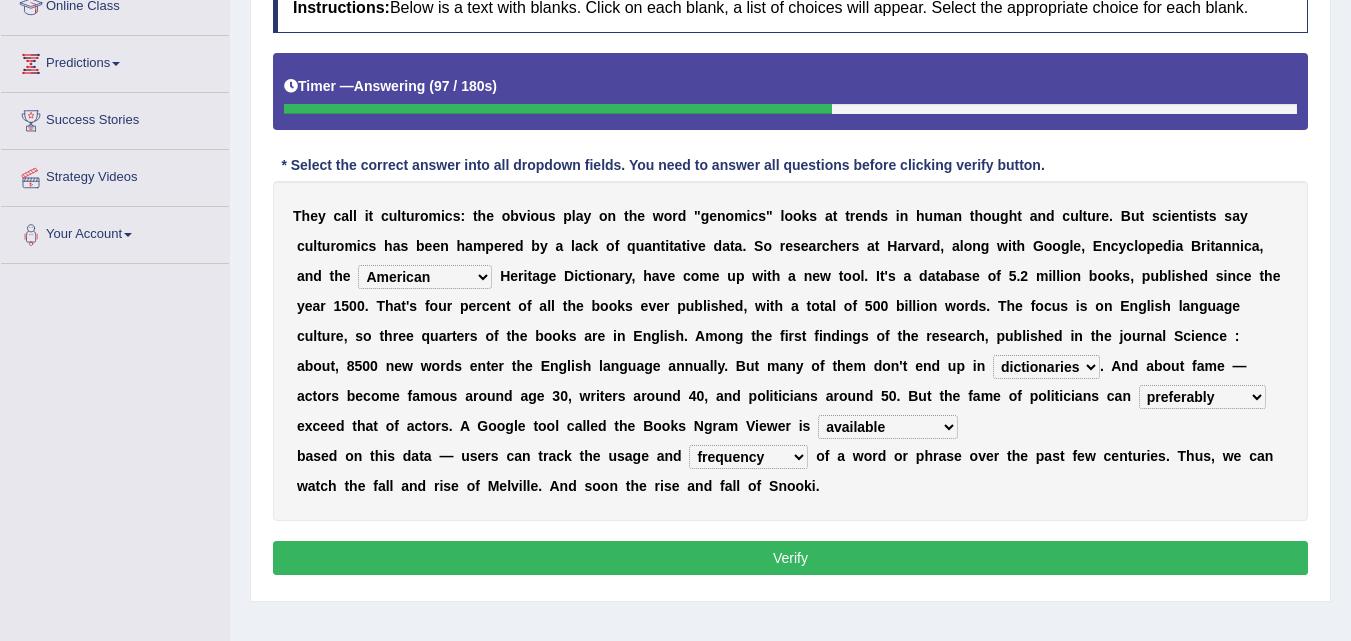 click on "Verify" at bounding box center [790, 558] 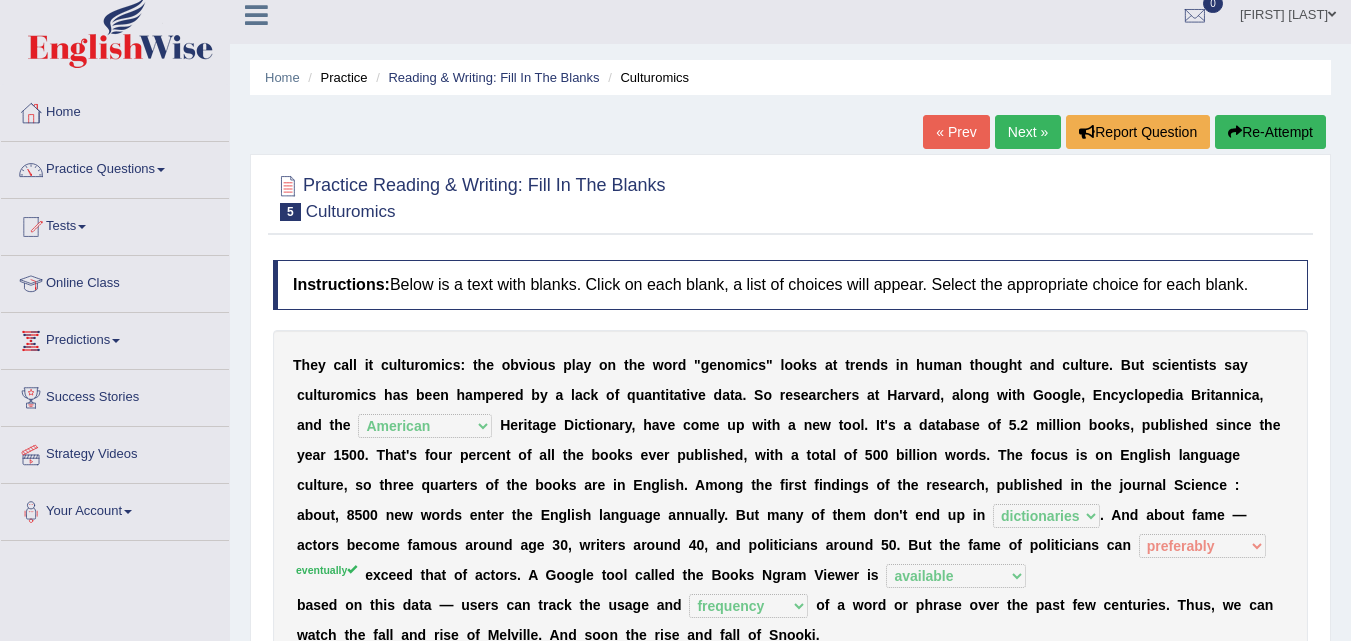 scroll, scrollTop: 0, scrollLeft: 0, axis: both 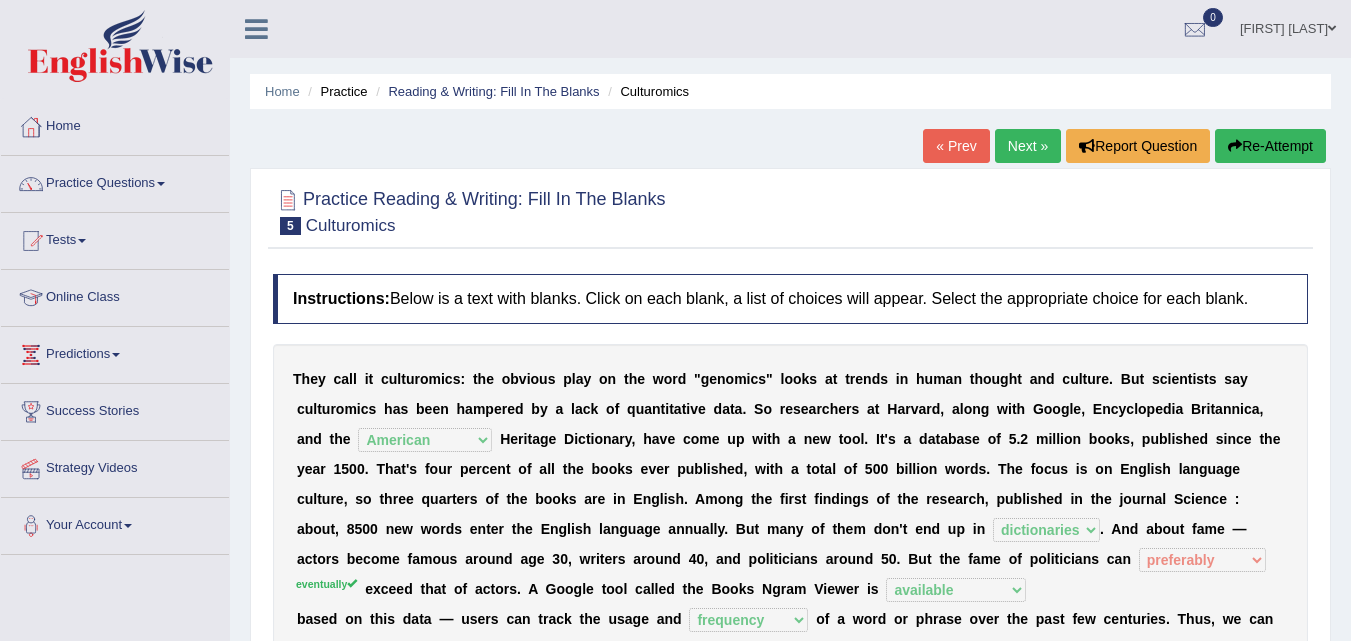 click on "Next »" at bounding box center (1028, 146) 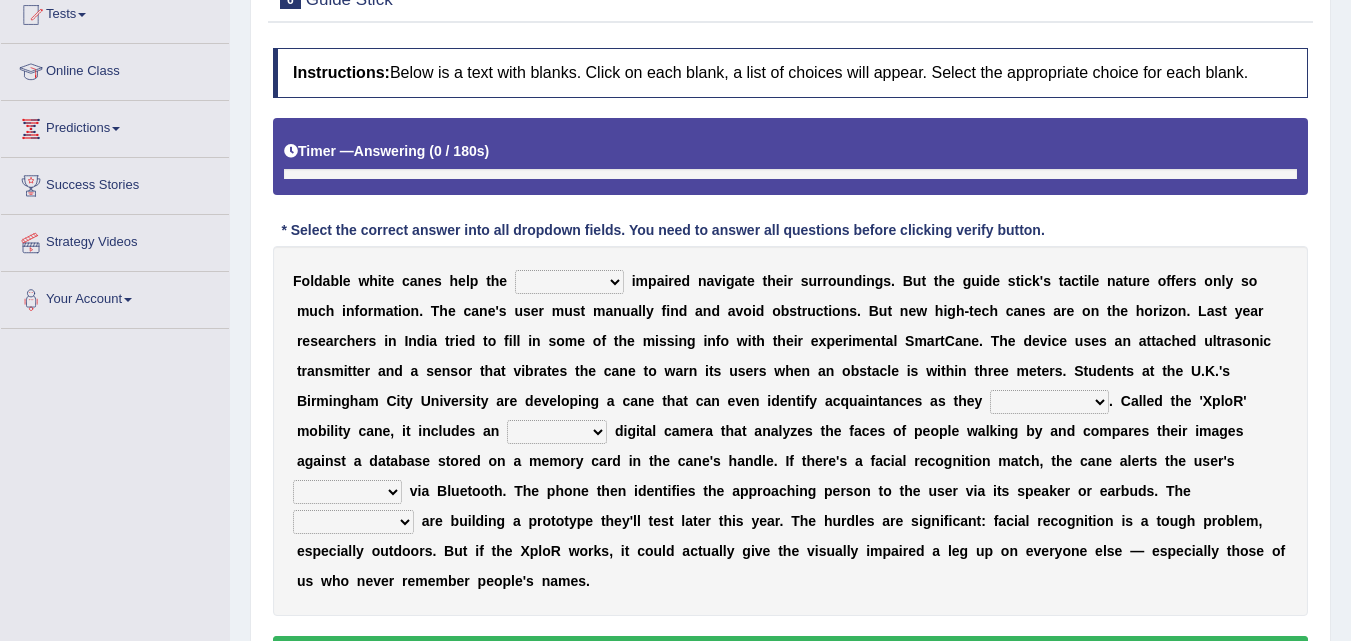 scroll, scrollTop: 226, scrollLeft: 0, axis: vertical 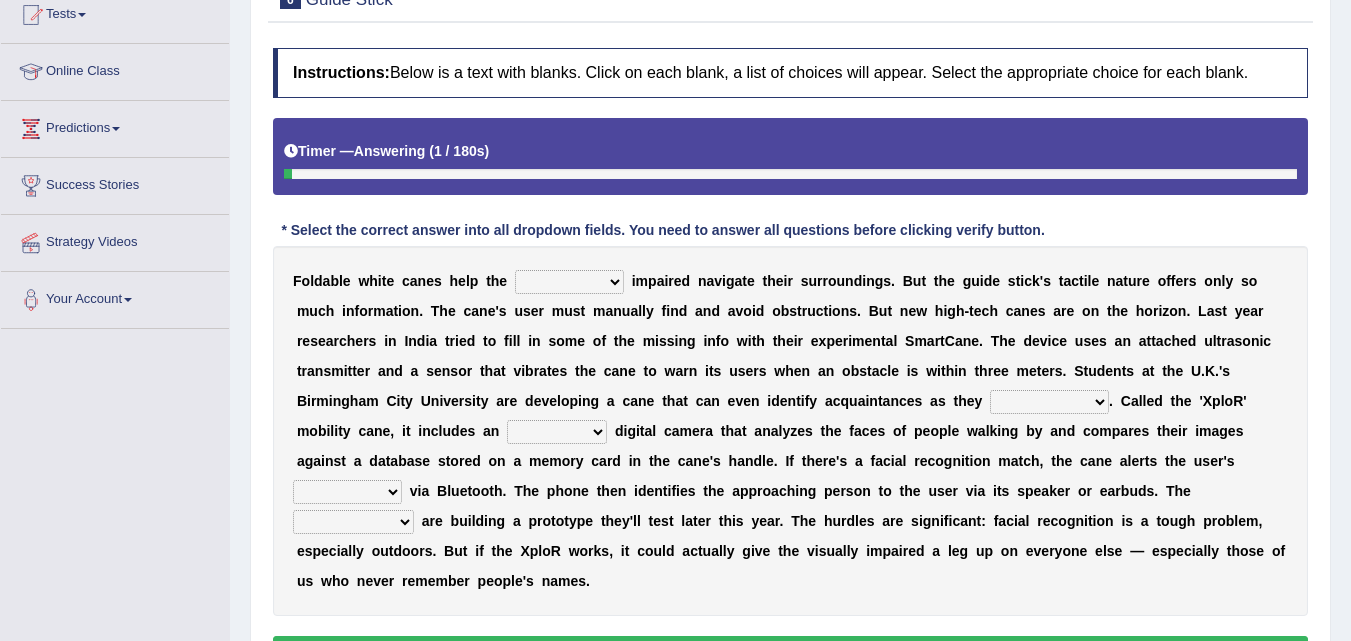 click on "felicity insensitivity visually malleability" at bounding box center [569, 282] 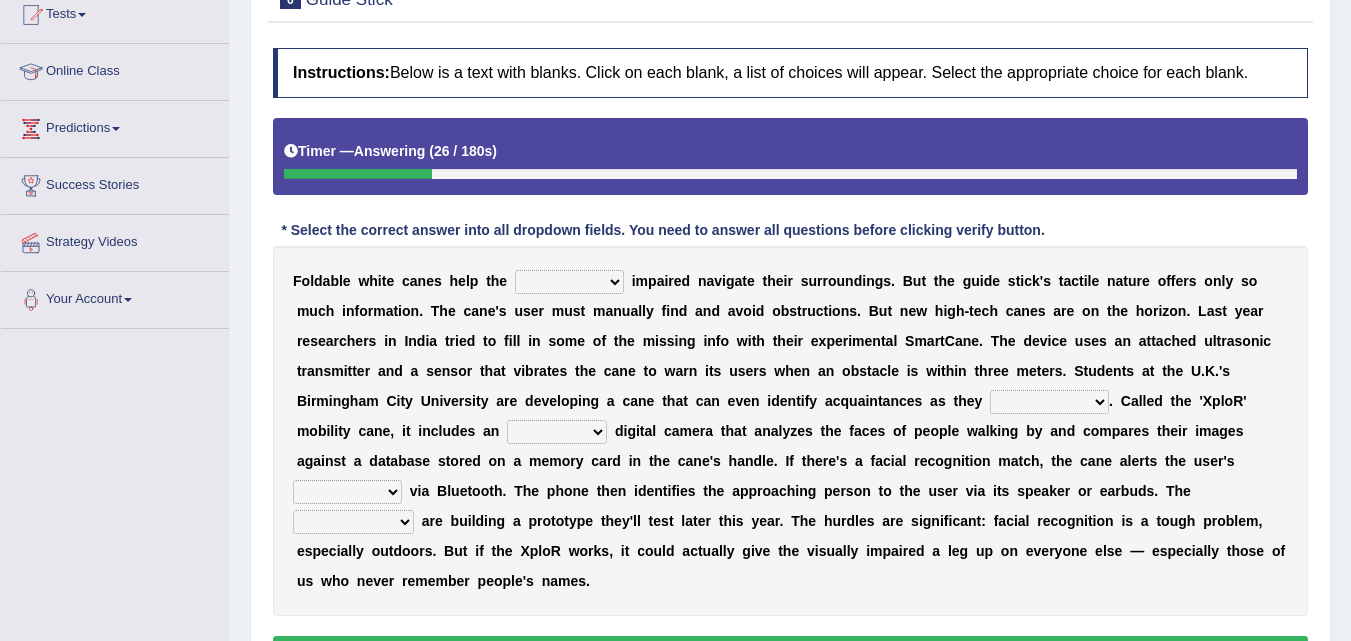select on "visually" 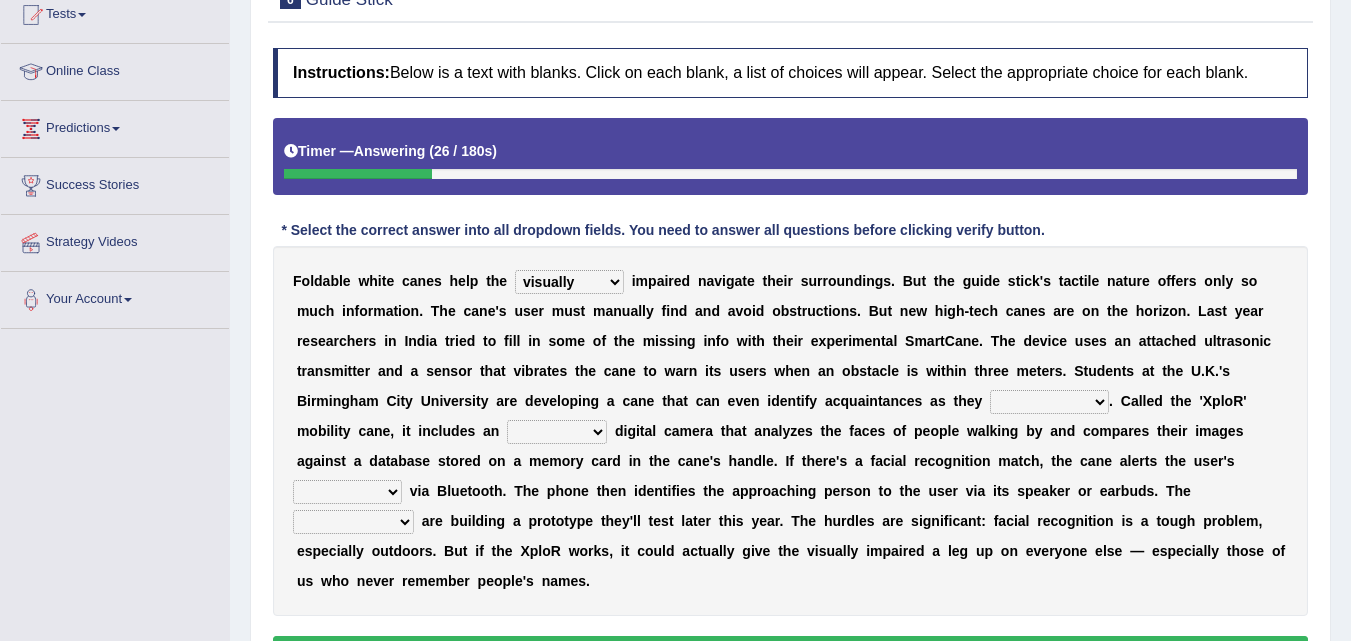 click on "felicity insensitivity visually malleability" at bounding box center (569, 282) 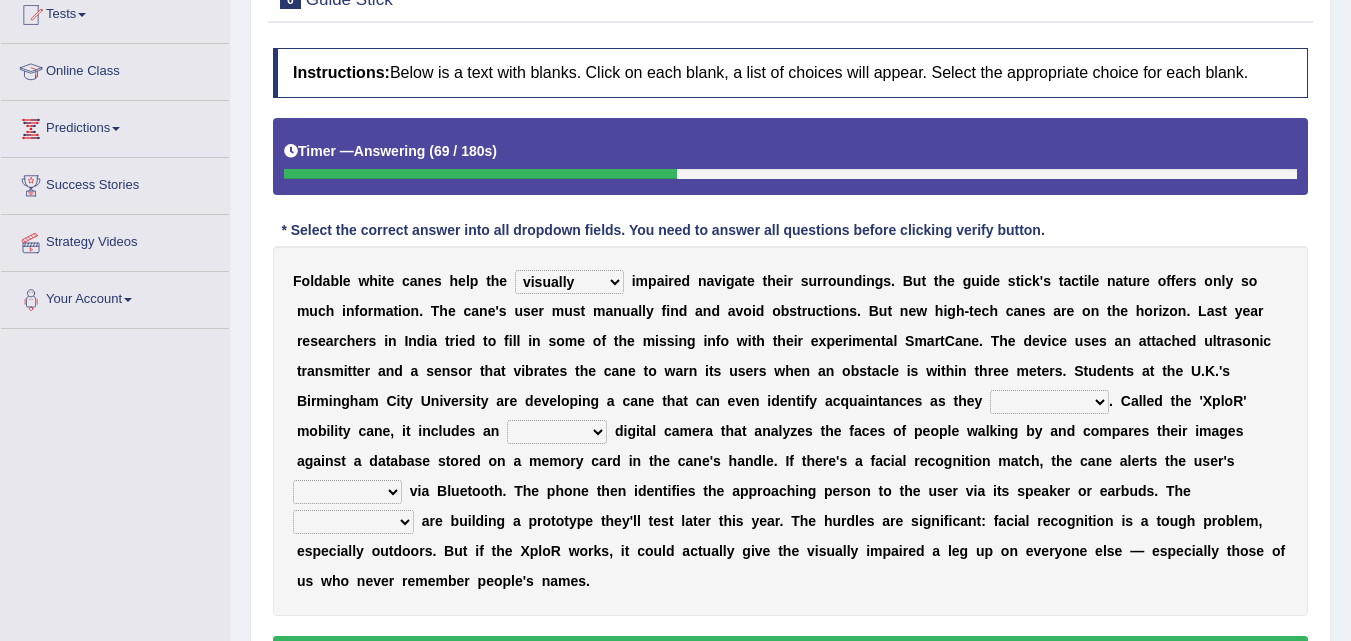 click on "likelihood throat northernmost approach" at bounding box center [1049, 402] 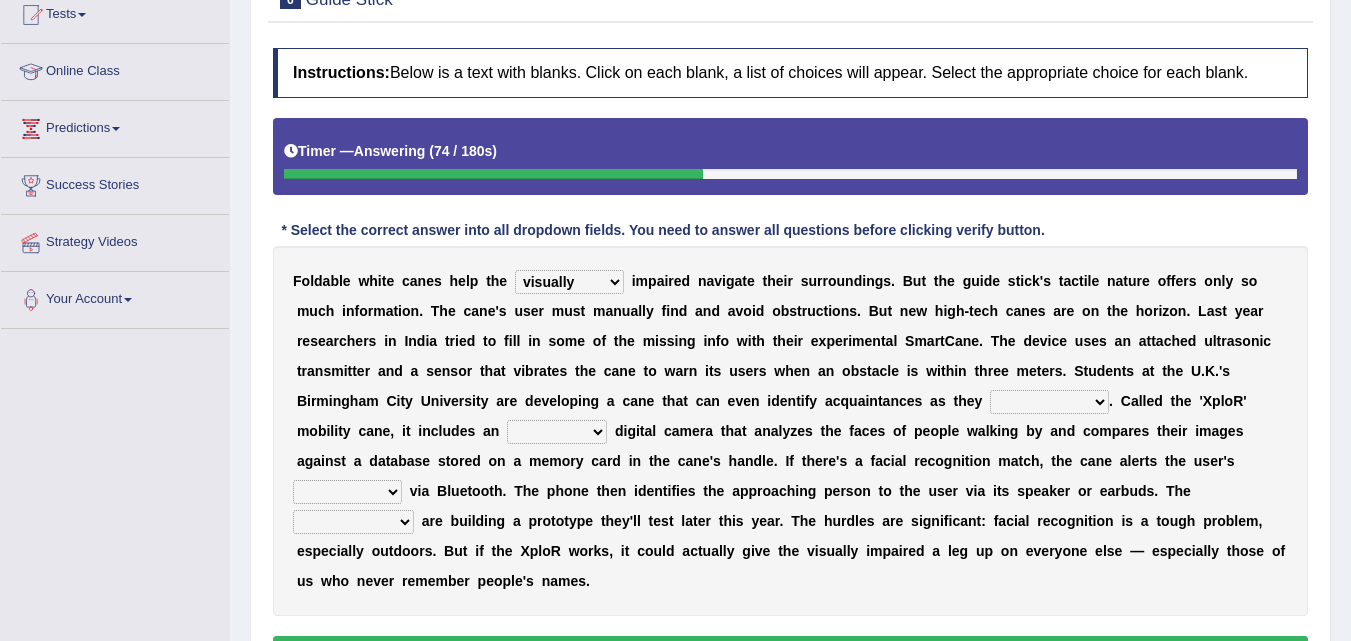 select on "likelihood" 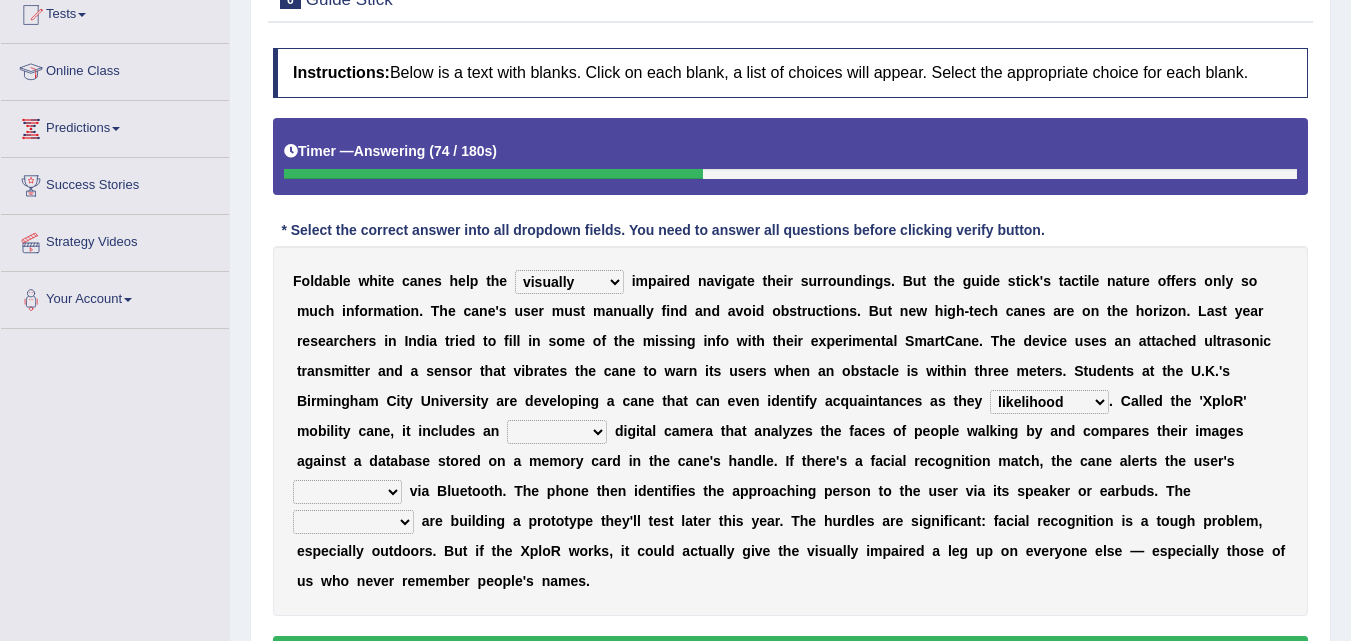 click on "likelihood throat northernmost approach" at bounding box center (1049, 402) 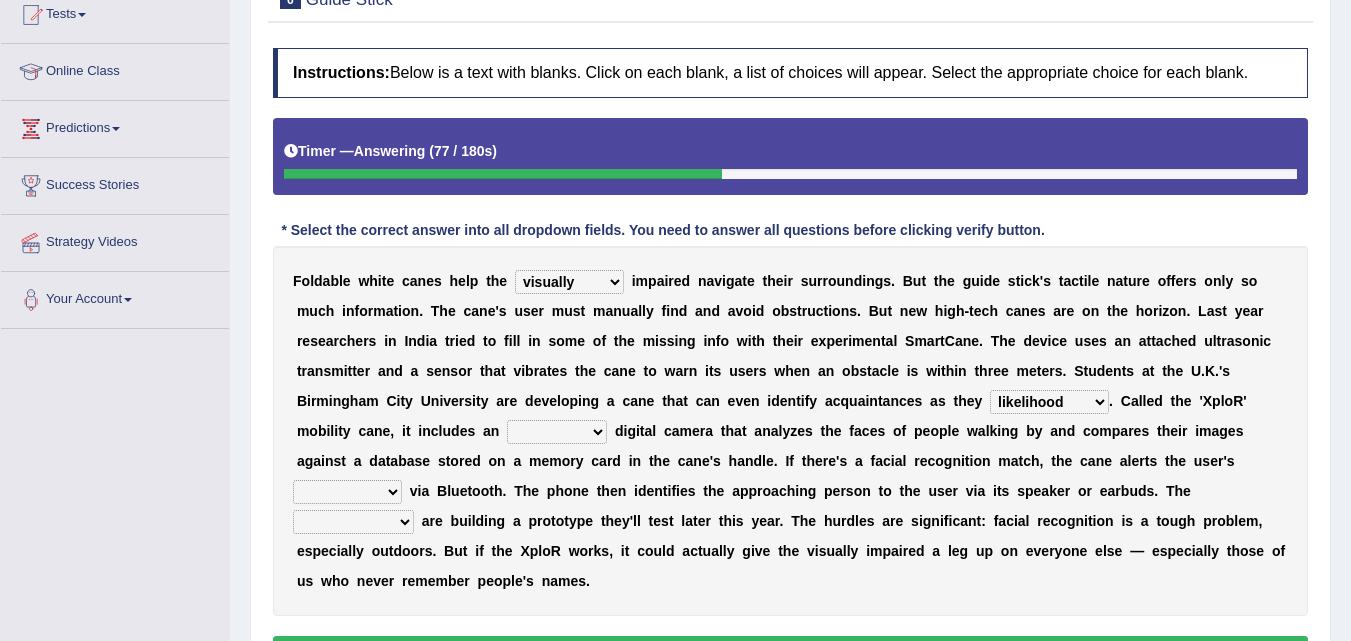 click on "untested embedded deadest skinhead" at bounding box center (557, 432) 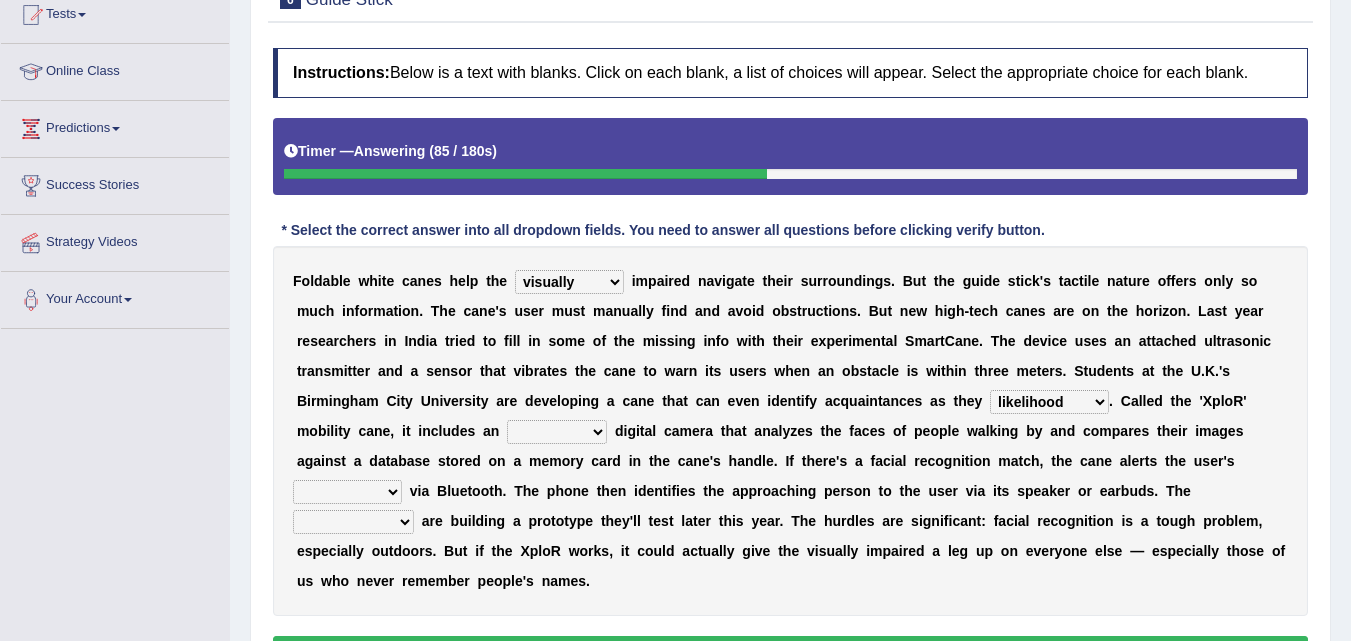 select on "embedded" 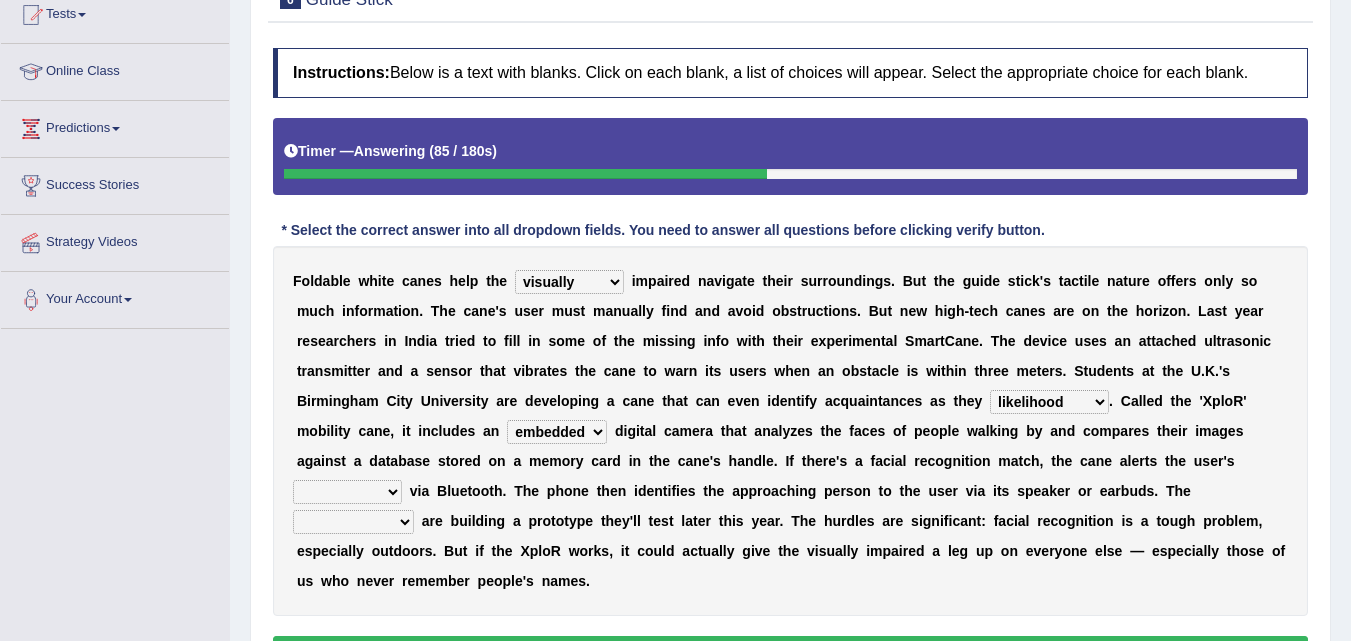click on "untested embedded deadest skinhead" at bounding box center [557, 432] 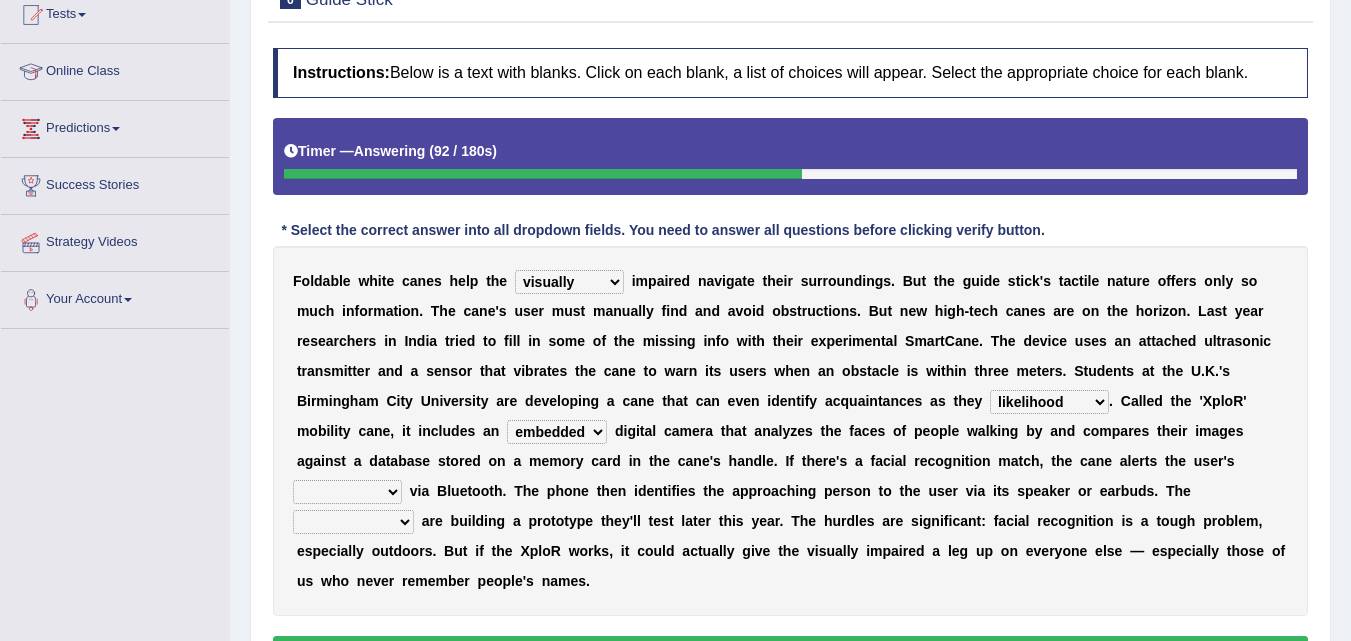 click on "untested embedded deadest skinhead" at bounding box center [557, 432] 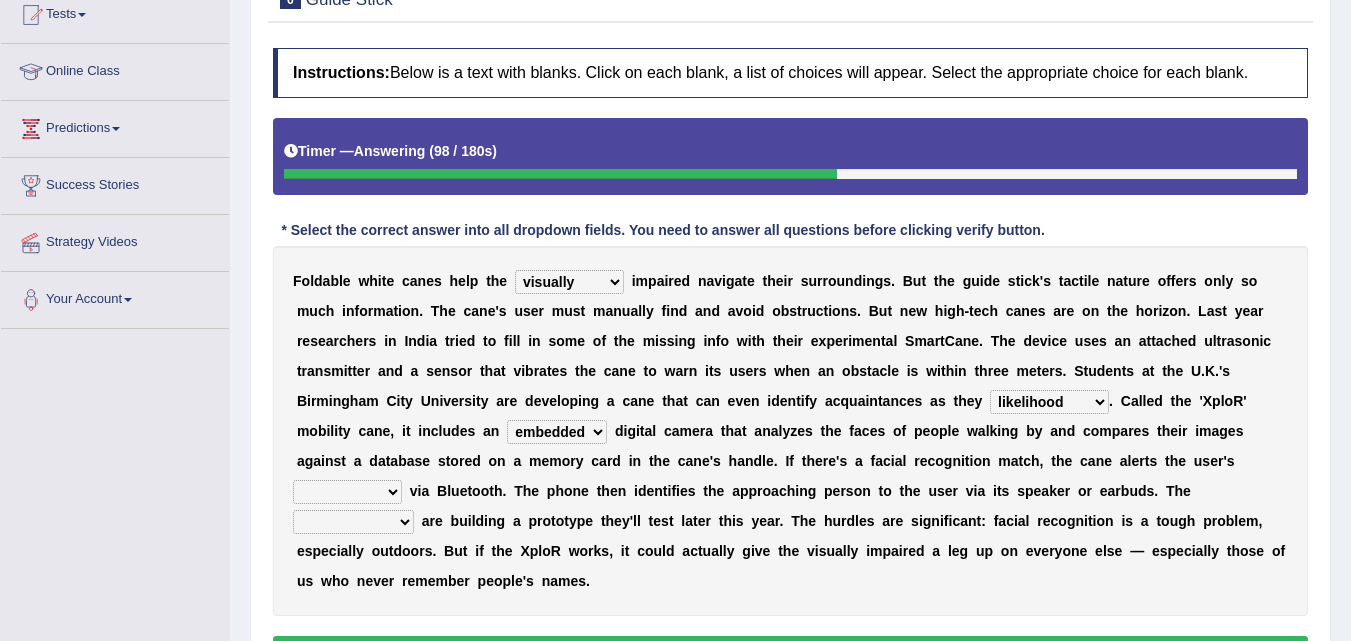 click on "waterborne alone smartphone postpone" at bounding box center (347, 492) 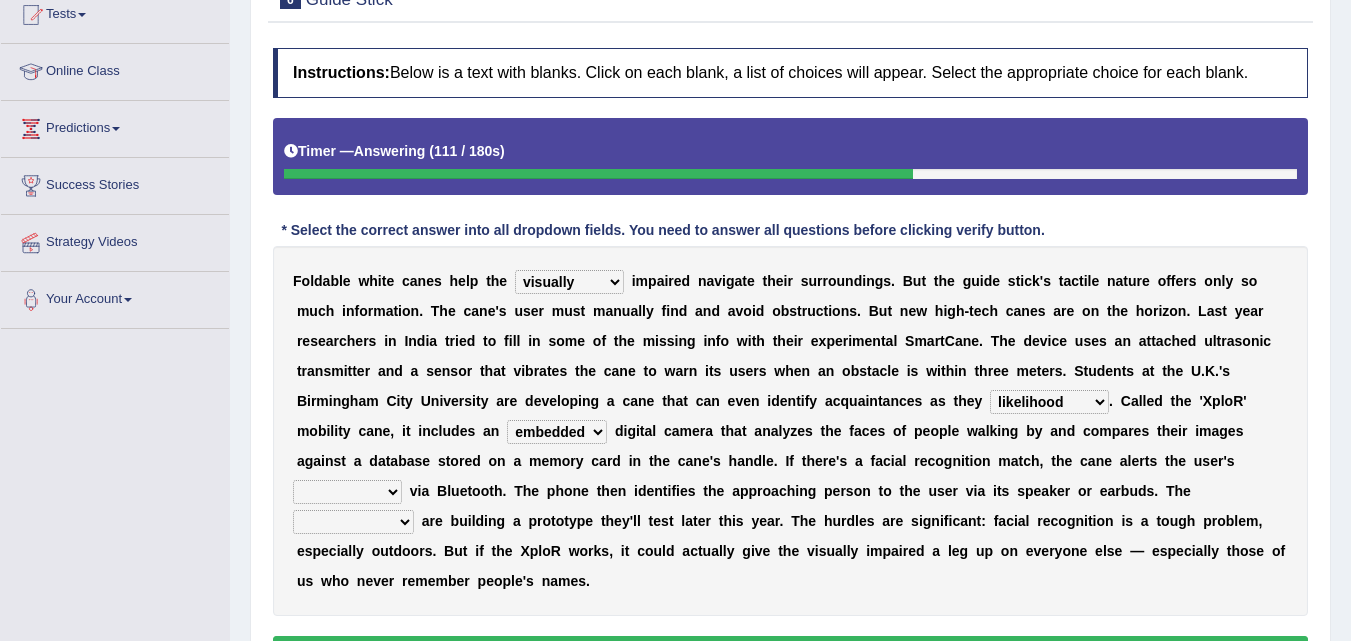 select on "smartphone" 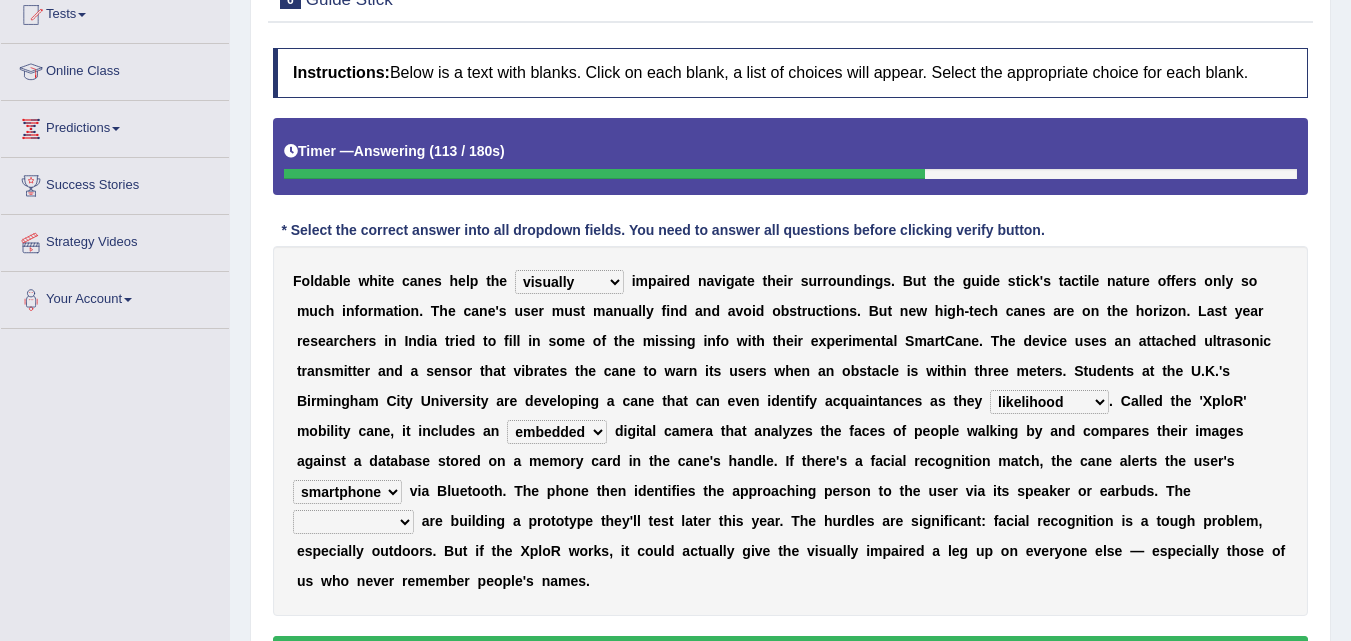 click on "jurisprudence bootless students jukebox" at bounding box center [353, 522] 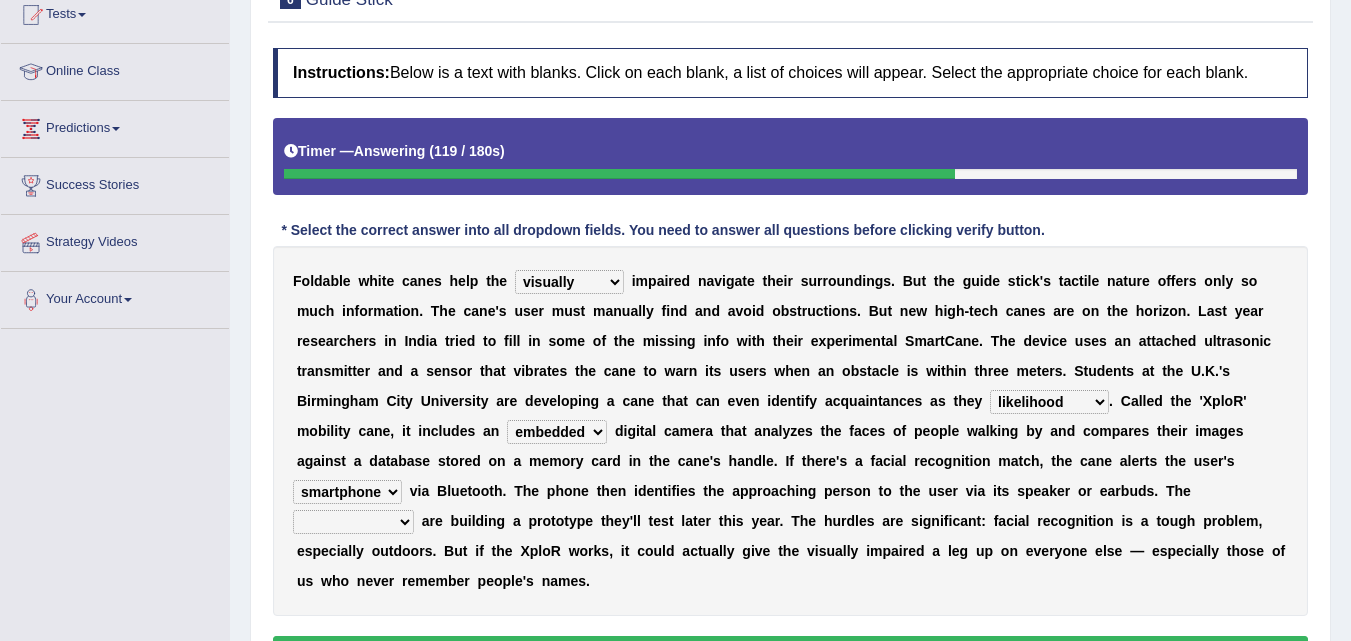 select on "students" 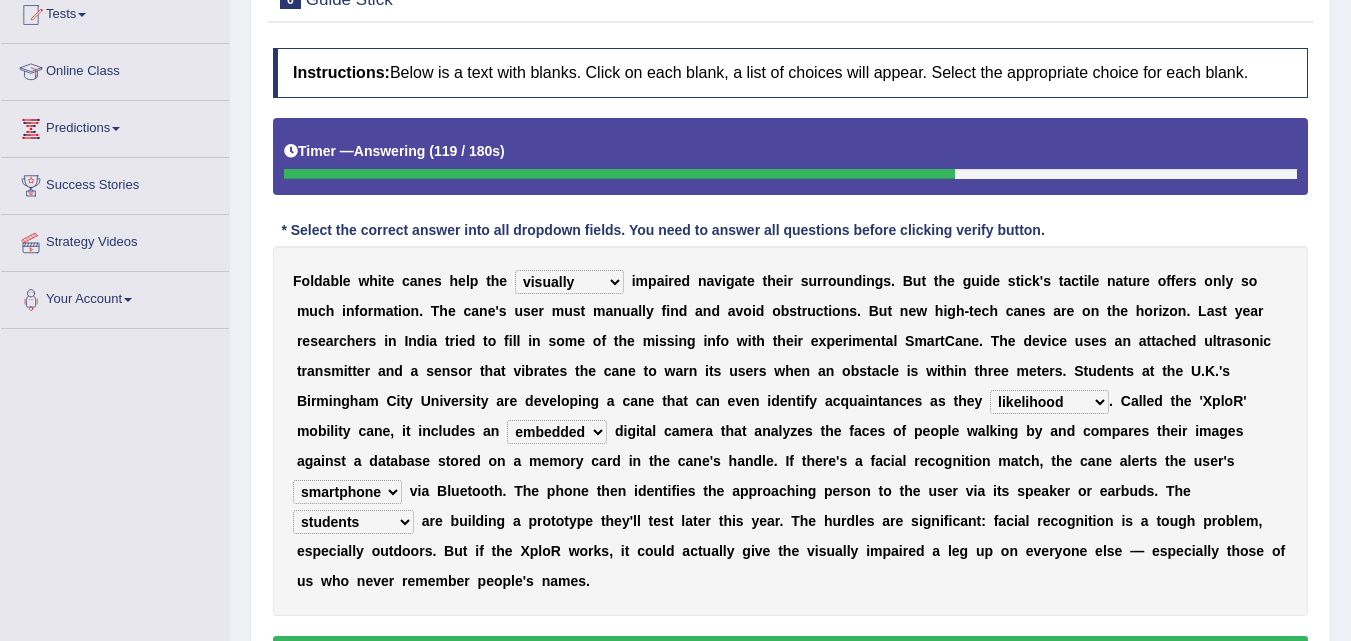 click on "jurisprudence bootless students jukebox" at bounding box center [353, 522] 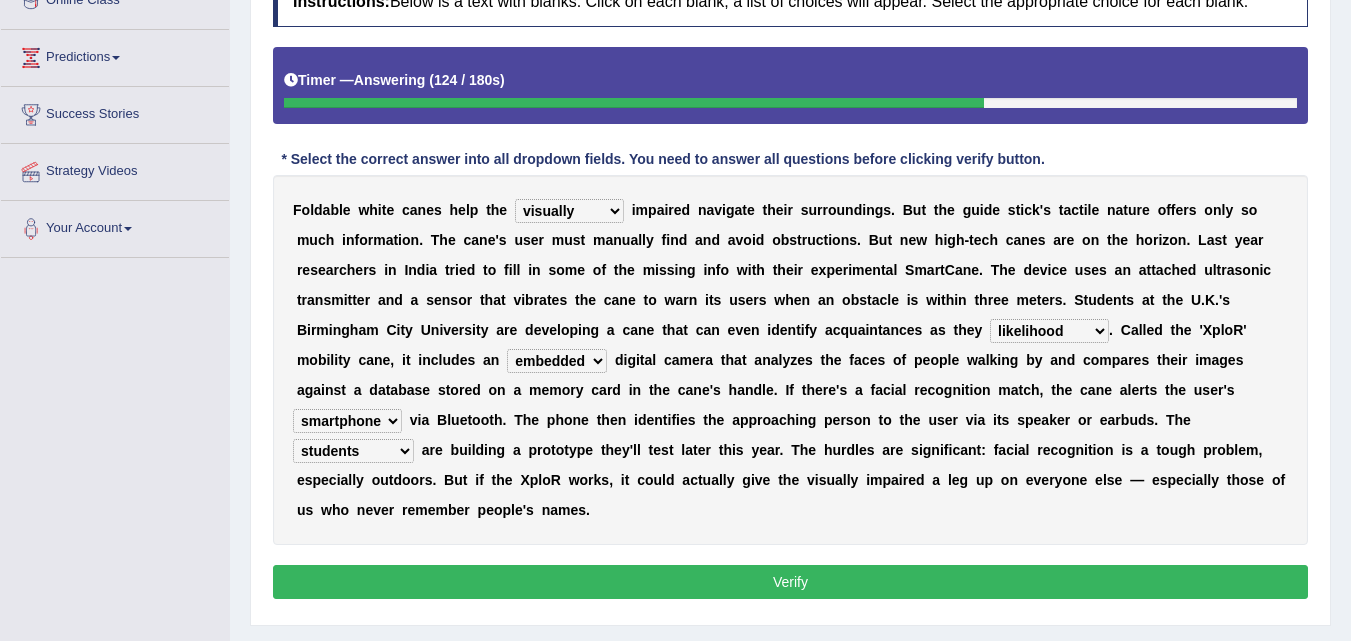 scroll, scrollTop: 311, scrollLeft: 0, axis: vertical 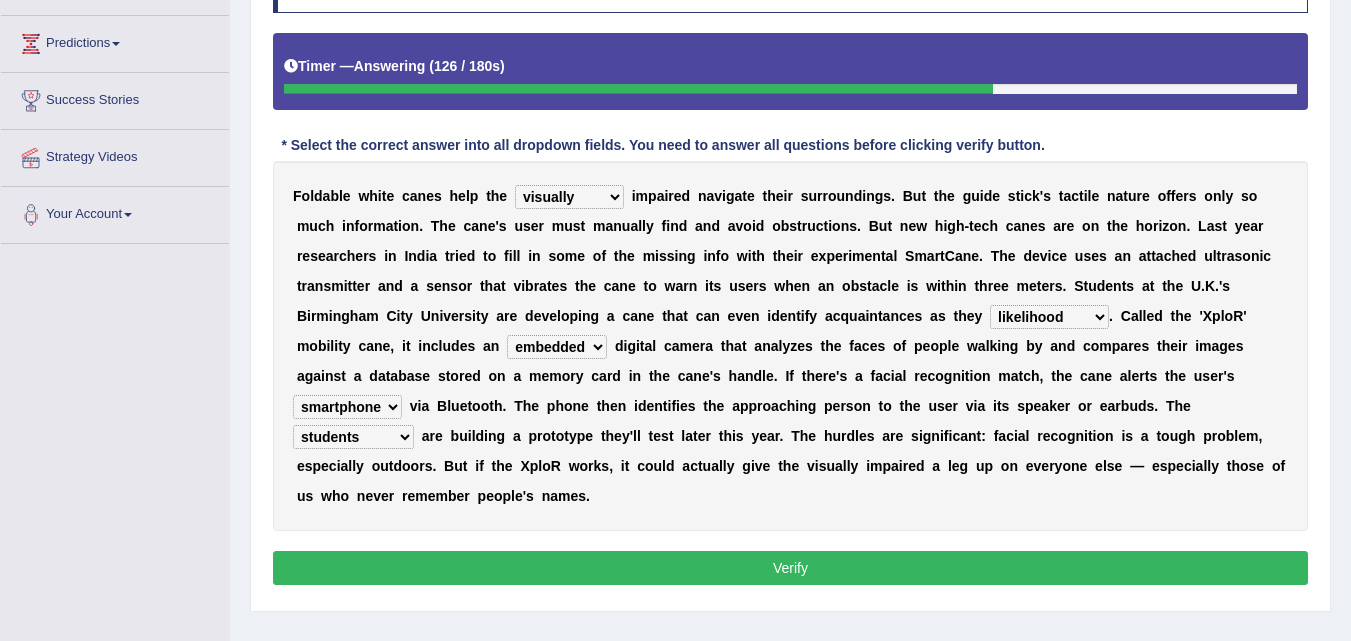 click on "Verify" at bounding box center [790, 568] 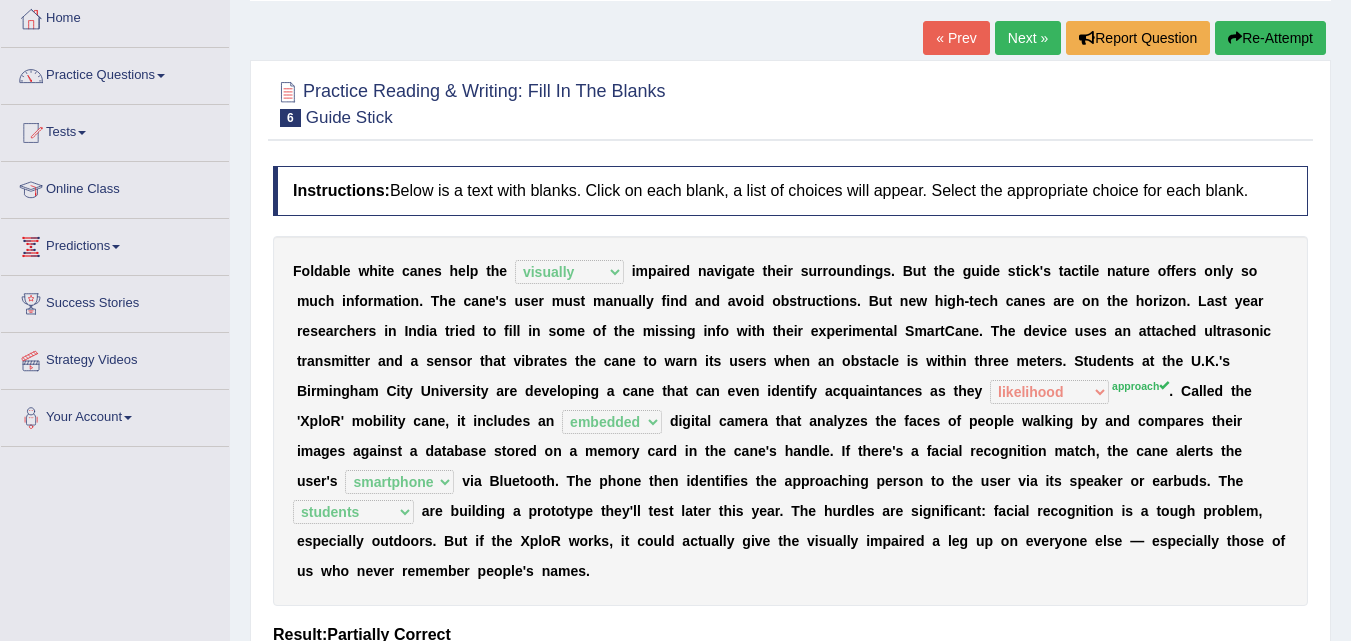 scroll, scrollTop: 96, scrollLeft: 0, axis: vertical 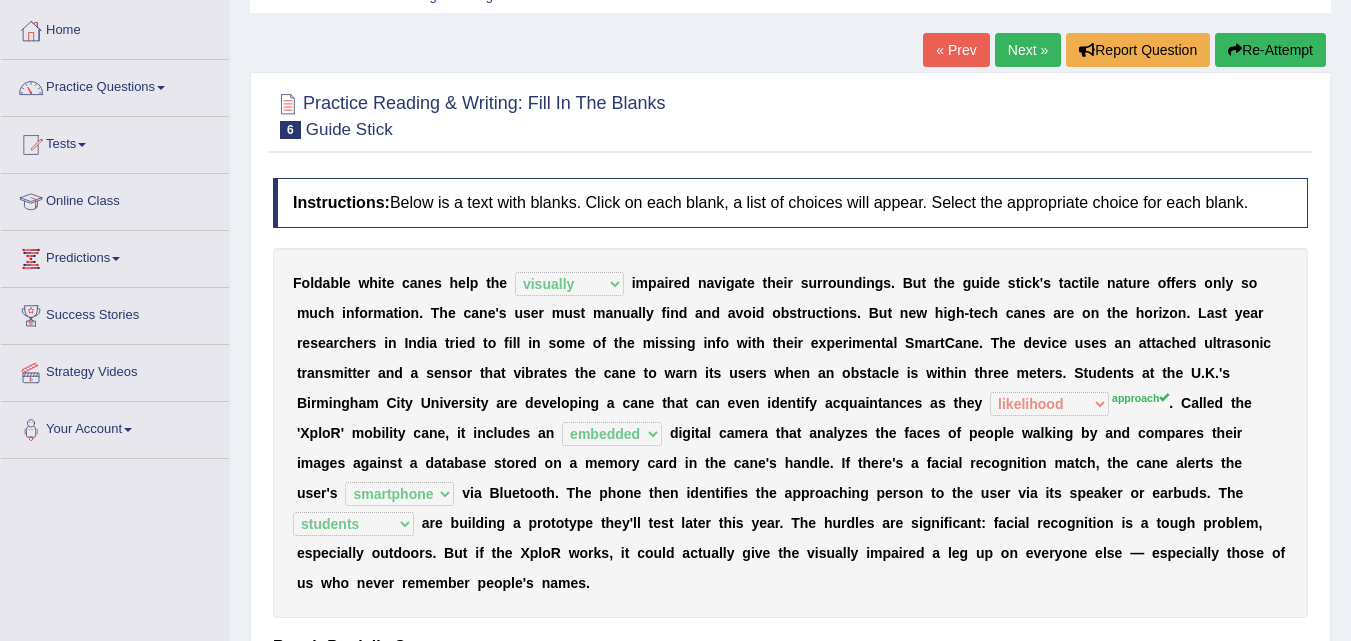 click on "Next »" at bounding box center [1028, 50] 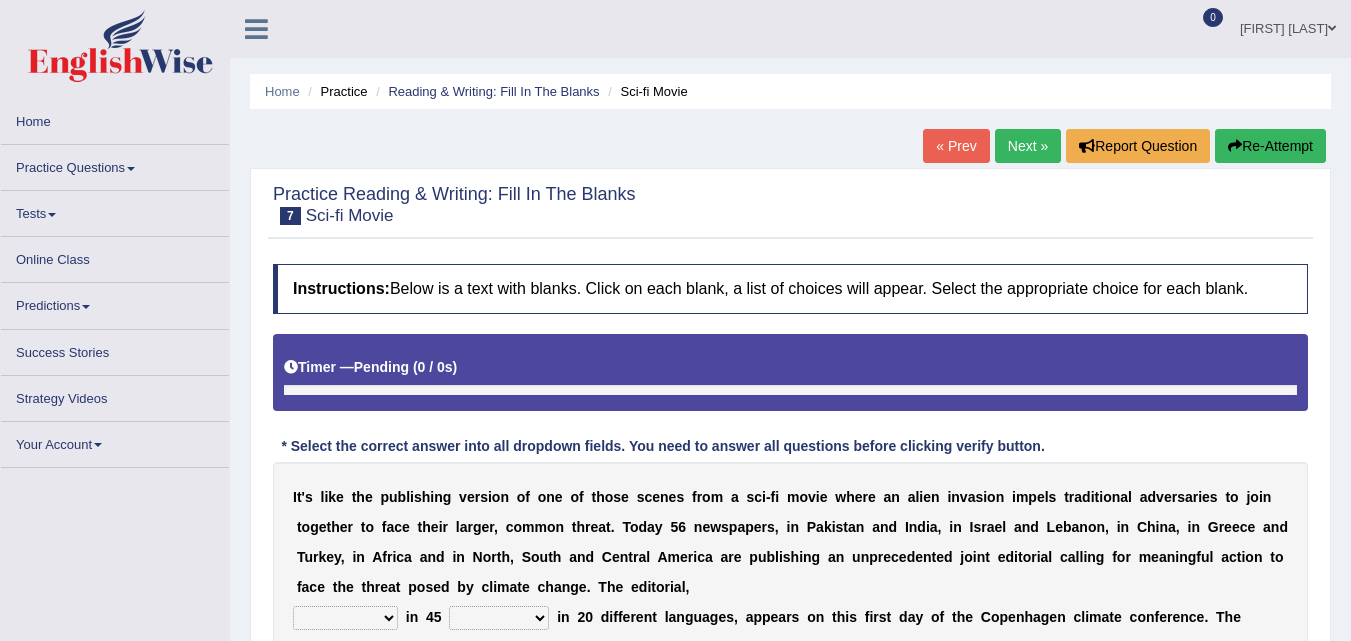 scroll, scrollTop: 0, scrollLeft: 0, axis: both 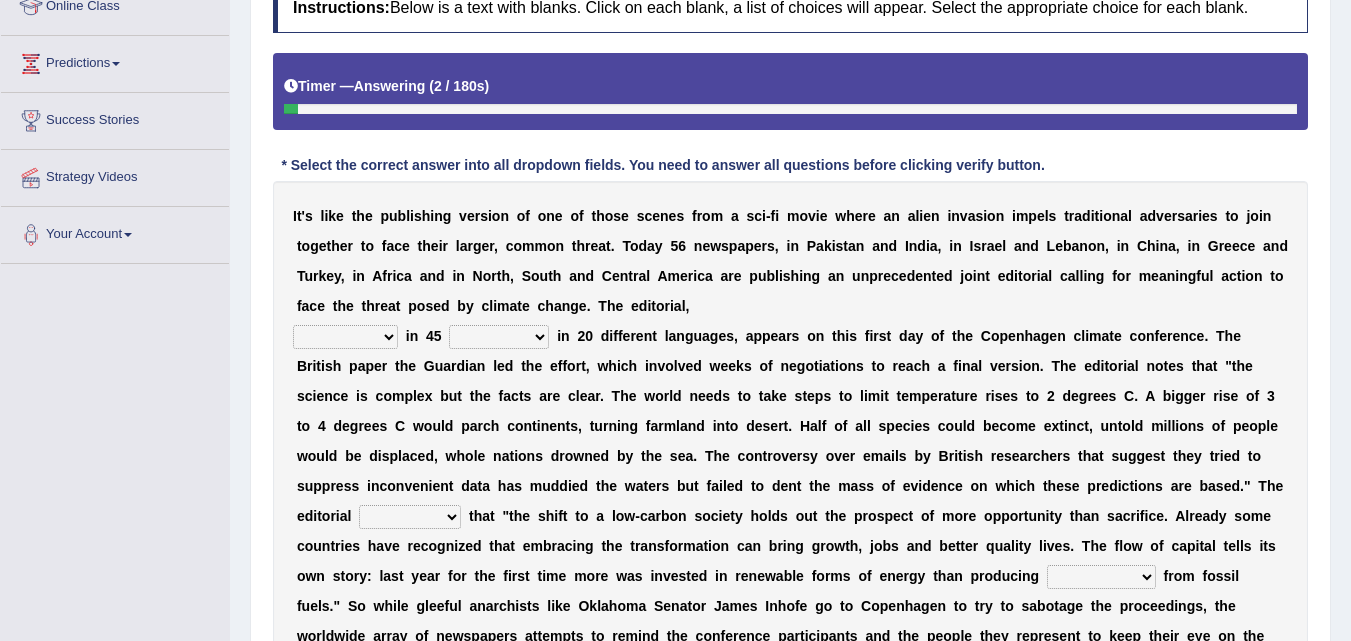 drag, startPoint x: 1365, startPoint y: 317, endPoint x: 1365, endPoint y: 476, distance: 159 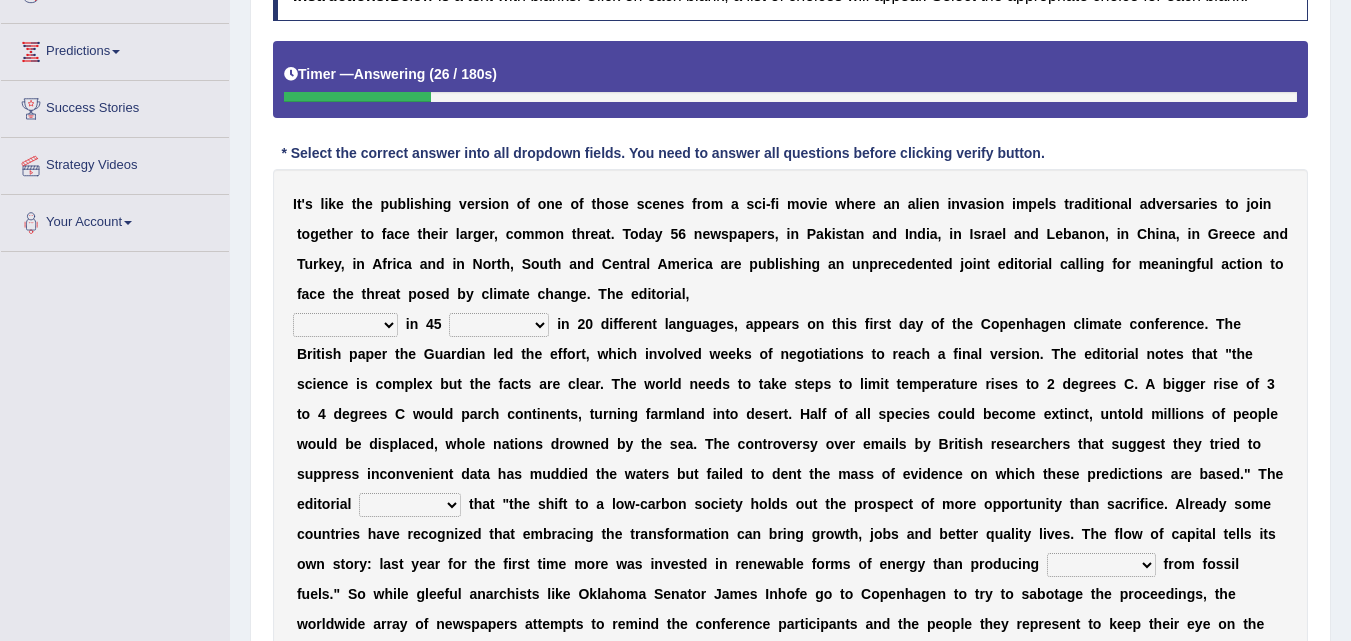 click on "published publicized burnished transmitted" at bounding box center (345, 325) 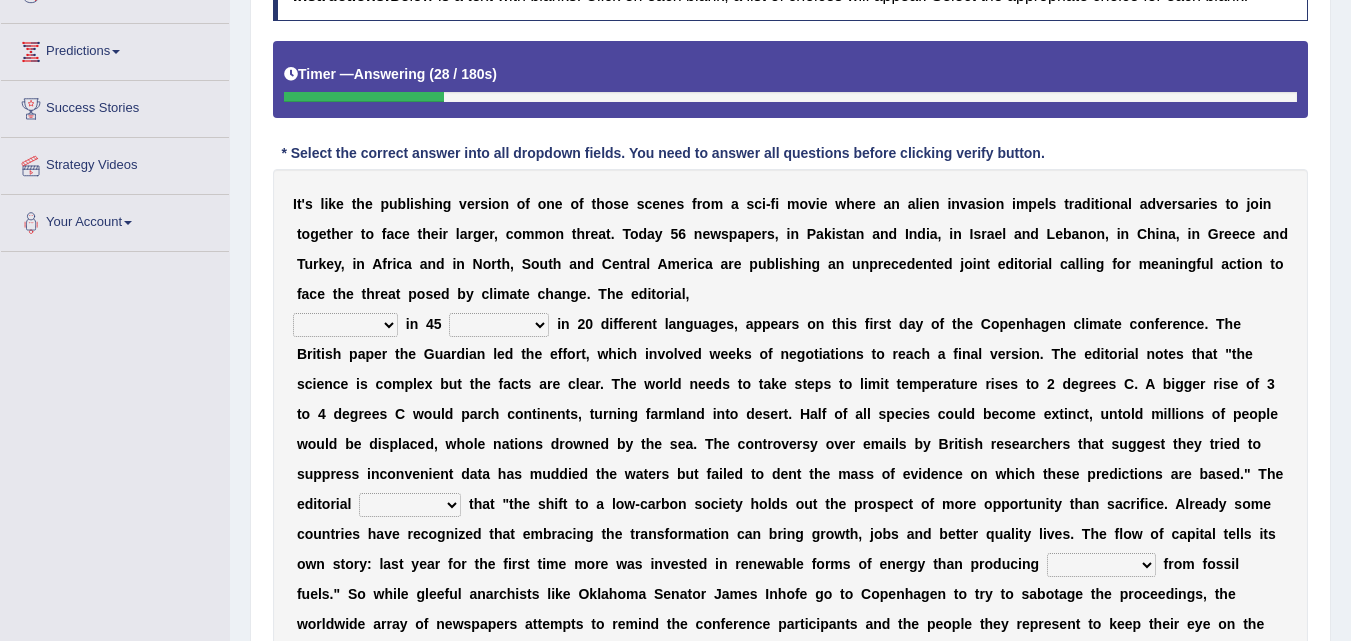select on "published" 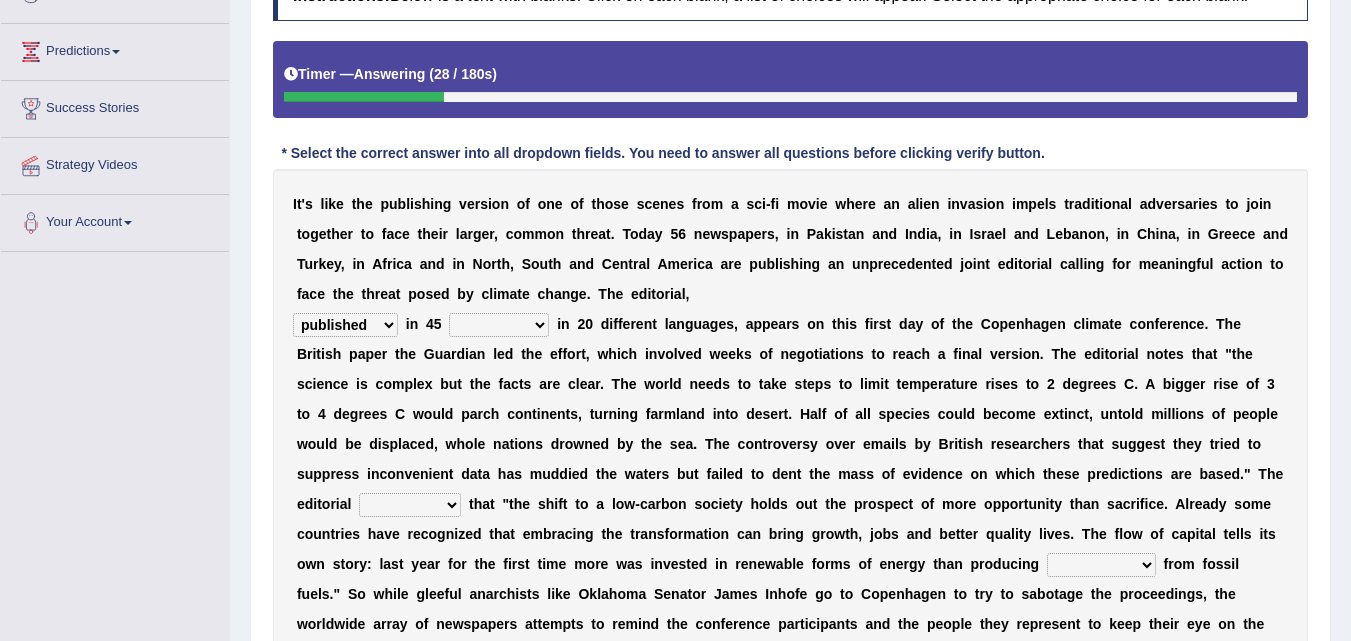 click on "published publicized burnished transmitted" at bounding box center [345, 325] 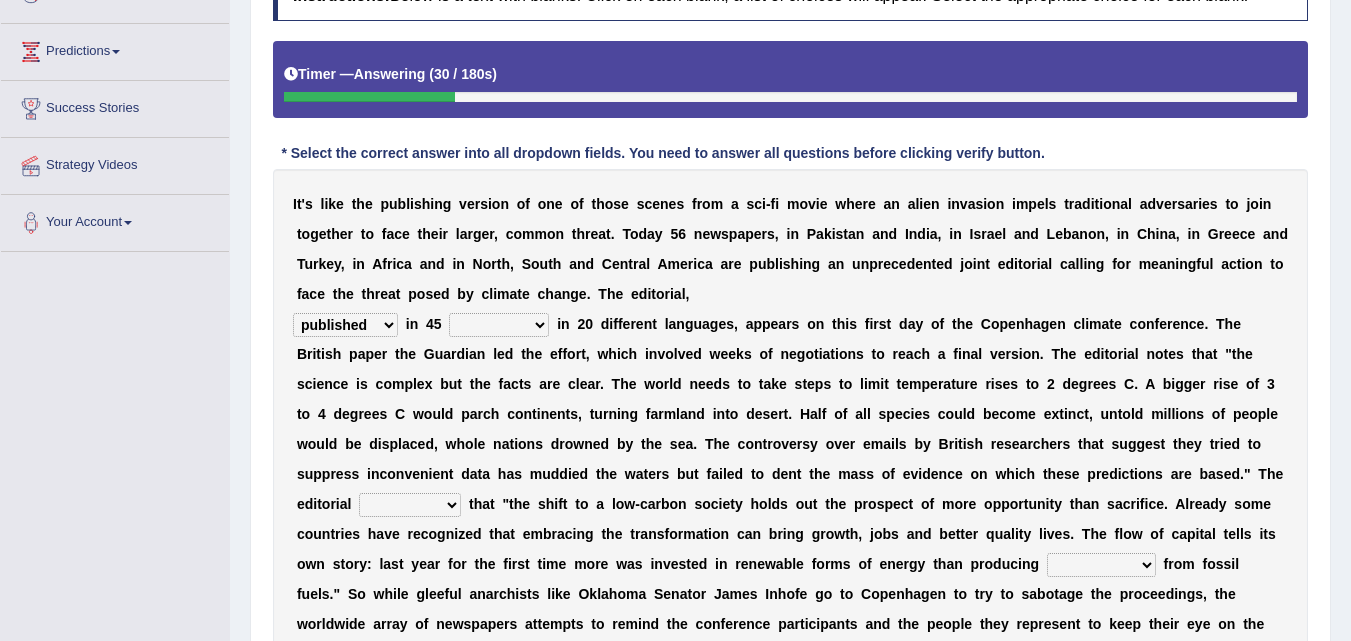 click on "clans countries continents terraces" at bounding box center (499, 325) 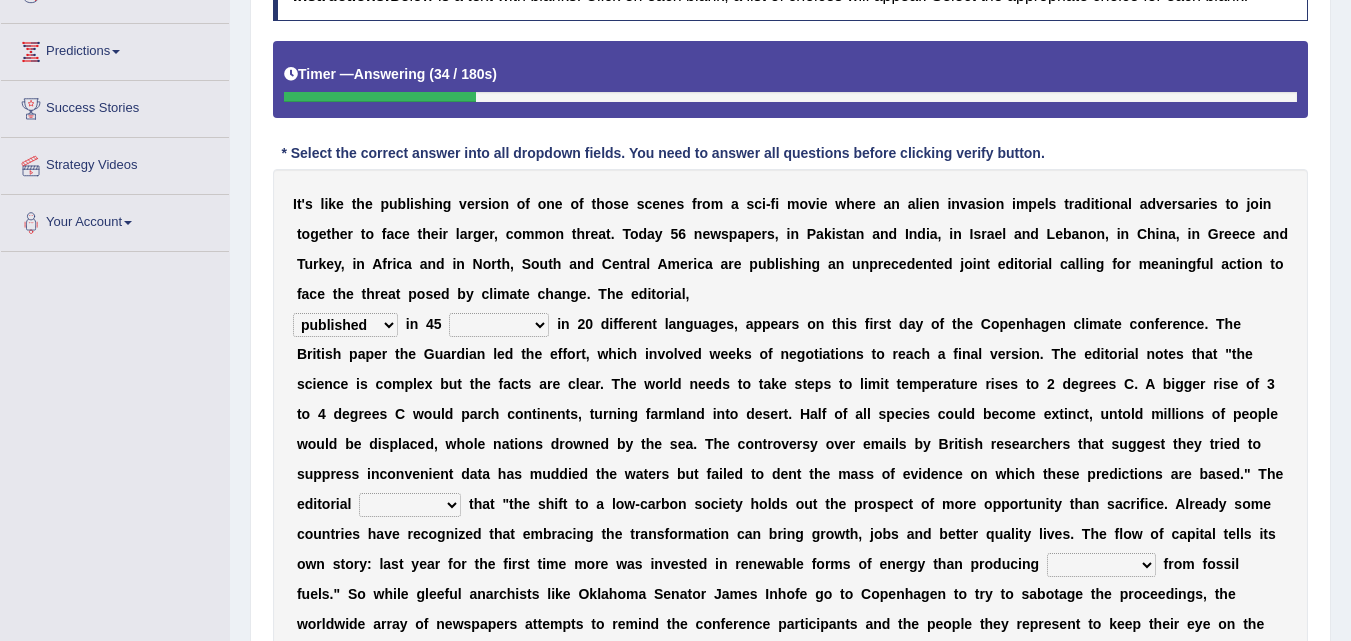 select on "countries" 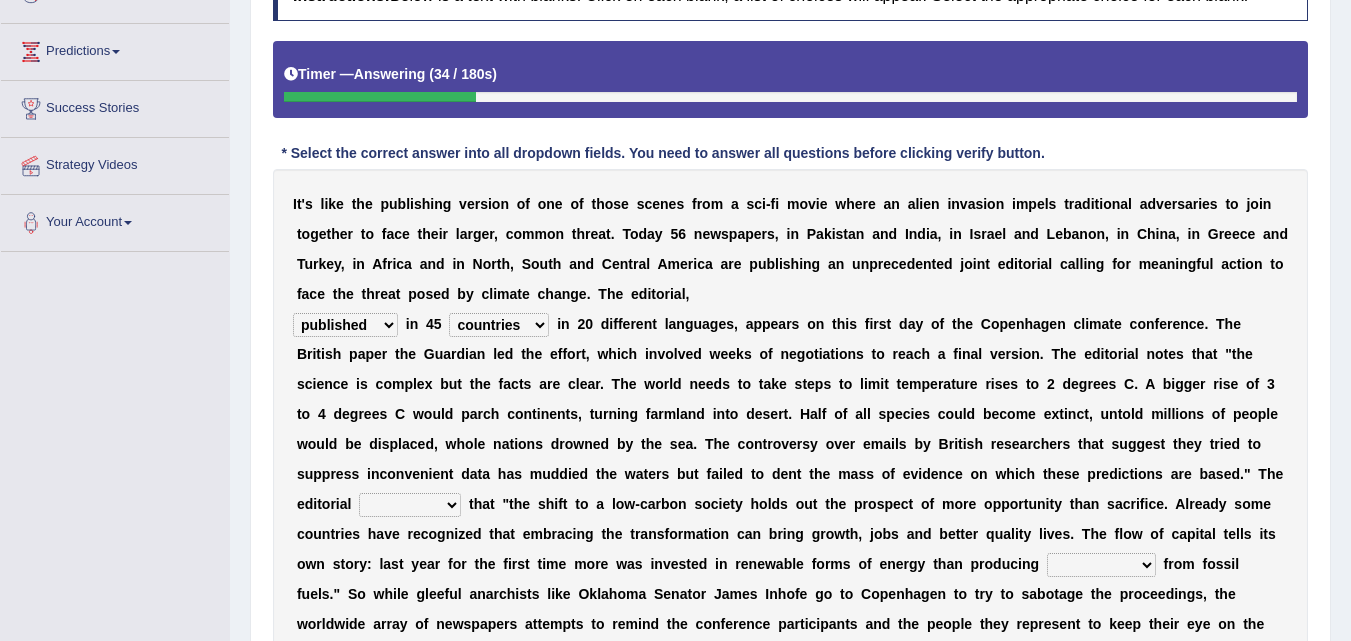 click on "clans countries continents terraces" at bounding box center (499, 325) 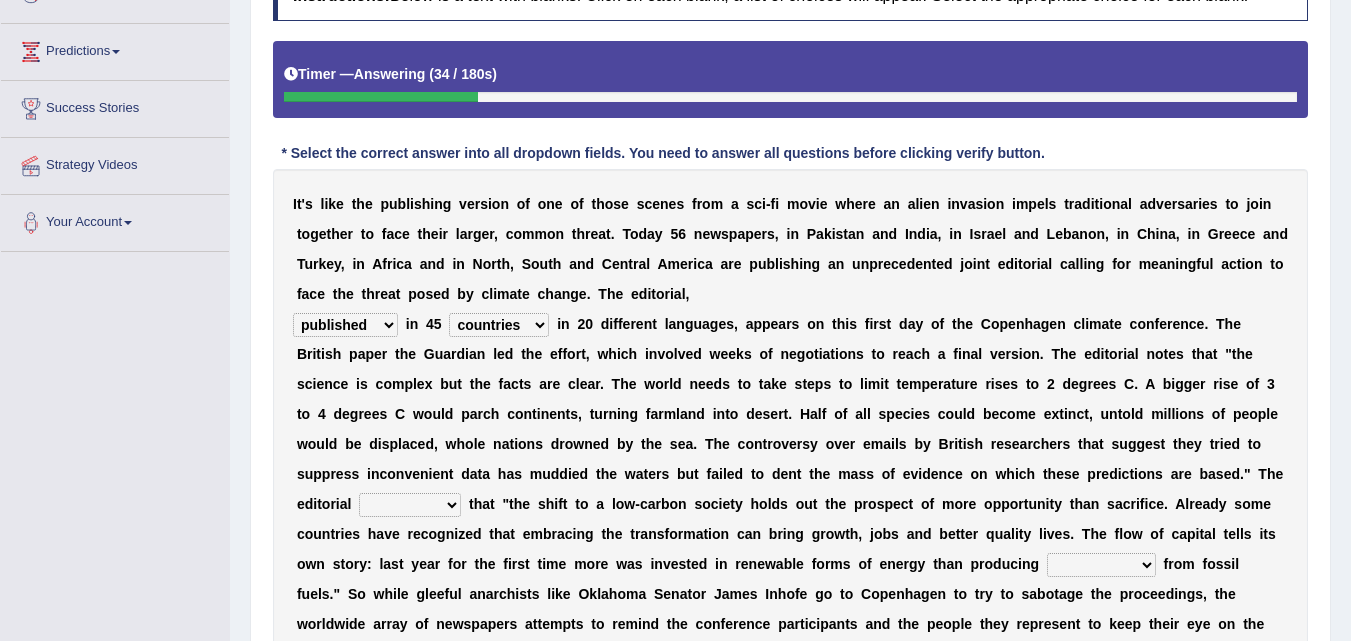 click on "c" at bounding box center (515, 384) 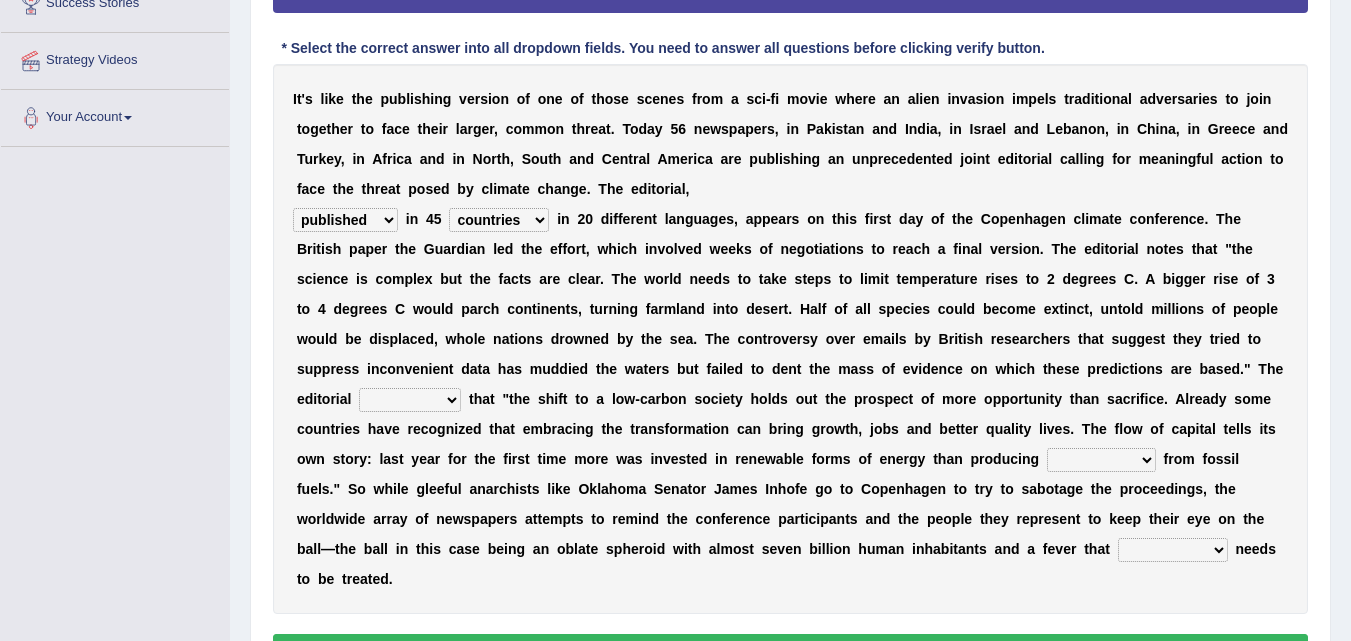 scroll, scrollTop: 463, scrollLeft: 0, axis: vertical 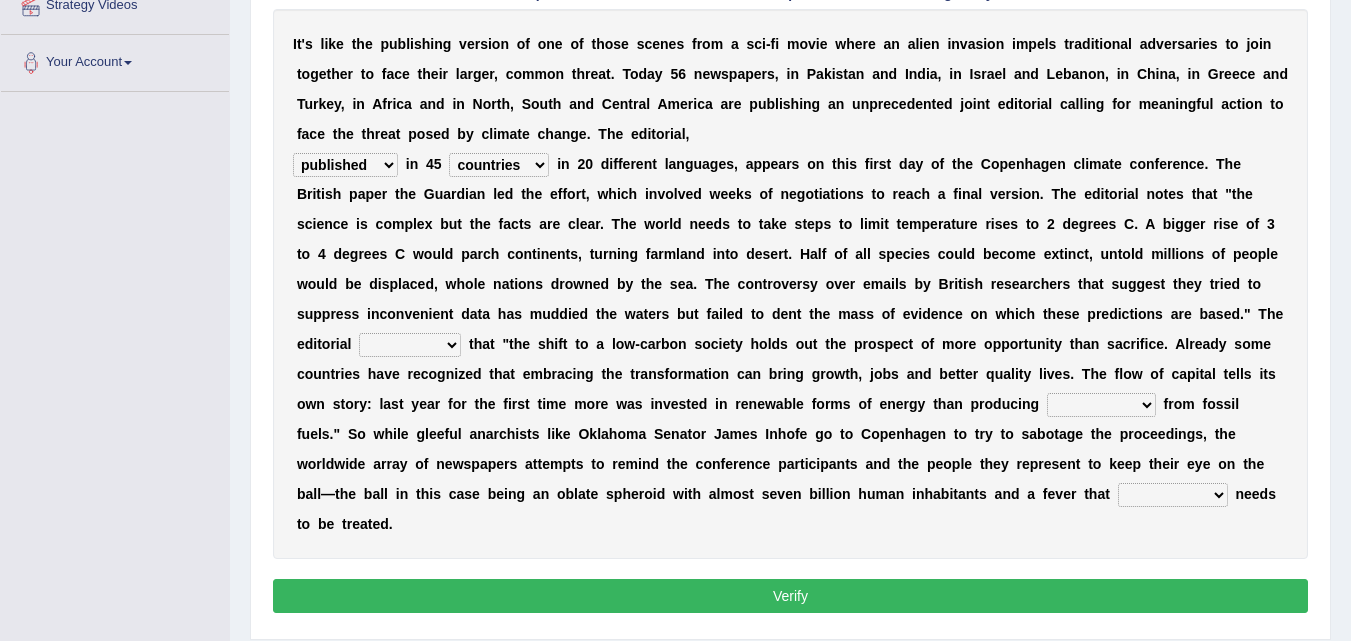 click on "clans countries continents terraces" at bounding box center [499, 165] 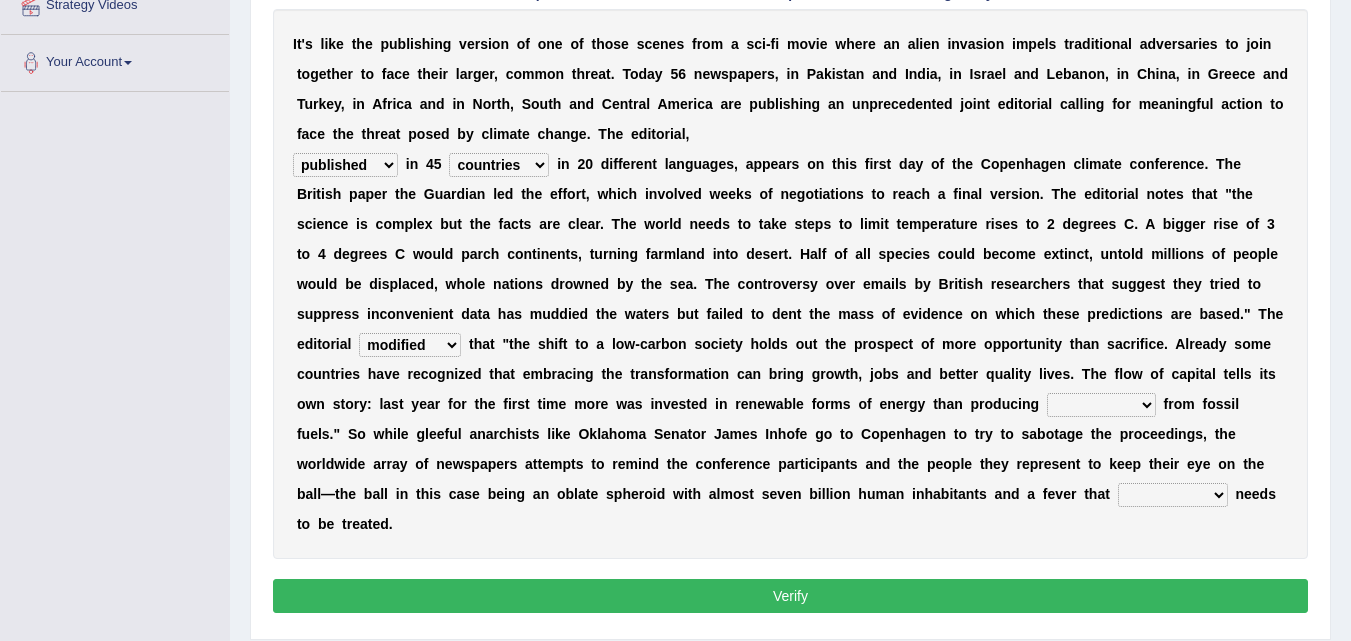 click on "electricity indivisibility negativity significance" at bounding box center (1101, 405) 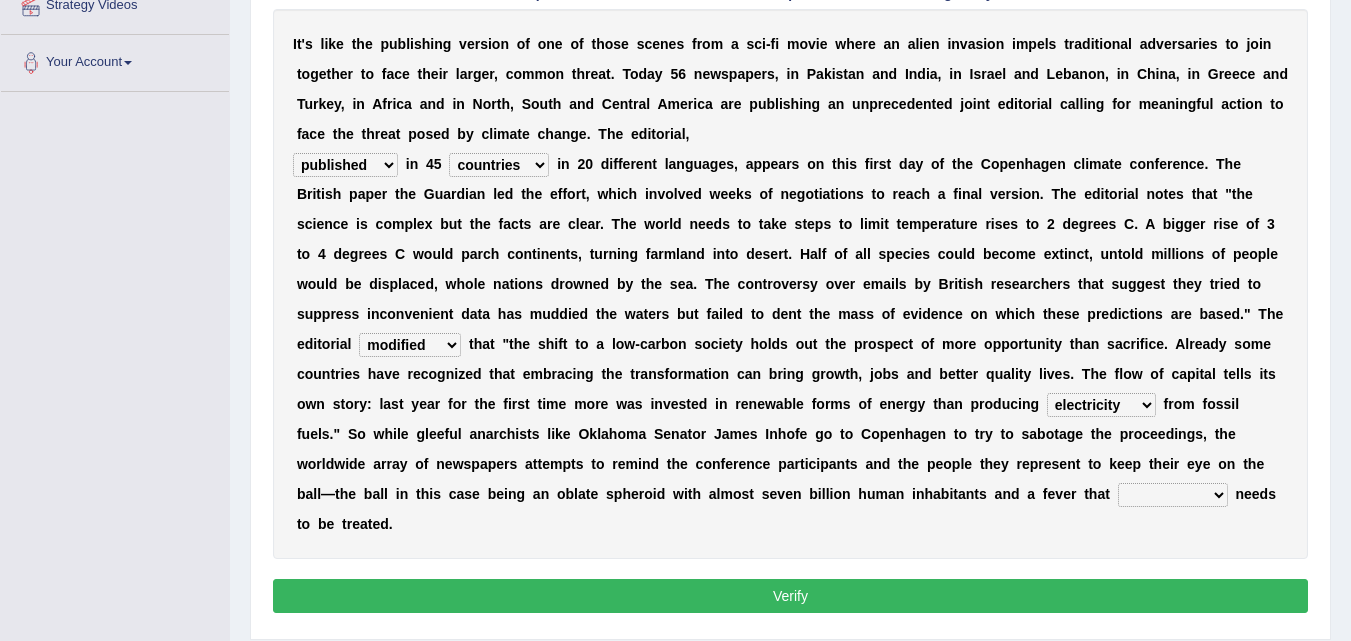 click on "electricity indivisibility negativity significance" at bounding box center (1101, 405) 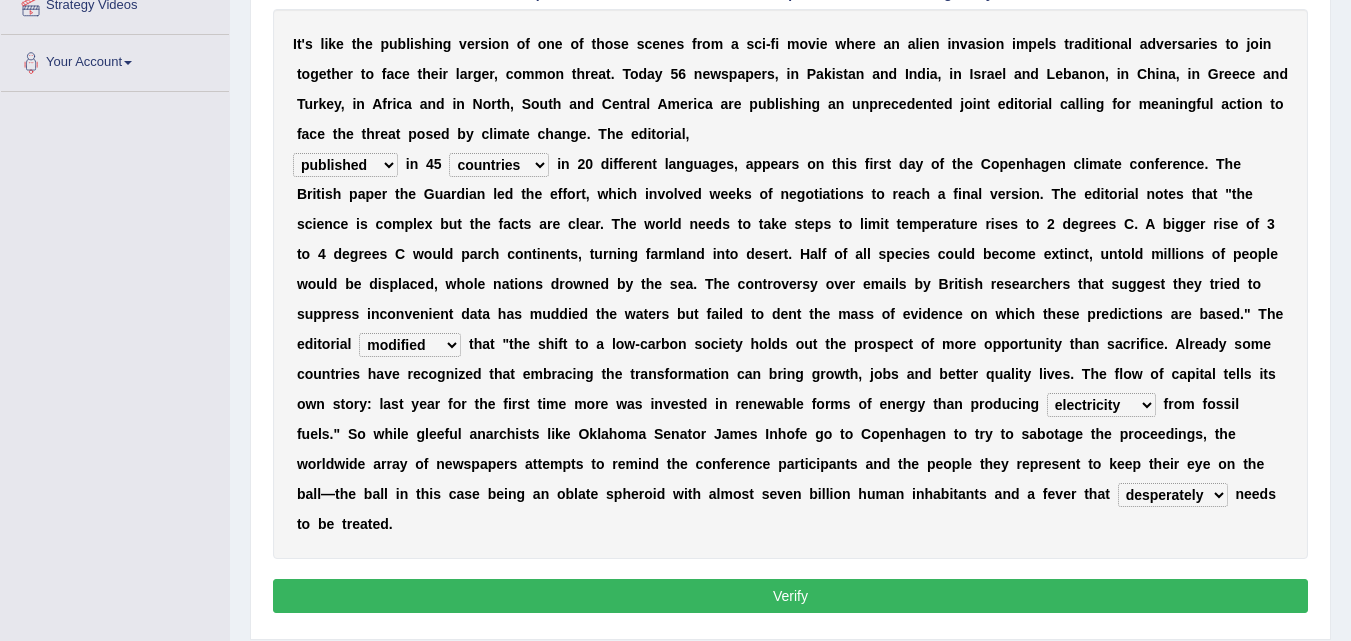 click on "solicitously desperately ephemerally peripherally" at bounding box center [1173, 495] 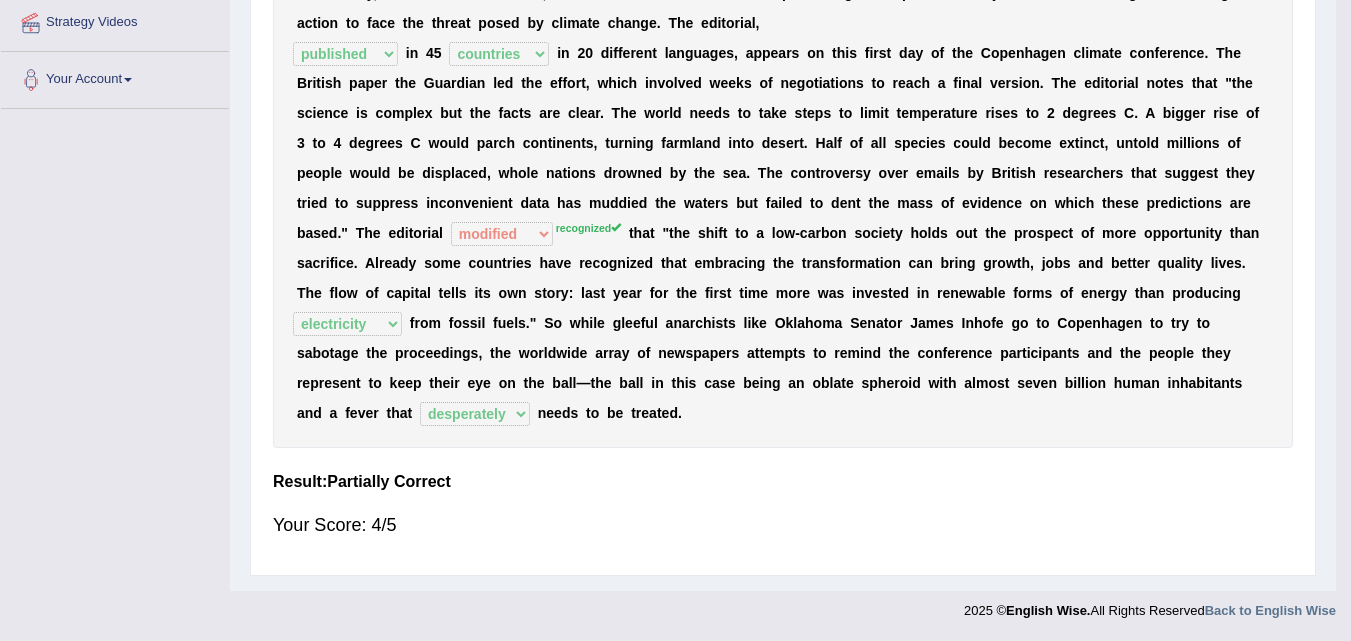 scroll, scrollTop: 409, scrollLeft: 0, axis: vertical 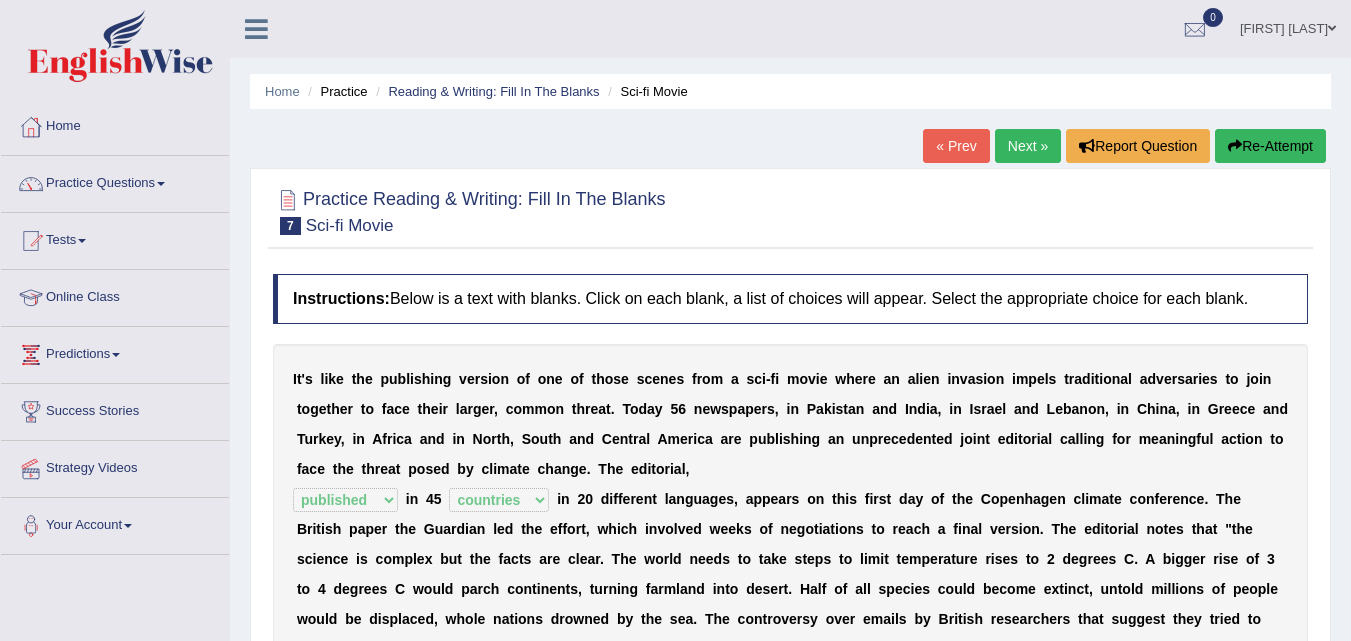 click on "Next »" at bounding box center (1028, 146) 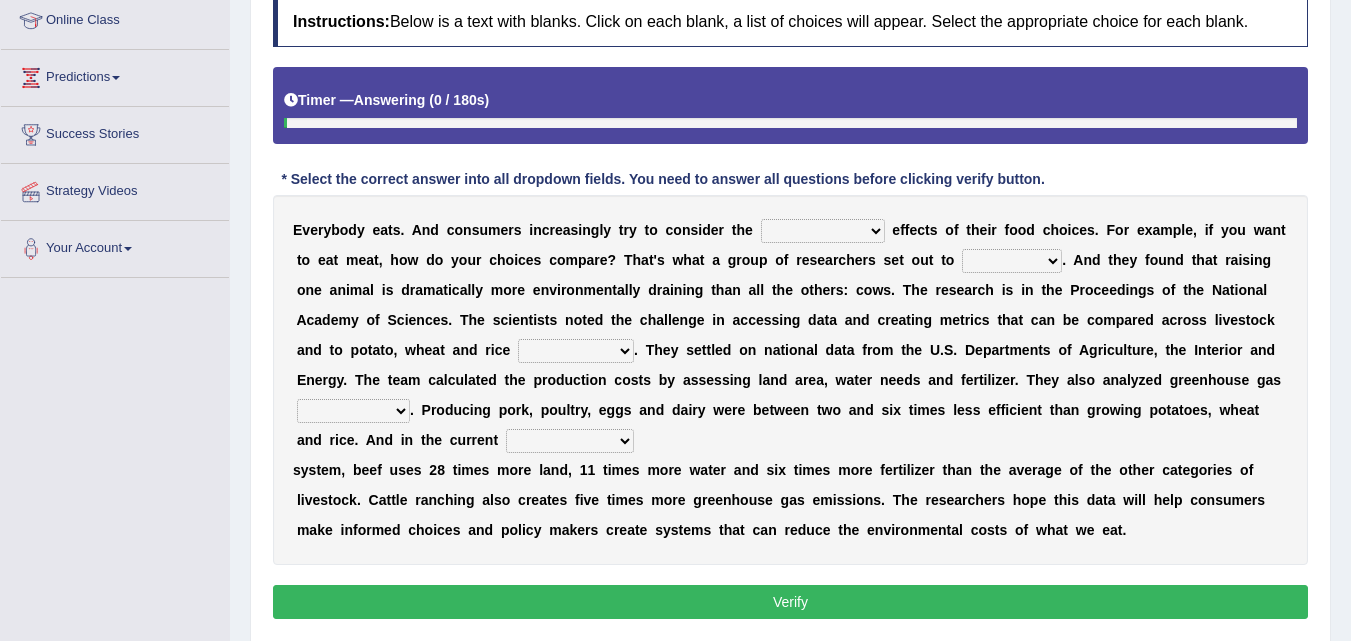 scroll, scrollTop: 277, scrollLeft: 0, axis: vertical 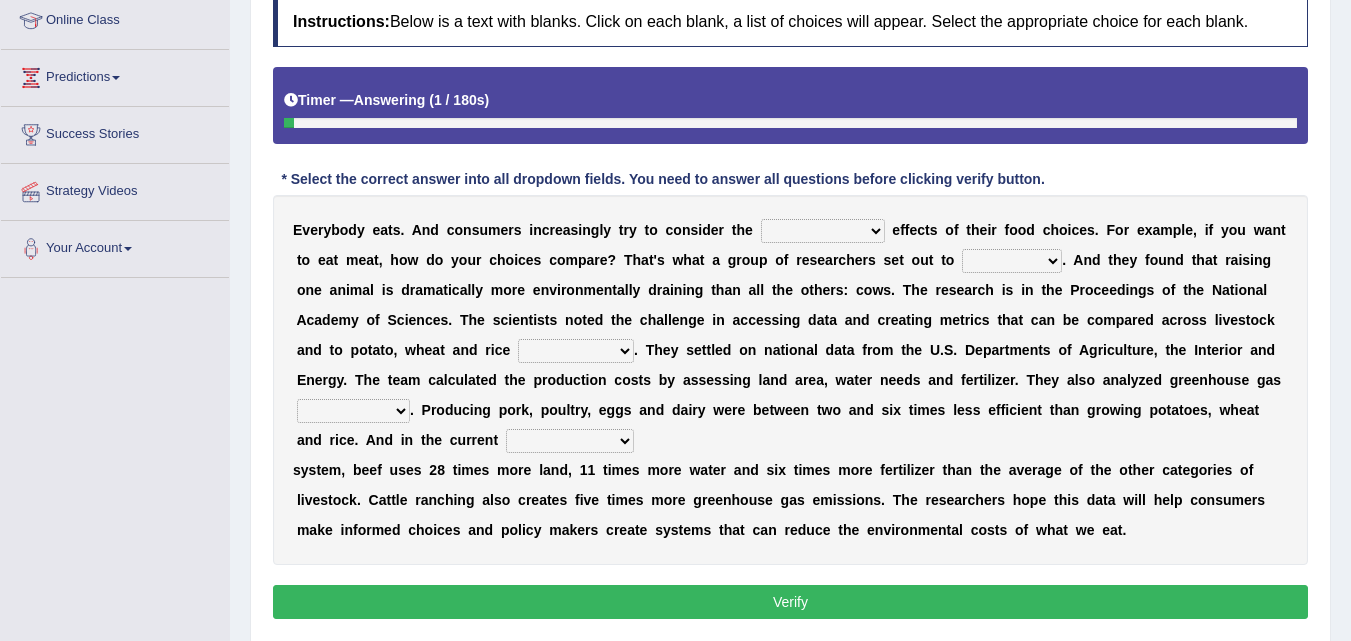 click on "spiritual economic environmental material" at bounding box center (823, 231) 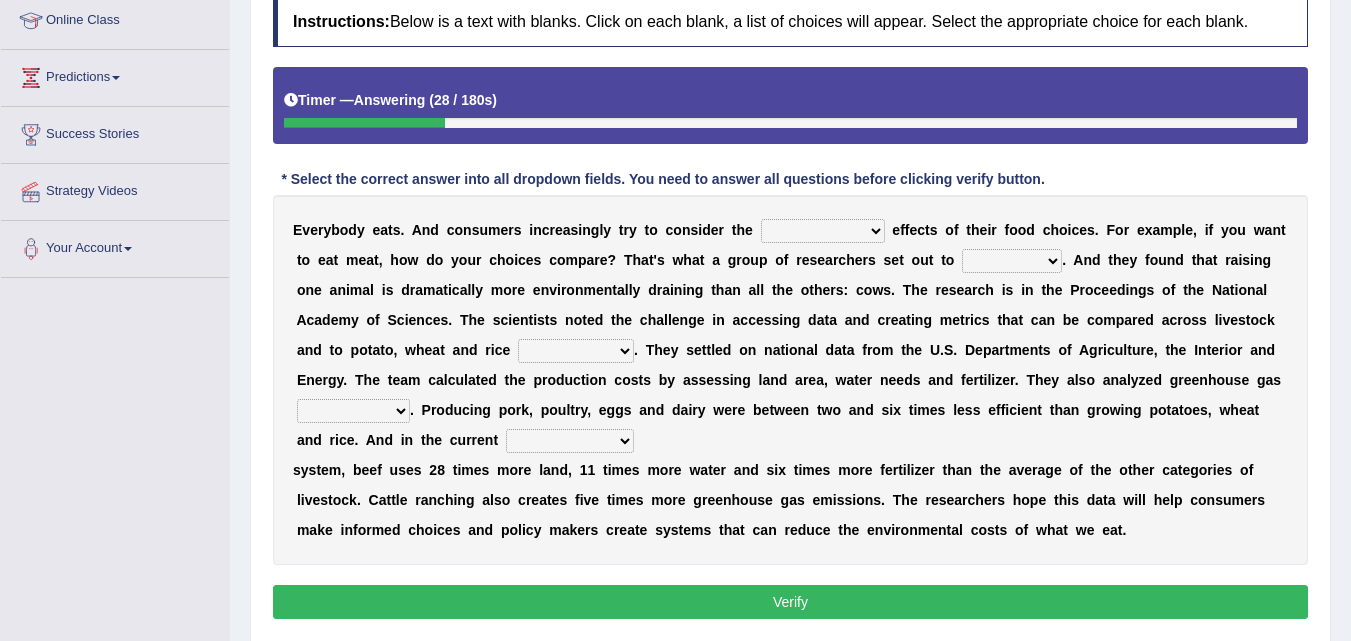 click on "E v e r y b o d y    e a t s .    A n d    c o n s u m e r s    i n c r e a s i n g l y    t r y    t o    c o n s i d e r    t h e    spiritual economic environmental material    e f f e c t s    o f    t h e i r    f o o d    c h o i c e s .    F o r    e x a m p l e ,    i f    y o u    w a n t    t o    e a t    m e a t ,    h o w    d o    y o u r    c h o i c e s    c o m p a r e ?    T h a t ' s    w h a t    a    g r o u p    o f    r e s e a r c h e r s    s e t    o u t    t o    exemplify squander discover purchase .    A n d    t h e y    f o u n d    t h a t    r a i s i n g    o n e    a n i m a l    i s    d r a m a t i c a l l y    m o r e    e n v i r o n m e n t a l l y    d r a i n i n g    t h a n    a l l    t h e    o t h e r s :    c o w s .    T h e    r e s e a r c h    i s    i n    t h e    P r o c e e d i n g s    o f    t h e    N a t i o n a l    A c a d e m y    o f    S c i e n c e s .    T h e    s c i e n t i" at bounding box center (790, 380) 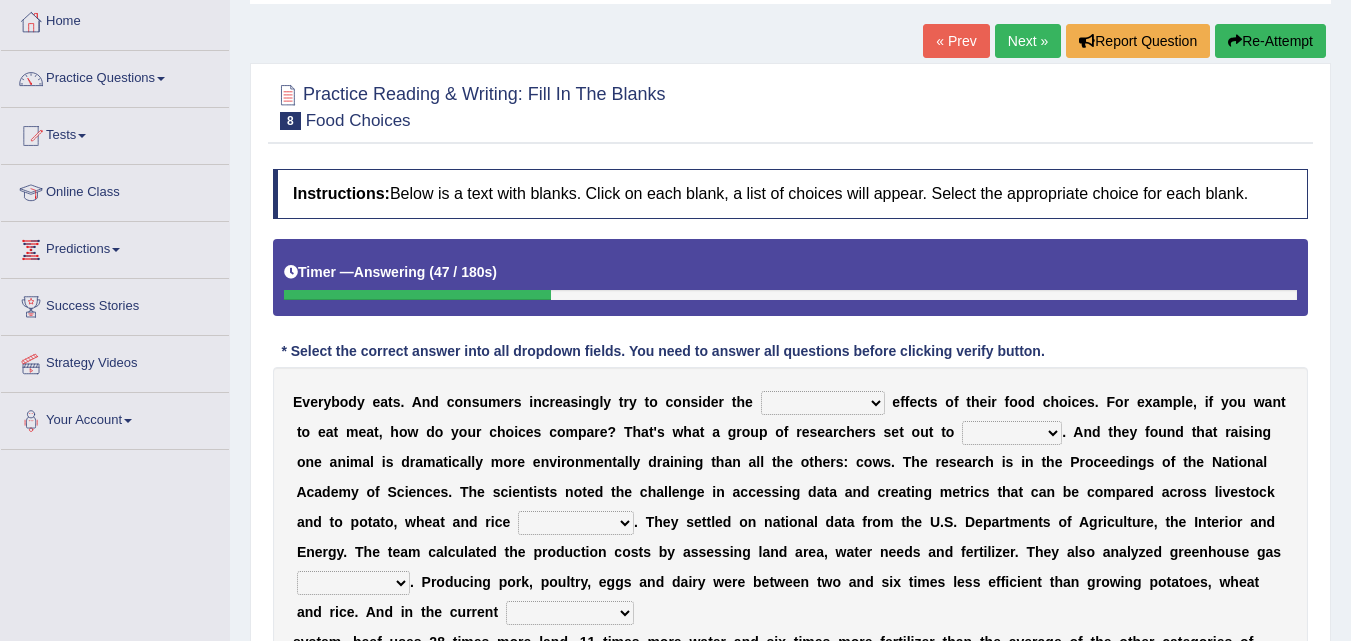 scroll, scrollTop: 102, scrollLeft: 0, axis: vertical 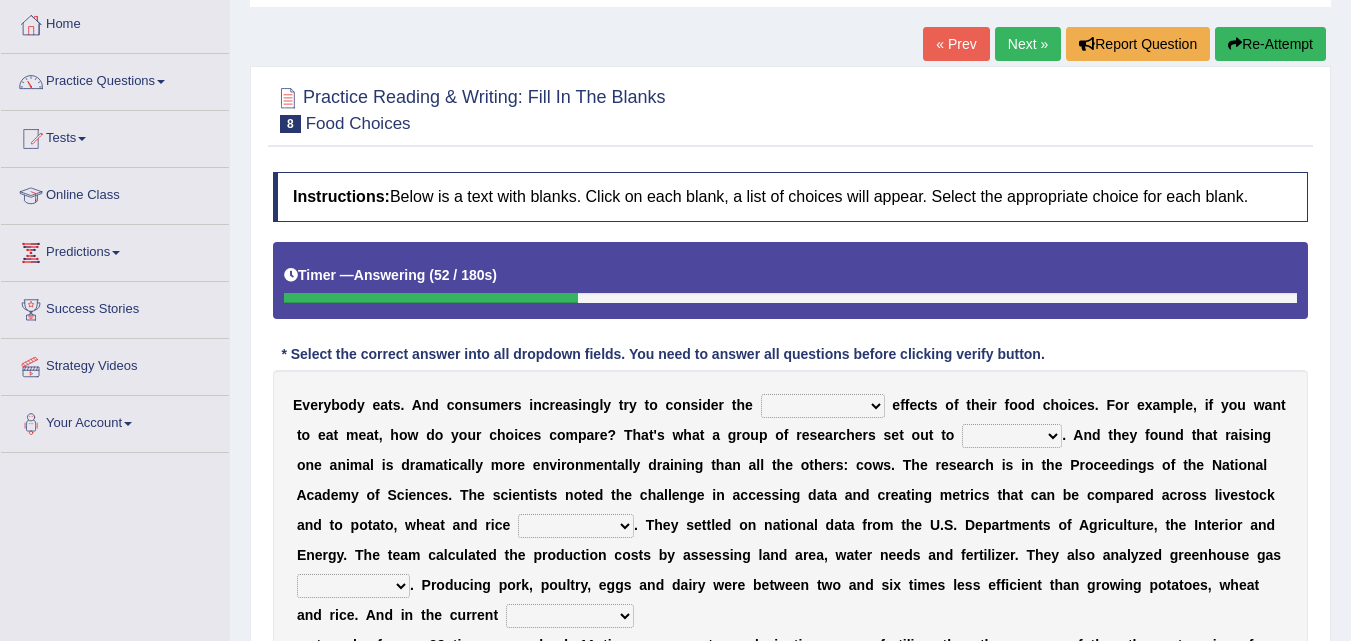 click at bounding box center [161, 82] 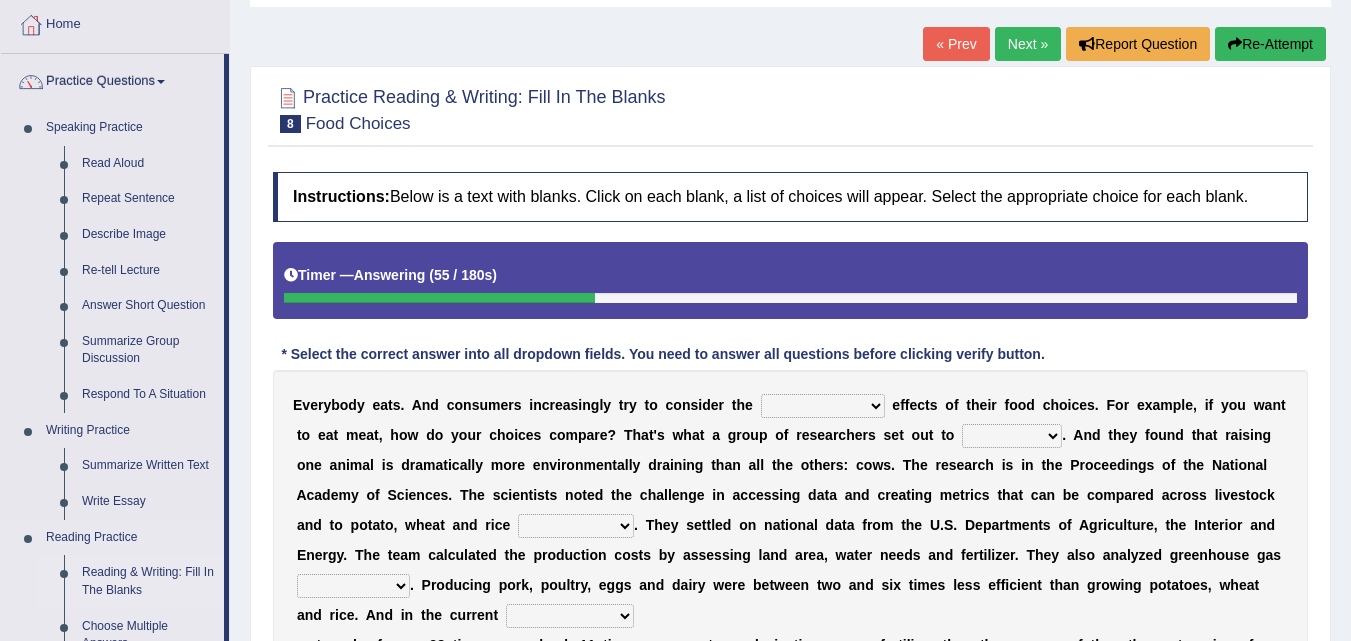 click on "Reading & Writing: Fill In The Blanks" at bounding box center [148, 581] 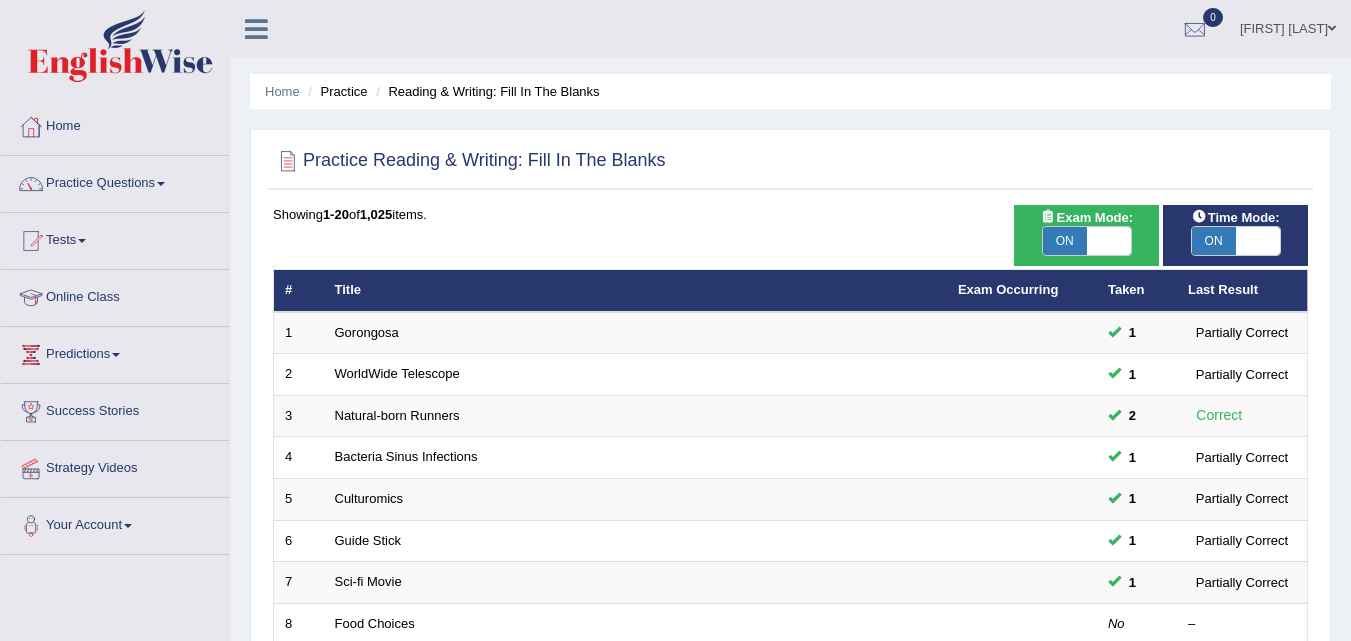 scroll, scrollTop: 0, scrollLeft: 0, axis: both 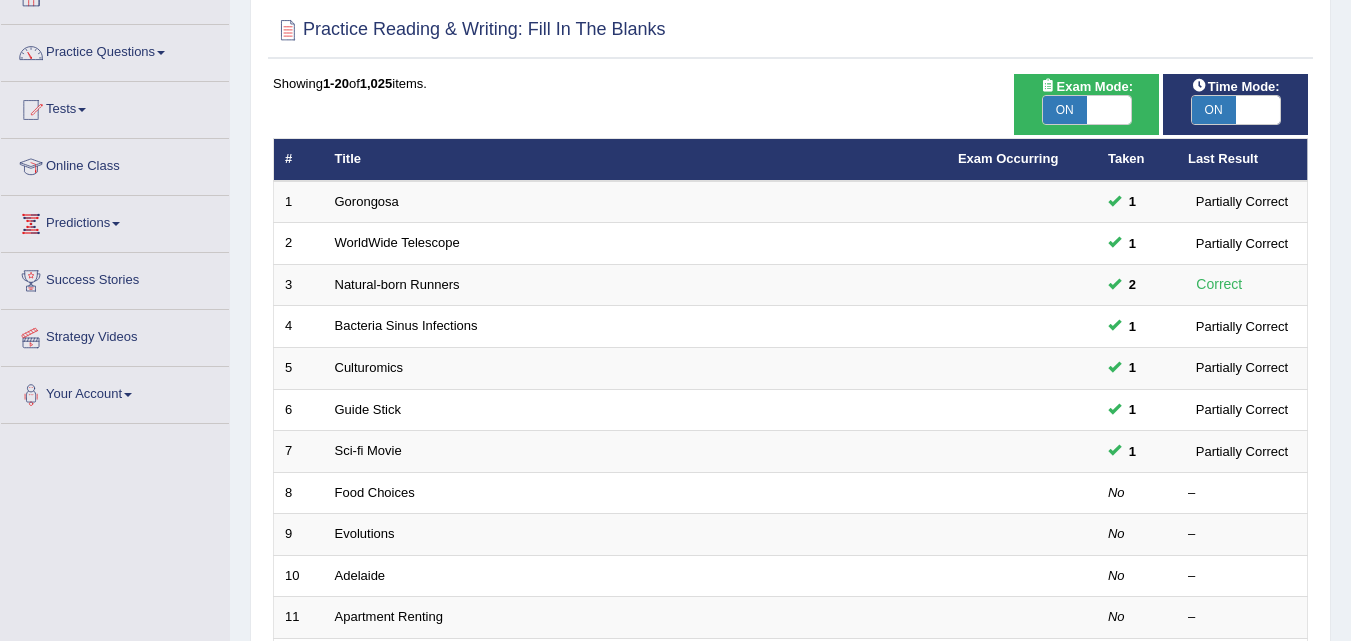 click on "ON" at bounding box center [1065, 110] 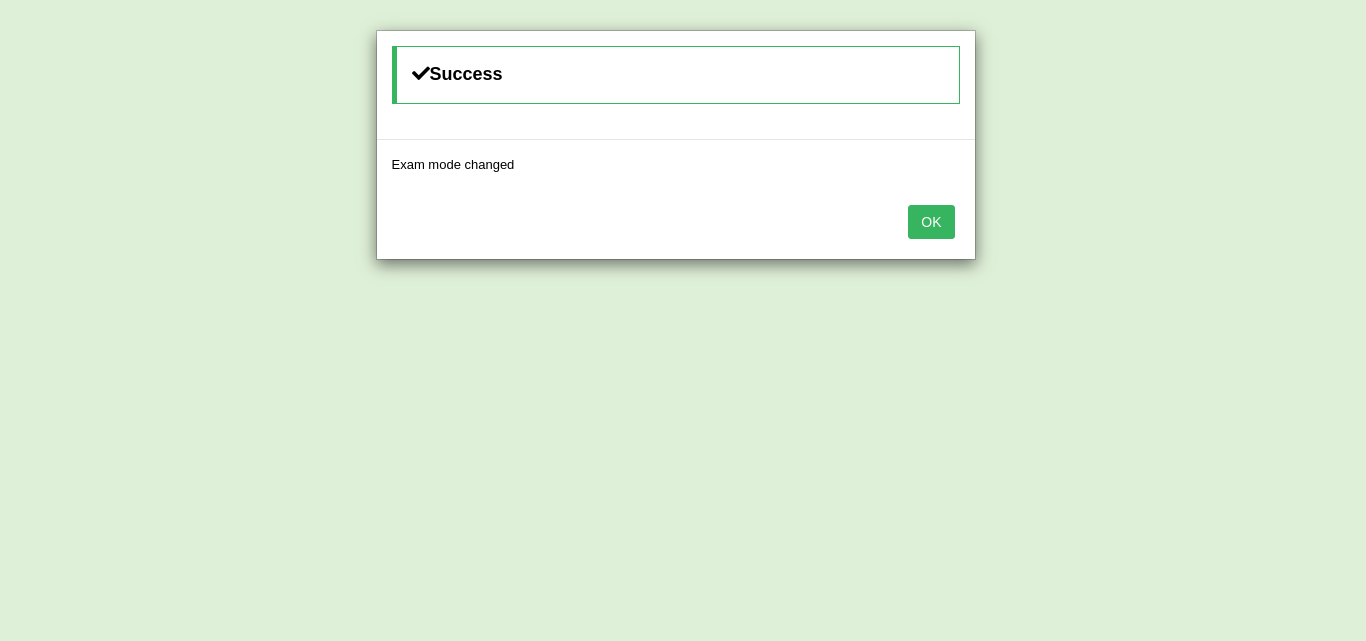 click on "OK" at bounding box center [931, 222] 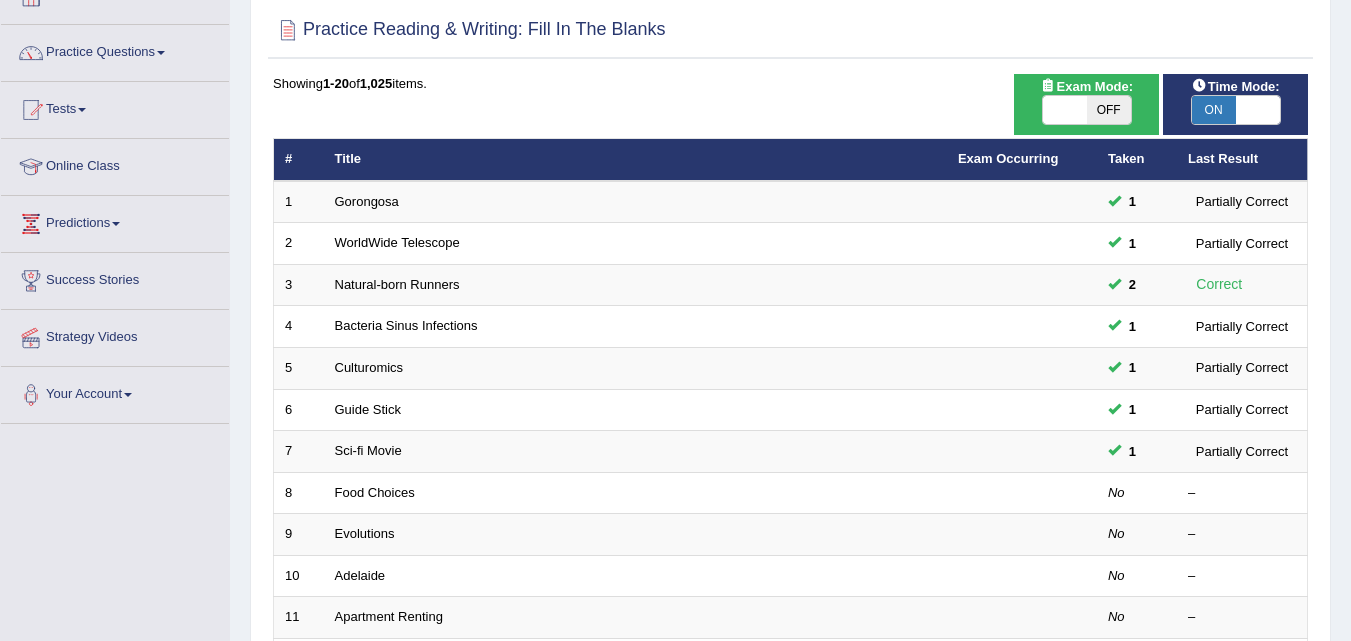scroll, scrollTop: 131, scrollLeft: 0, axis: vertical 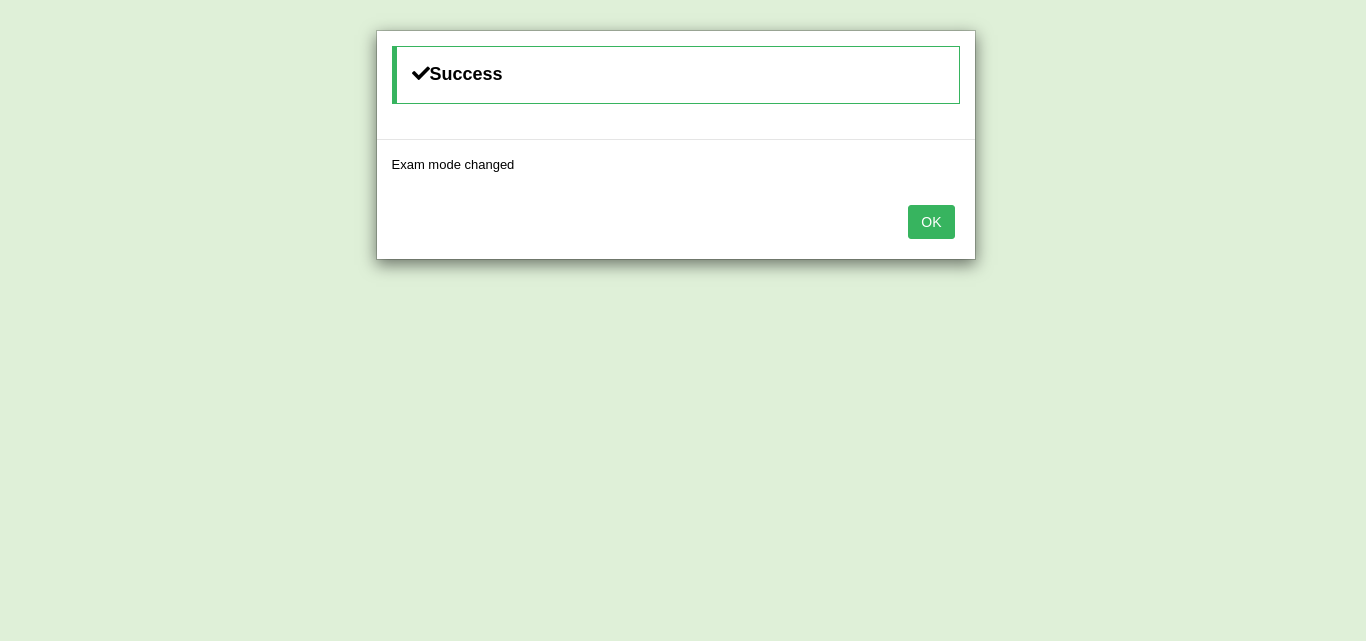 click on "OK" at bounding box center [931, 222] 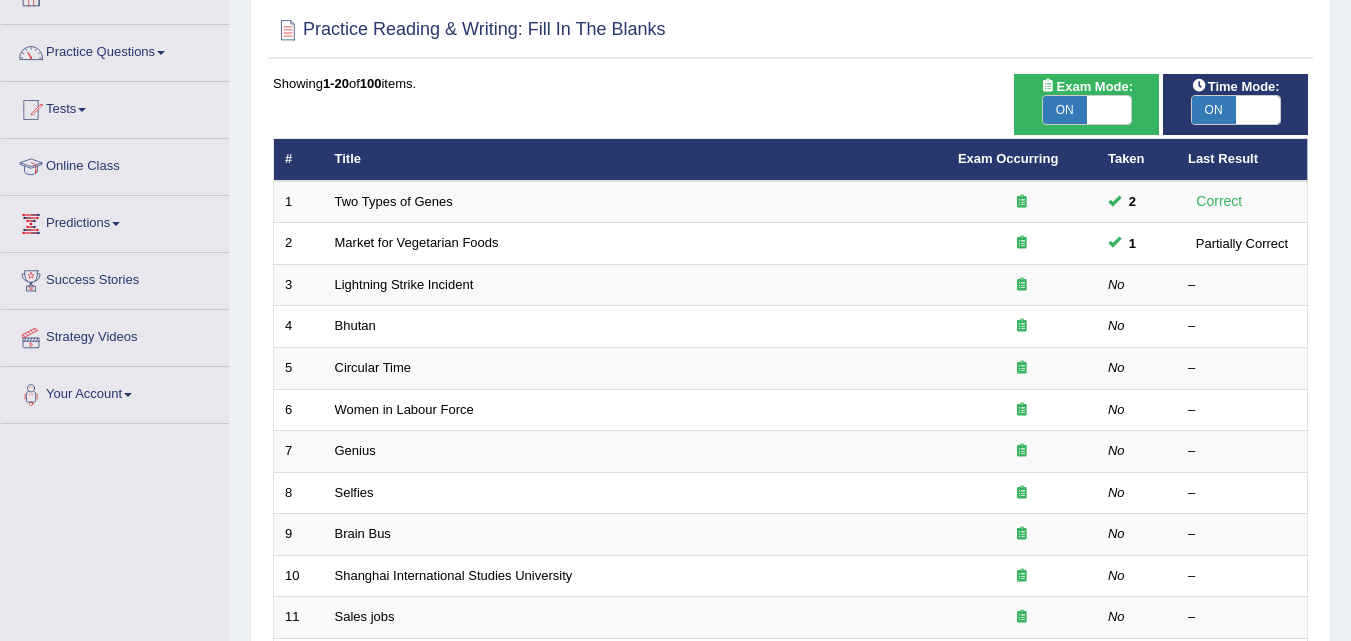 scroll, scrollTop: 131, scrollLeft: 0, axis: vertical 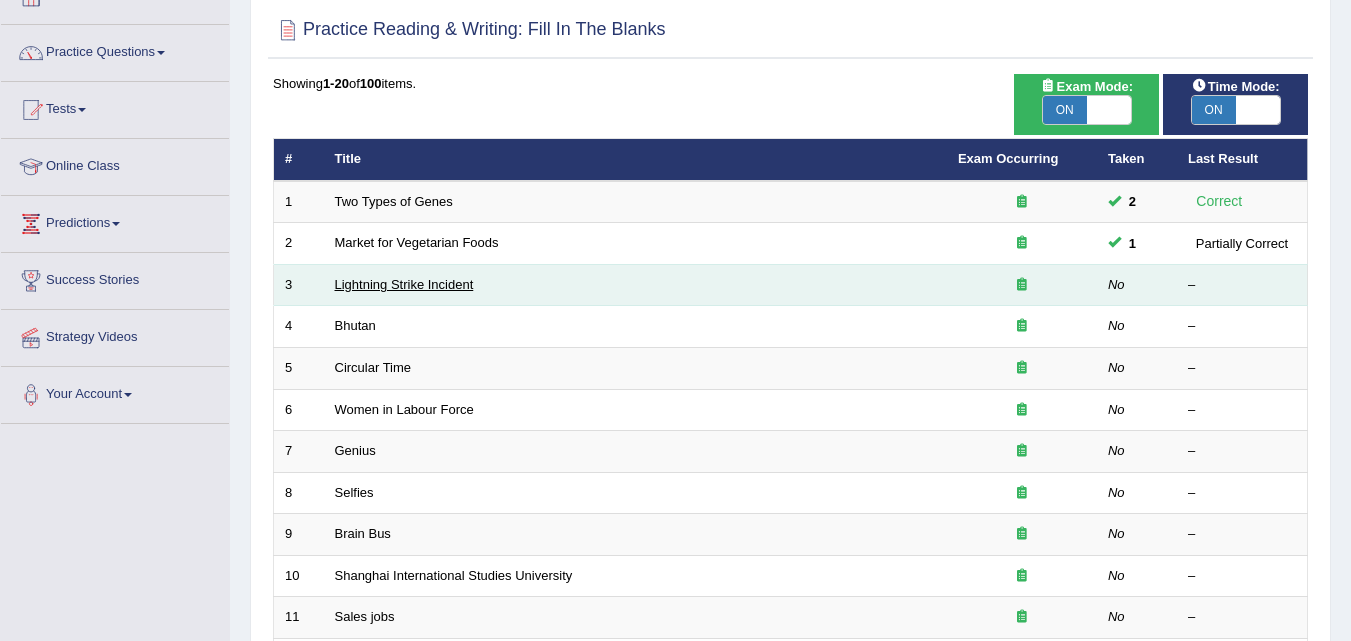 click on "Lightning Strike Incident" at bounding box center [404, 284] 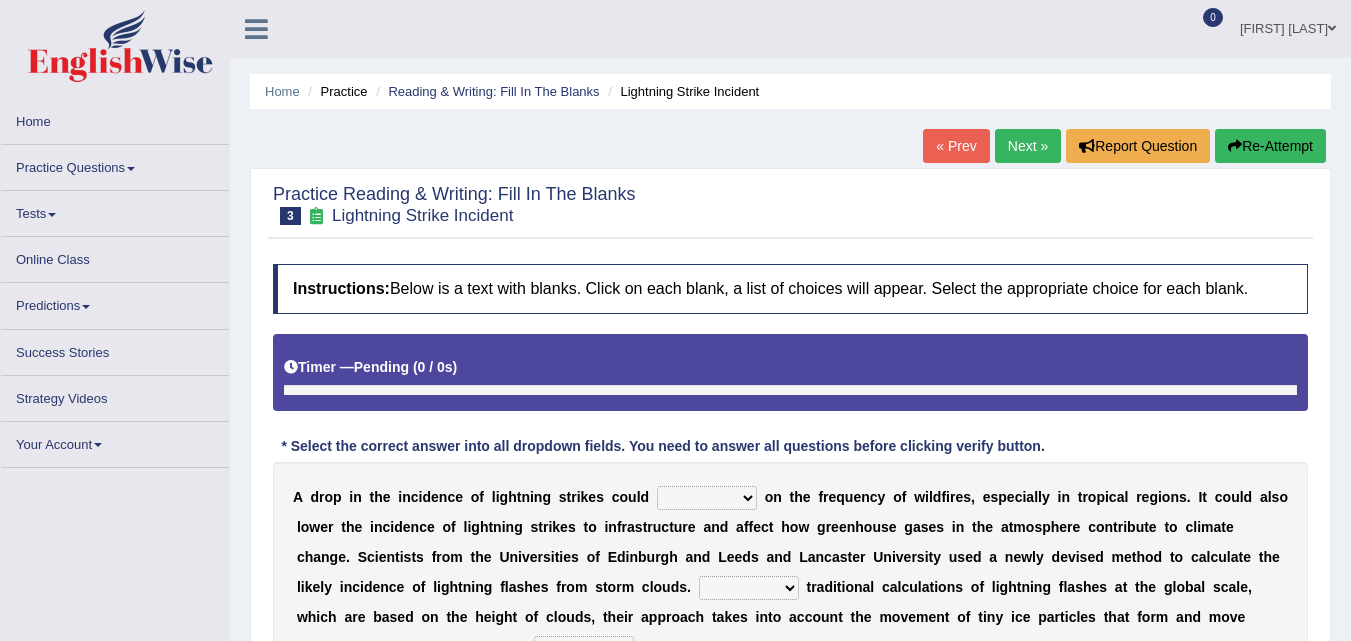 scroll, scrollTop: 240, scrollLeft: 0, axis: vertical 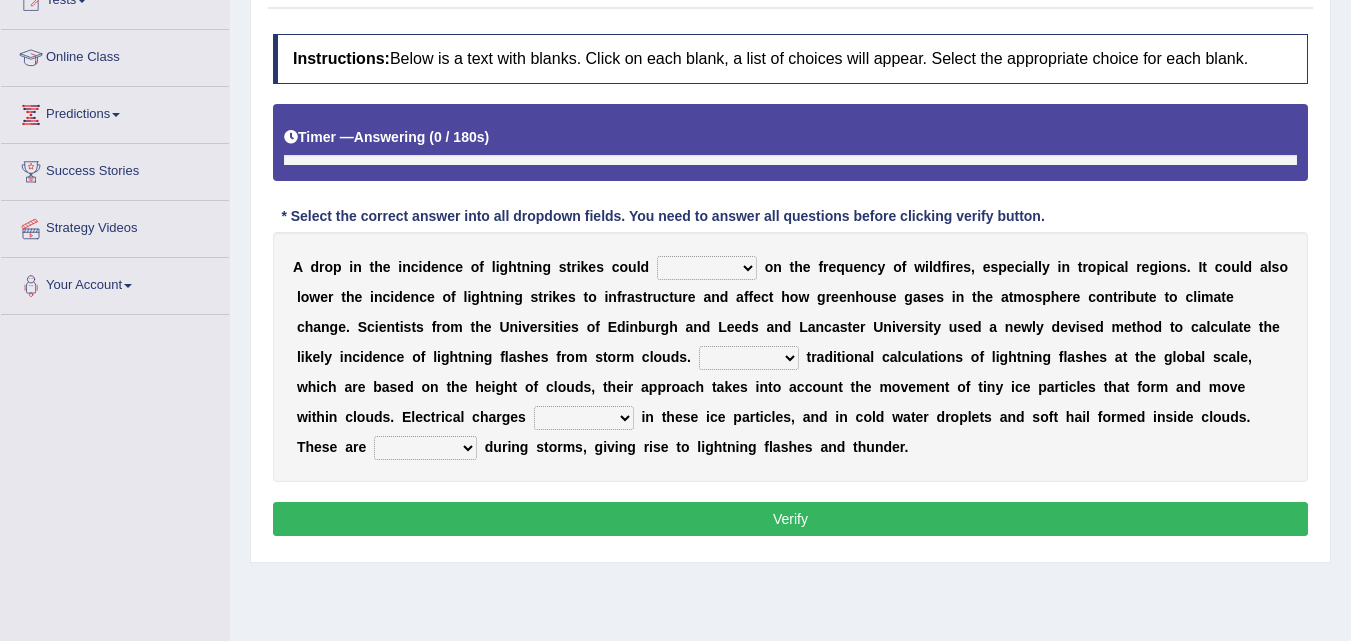 click on "dwell focus impact depend" at bounding box center [707, 268] 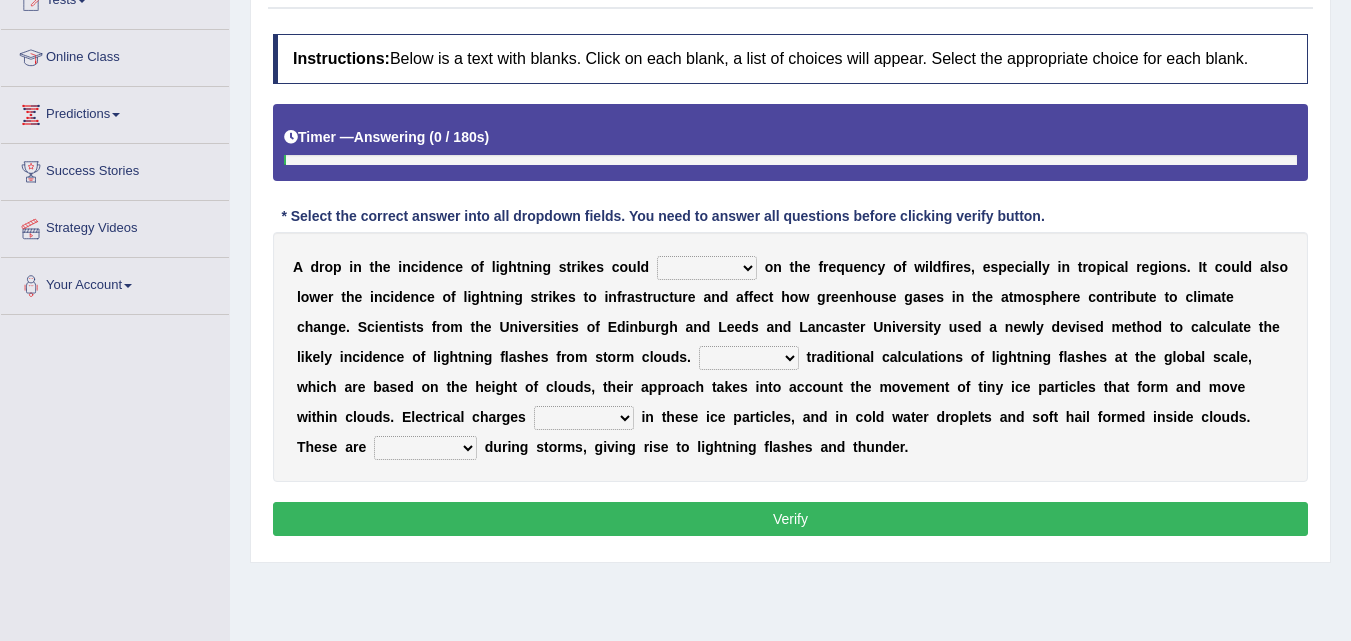 scroll, scrollTop: 277, scrollLeft: 0, axis: vertical 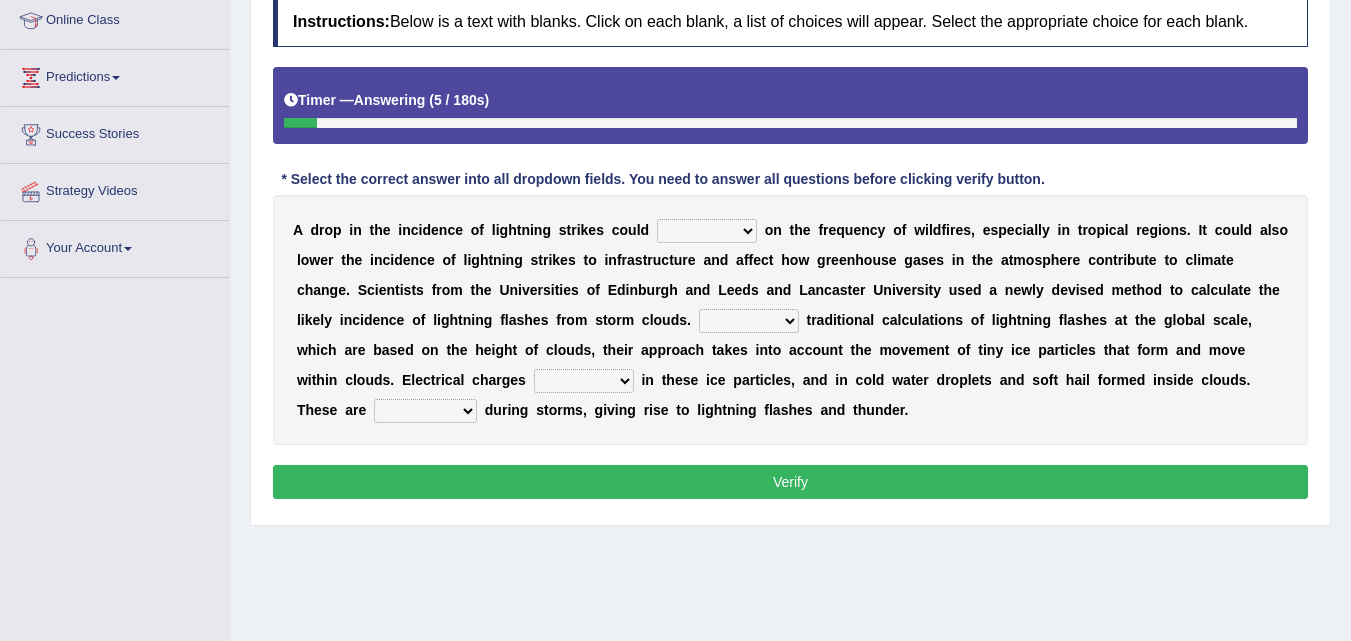 select on "focus" 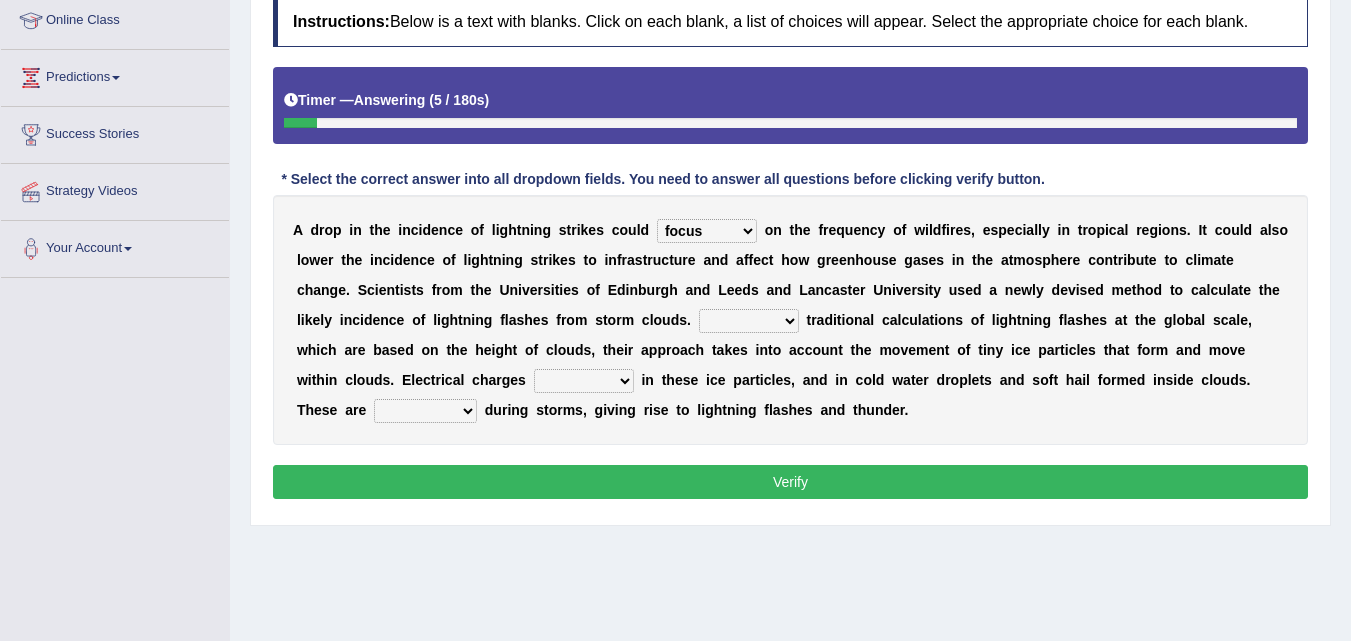 click on "dwell focus impact depend" at bounding box center [707, 231] 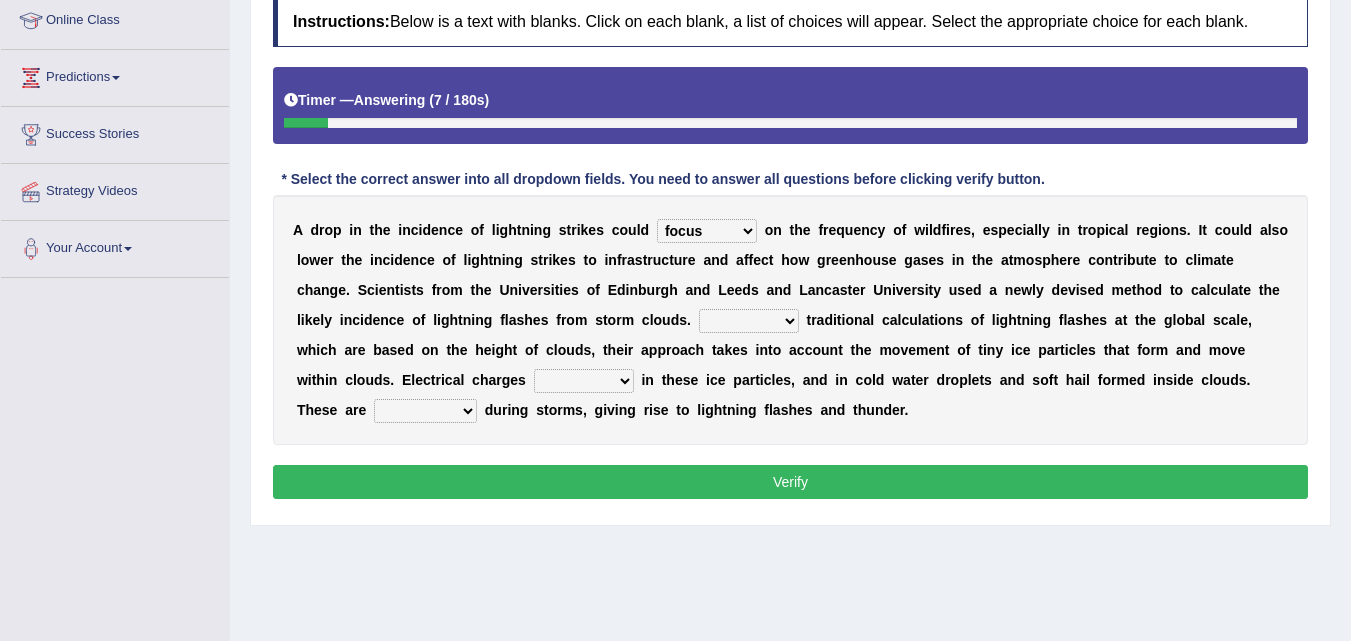 click on "Unlike Unless Except Besides" at bounding box center [749, 321] 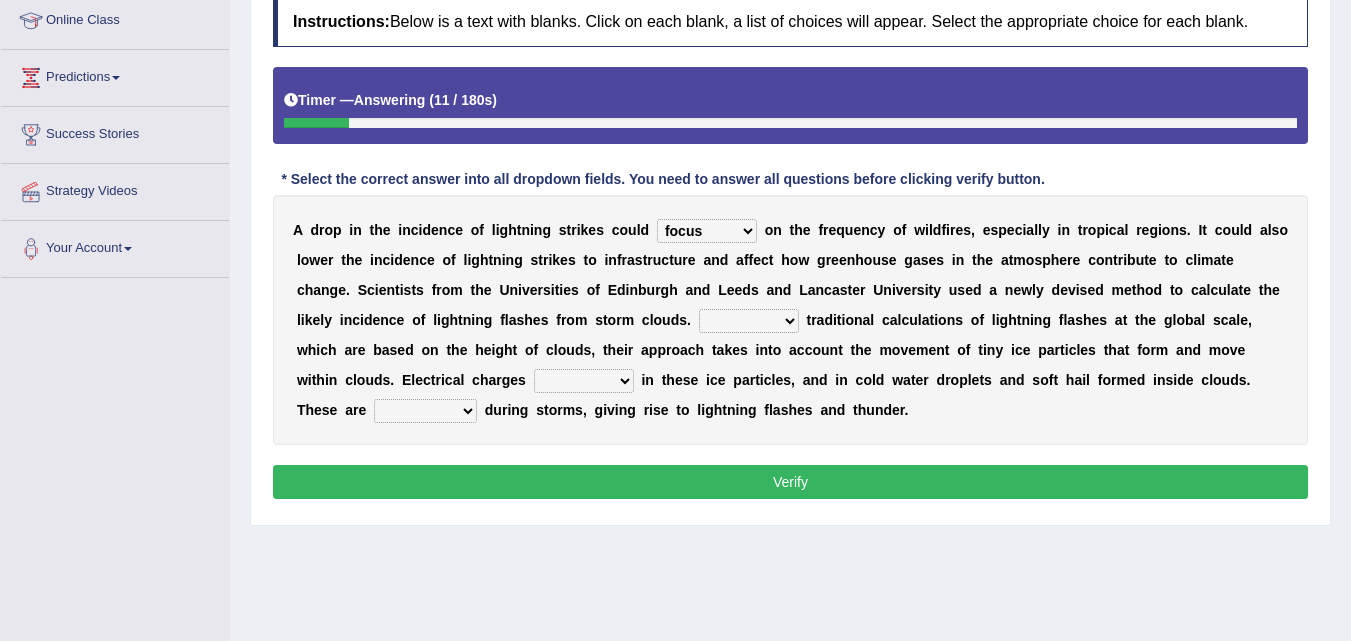 select on "Unlike" 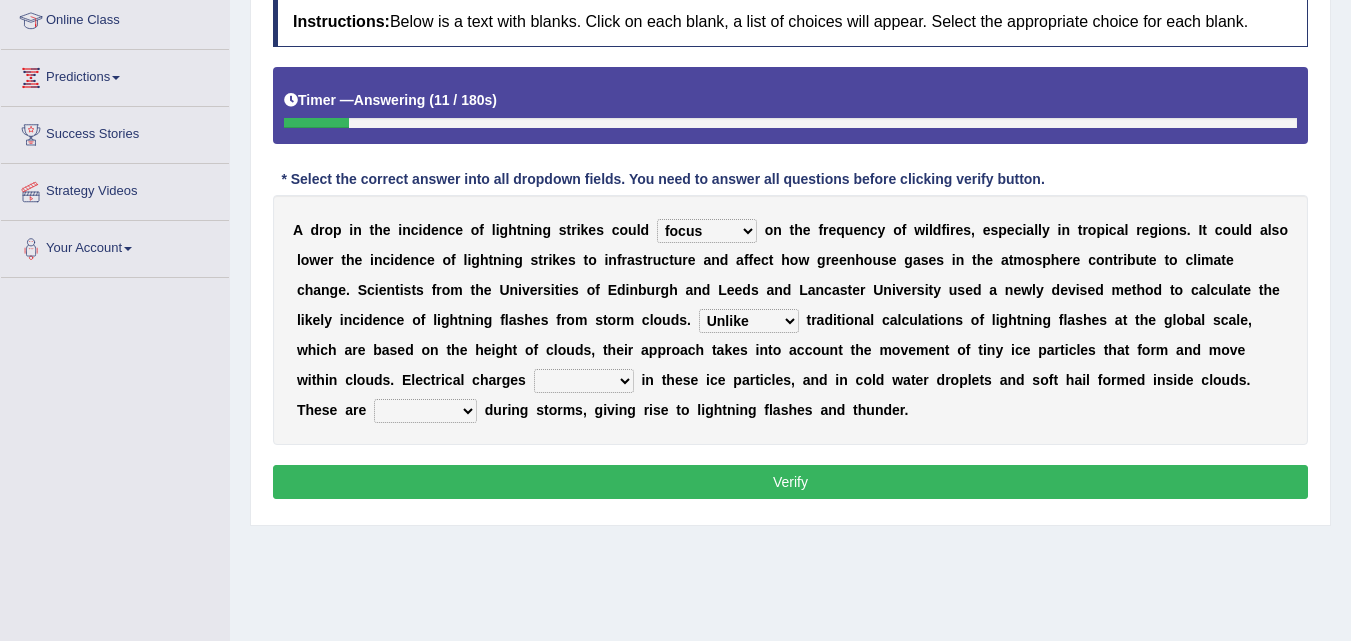 click on "Unlike Unless Except Besides" at bounding box center [749, 321] 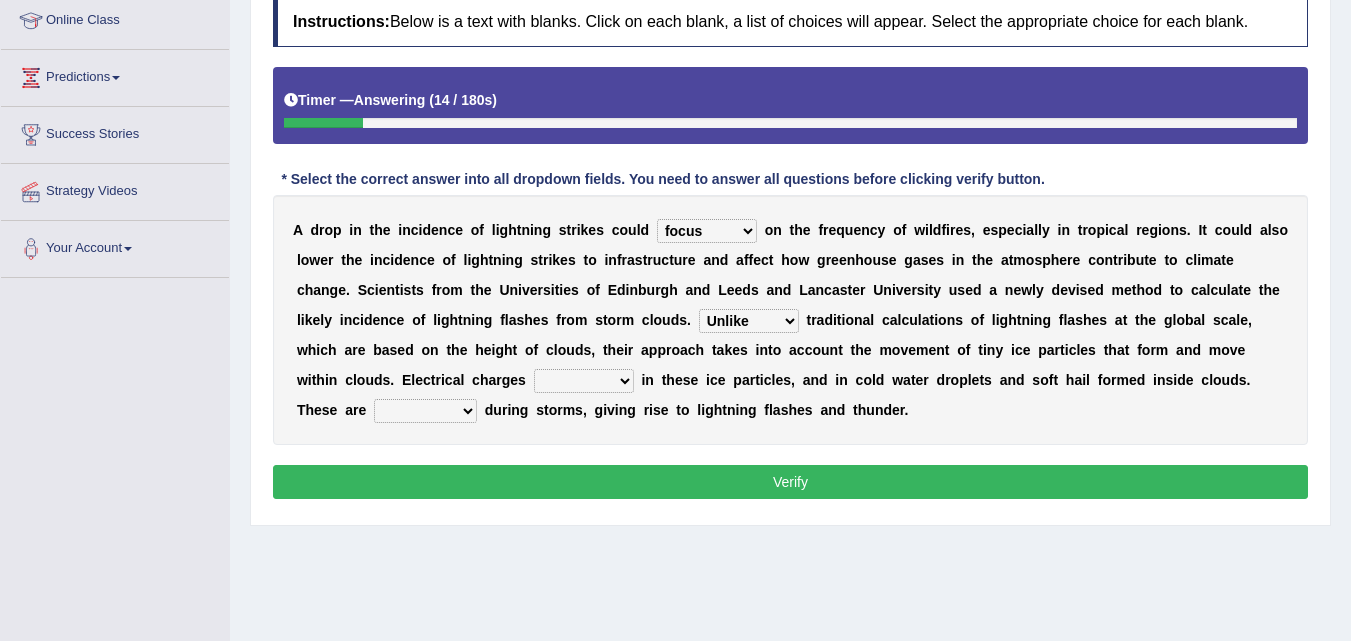 click on "run off build up mess up zoom in" at bounding box center (584, 381) 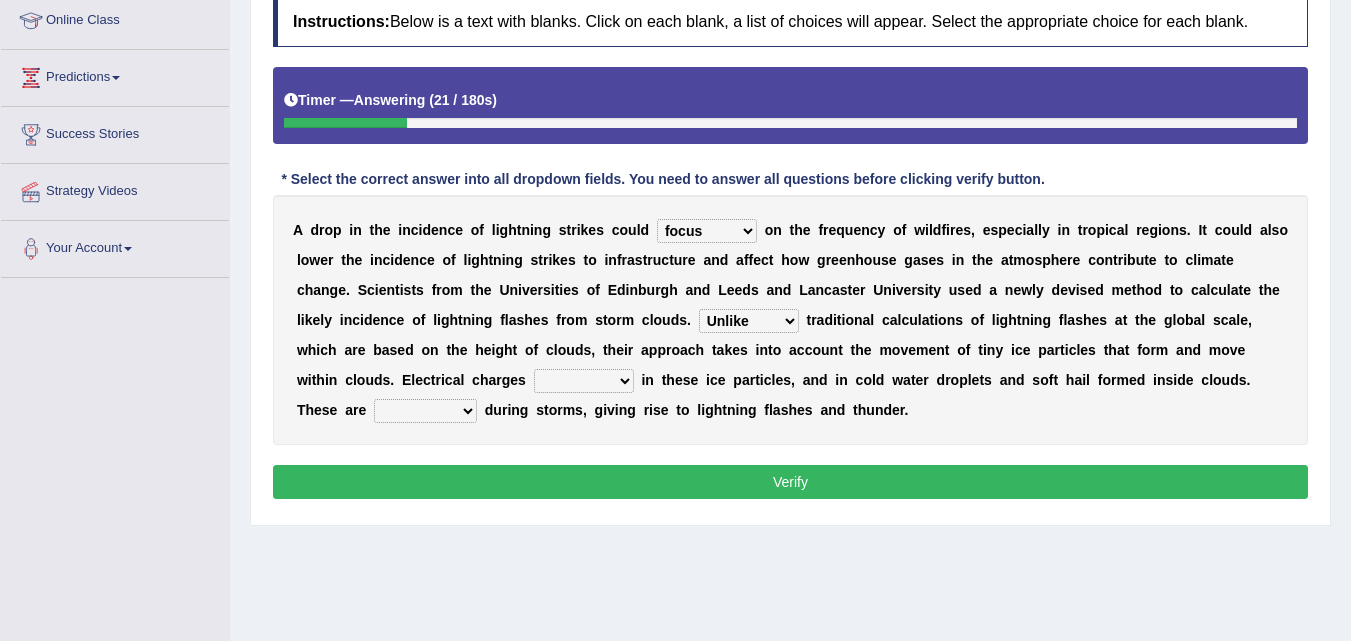 select on "build up" 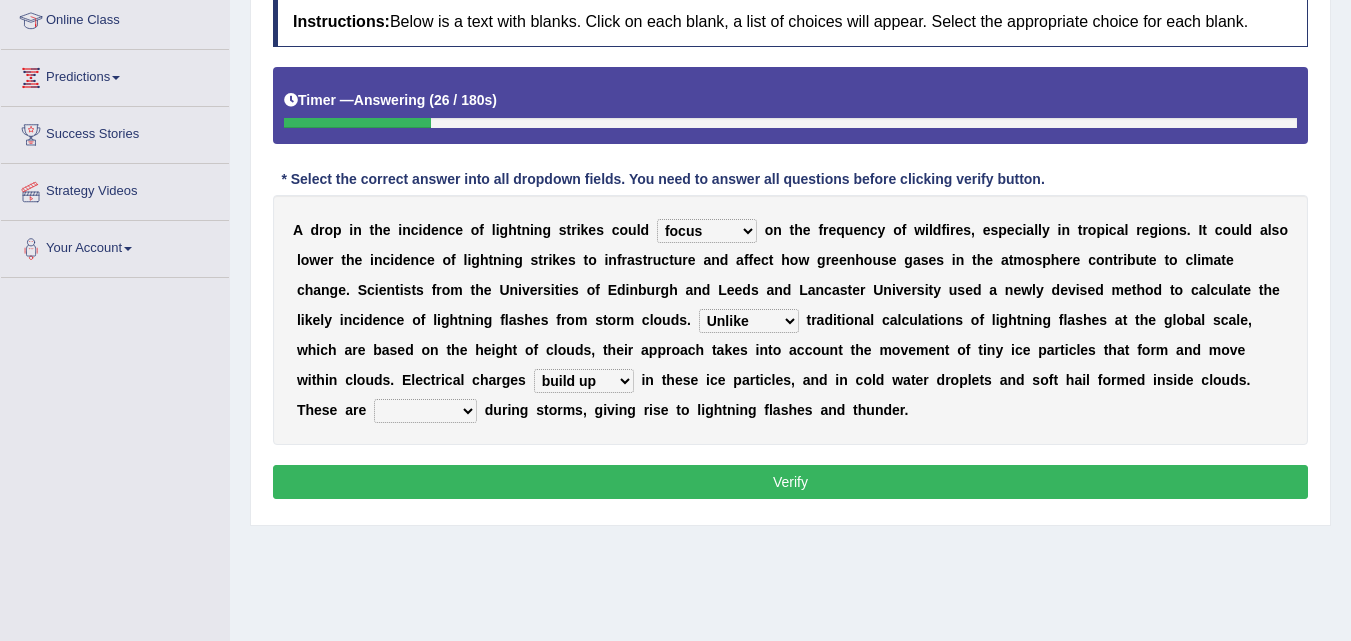 click on "collected diverted rounded discharged" at bounding box center [425, 411] 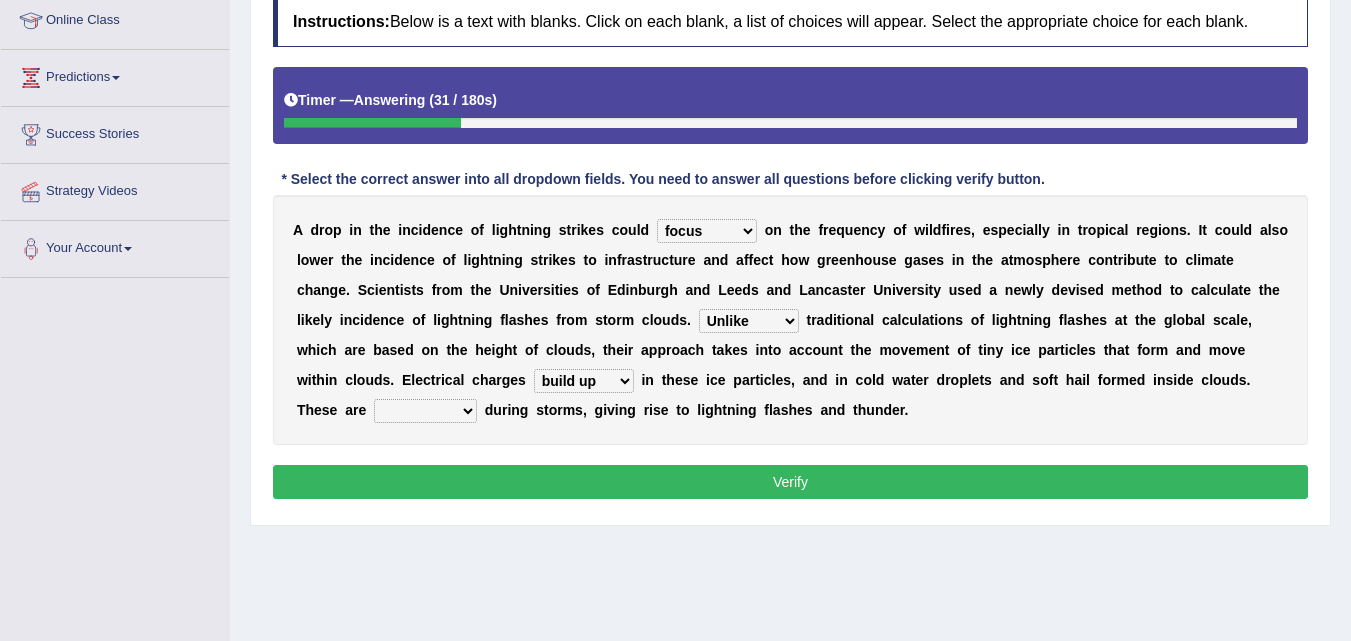 click on "collected diverted rounded discharged" at bounding box center (425, 411) 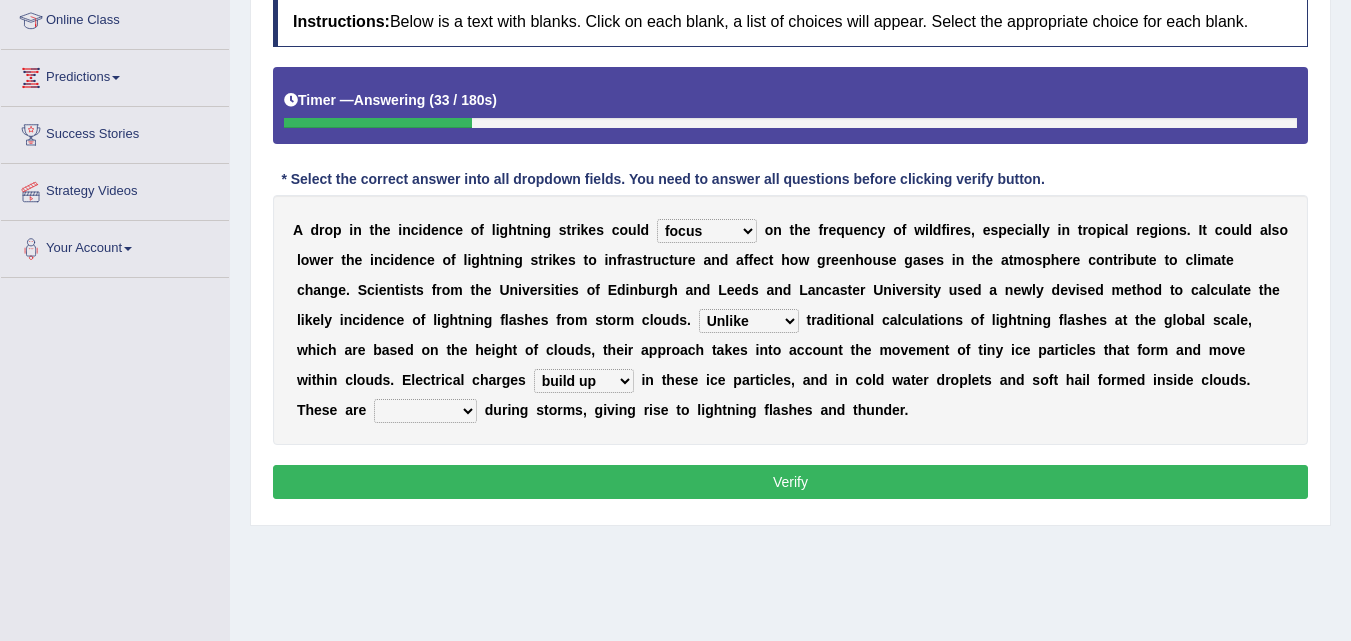 click on "collected diverted rounded discharged" at bounding box center (425, 411) 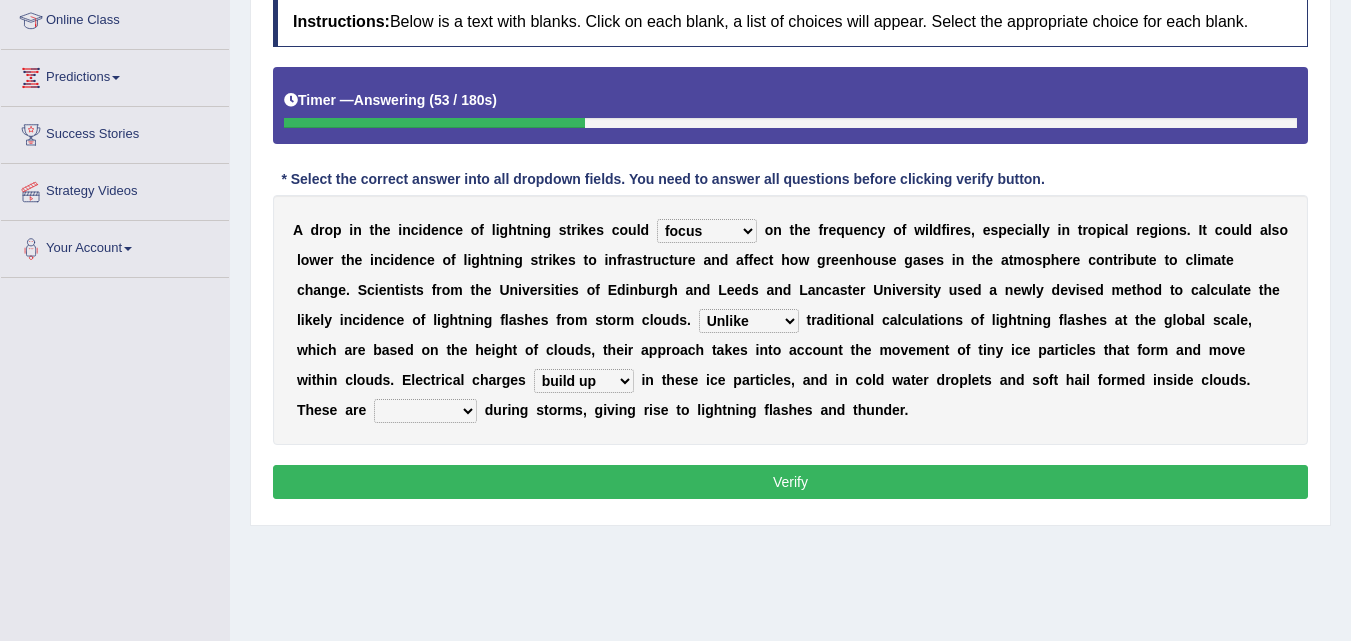 select on "collected" 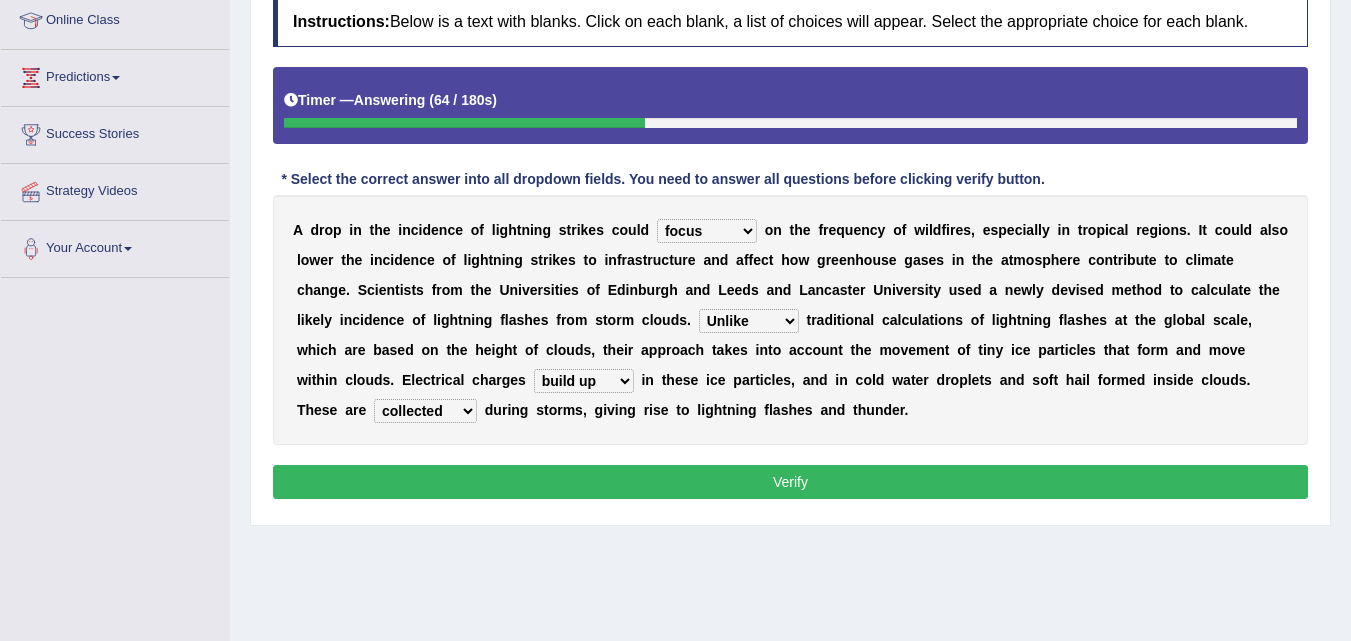 click on "Verify" at bounding box center (790, 482) 